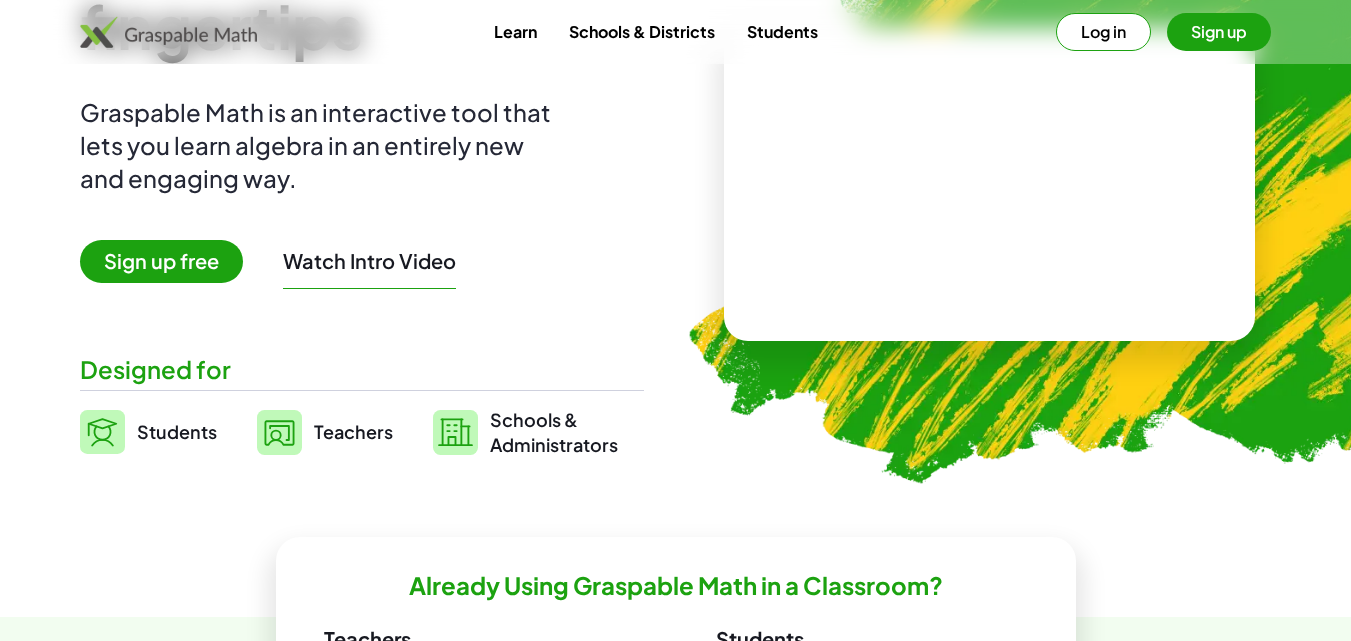 scroll, scrollTop: 200, scrollLeft: 0, axis: vertical 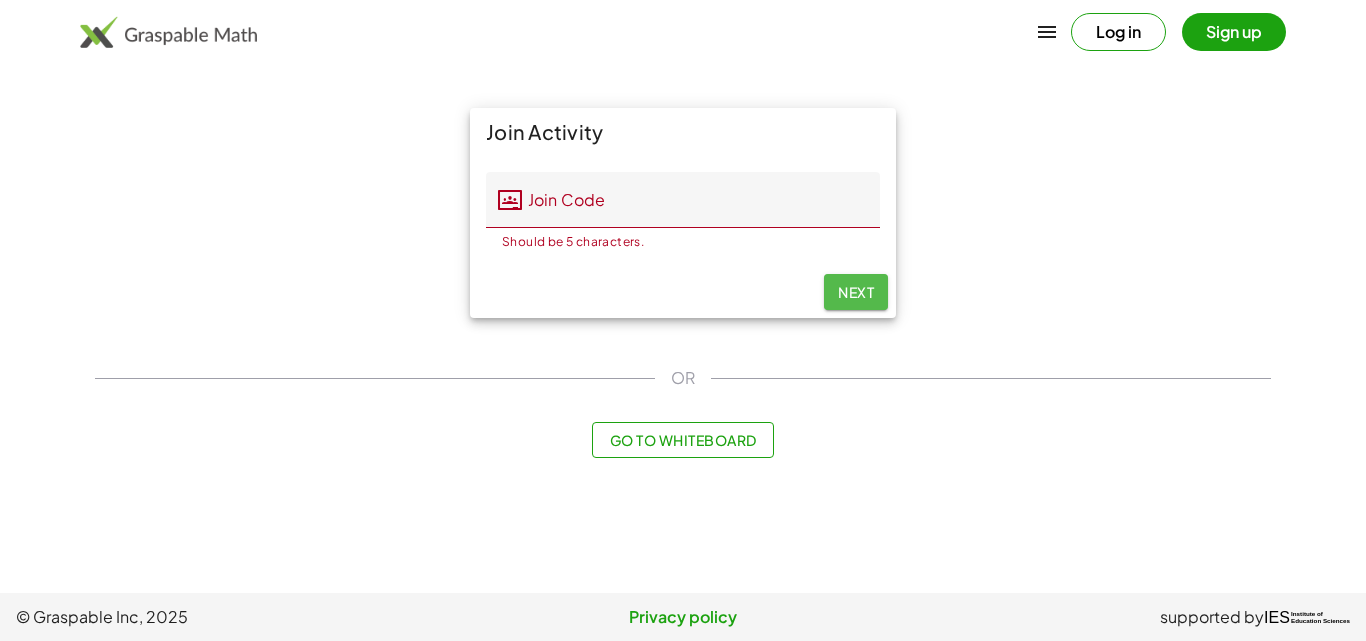 click on "Next" 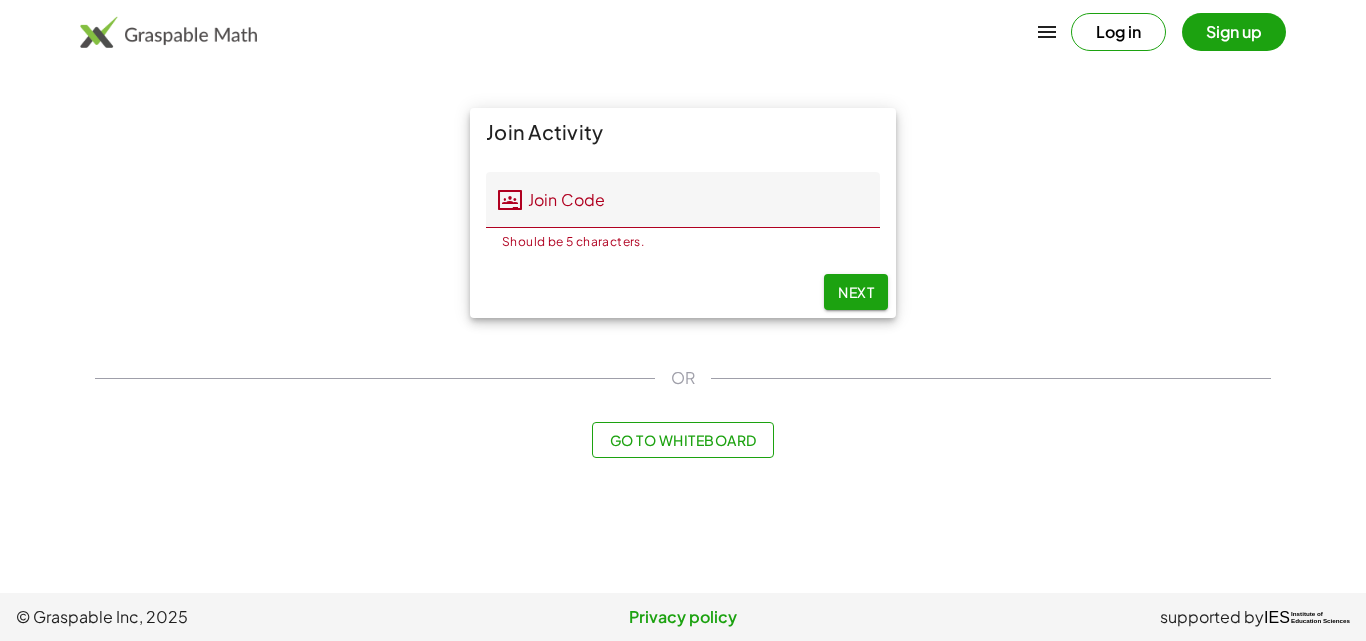 click on "Next" 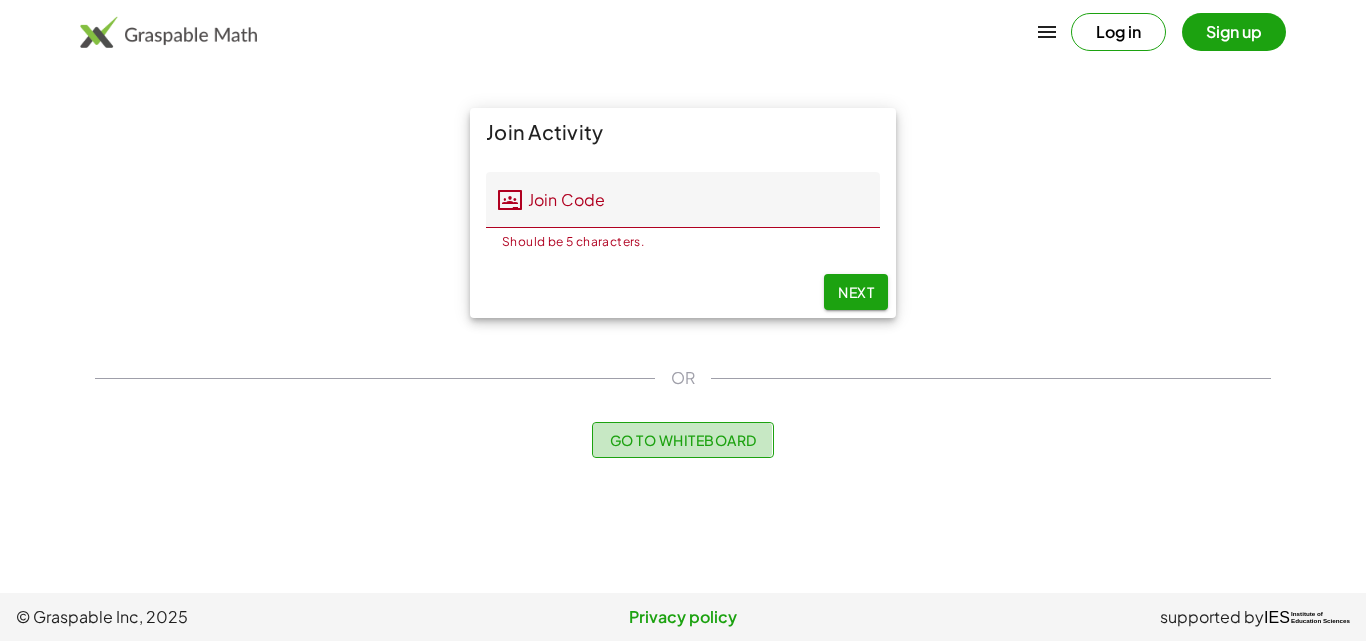 click on "Go to Whiteboard" 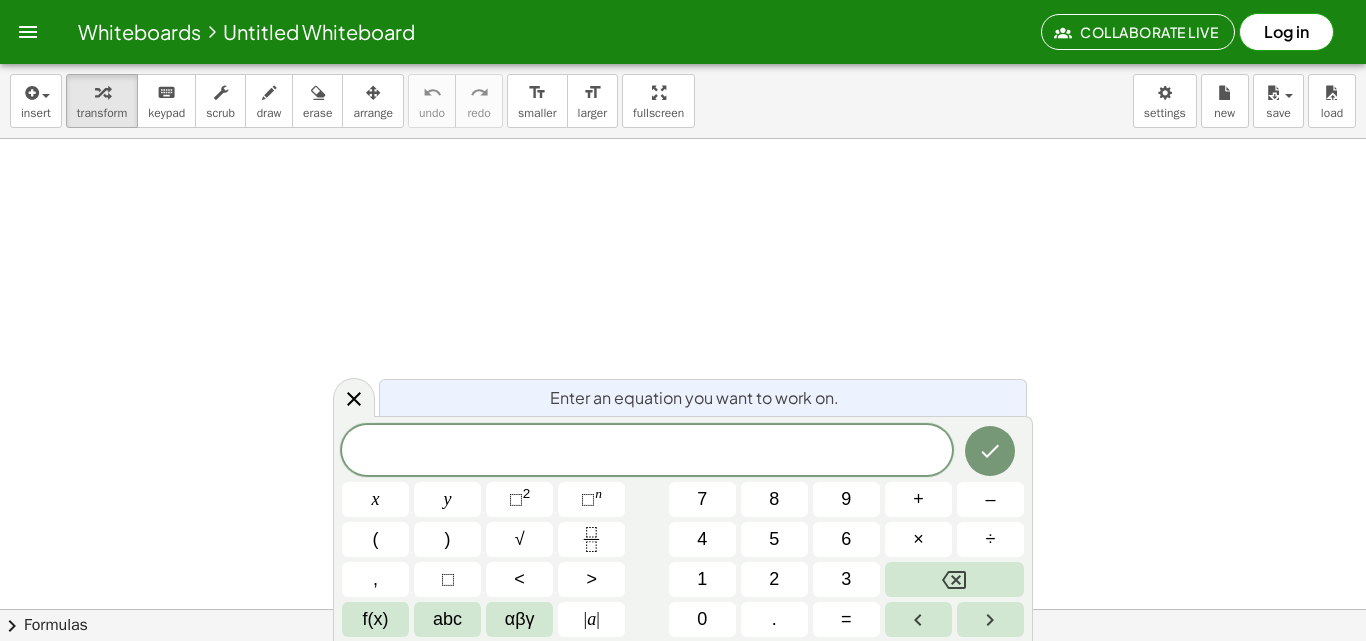 click at bounding box center (683, 673) 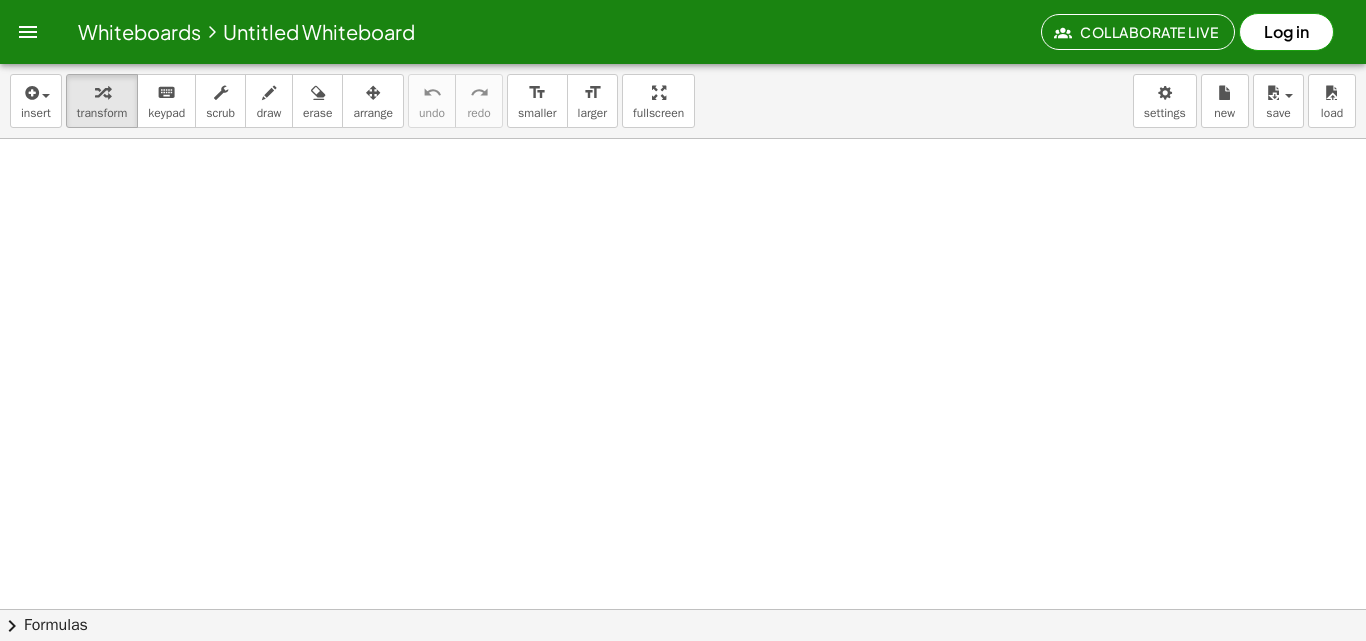 drag, startPoint x: 194, startPoint y: 344, endPoint x: 253, endPoint y: 247, distance: 113.534134 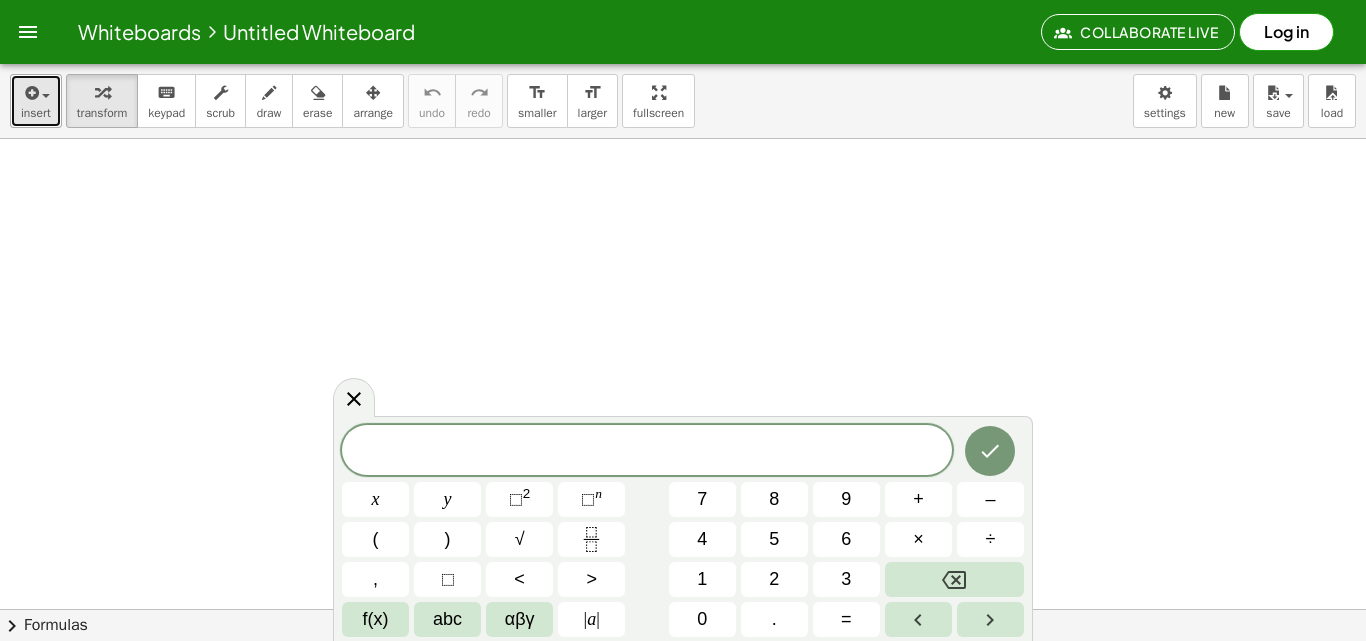 click on "insert" at bounding box center (36, 113) 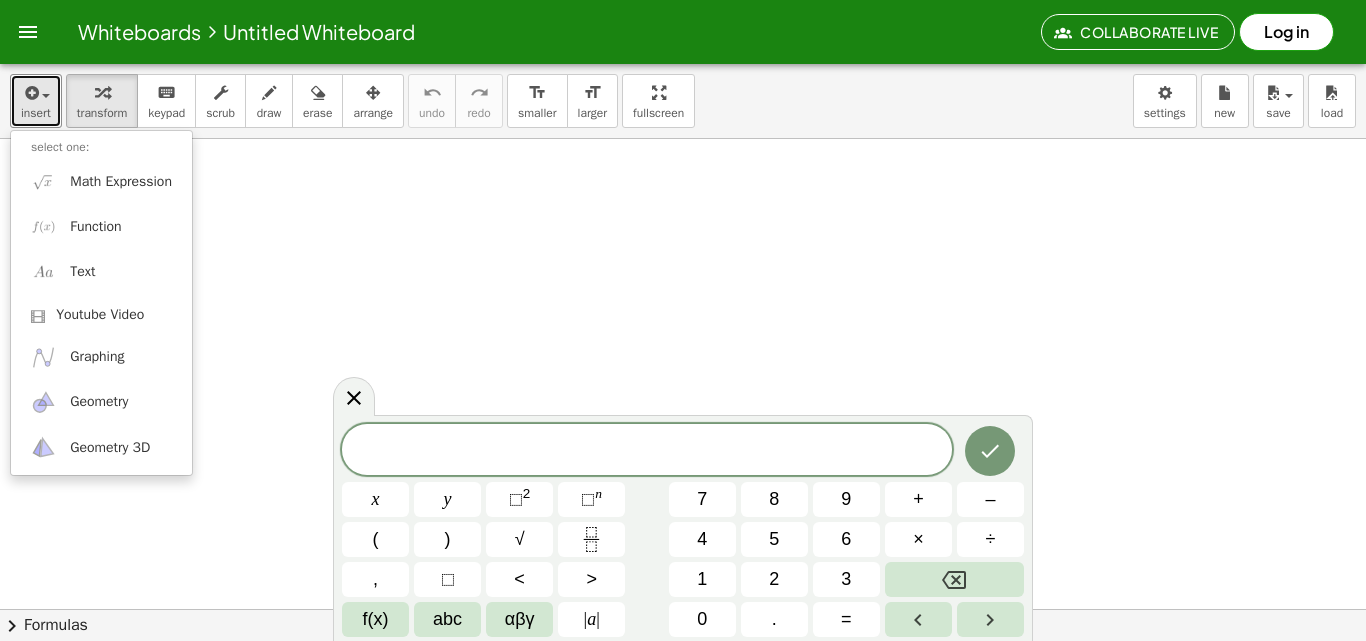 click at bounding box center (683, 673) 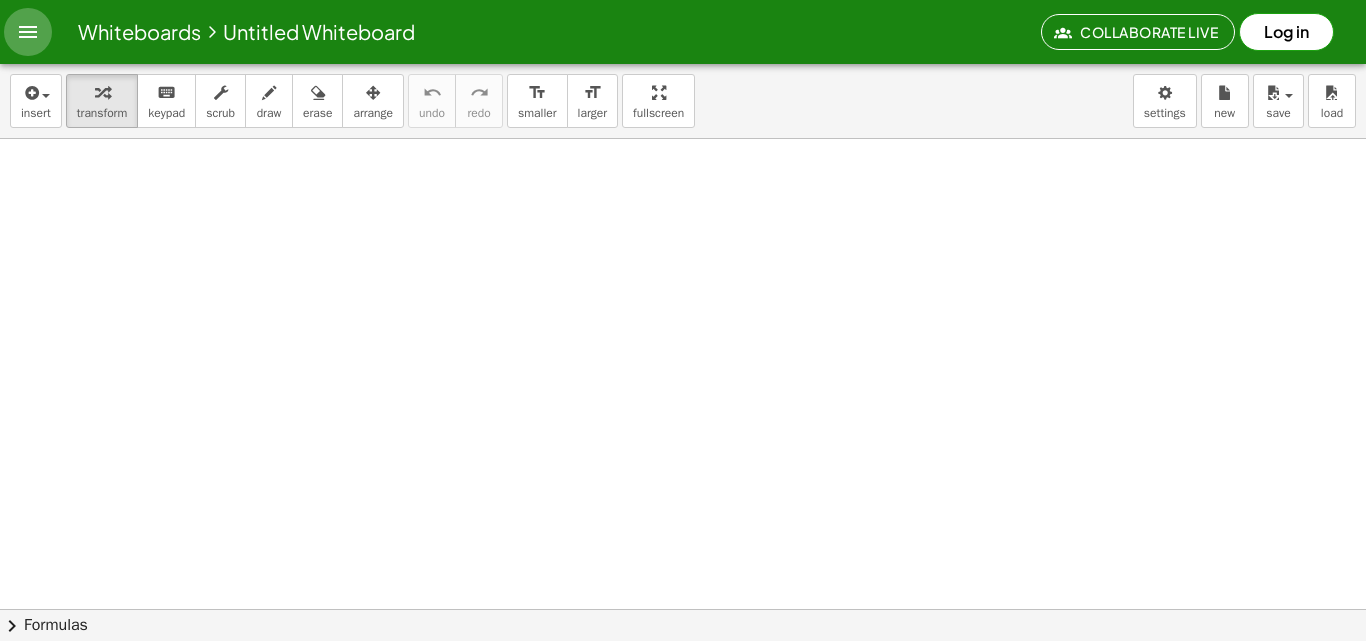 click 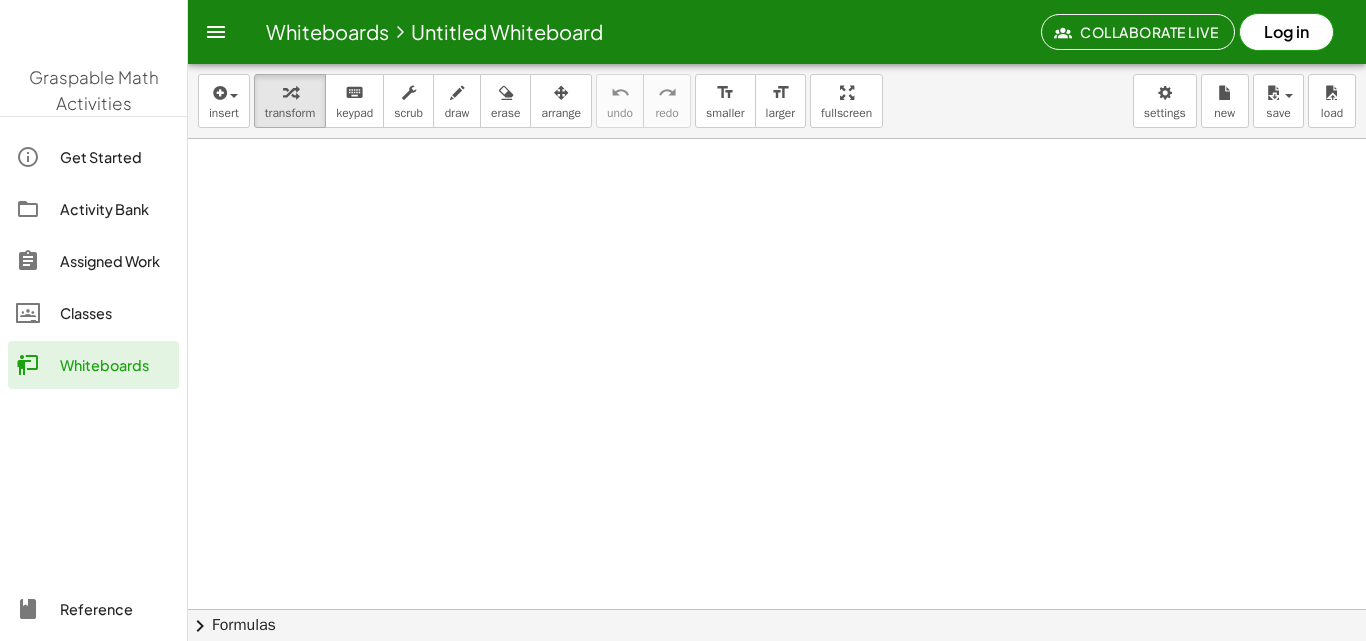 click at bounding box center (777, 673) 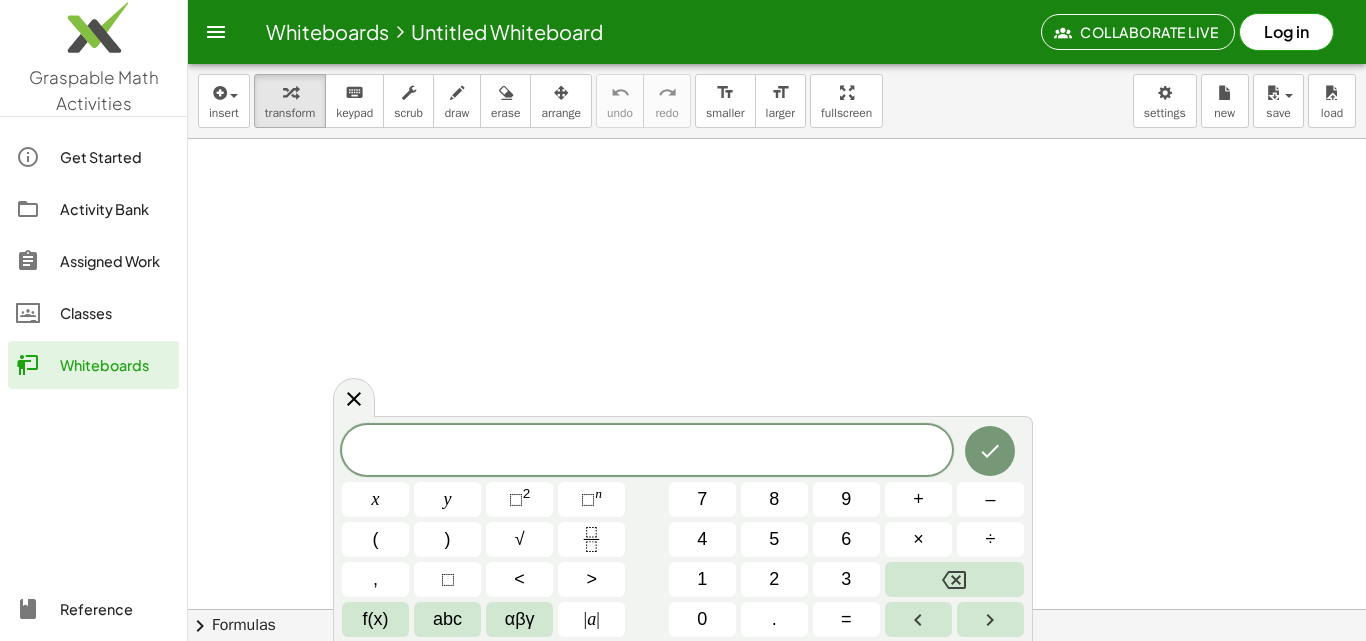 click on "Graspable Math Activities Get Started Activity Bank Assigned Work Classes Whiteboards Reference   insert select one: Math Expression Function Text Youtube Video Graphing Geometry Geometry 3D transform keyboard keypad scrub draw erase arrange undo undo redo redo format_size smaller format_size larger fullscreen load   save new settings × chevron_right  Formulas
Drag one side of a formula onto a highlighted expression on the canvas to apply it.
Quadratic Formula
+ · a · x 2 + · b · x + c = 0
⇔
x = · ( − b ± 2 √ ( + b 2 − · 4 · a · c ) ) · 2 · a
+ x 2 + · p · x + q = 0
⇔
x = − · p · 2 ± 2 √ ( + ( · p · 2 ) 2 − q )
Manually Factoring a Quadratic
+ x" 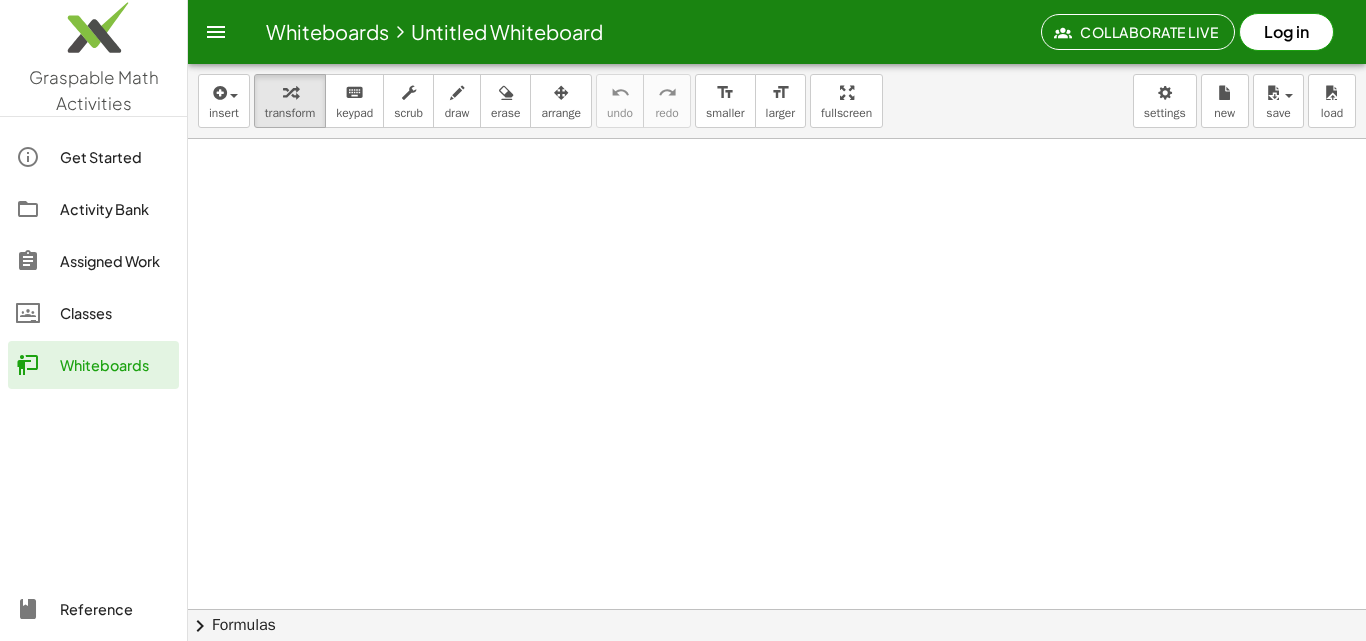 click at bounding box center [777, 673] 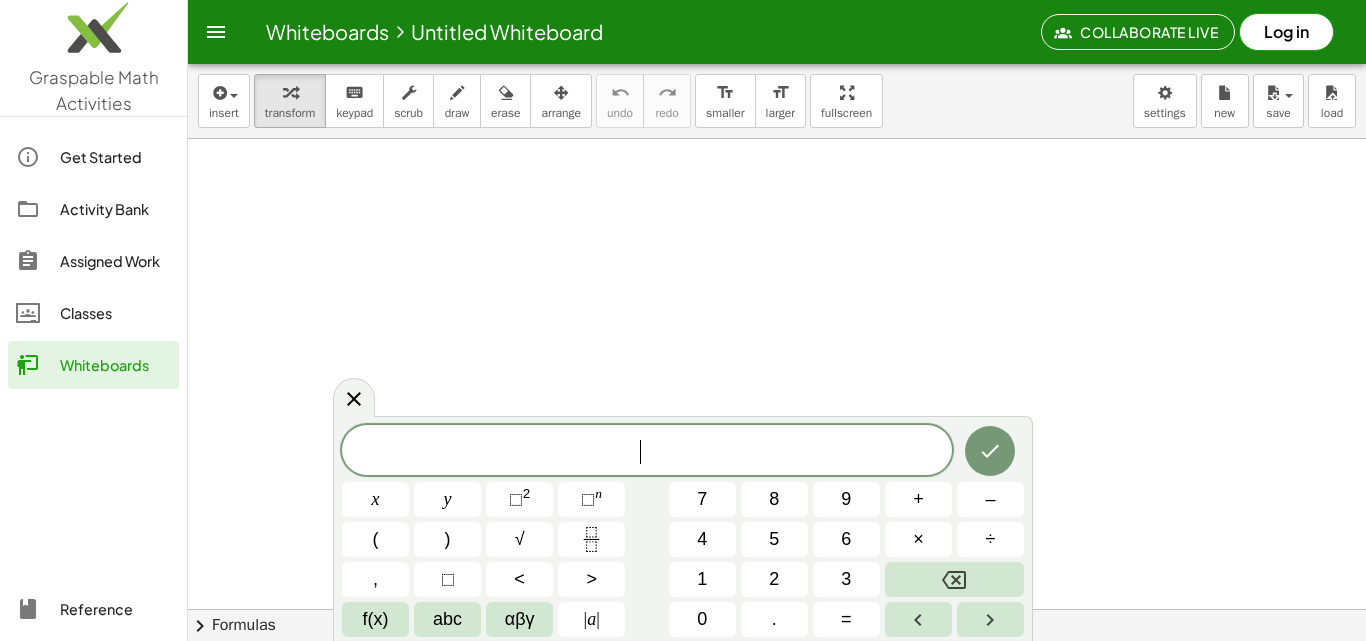 click at bounding box center (777, 673) 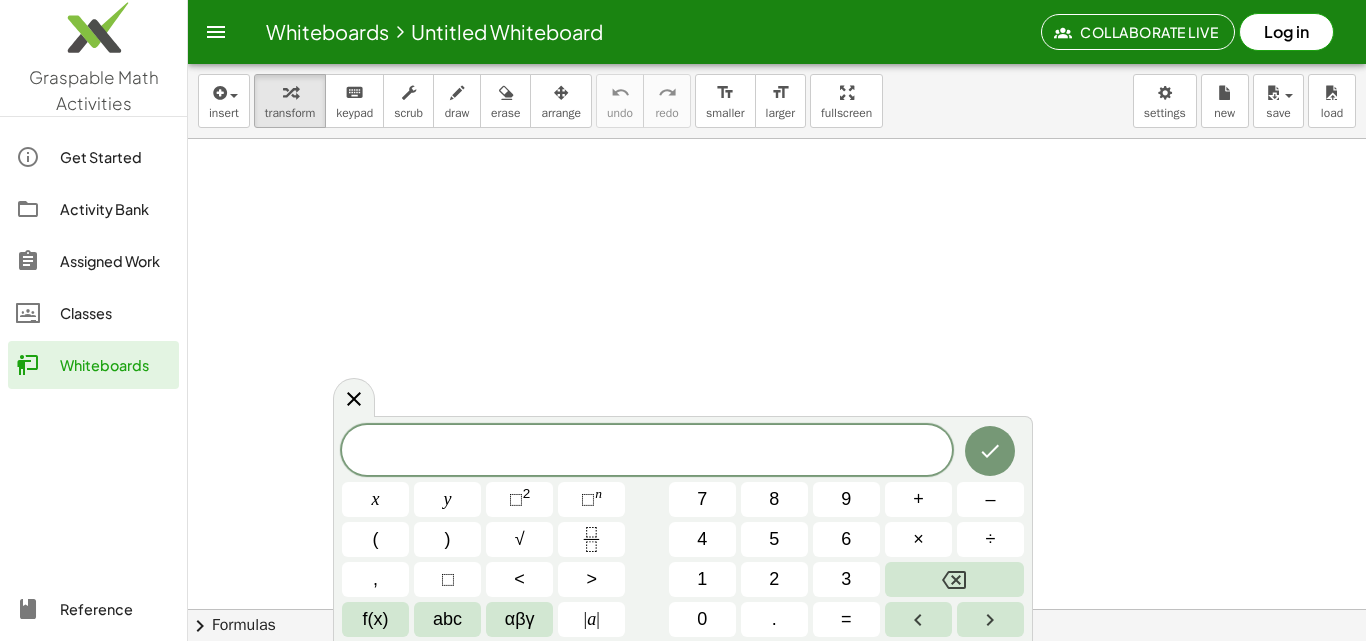 click at bounding box center (777, 673) 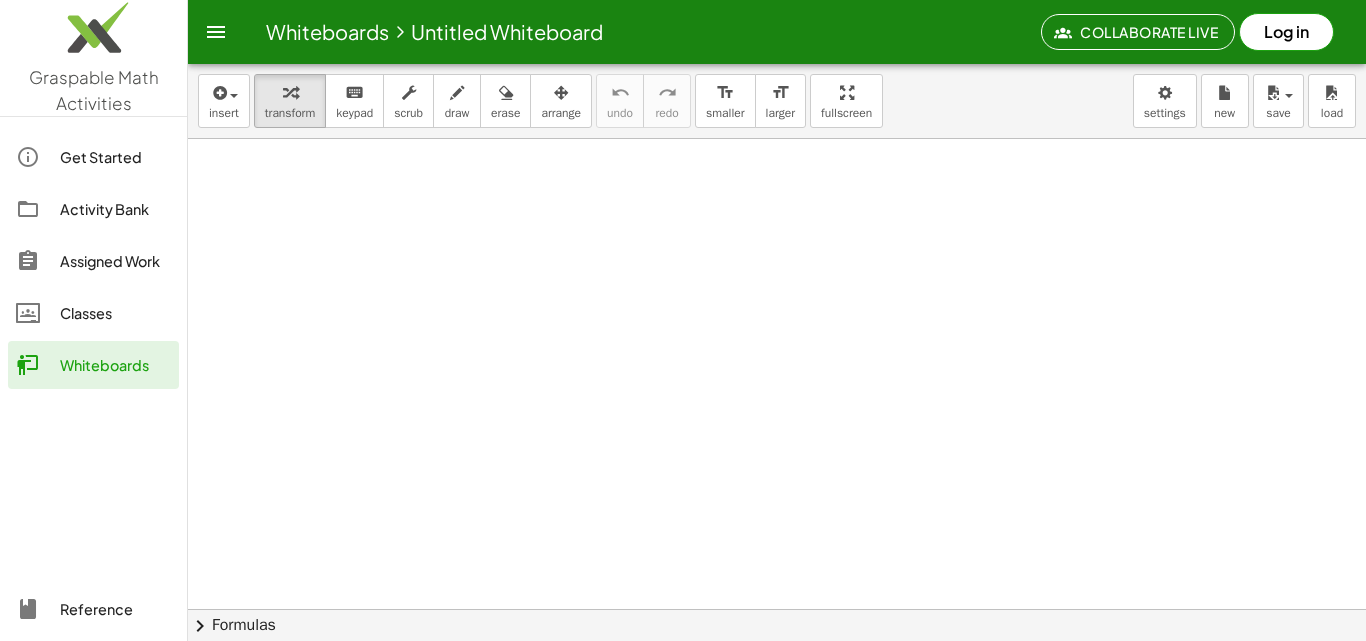 click at bounding box center [777, 673] 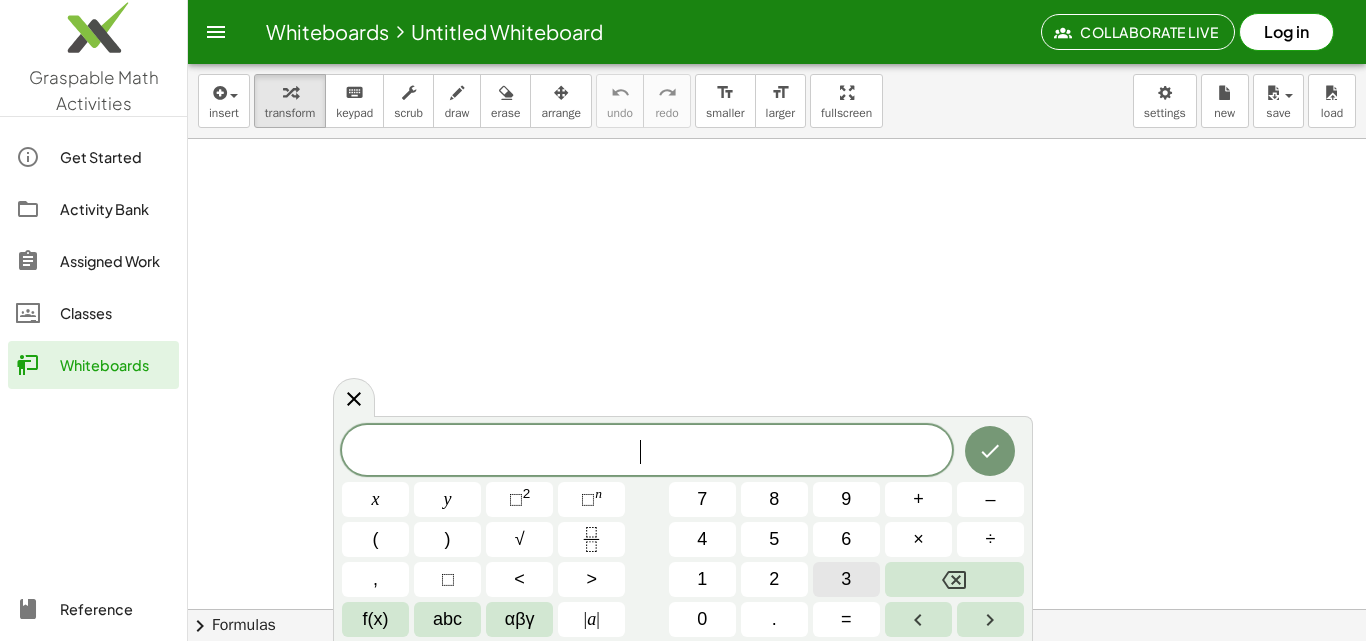 click on "3" at bounding box center (846, 579) 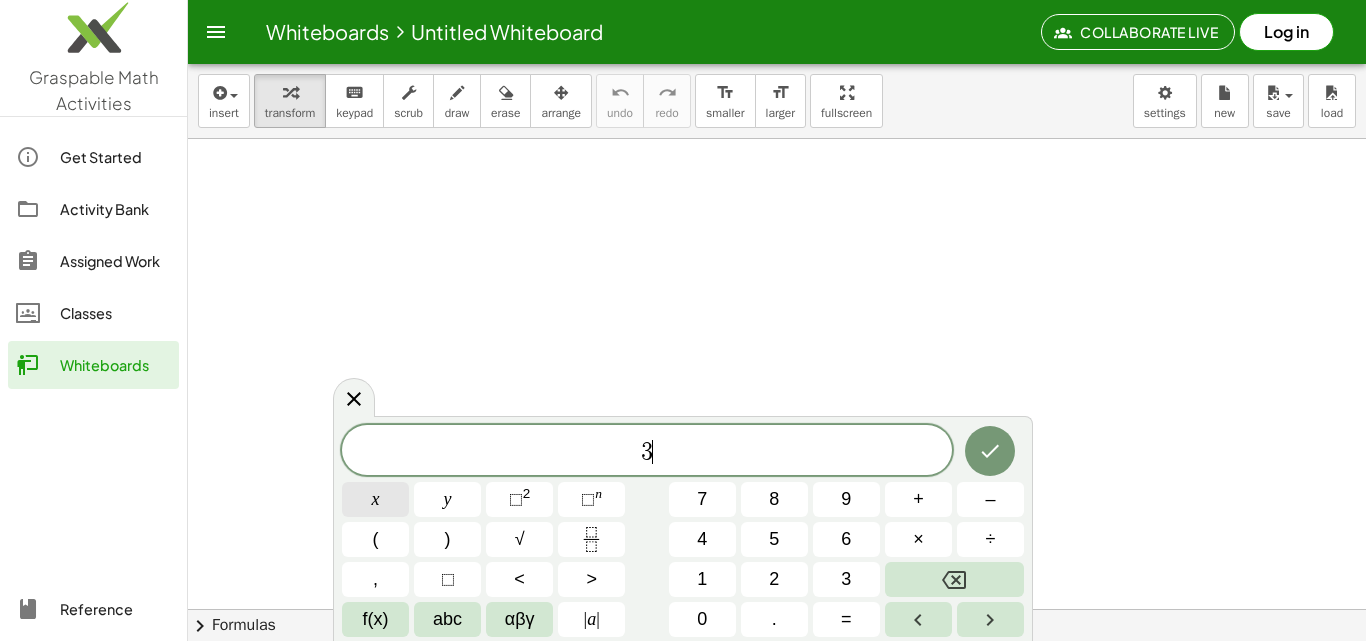 click on "x" at bounding box center (375, 499) 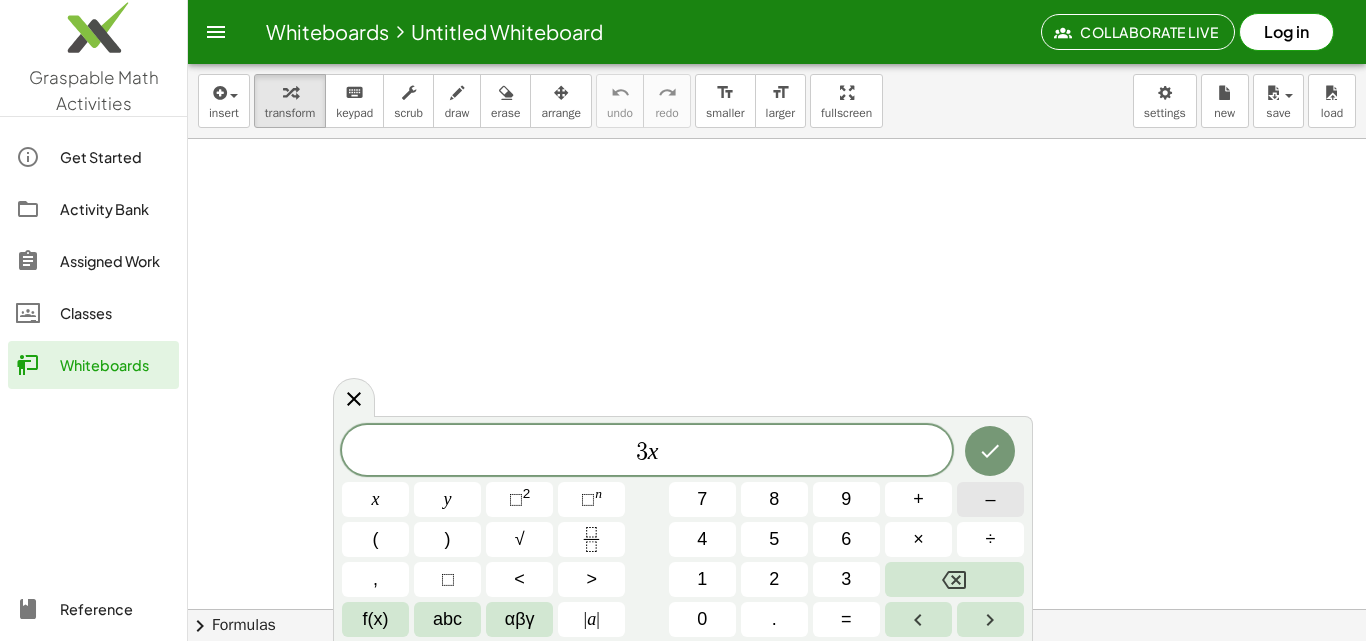 click on "–" at bounding box center [990, 499] 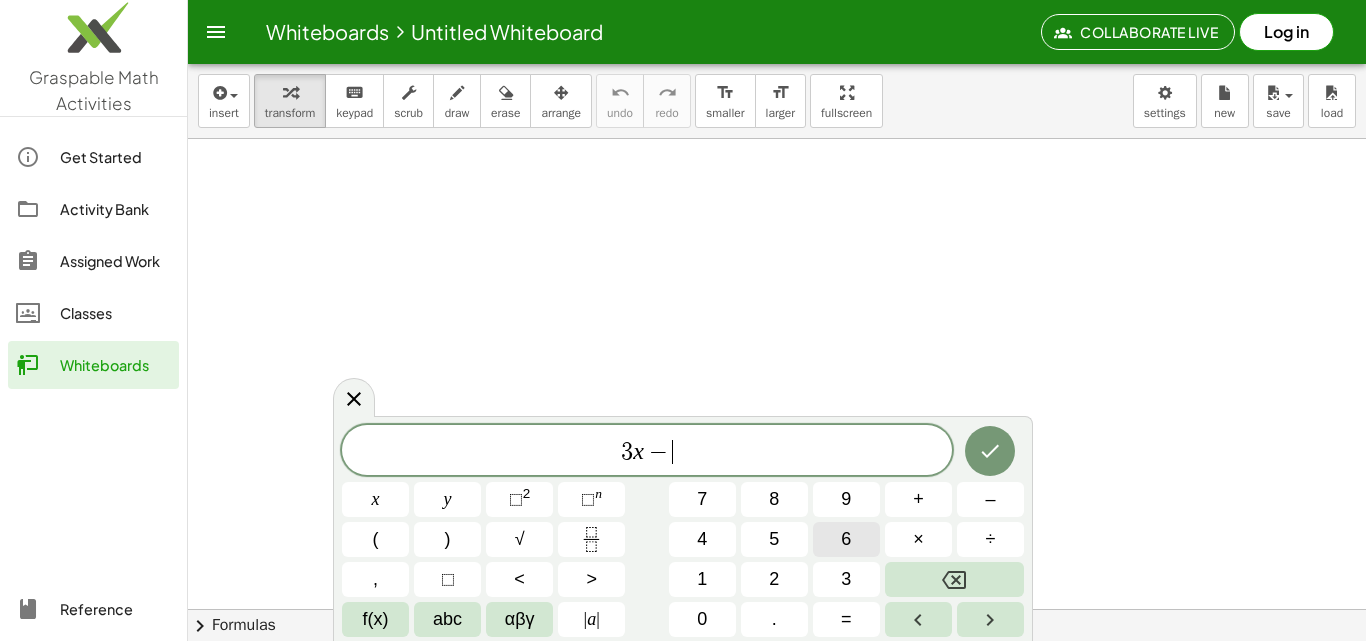 click on "6" at bounding box center [846, 539] 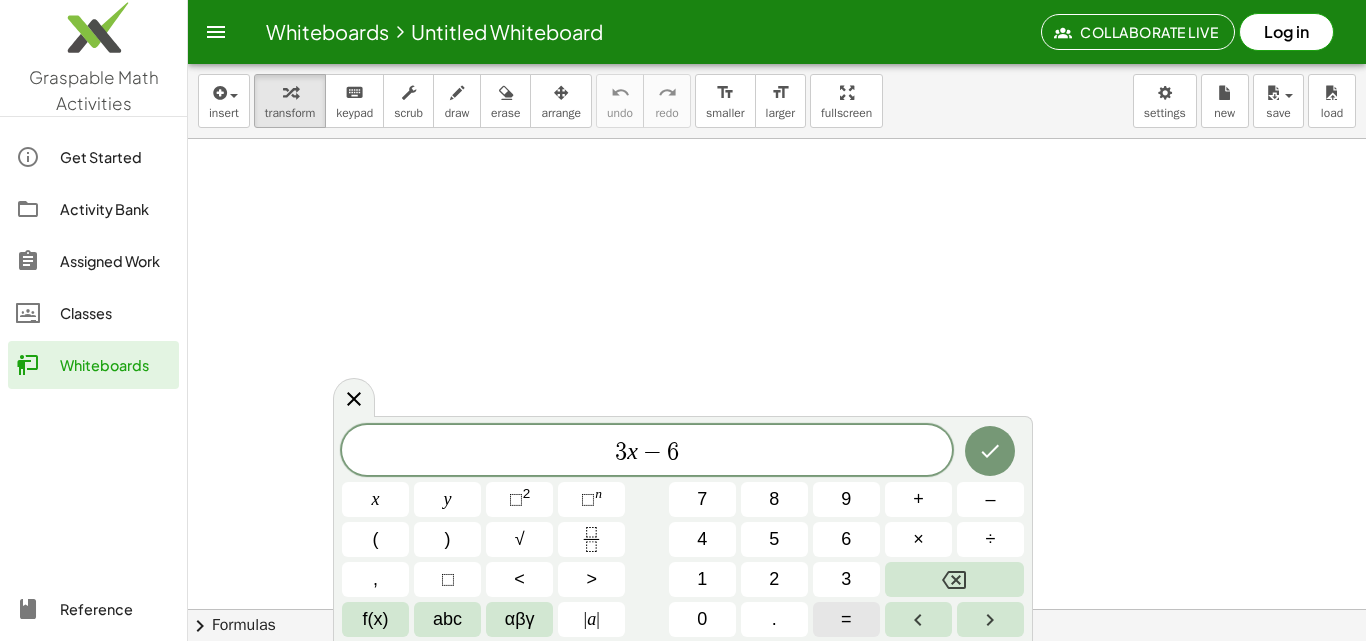 click on "=" at bounding box center [846, 619] 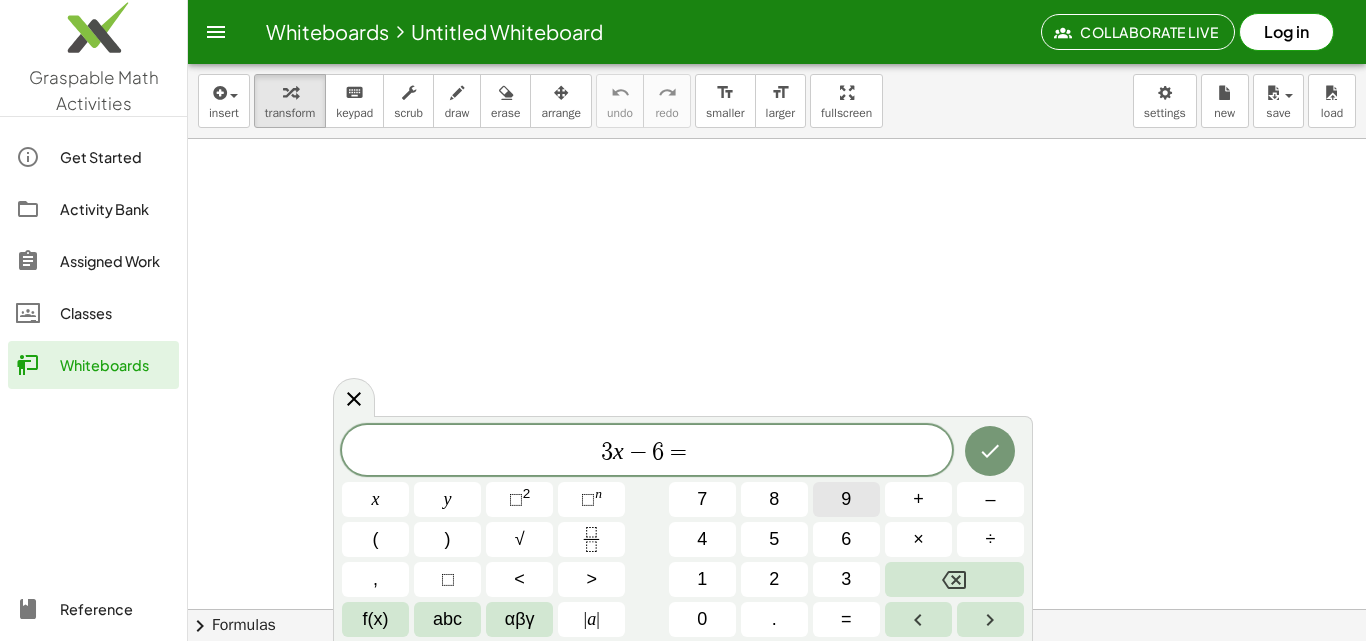 click on "9" at bounding box center [846, 499] 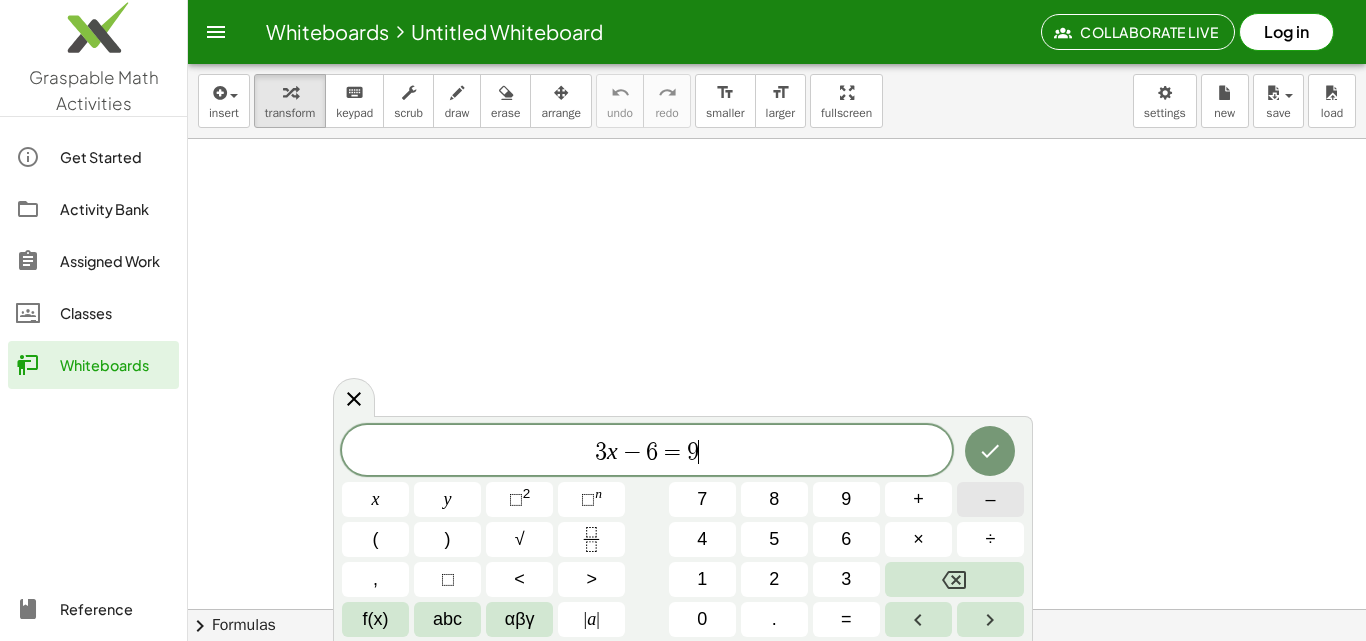 click on "–" at bounding box center [990, 499] 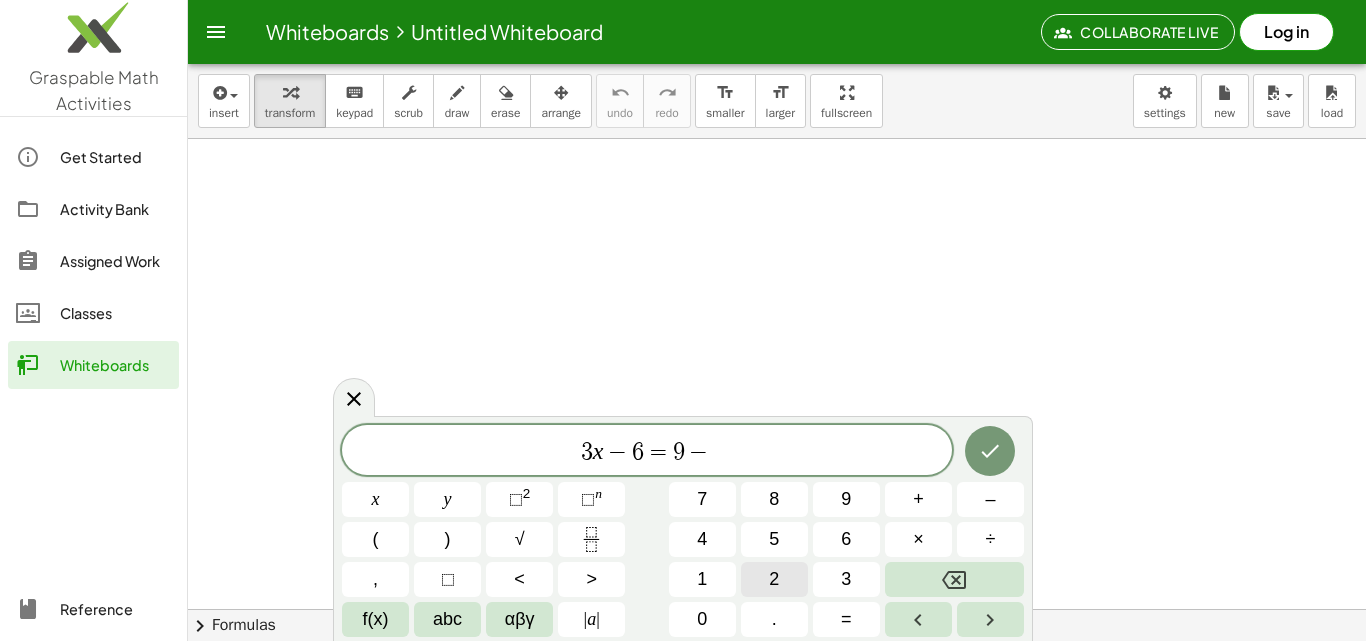 click on "3 x − 6 = 9 − ​ x y ⬚ 2 ⬚ n 7 8 9 + – ( ) √ 4 5 6 × ÷ , ⬚ < > 1 2 3 f(x) abc αβγ | a | 0 . =" at bounding box center (683, 531) 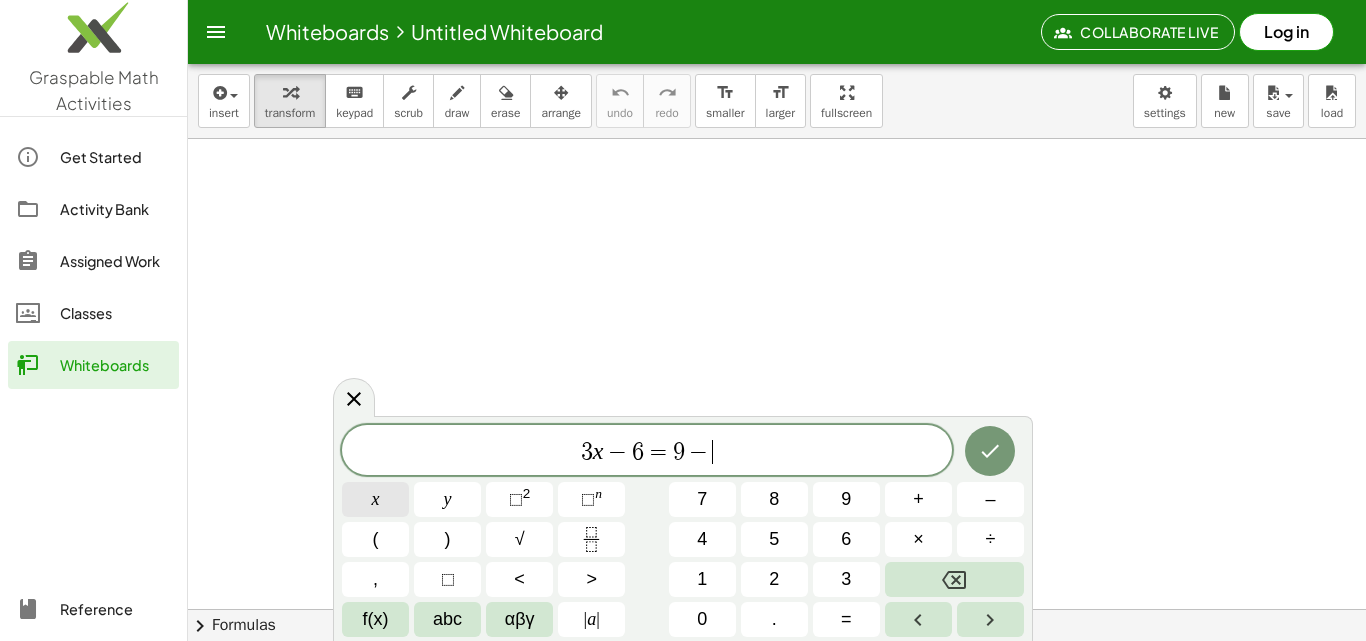 click on "x" at bounding box center [375, 499] 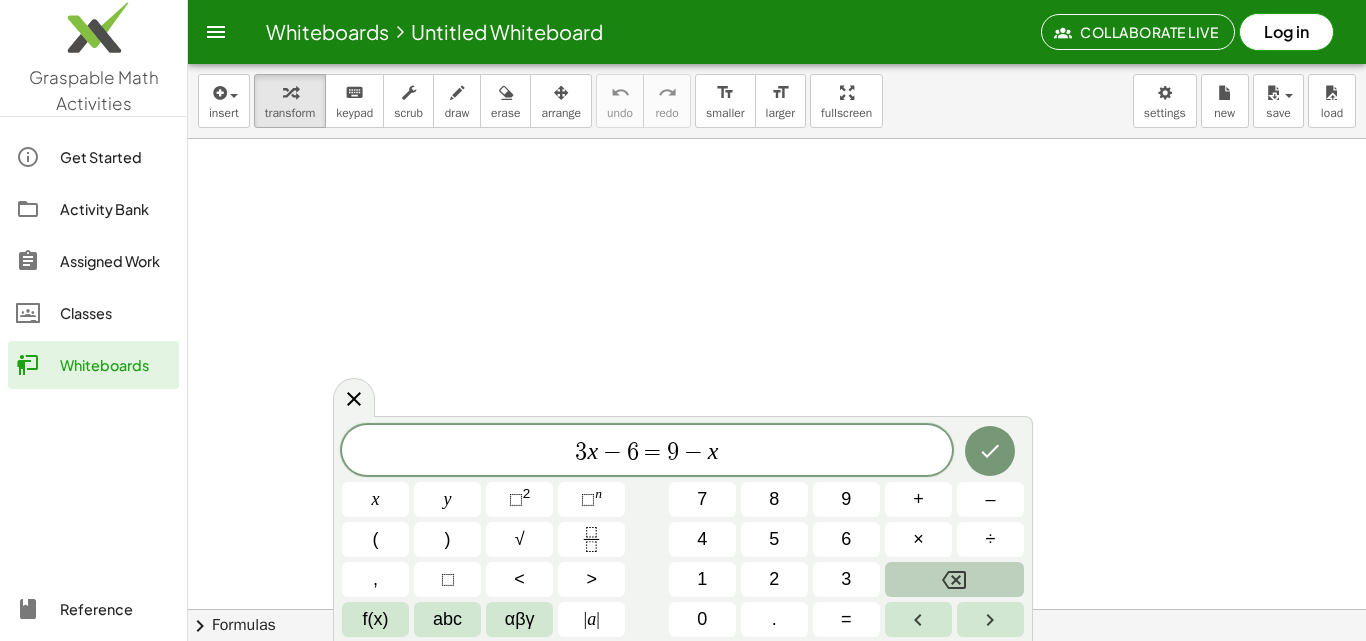 click at bounding box center [954, 579] 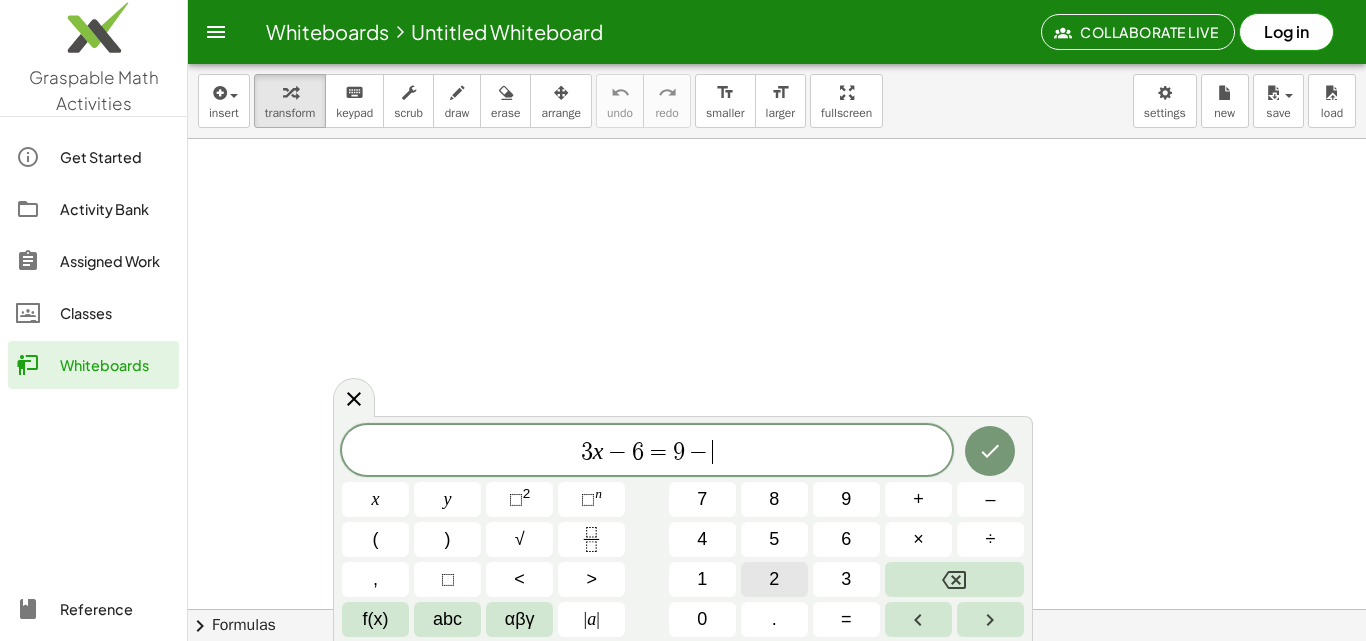 click on "2" at bounding box center [774, 579] 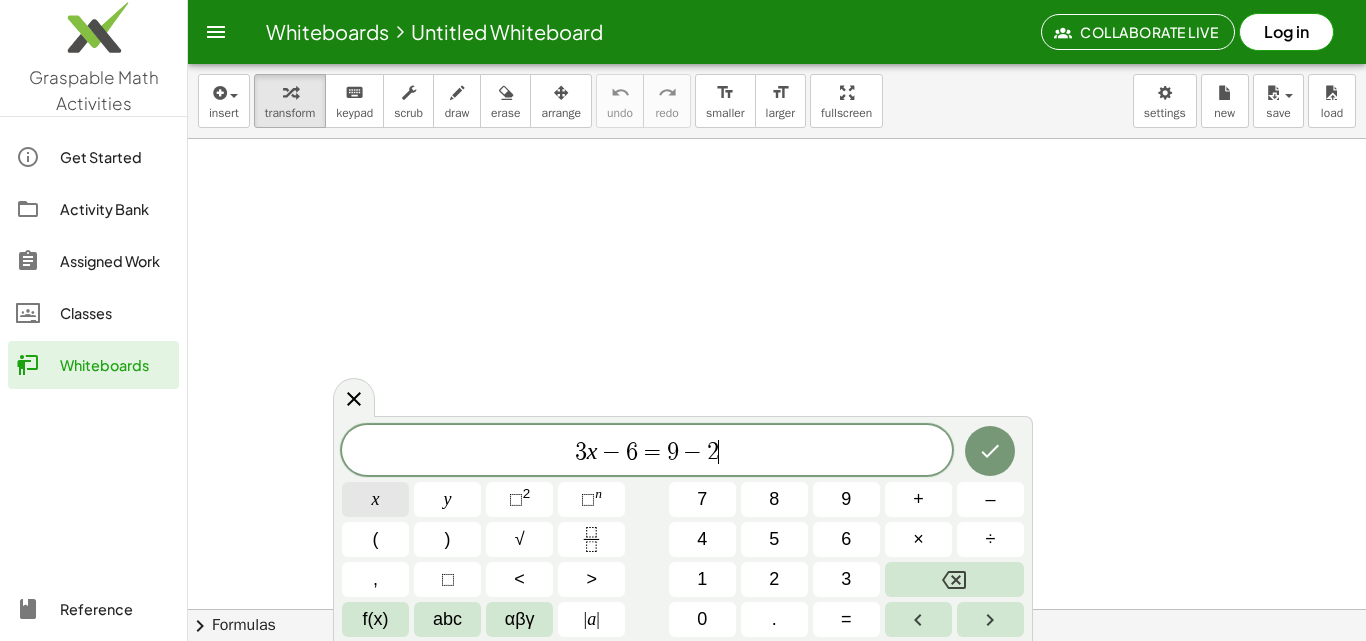 click on "x" at bounding box center (375, 499) 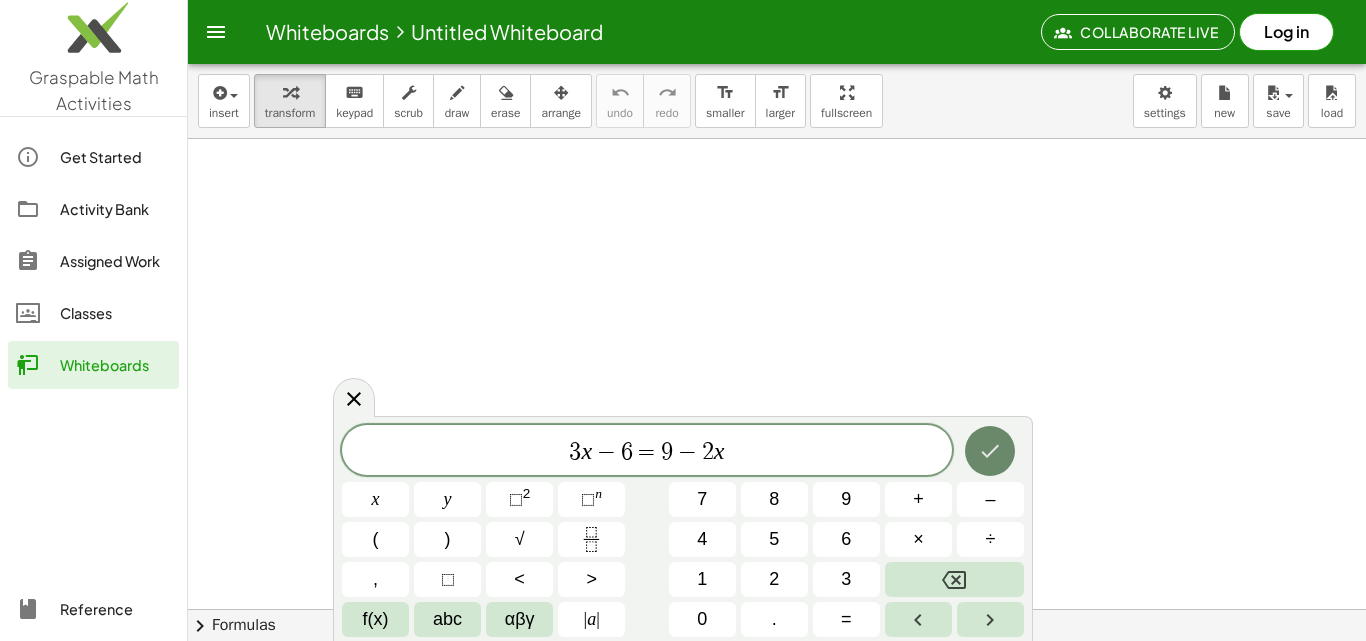 click at bounding box center (990, 451) 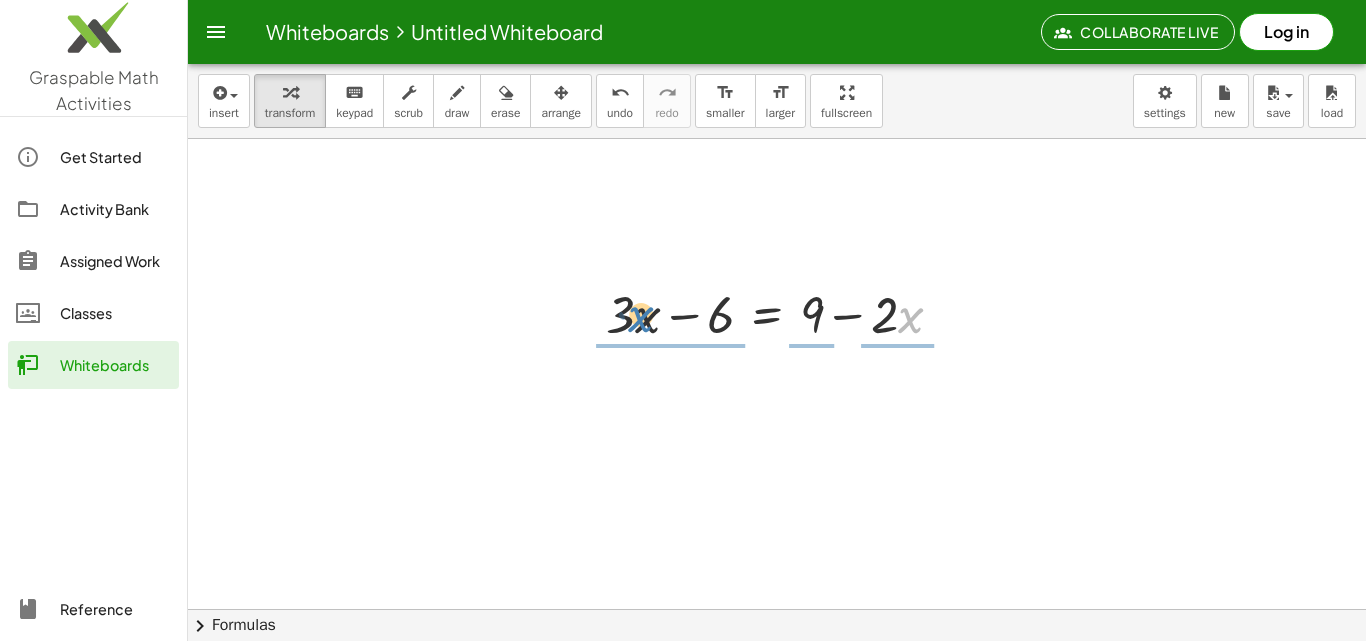 drag, startPoint x: 924, startPoint y: 312, endPoint x: 652, endPoint y: 307, distance: 272.04596 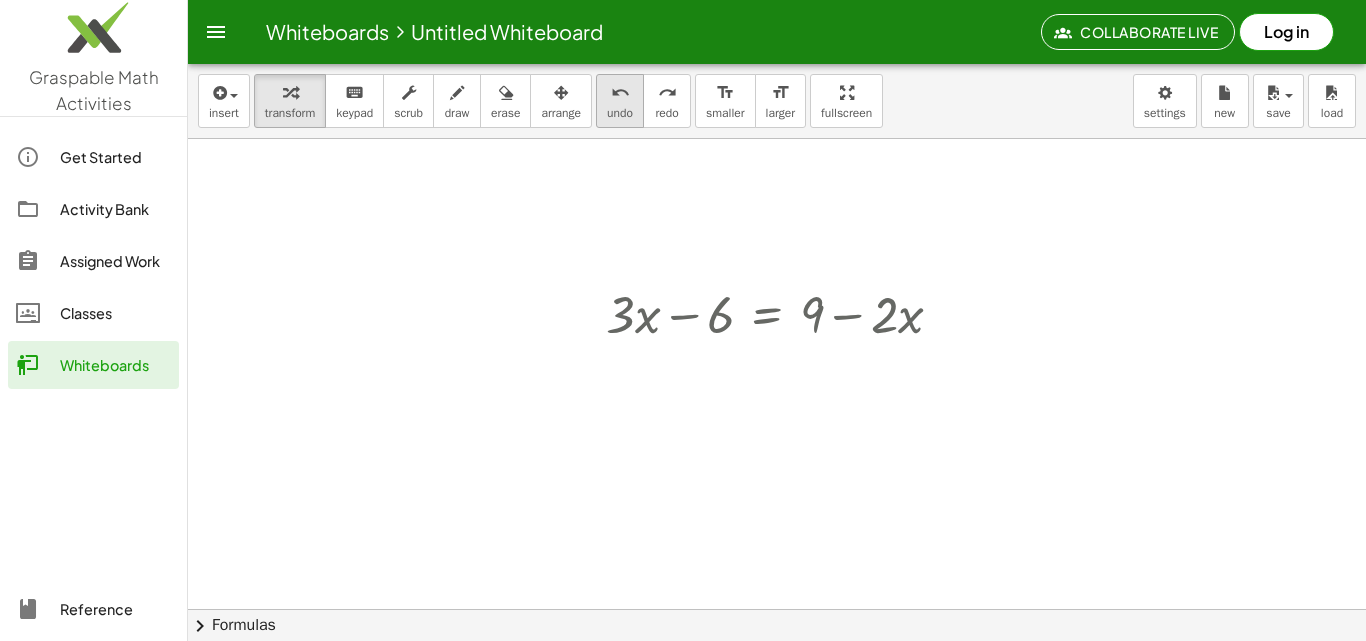 click on "undo" at bounding box center (620, 113) 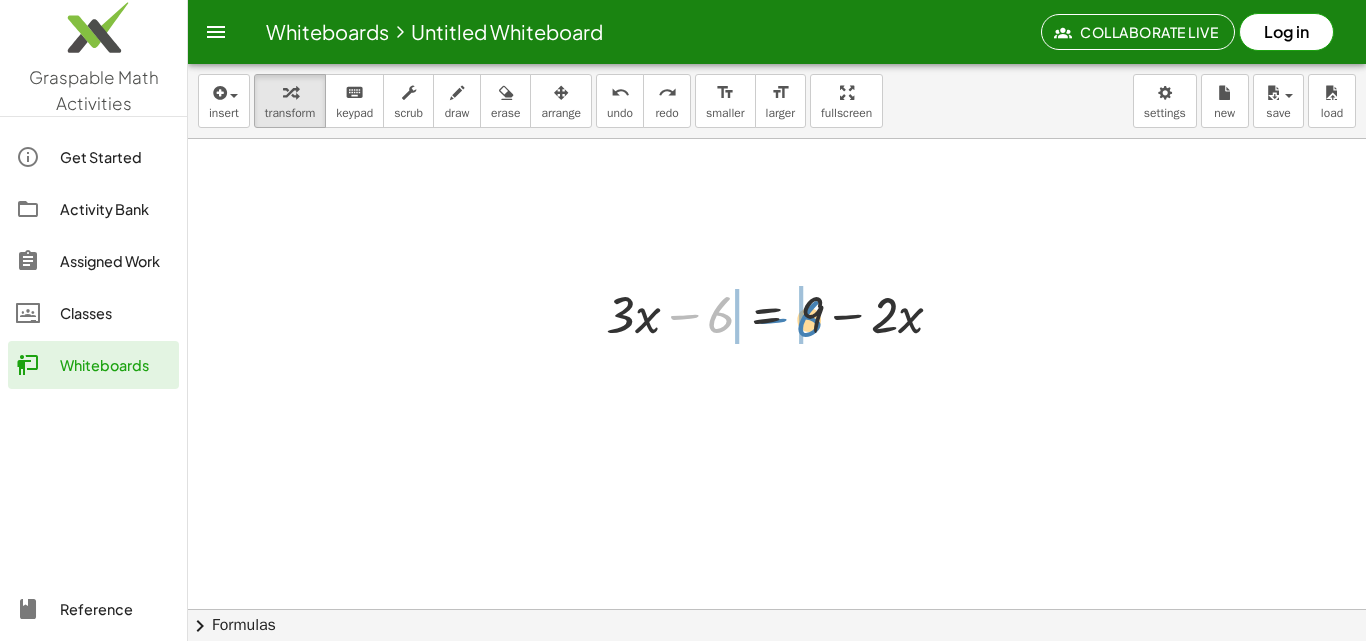 drag, startPoint x: 722, startPoint y: 323, endPoint x: 813, endPoint y: 322, distance: 91.00549 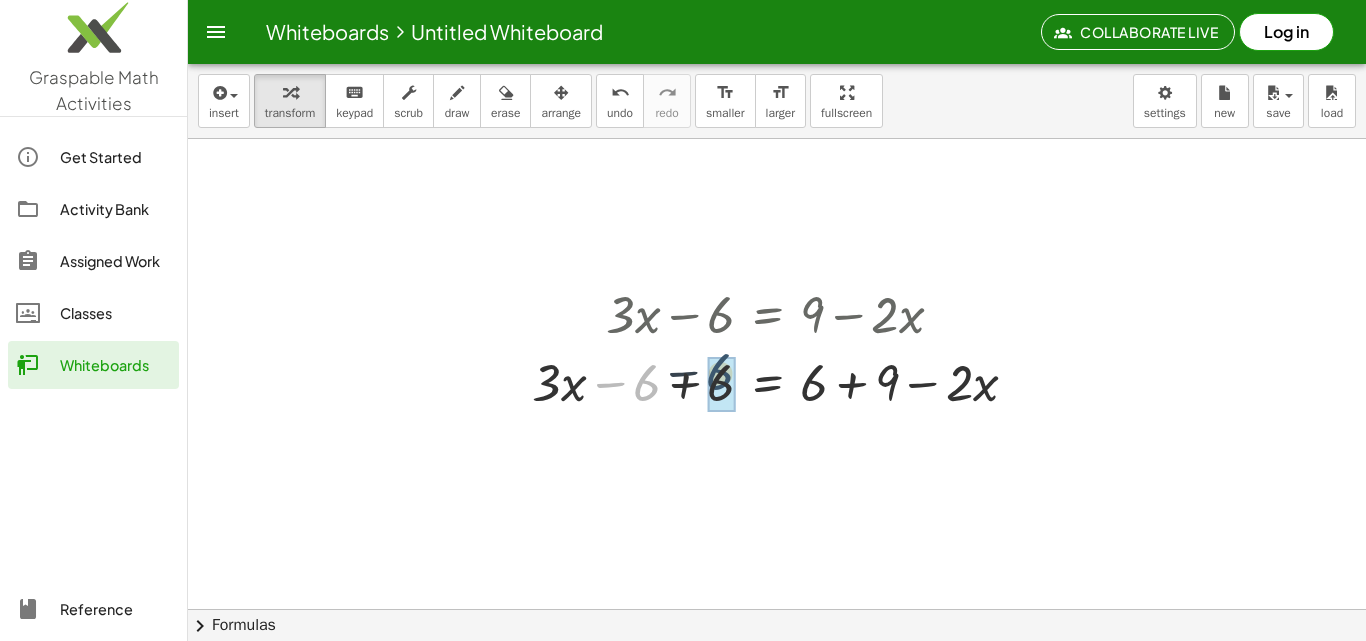 drag, startPoint x: 654, startPoint y: 379, endPoint x: 729, endPoint y: 368, distance: 75.802376 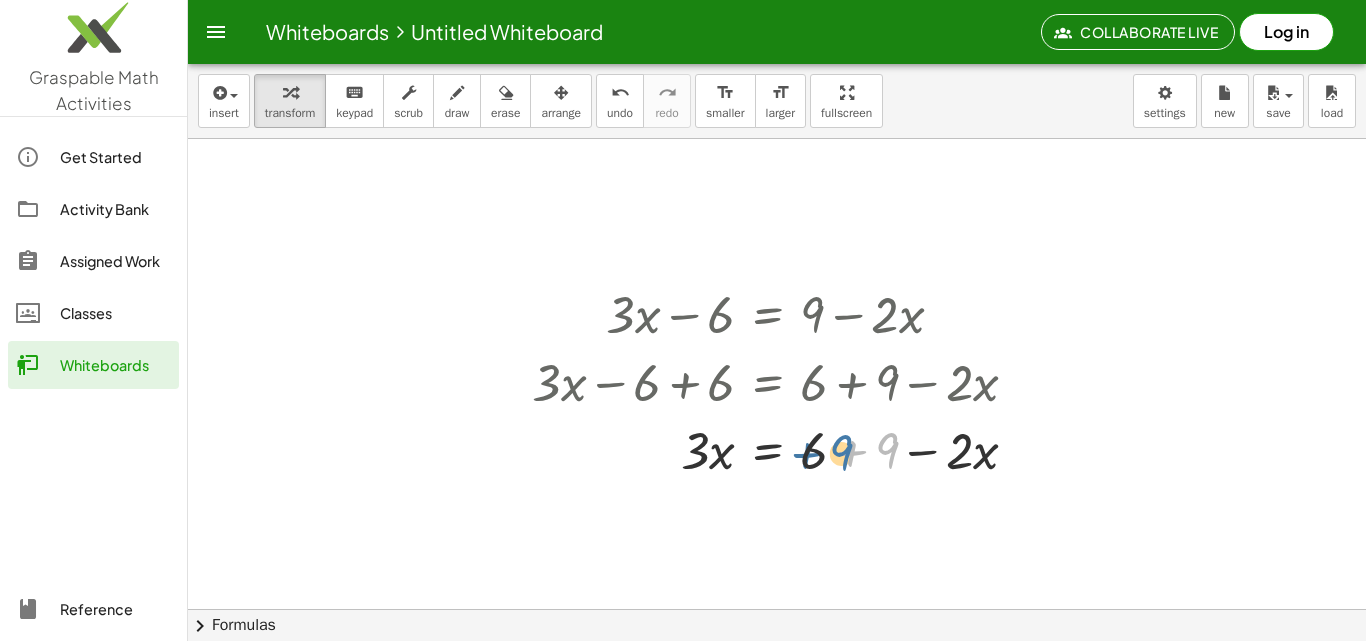 drag, startPoint x: 886, startPoint y: 445, endPoint x: 840, endPoint y: 446, distance: 46.010868 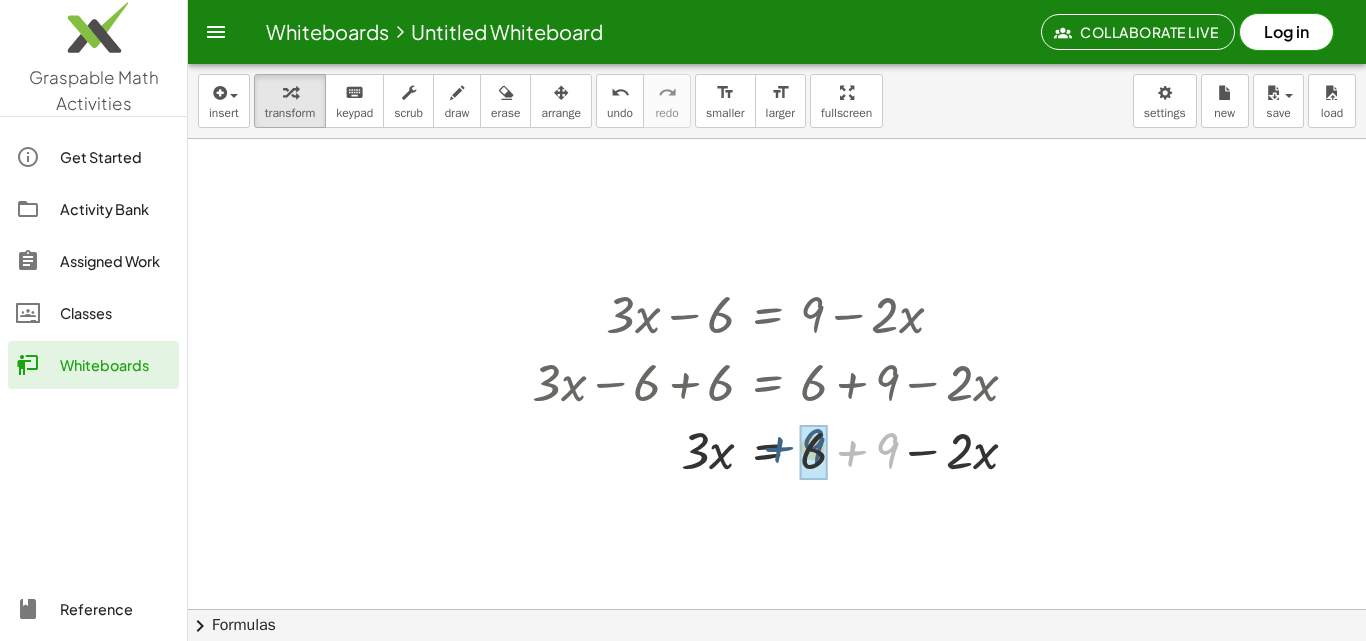 drag, startPoint x: 891, startPoint y: 446, endPoint x: 816, endPoint y: 442, distance: 75.10659 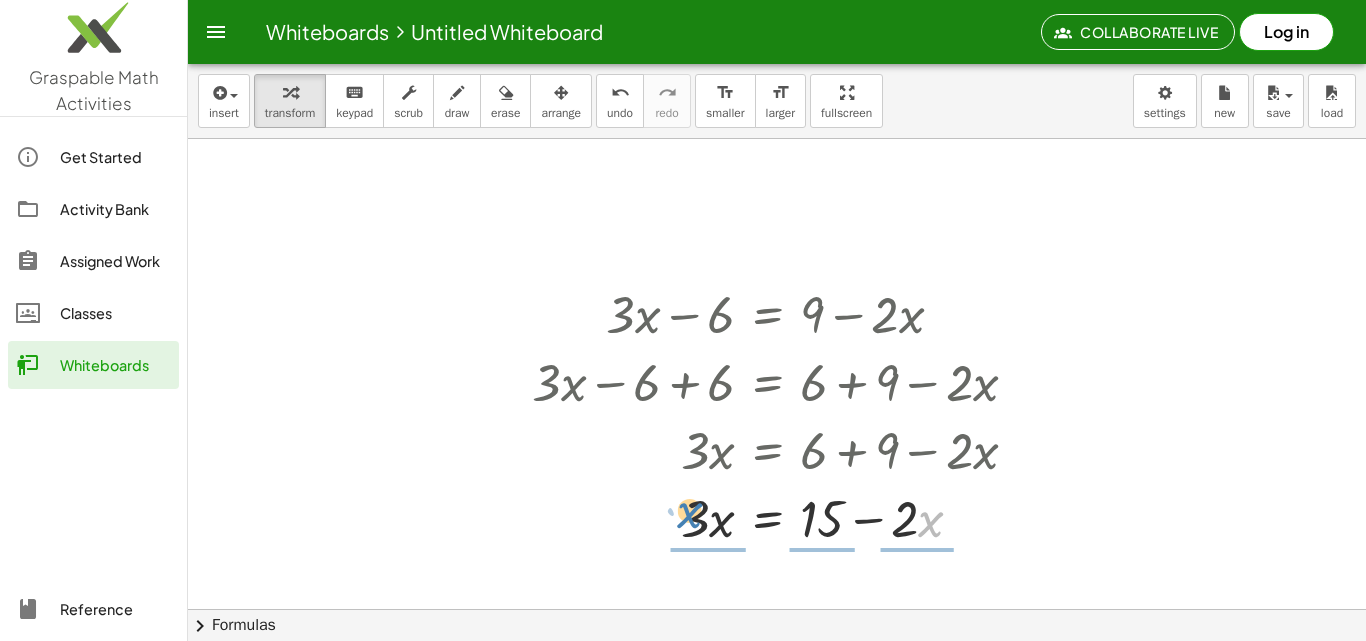 drag, startPoint x: 919, startPoint y: 511, endPoint x: 668, endPoint y: 513, distance: 251.00797 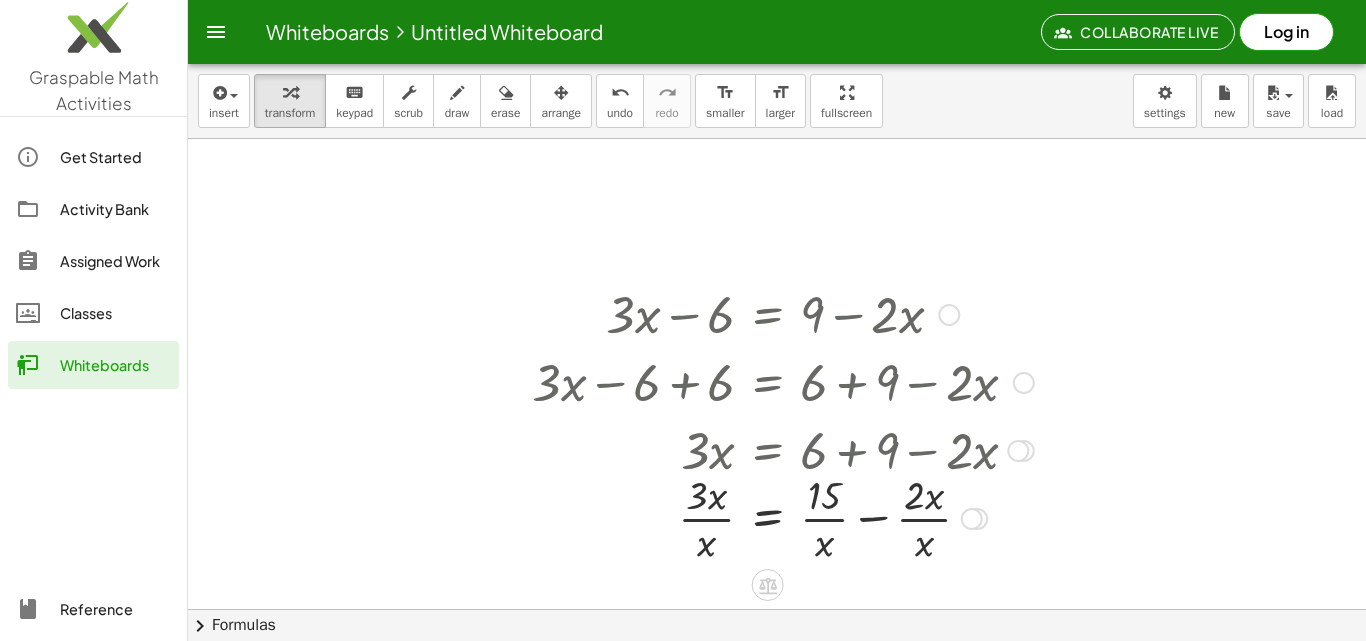 drag, startPoint x: 937, startPoint y: 547, endPoint x: 889, endPoint y: 539, distance: 48.6621 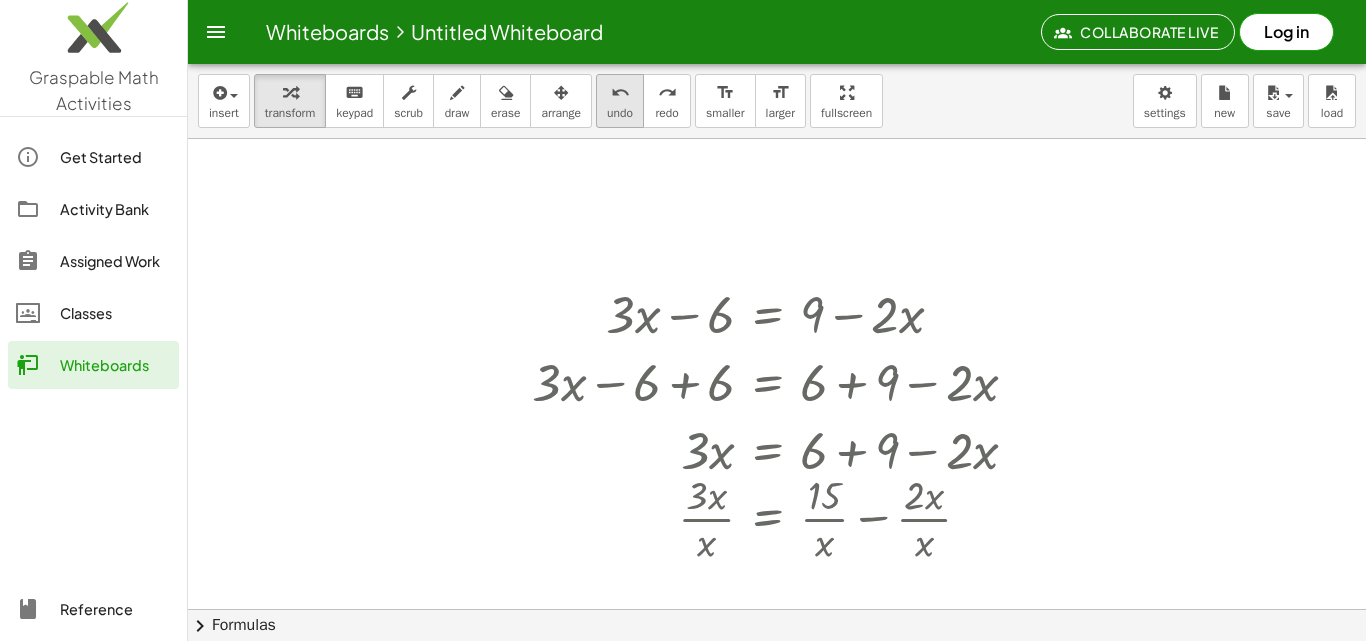 click on "undo" at bounding box center [620, 113] 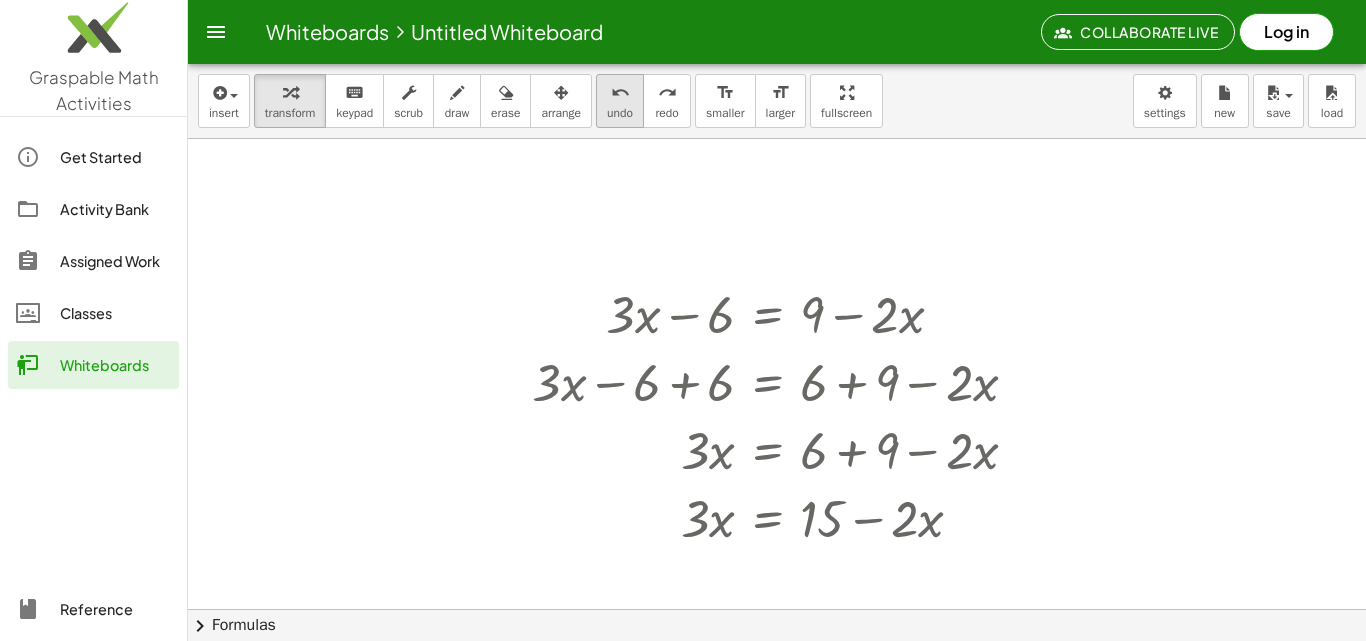 click on "undo" at bounding box center [620, 113] 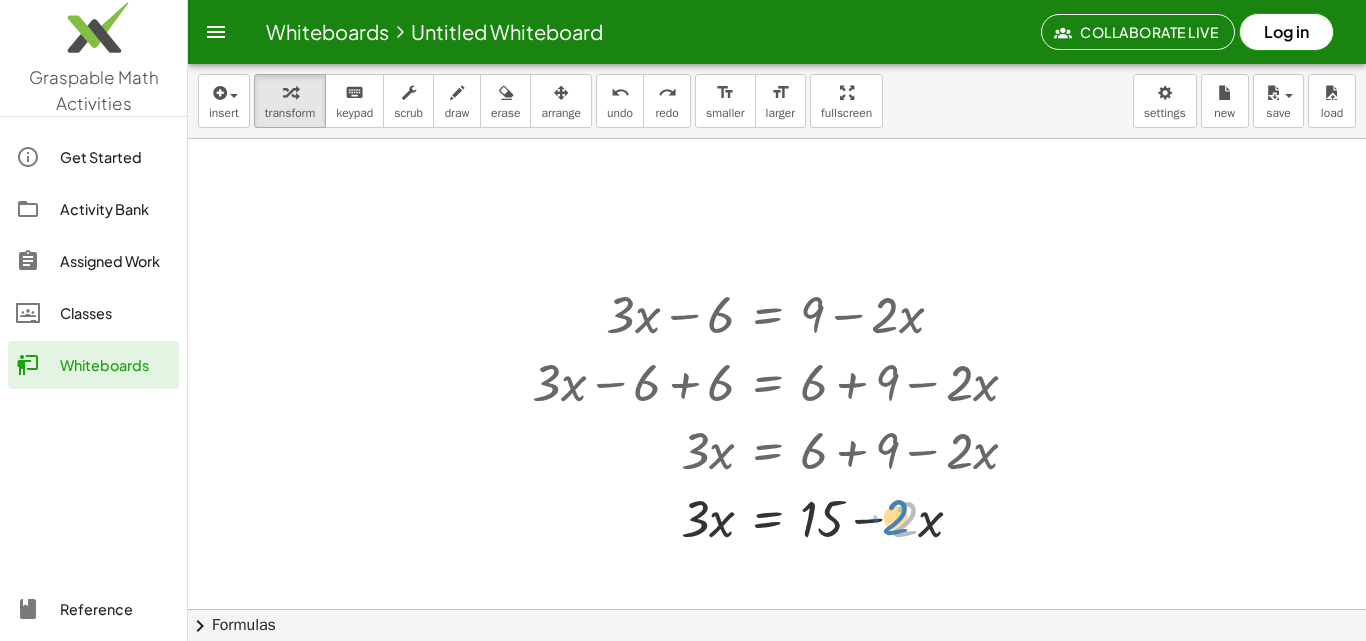 click at bounding box center [780, 517] 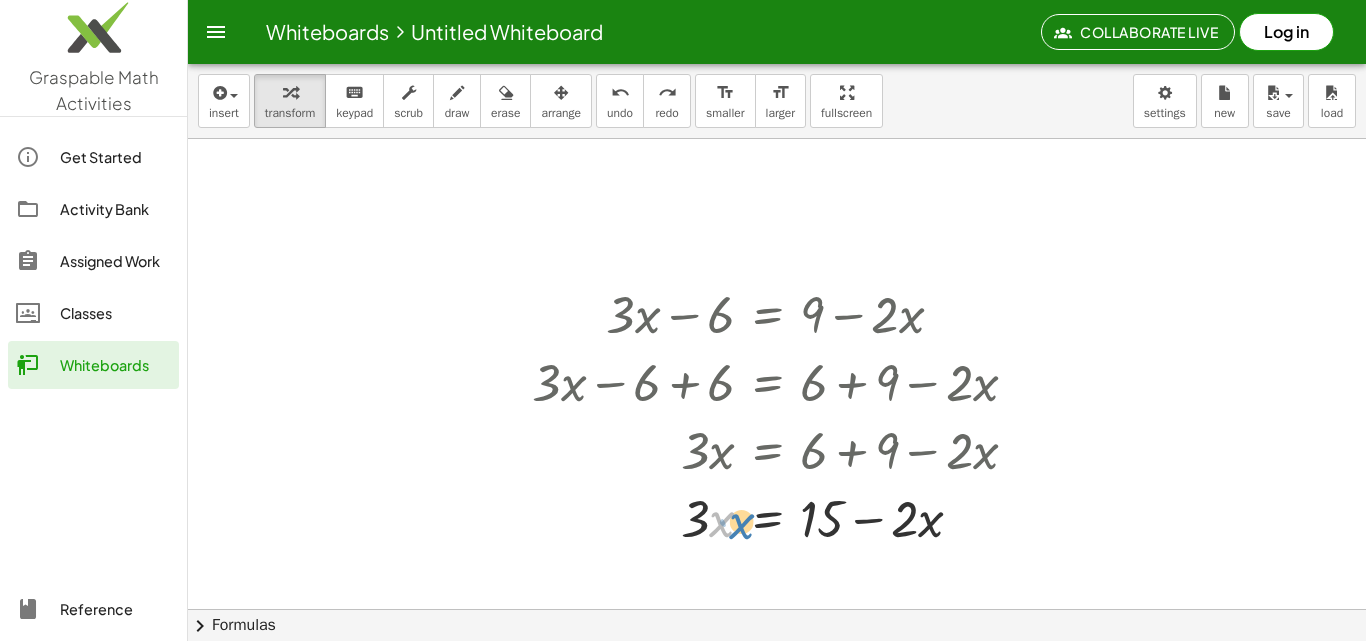 drag, startPoint x: 711, startPoint y: 520, endPoint x: 723, endPoint y: 522, distance: 12.165525 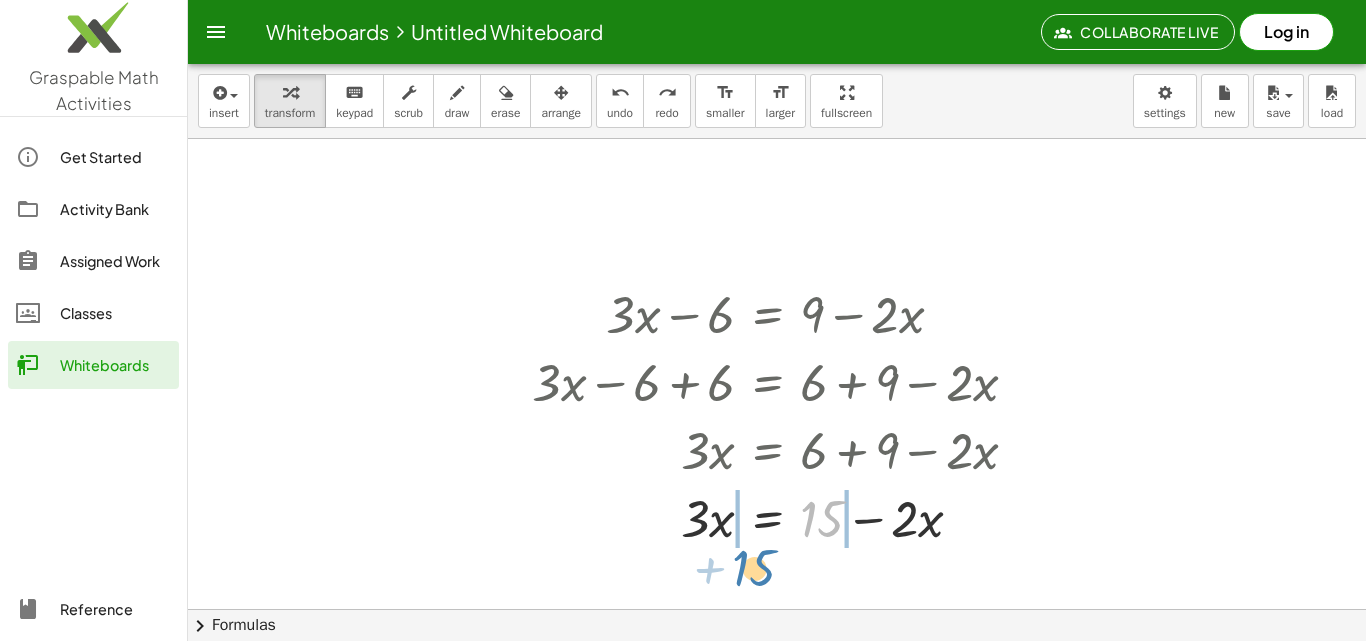 drag, startPoint x: 824, startPoint y: 519, endPoint x: 721, endPoint y: 572, distance: 115.83609 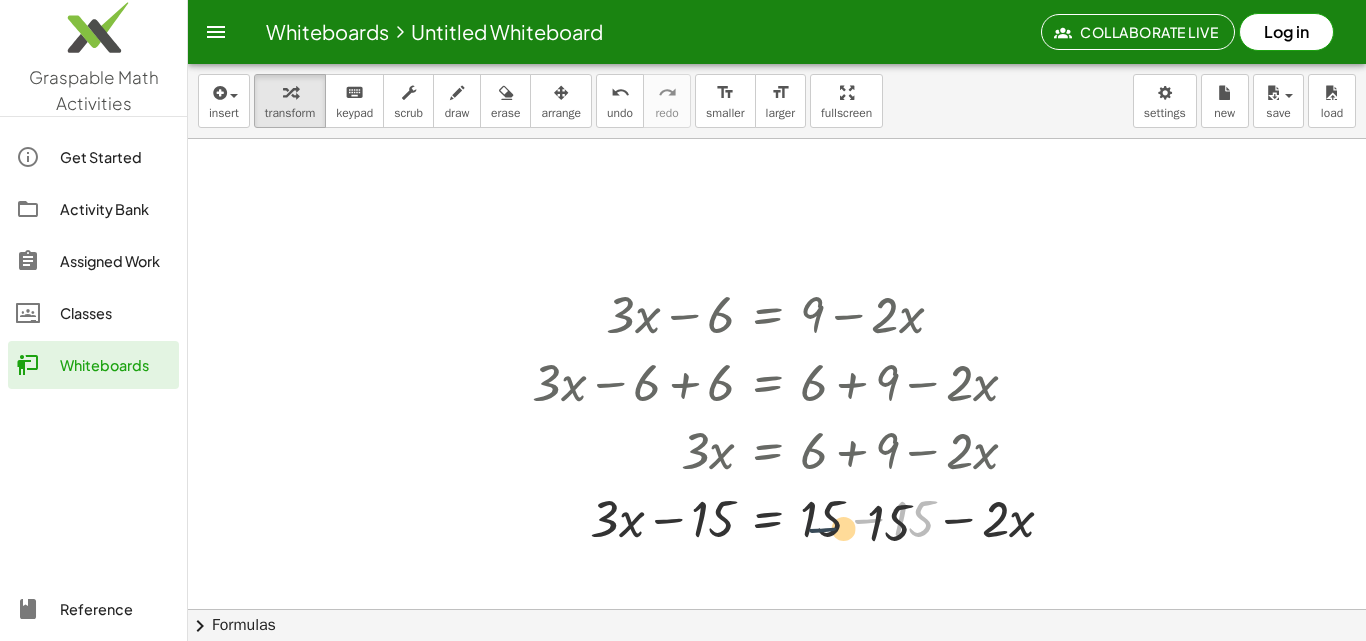 drag, startPoint x: 885, startPoint y: 514, endPoint x: 823, endPoint y: 523, distance: 62.649822 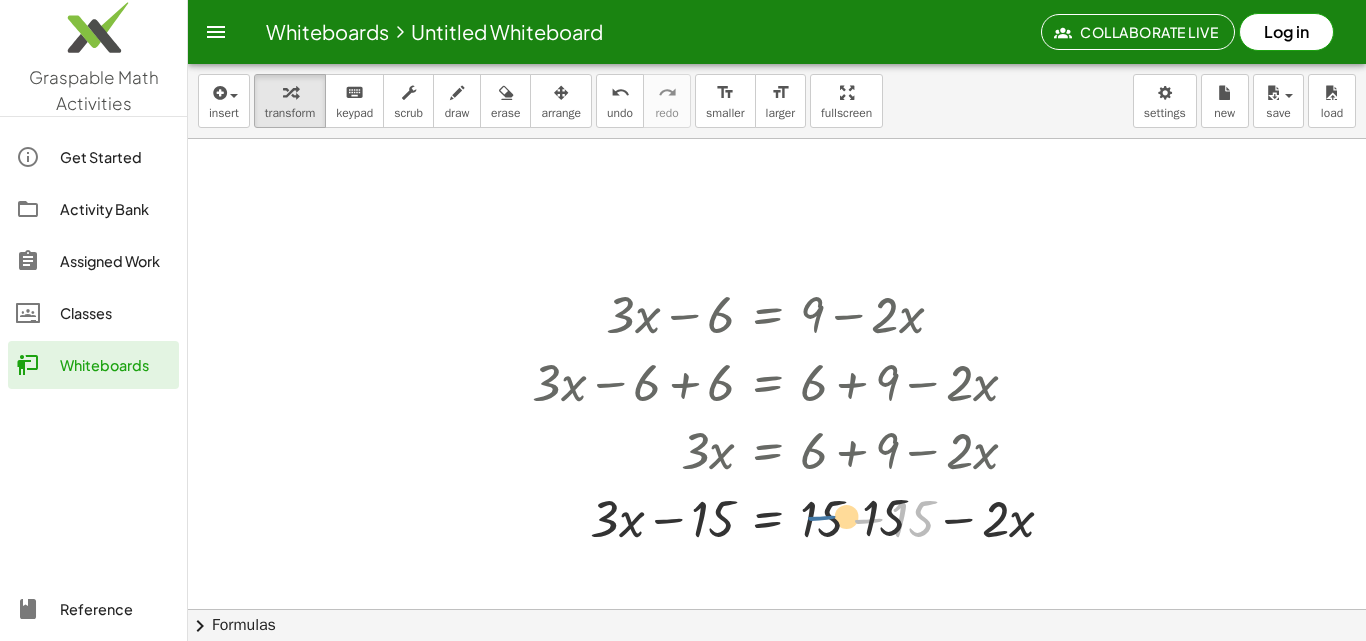 drag, startPoint x: 877, startPoint y: 515, endPoint x: 835, endPoint y: 552, distance: 55.97321 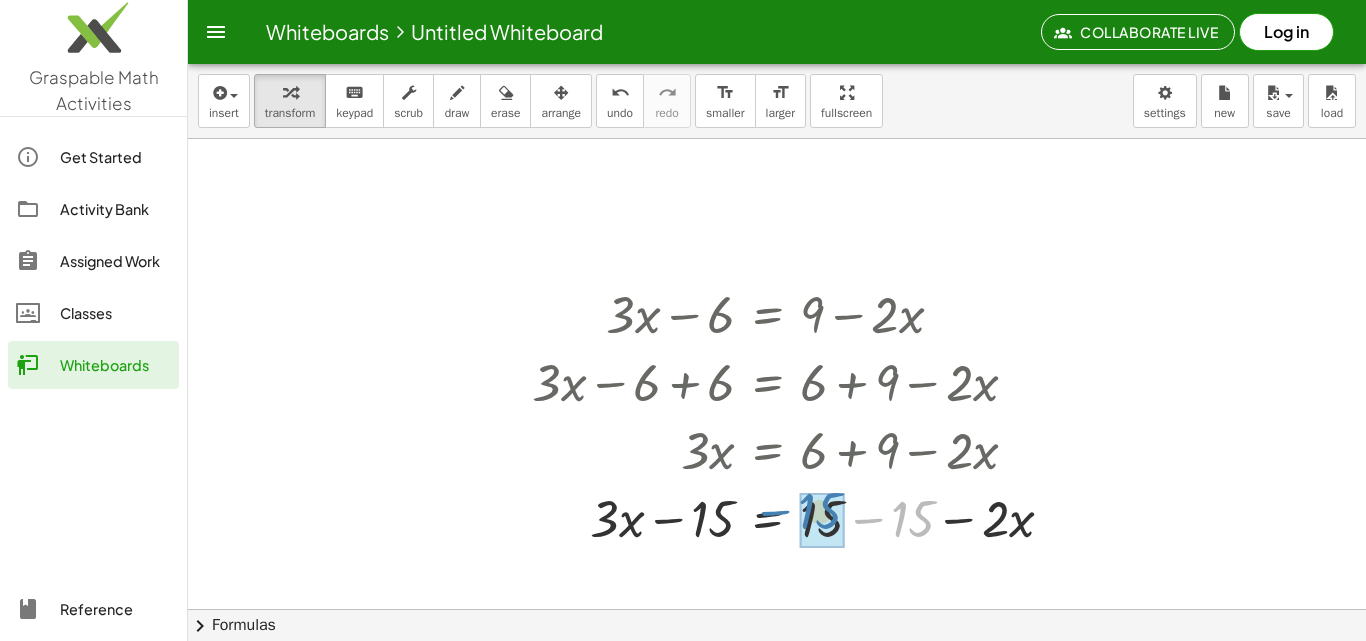 drag, startPoint x: 904, startPoint y: 519, endPoint x: 816, endPoint y: 502, distance: 89.62701 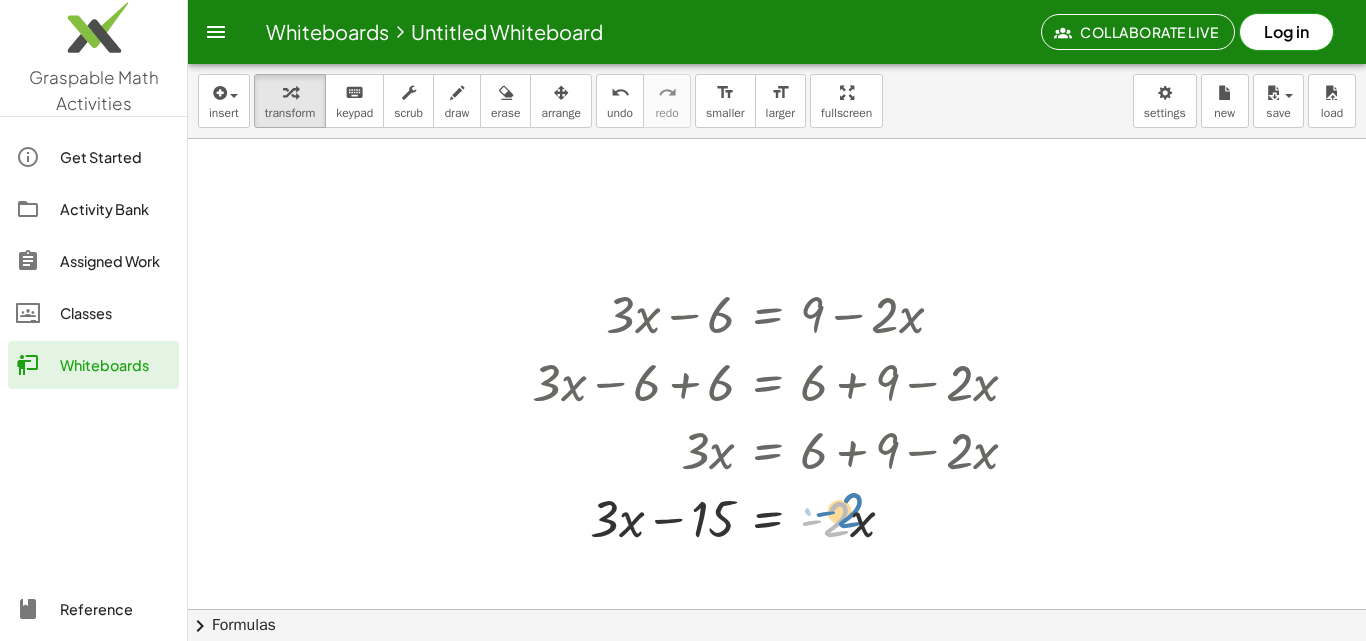 drag, startPoint x: 845, startPoint y: 512, endPoint x: 861, endPoint y: 503, distance: 18.35756 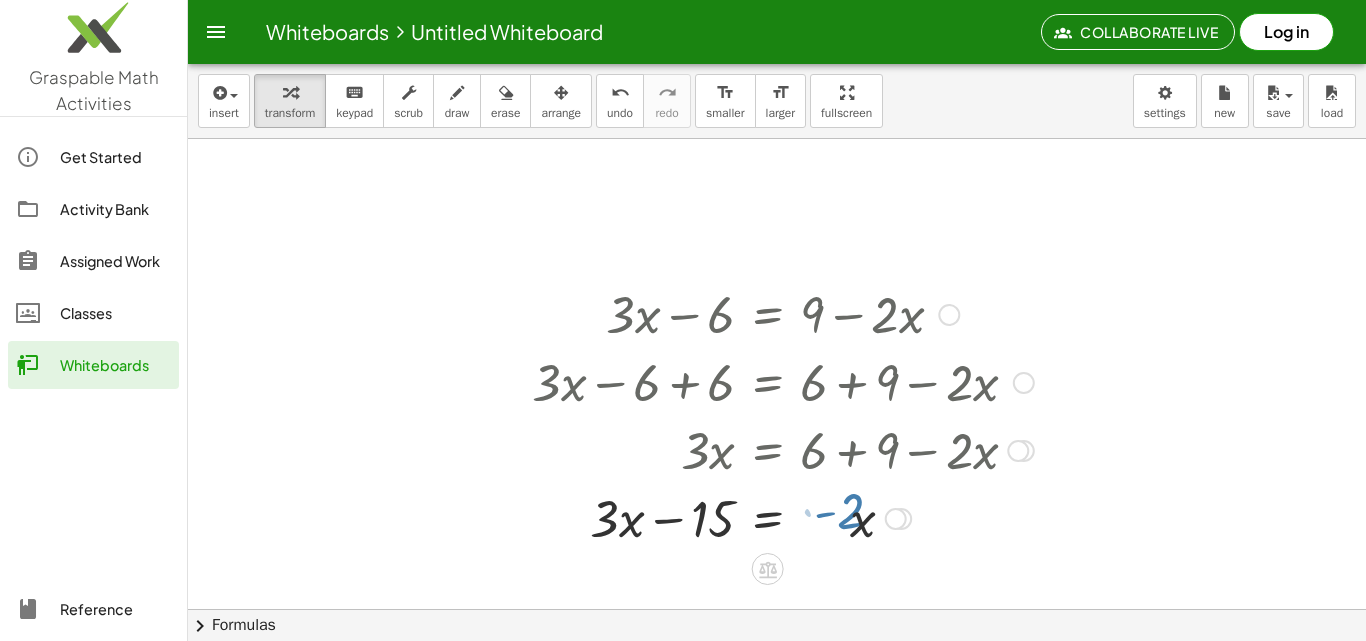drag, startPoint x: 861, startPoint y: 503, endPoint x: 848, endPoint y: 505, distance: 13.152946 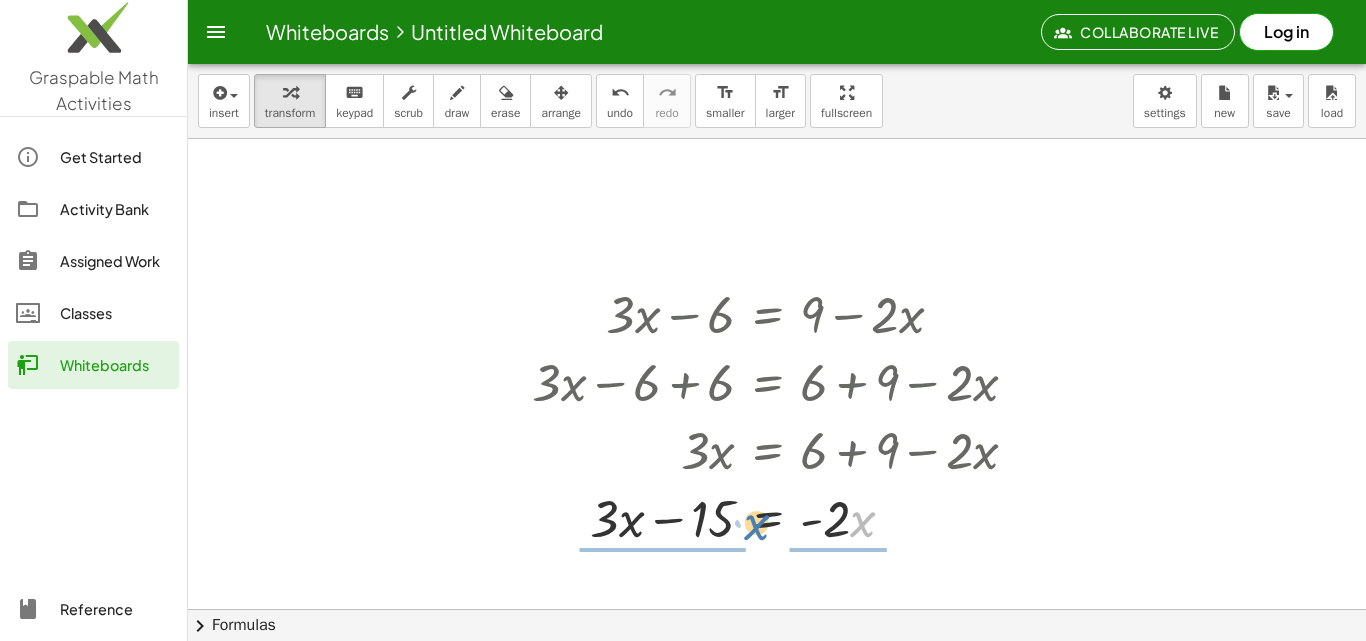 drag, startPoint x: 864, startPoint y: 516, endPoint x: 820, endPoint y: 521, distance: 44.28318 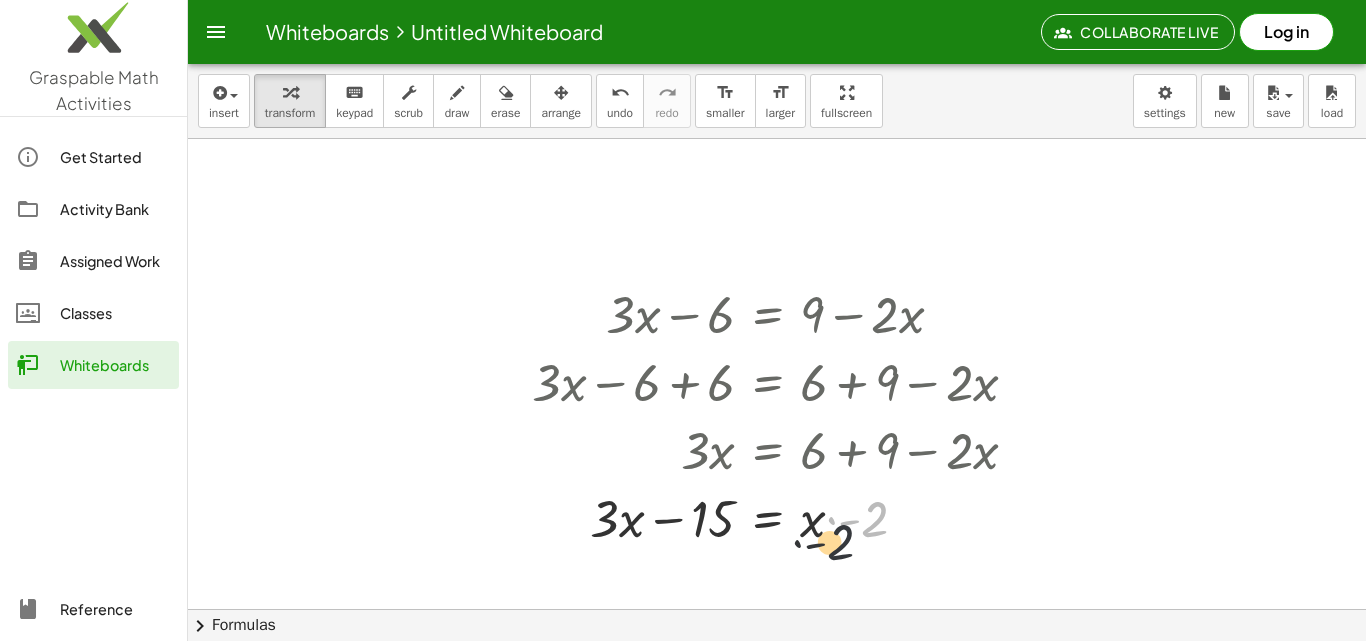 drag, startPoint x: 868, startPoint y: 498, endPoint x: 828, endPoint y: 525, distance: 48.259712 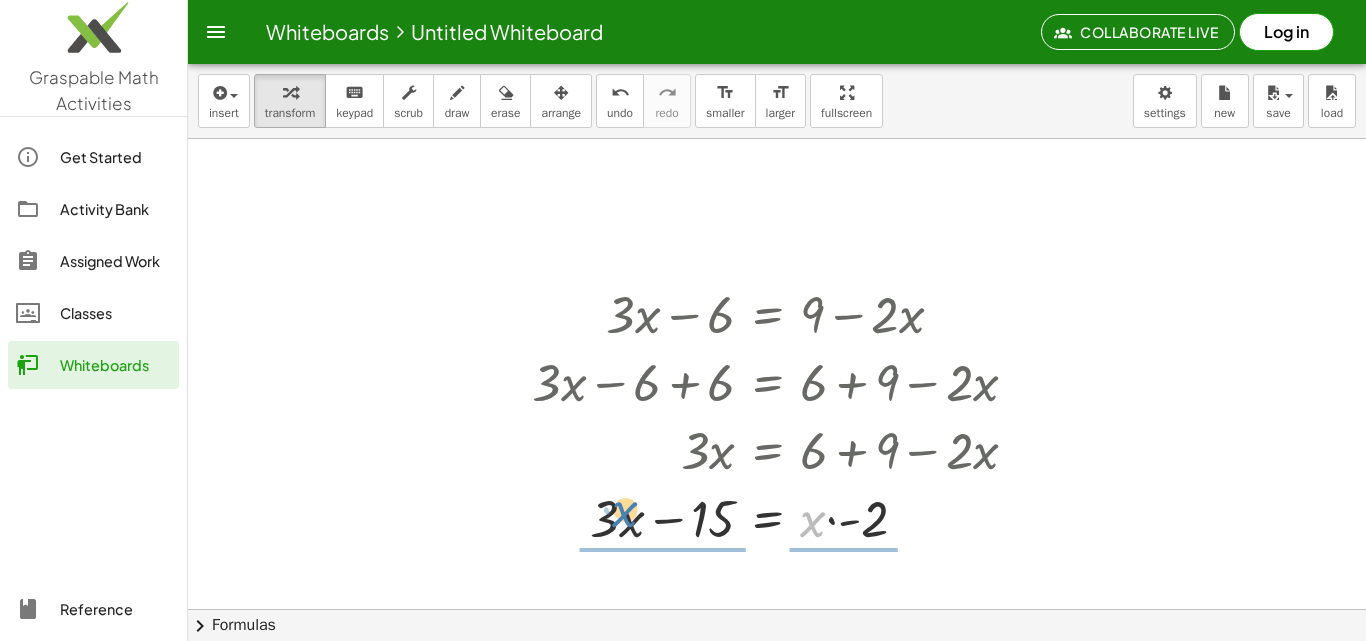 drag, startPoint x: 801, startPoint y: 518, endPoint x: 633, endPoint y: 510, distance: 168.19037 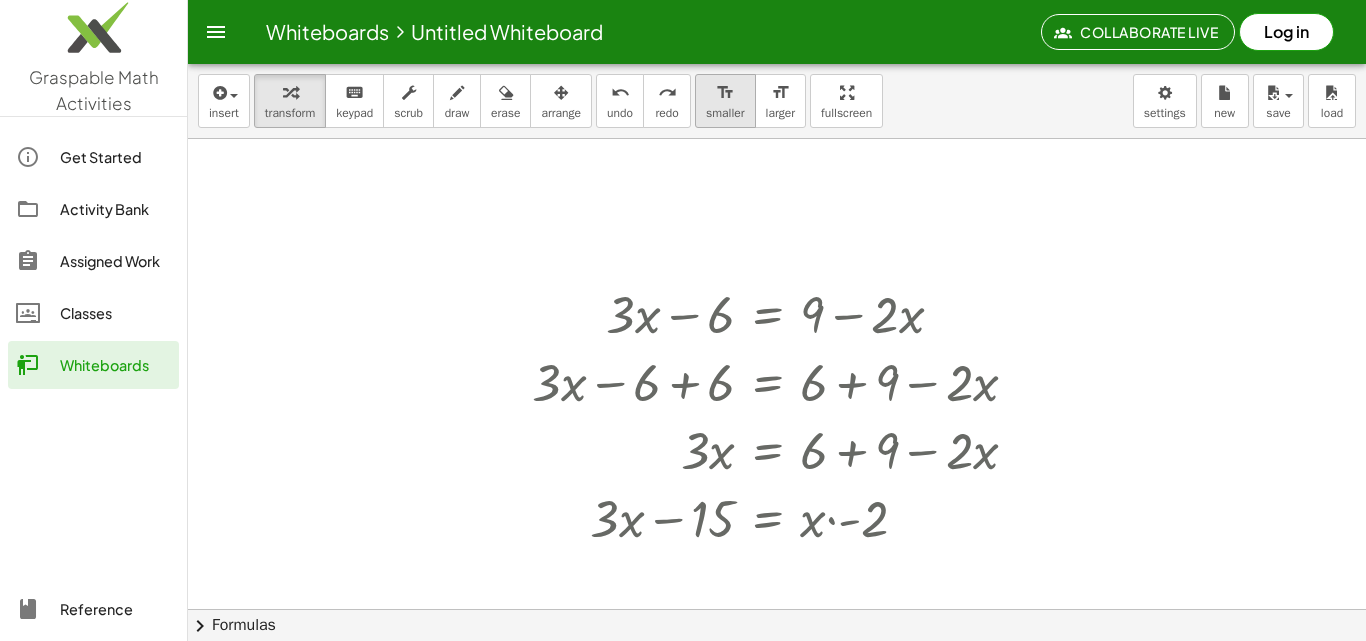 drag, startPoint x: 602, startPoint y: 114, endPoint x: 700, endPoint y: 125, distance: 98.61542 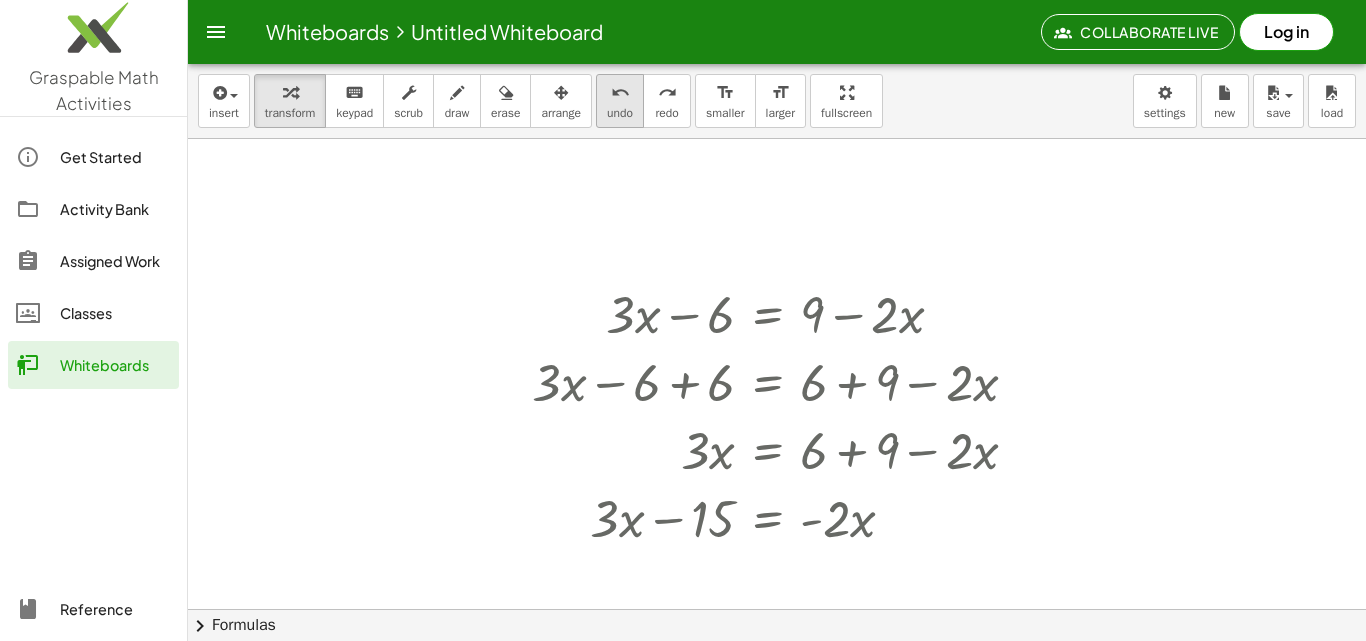 click on "undo undo" at bounding box center (620, 101) 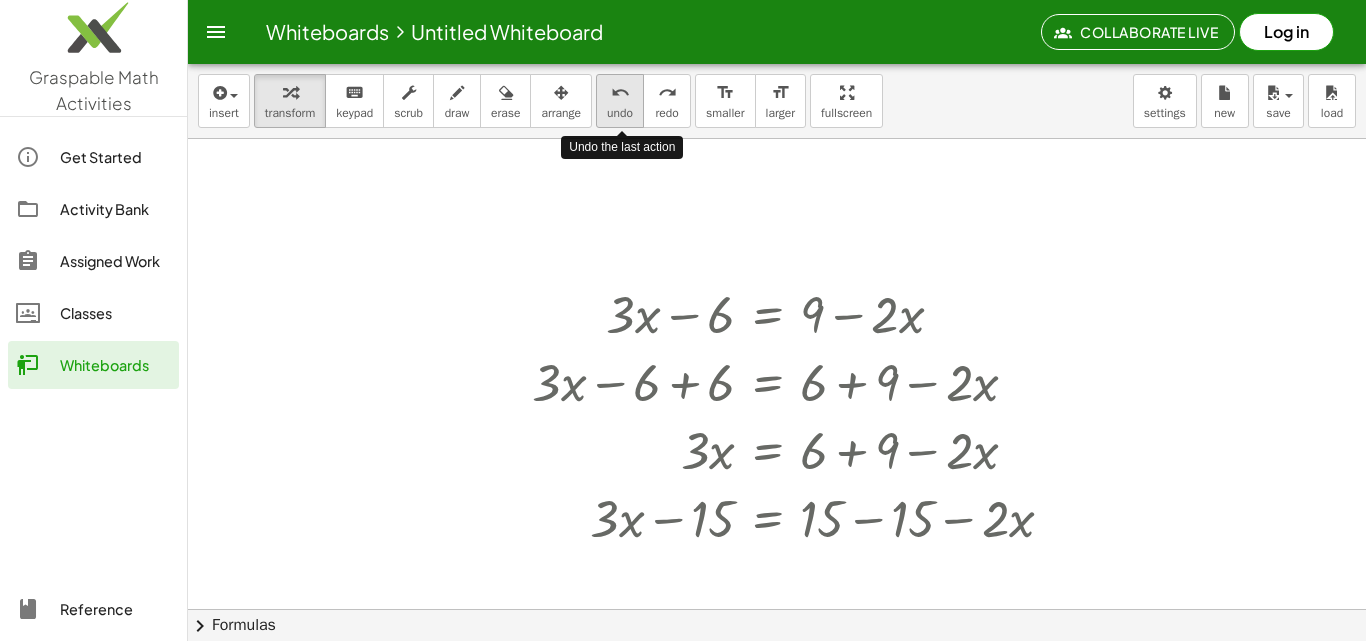 click on "undo undo" at bounding box center [620, 101] 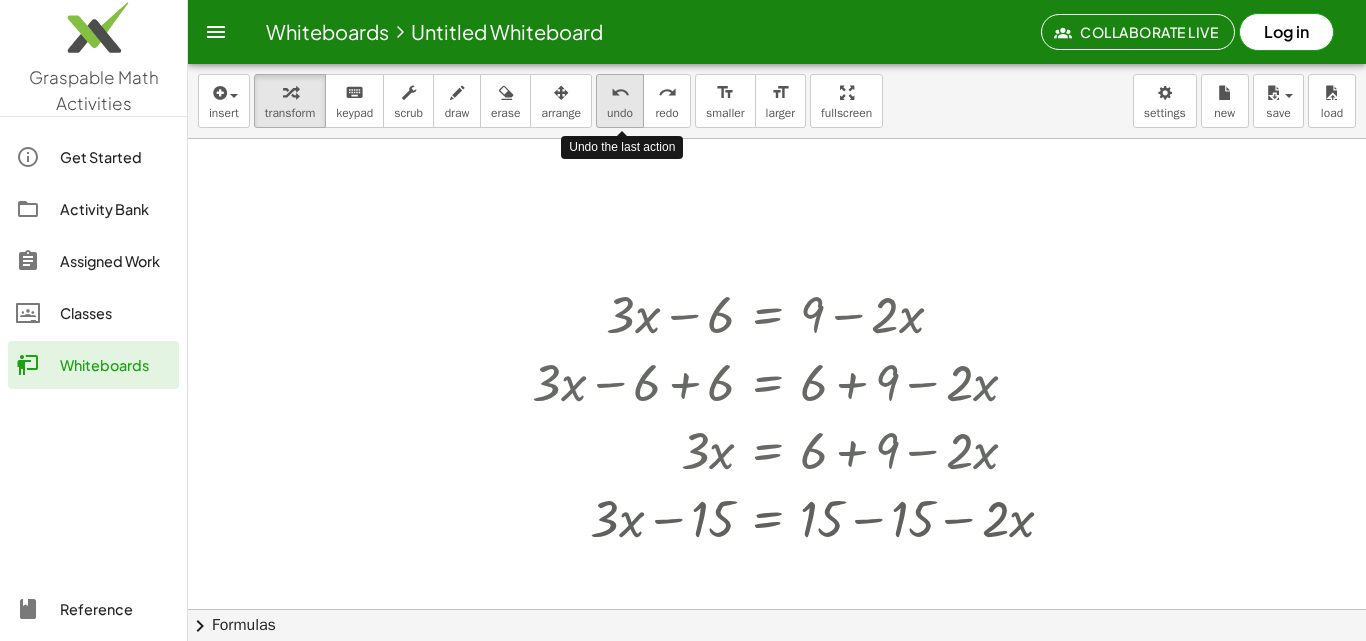 click on "undo undo" at bounding box center (620, 101) 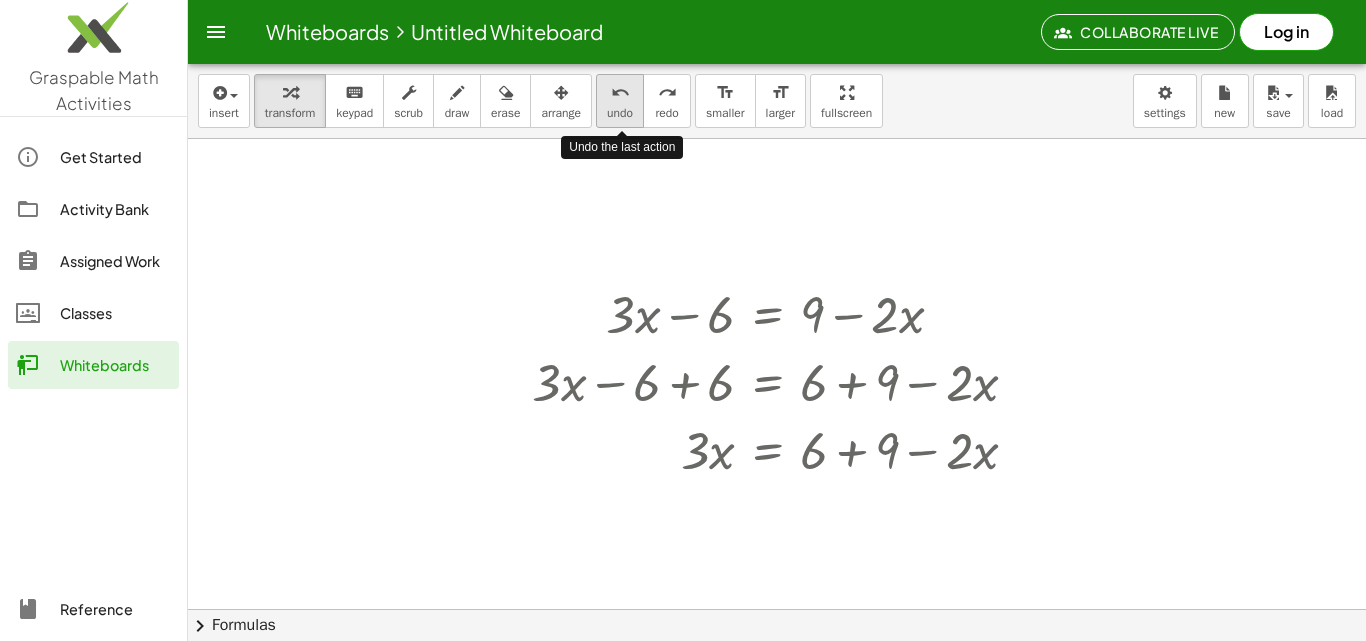 click on "undo undo" at bounding box center [620, 101] 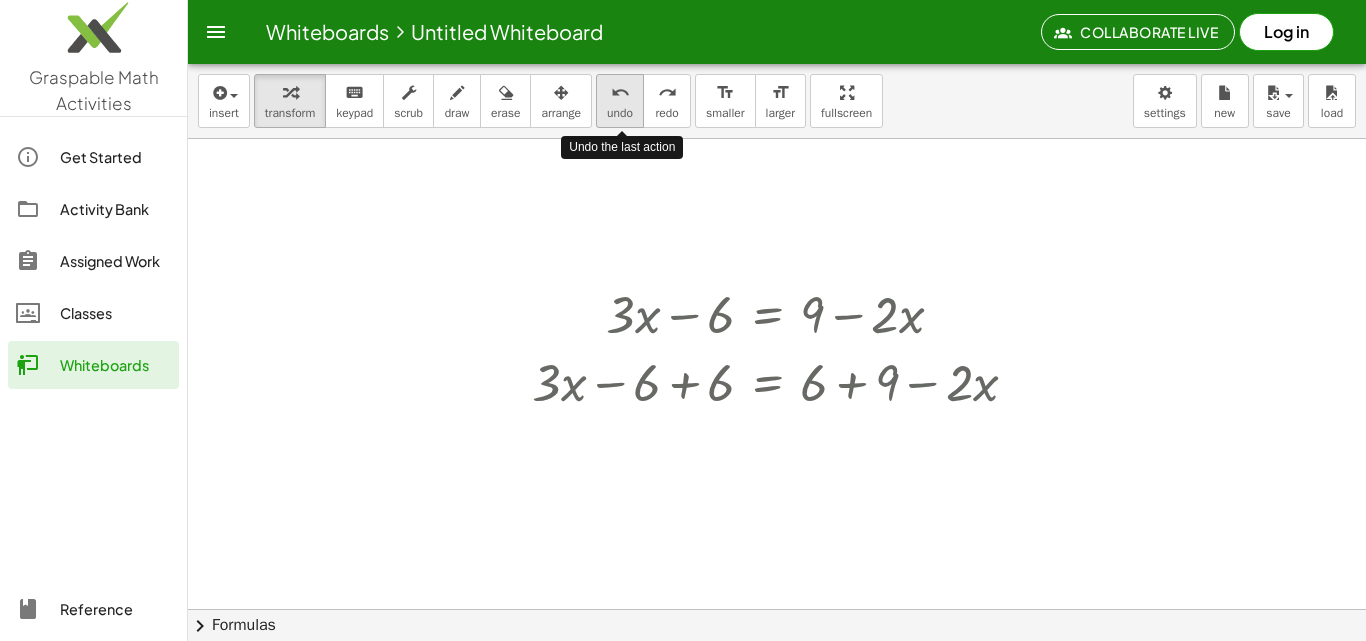 click on "undo undo" at bounding box center (620, 101) 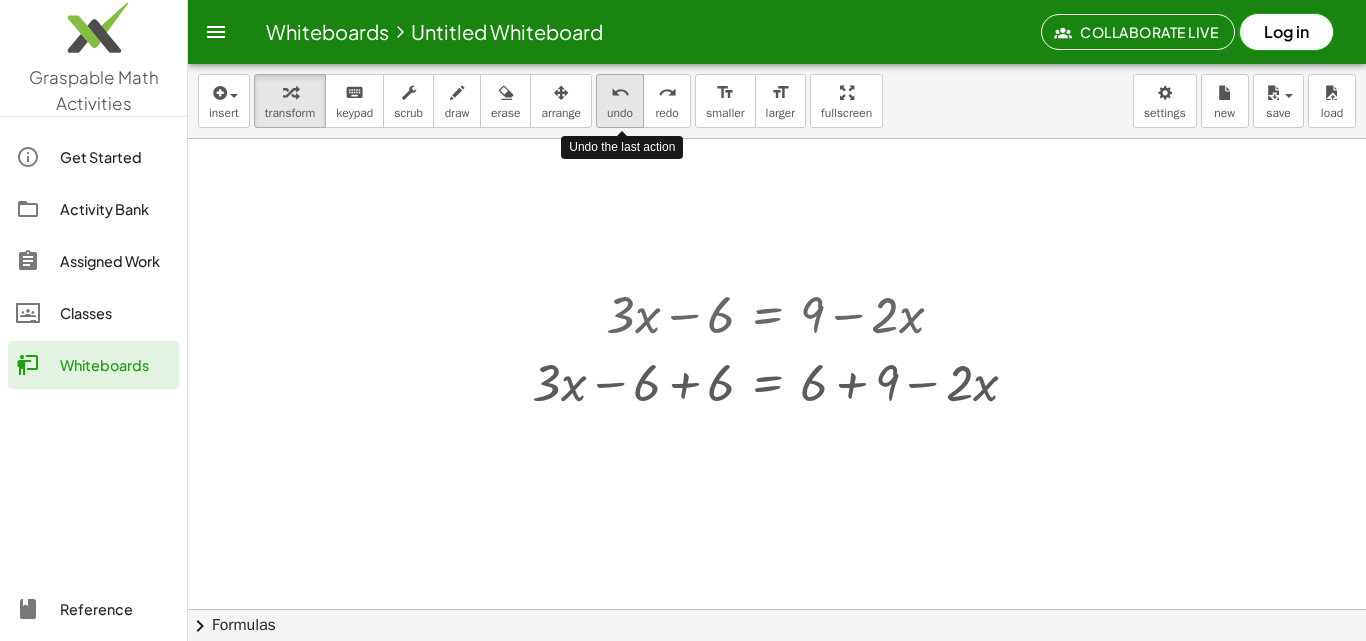 click on "undo undo" at bounding box center [620, 101] 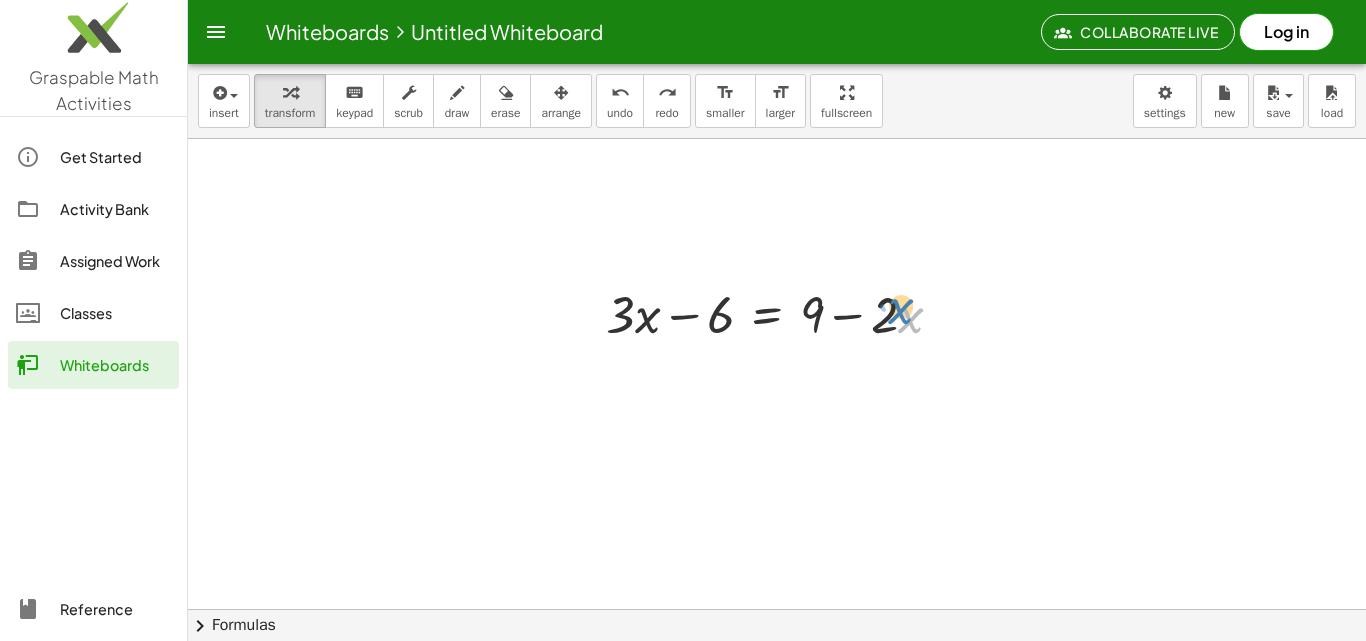 drag, startPoint x: 906, startPoint y: 324, endPoint x: 882, endPoint y: 328, distance: 24.33105 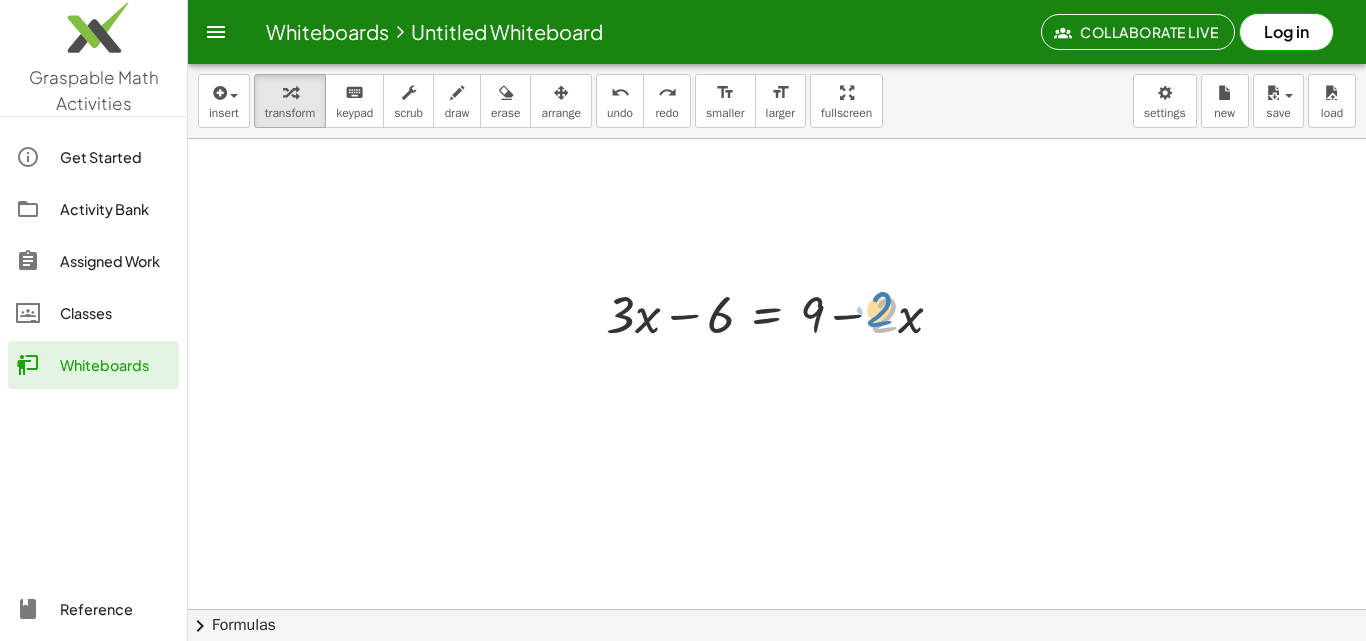 click at bounding box center (782, 313) 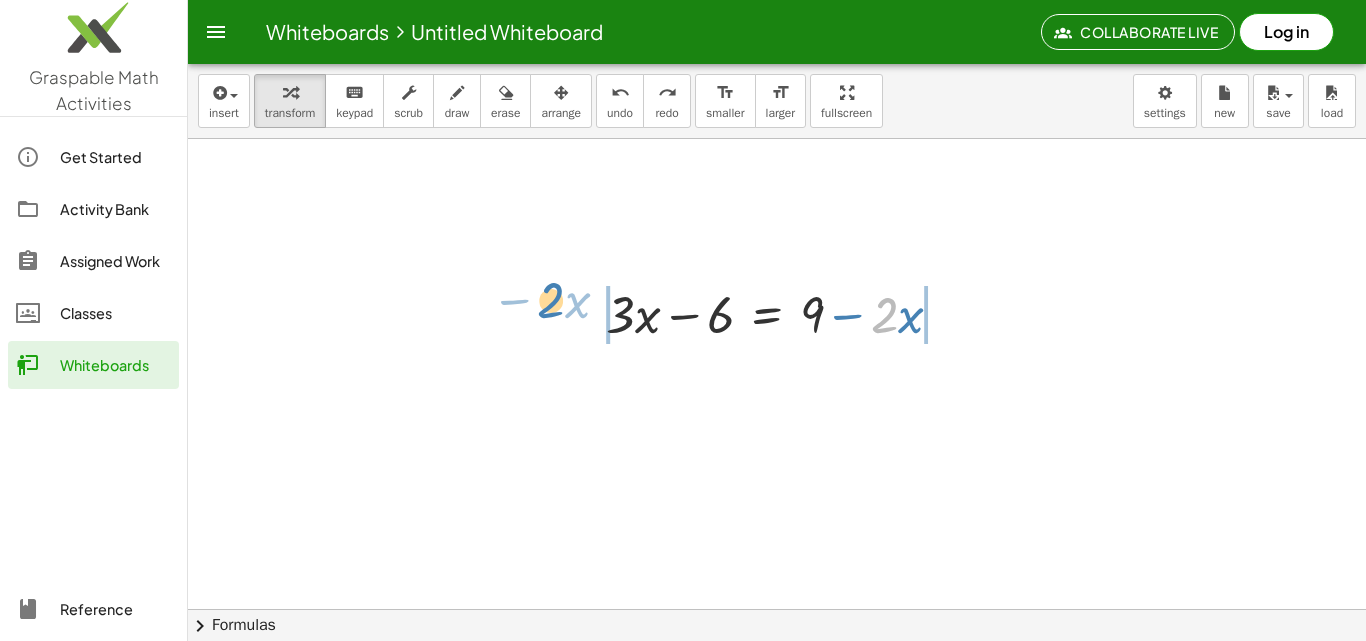 drag, startPoint x: 894, startPoint y: 311, endPoint x: 561, endPoint y: 296, distance: 333.33768 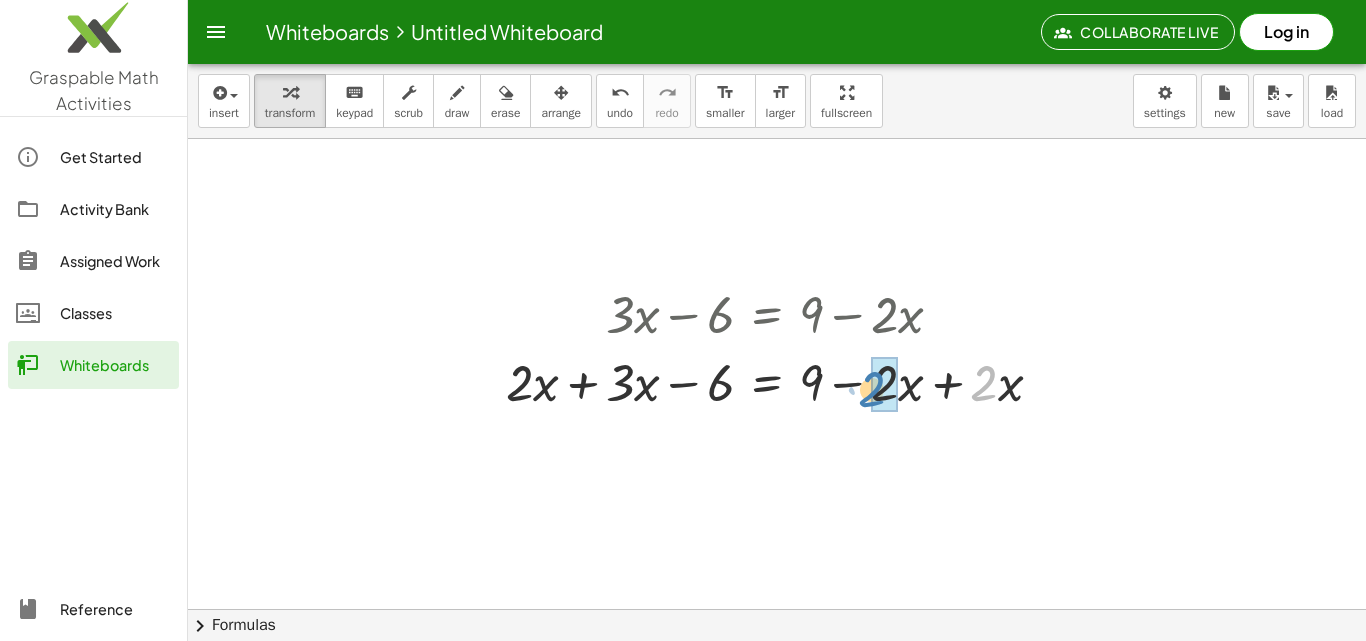 drag, startPoint x: 986, startPoint y: 399, endPoint x: 881, endPoint y: 408, distance: 105.38501 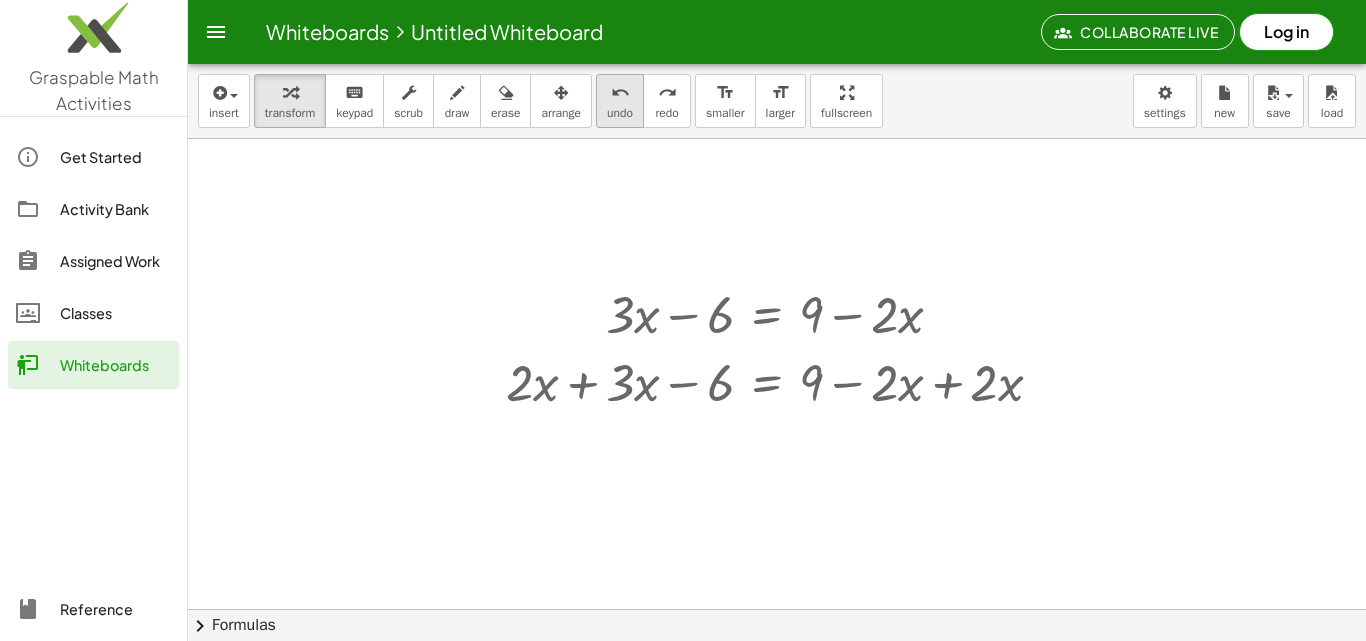 click on "undo" at bounding box center (620, 113) 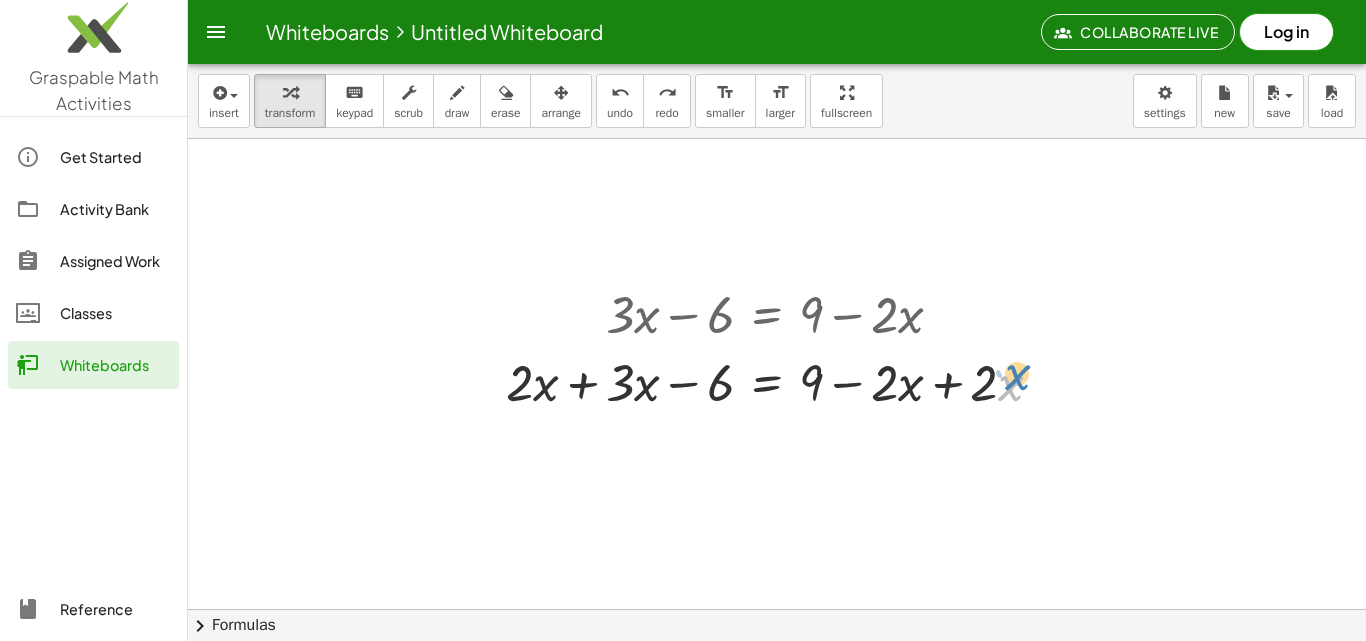 drag, startPoint x: 1007, startPoint y: 390, endPoint x: 1011, endPoint y: 378, distance: 12.649111 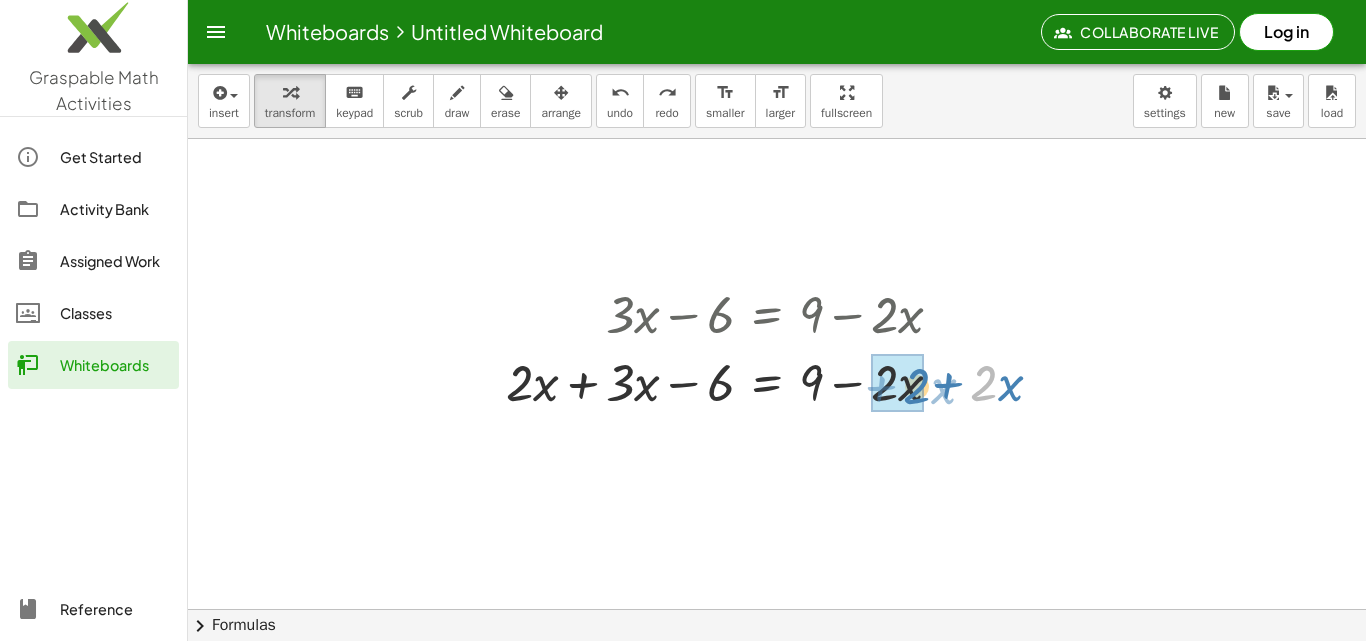 drag, startPoint x: 986, startPoint y: 396, endPoint x: 919, endPoint y: 399, distance: 67.06713 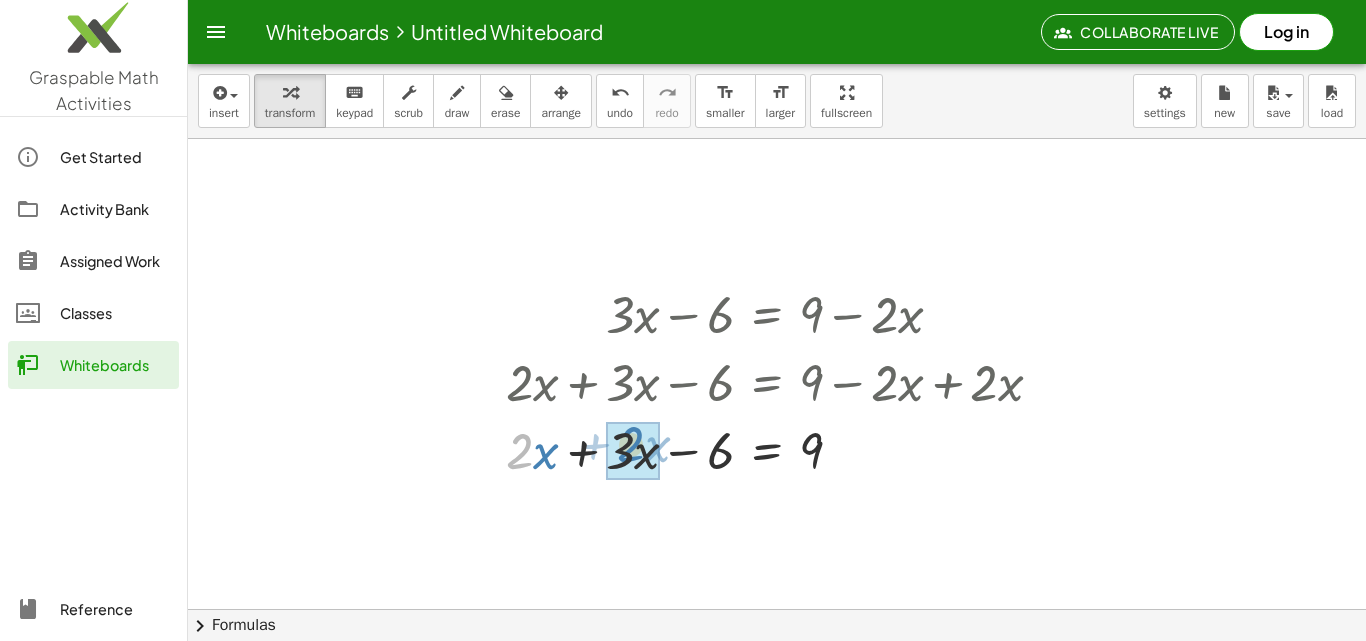 drag, startPoint x: 527, startPoint y: 456, endPoint x: 641, endPoint y: 449, distance: 114.21471 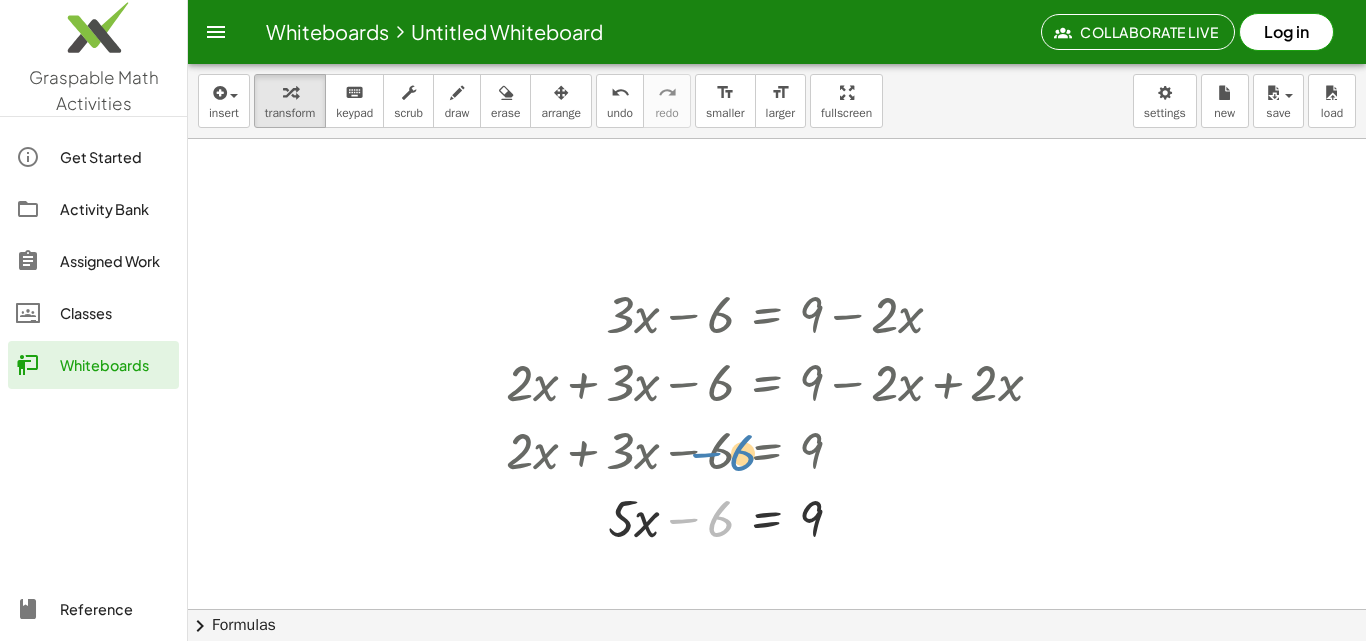 drag, startPoint x: 718, startPoint y: 511, endPoint x: 723, endPoint y: 454, distance: 57.21888 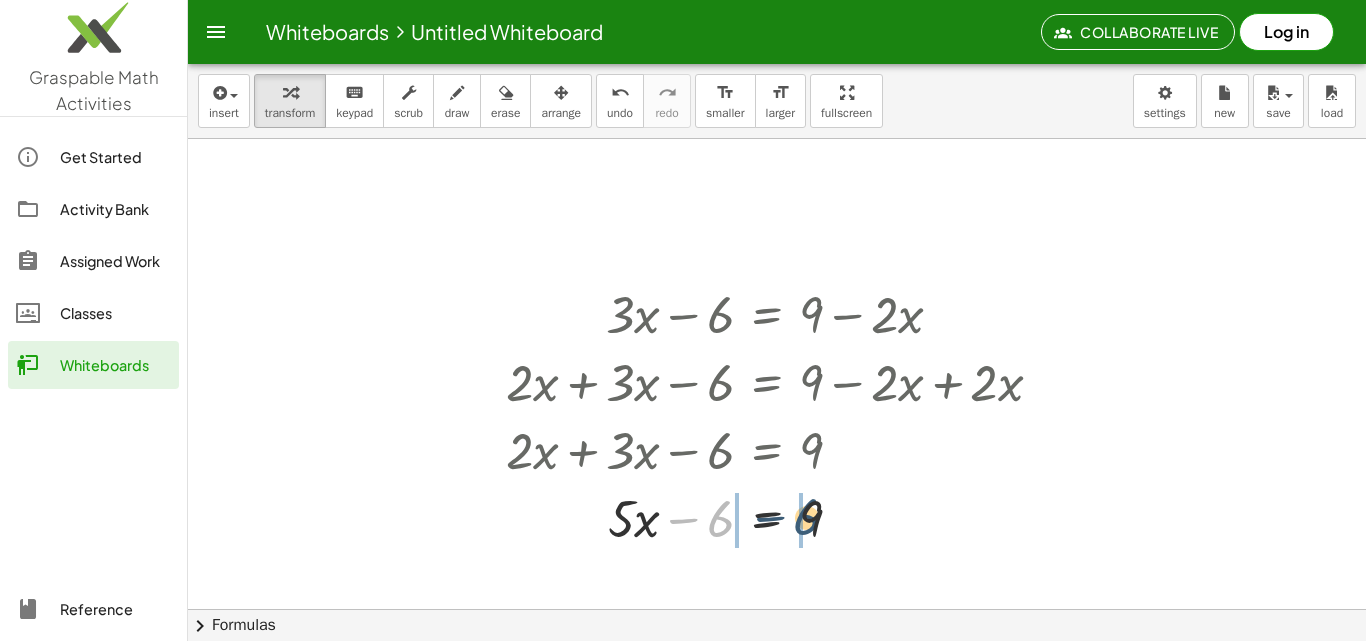 drag, startPoint x: 707, startPoint y: 519, endPoint x: 792, endPoint y: 504, distance: 86.313385 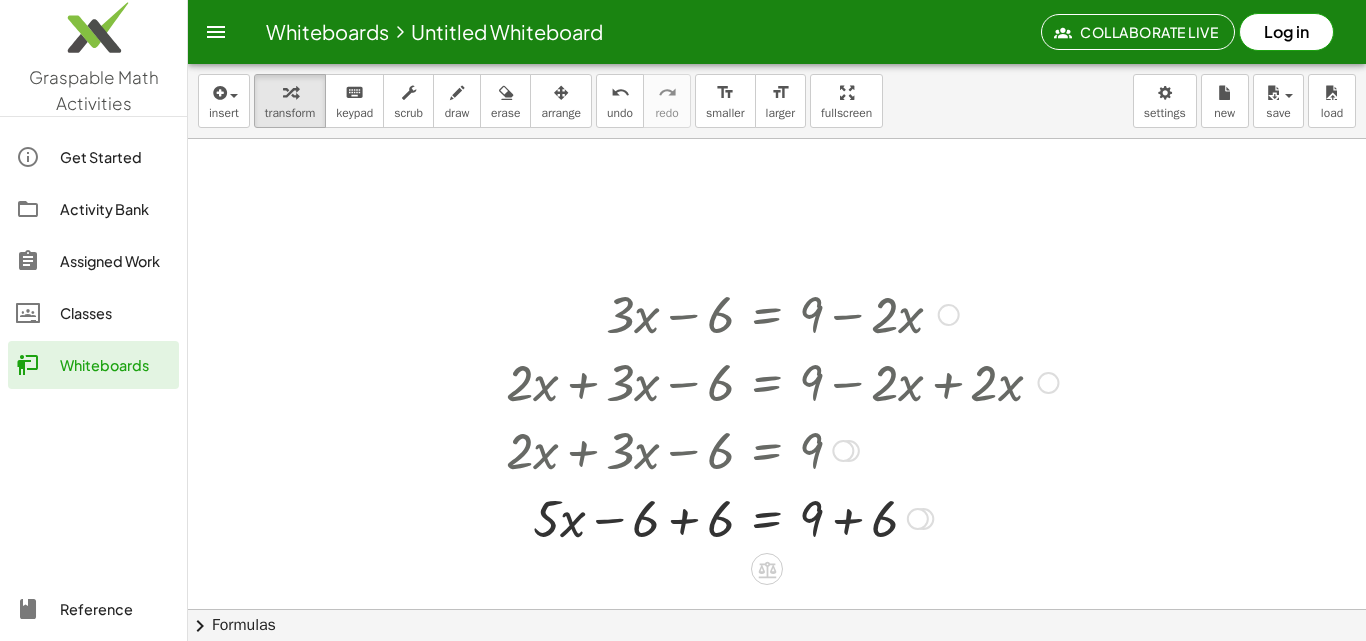drag, startPoint x: 732, startPoint y: 519, endPoint x: 699, endPoint y: 531, distance: 35.1141 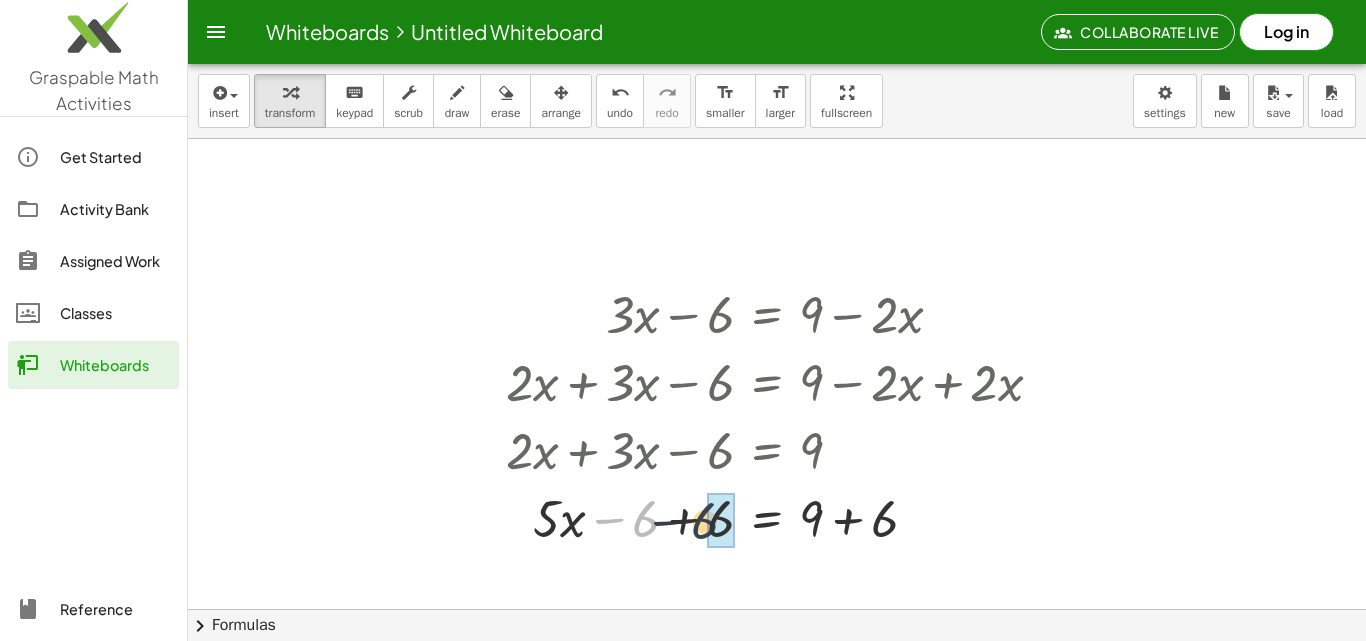 drag, startPoint x: 655, startPoint y: 516, endPoint x: 736, endPoint y: 510, distance: 81.22192 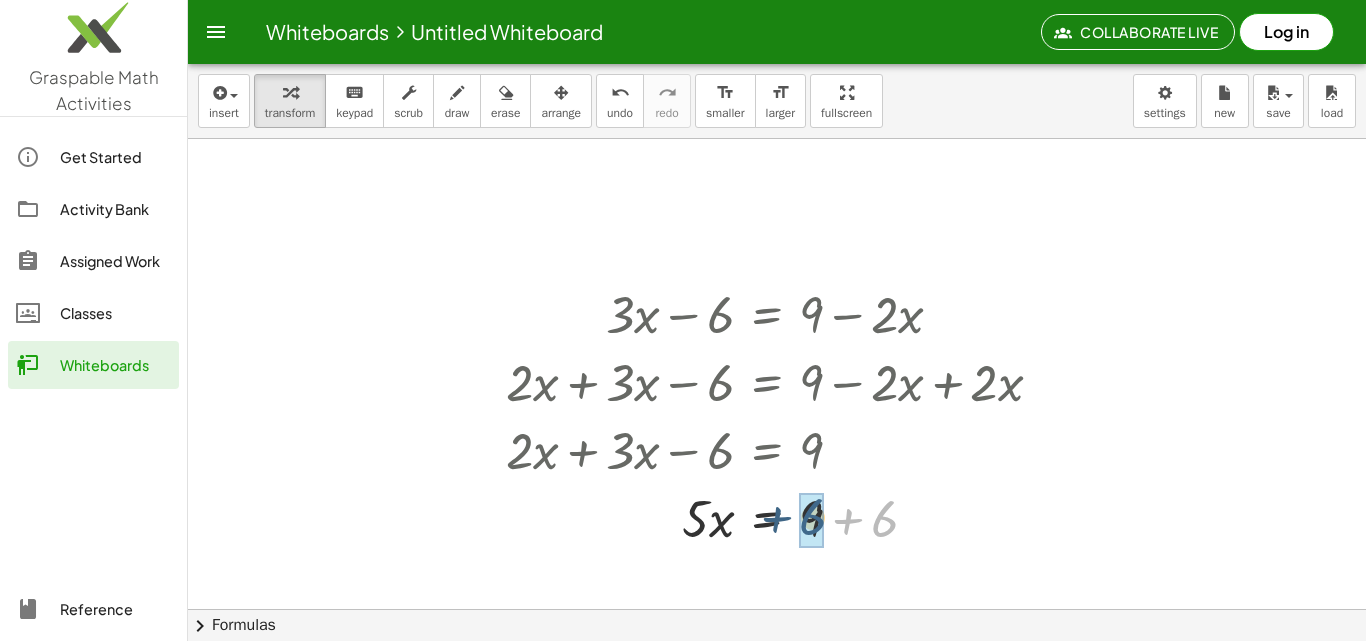 drag, startPoint x: 884, startPoint y: 517, endPoint x: 810, endPoint y: 512, distance: 74.168724 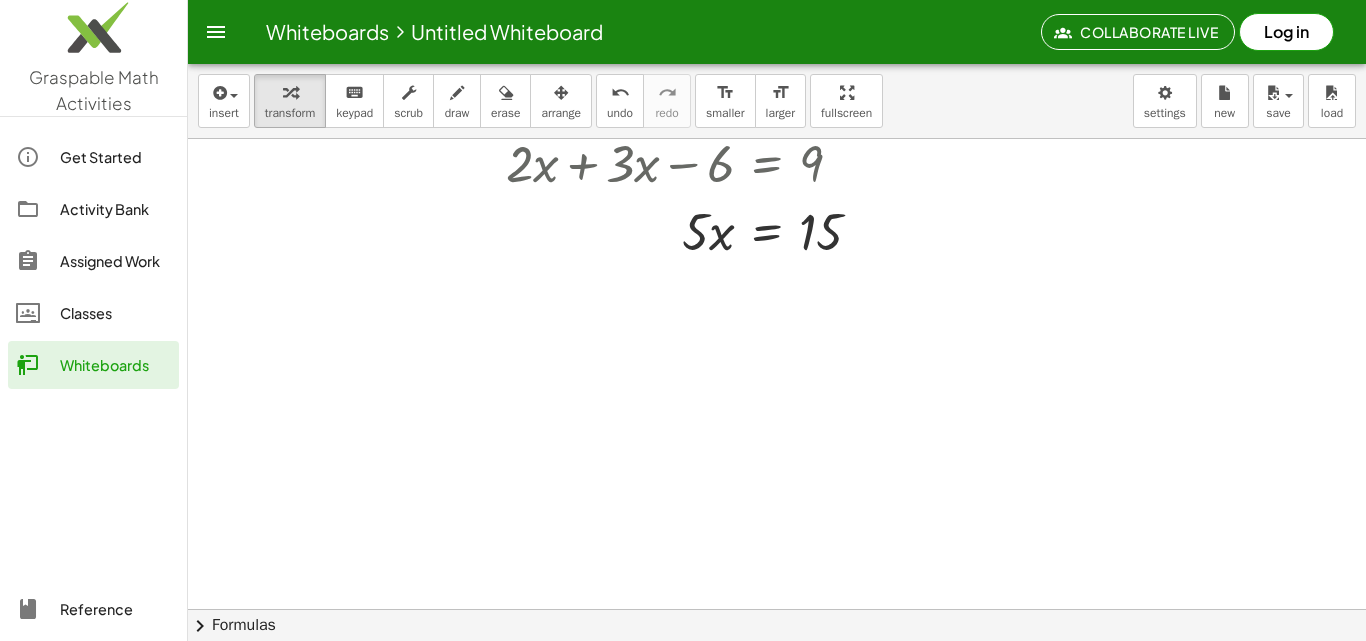 scroll, scrollTop: 300, scrollLeft: 0, axis: vertical 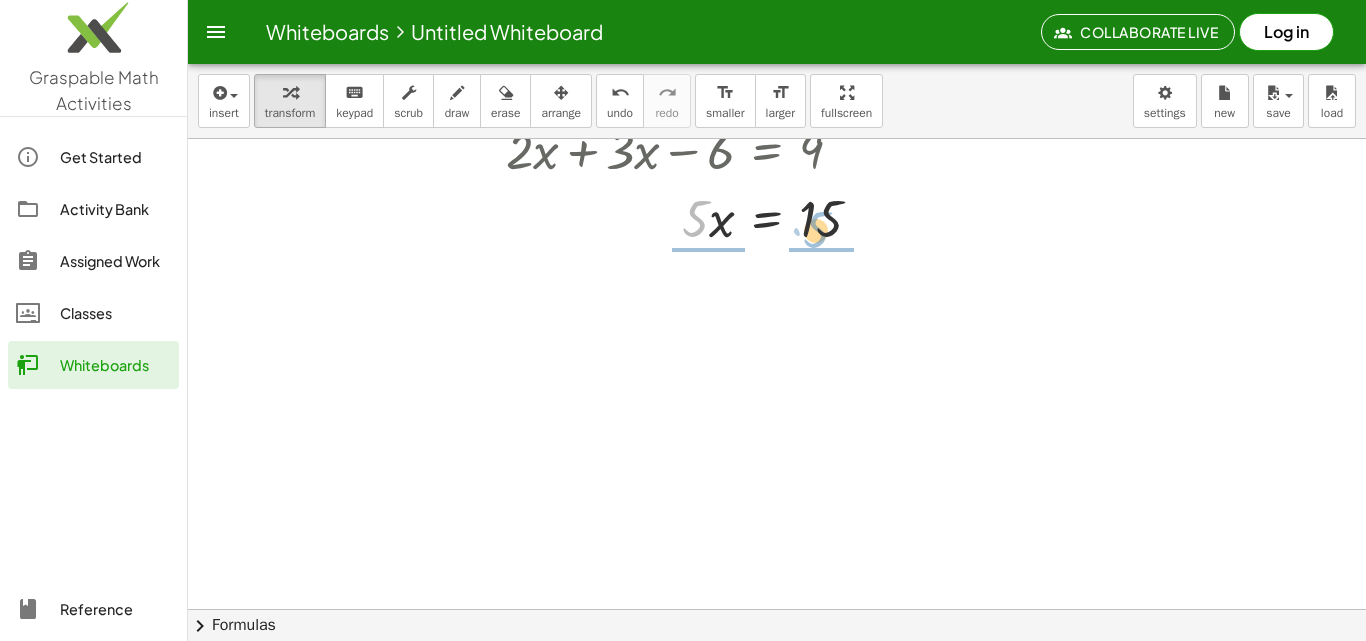 drag, startPoint x: 697, startPoint y: 224, endPoint x: 819, endPoint y: 235, distance: 122.494896 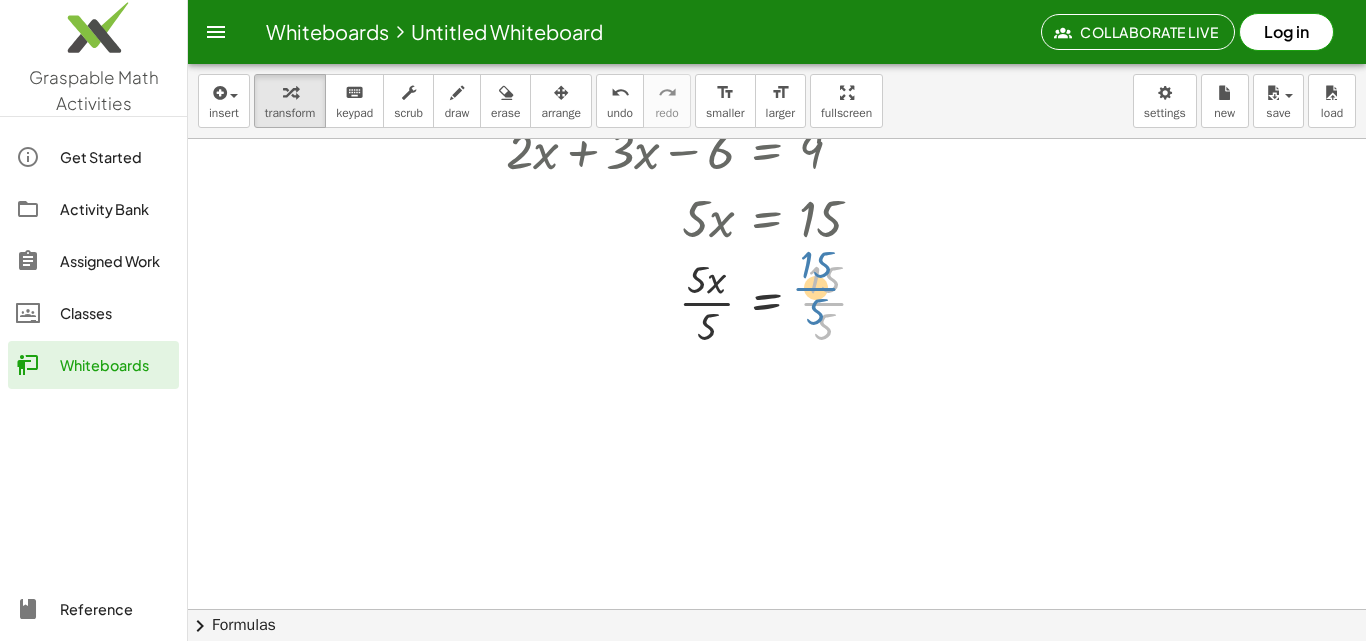 drag, startPoint x: 821, startPoint y: 305, endPoint x: 813, endPoint y: 290, distance: 17 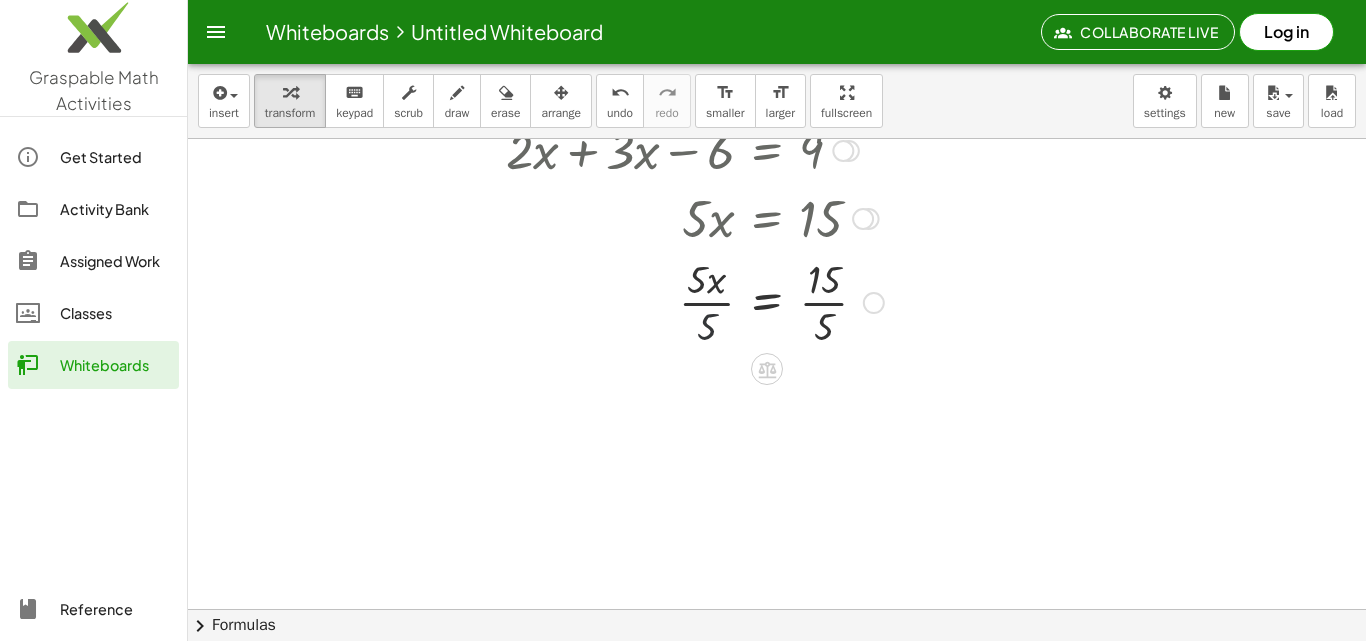 drag, startPoint x: 704, startPoint y: 324, endPoint x: 704, endPoint y: 288, distance: 36 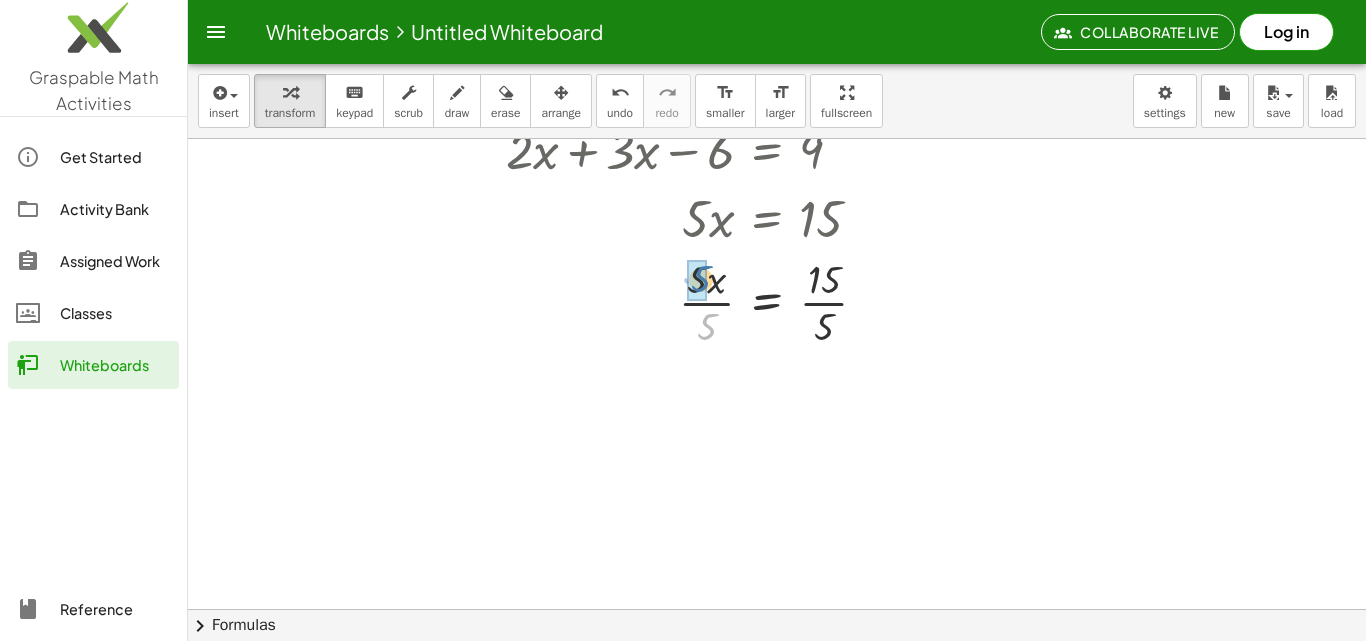 drag, startPoint x: 711, startPoint y: 326, endPoint x: 705, endPoint y: 277, distance: 49.365982 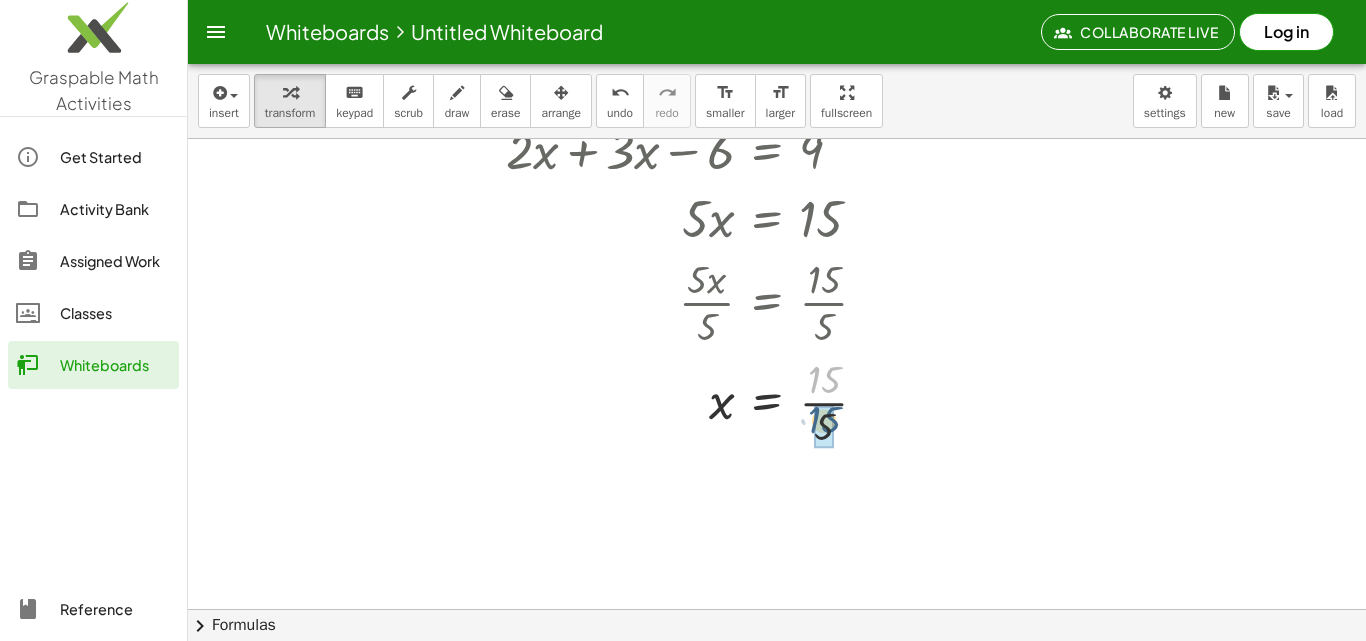 drag, startPoint x: 832, startPoint y: 357, endPoint x: 832, endPoint y: 398, distance: 41 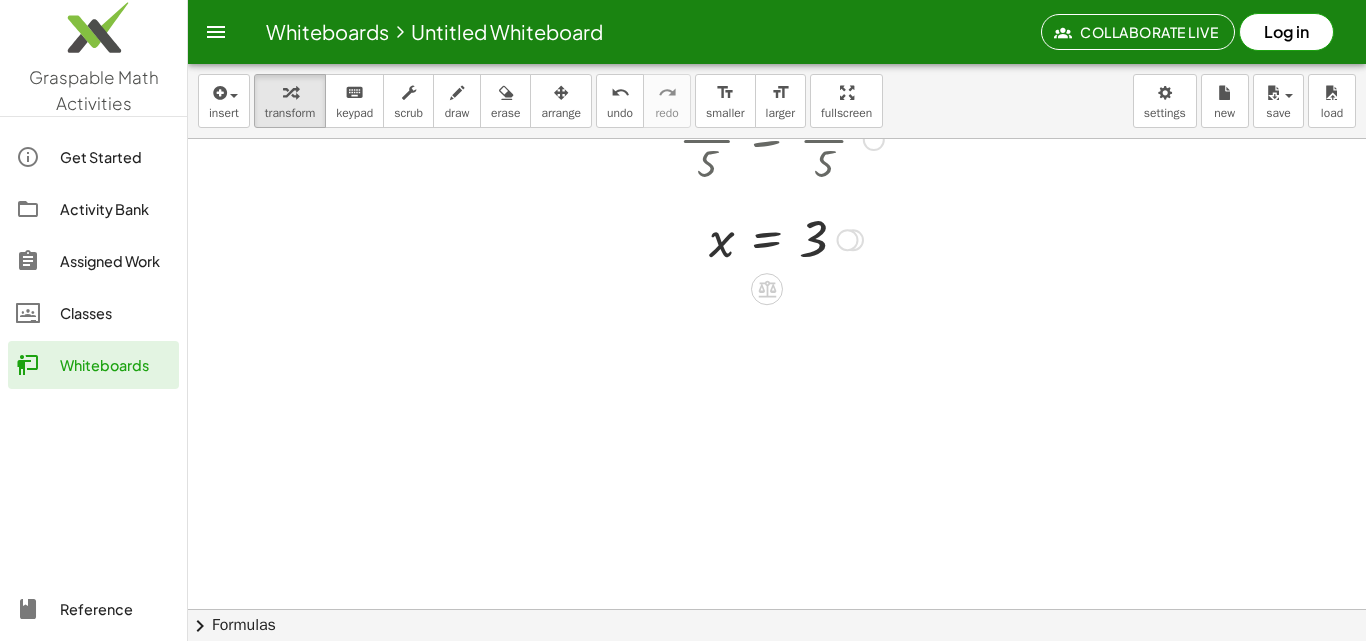 scroll, scrollTop: 500, scrollLeft: 0, axis: vertical 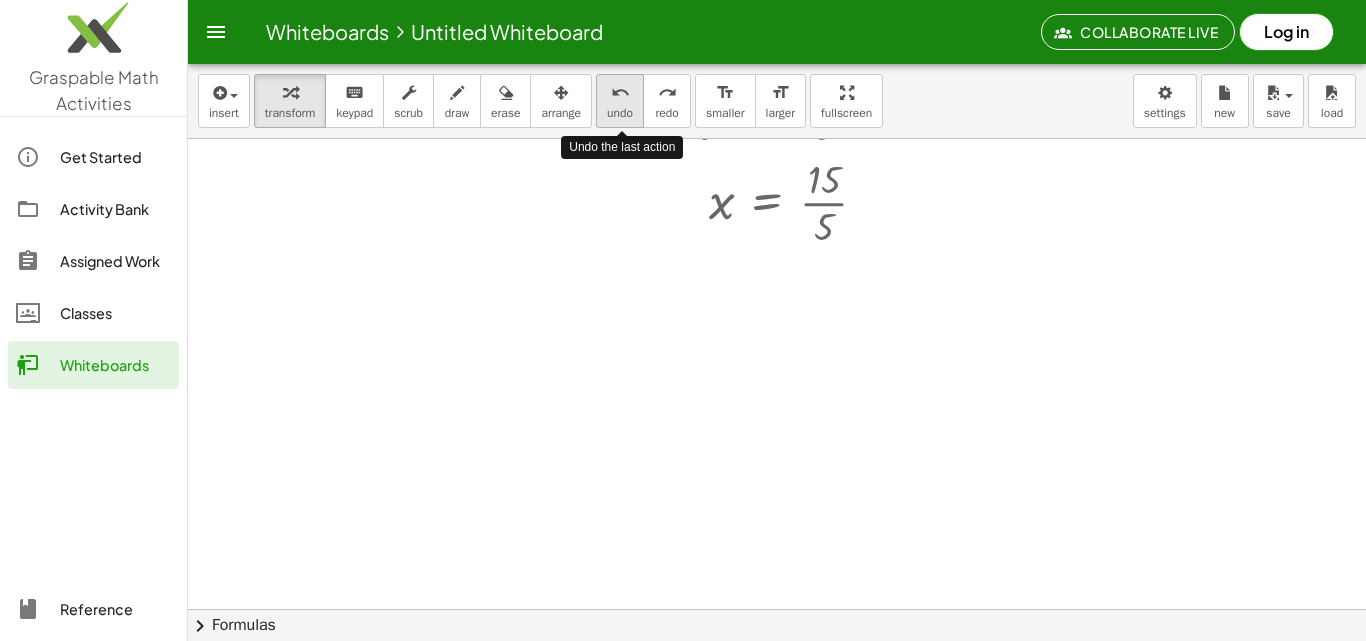 click on "undo" at bounding box center (620, 93) 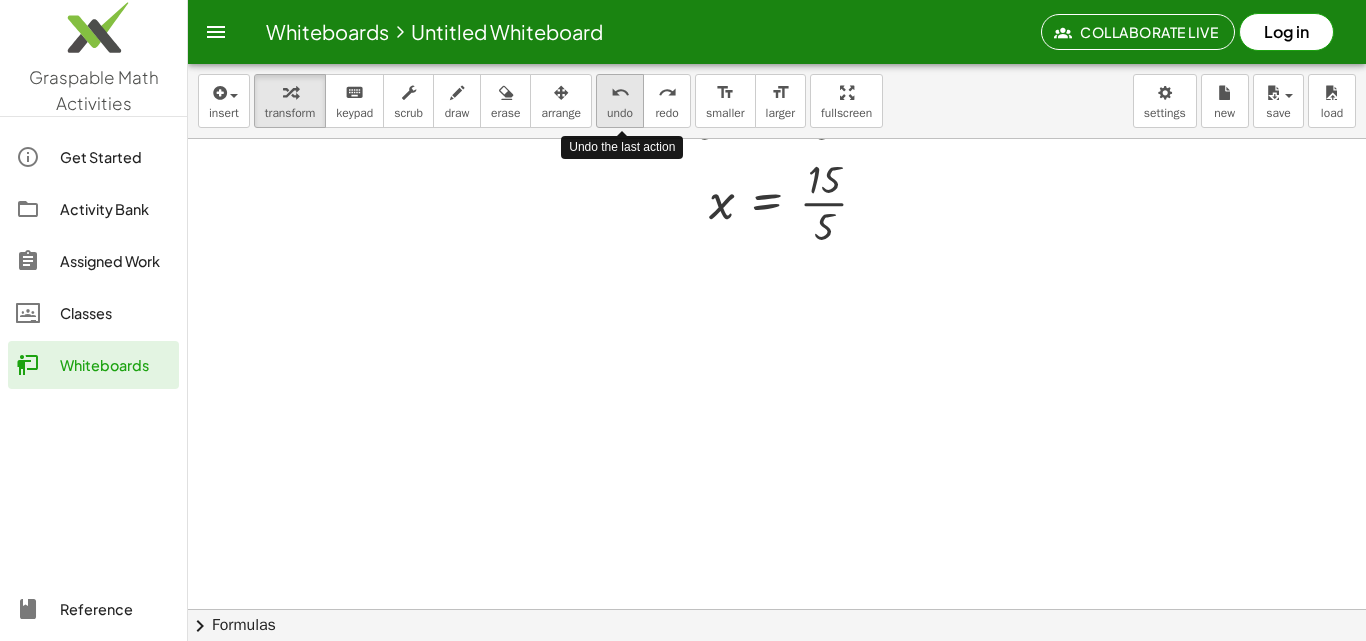 click on "undo" at bounding box center [620, 93] 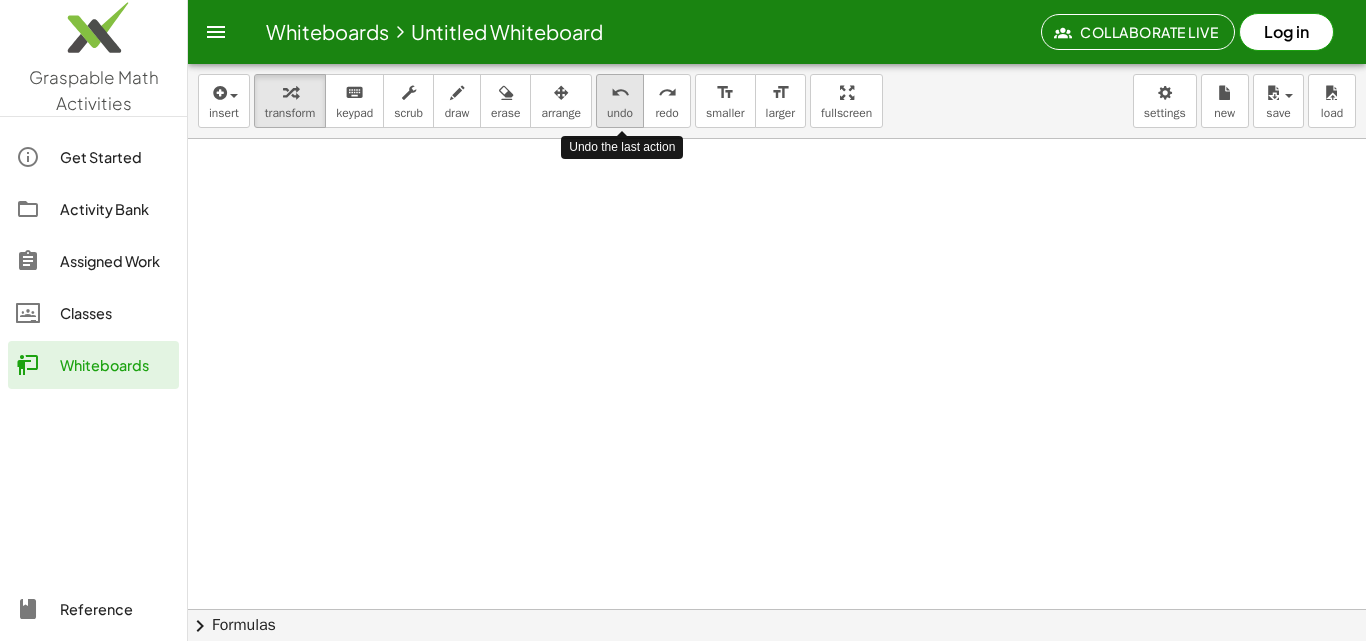 click on "undo" at bounding box center (620, 93) 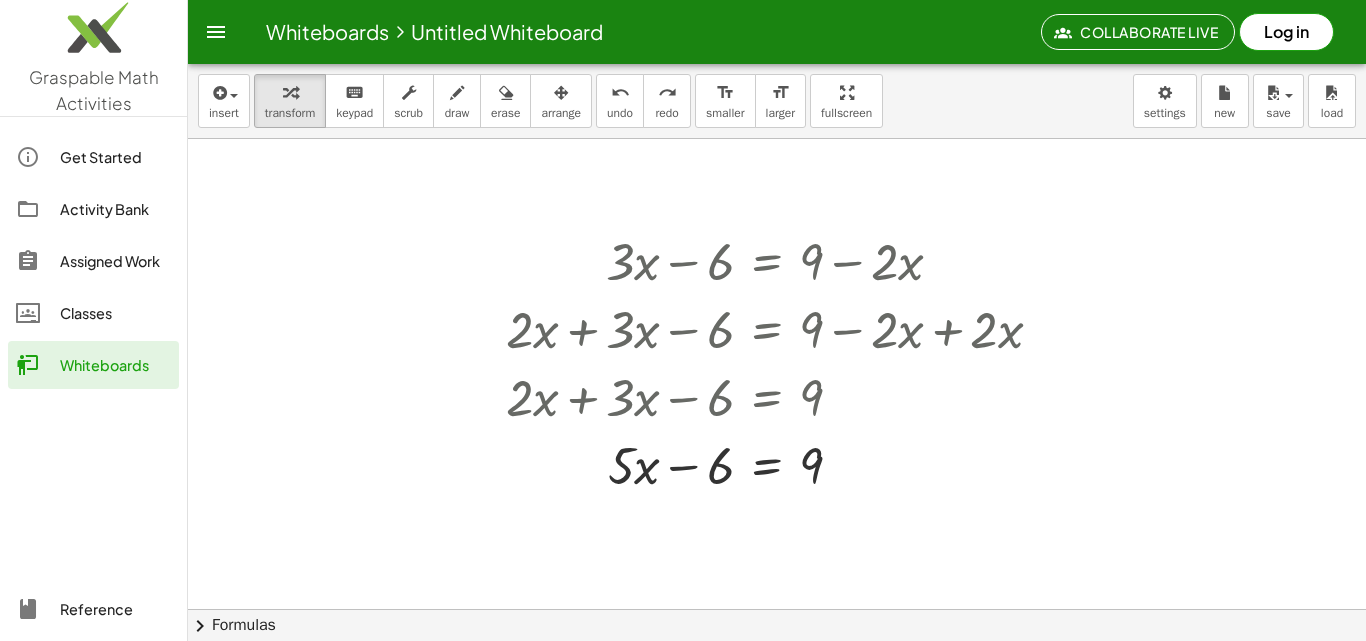 scroll, scrollTop: 0, scrollLeft: 0, axis: both 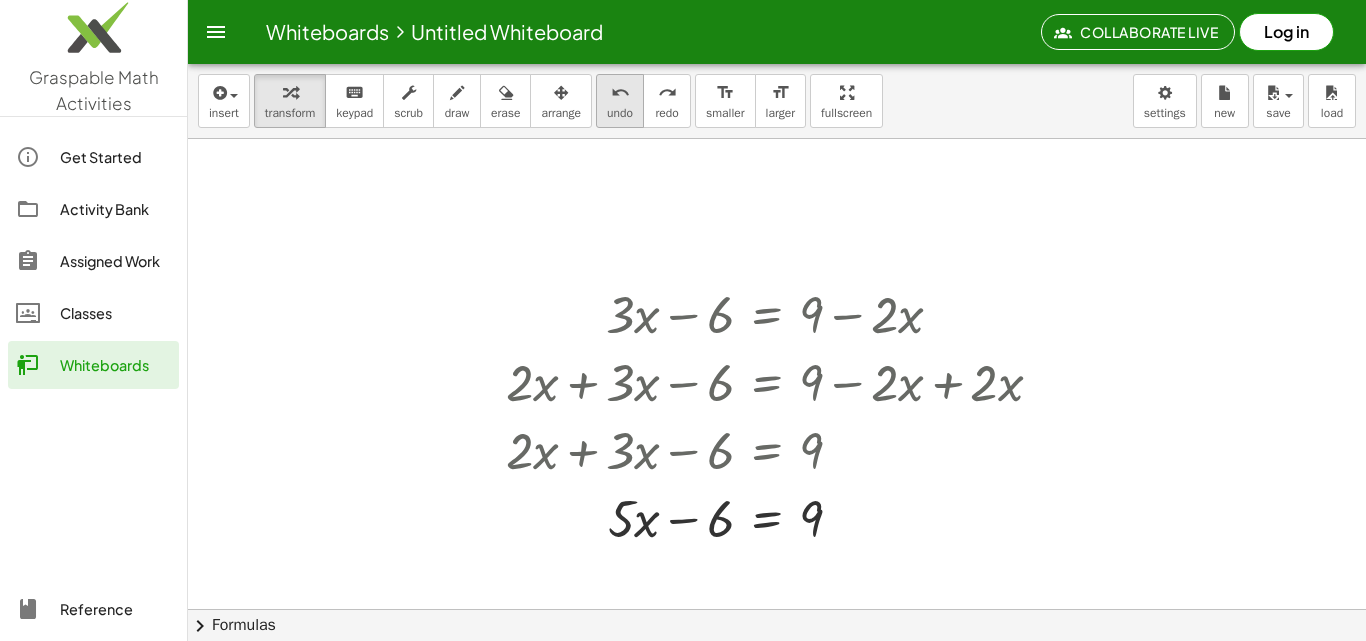 click on "undo" at bounding box center [620, 93] 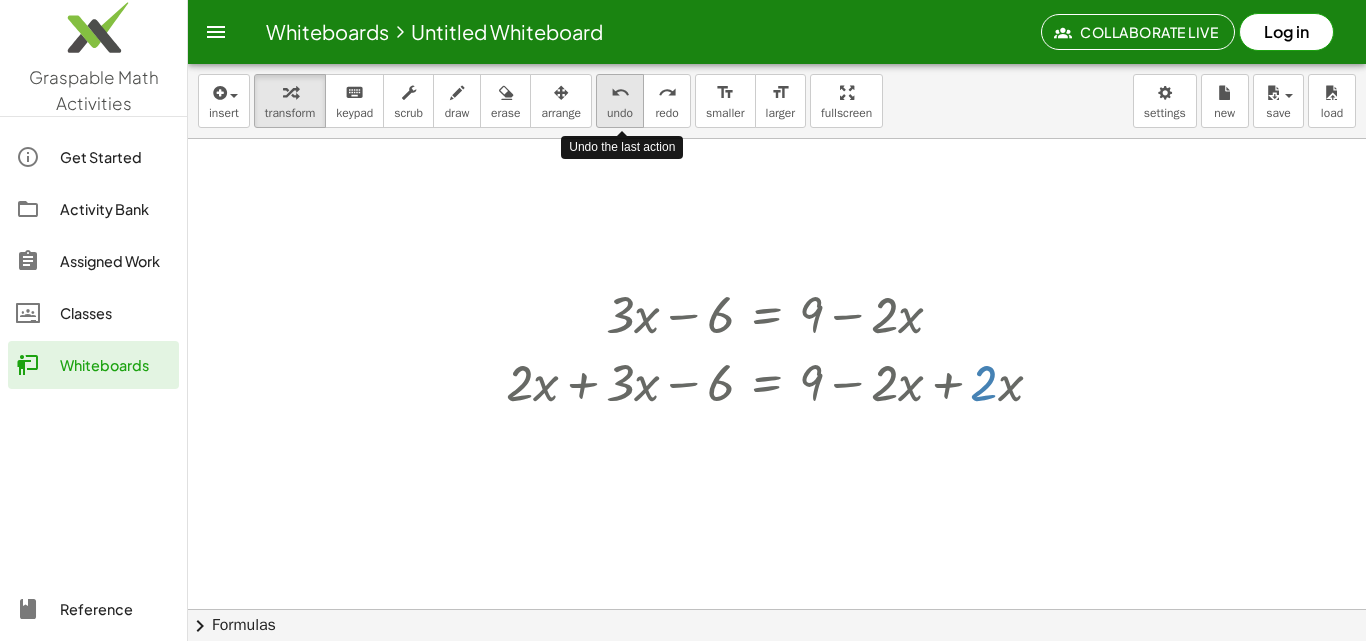 click on "undo" at bounding box center [620, 93] 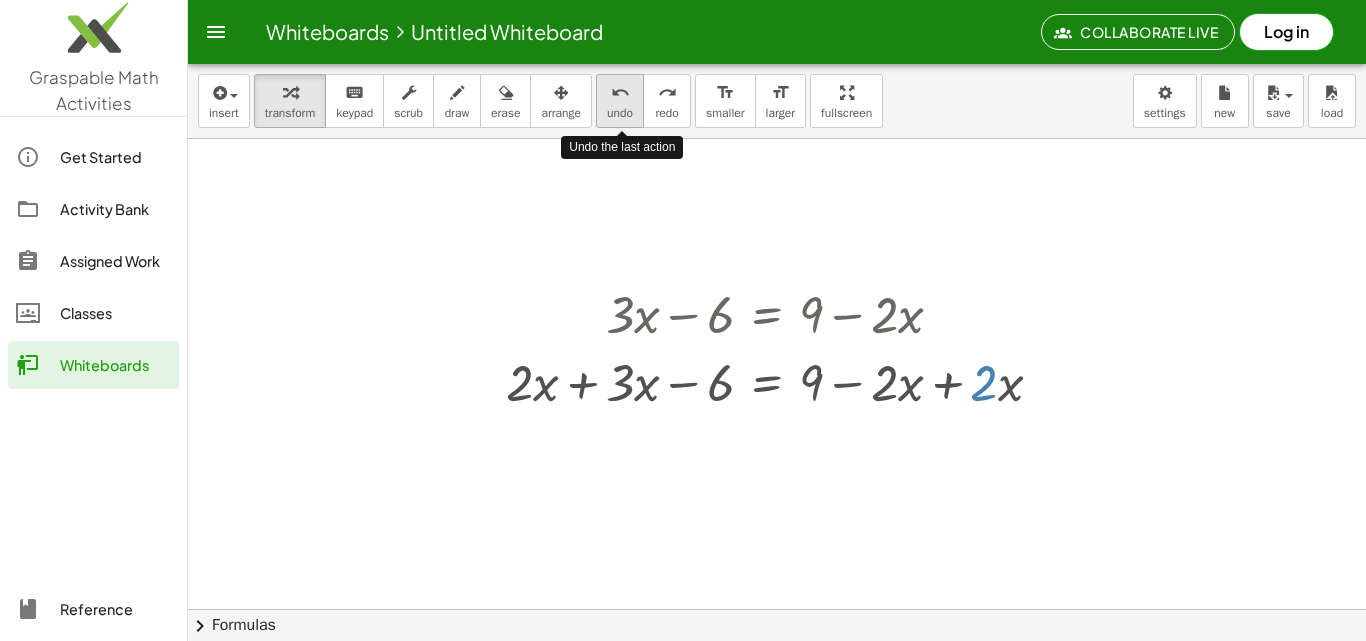 click on "undo" at bounding box center (620, 93) 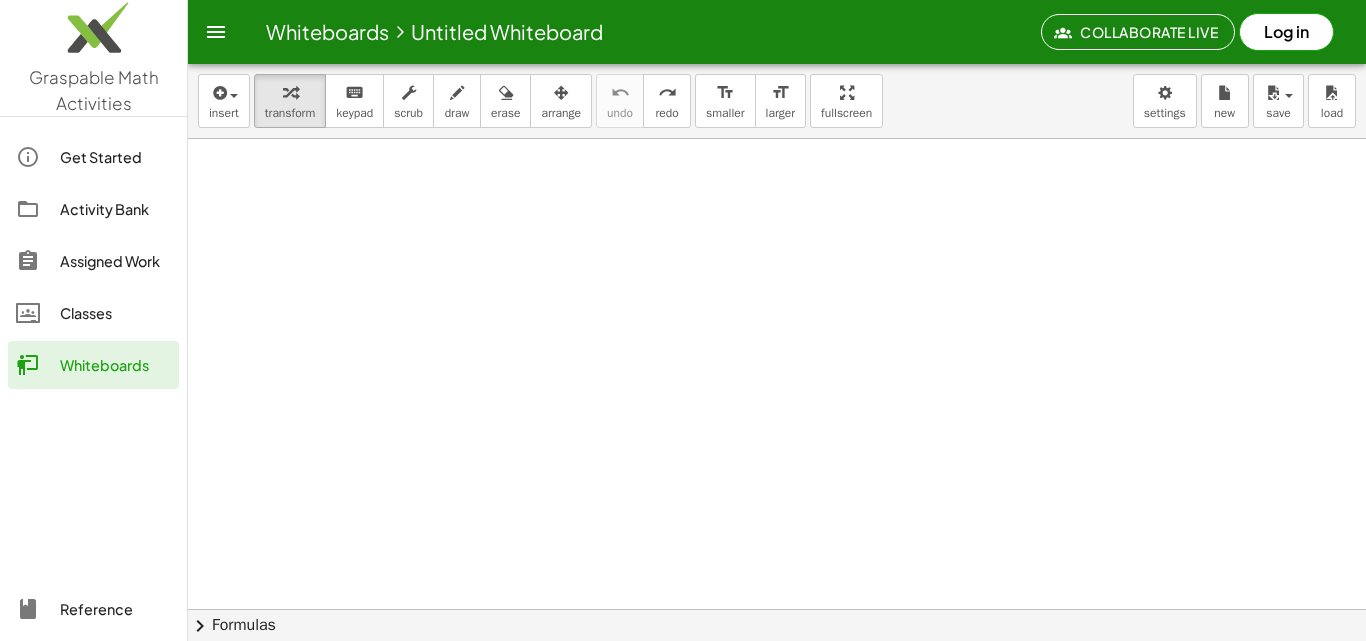 click at bounding box center [777, 673] 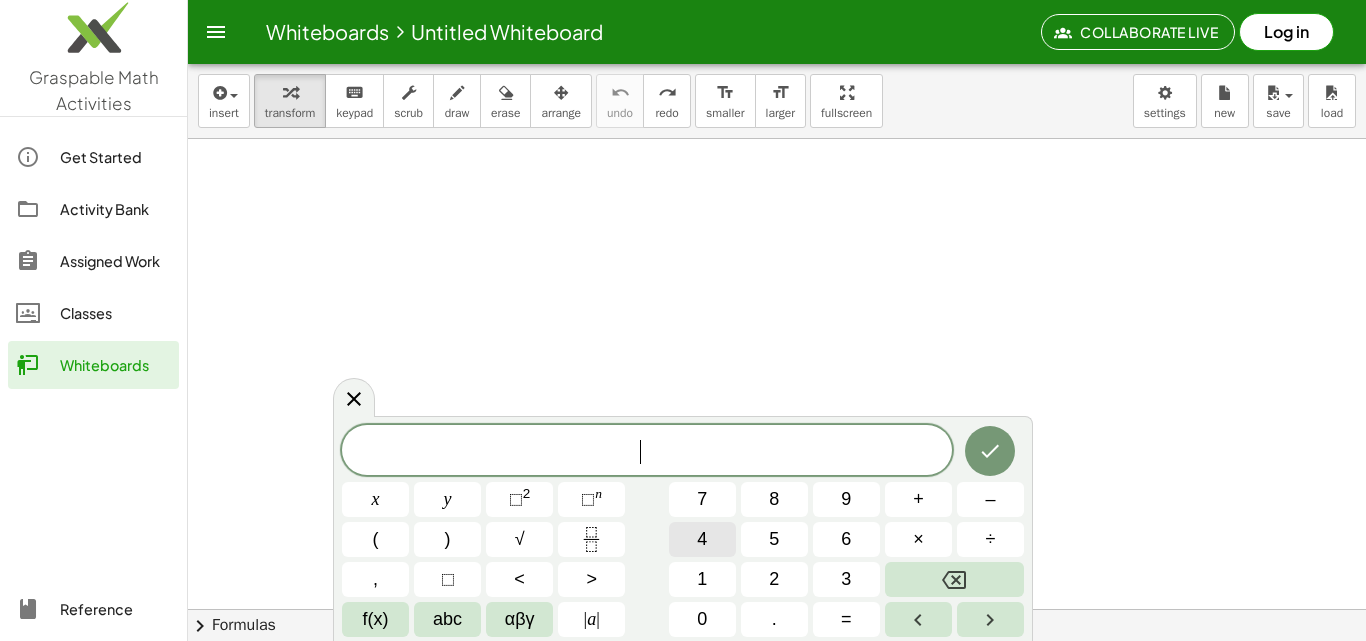 click on "4" at bounding box center (702, 539) 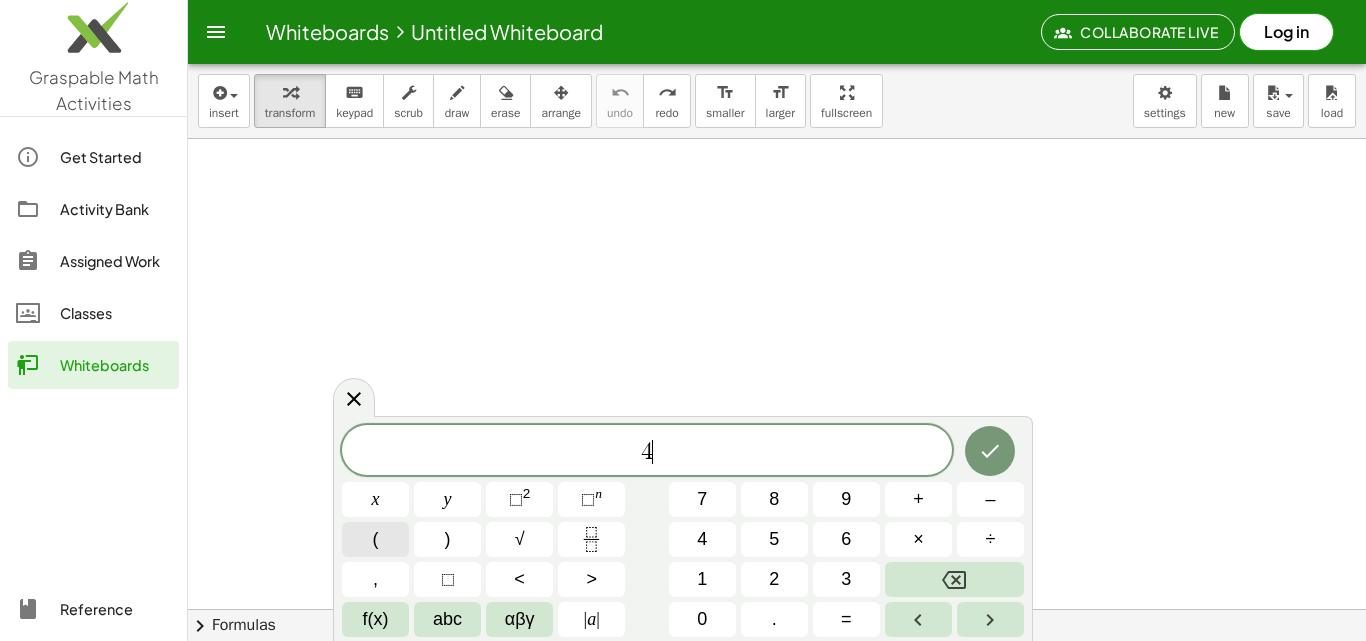 click on "(" at bounding box center (375, 539) 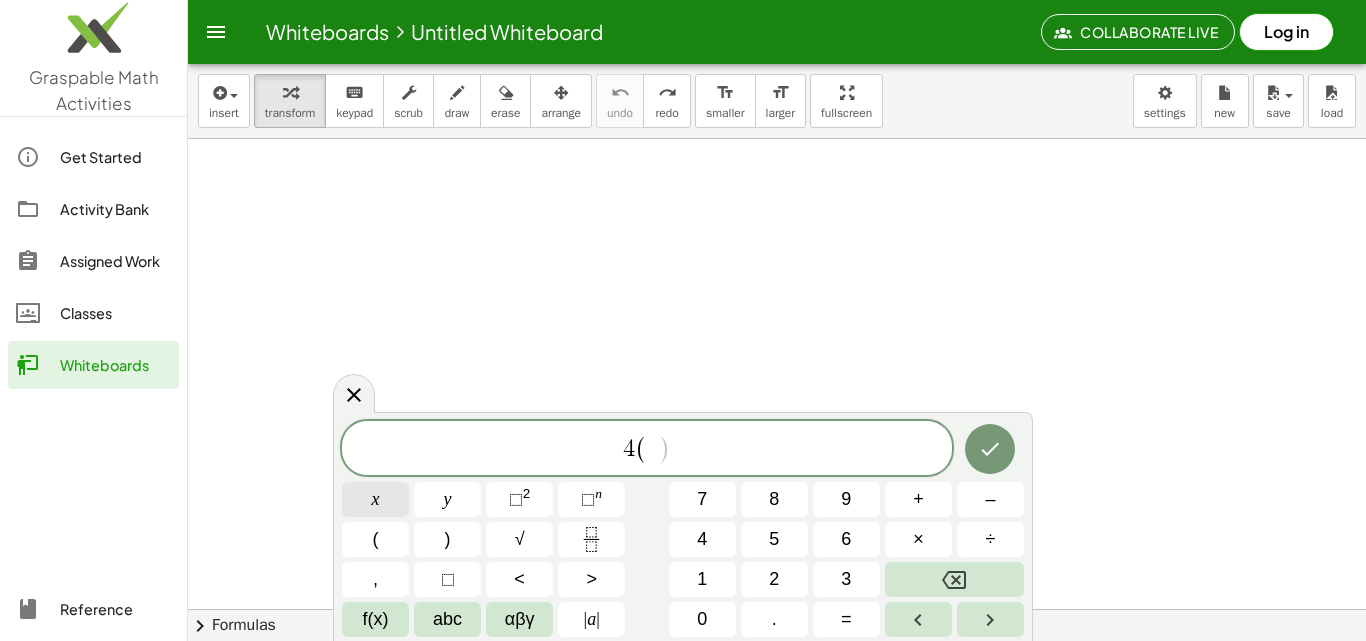 click on "x" at bounding box center (375, 499) 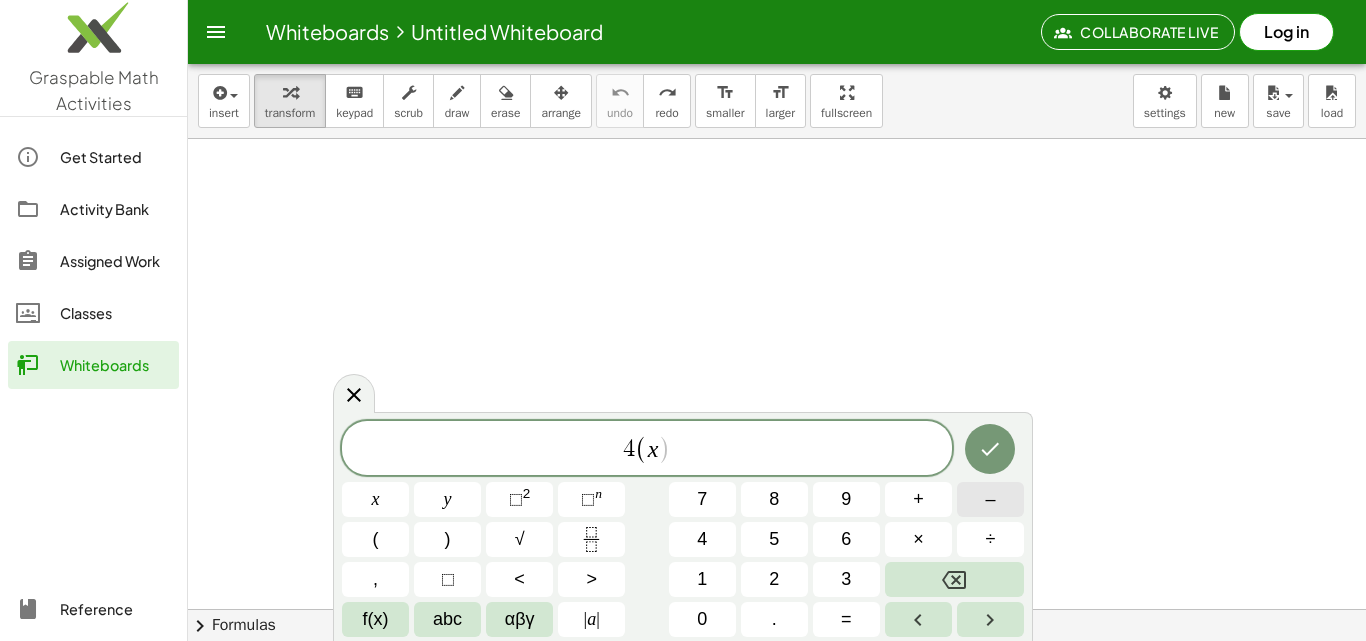 click on "–" at bounding box center [990, 499] 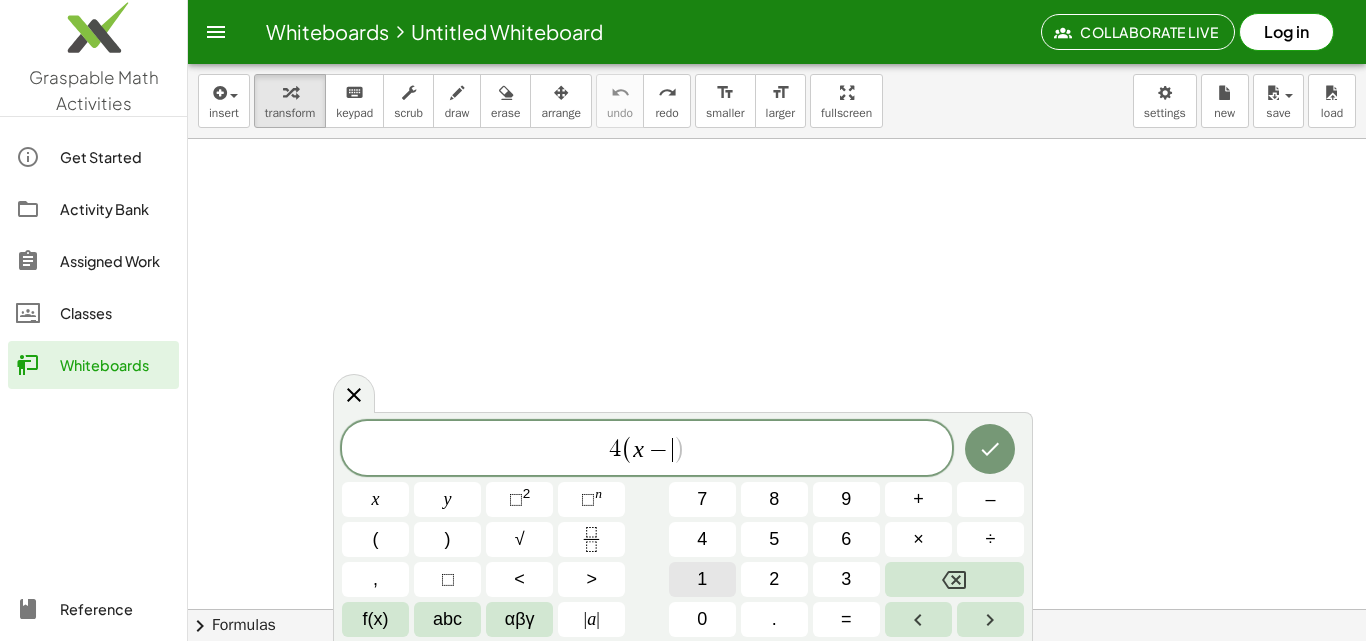 click on "1" at bounding box center (702, 579) 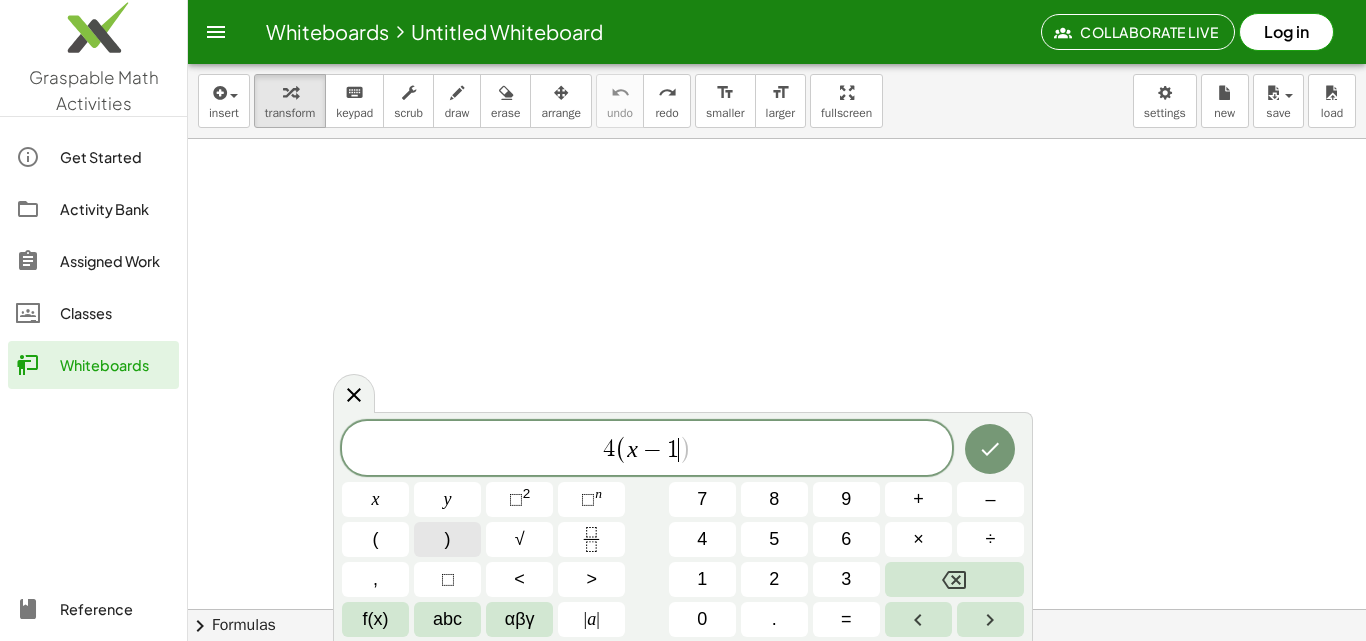 click on ")" at bounding box center (447, 539) 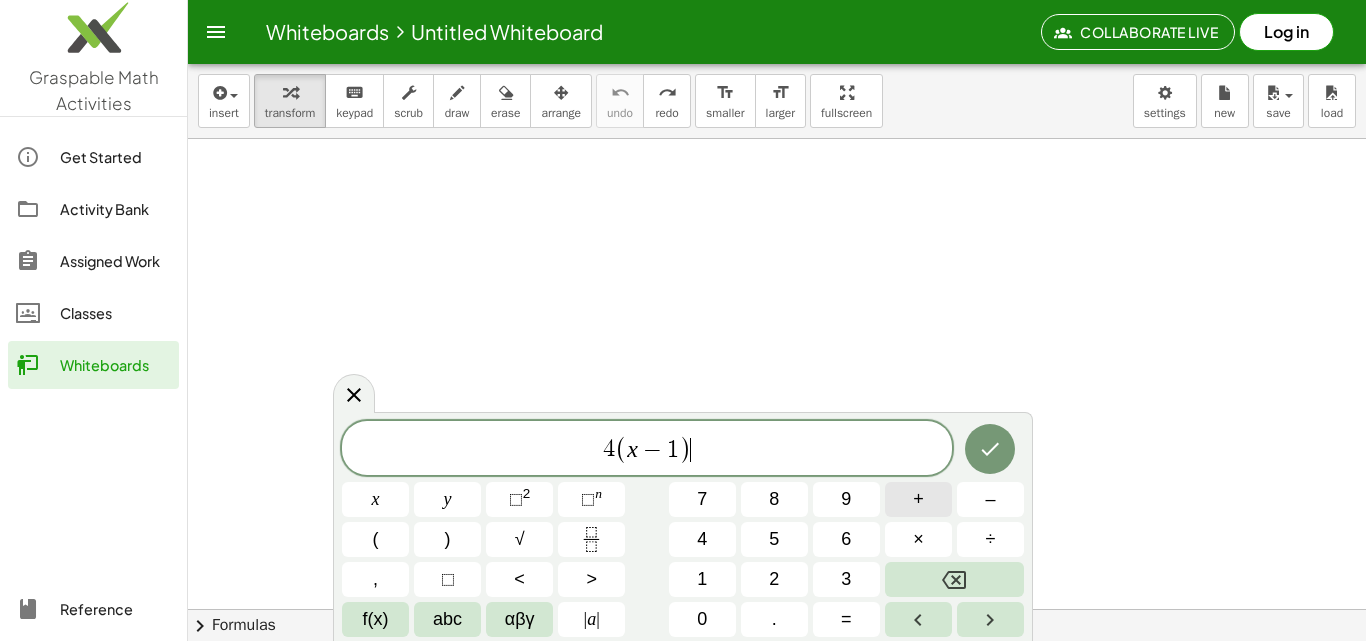 click on "+" at bounding box center (918, 499) 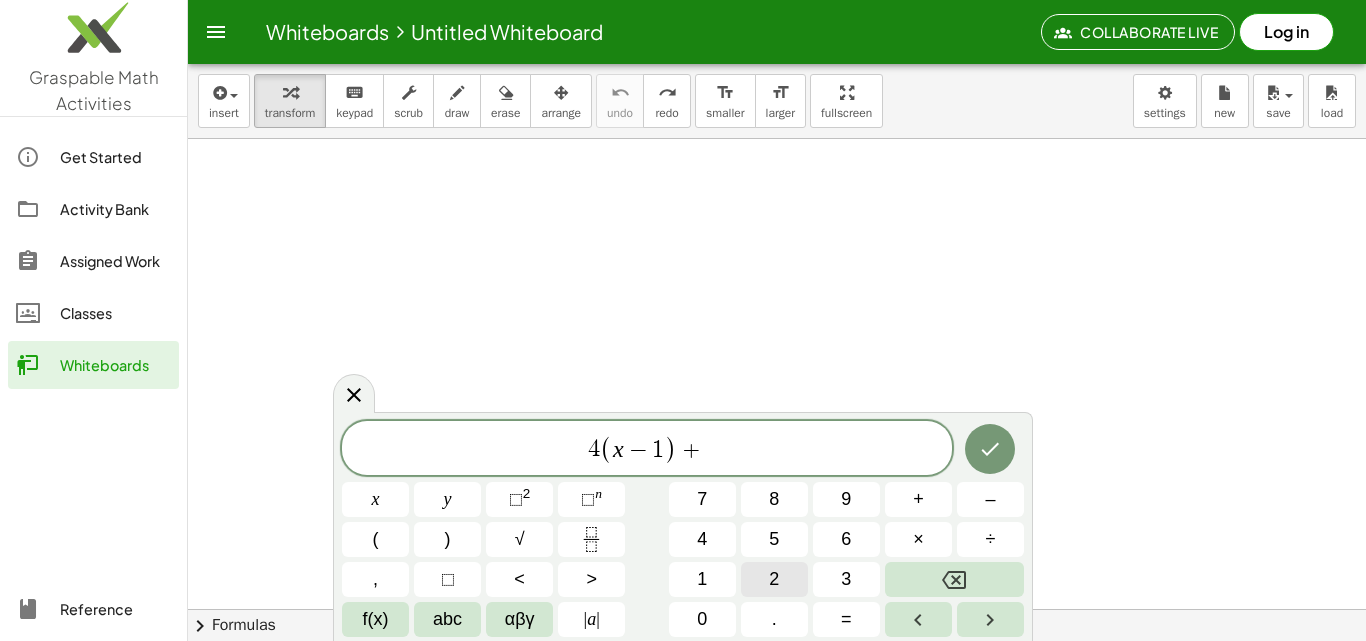 click on "2" at bounding box center [774, 579] 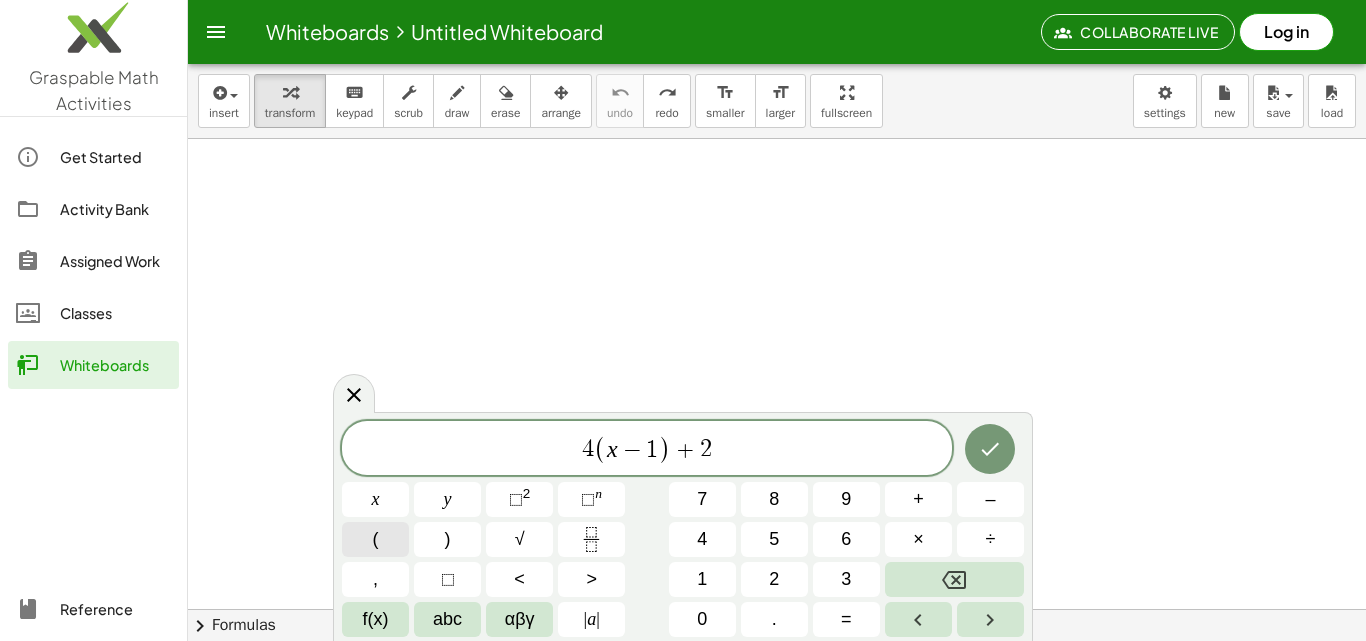click on "(" at bounding box center [375, 539] 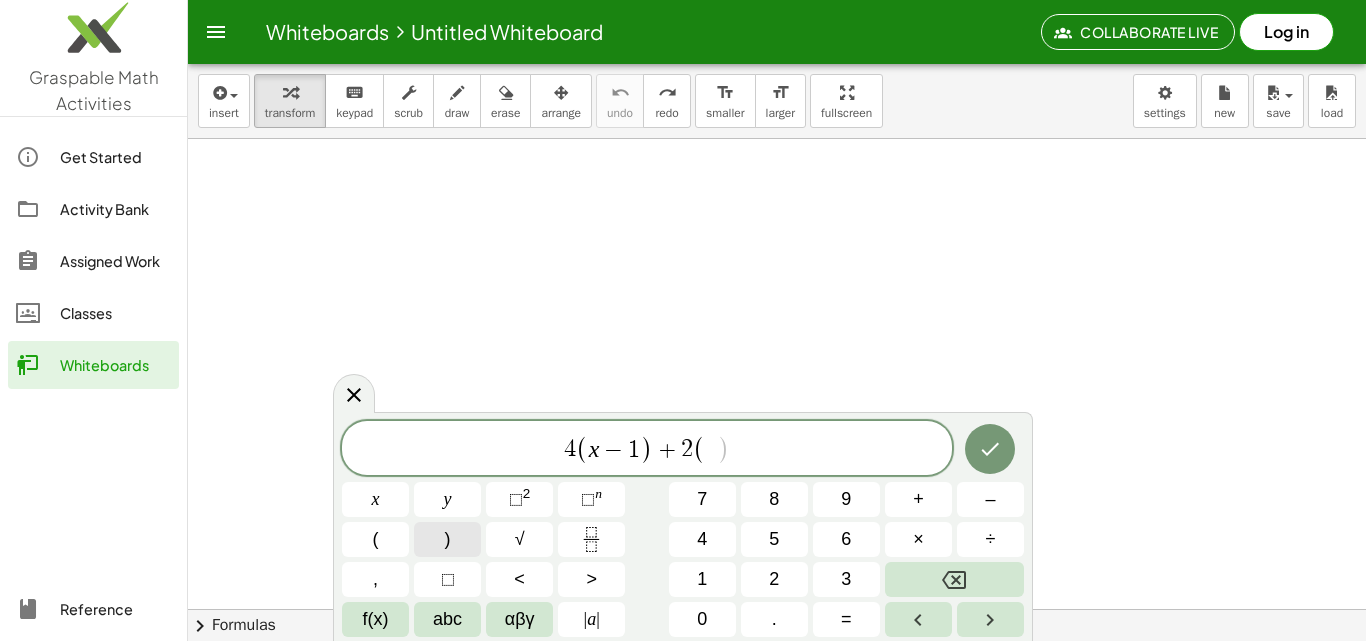 click on ")" at bounding box center [447, 539] 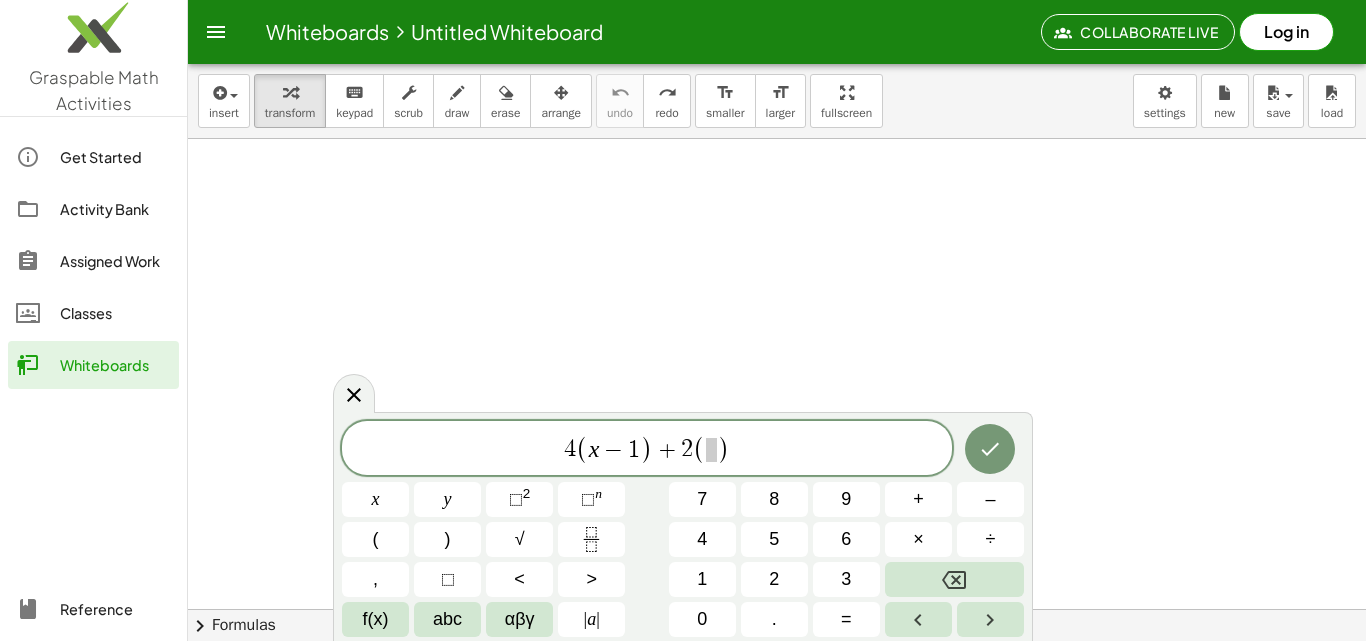 click at bounding box center [711, 450] 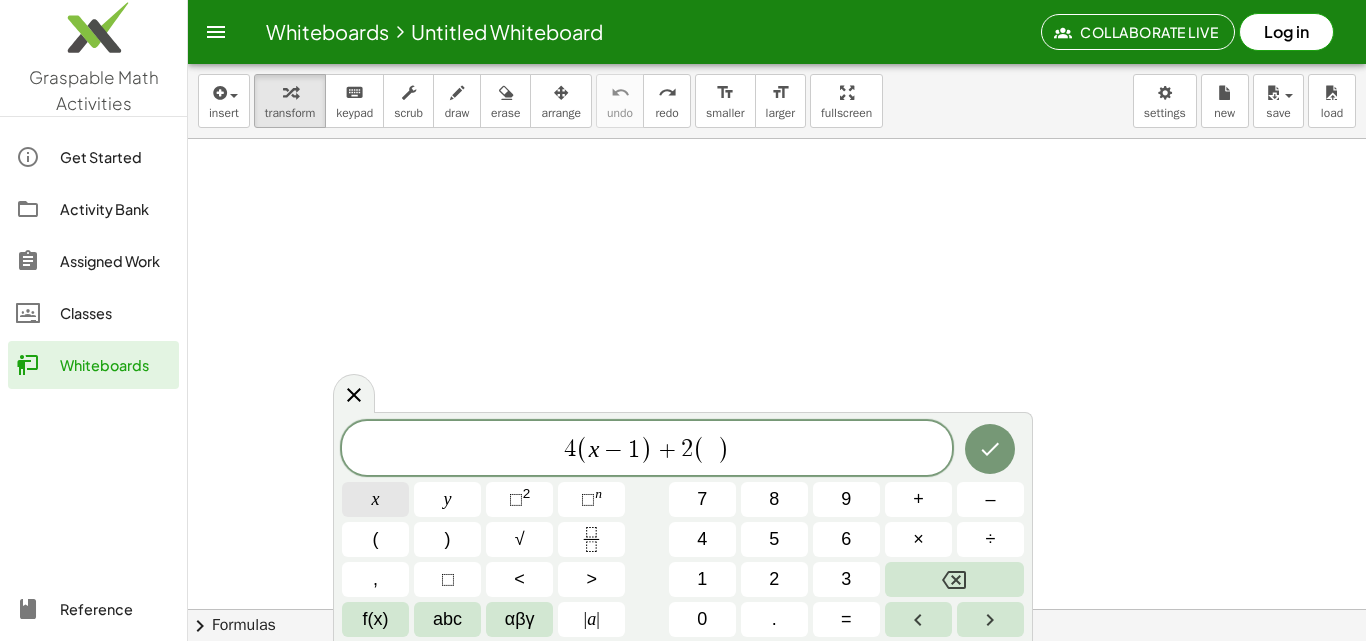 click on "x" at bounding box center [375, 499] 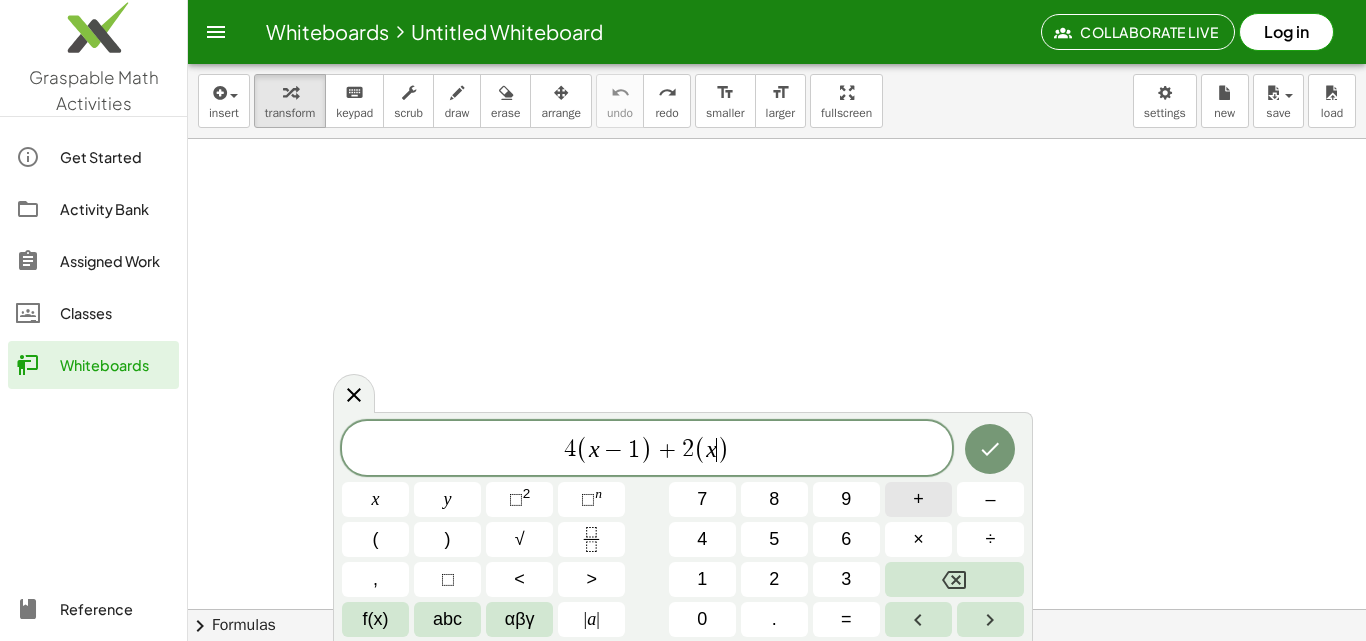 click on "+" at bounding box center (918, 499) 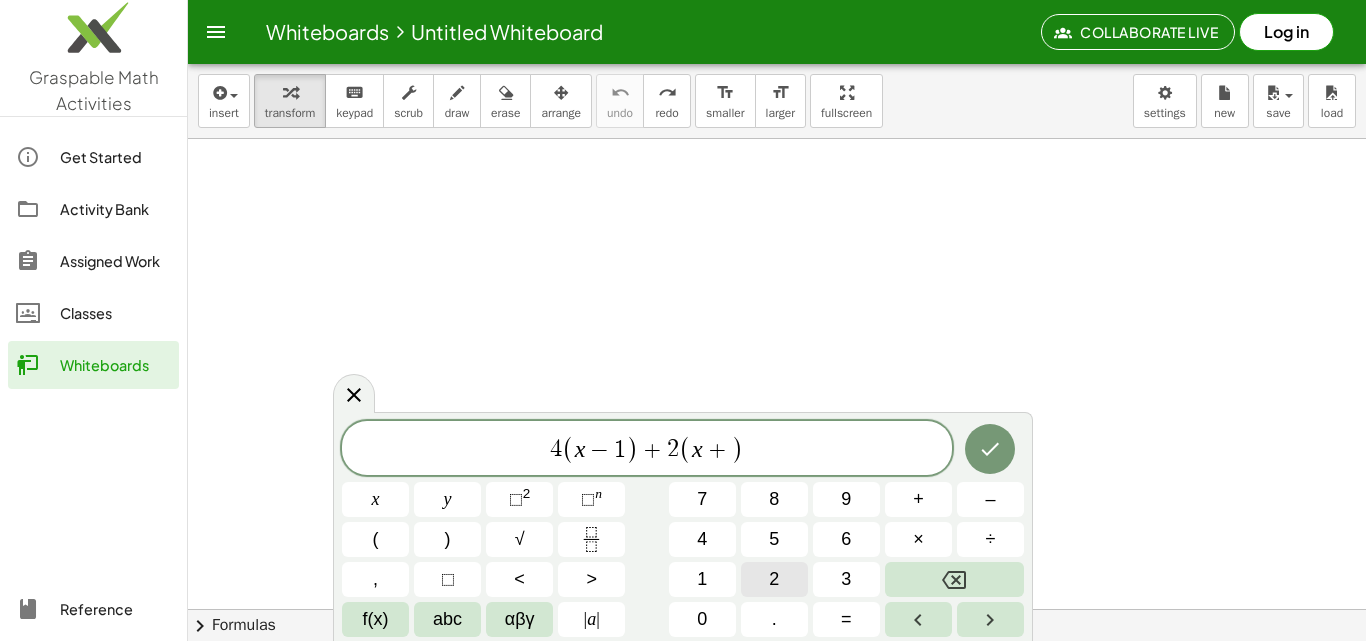 click on "2" at bounding box center [774, 579] 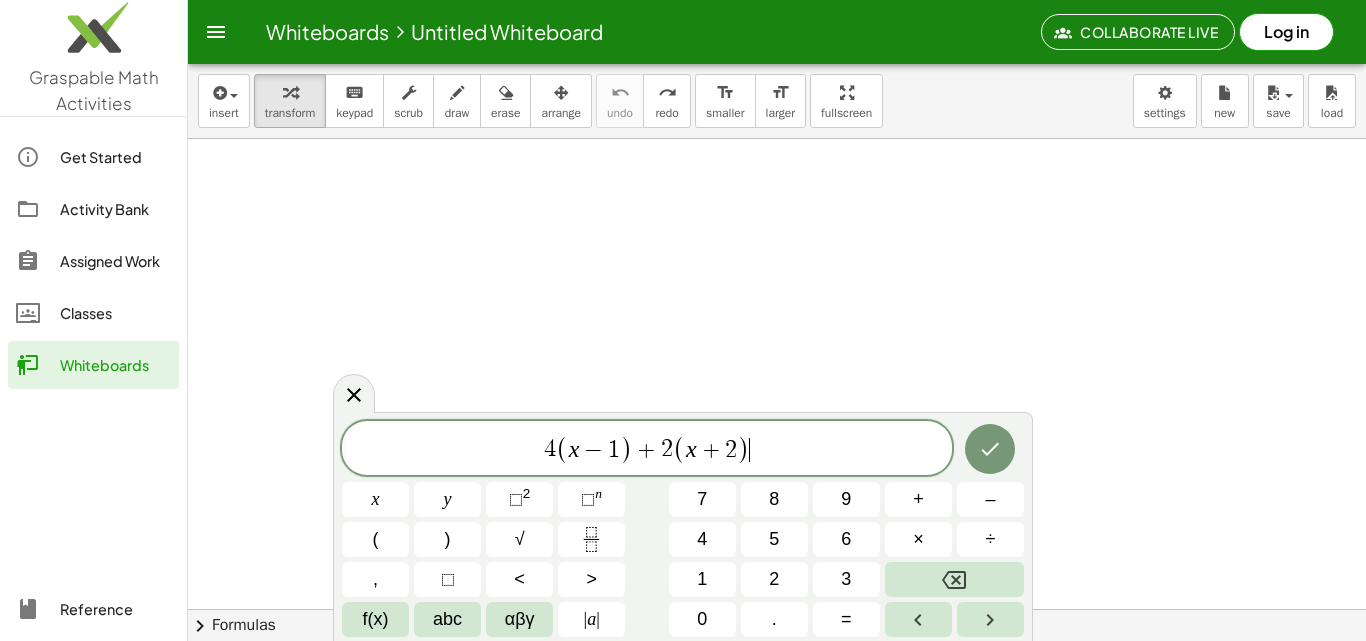 click on "4 ( x − 1 ) + 2 ( x + 2 ) ​" at bounding box center (647, 449) 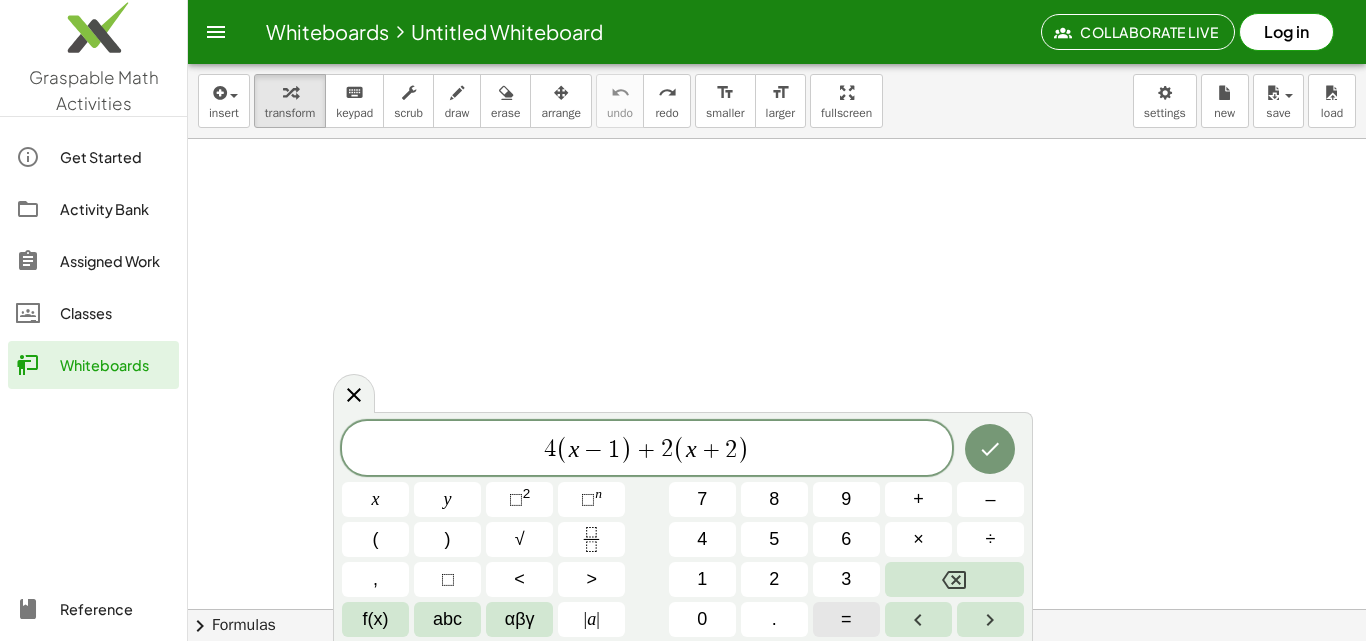 click on "=" at bounding box center [846, 619] 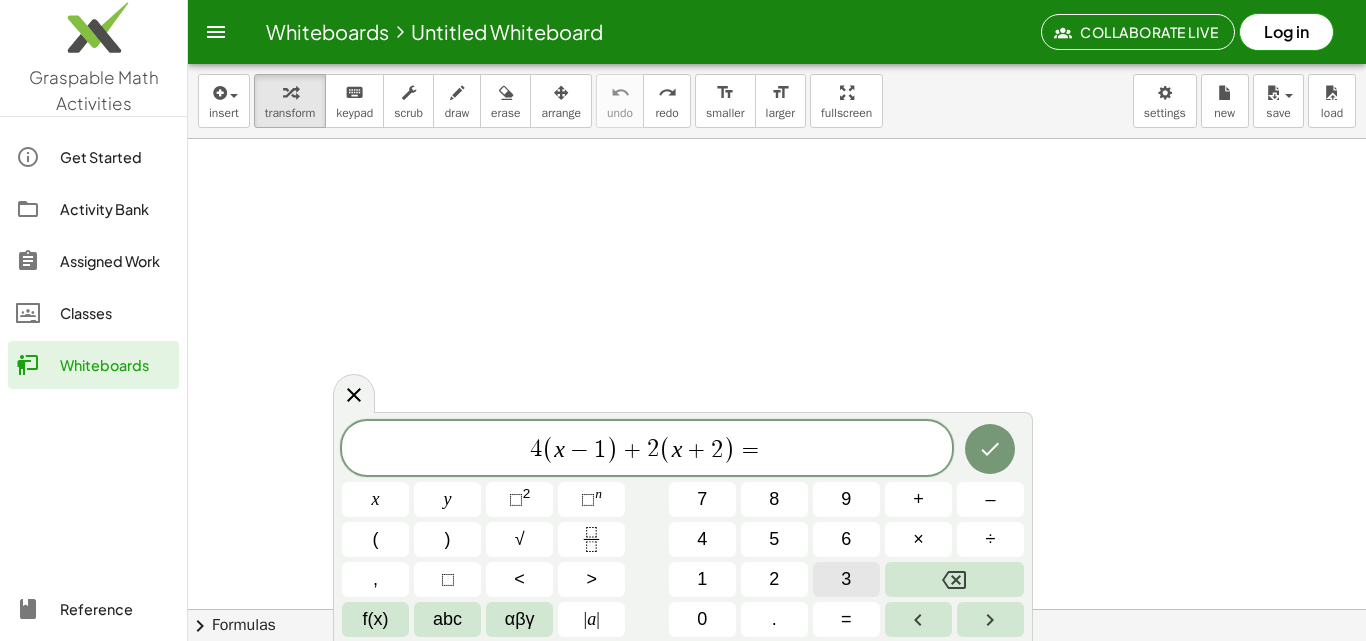 click on "3" at bounding box center (846, 579) 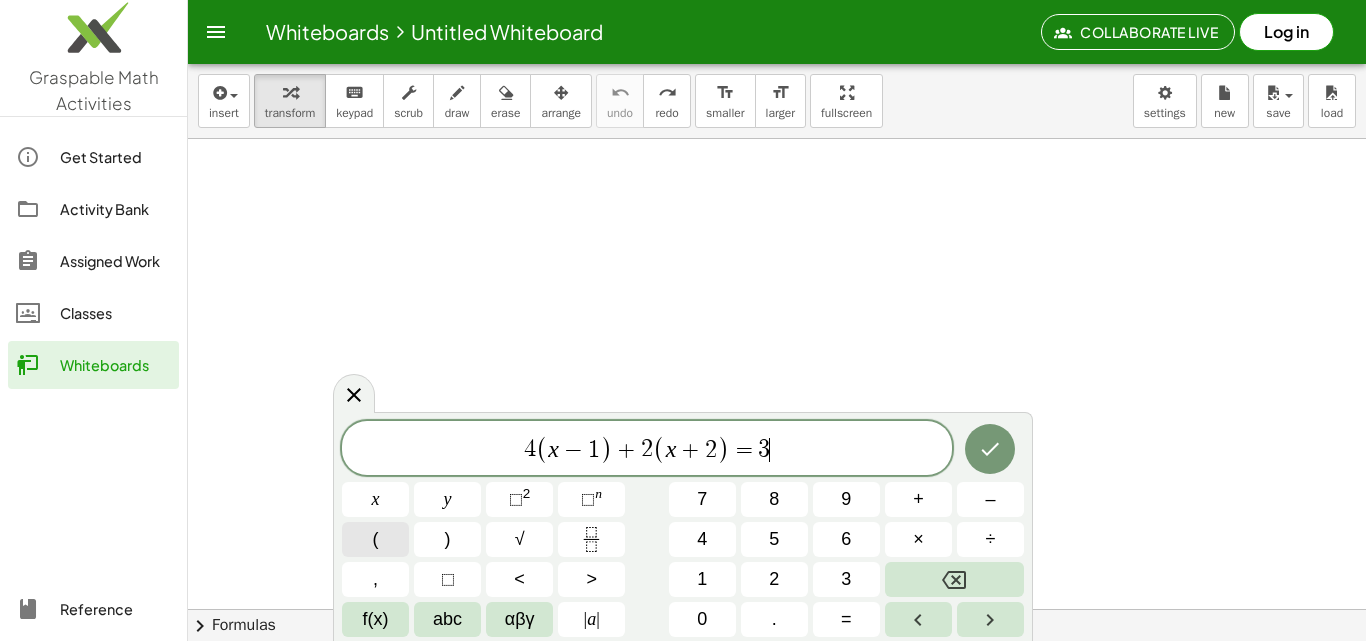 click on "(" at bounding box center [375, 539] 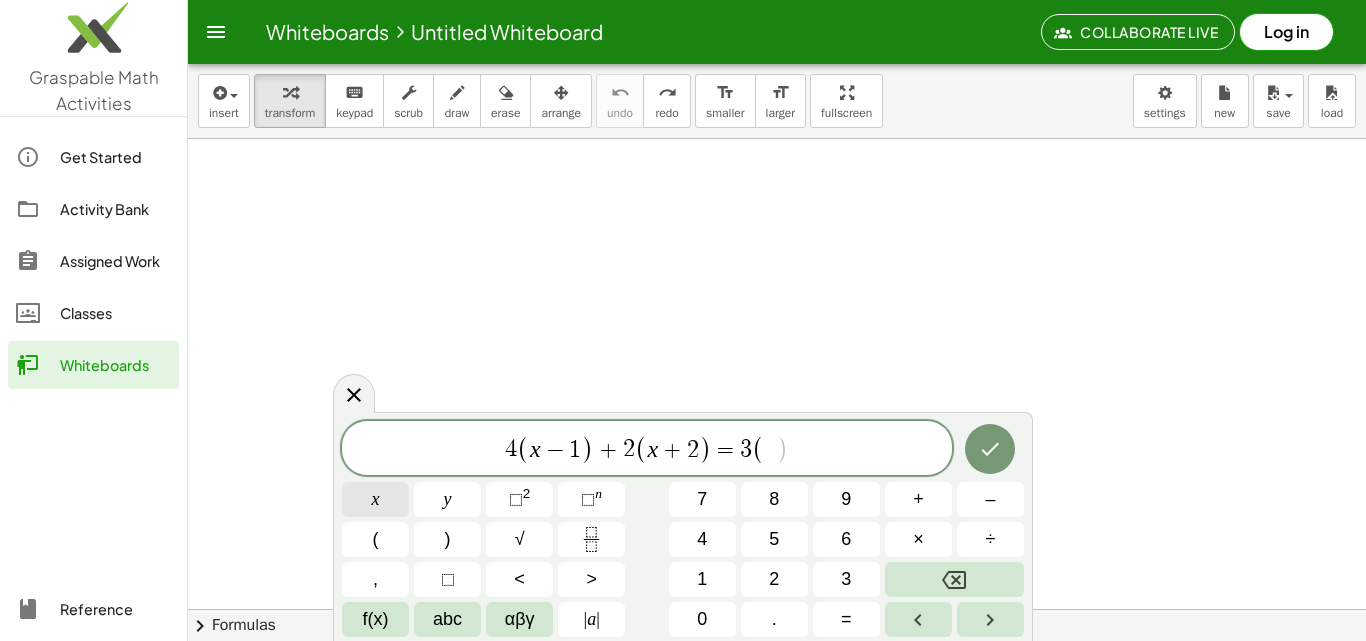 click on "x" at bounding box center [375, 499] 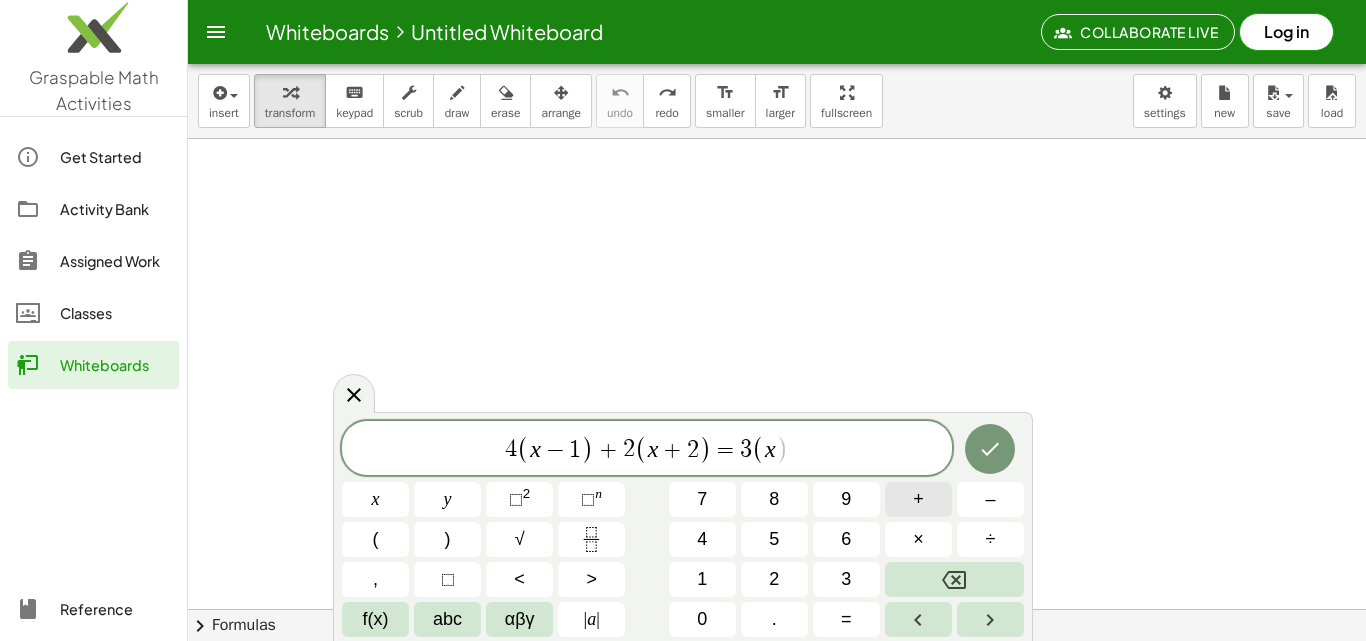 click on "+" at bounding box center (918, 499) 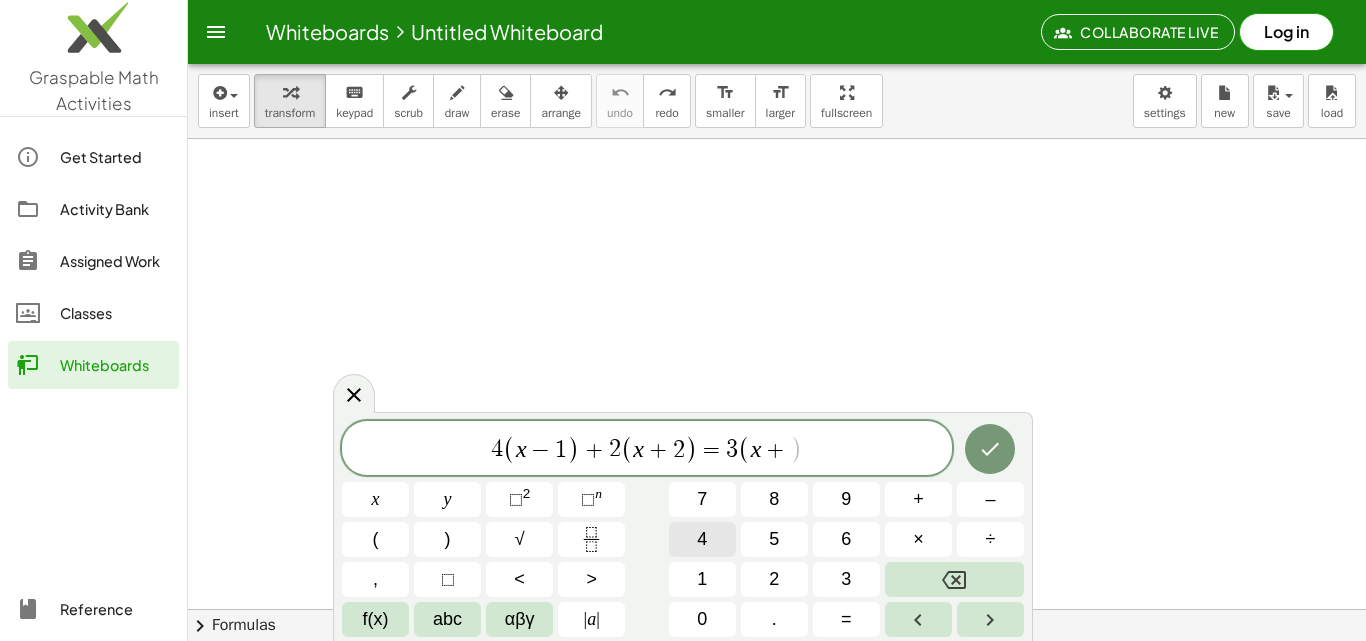 click on "4" at bounding box center (702, 539) 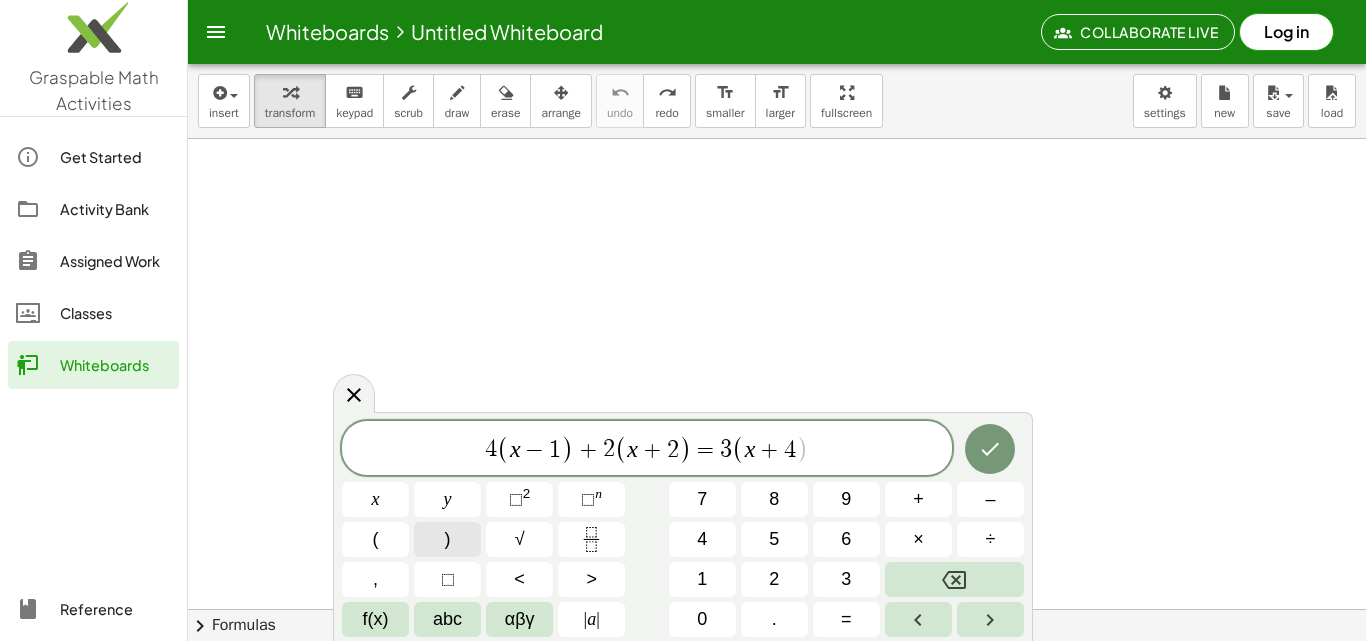 click on ")" at bounding box center (447, 539) 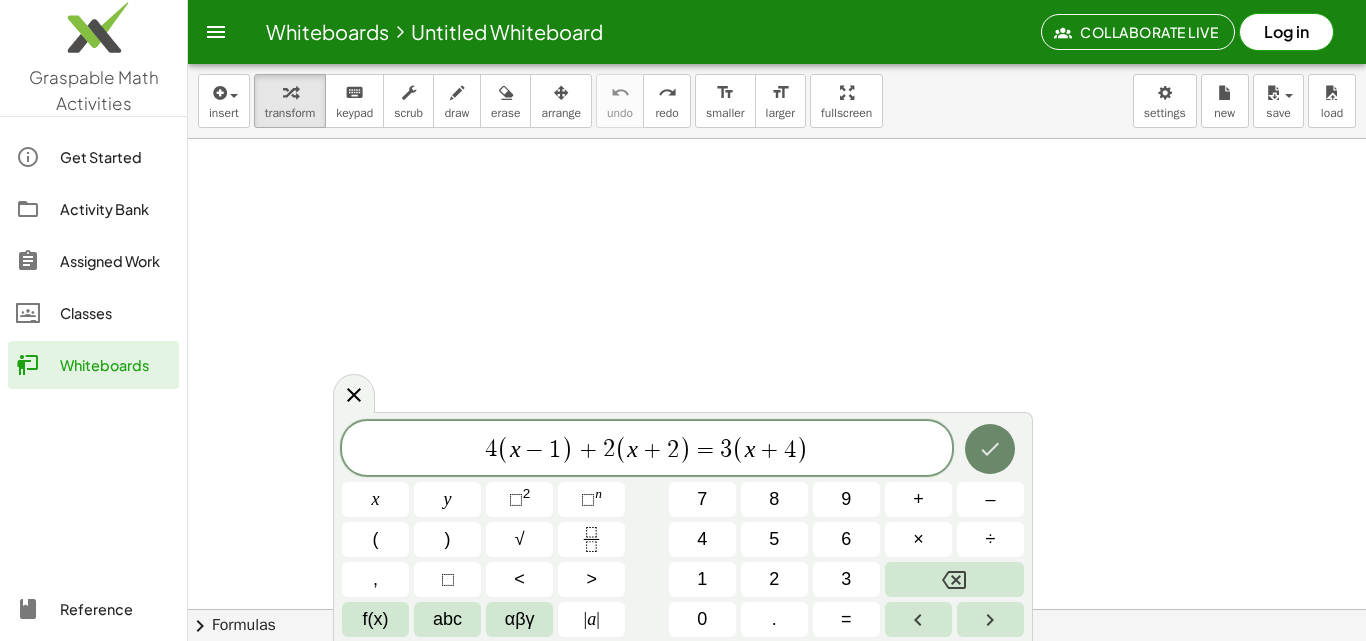 click 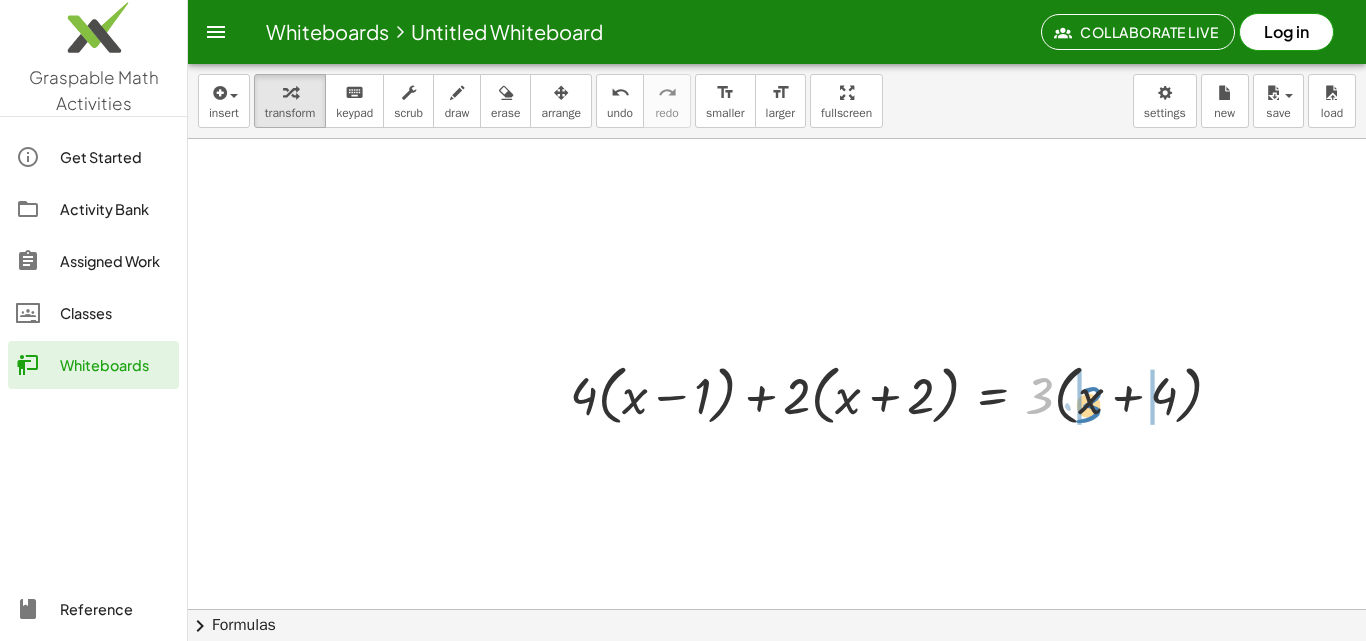 drag, startPoint x: 1041, startPoint y: 374, endPoint x: 1090, endPoint y: 383, distance: 49.819675 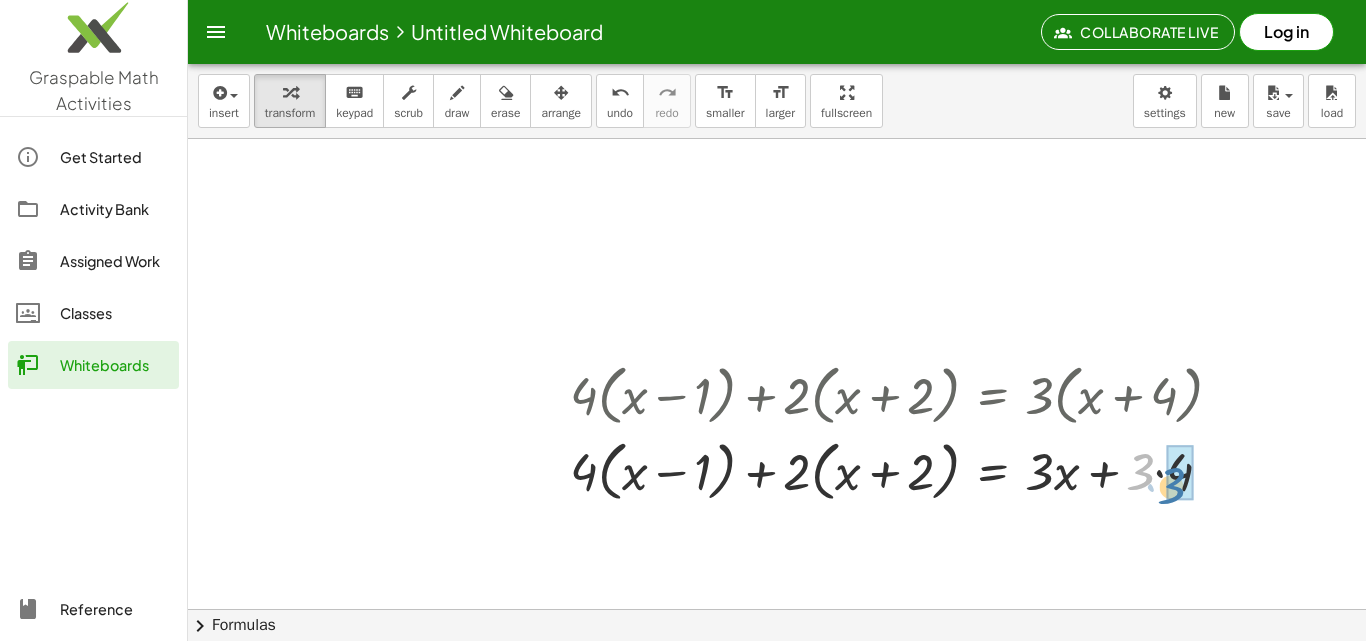 drag, startPoint x: 1143, startPoint y: 465, endPoint x: 1175, endPoint y: 478, distance: 34.539833 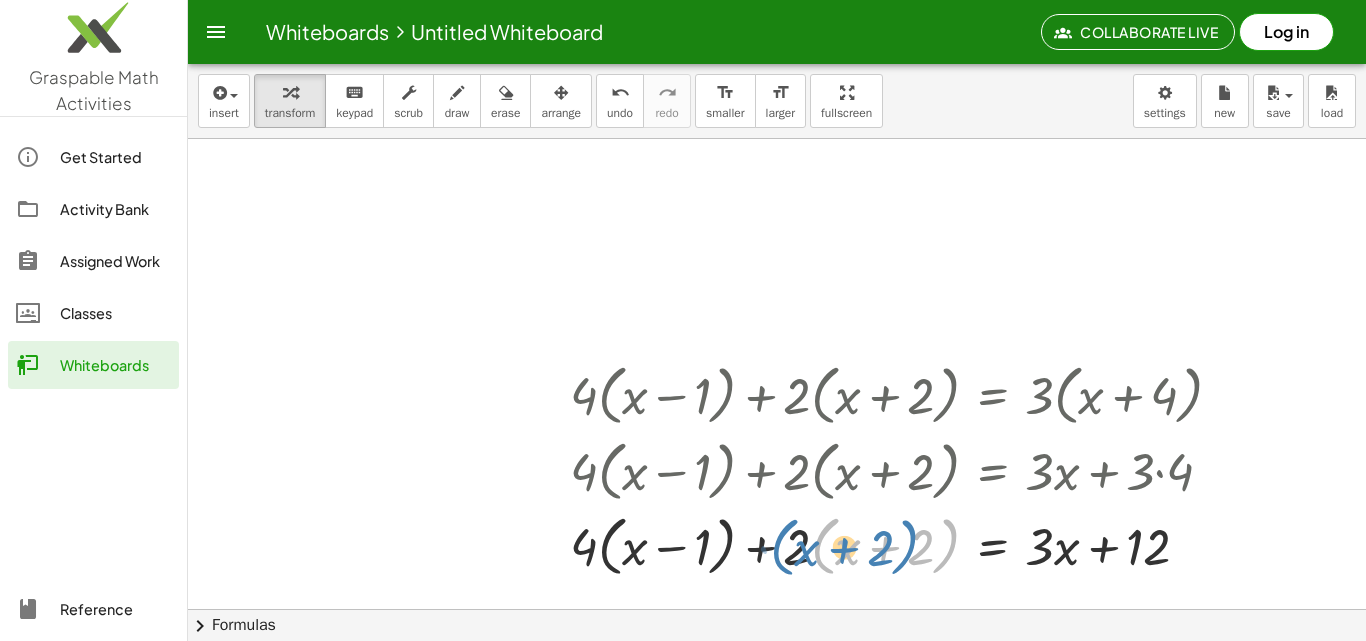 drag, startPoint x: 835, startPoint y: 551, endPoint x: 794, endPoint y: 552, distance: 41.01219 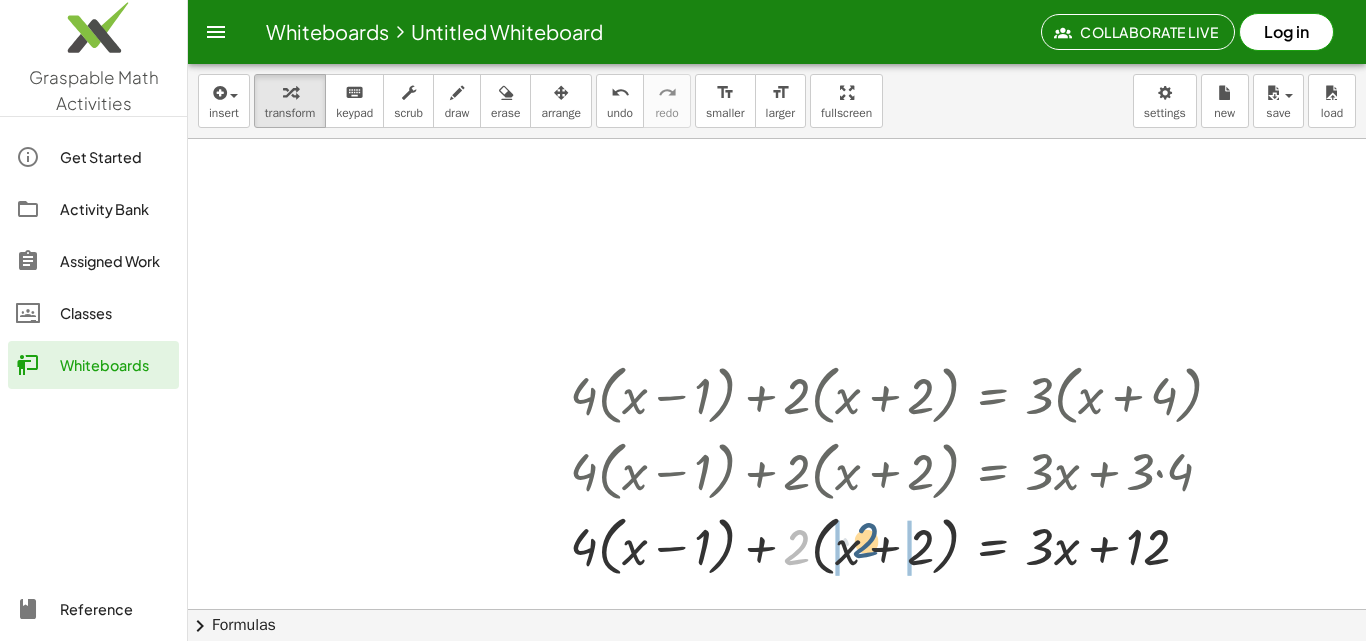 drag, startPoint x: 788, startPoint y: 547, endPoint x: 860, endPoint y: 541, distance: 72.249565 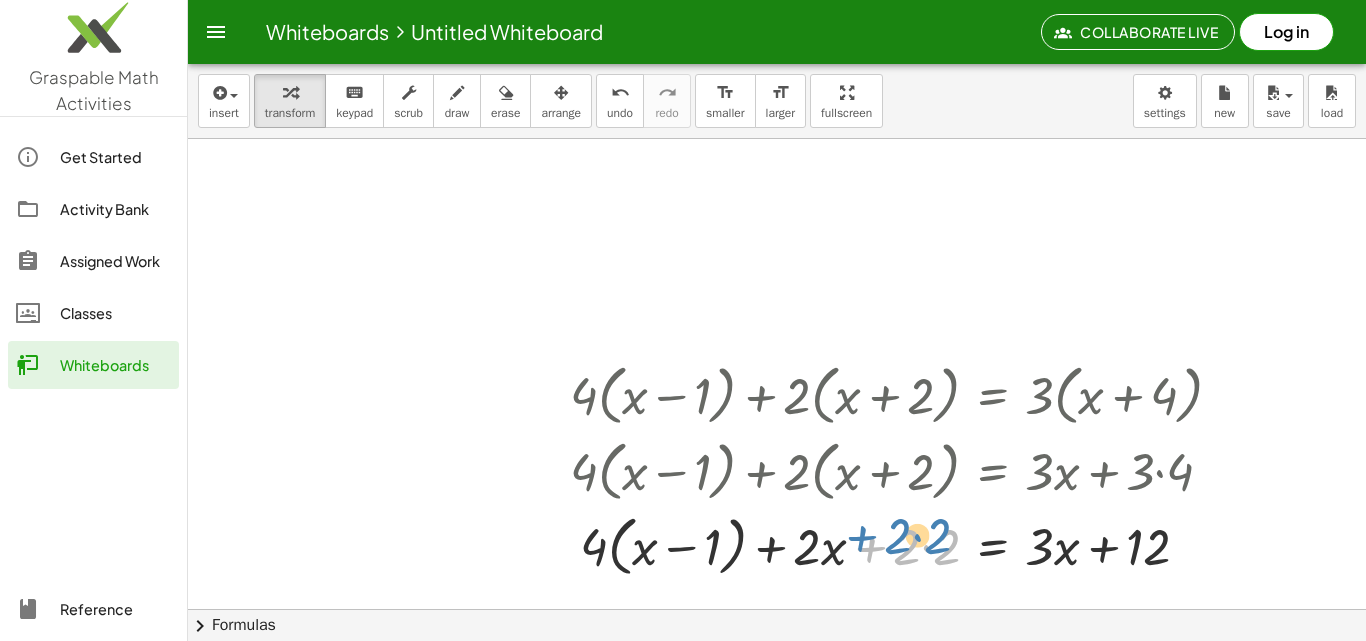drag, startPoint x: 884, startPoint y: 551, endPoint x: 872, endPoint y: 540, distance: 16.27882 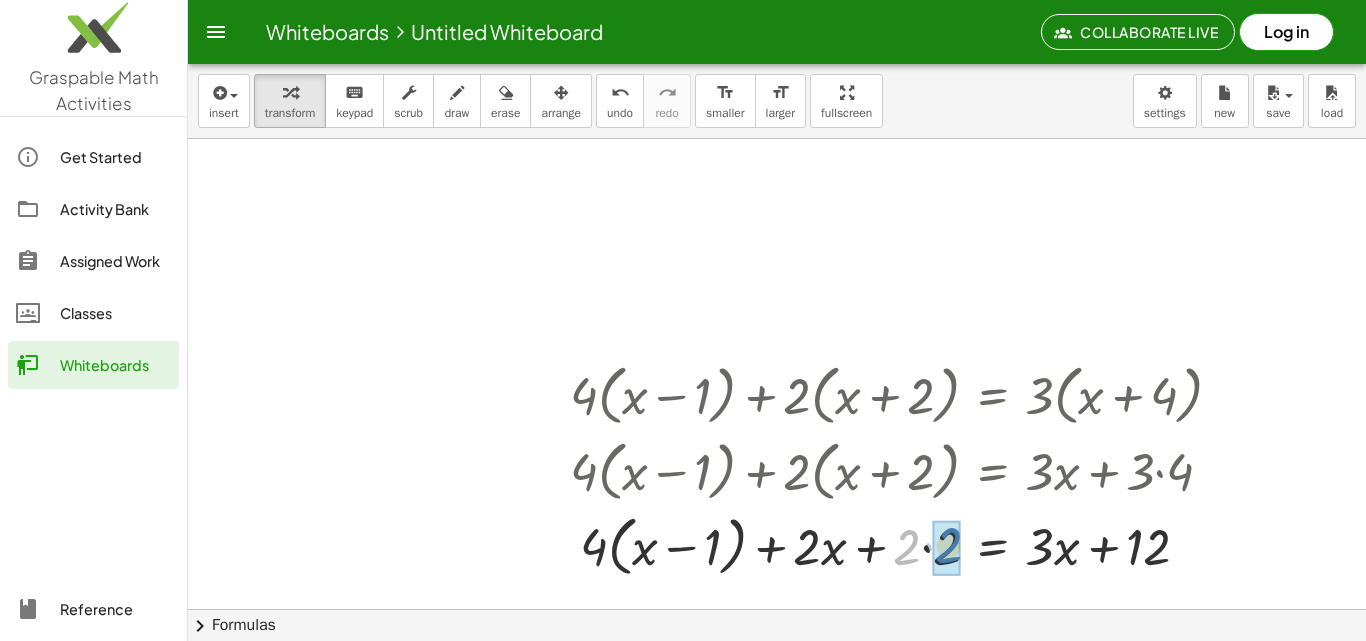 drag, startPoint x: 900, startPoint y: 547, endPoint x: 943, endPoint y: 544, distance: 43.104523 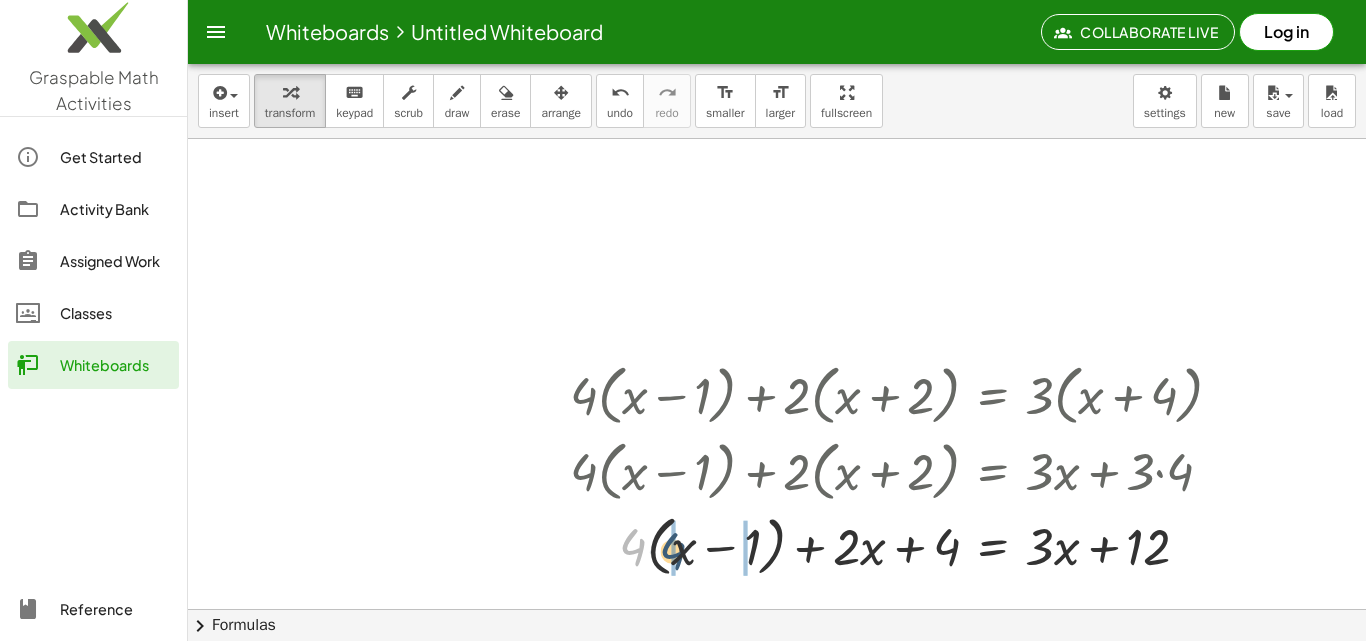drag, startPoint x: 626, startPoint y: 548, endPoint x: 674, endPoint y: 551, distance: 48.09366 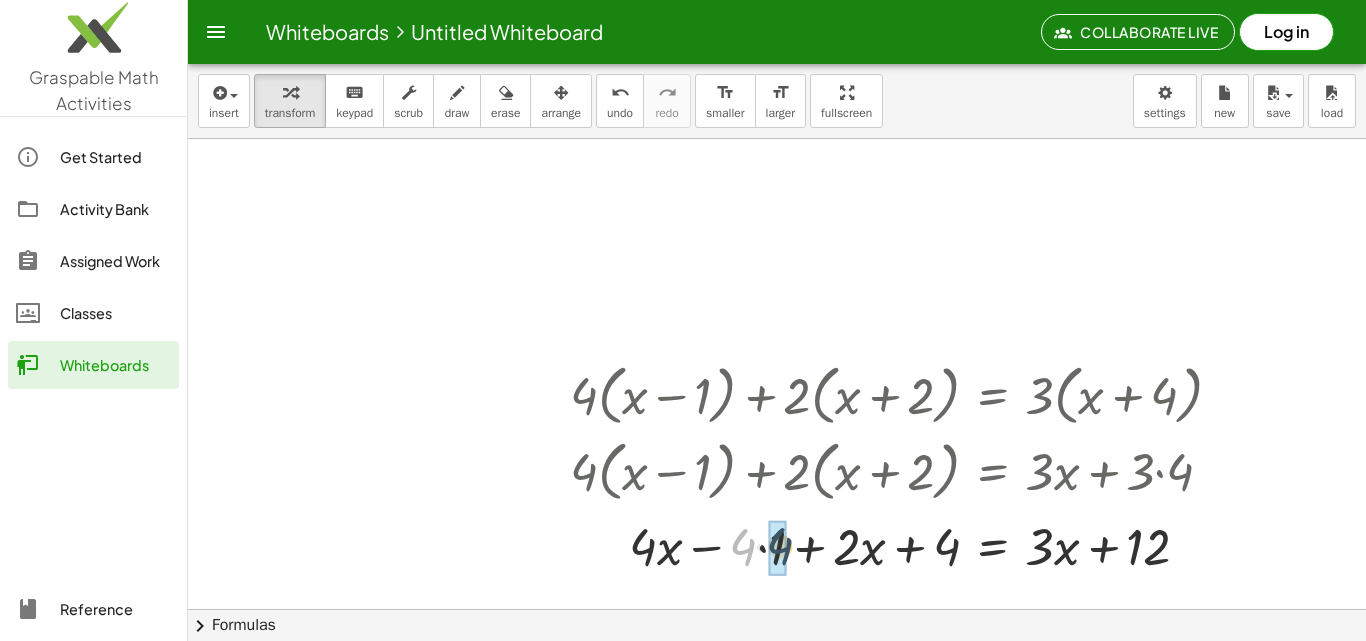drag, startPoint x: 749, startPoint y: 545, endPoint x: 787, endPoint y: 544, distance: 38.013157 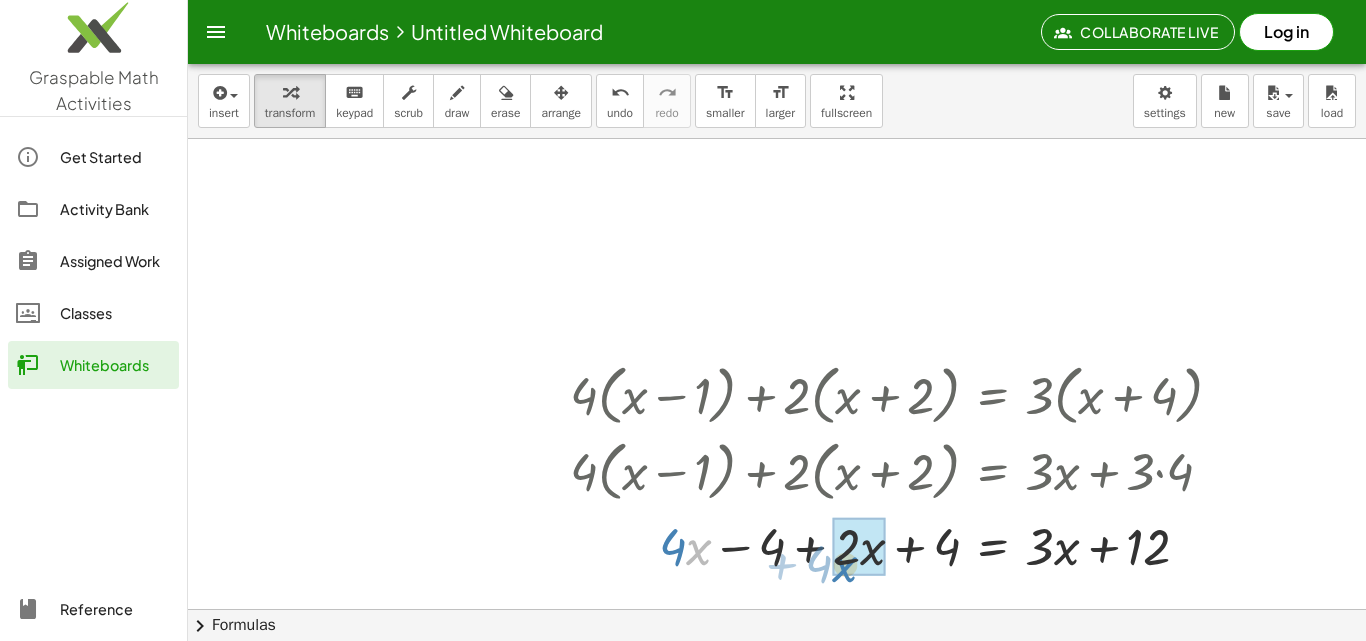 drag, startPoint x: 688, startPoint y: 542, endPoint x: 837, endPoint y: 554, distance: 149.48244 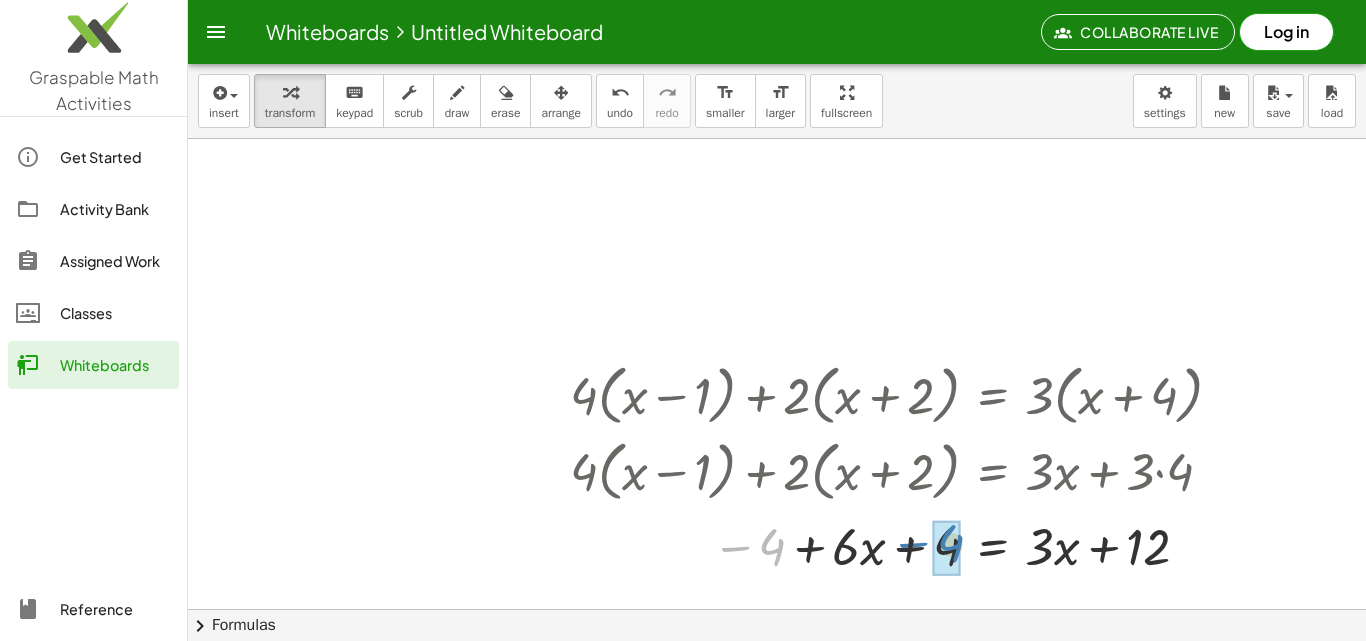 drag, startPoint x: 749, startPoint y: 544, endPoint x: 932, endPoint y: 540, distance: 183.04372 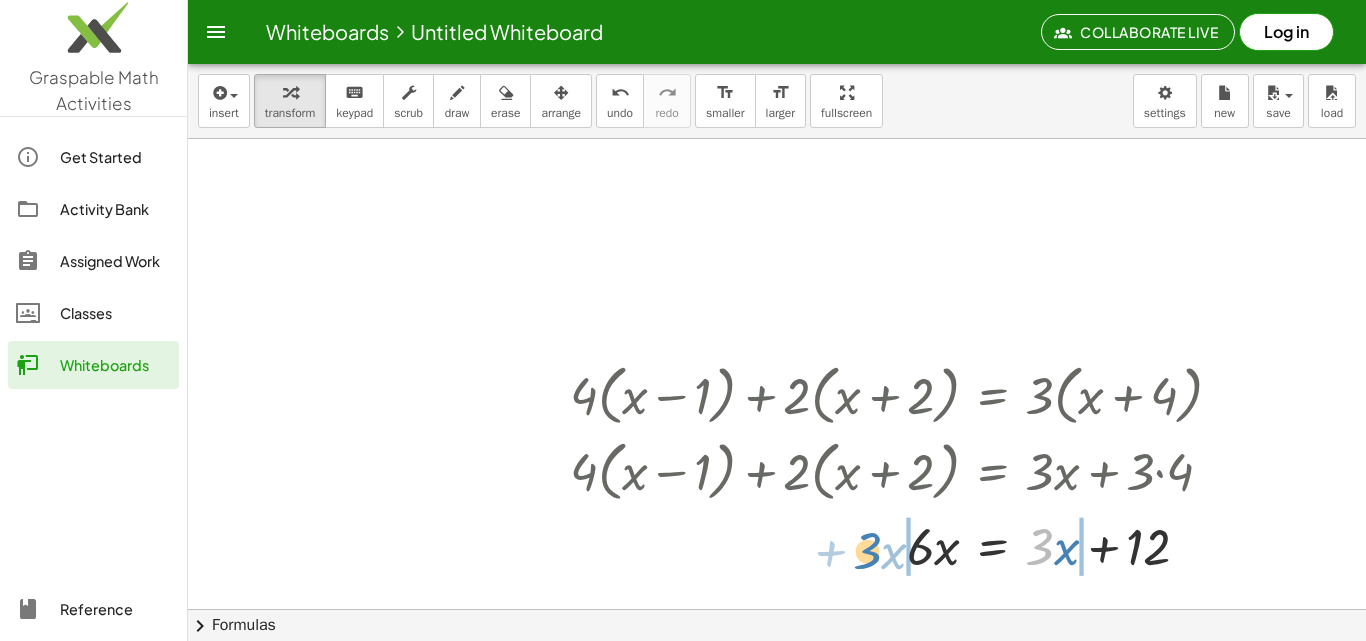 drag, startPoint x: 1041, startPoint y: 560, endPoint x: 869, endPoint y: 564, distance: 172.04651 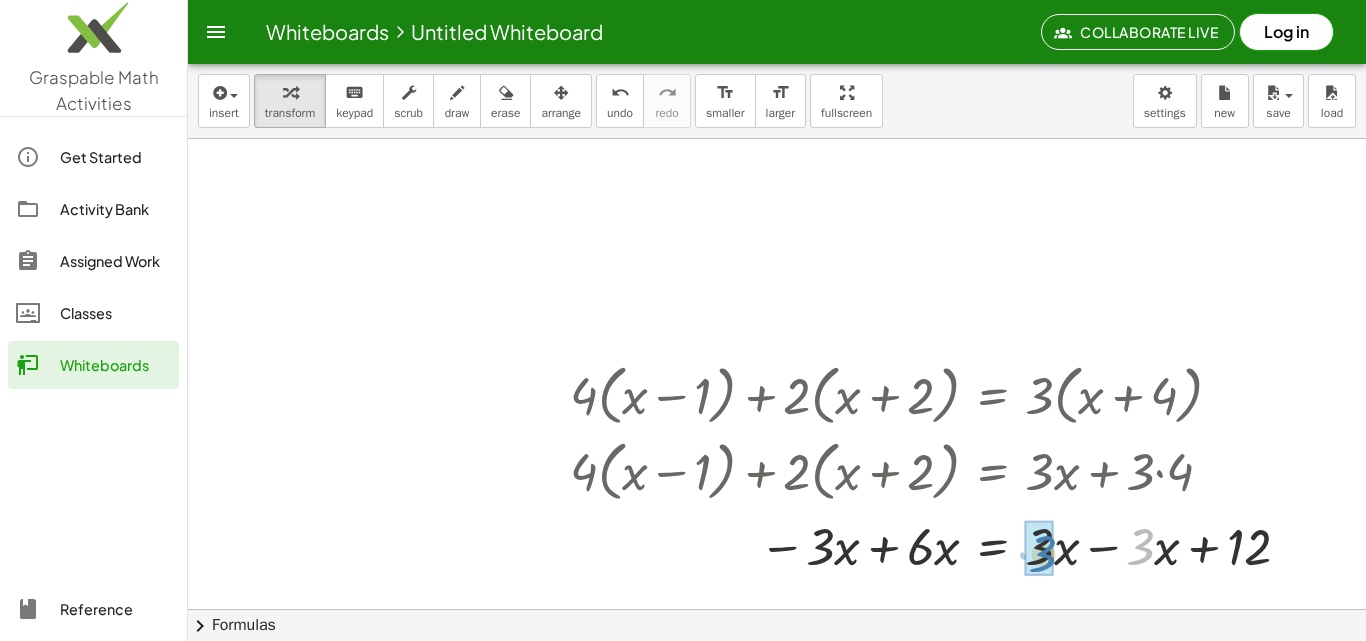 drag, startPoint x: 1149, startPoint y: 544, endPoint x: 1050, endPoint y: 551, distance: 99.24717 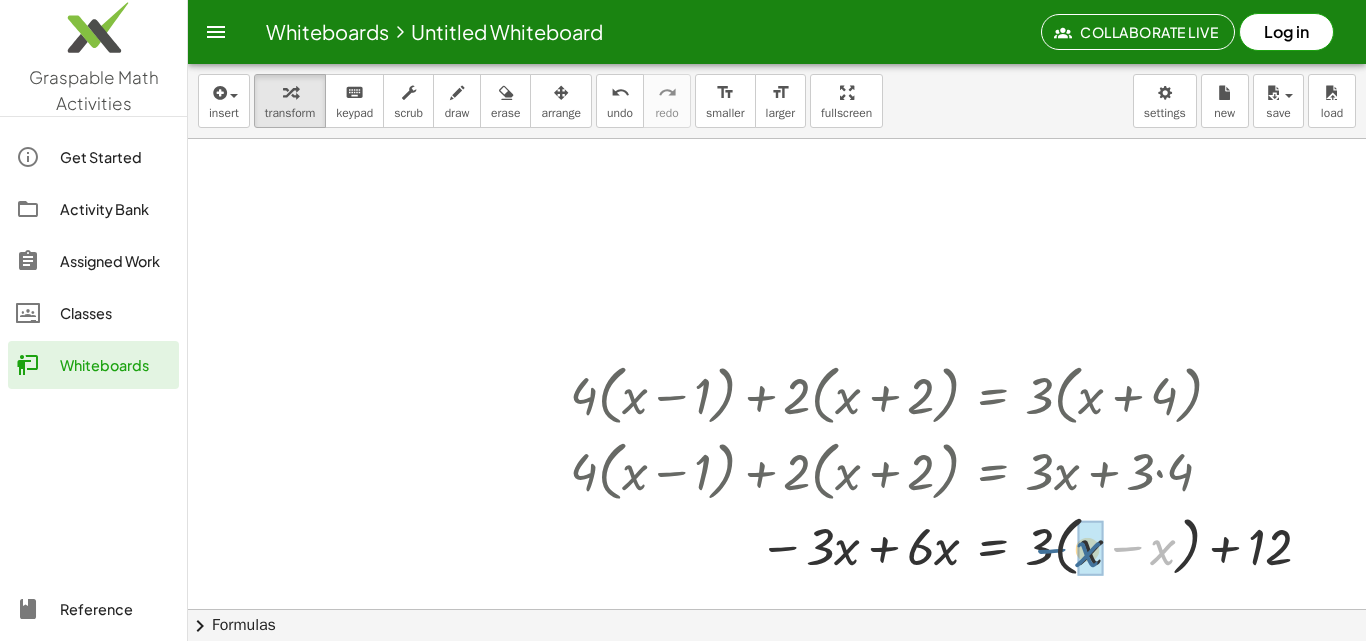 drag, startPoint x: 1166, startPoint y: 550, endPoint x: 1096, endPoint y: 551, distance: 70.00714 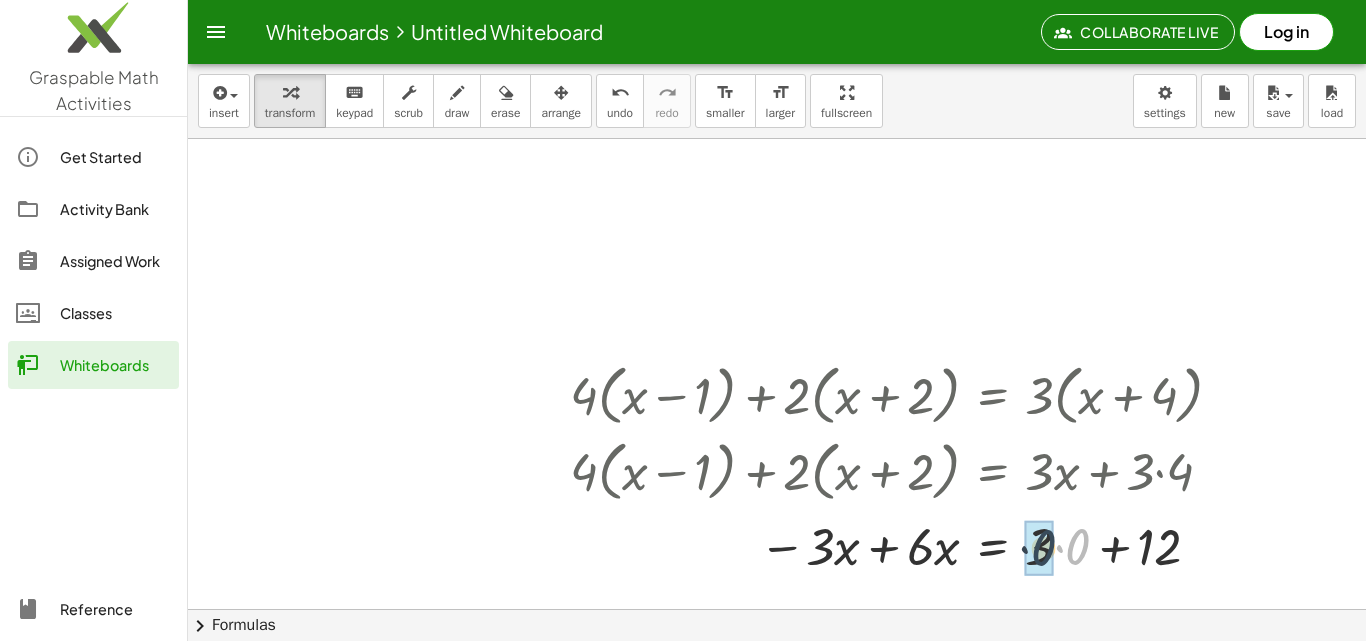 drag, startPoint x: 1080, startPoint y: 545, endPoint x: 1044, endPoint y: 546, distance: 36.013885 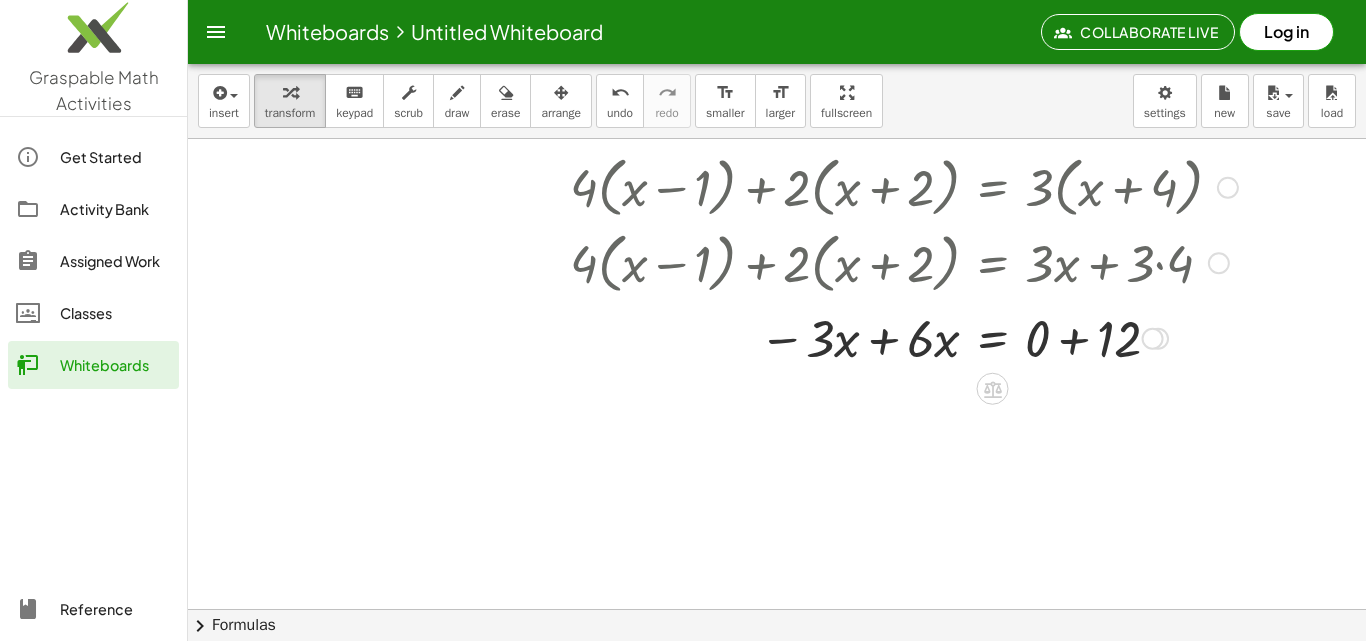 scroll, scrollTop: 300, scrollLeft: 0, axis: vertical 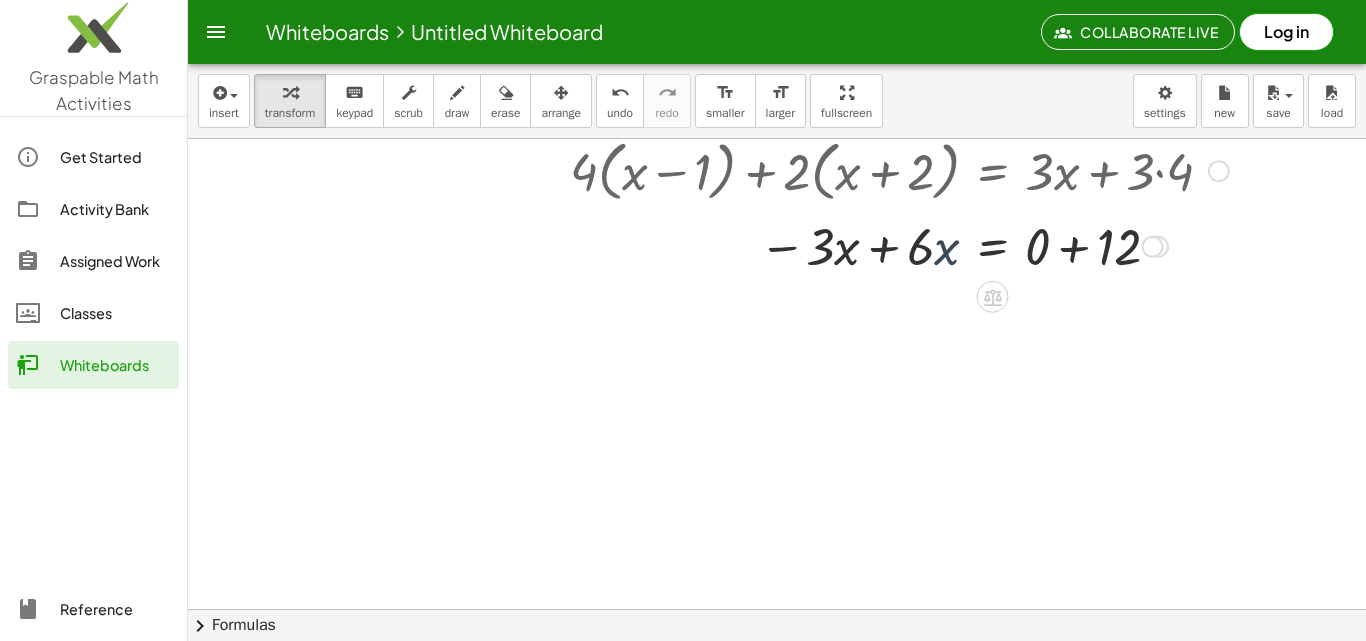 click at bounding box center [904, 245] 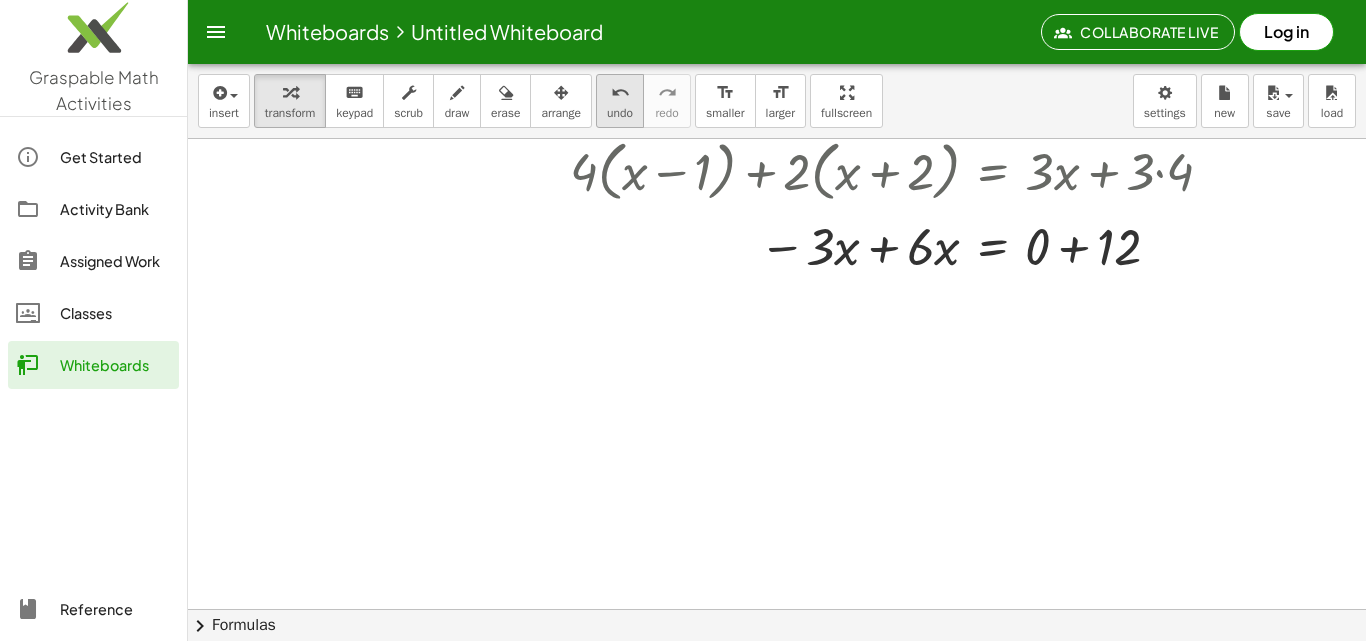 click on "undo" at bounding box center [620, 113] 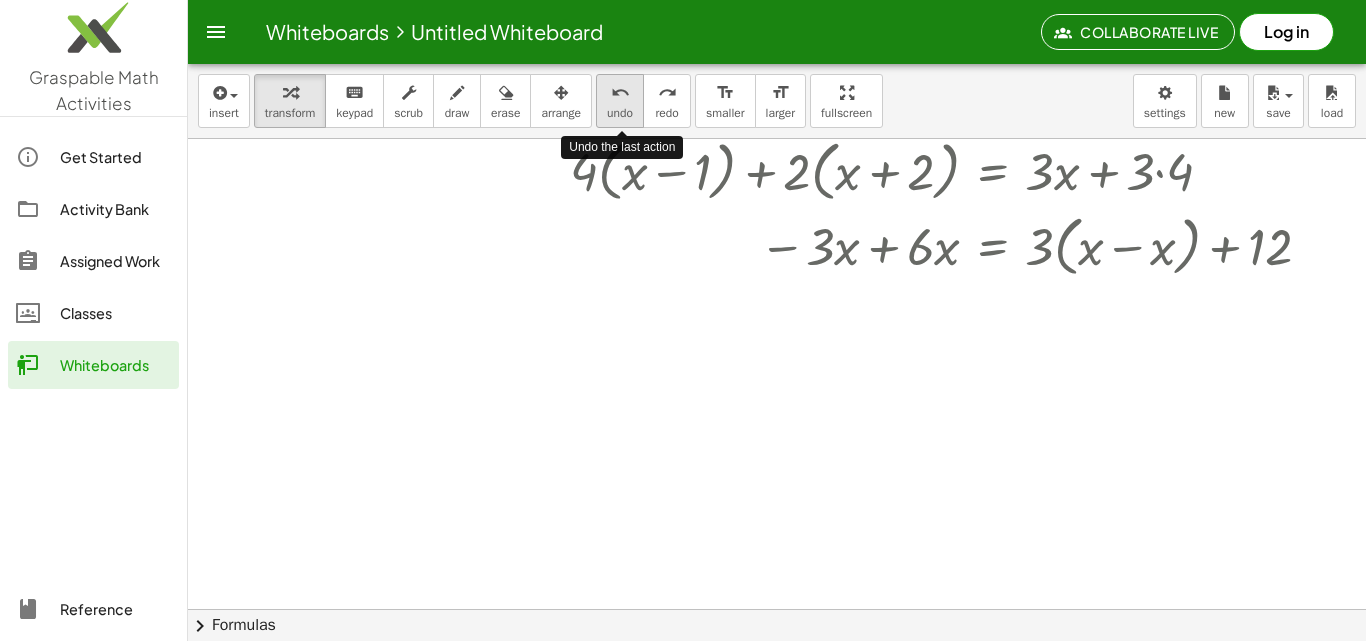 click on "undo" at bounding box center (620, 113) 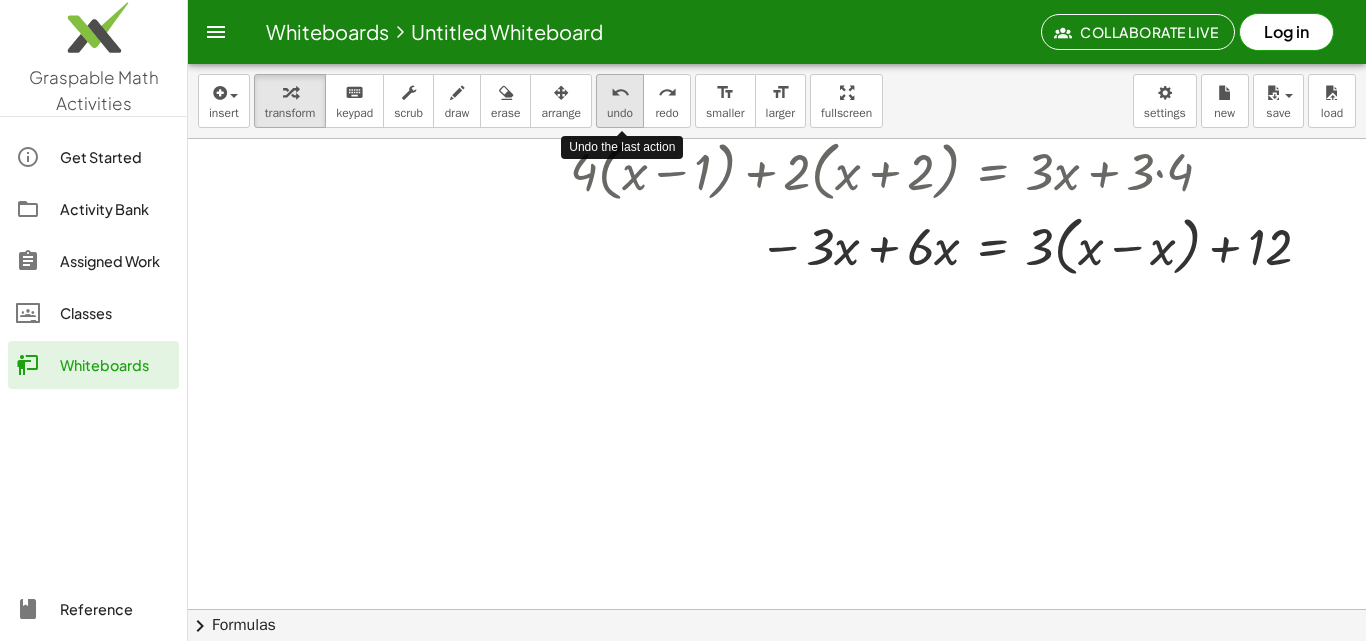 click on "undo" at bounding box center (620, 113) 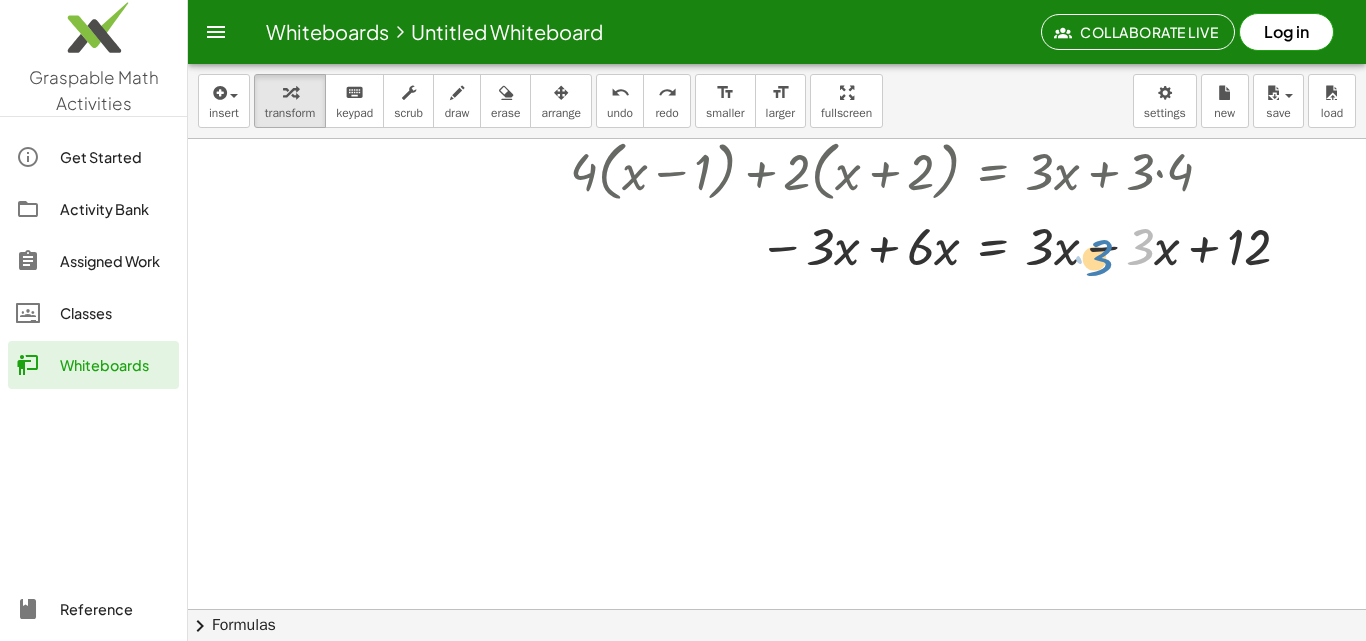 drag, startPoint x: 1149, startPoint y: 253, endPoint x: 1132, endPoint y: 256, distance: 17.262676 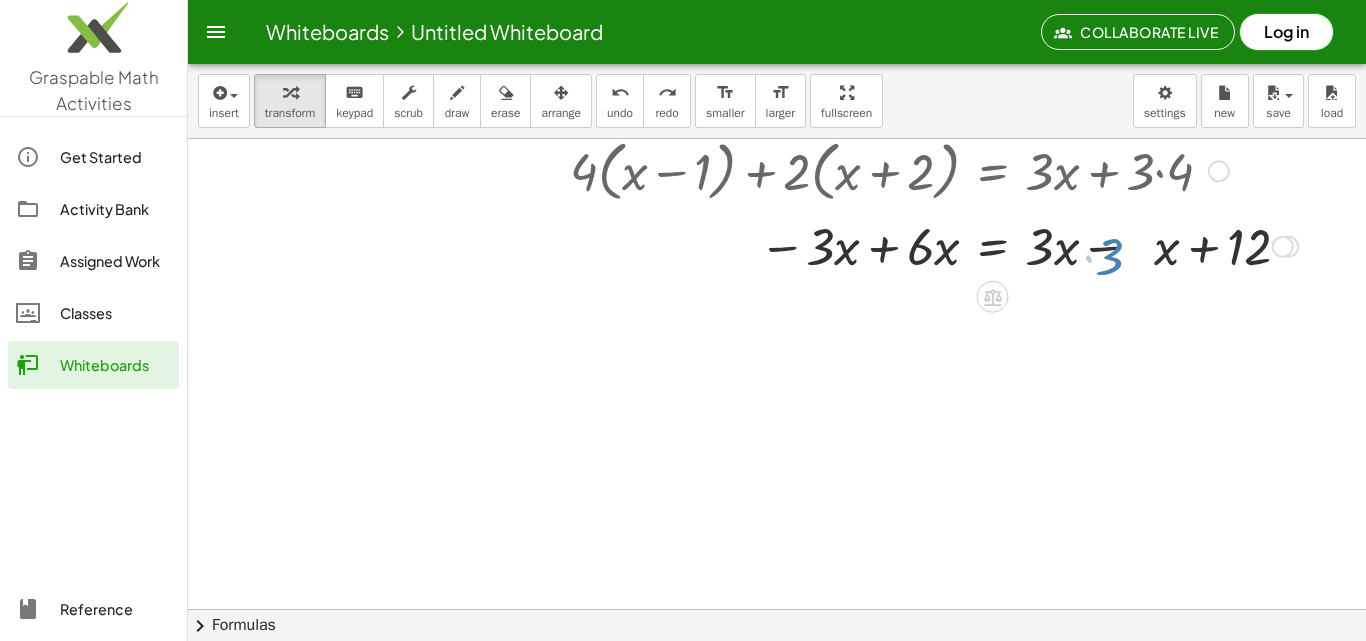 click at bounding box center (934, 245) 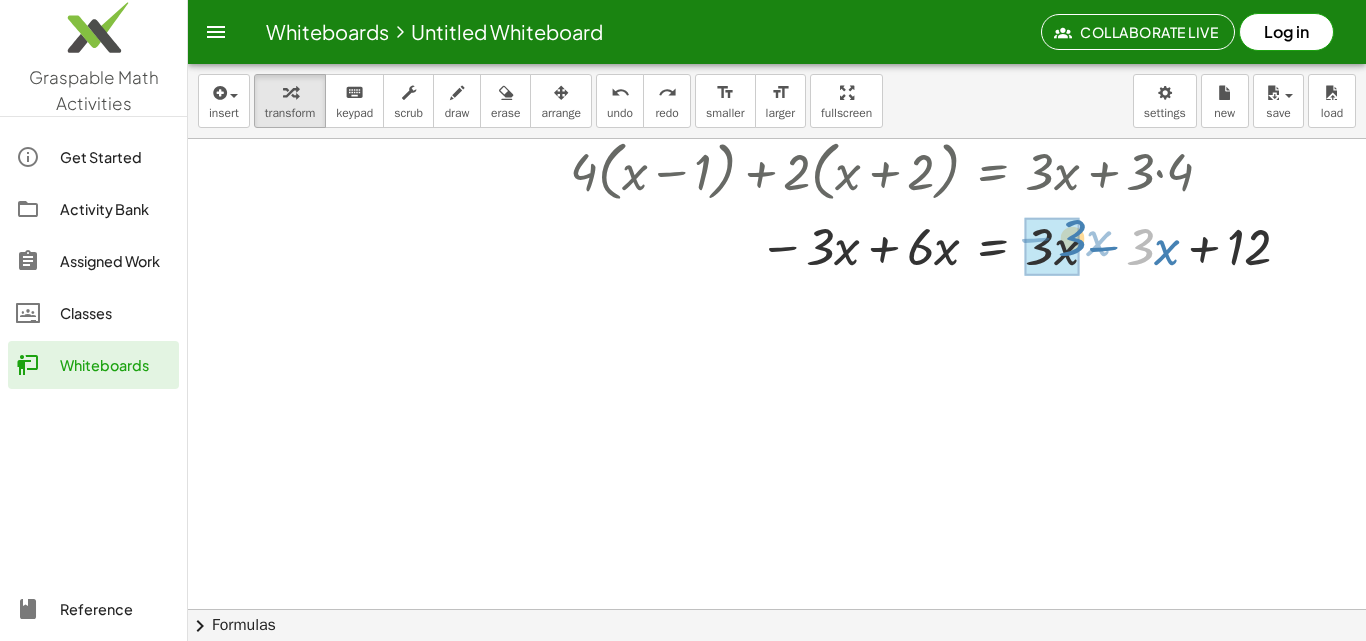 drag, startPoint x: 1154, startPoint y: 242, endPoint x: 1085, endPoint y: 234, distance: 69.46222 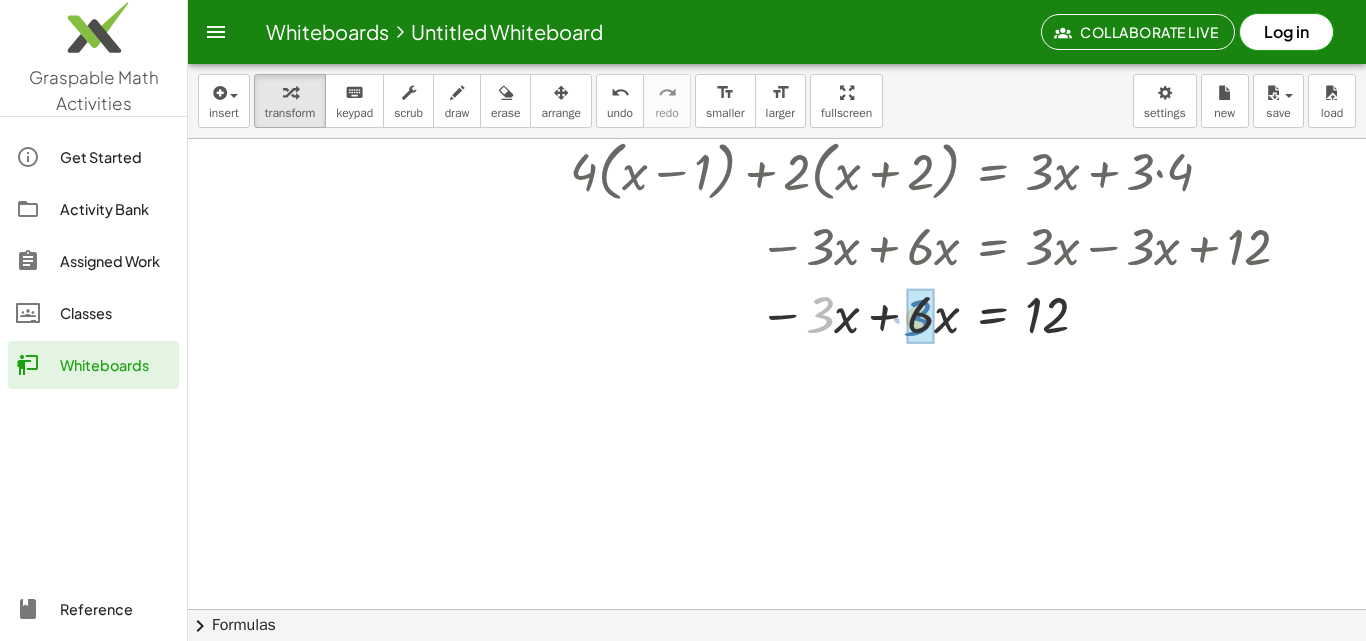click at bounding box center (934, 313) 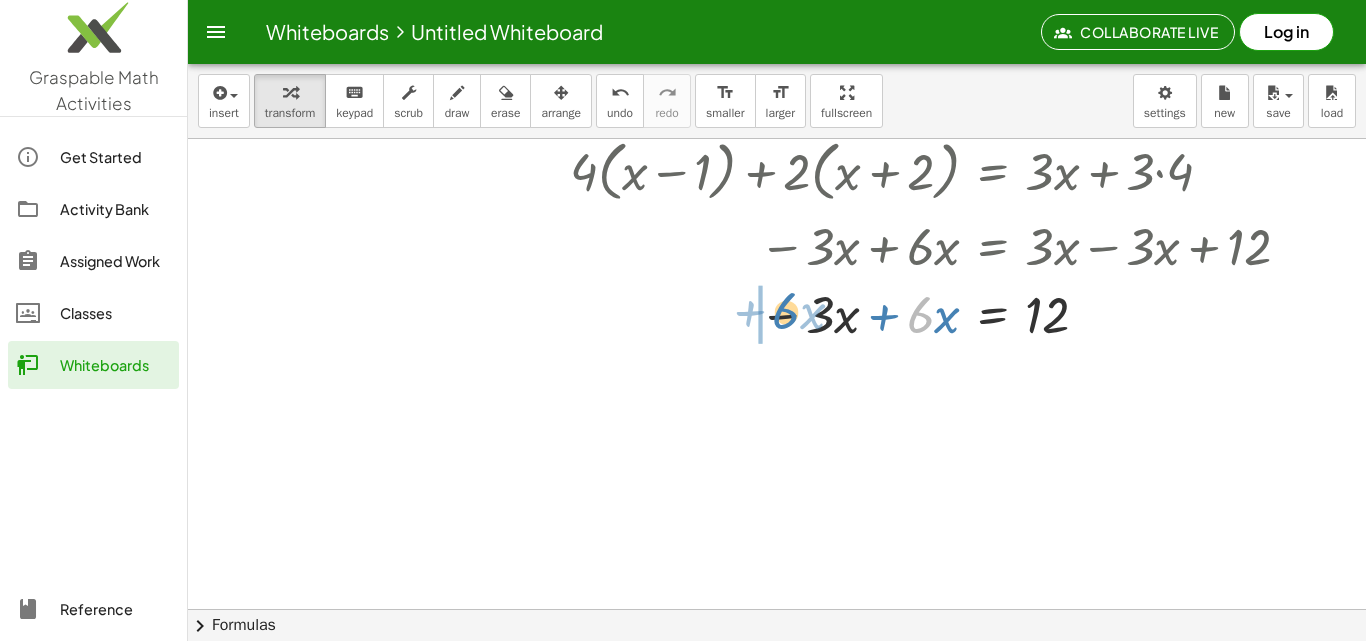 drag, startPoint x: 917, startPoint y: 315, endPoint x: 783, endPoint y: 311, distance: 134.0597 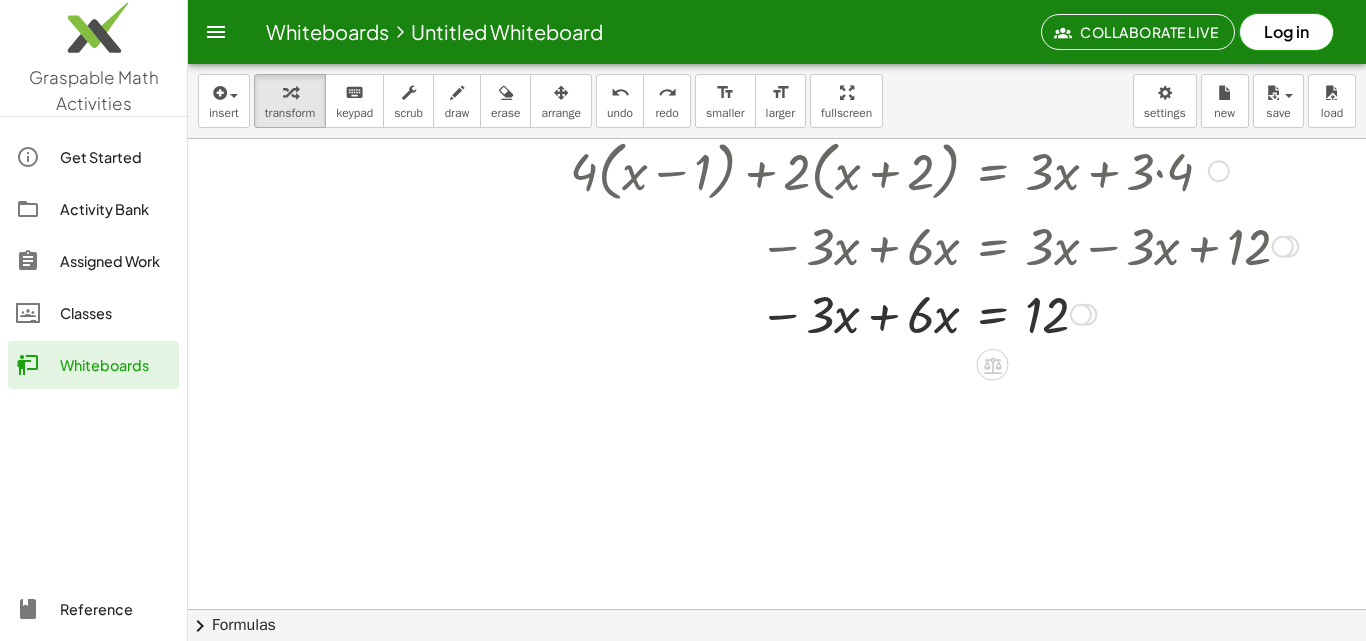 click at bounding box center (906, 313) 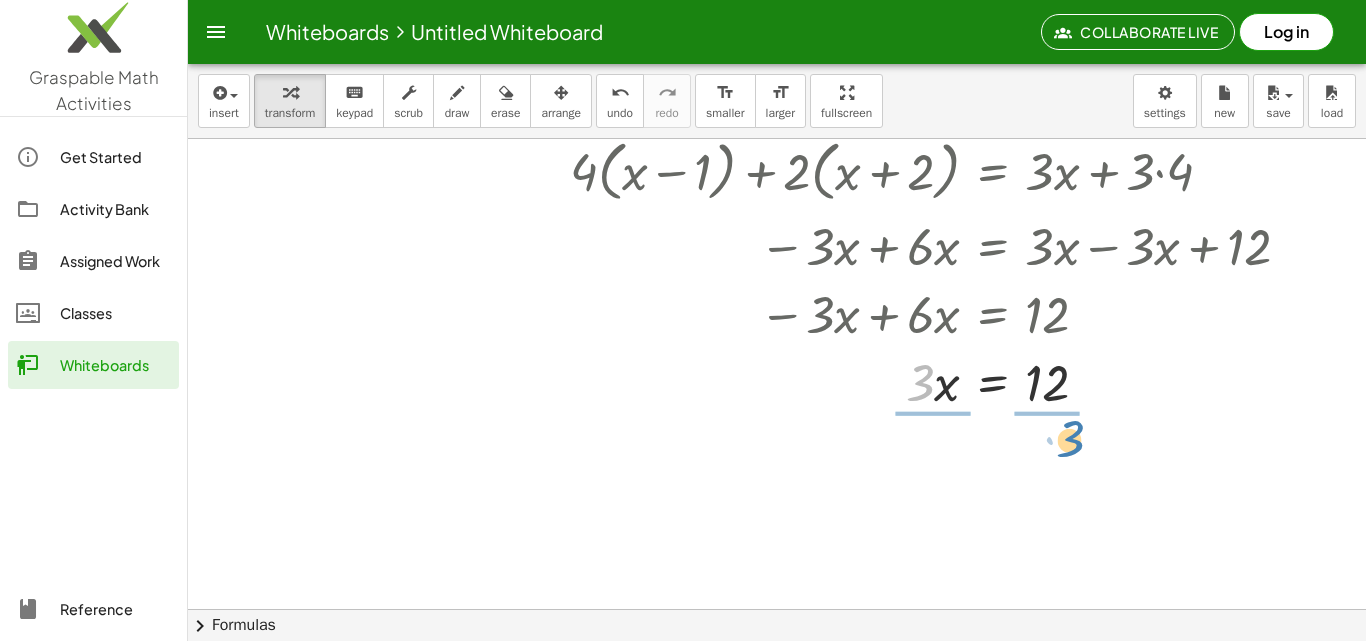 drag, startPoint x: 921, startPoint y: 366, endPoint x: 1071, endPoint y: 422, distance: 160.11246 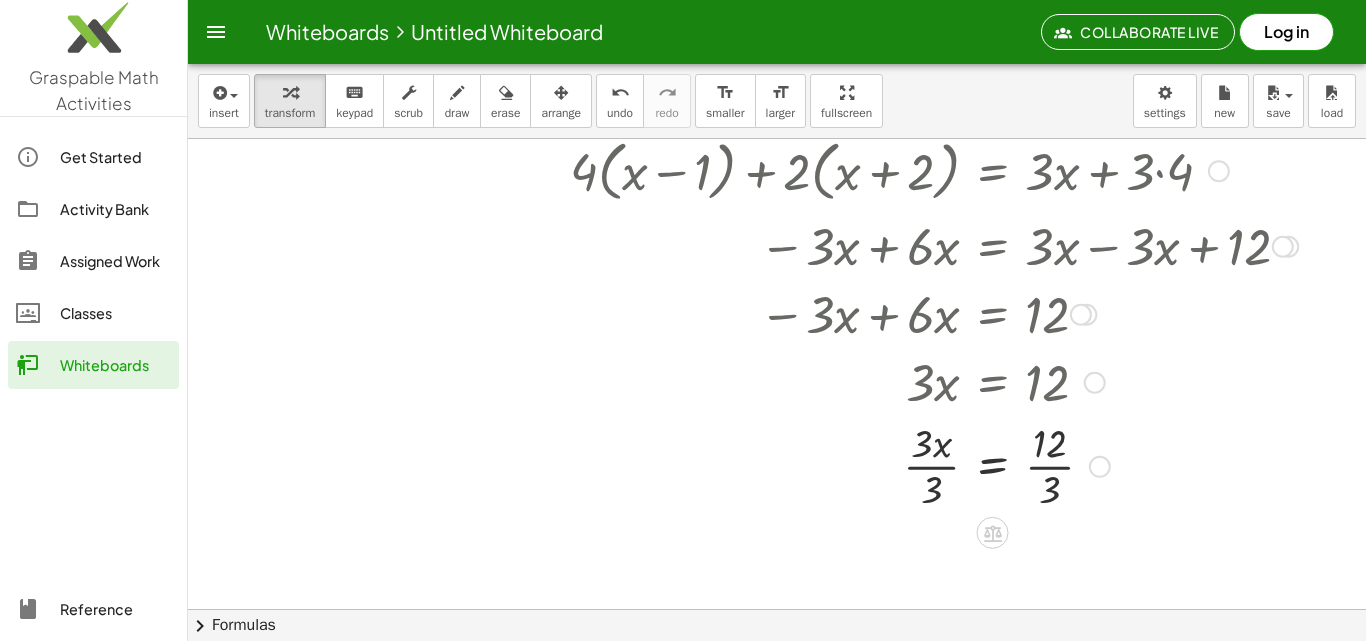click at bounding box center [934, 465] 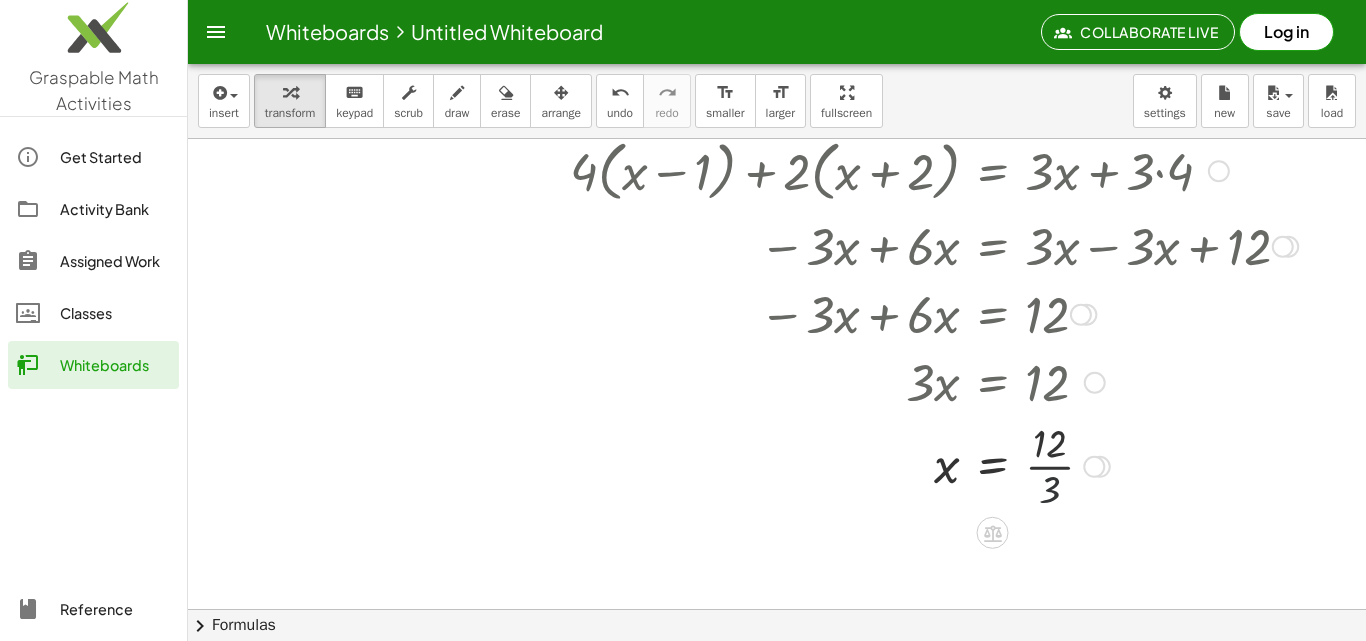 click at bounding box center [934, 465] 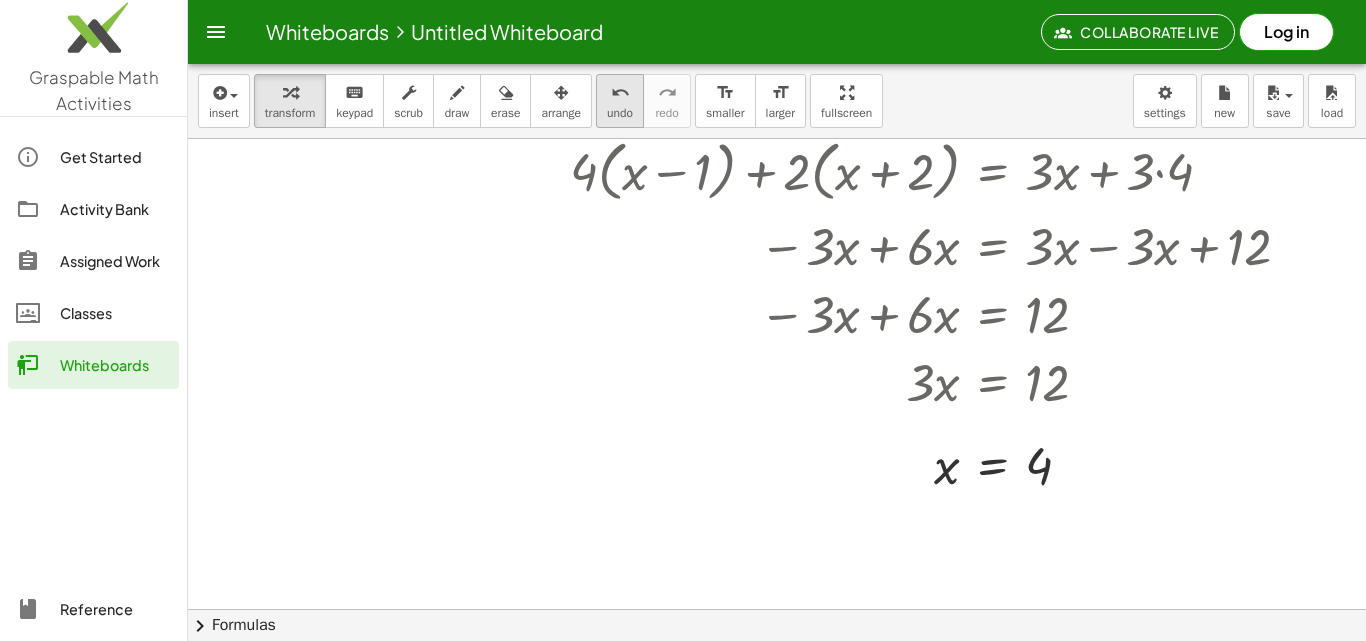 click on "undo" at bounding box center [620, 93] 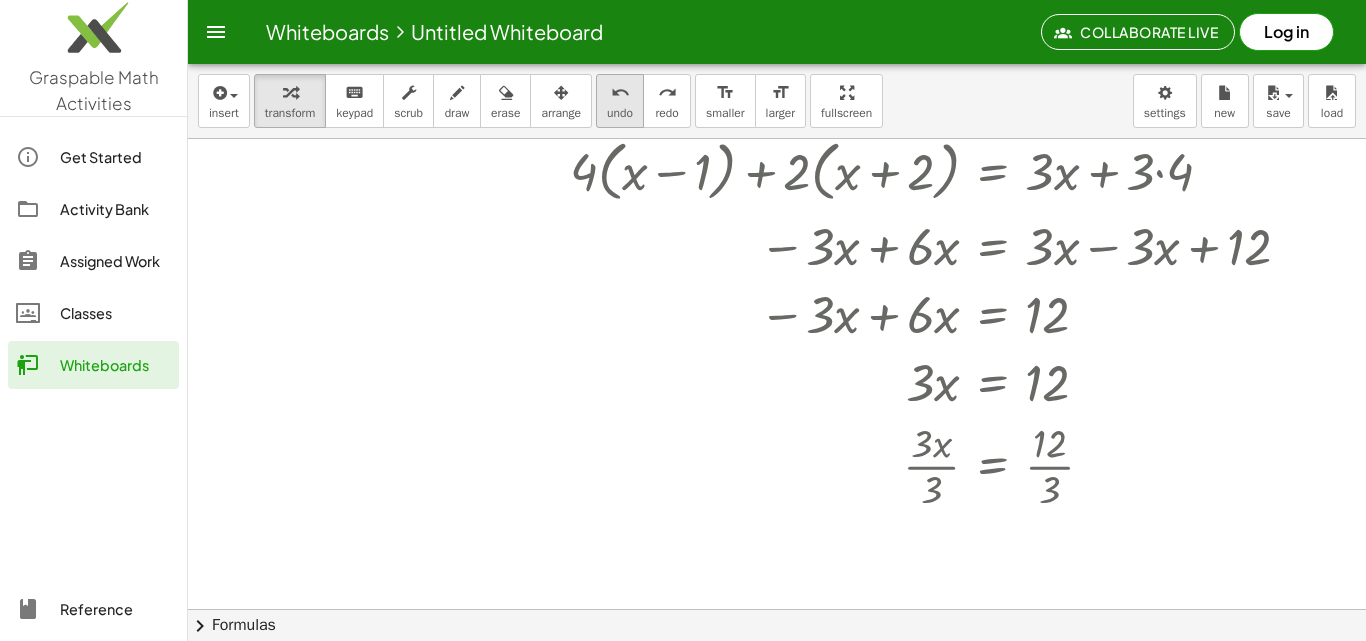 click on "undo undo" at bounding box center (620, 101) 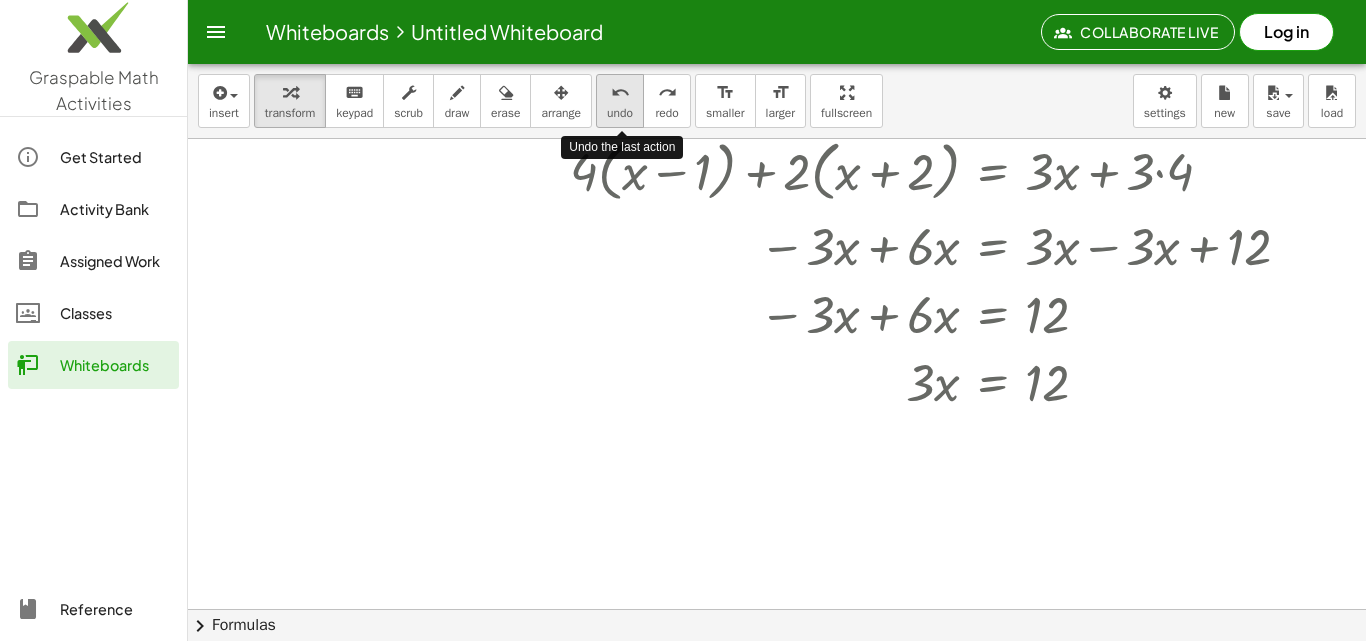 click on "undo undo" at bounding box center [620, 101] 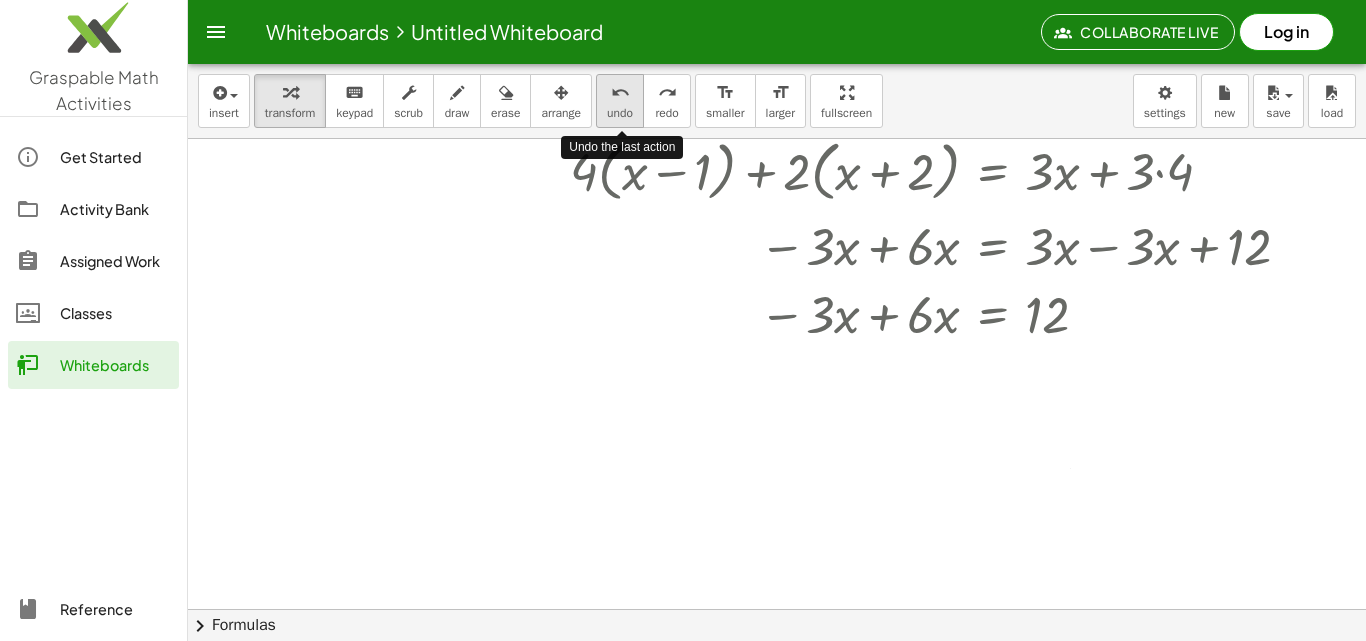 click on "undo undo" at bounding box center [620, 101] 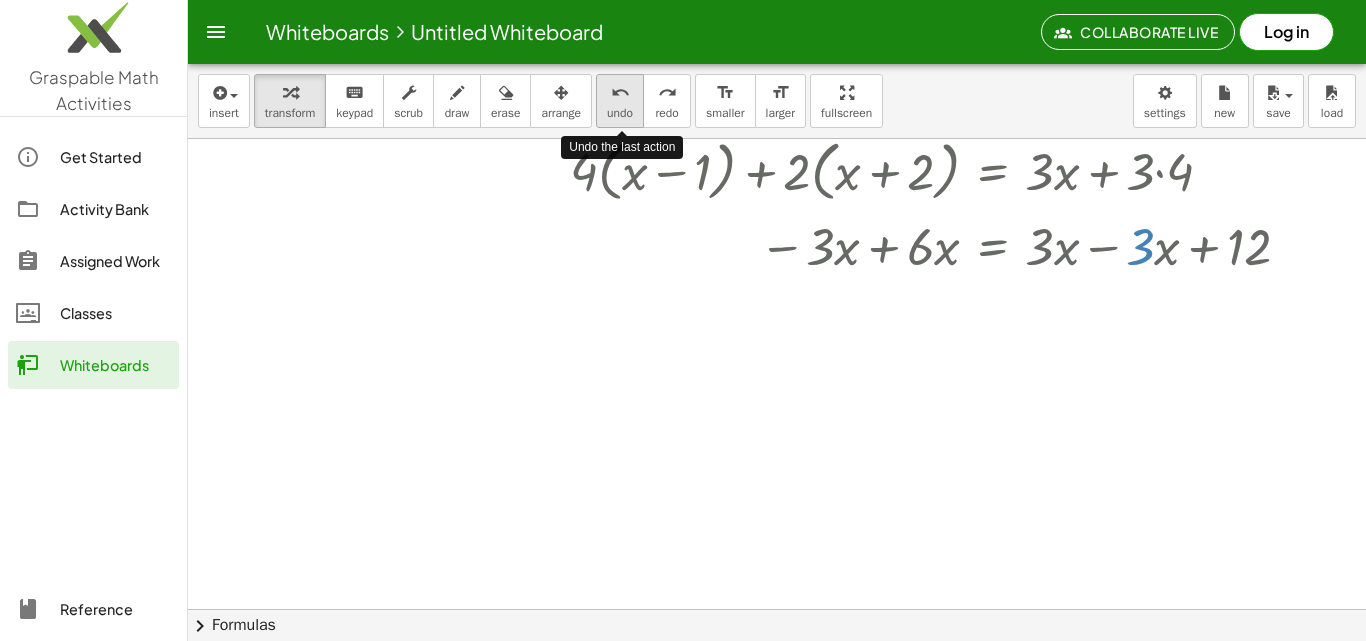 click on "undo undo" at bounding box center (620, 101) 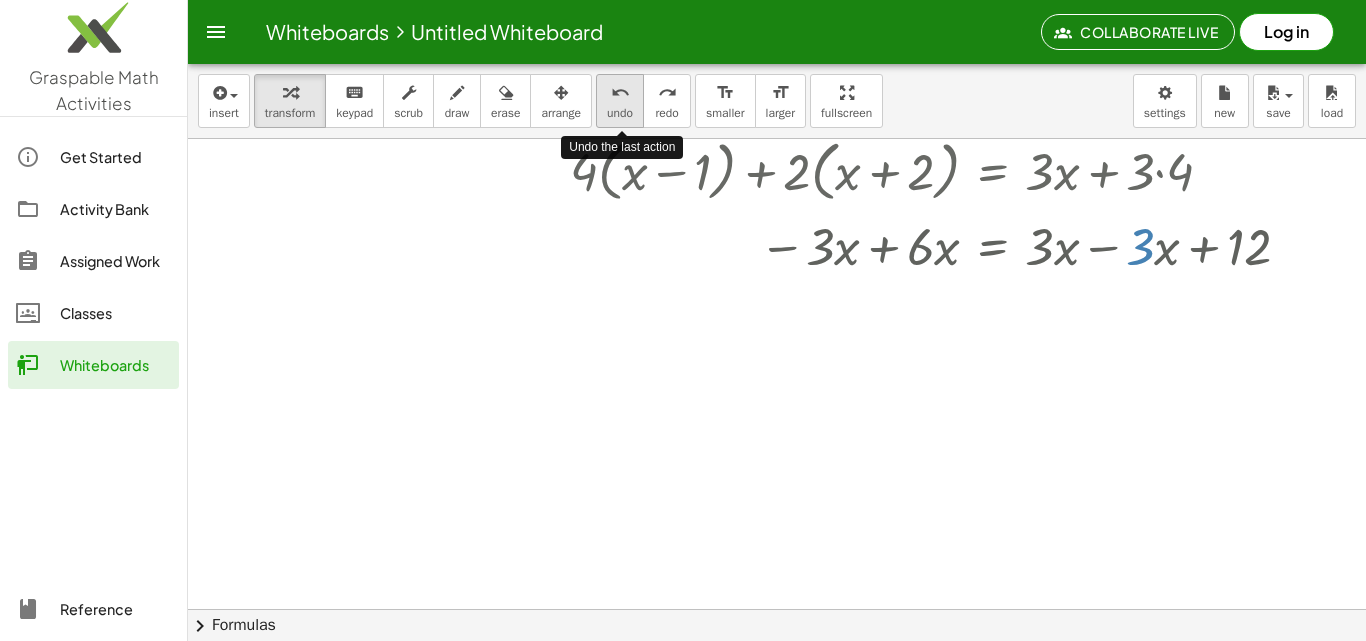 click on "undo undo" at bounding box center [620, 101] 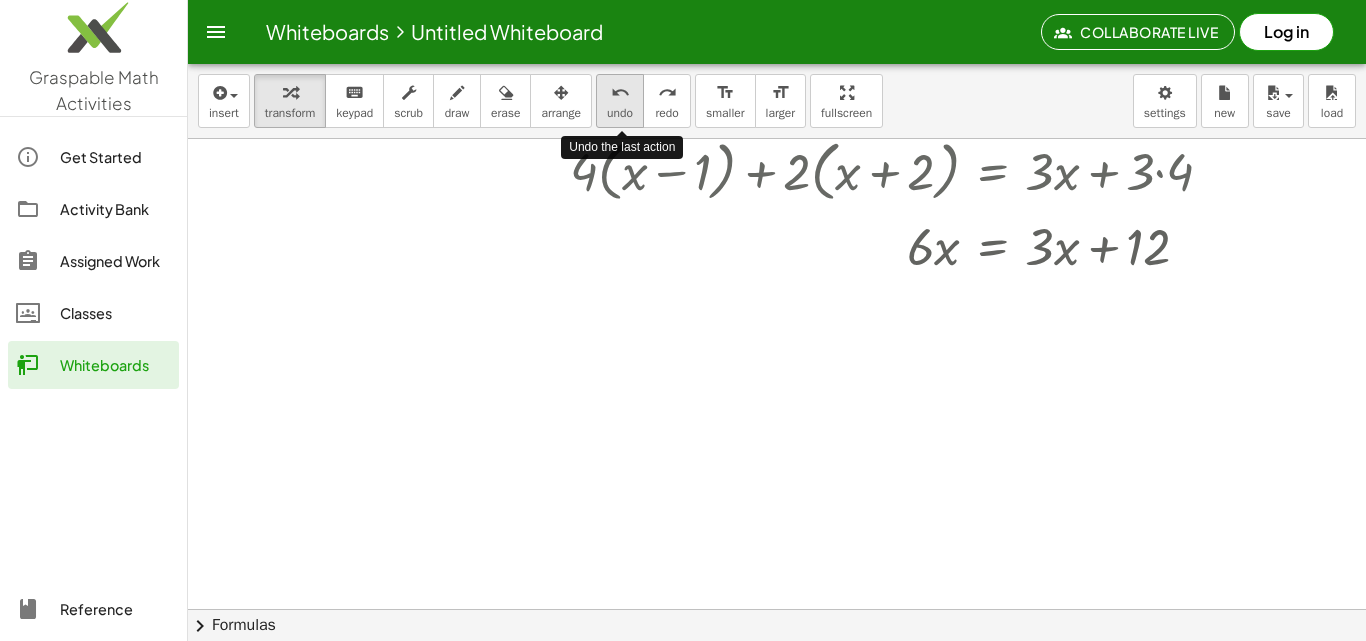 click on "undo" at bounding box center [620, 113] 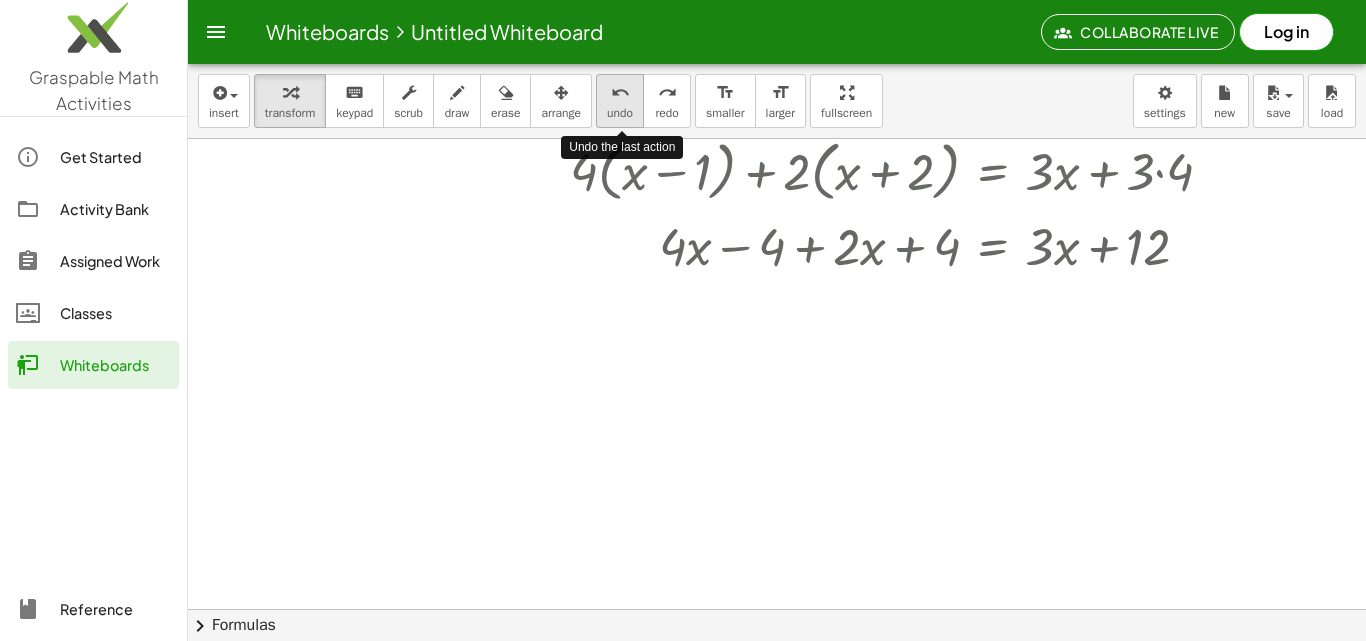 click on "undo" at bounding box center [620, 113] 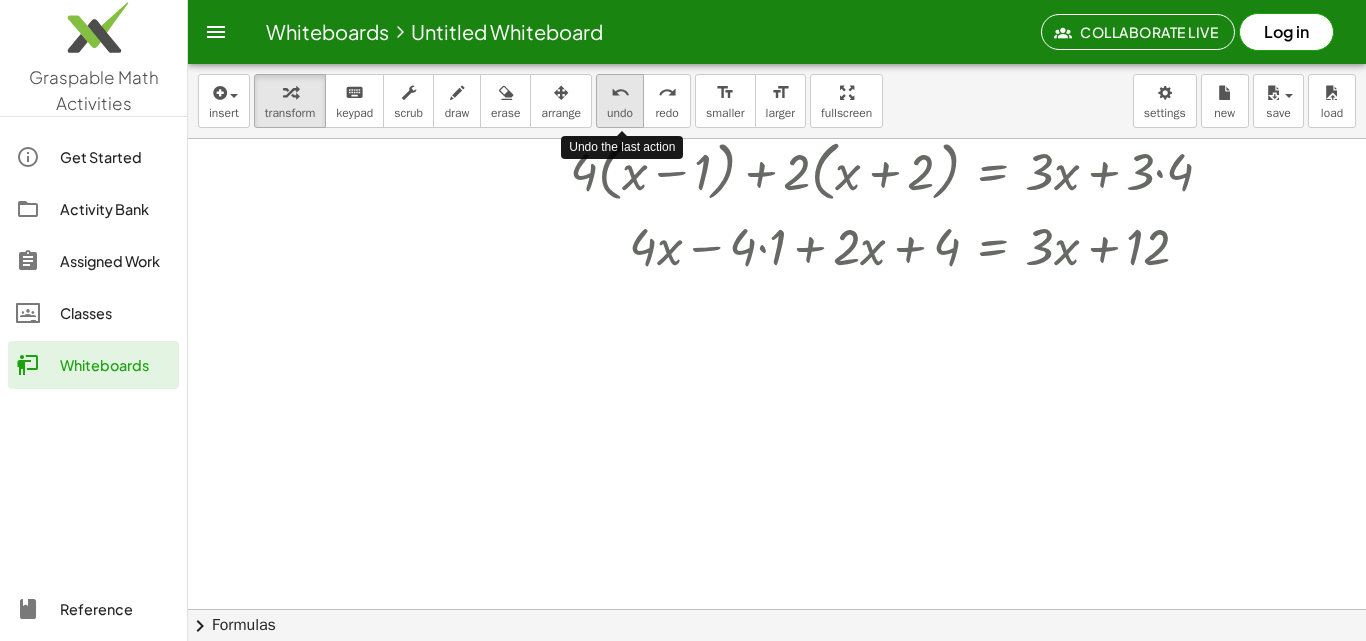 click on "undo" at bounding box center (620, 113) 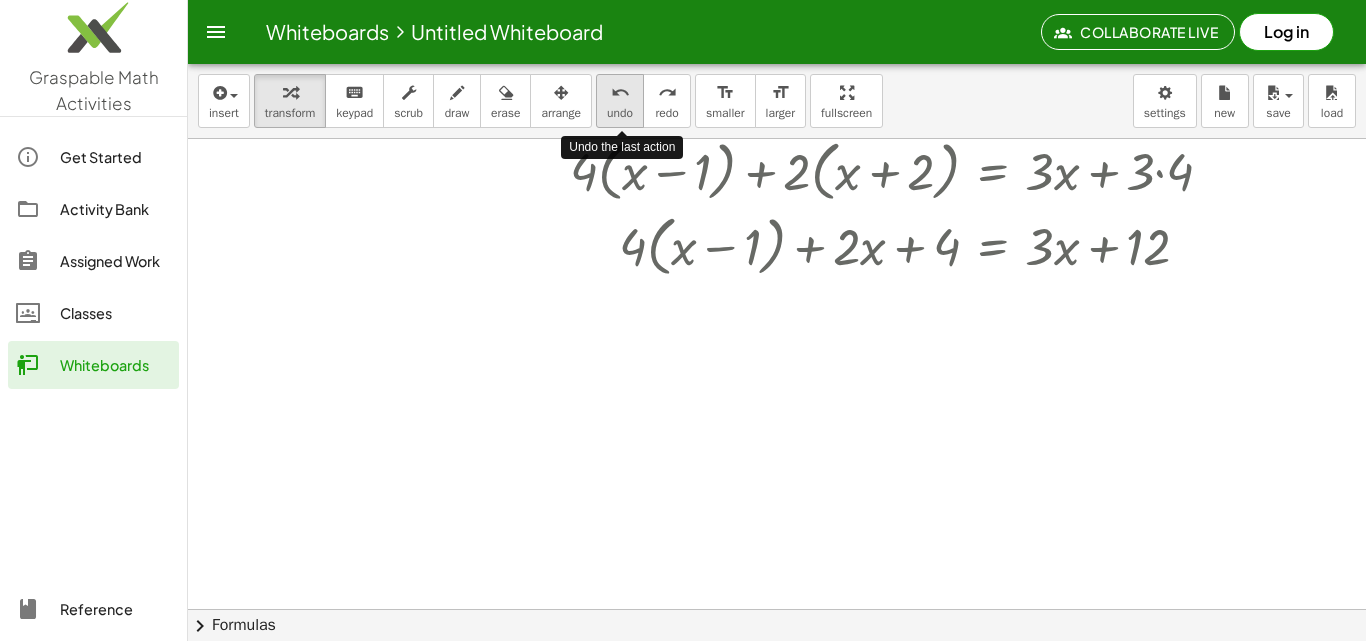 click on "undo" at bounding box center (620, 113) 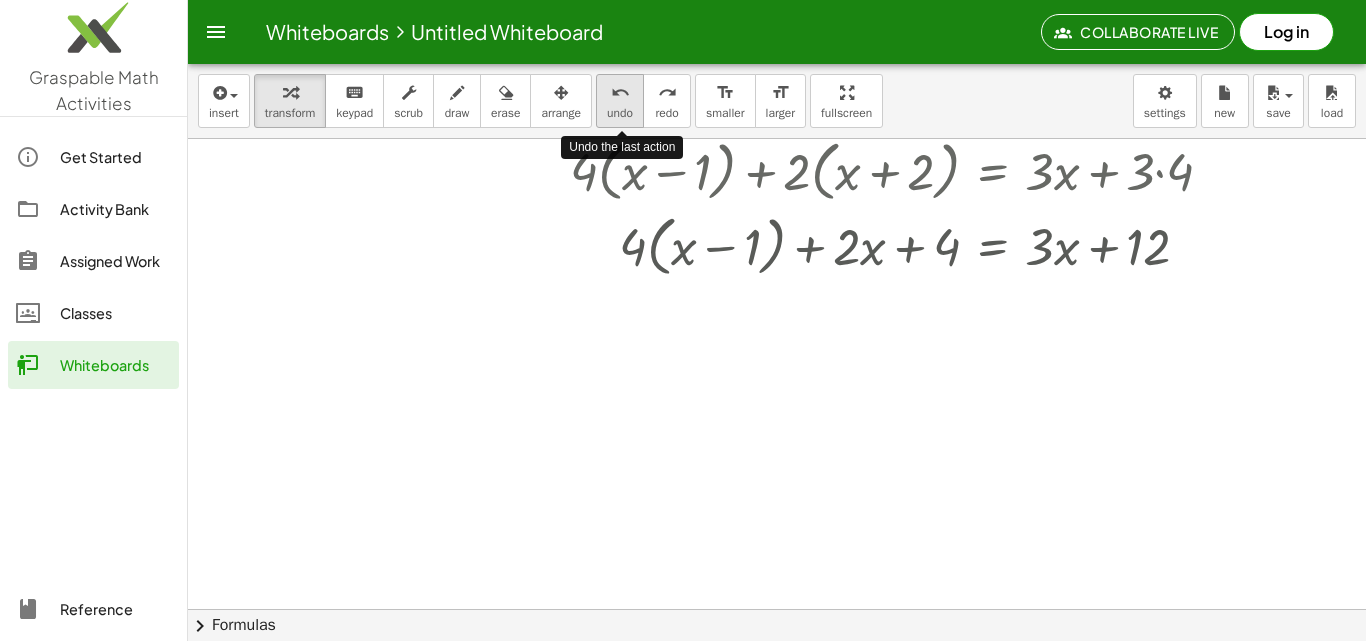 click on "undo" at bounding box center [620, 113] 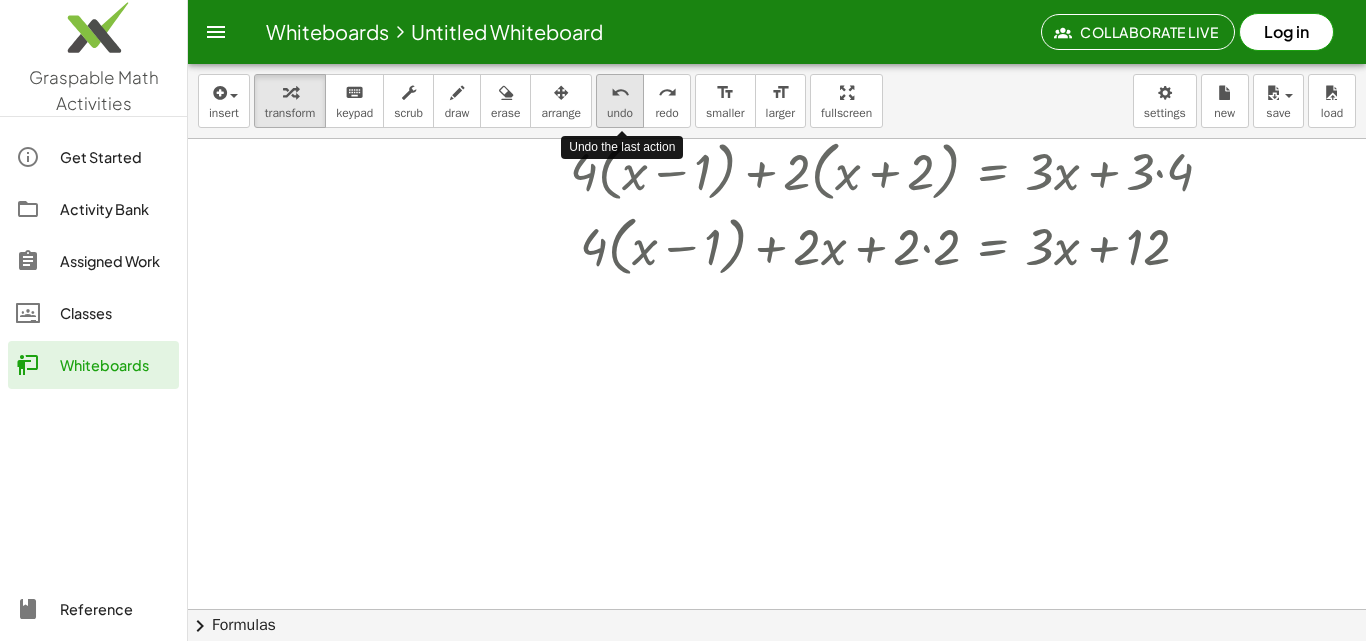click on "undo" at bounding box center [620, 113] 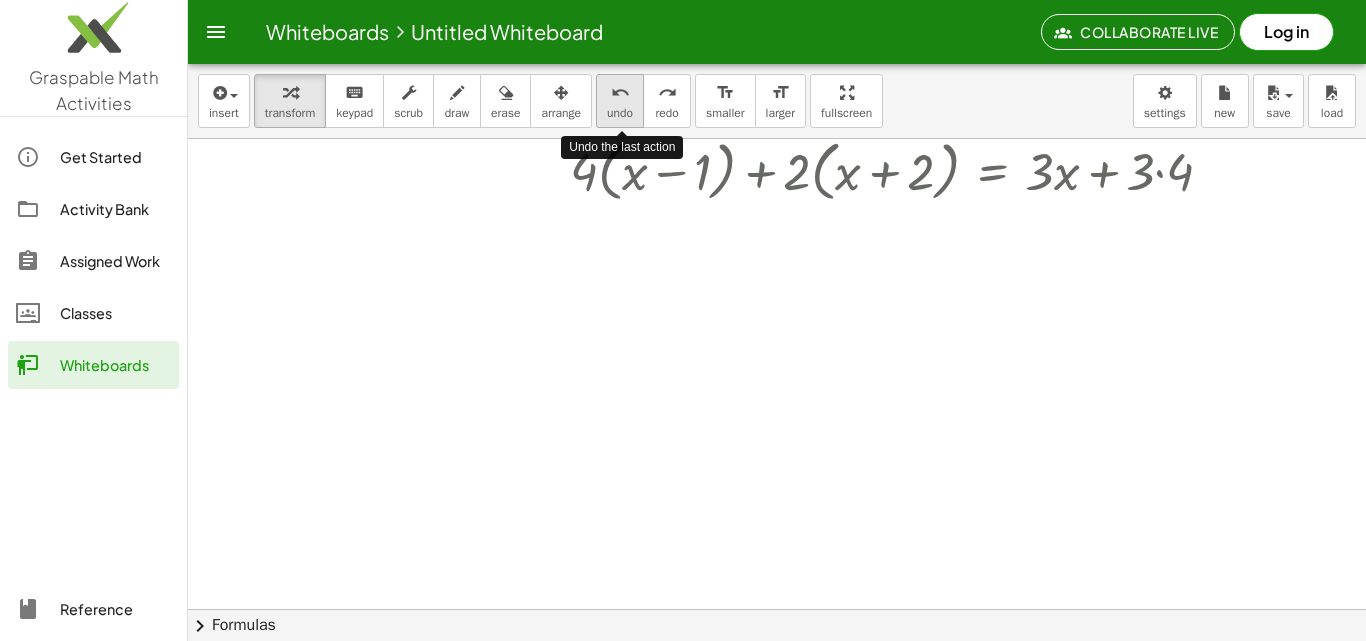 click on "undo" at bounding box center (620, 113) 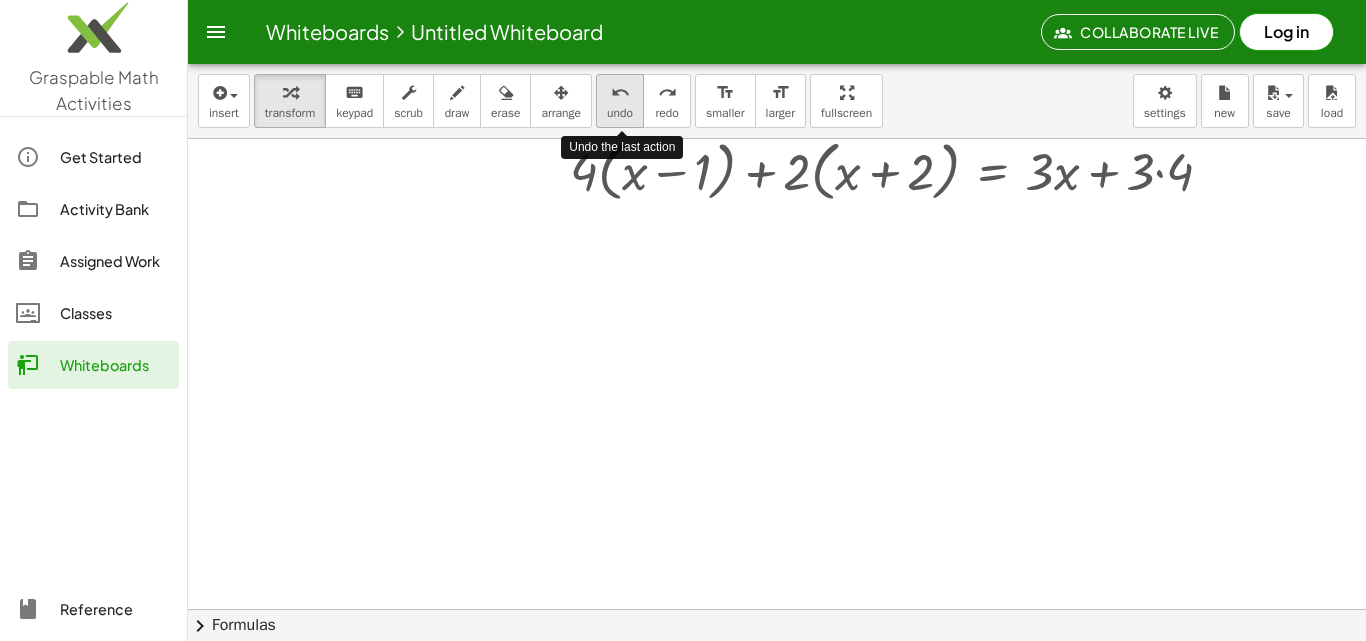 click on "undo" at bounding box center [620, 113] 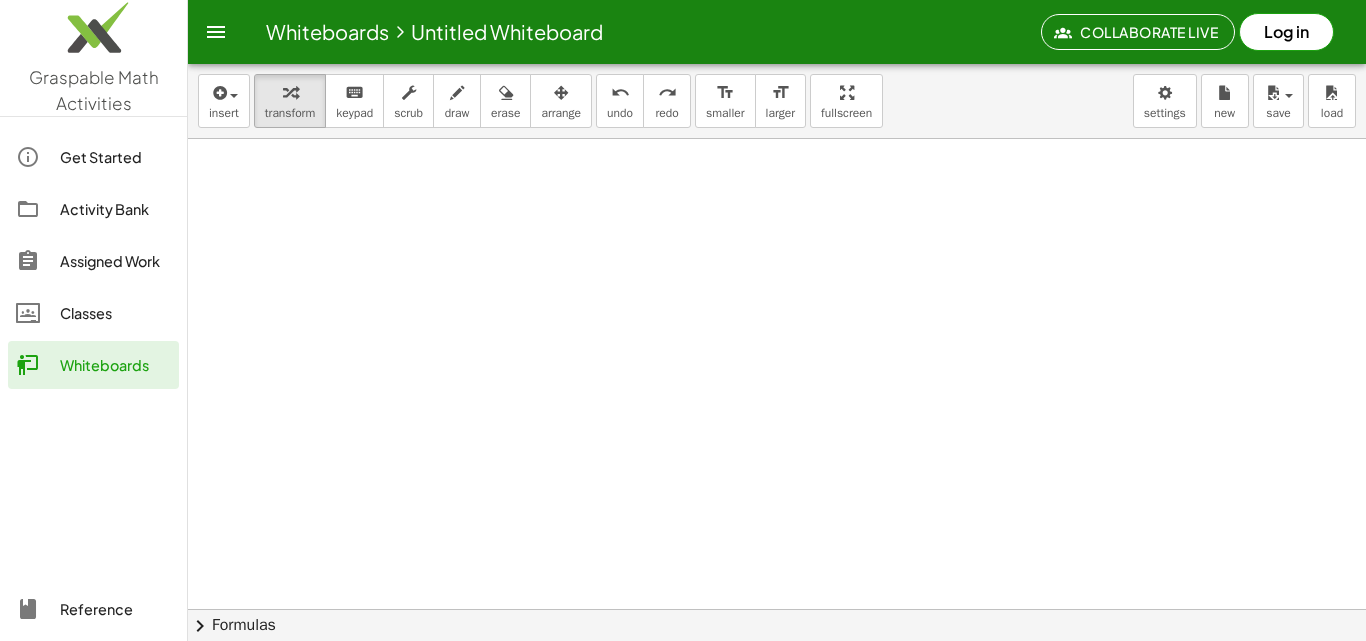 click at bounding box center [777, 373] 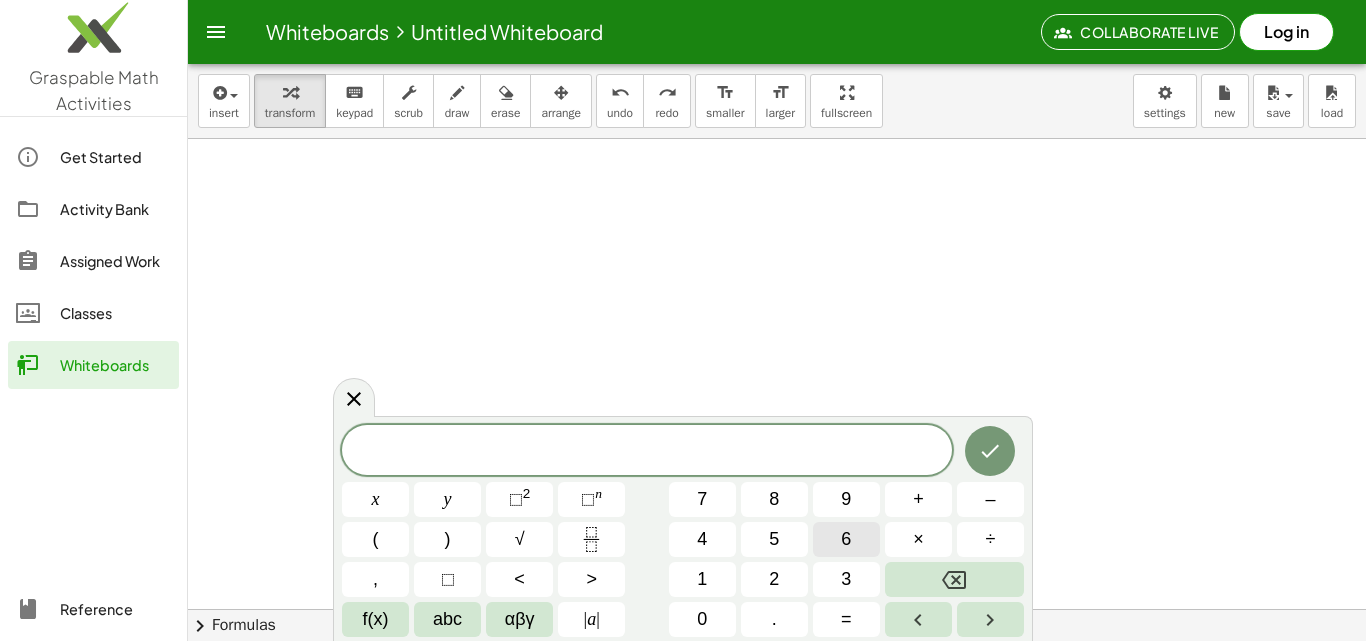 click on "6" at bounding box center [846, 539] 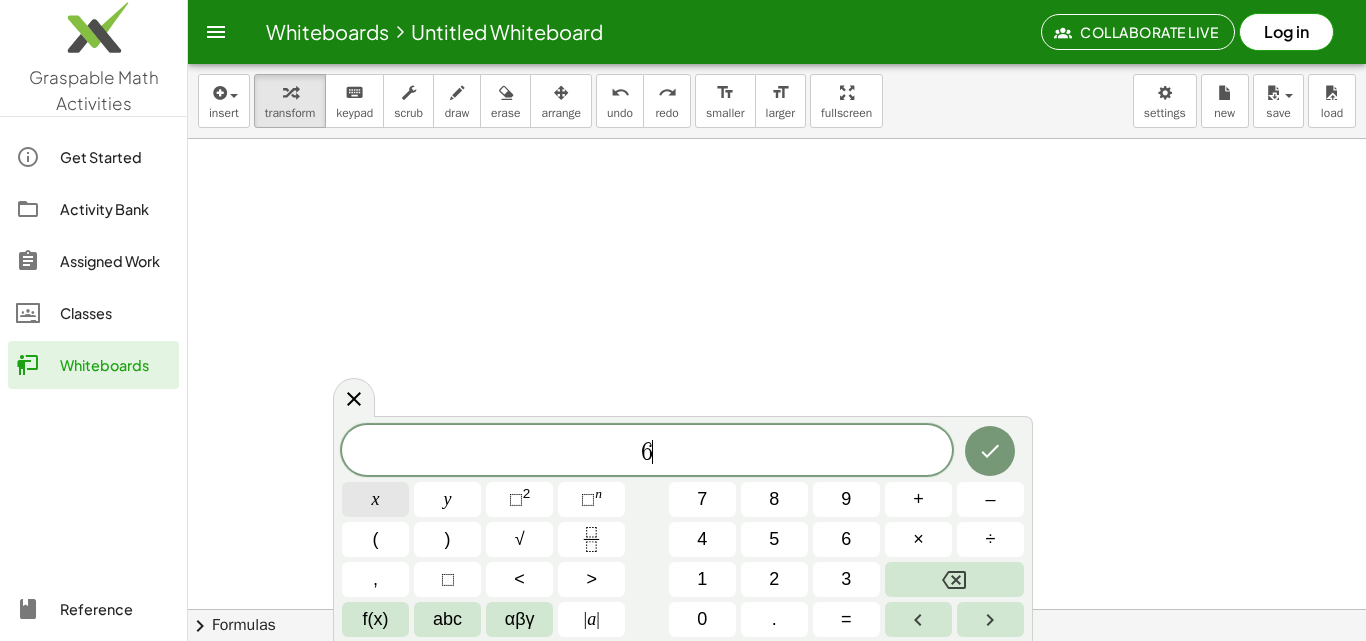 click on "x" at bounding box center (375, 499) 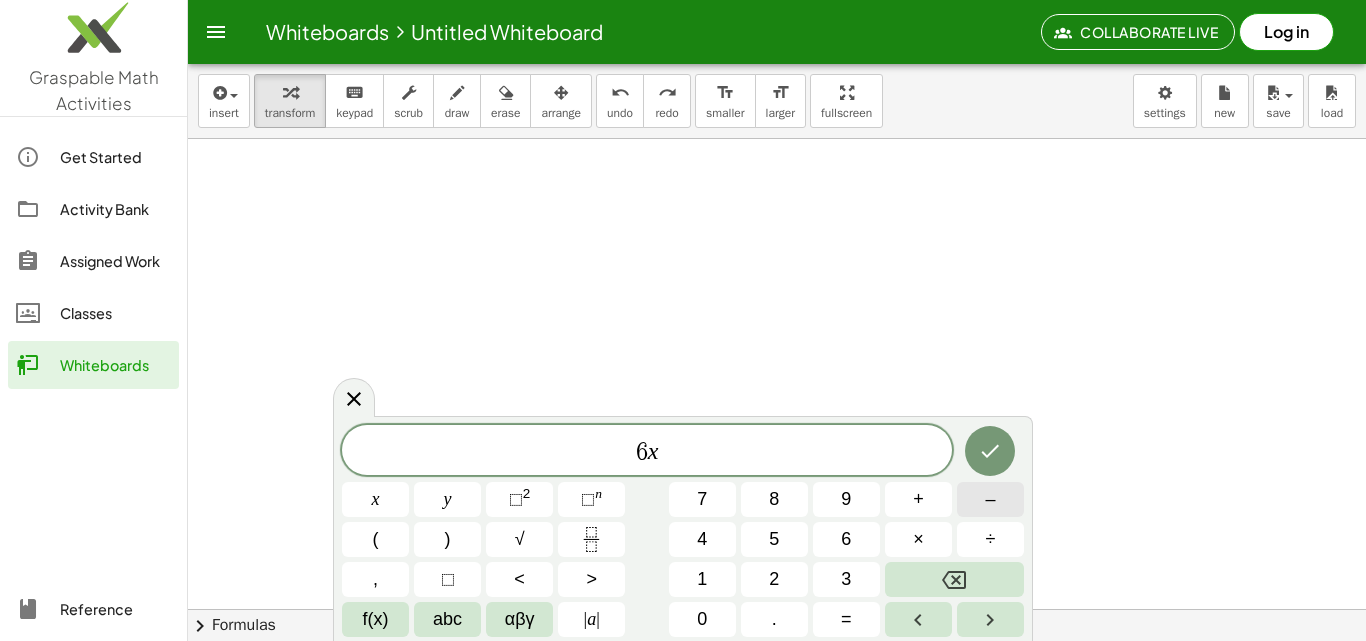 click on "–" at bounding box center [990, 499] 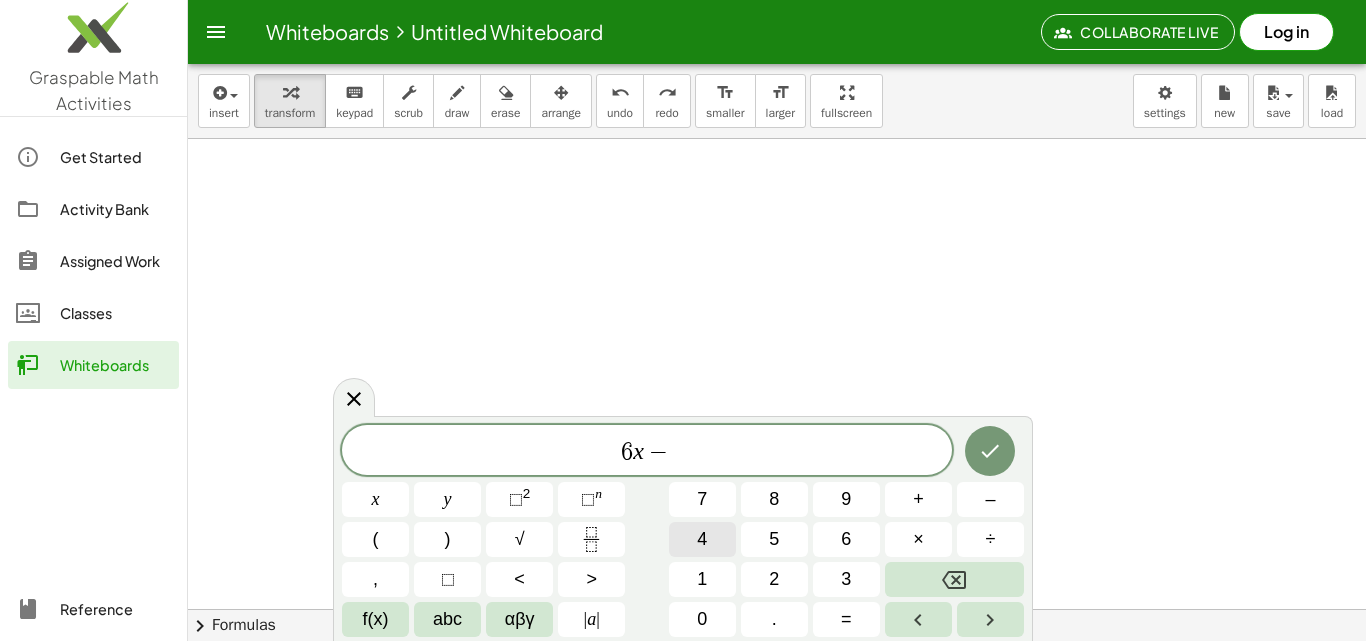 click on "4" at bounding box center (702, 539) 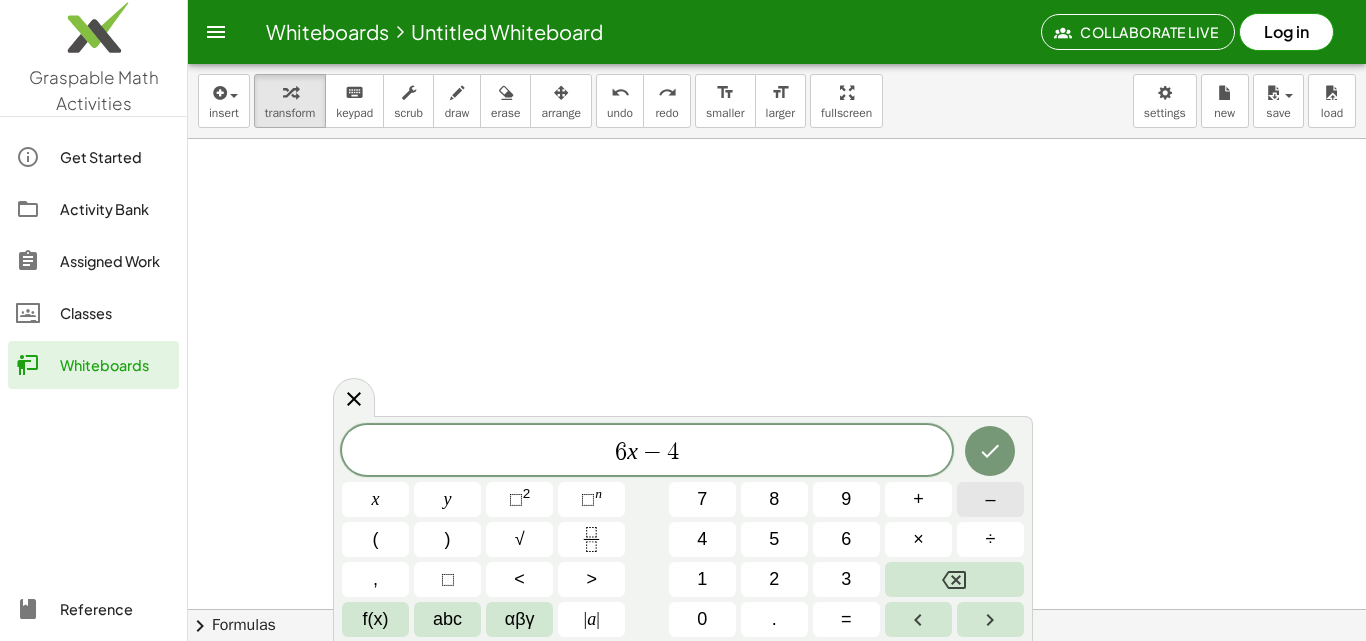 click on "–" at bounding box center [990, 499] 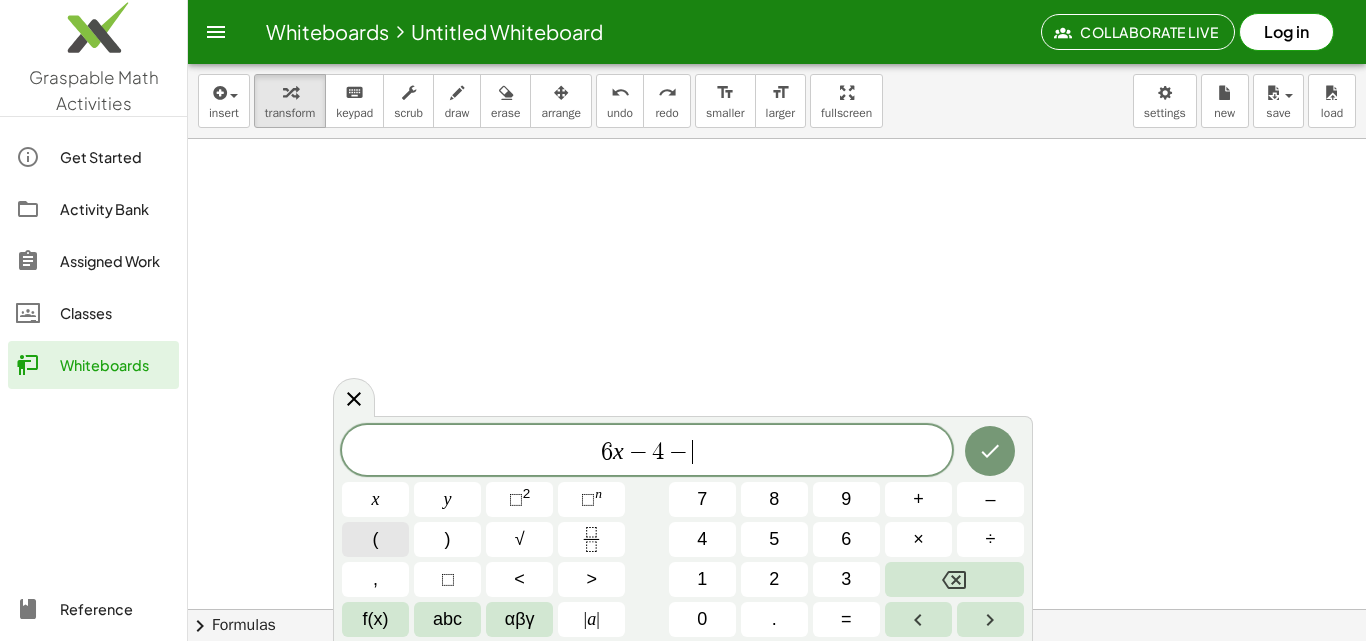 click on "6 x − 4 − ​ x y ⬚ 2 ⬚ n 7 8 9 + – ( ) √ 4 5 6 × ÷ , ⬚ < > 1 2 3 f(x) abc αβγ | a | 0 . =" at bounding box center (683, 531) 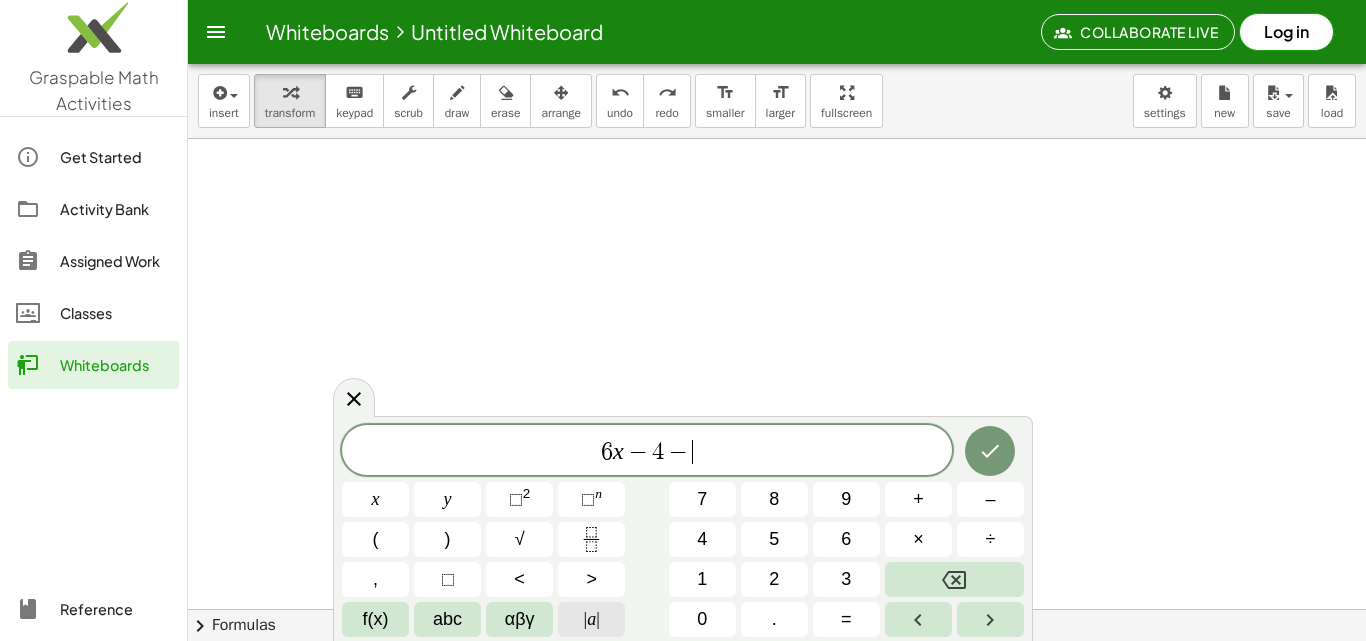 click on "| a |" 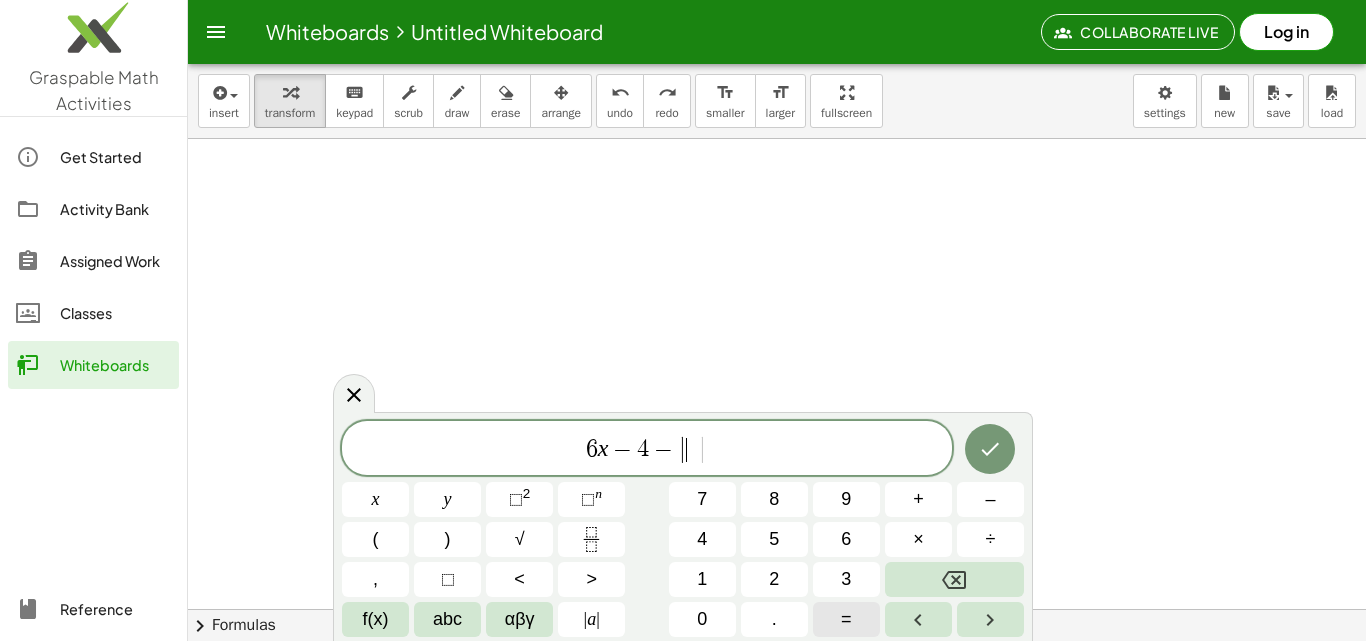 click on "=" at bounding box center (846, 619) 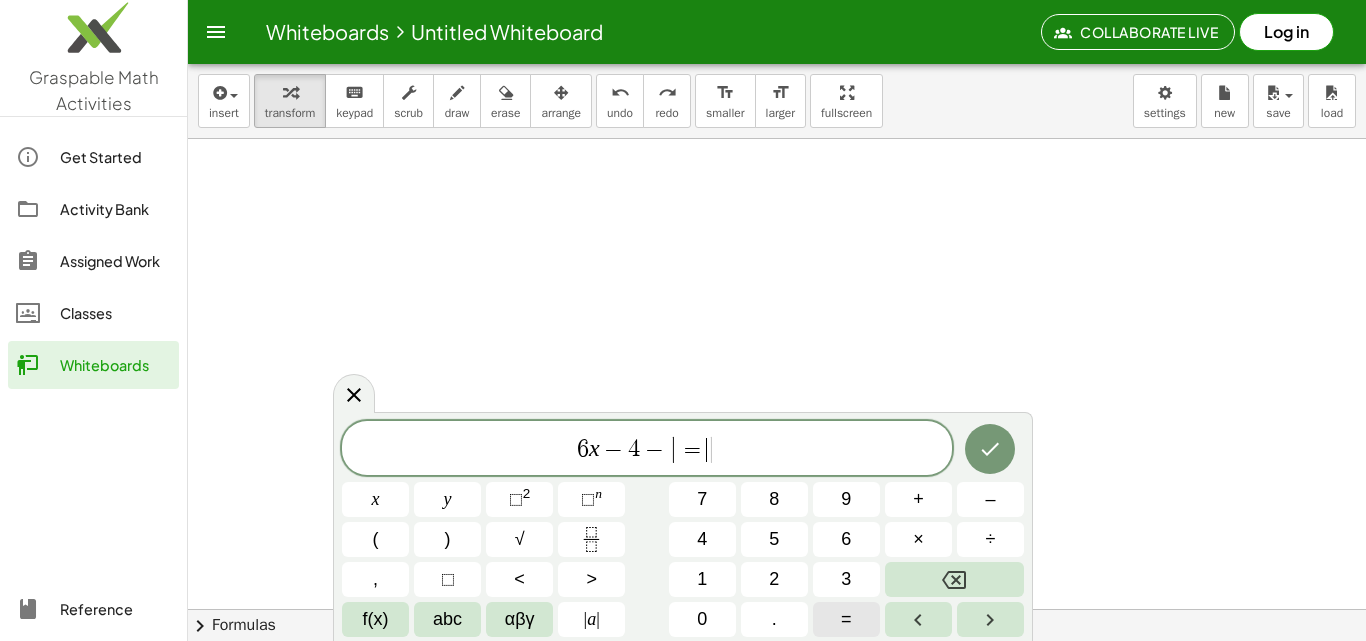 click on "=" at bounding box center [846, 619] 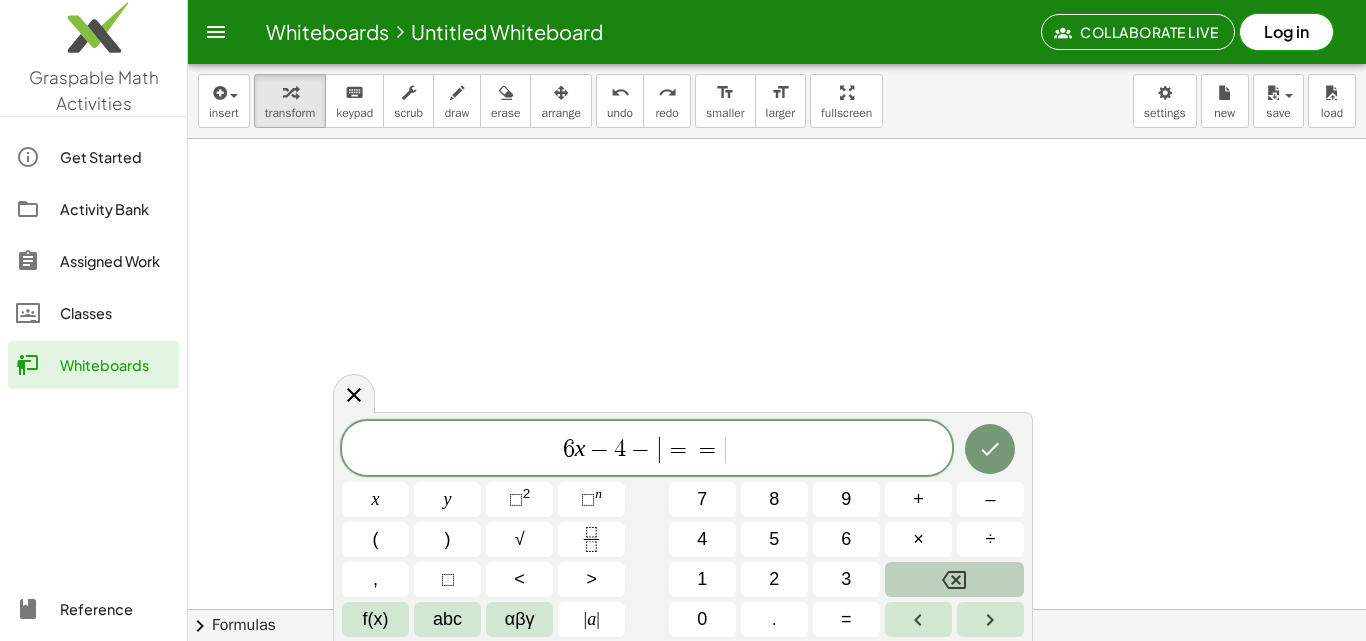 click at bounding box center (954, 579) 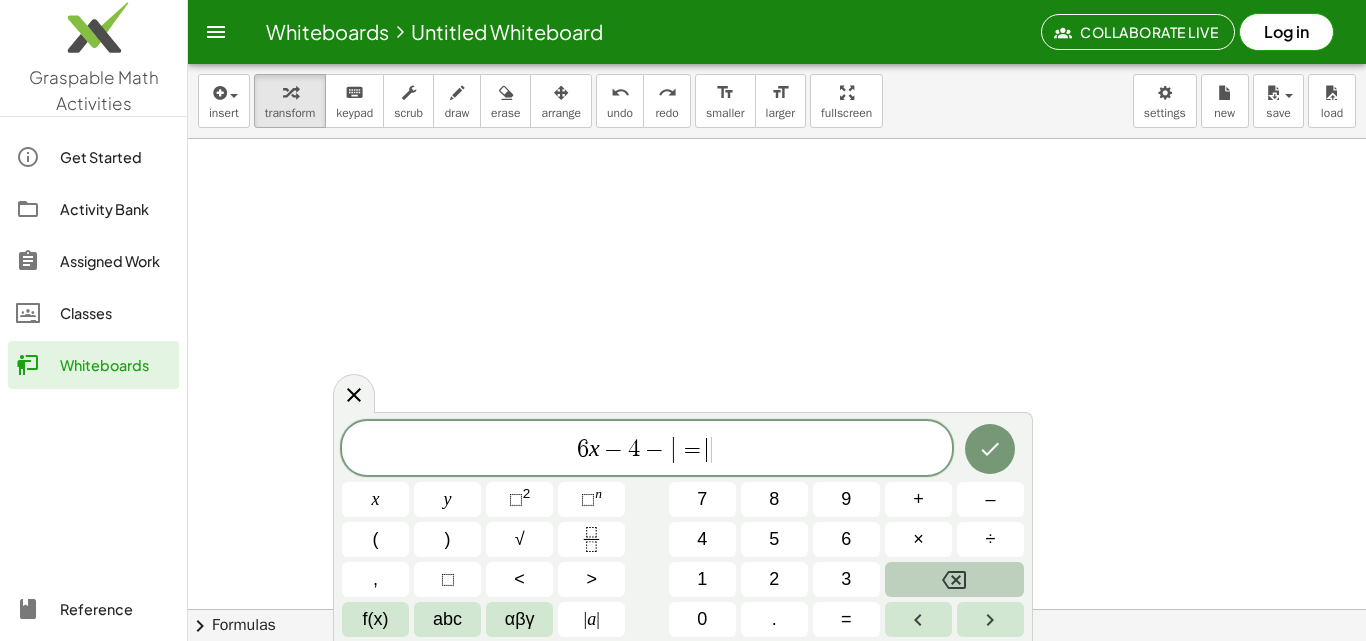 click at bounding box center (954, 579) 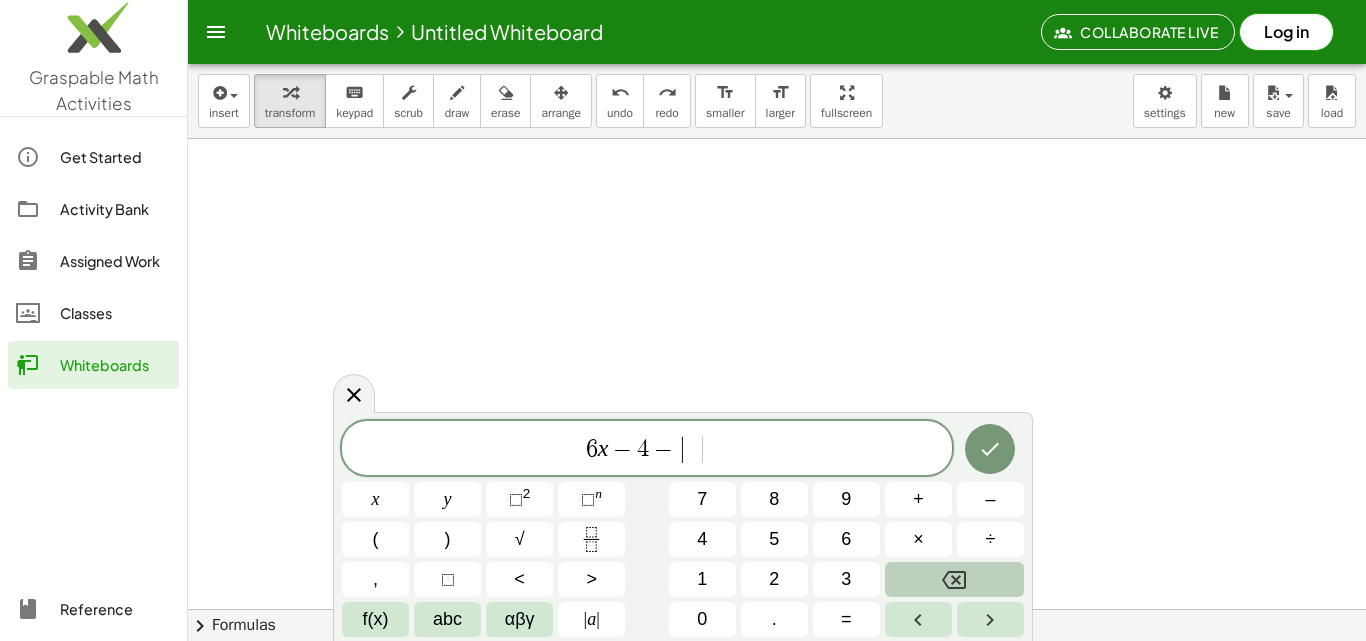 click 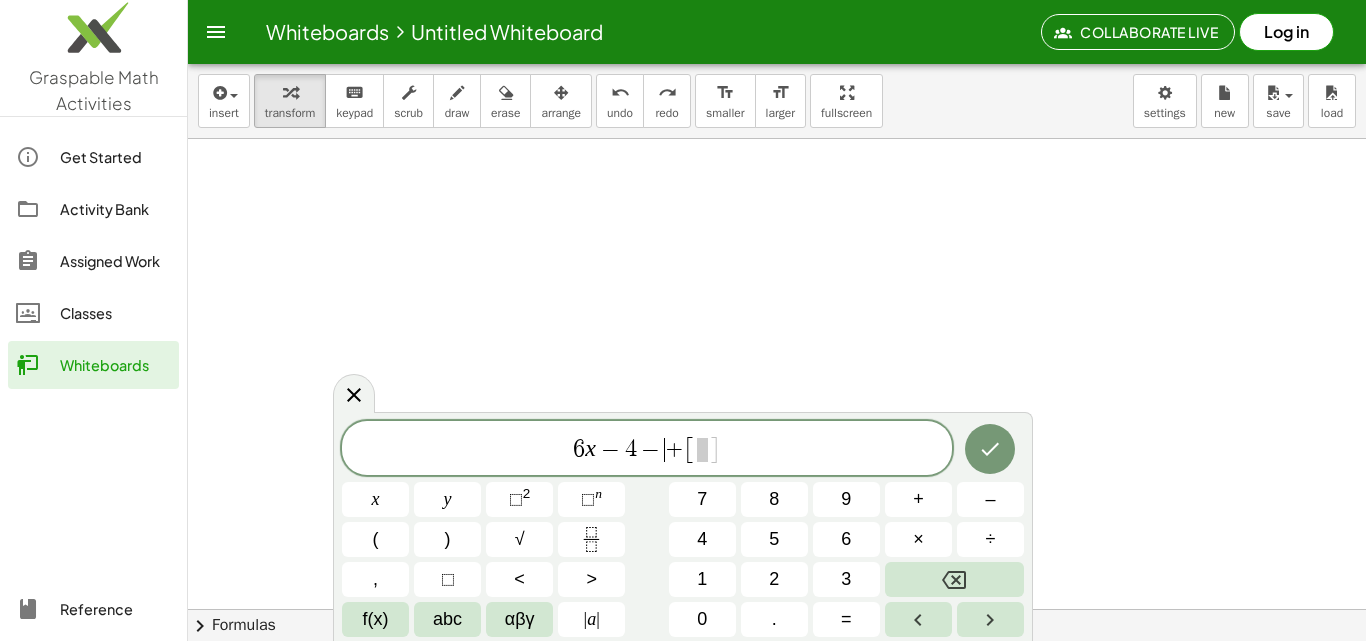 click on "+" at bounding box center [674, 450] 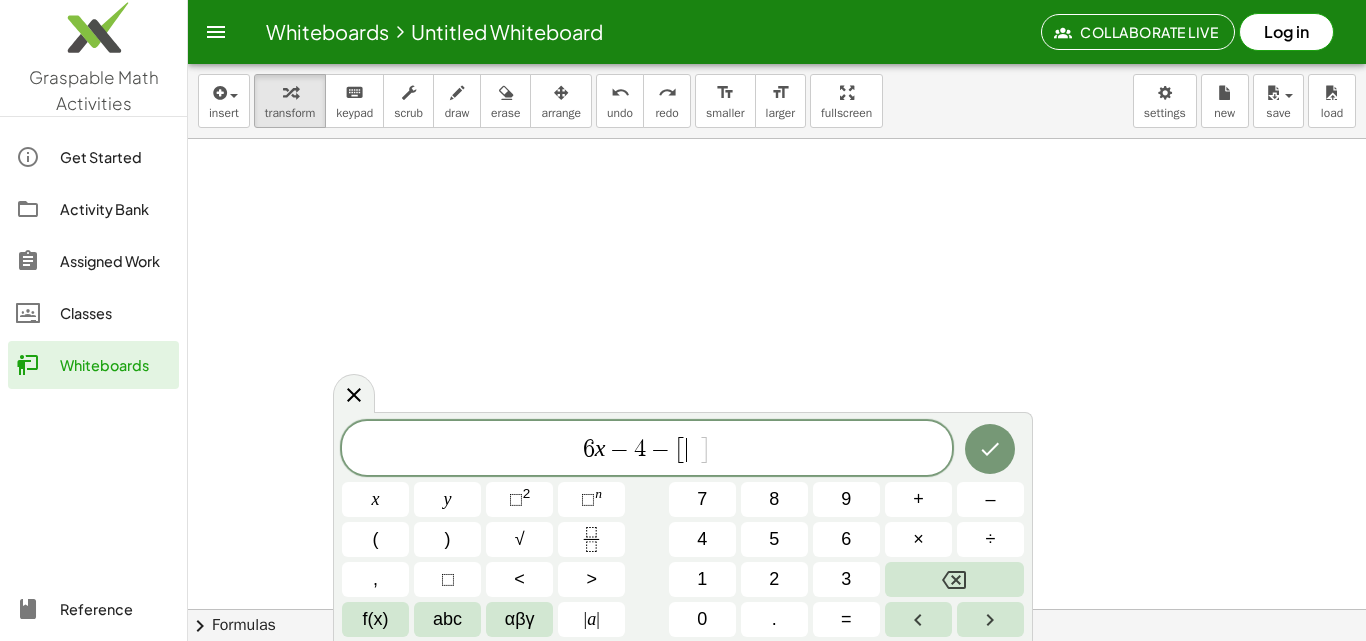 click on "​" at bounding box center (692, 450) 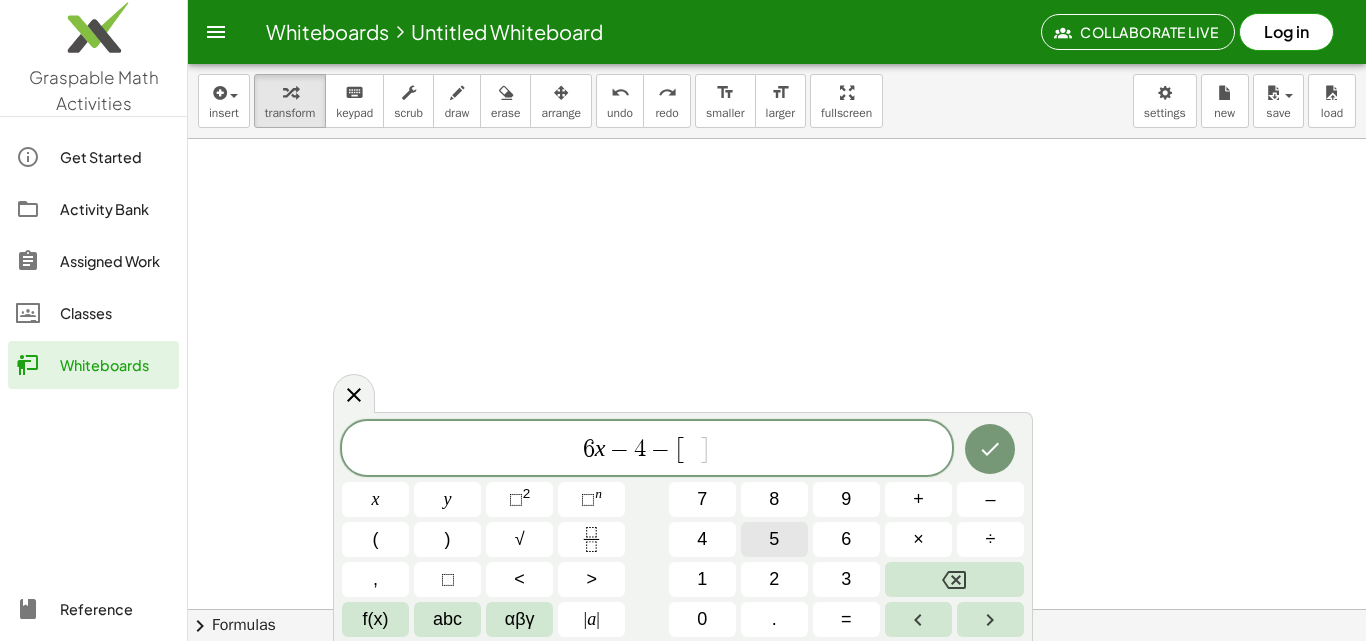 click on "5" at bounding box center (774, 539) 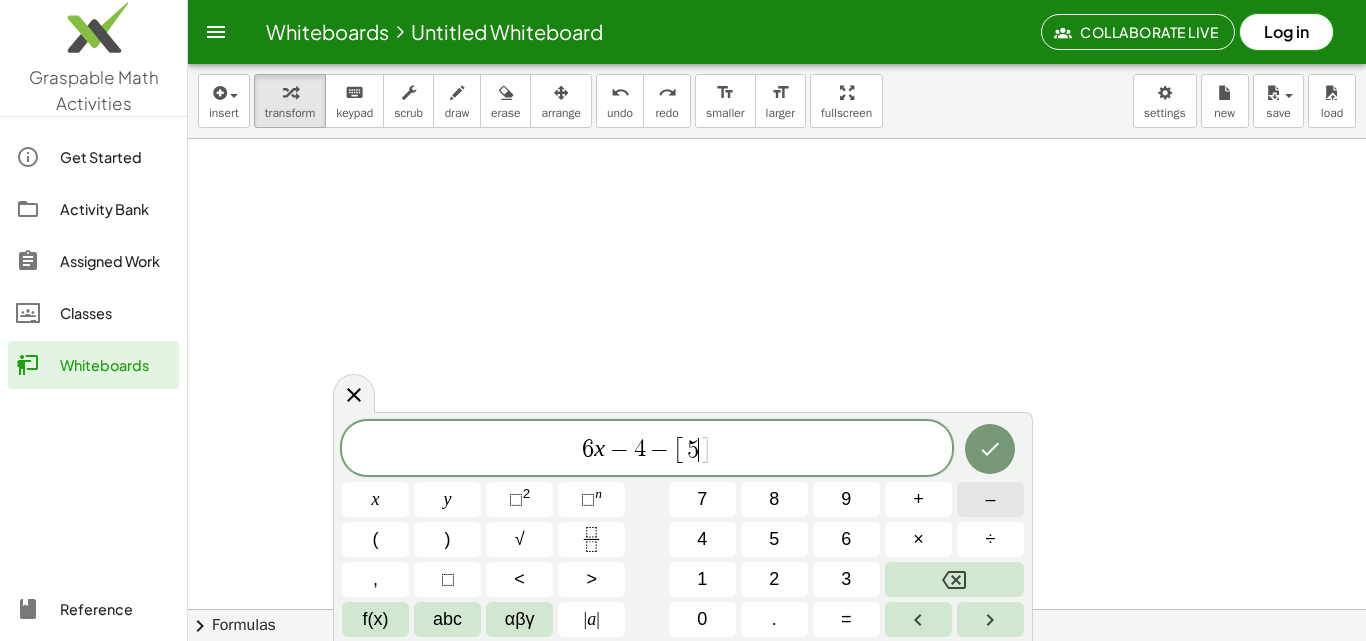 click on "–" at bounding box center [990, 499] 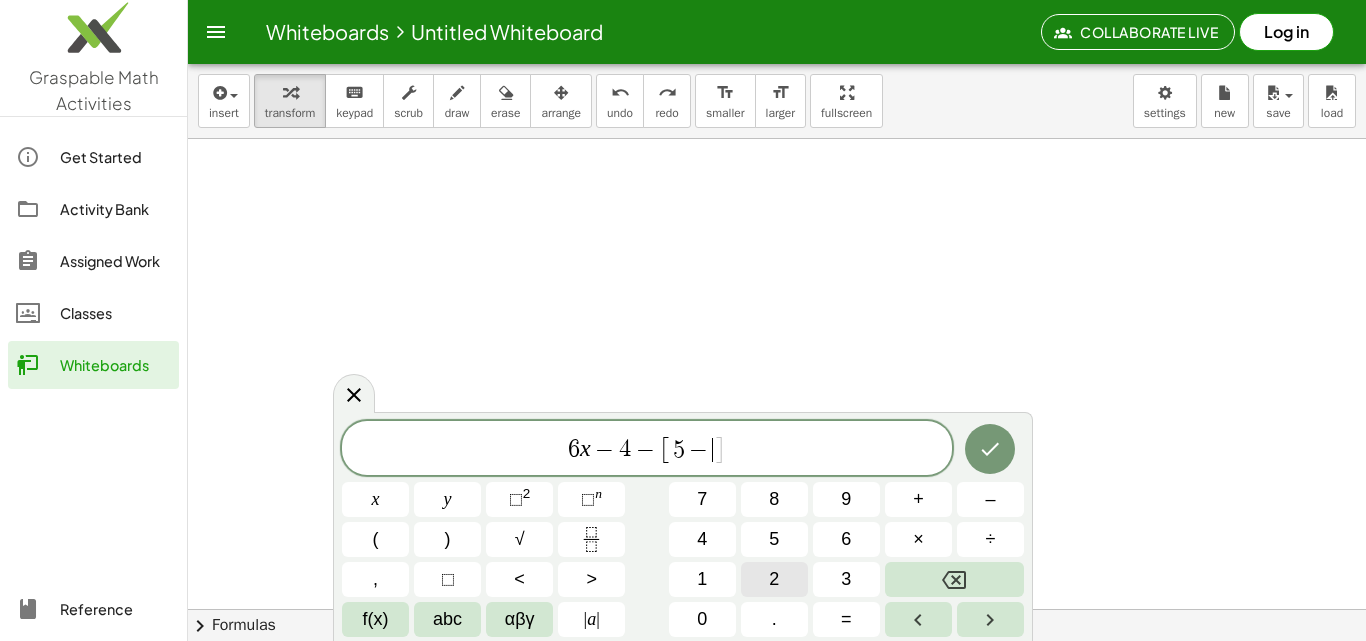 click on "2" at bounding box center [774, 579] 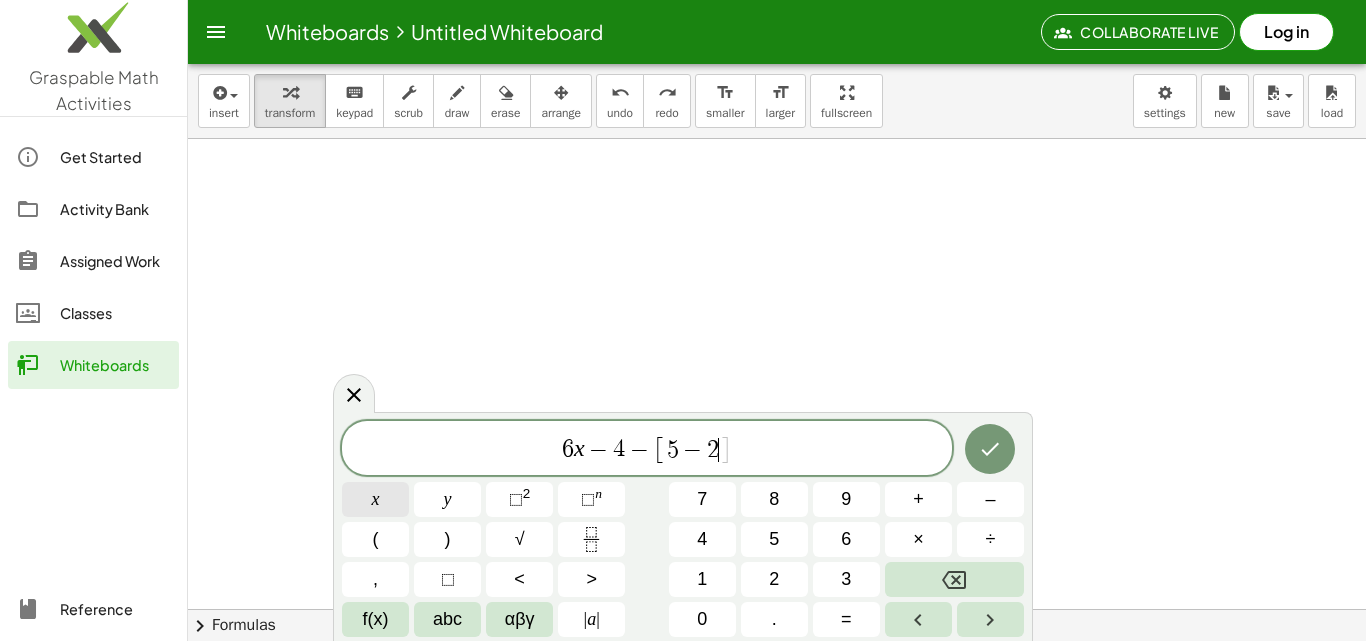 click on "x" at bounding box center [375, 499] 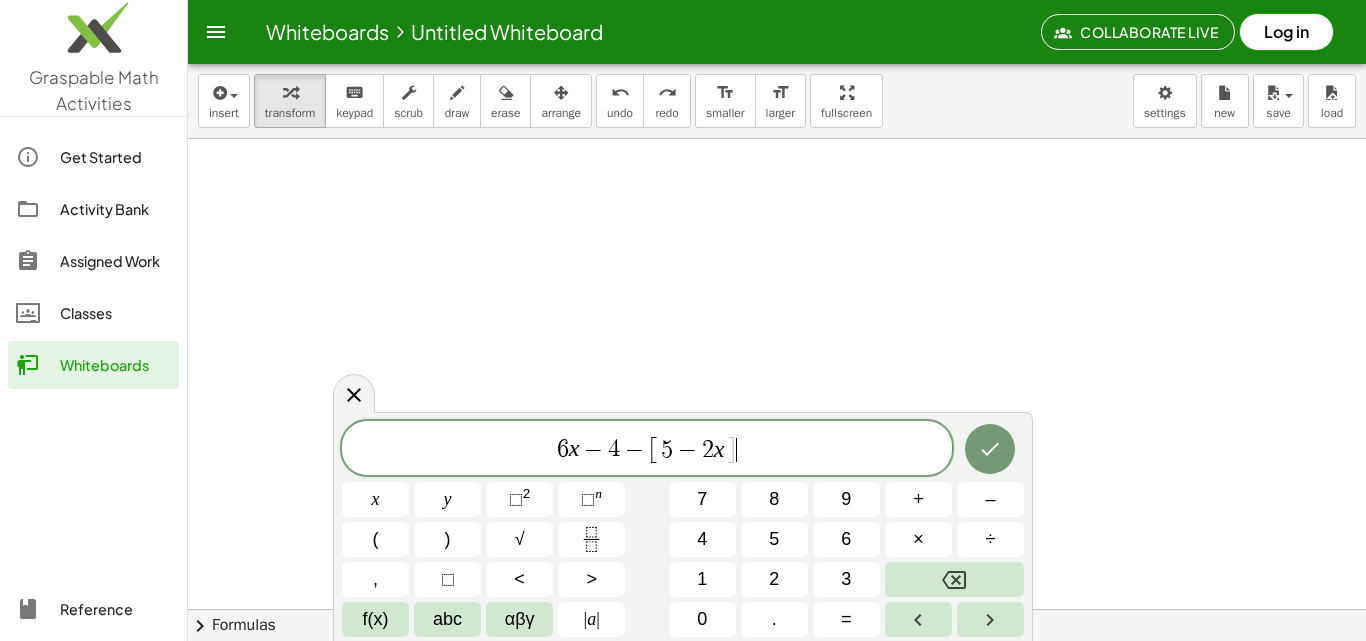 click on "6 x − 4 − [ 5 − 2 x ] ​" at bounding box center (647, 449) 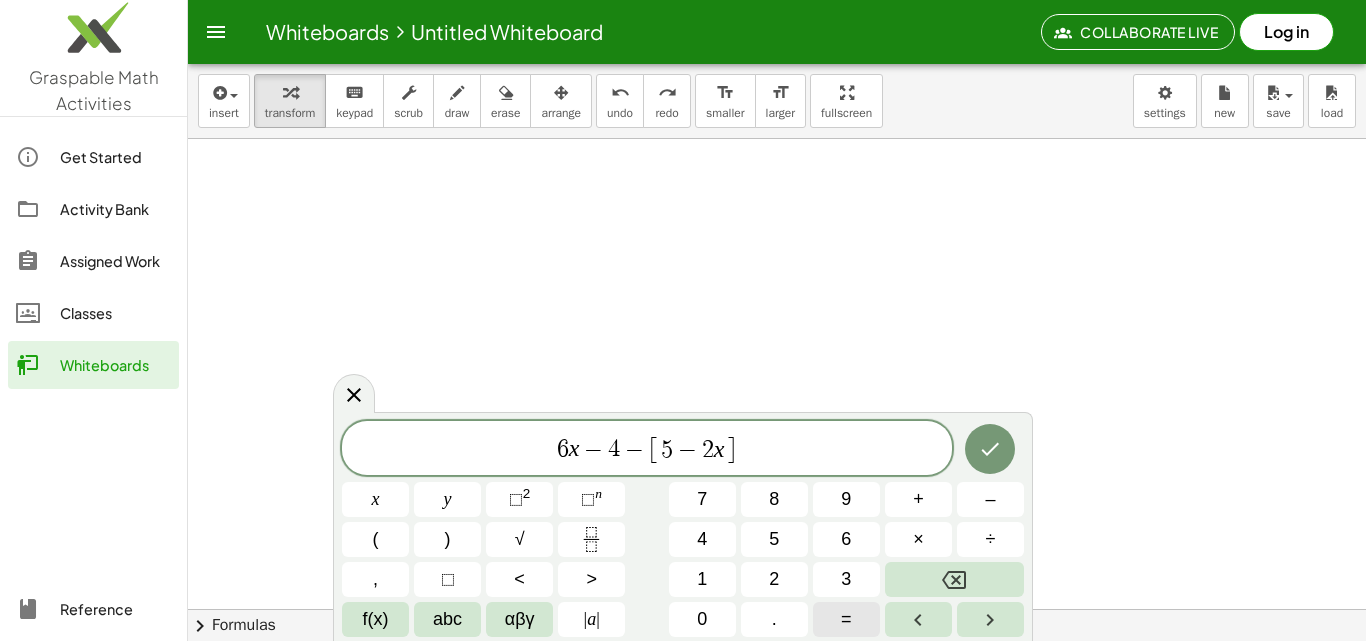 click on "=" at bounding box center (846, 619) 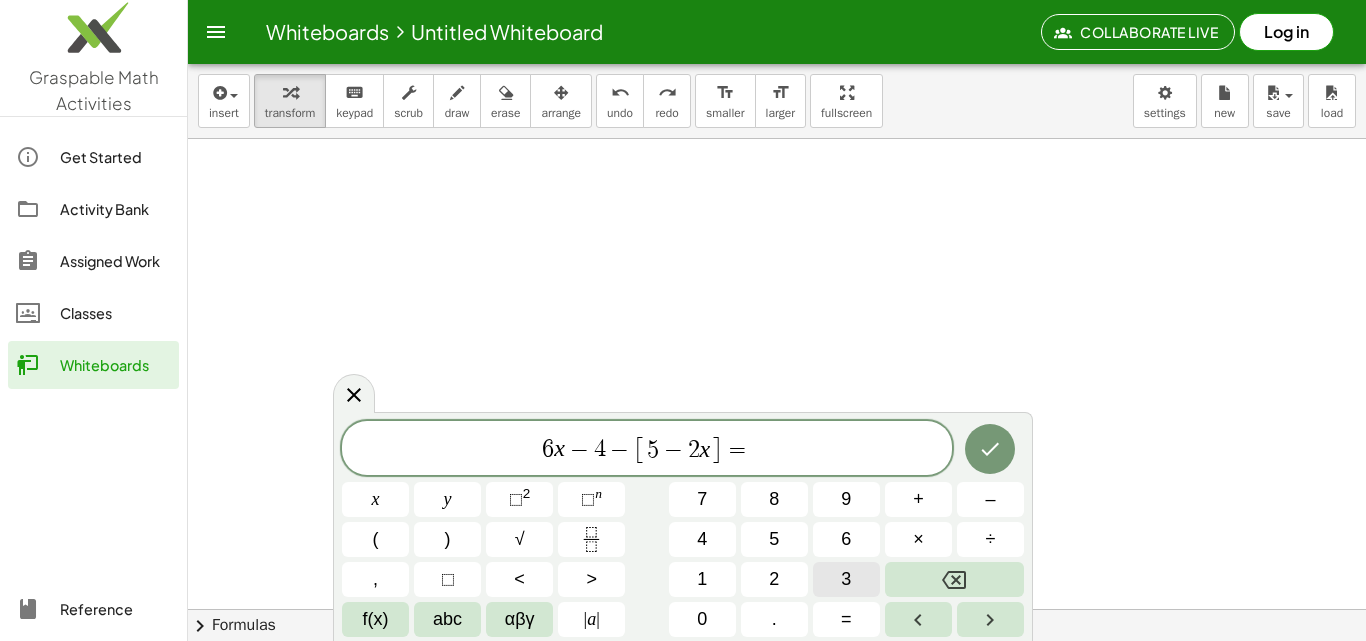 click on "3" at bounding box center (846, 579) 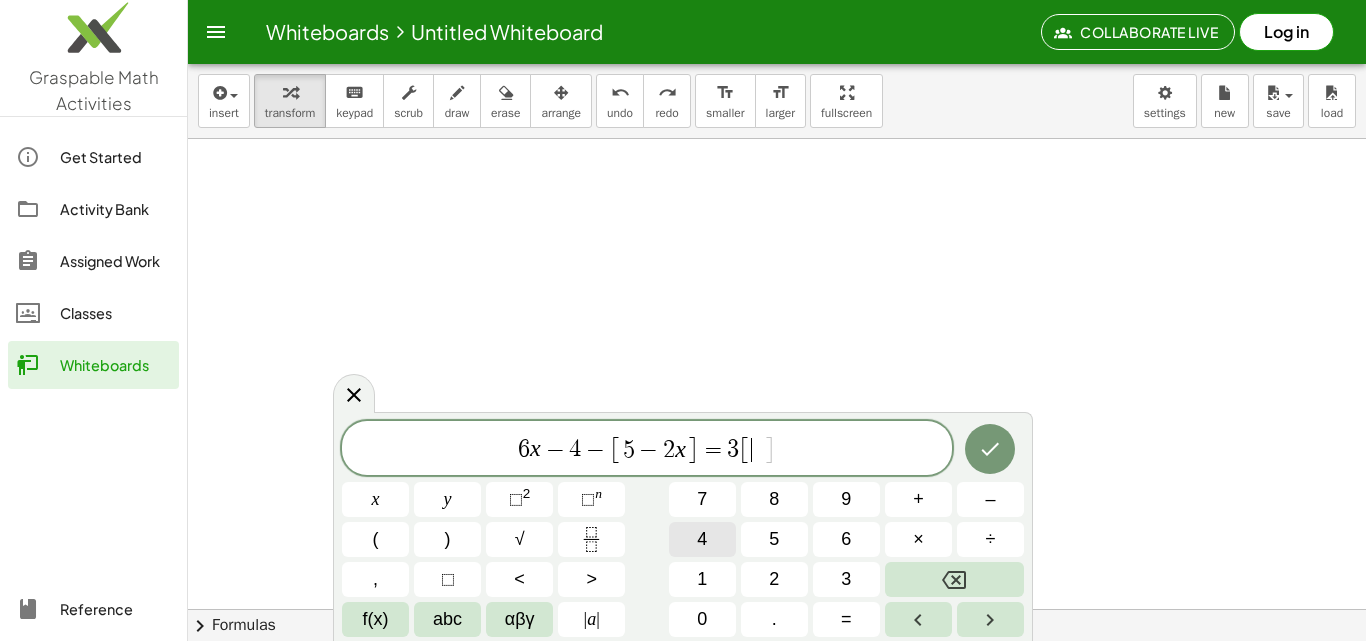 click on "4" at bounding box center [702, 539] 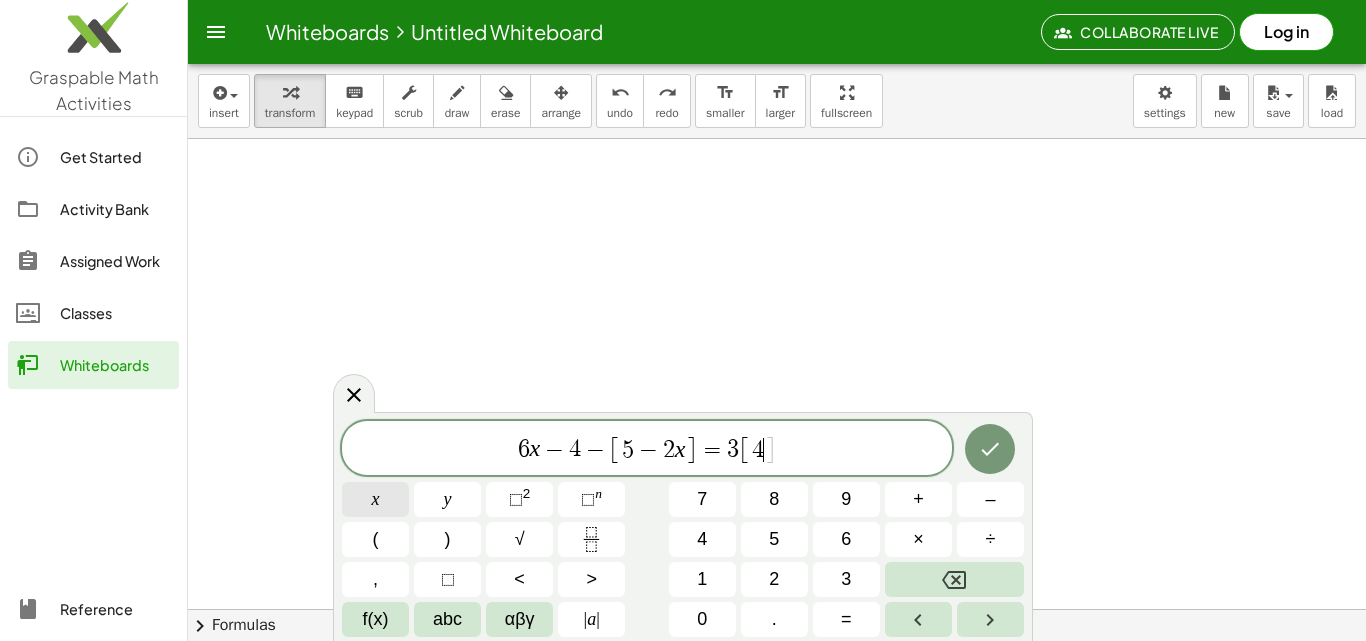 click on "x" at bounding box center (376, 499) 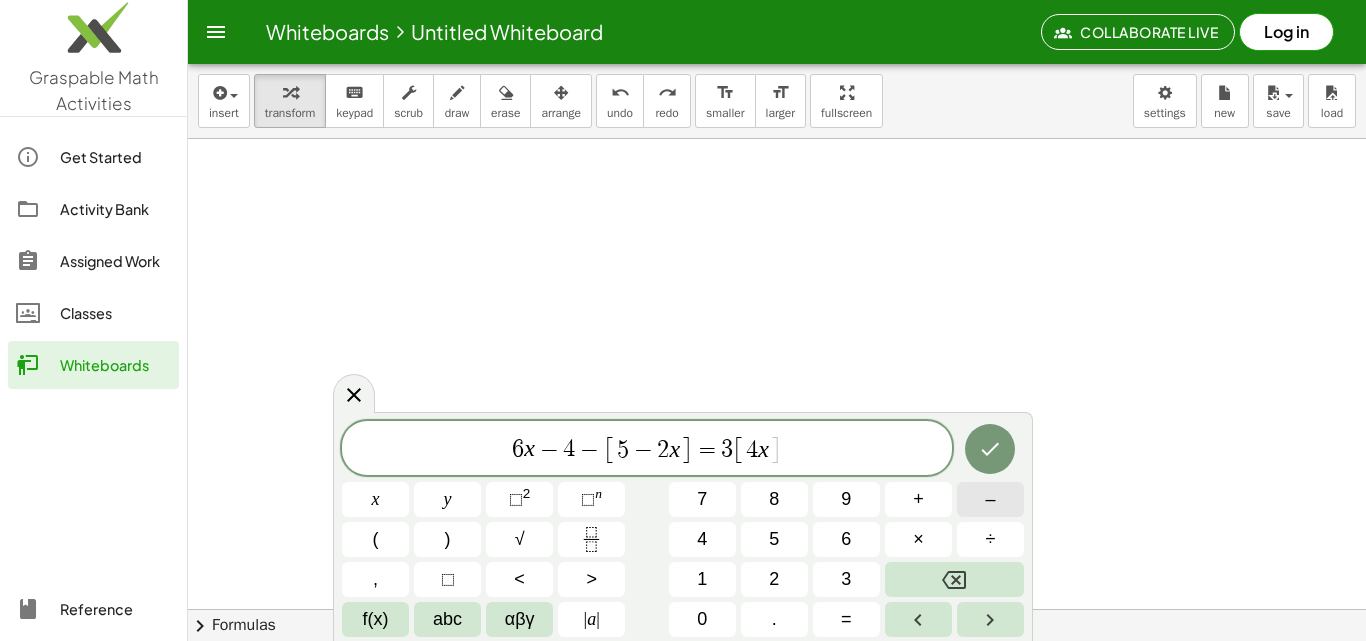 click on "–" at bounding box center (990, 499) 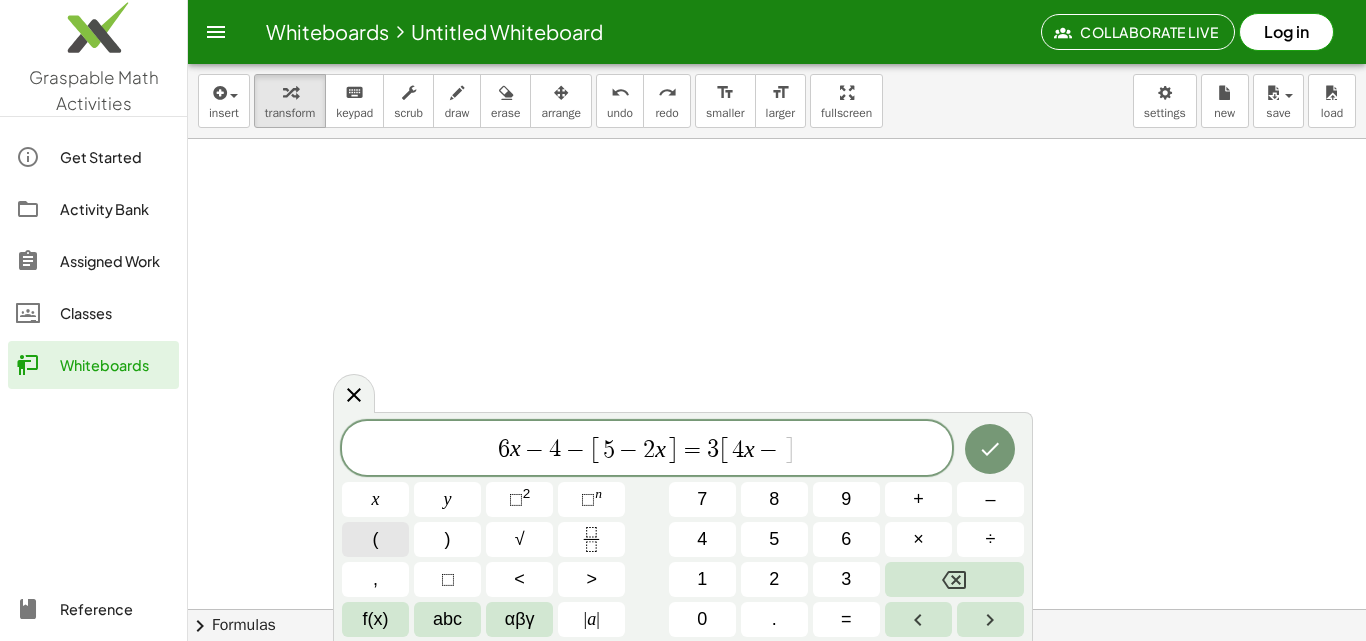 click on "(" at bounding box center (376, 539) 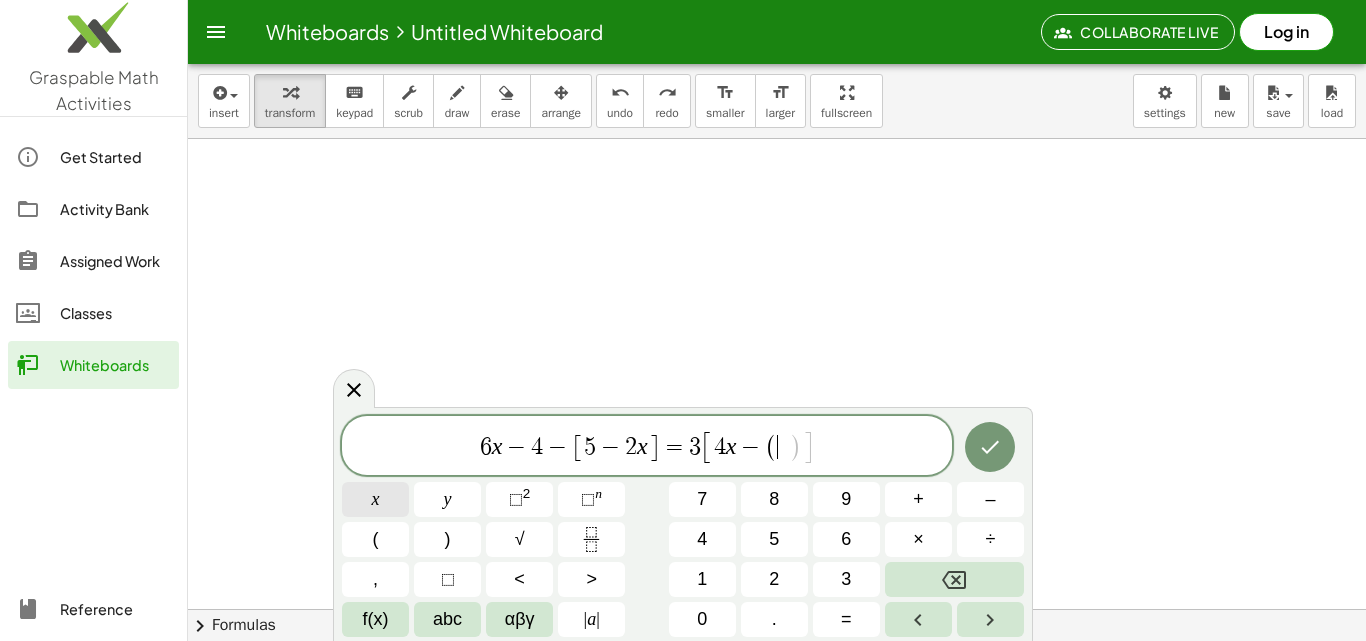 click on "x" at bounding box center (375, 499) 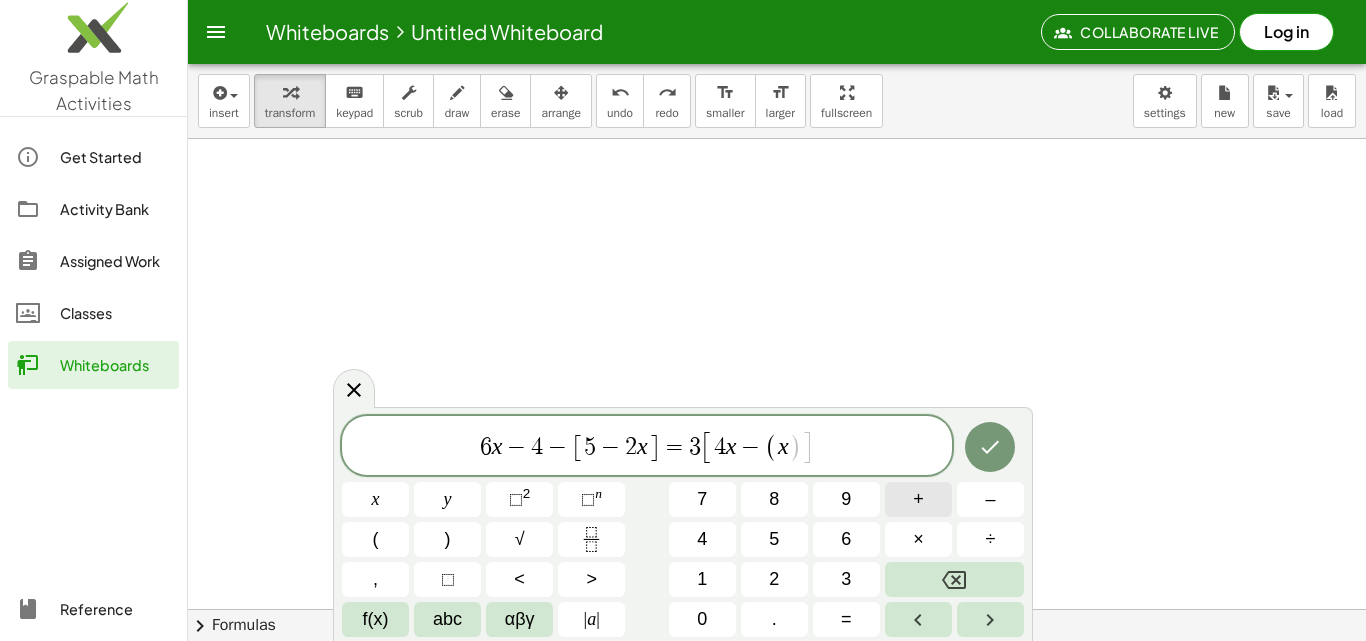 click on "+" at bounding box center (918, 499) 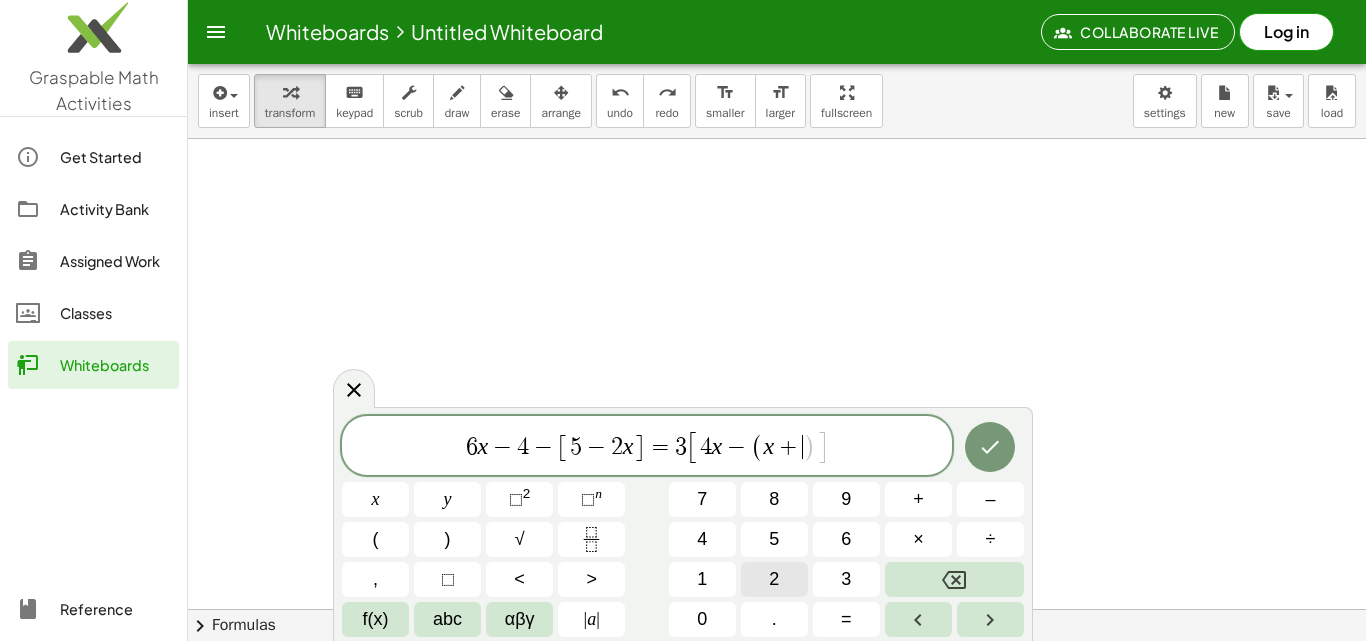 click on "2" at bounding box center (774, 579) 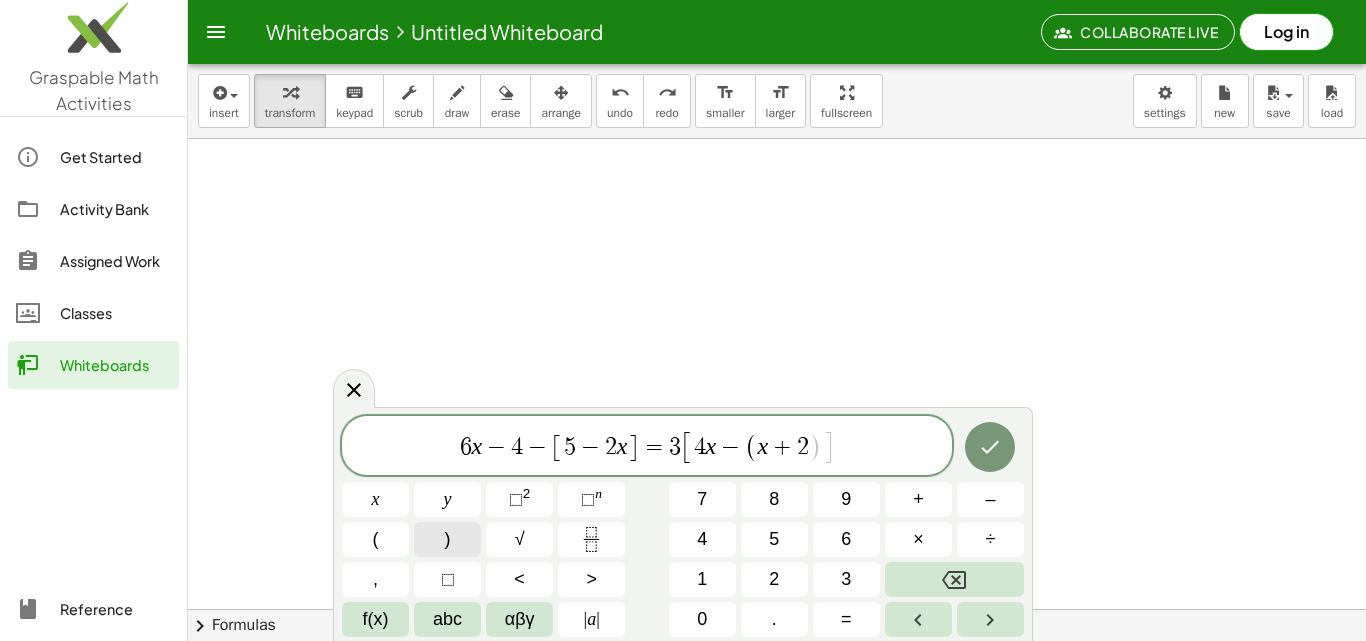 click on ")" at bounding box center (447, 539) 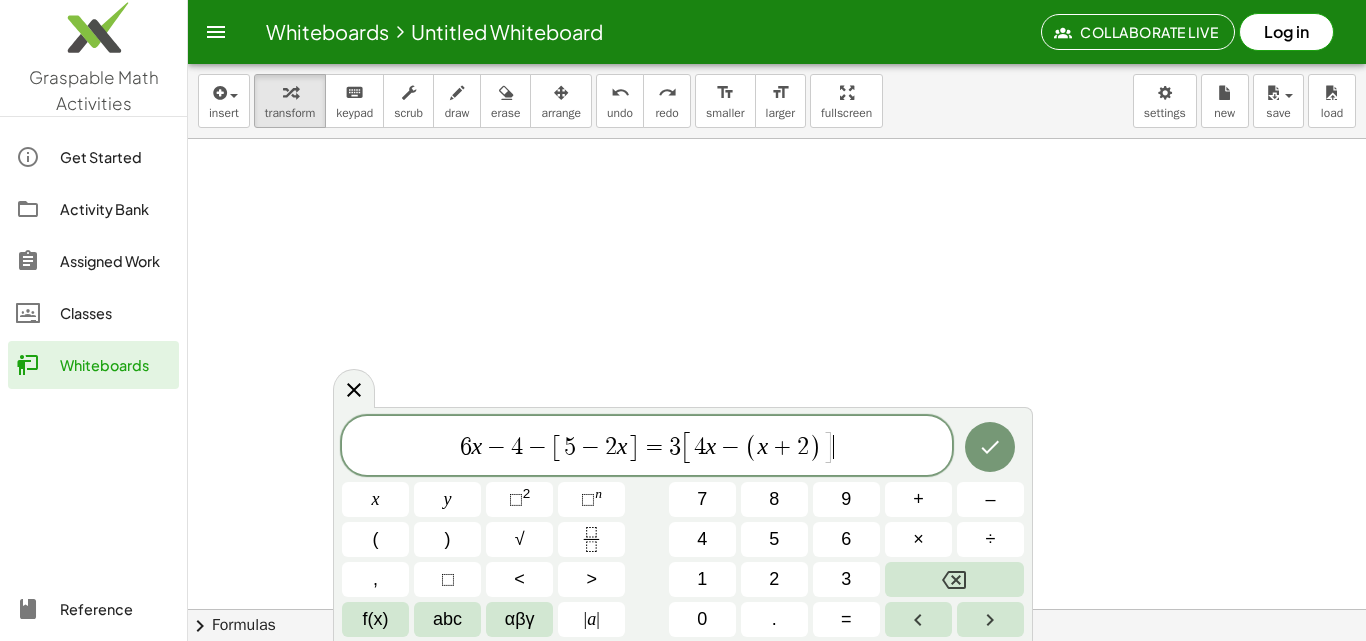 click on "6 x − 4 − [ 5 − 2 x ] = 3 [ 4 x − ( x + 2 ) ] ​" at bounding box center (647, 447) 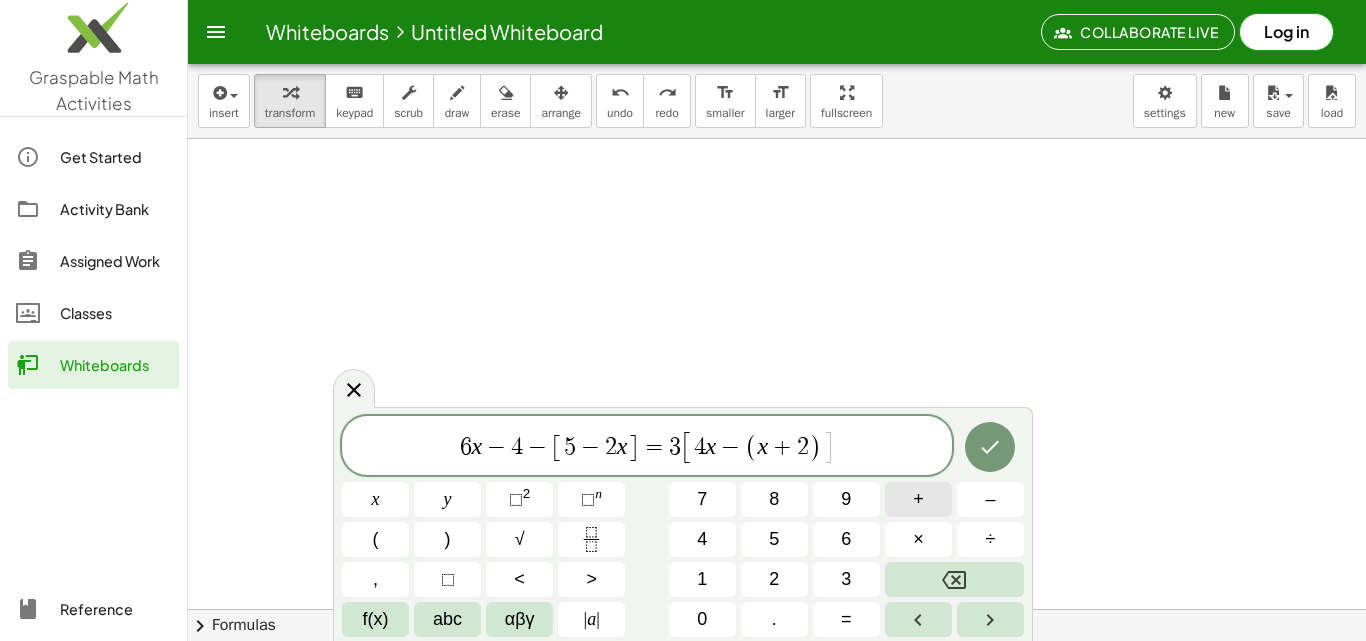 click on "+" at bounding box center [918, 499] 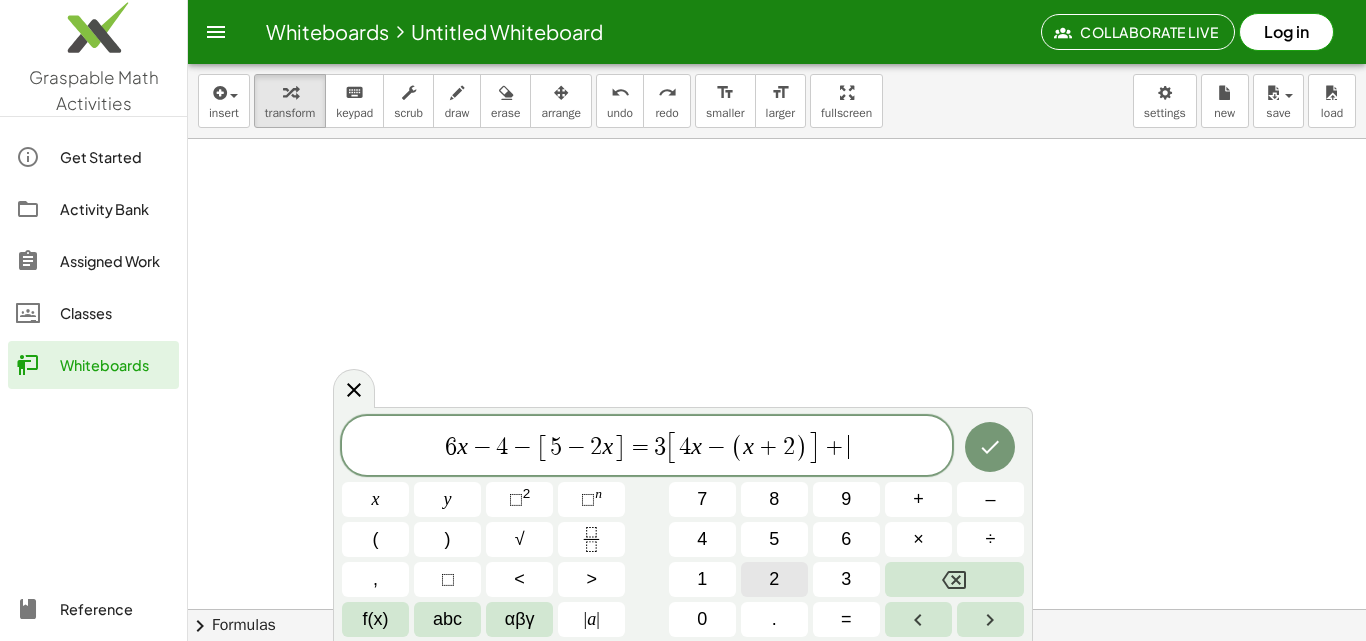 click on "2" at bounding box center [774, 579] 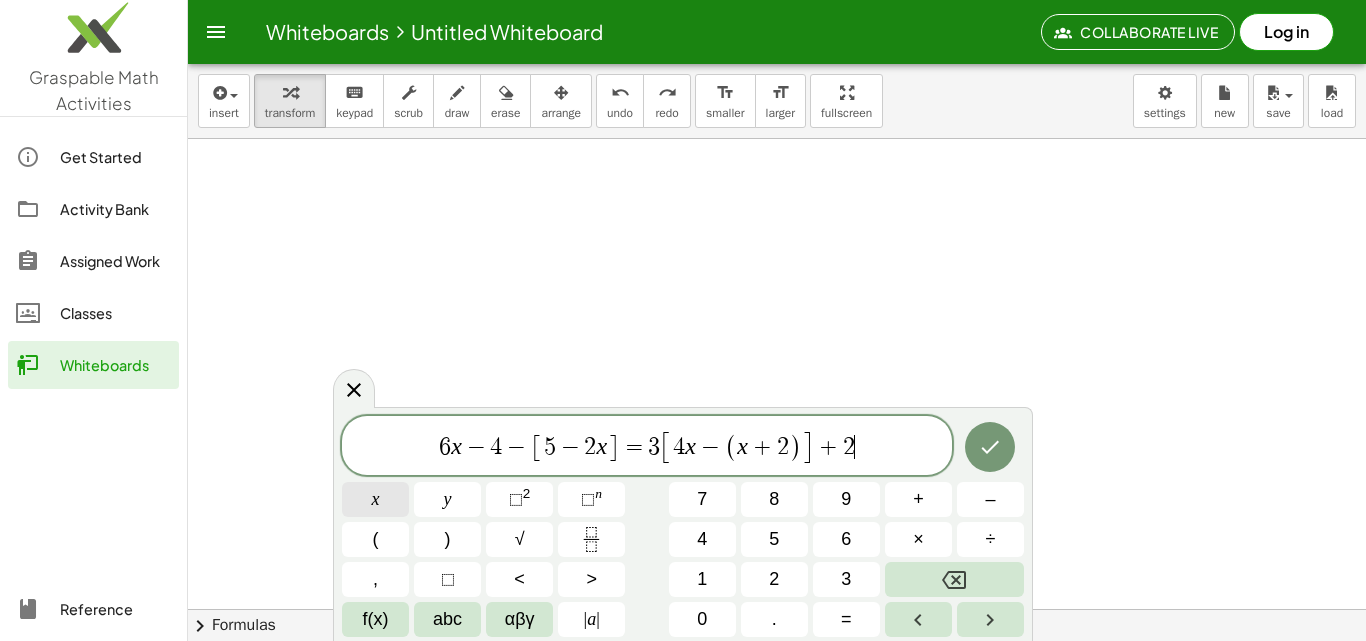 click on "x" at bounding box center [375, 499] 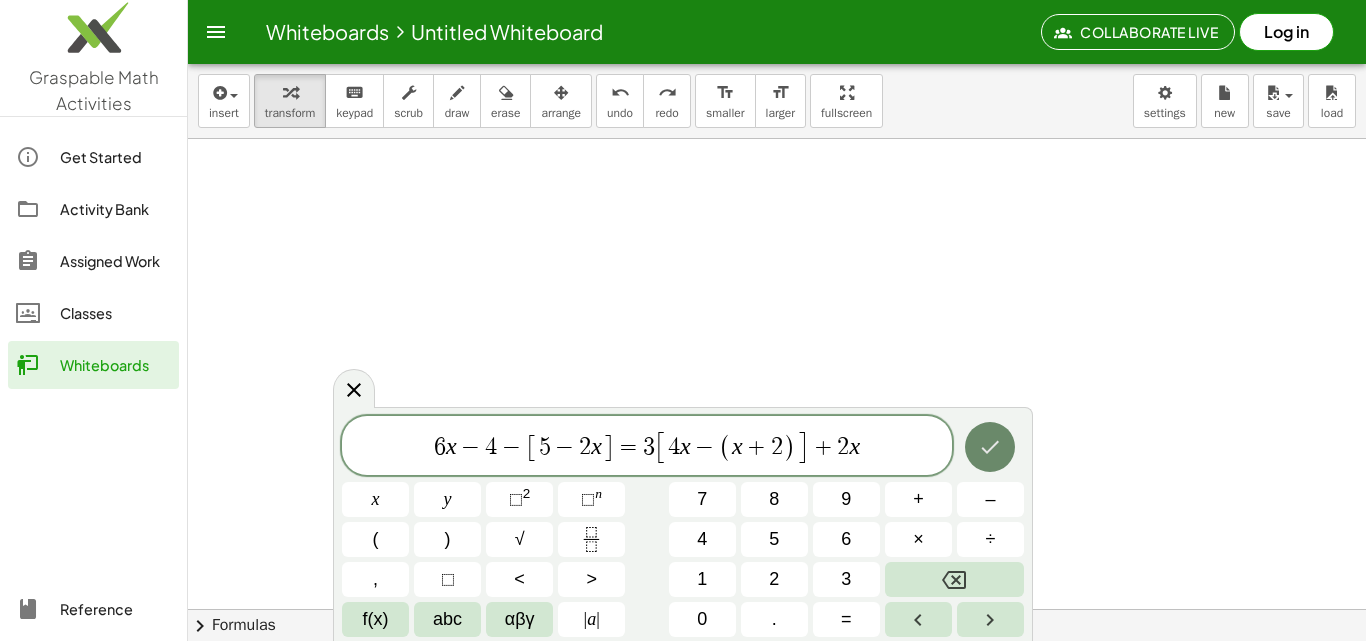 click 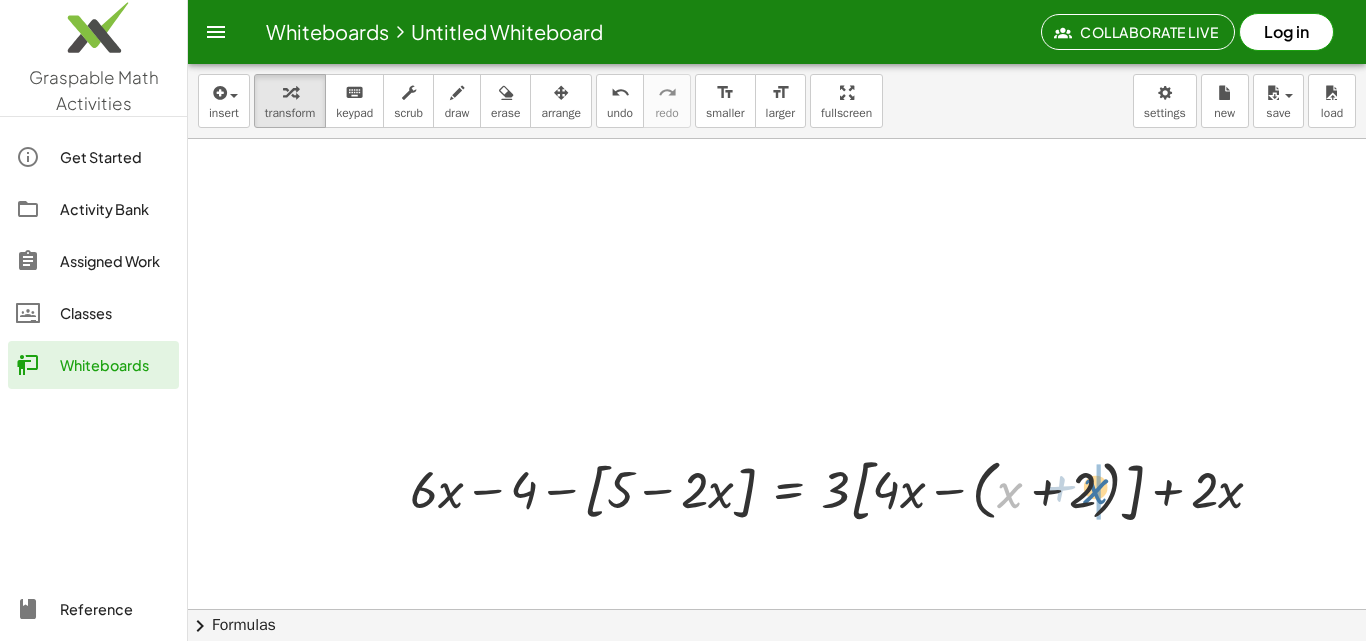drag, startPoint x: 1006, startPoint y: 491, endPoint x: 1095, endPoint y: 472, distance: 91.00549 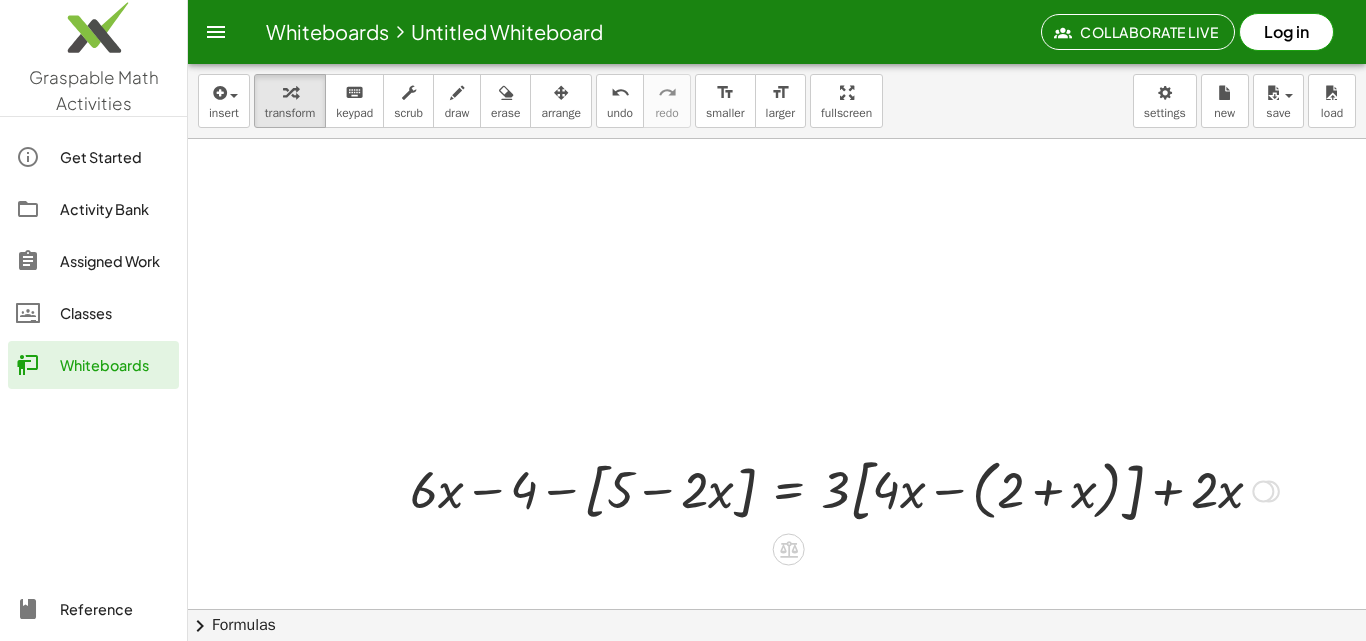 drag, startPoint x: 1203, startPoint y: 490, endPoint x: 1187, endPoint y: 489, distance: 16.03122 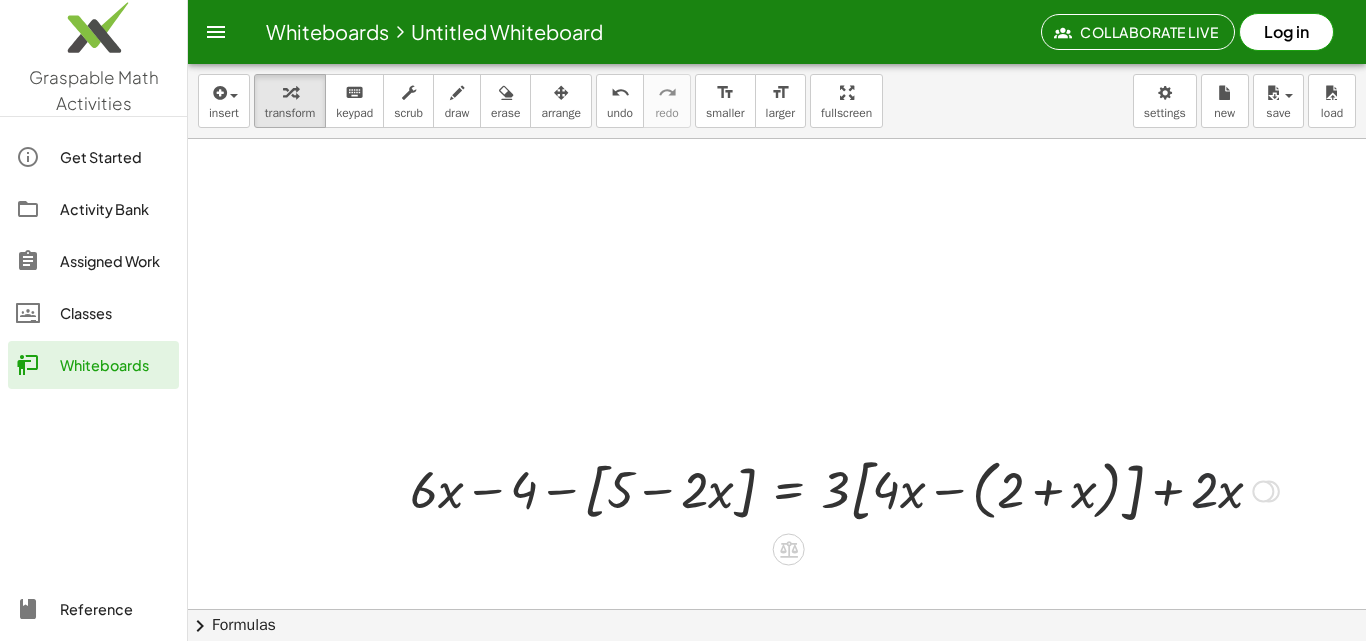 drag, startPoint x: 1187, startPoint y: 489, endPoint x: 1214, endPoint y: 499, distance: 28.79236 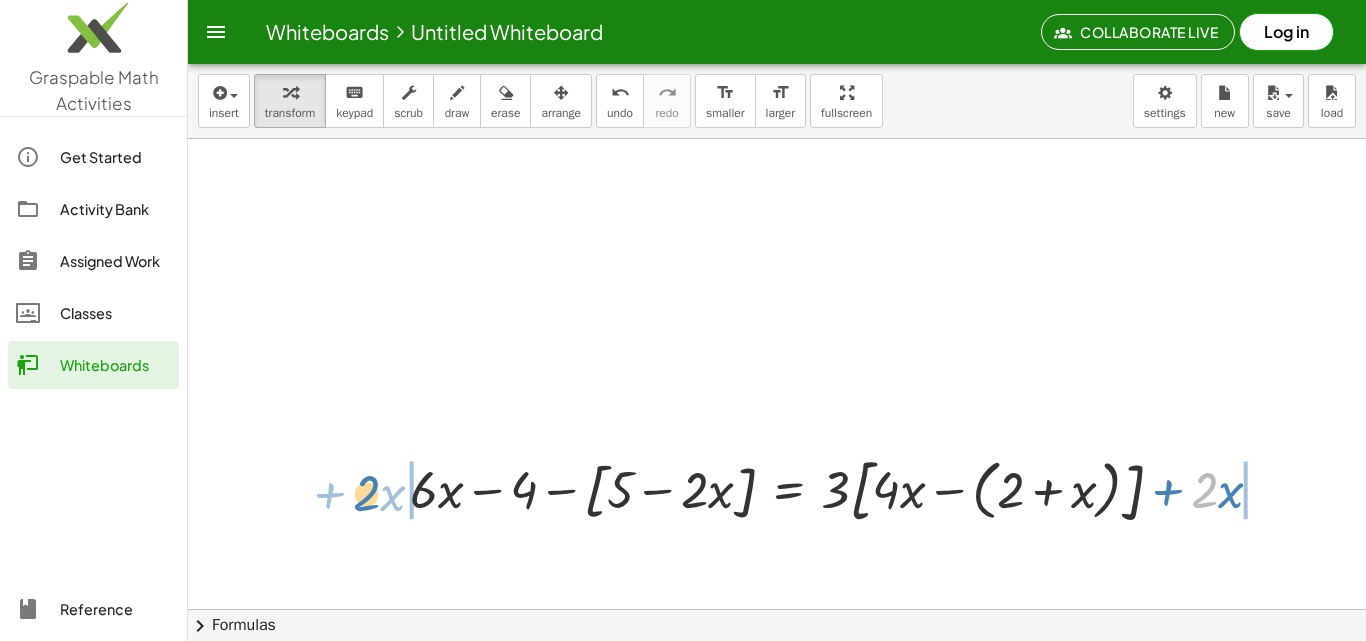 drag, startPoint x: 1203, startPoint y: 498, endPoint x: 365, endPoint y: 501, distance: 838.0054 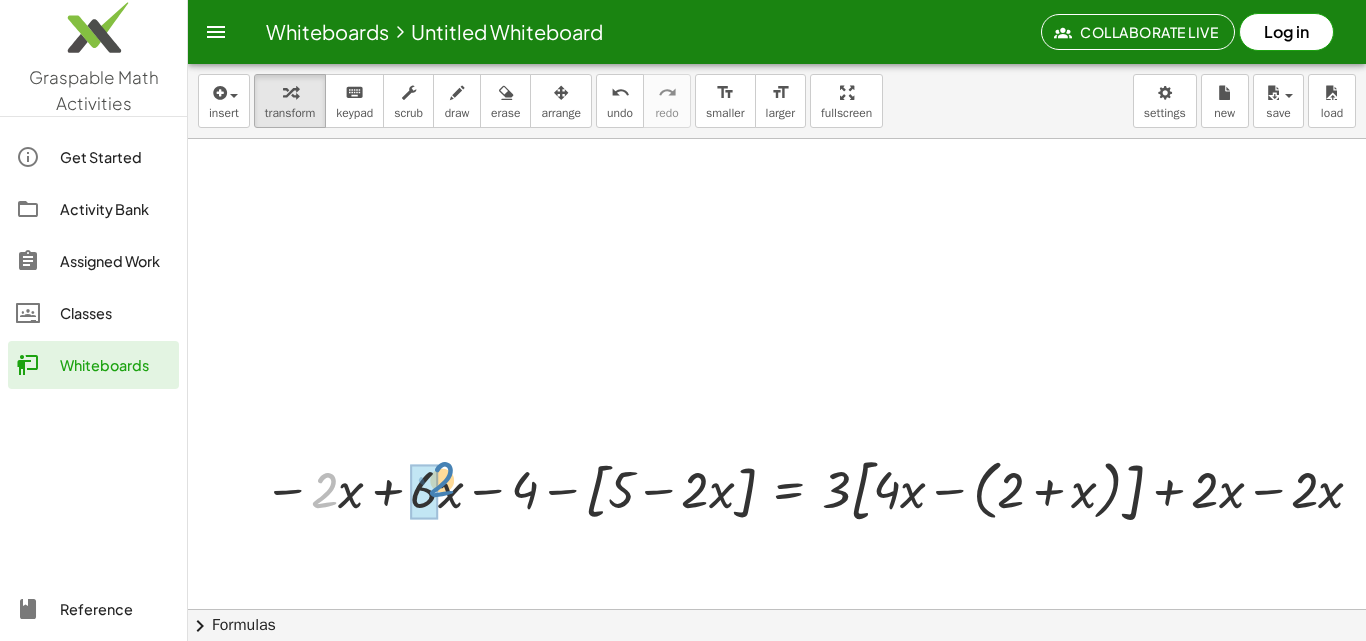drag, startPoint x: 331, startPoint y: 484, endPoint x: 447, endPoint y: 473, distance: 116.520386 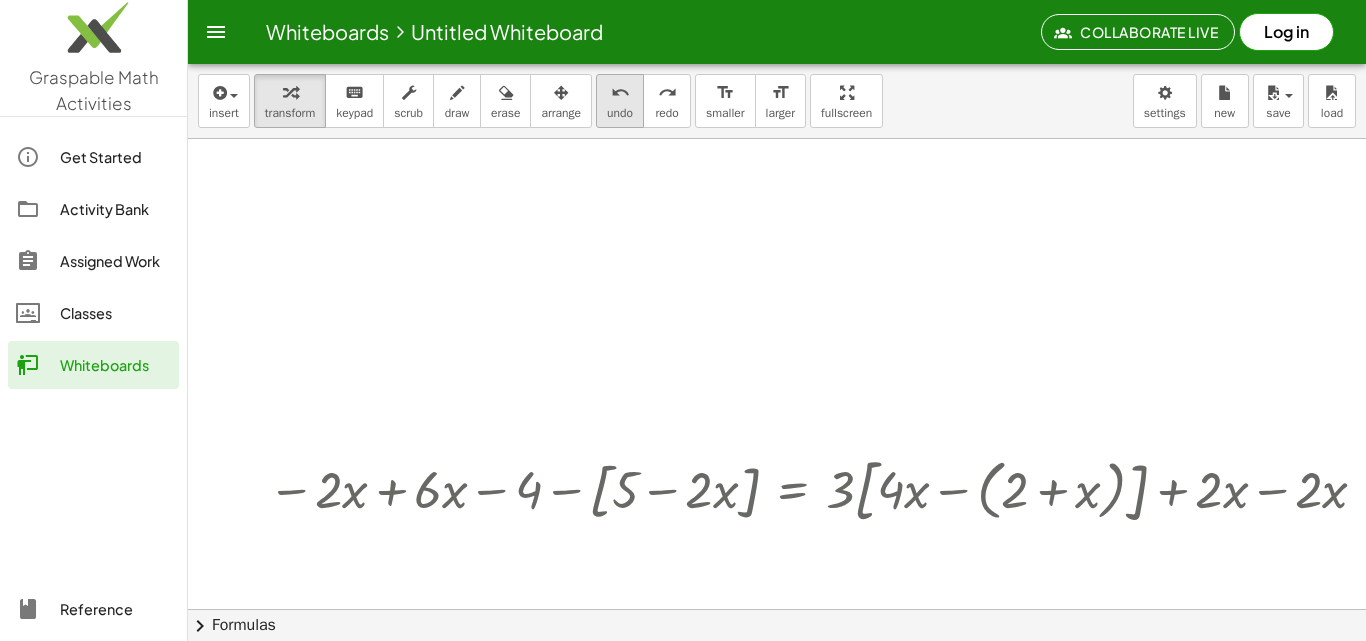 click on "undo" at bounding box center (620, 113) 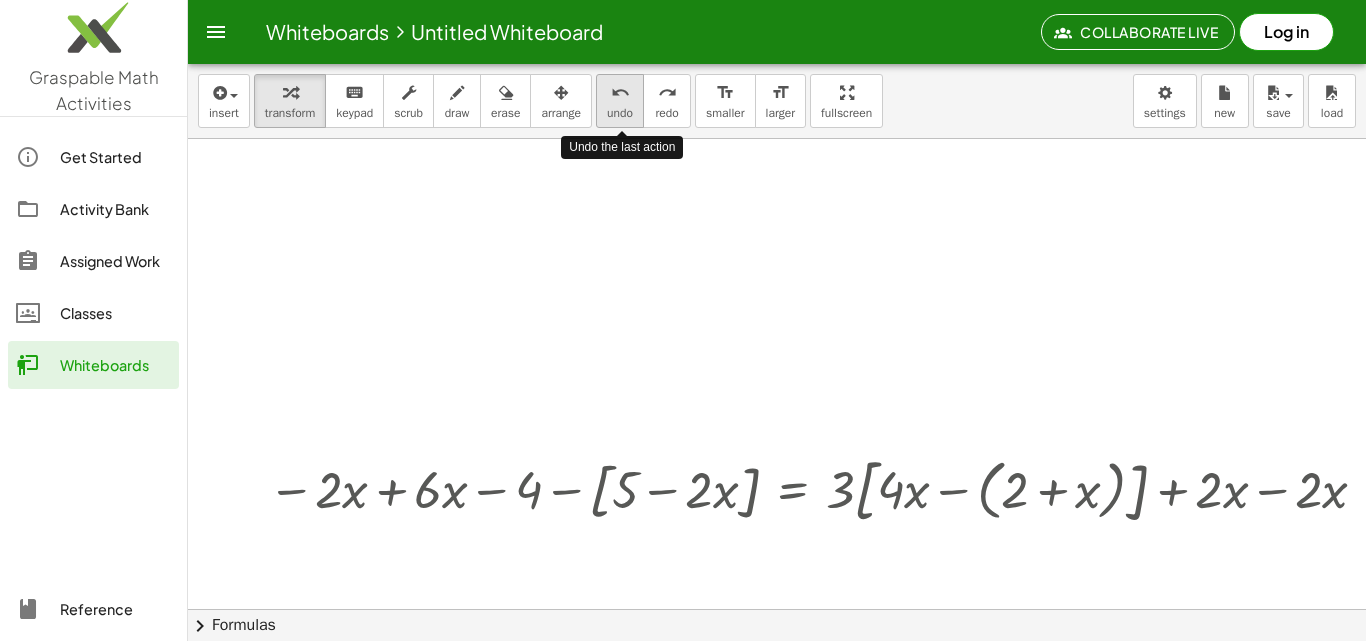 click on "undo" at bounding box center [620, 113] 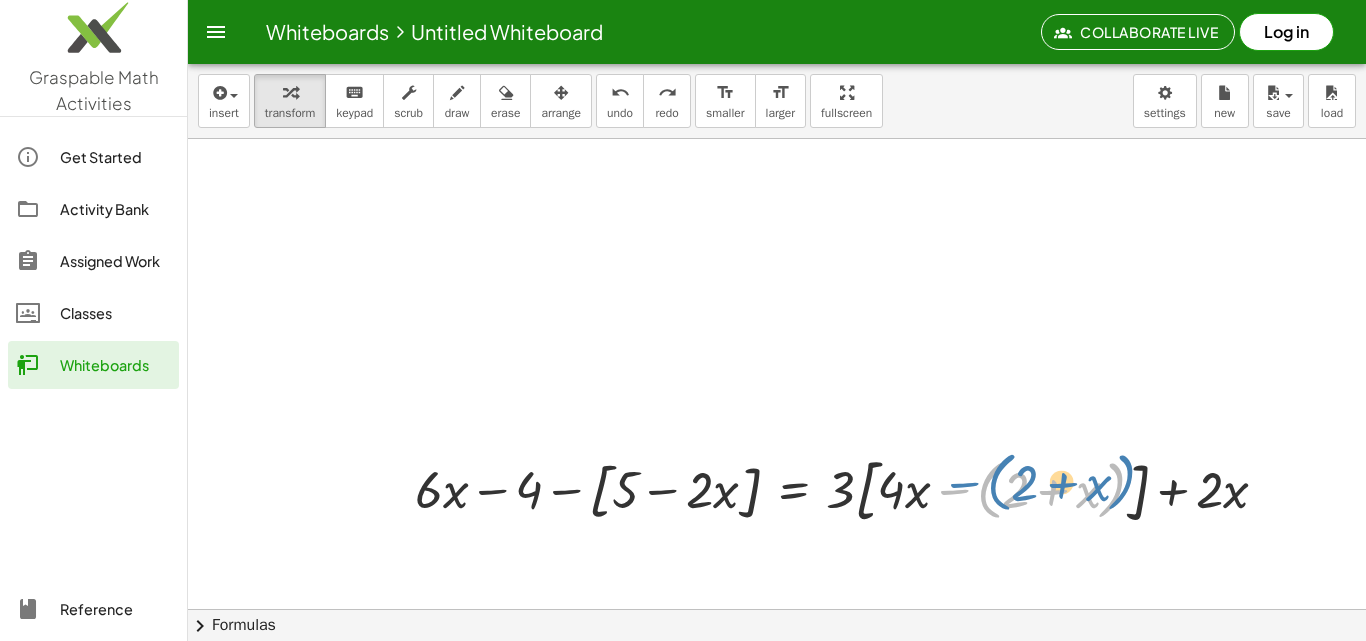 drag, startPoint x: 1112, startPoint y: 490, endPoint x: 1122, endPoint y: 482, distance: 12.806249 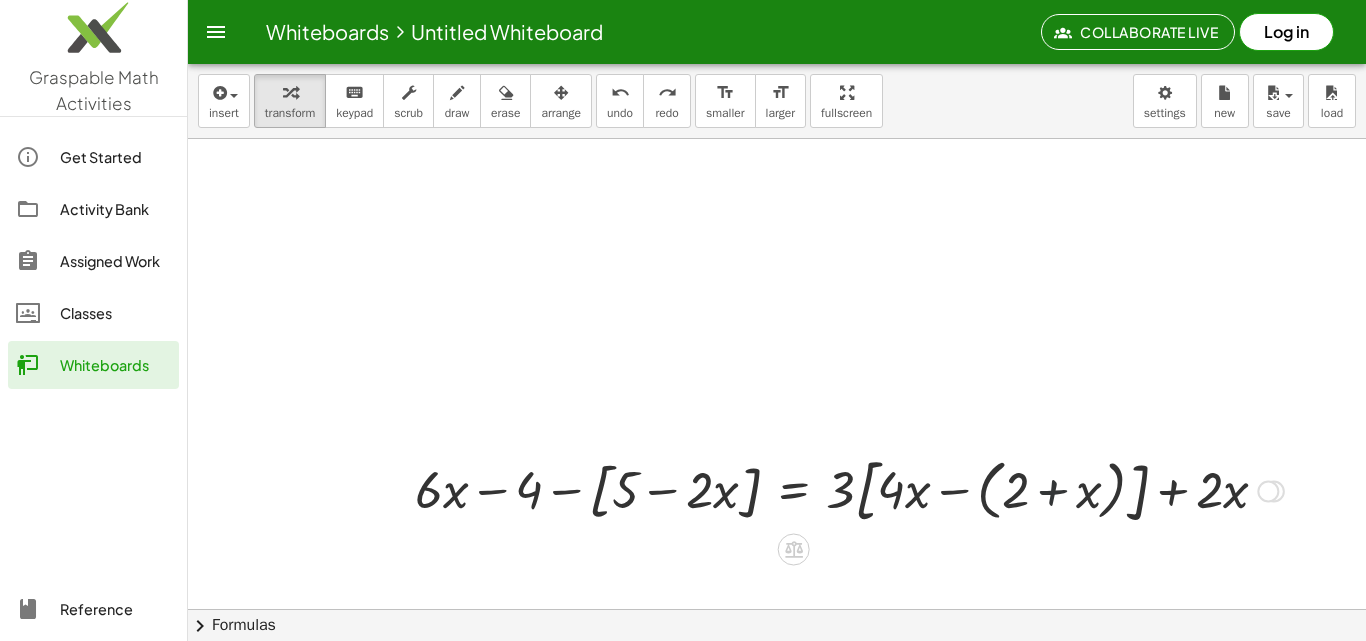 click at bounding box center (849, 489) 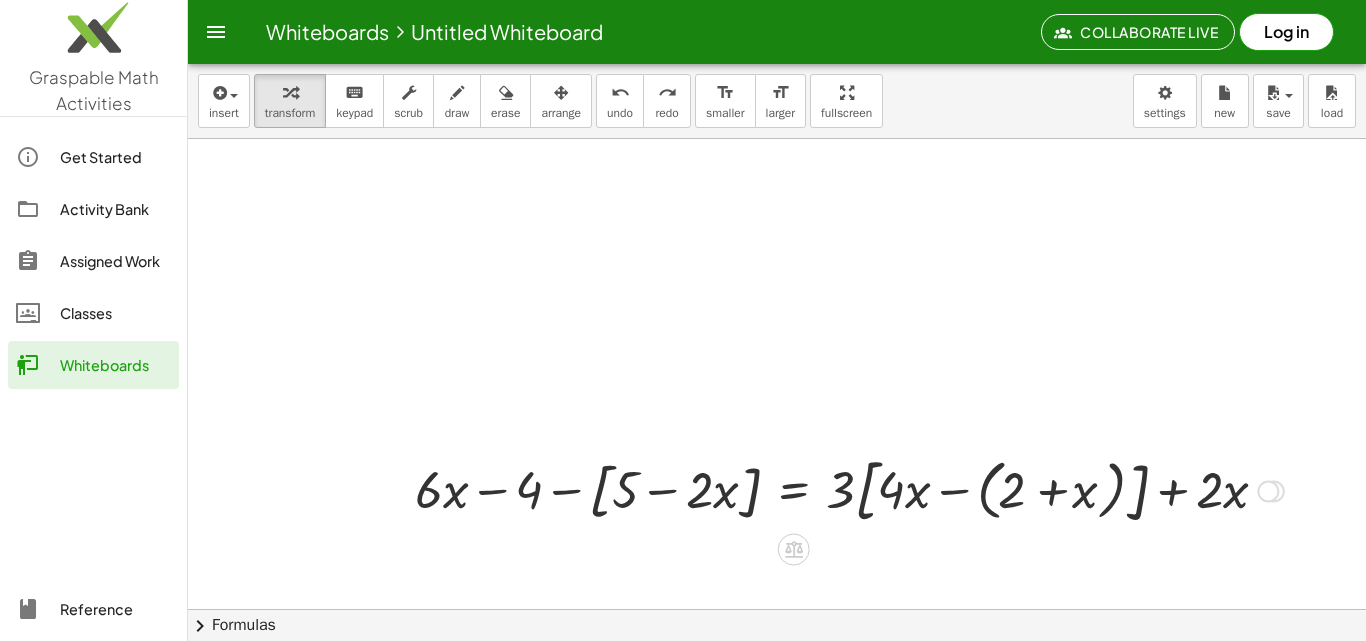 click at bounding box center [849, 489] 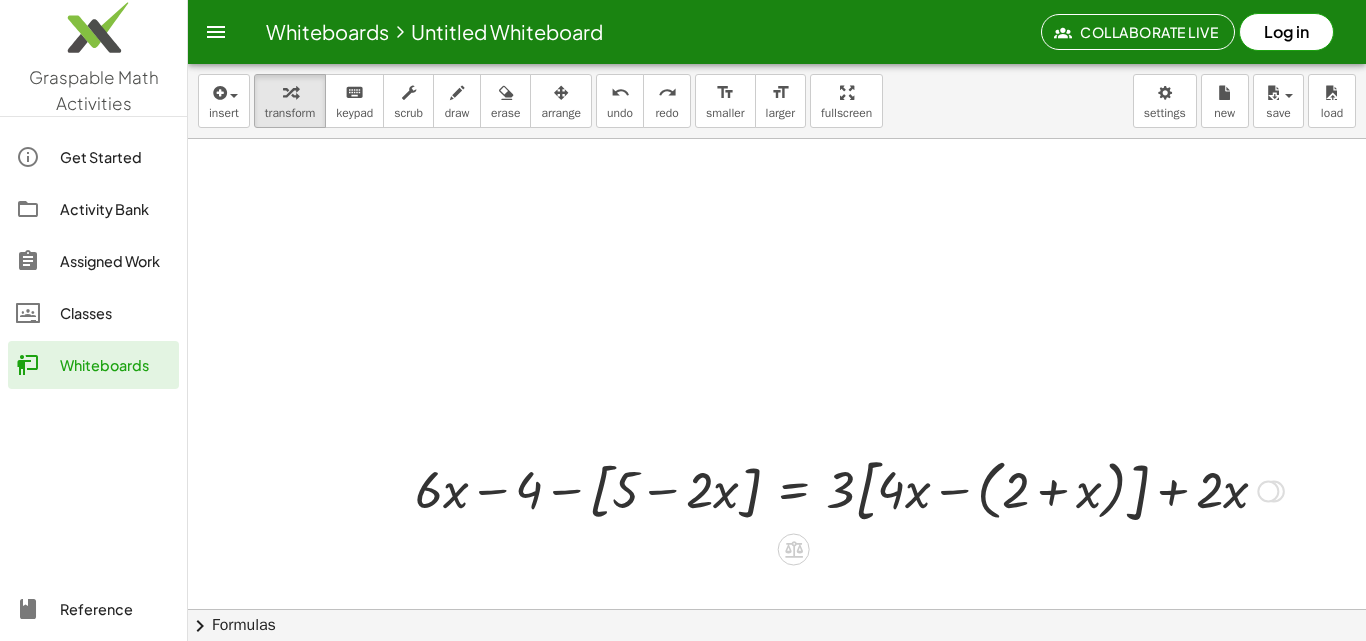 click at bounding box center [849, 489] 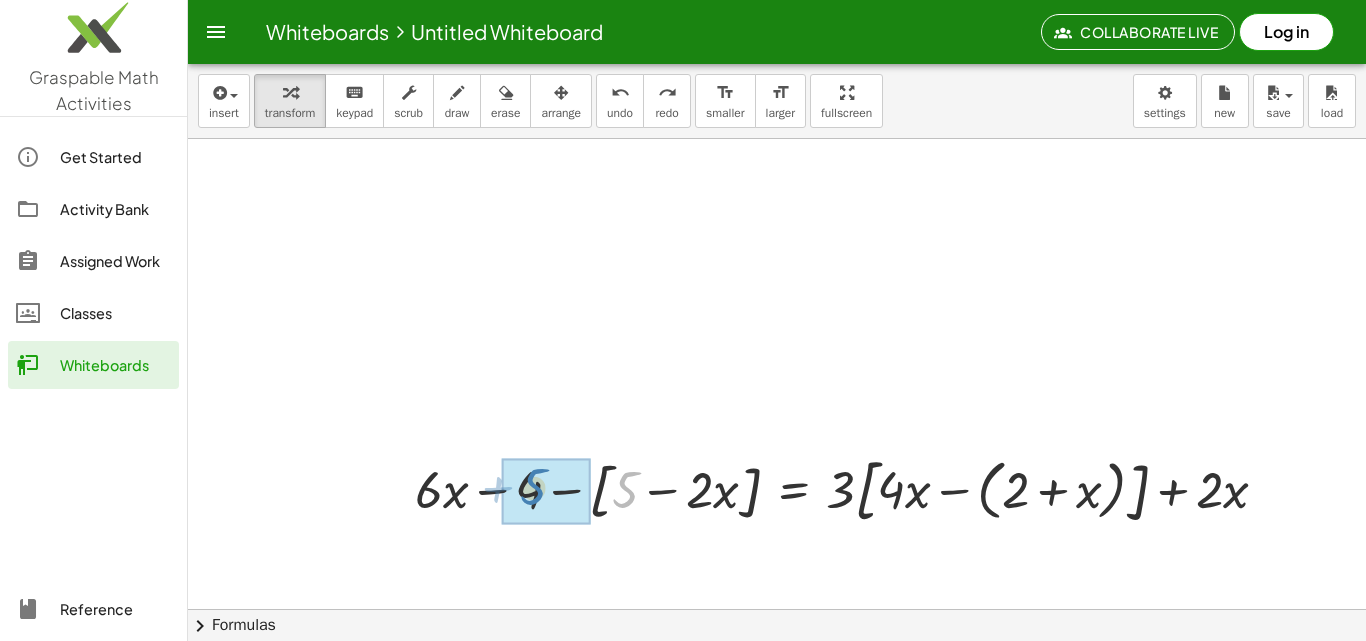 drag, startPoint x: 620, startPoint y: 486, endPoint x: 524, endPoint y: 479, distance: 96.25487 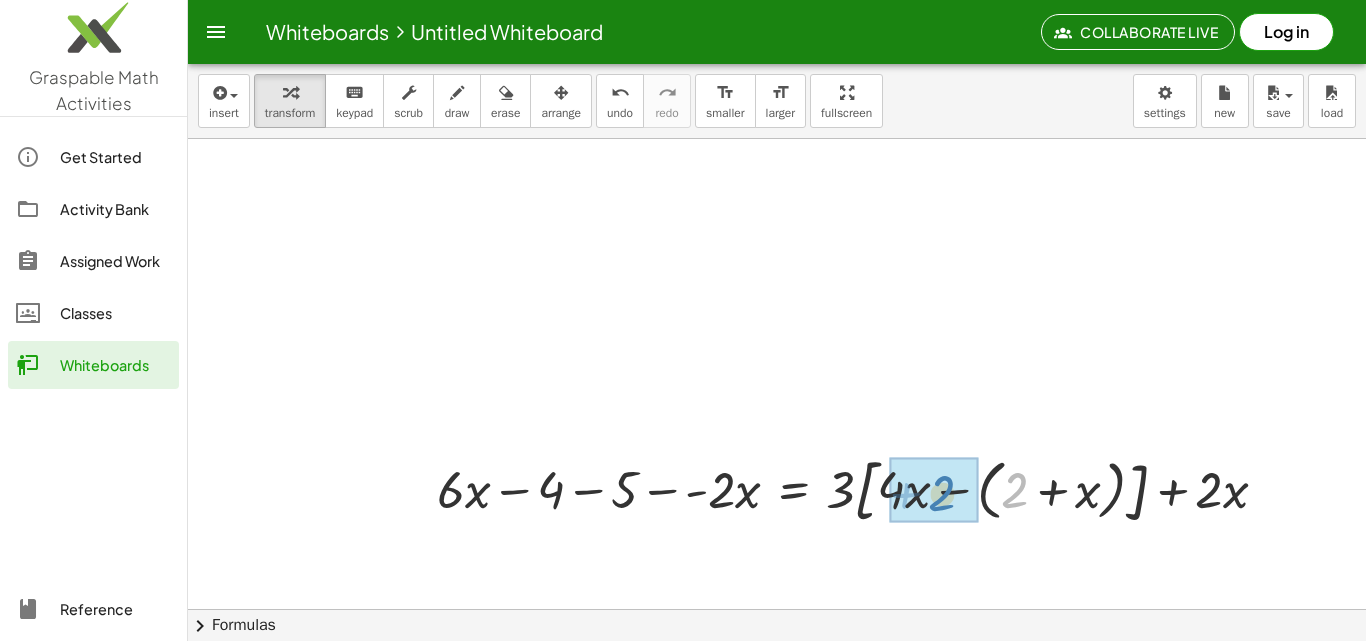 drag, startPoint x: 1002, startPoint y: 490, endPoint x: 909, endPoint y: 496, distance: 93.193344 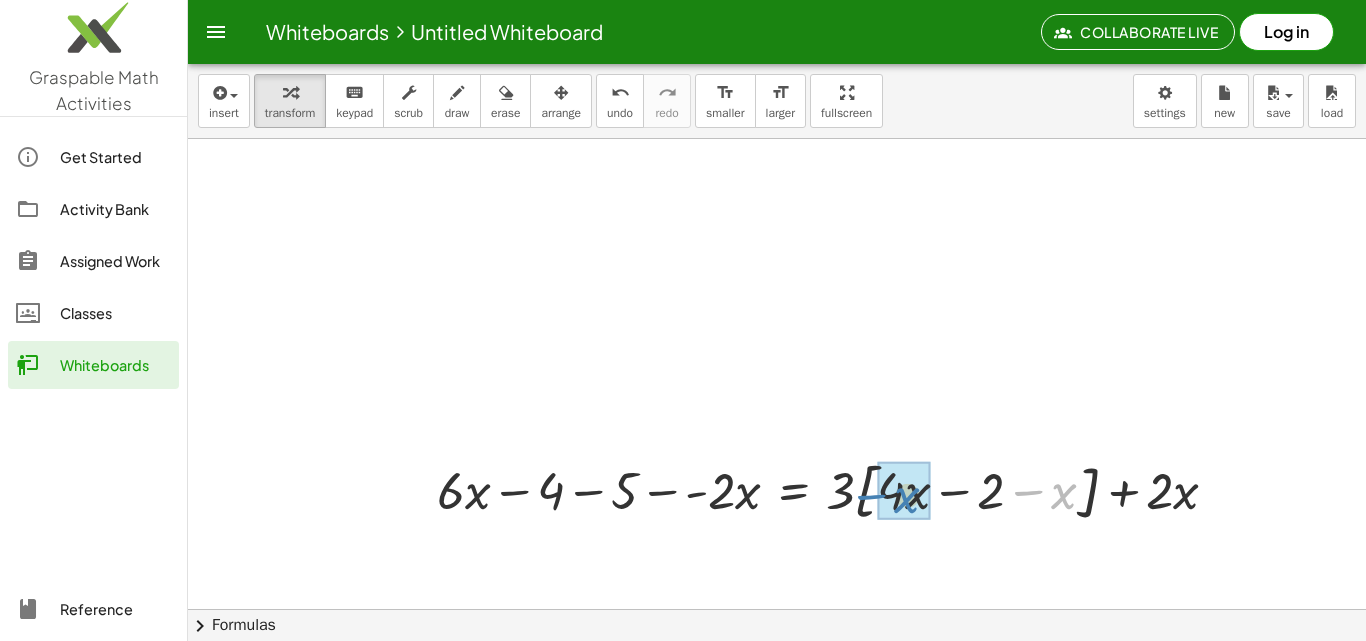 drag, startPoint x: 1064, startPoint y: 495, endPoint x: 906, endPoint y: 499, distance: 158.05063 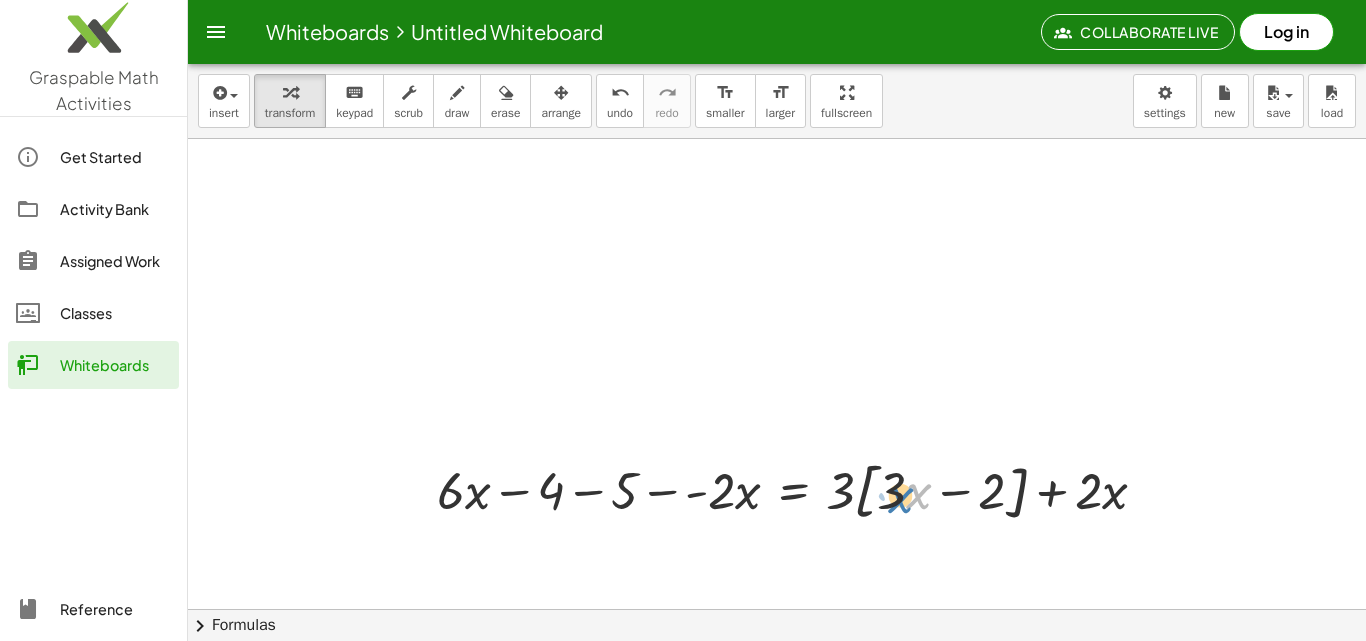 drag, startPoint x: 909, startPoint y: 490, endPoint x: 891, endPoint y: 494, distance: 18.439089 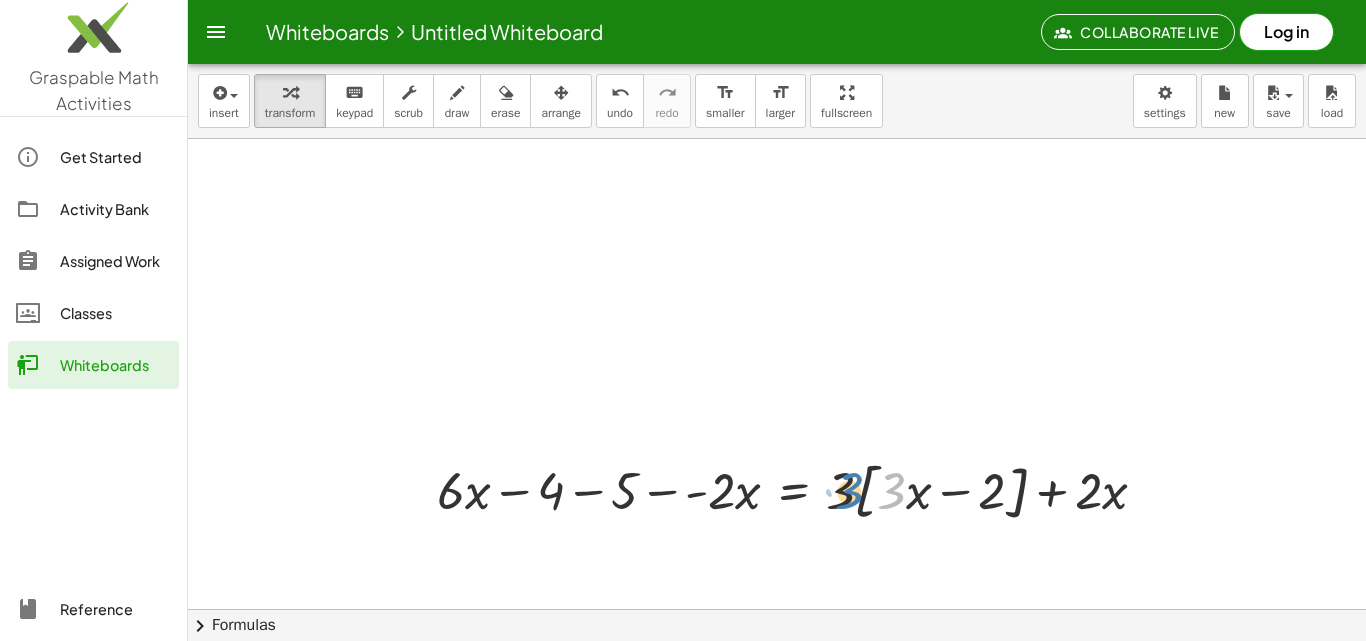 drag, startPoint x: 879, startPoint y: 478, endPoint x: 834, endPoint y: 479, distance: 45.01111 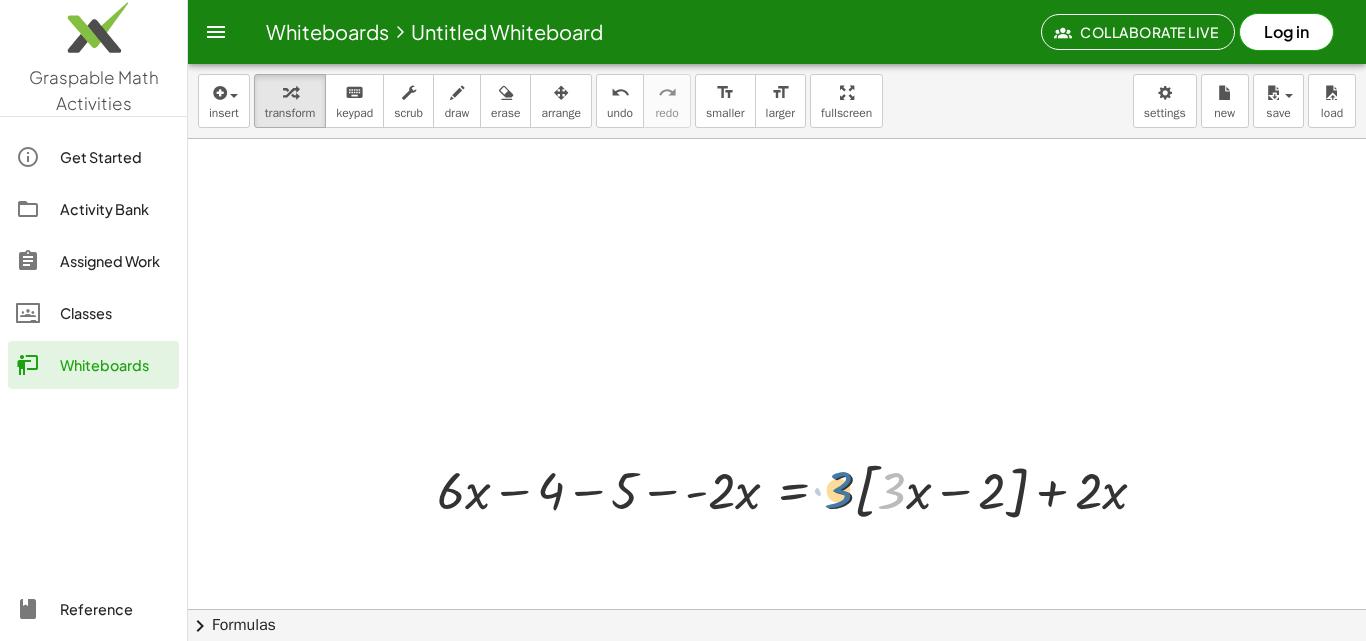drag, startPoint x: 903, startPoint y: 487, endPoint x: 849, endPoint y: 486, distance: 54.00926 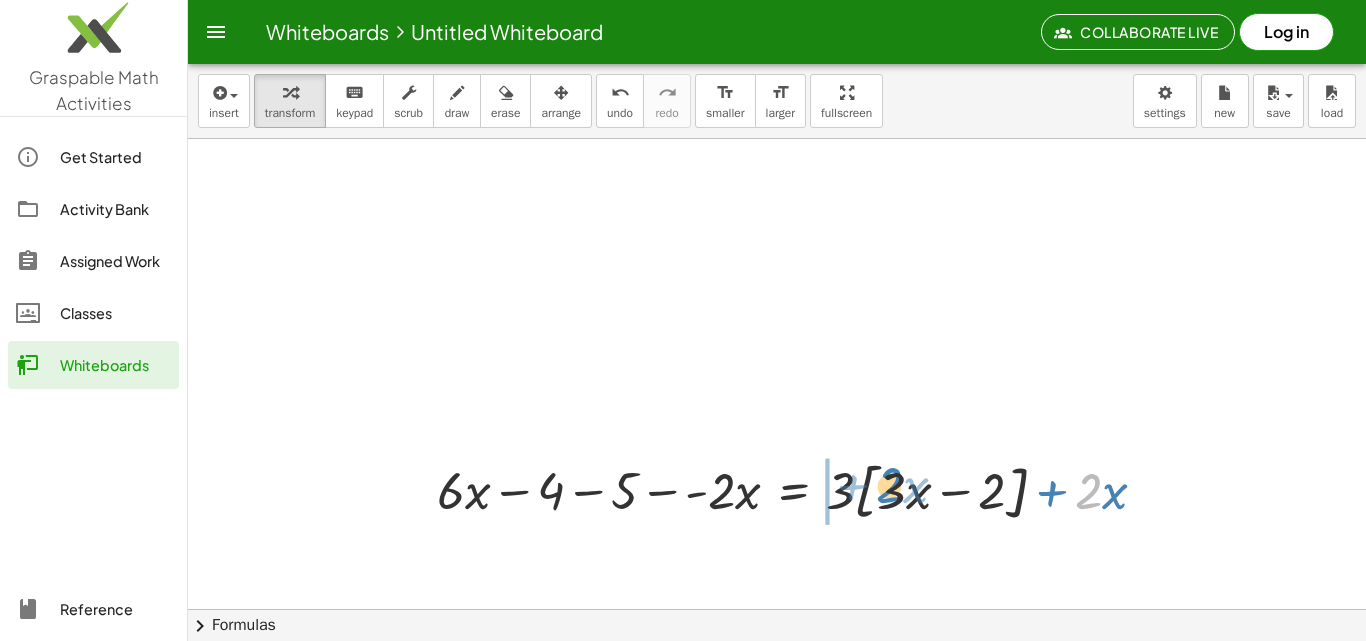 drag, startPoint x: 1102, startPoint y: 504, endPoint x: 903, endPoint y: 497, distance: 199.12308 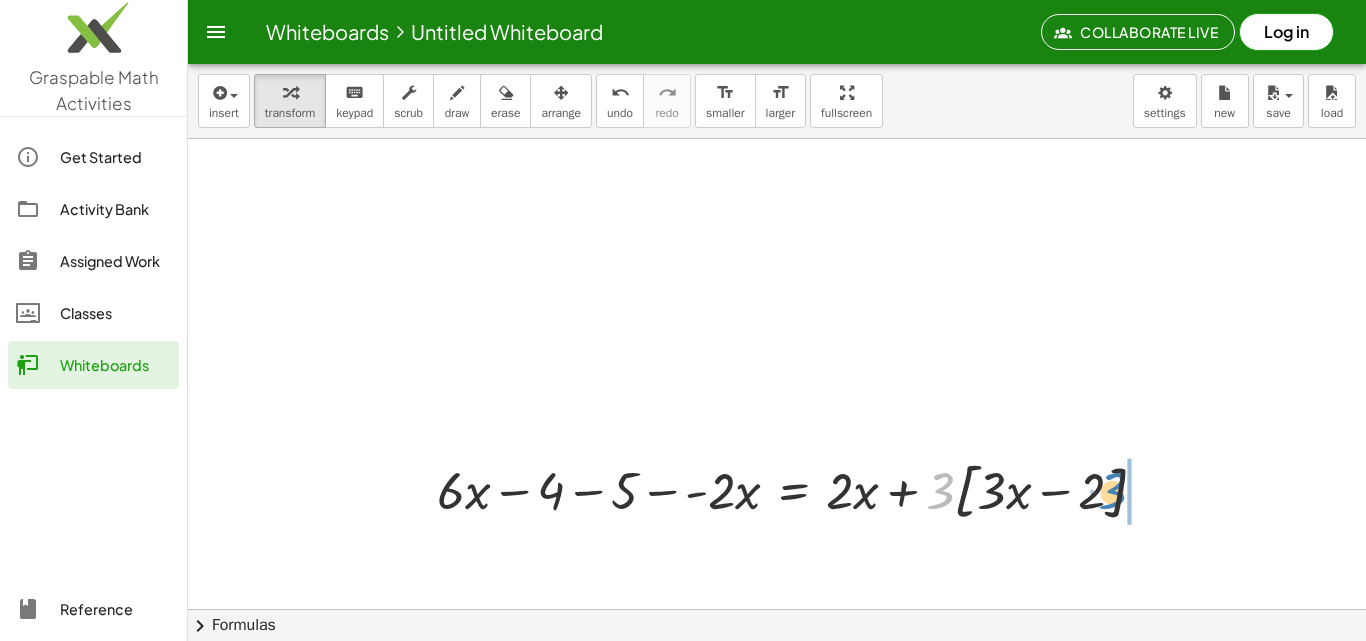 drag, startPoint x: 944, startPoint y: 490, endPoint x: 1110, endPoint y: 491, distance: 166.003 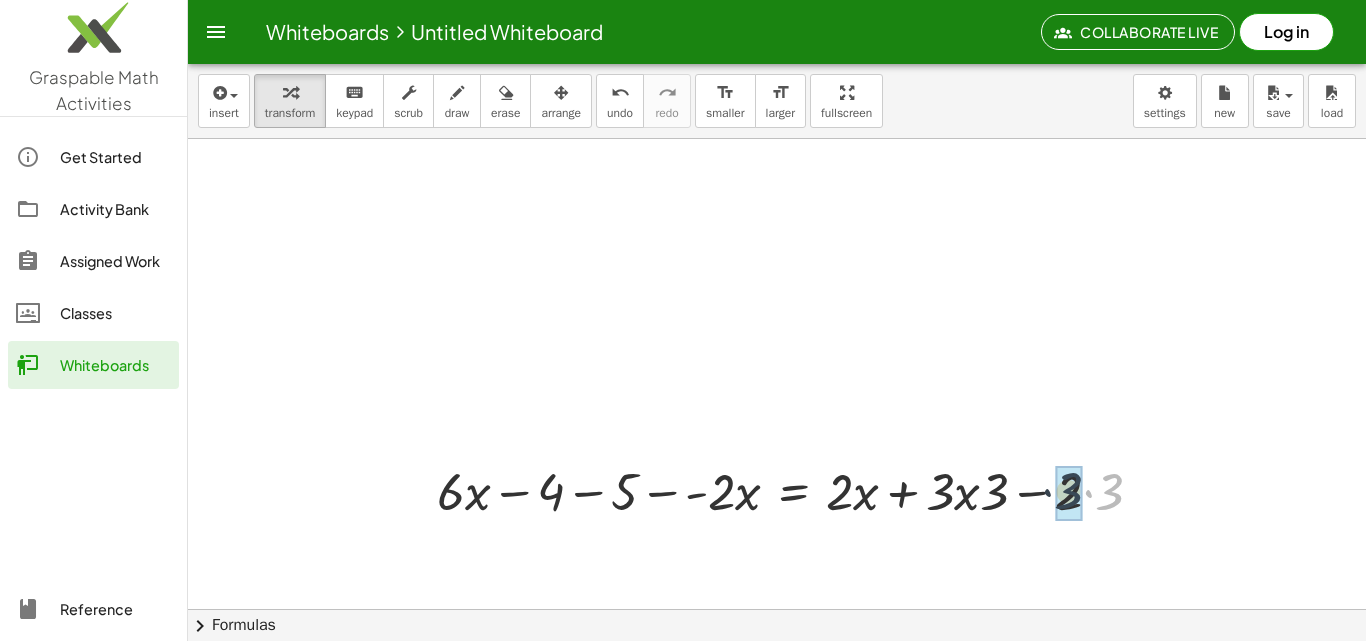 drag, startPoint x: 1113, startPoint y: 488, endPoint x: 1072, endPoint y: 487, distance: 41.01219 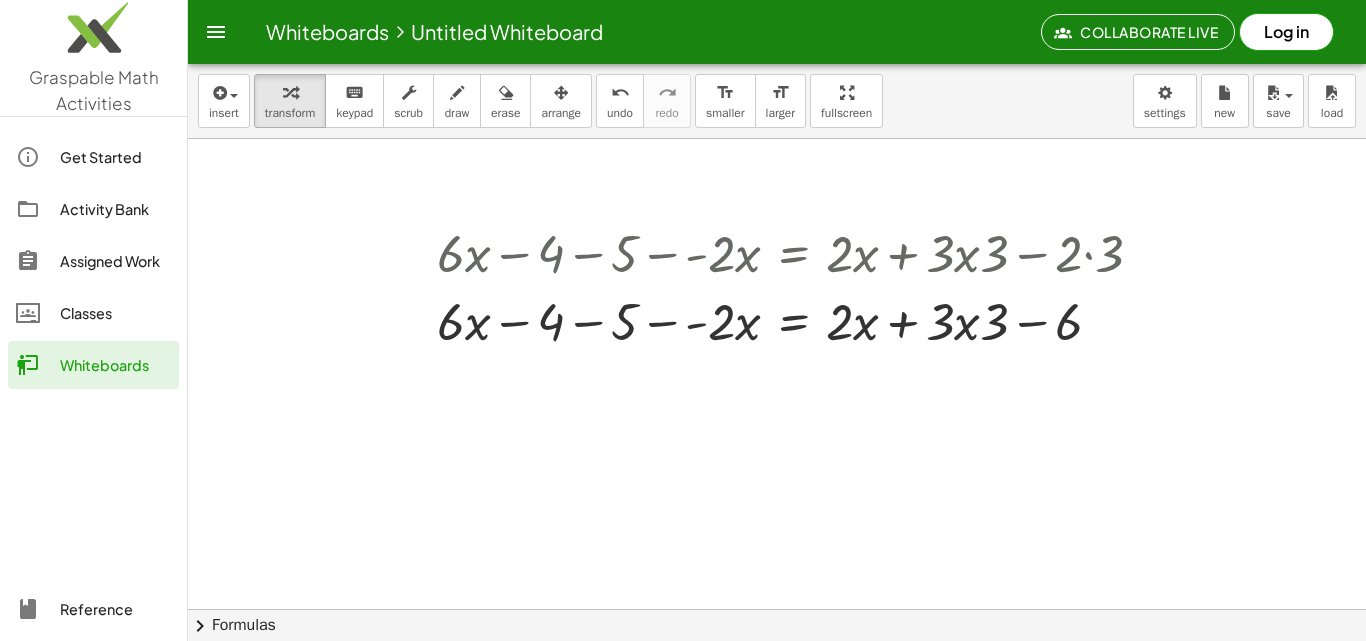 scroll, scrollTop: 600, scrollLeft: 0, axis: vertical 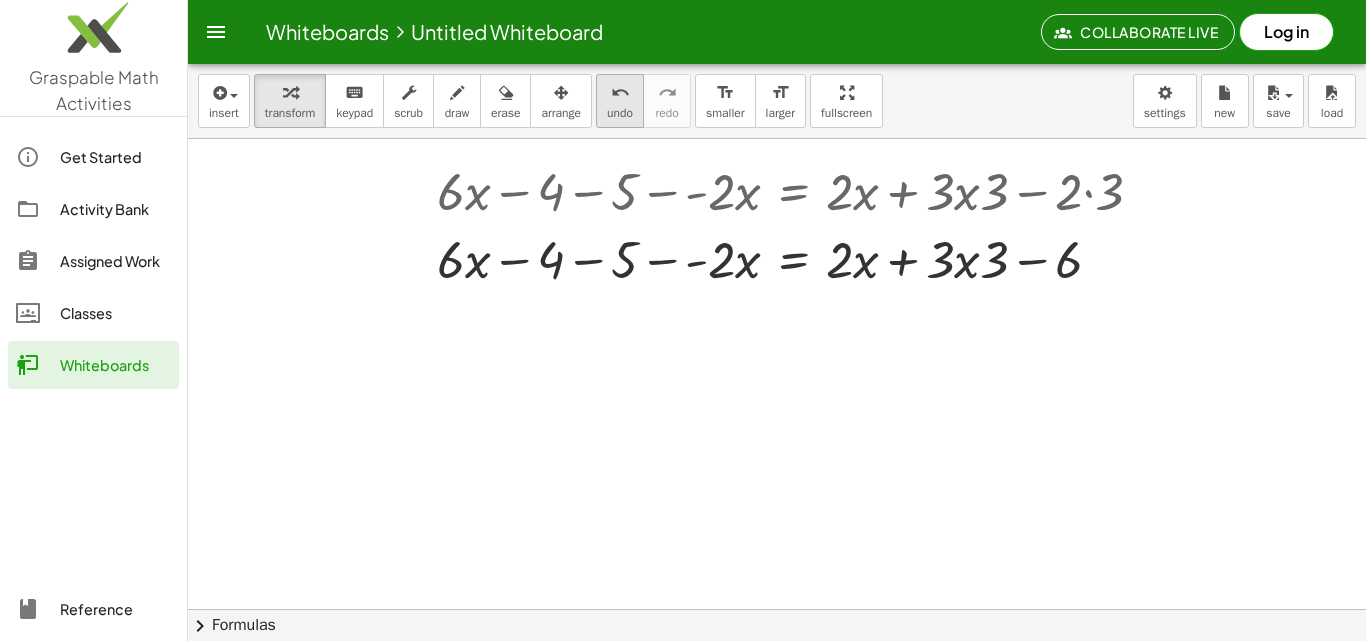 click on "undo" at bounding box center (620, 93) 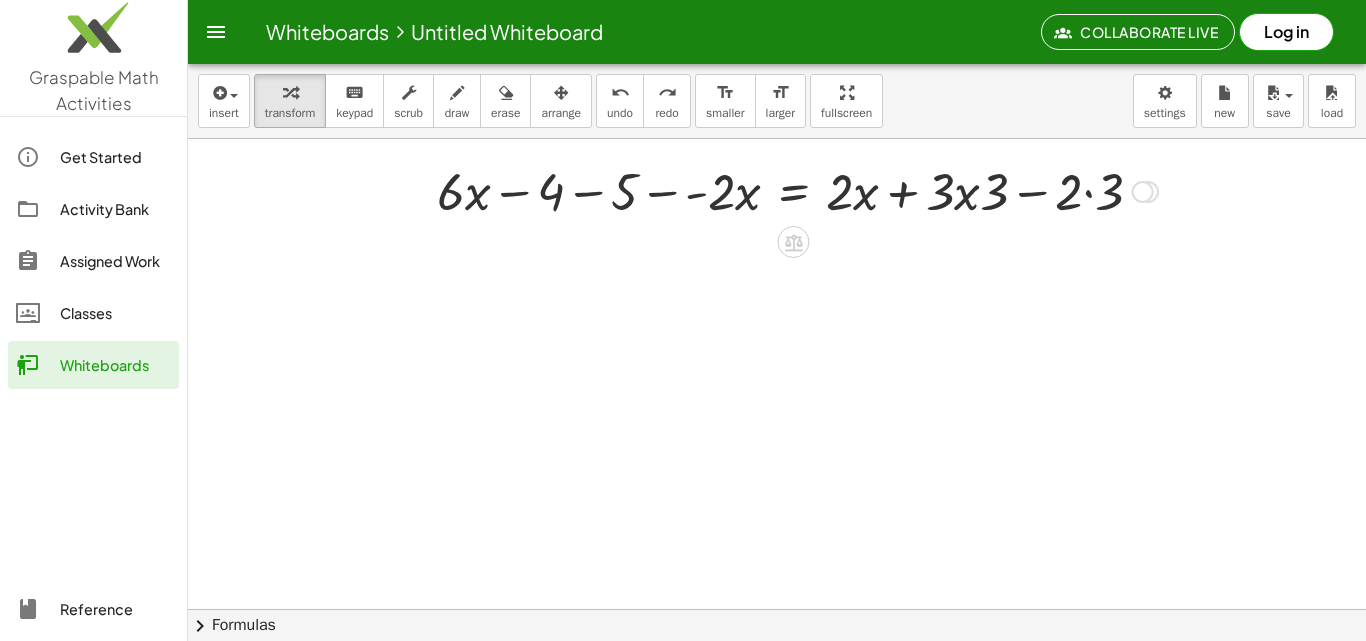 click at bounding box center [797, 190] 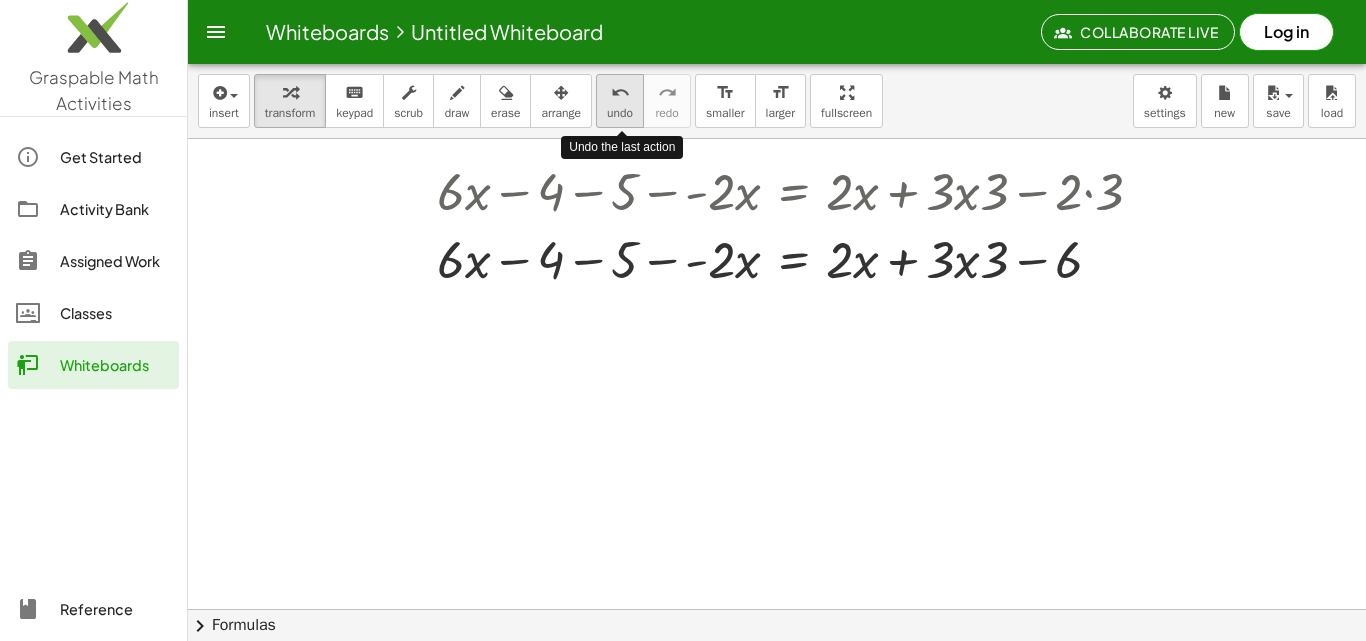 click on "undo" at bounding box center (620, 92) 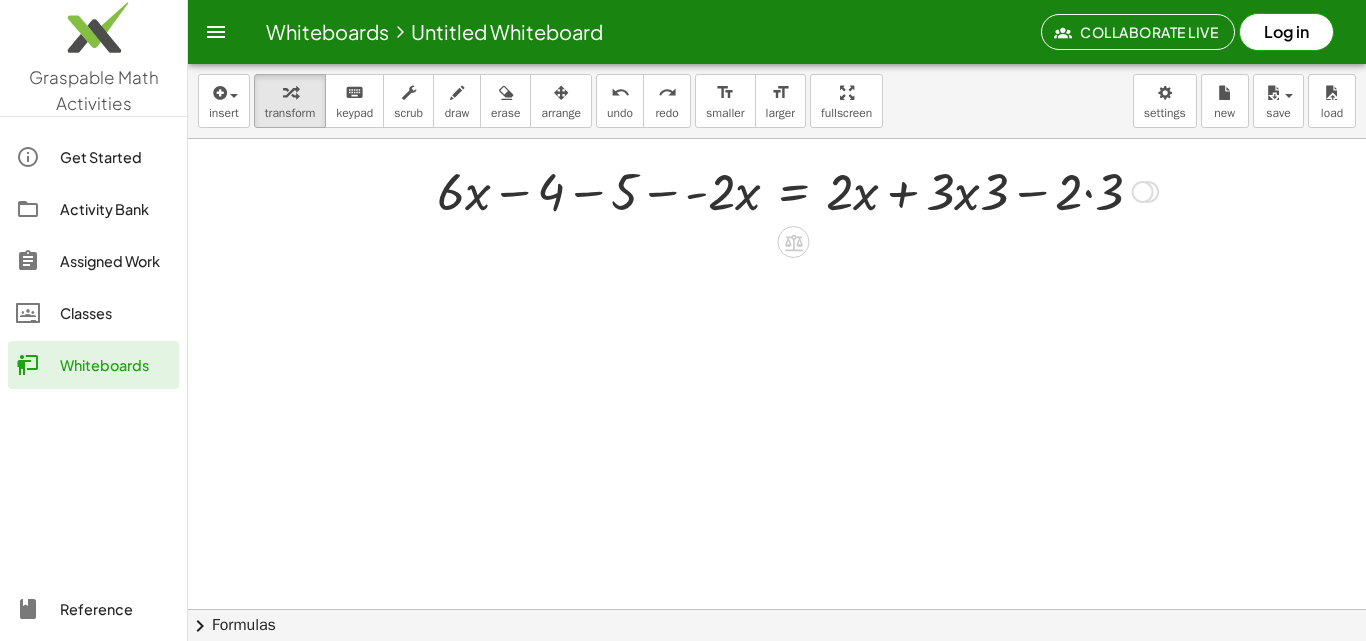 click at bounding box center (797, 190) 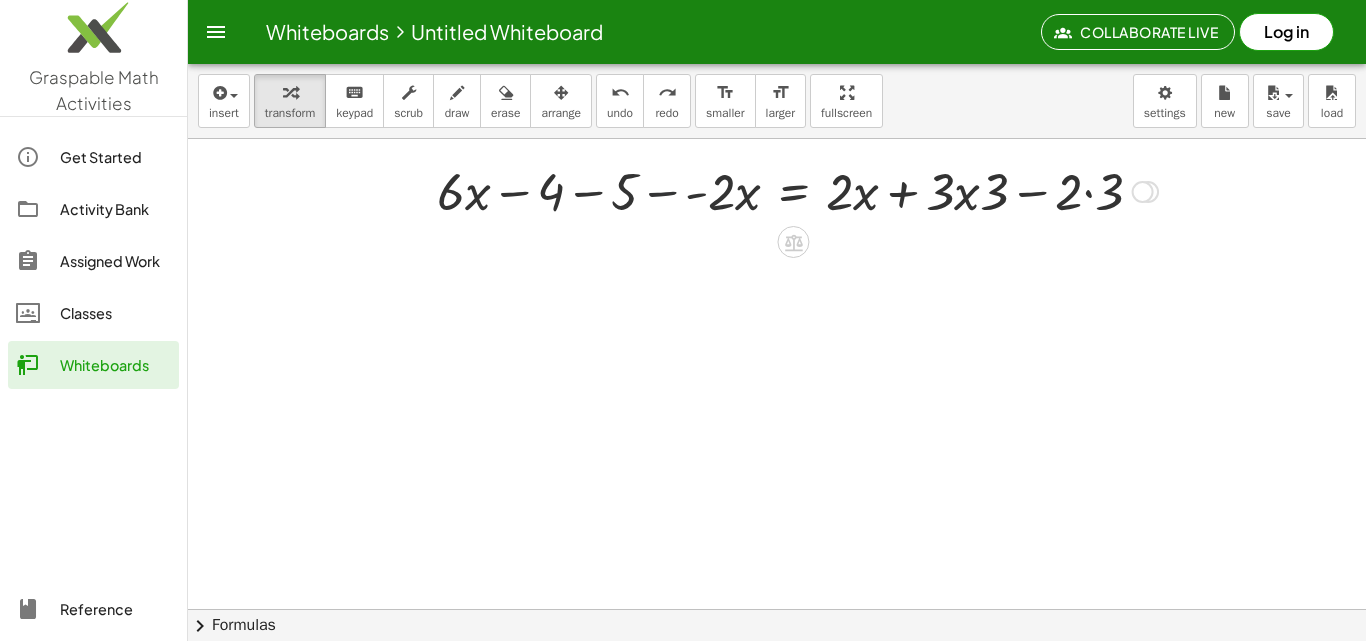 click at bounding box center [797, 190] 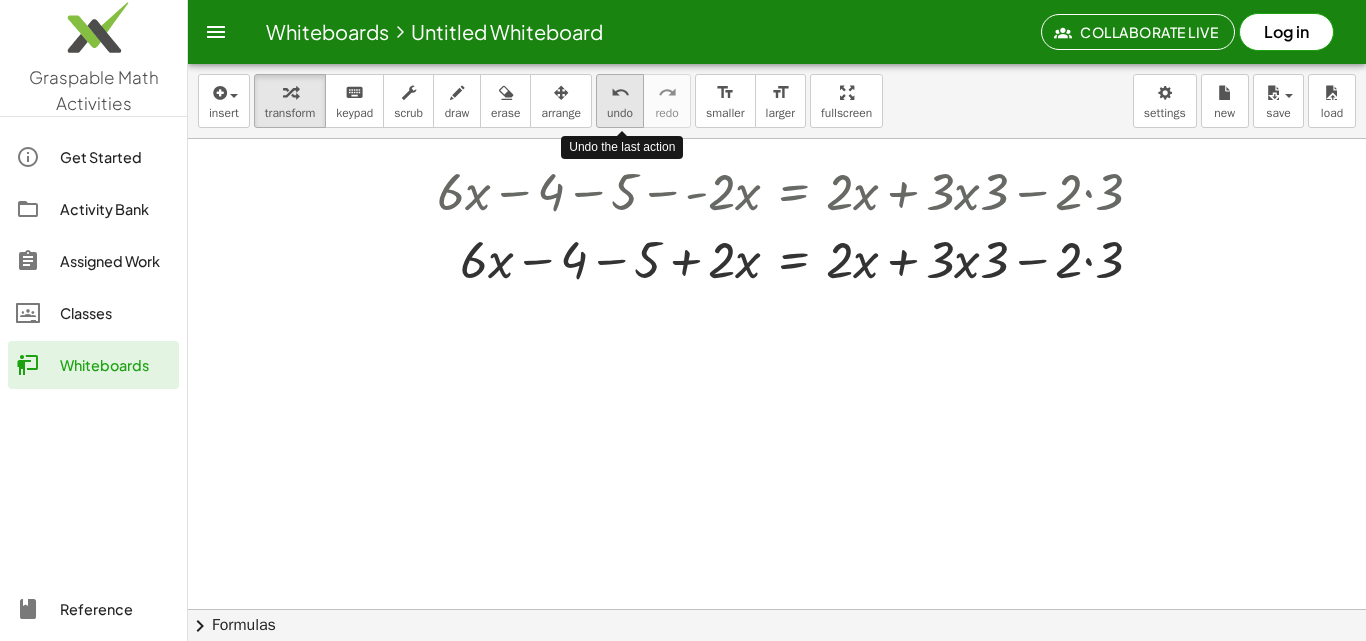 click on "undo" at bounding box center [620, 113] 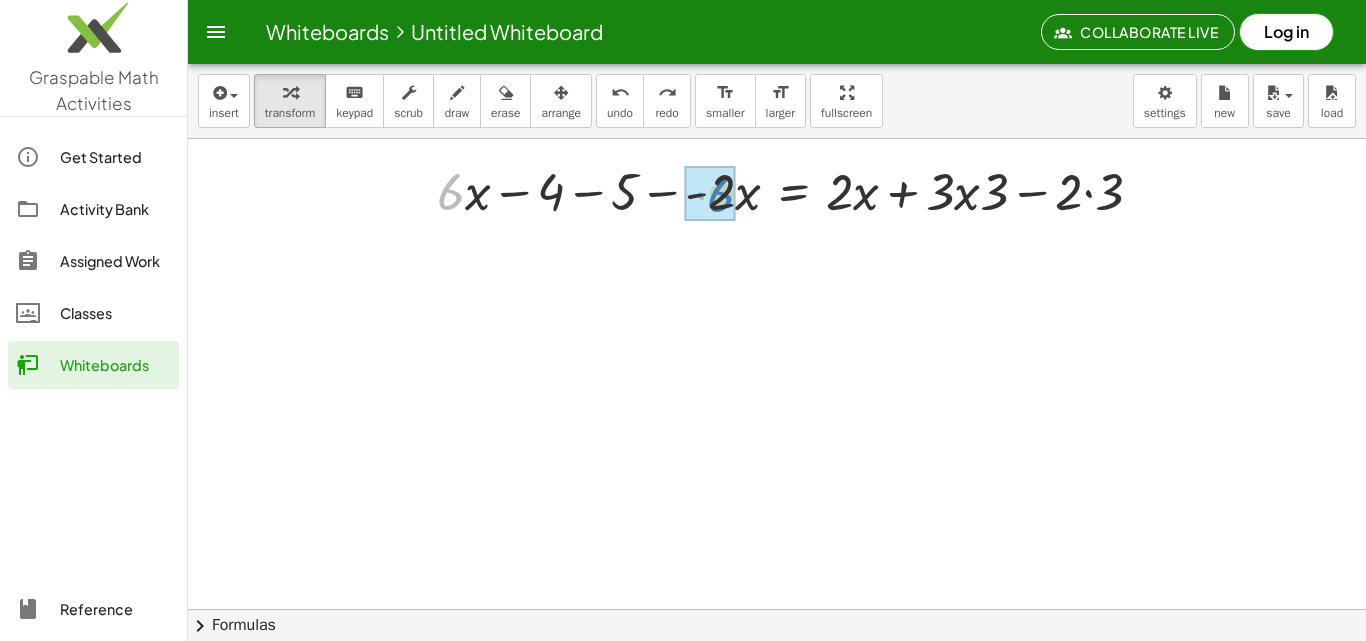 drag, startPoint x: 461, startPoint y: 199, endPoint x: 747, endPoint y: 183, distance: 286.4472 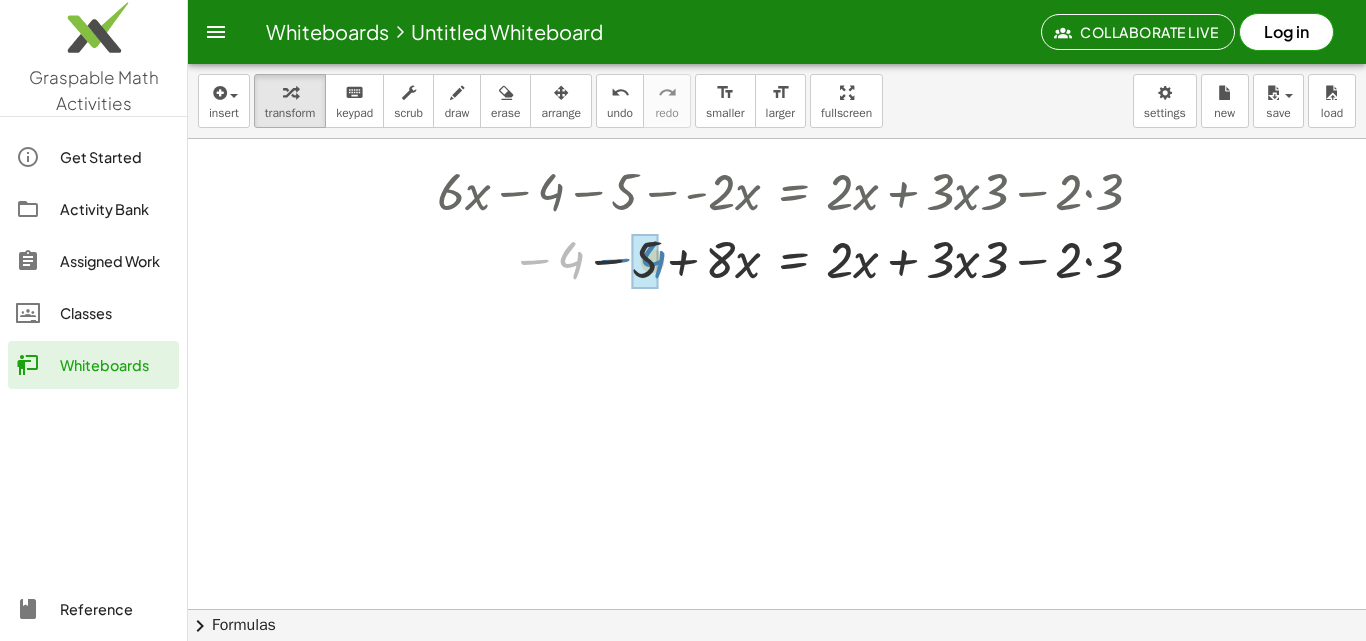 drag, startPoint x: 559, startPoint y: 253, endPoint x: 639, endPoint y: 252, distance: 80.00625 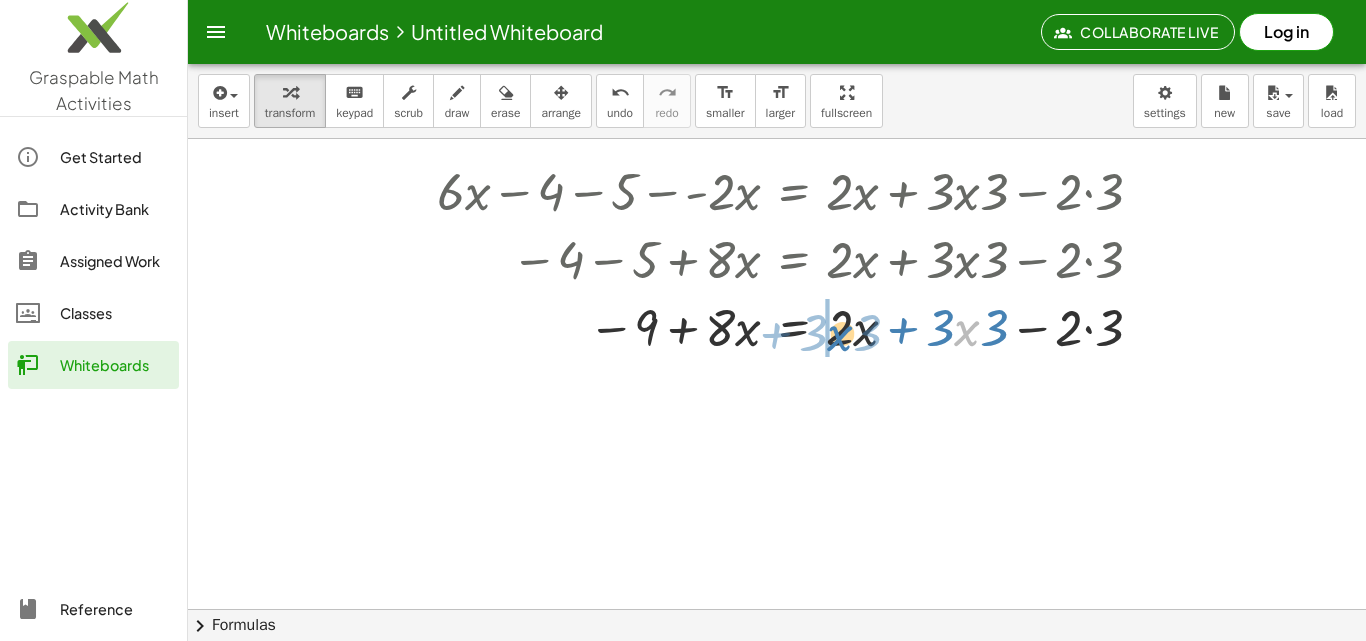 drag, startPoint x: 966, startPoint y: 325, endPoint x: 823, endPoint y: 335, distance: 143.34923 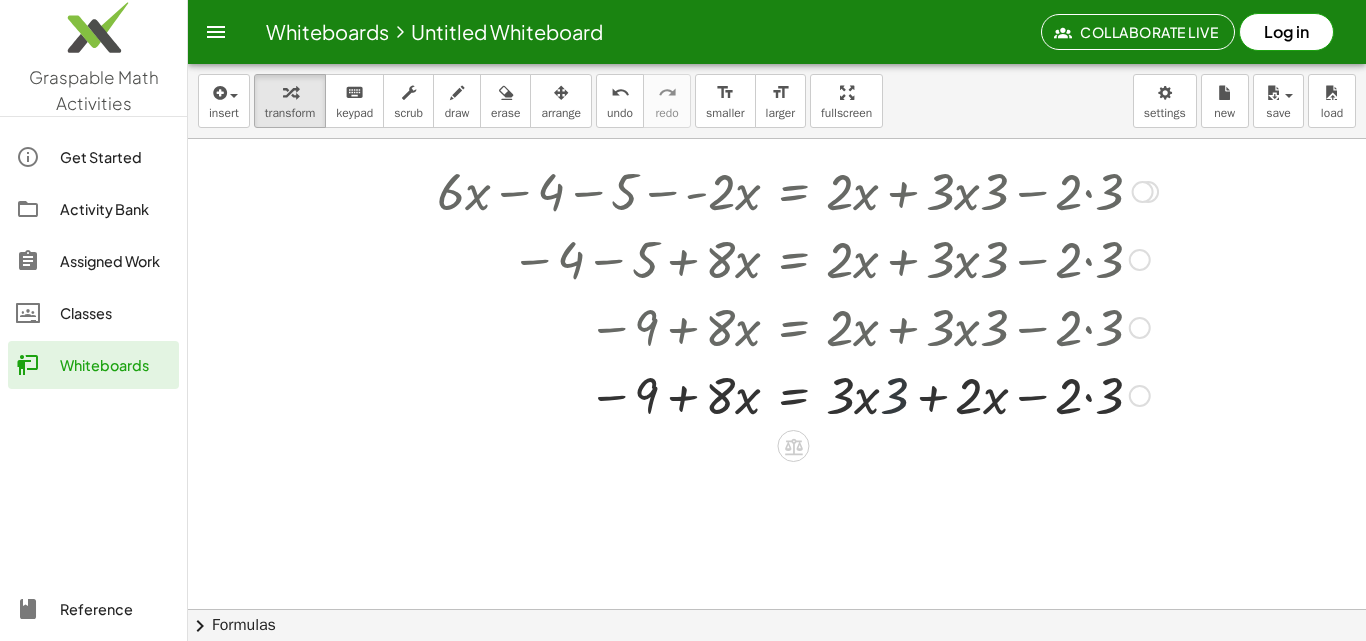drag, startPoint x: 885, startPoint y: 388, endPoint x: 864, endPoint y: 389, distance: 21.023796 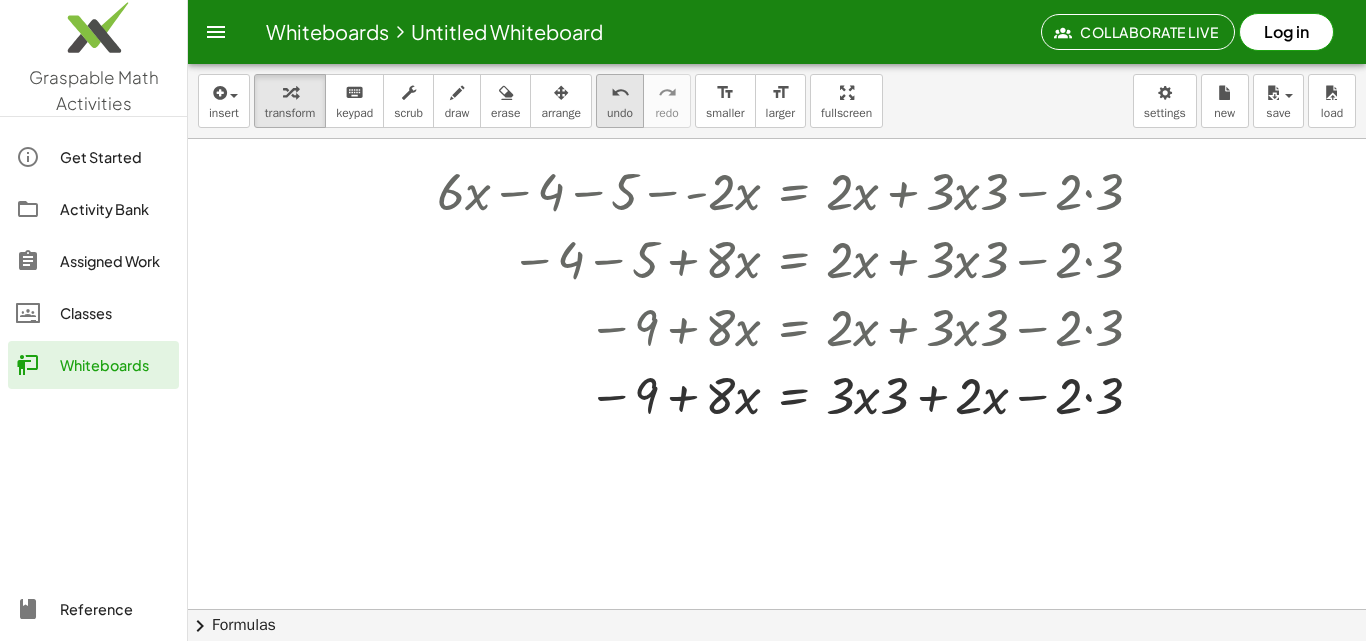 click on "undo" at bounding box center (620, 113) 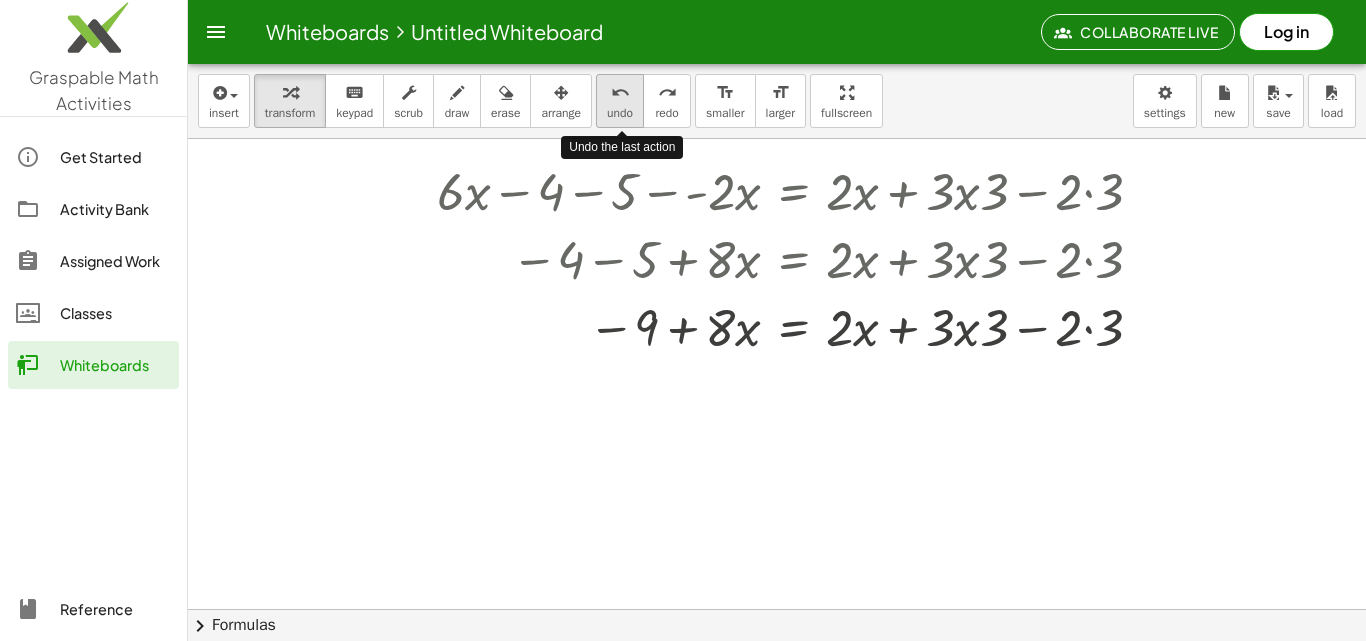 click on "undo" at bounding box center [620, 113] 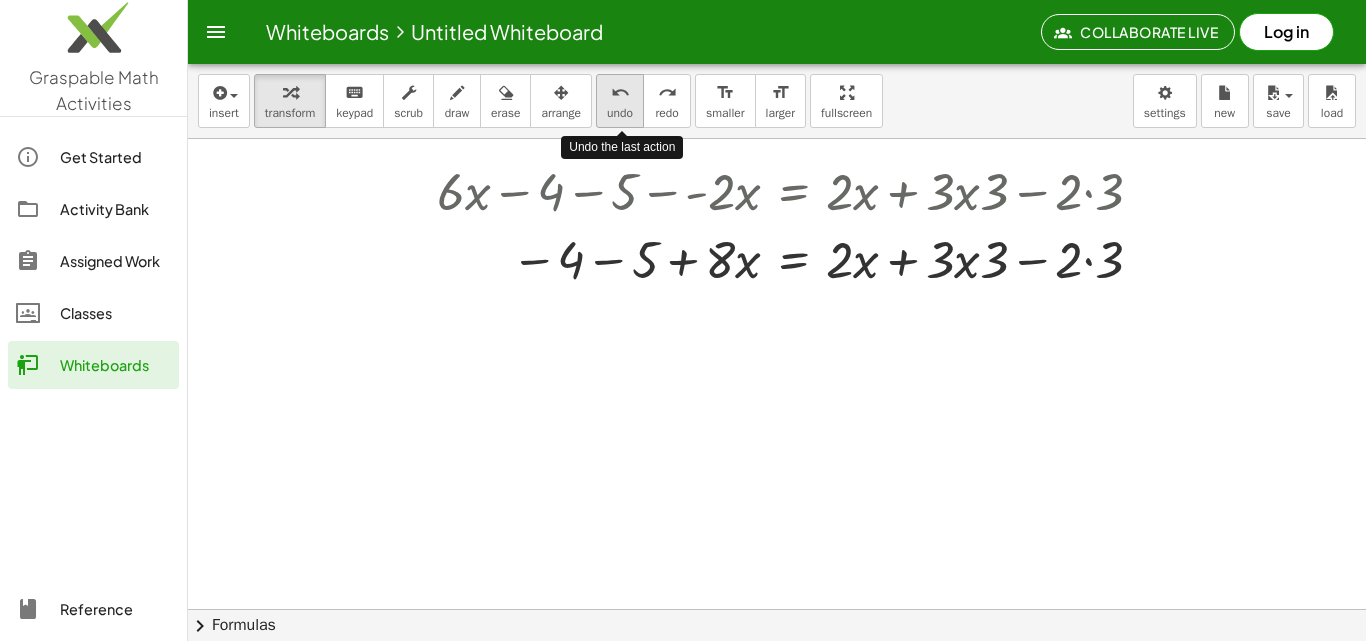 click on "undo" at bounding box center [620, 113] 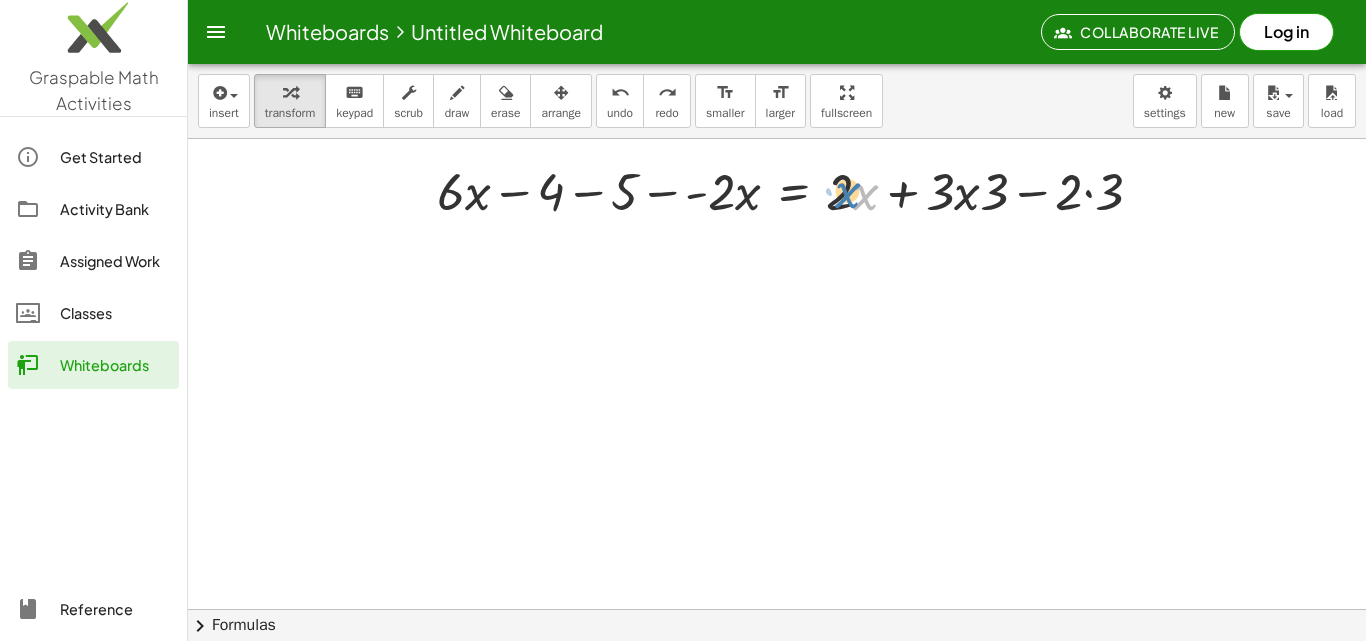 drag, startPoint x: 876, startPoint y: 200, endPoint x: 866, endPoint y: 198, distance: 10.198039 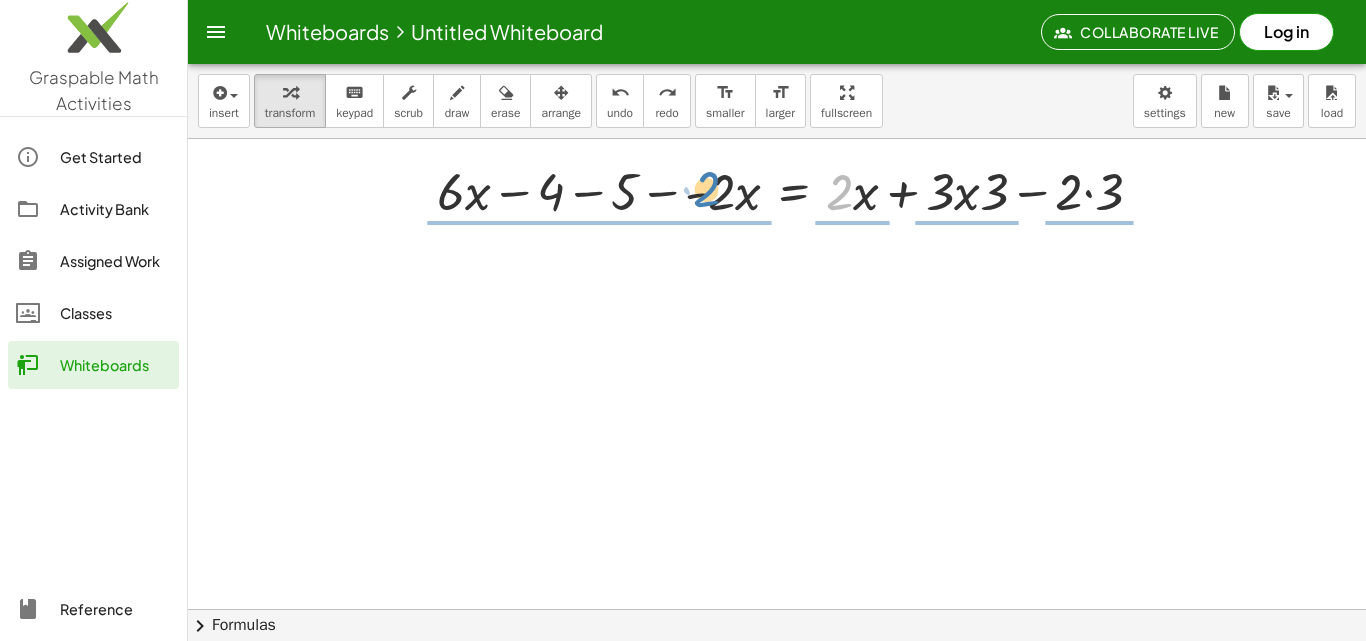 drag, startPoint x: 837, startPoint y: 196, endPoint x: 704, endPoint y: 193, distance: 133.03383 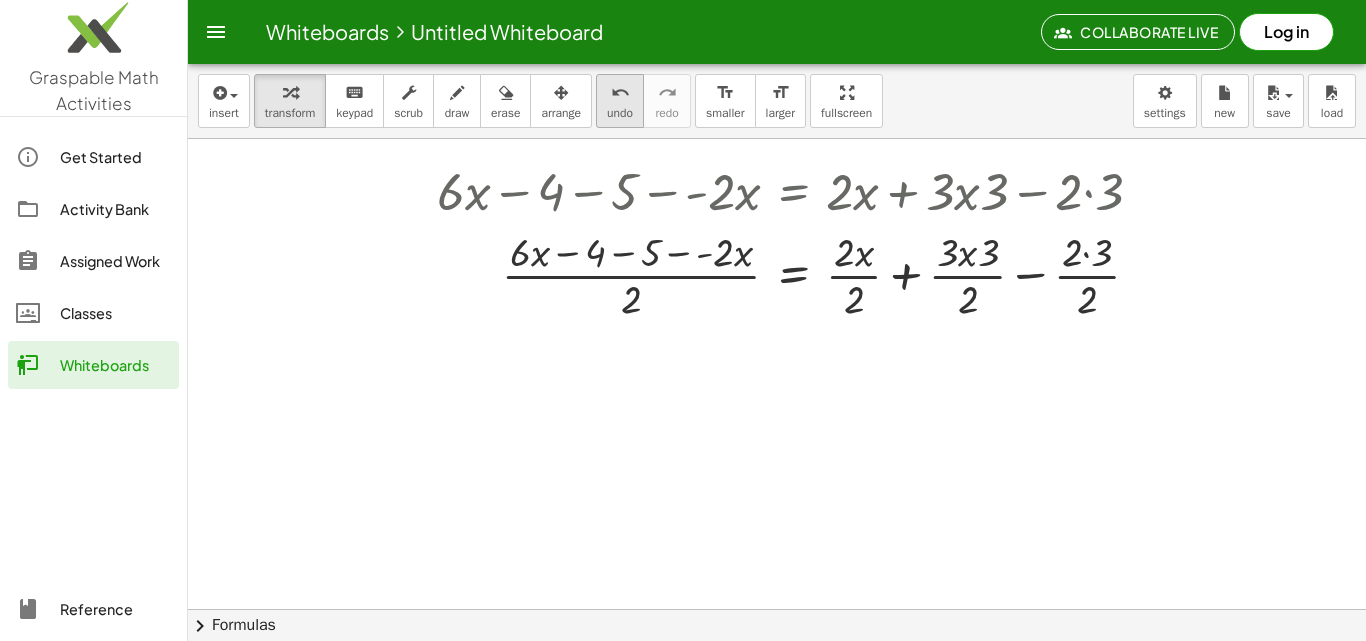 click on "undo" at bounding box center [620, 113] 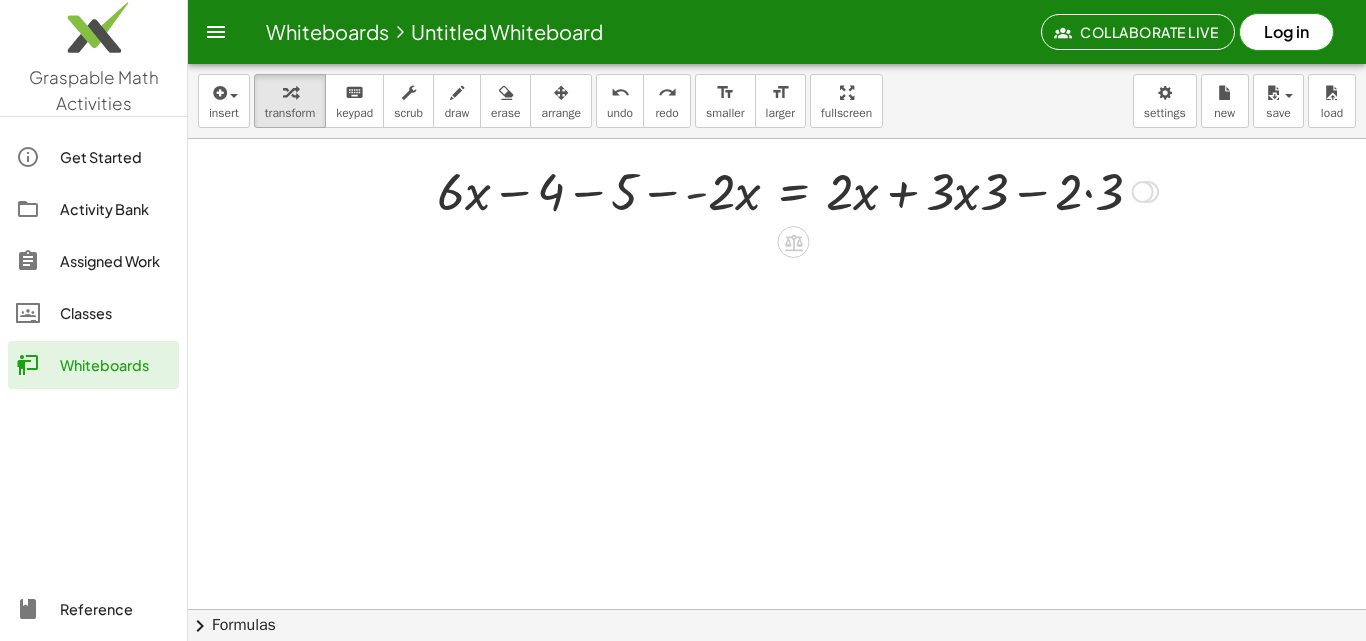click at bounding box center [797, 190] 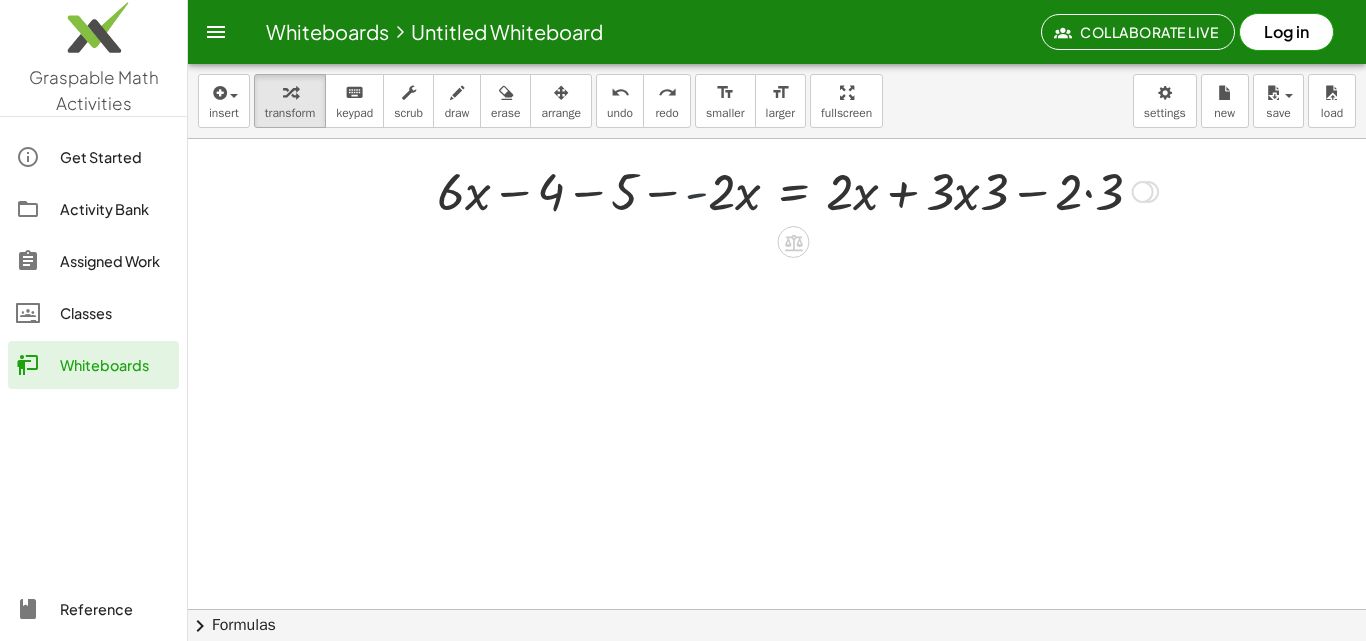 click at bounding box center [797, 190] 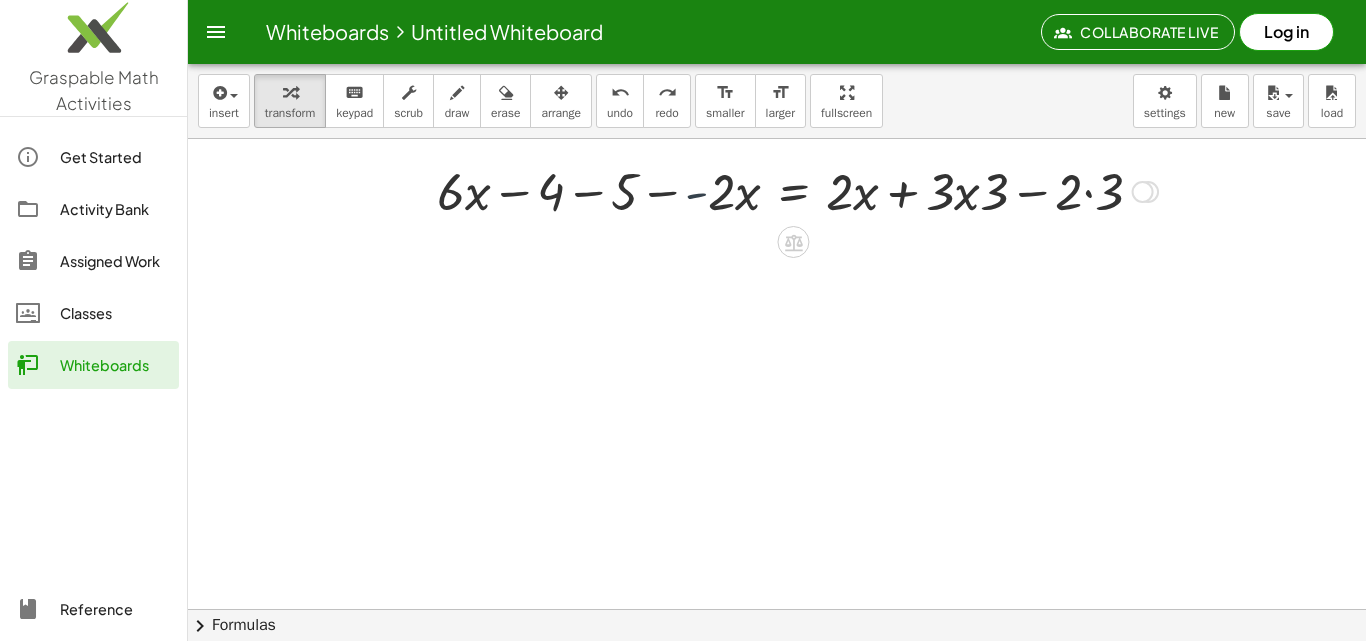 click at bounding box center (797, 190) 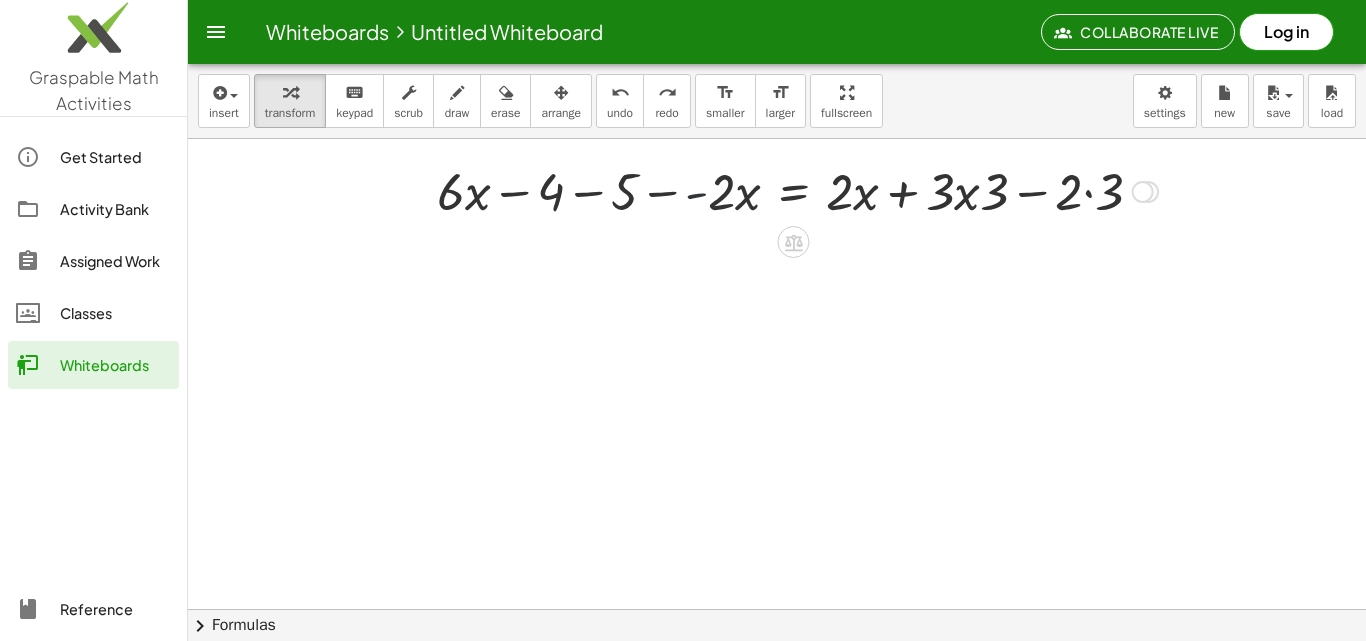 click at bounding box center [797, 190] 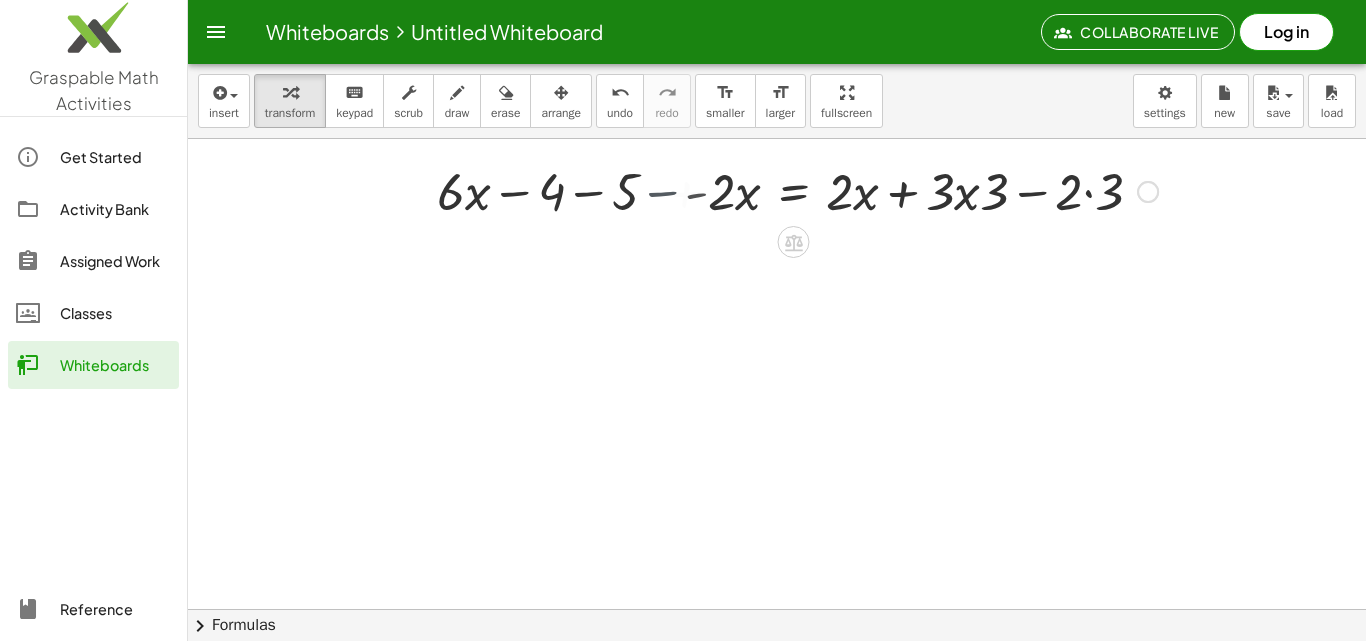 click at bounding box center [809, 190] 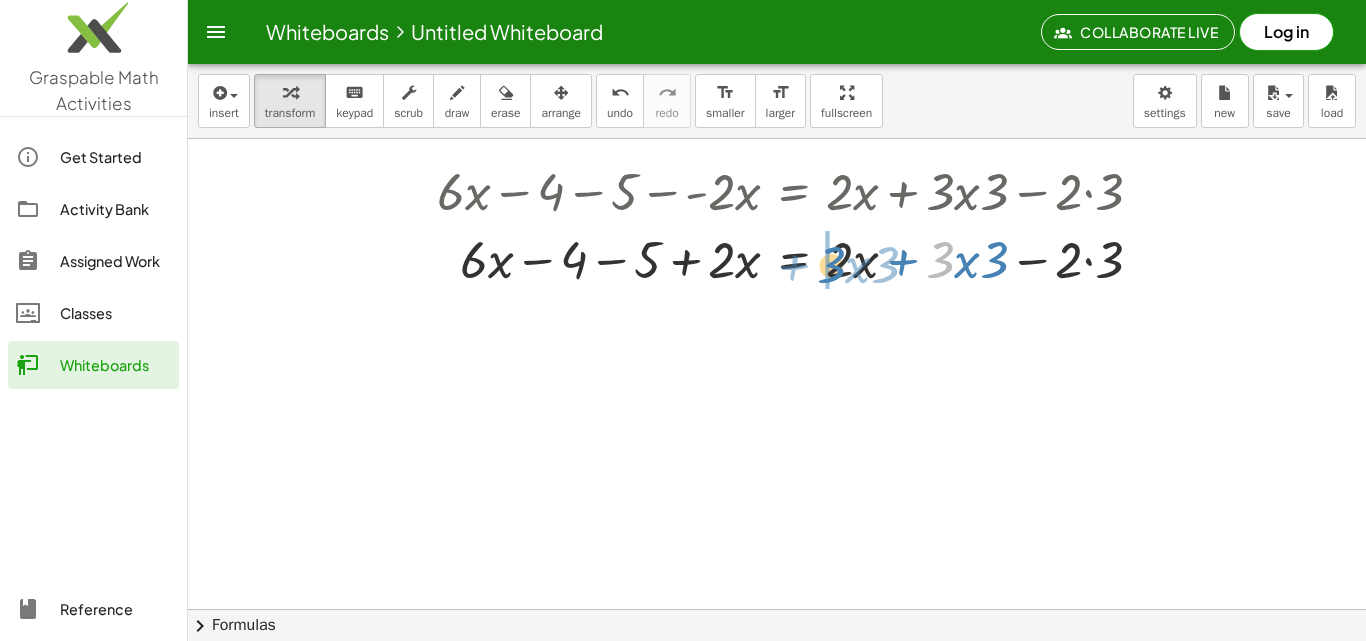 drag, startPoint x: 953, startPoint y: 260, endPoint x: 844, endPoint y: 265, distance: 109.11462 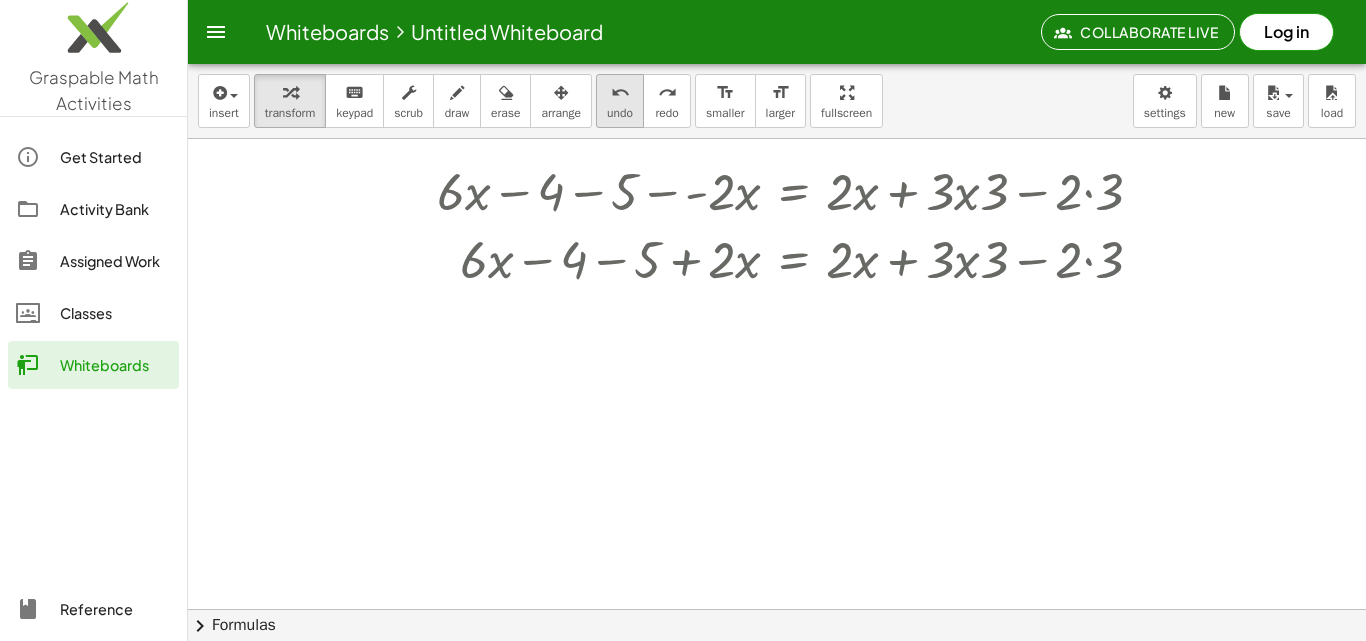 click on "undo" at bounding box center (620, 93) 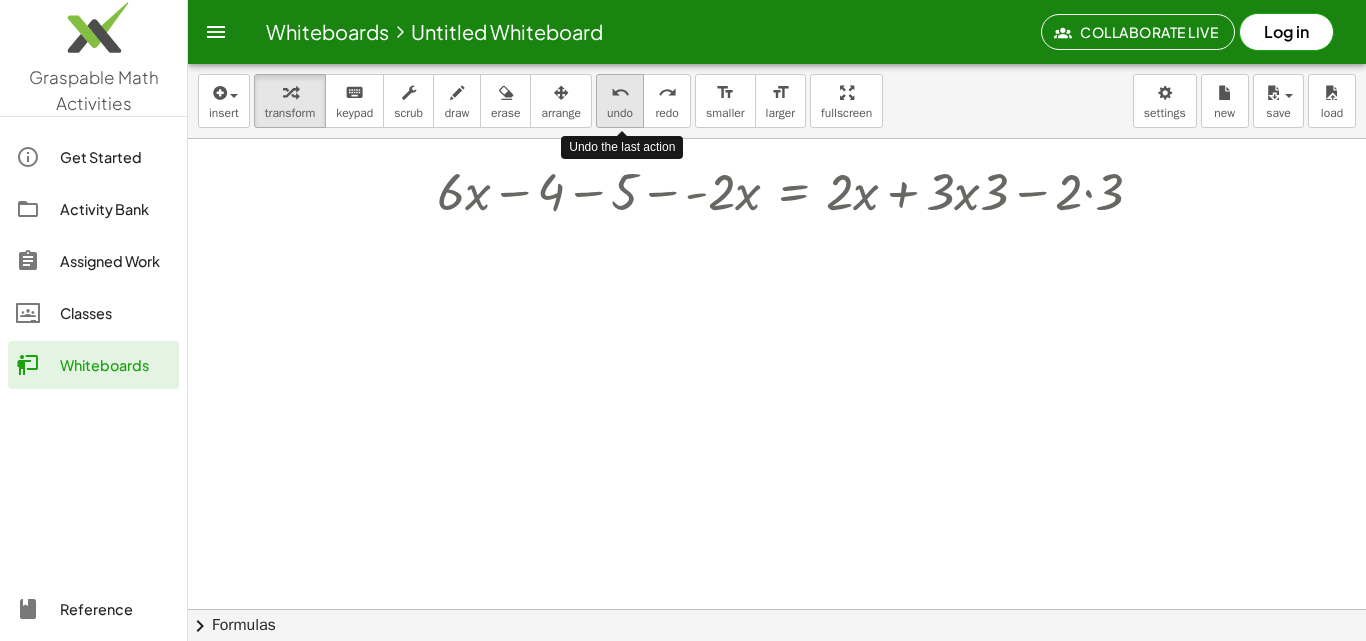 click on "undo" at bounding box center (620, 113) 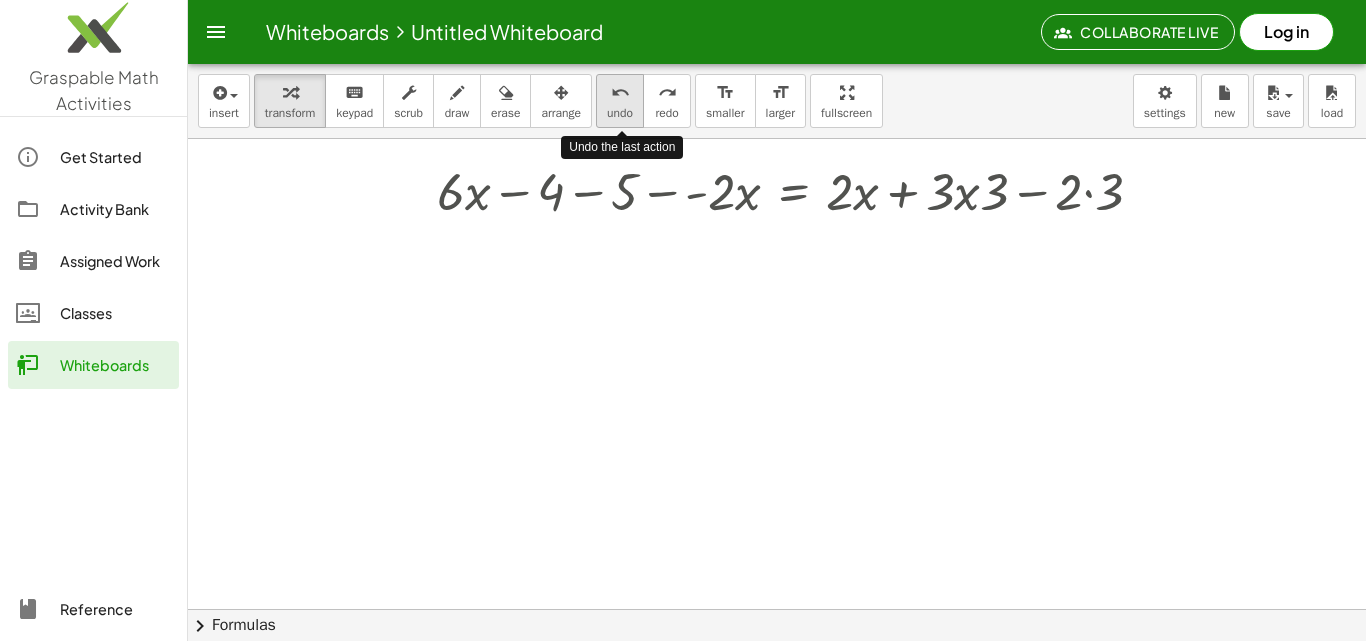click on "undo" at bounding box center (620, 113) 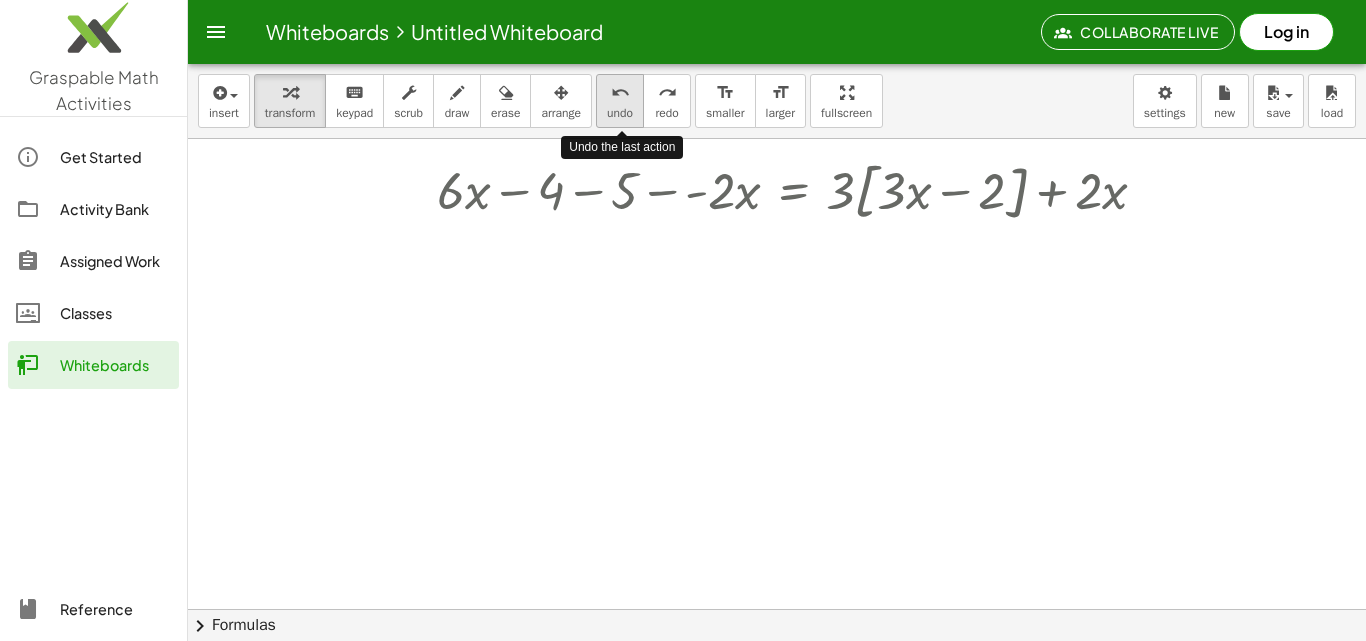 click on "undo" at bounding box center (620, 113) 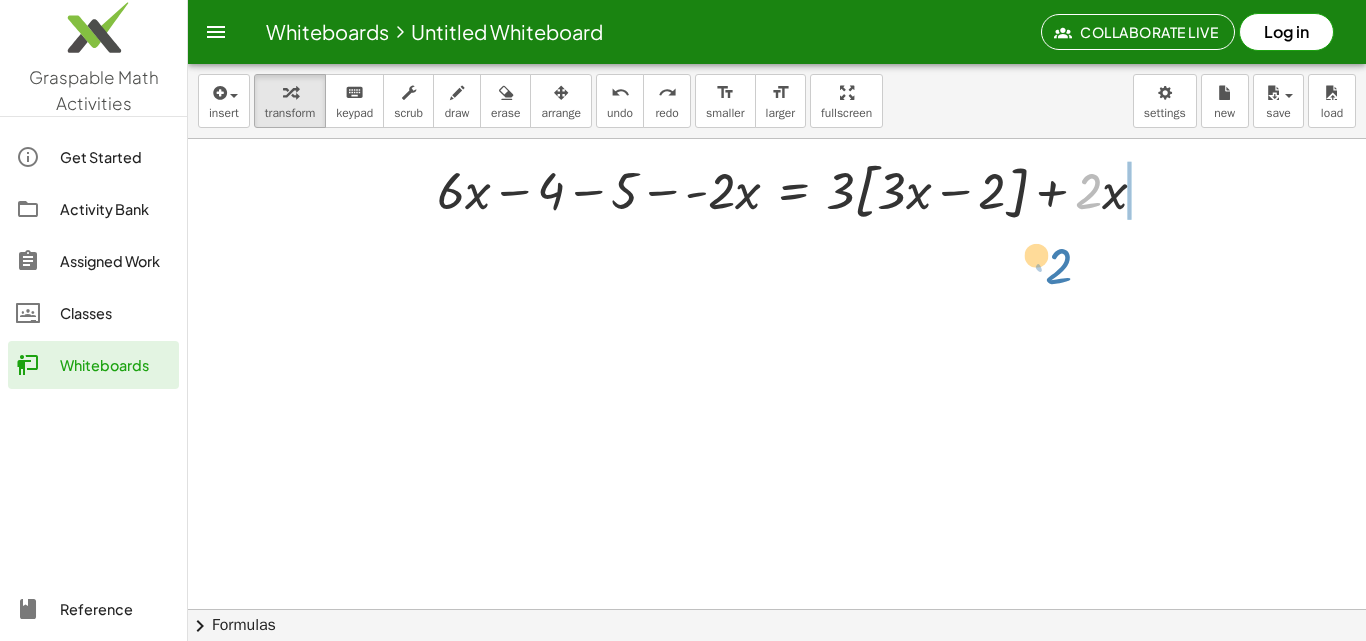 drag, startPoint x: 1090, startPoint y: 188, endPoint x: 1250, endPoint y: 247, distance: 170.53152 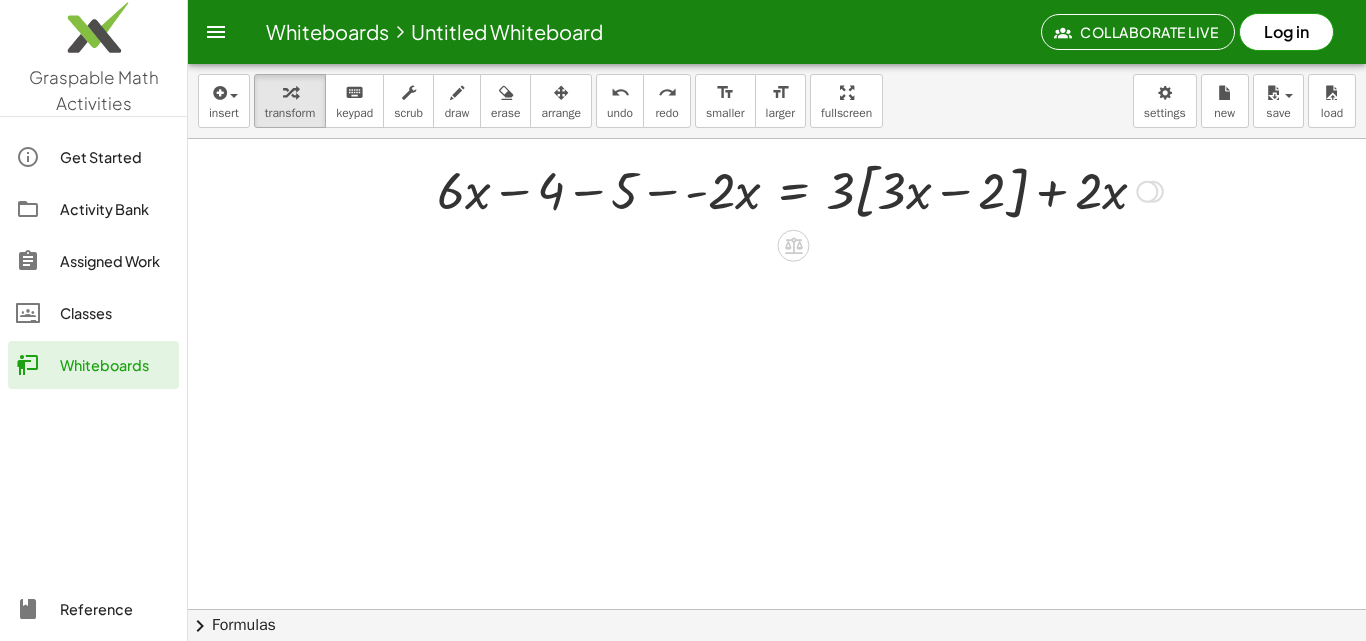 click at bounding box center (800, 190) 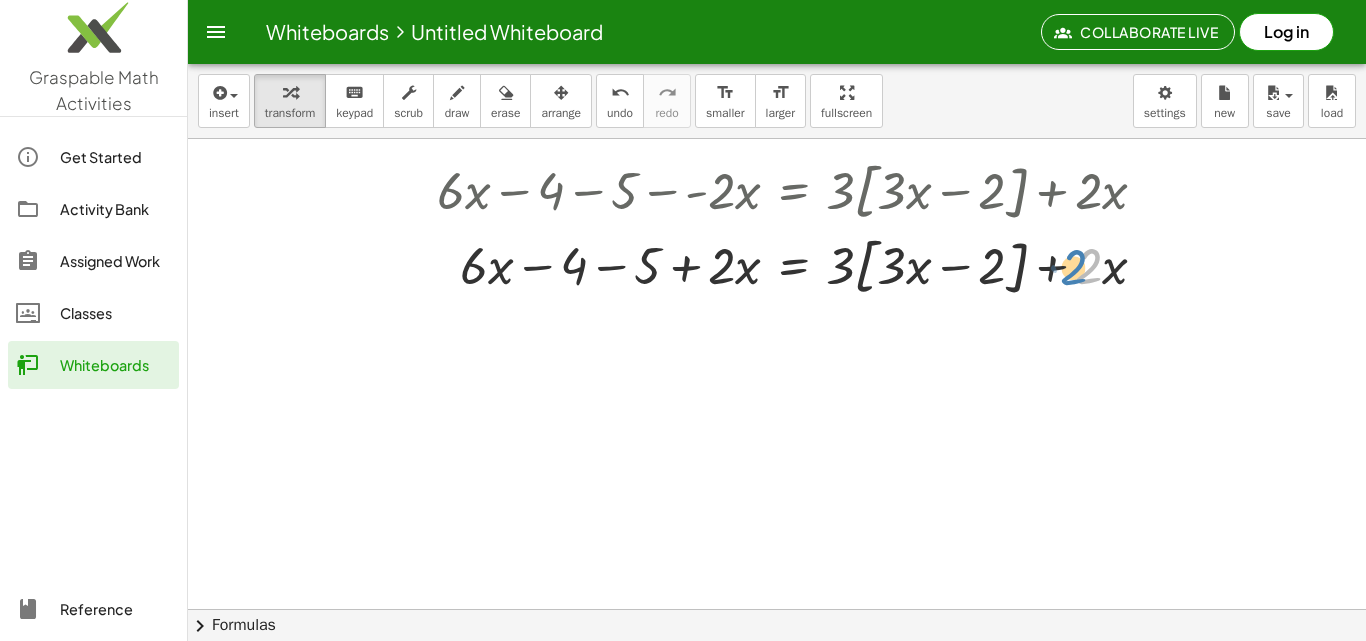 click at bounding box center [800, 266] 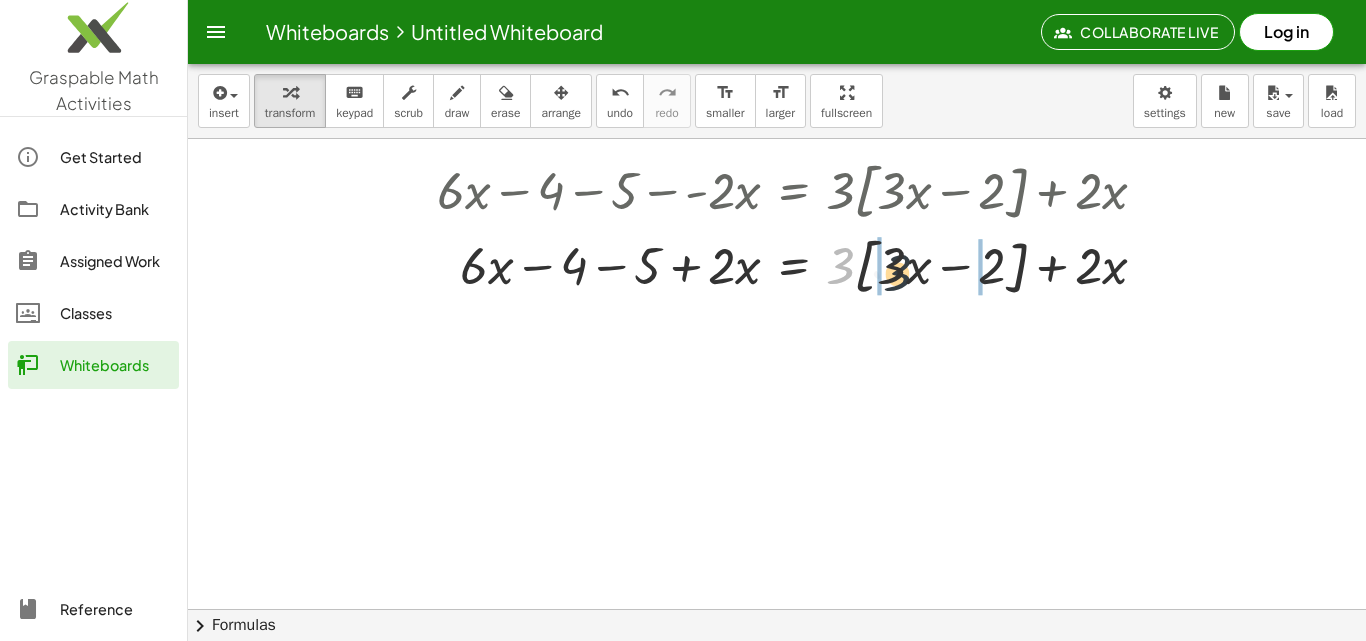 drag, startPoint x: 843, startPoint y: 271, endPoint x: 899, endPoint y: 273, distance: 56.0357 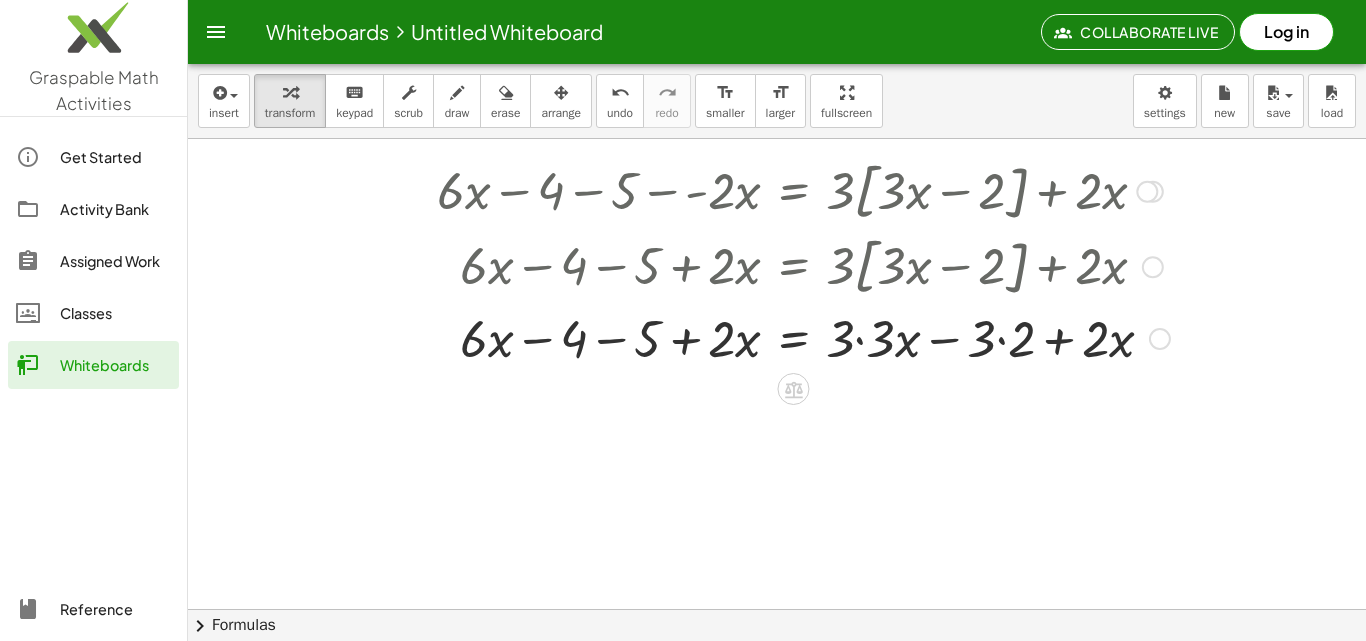 click at bounding box center [803, 337] 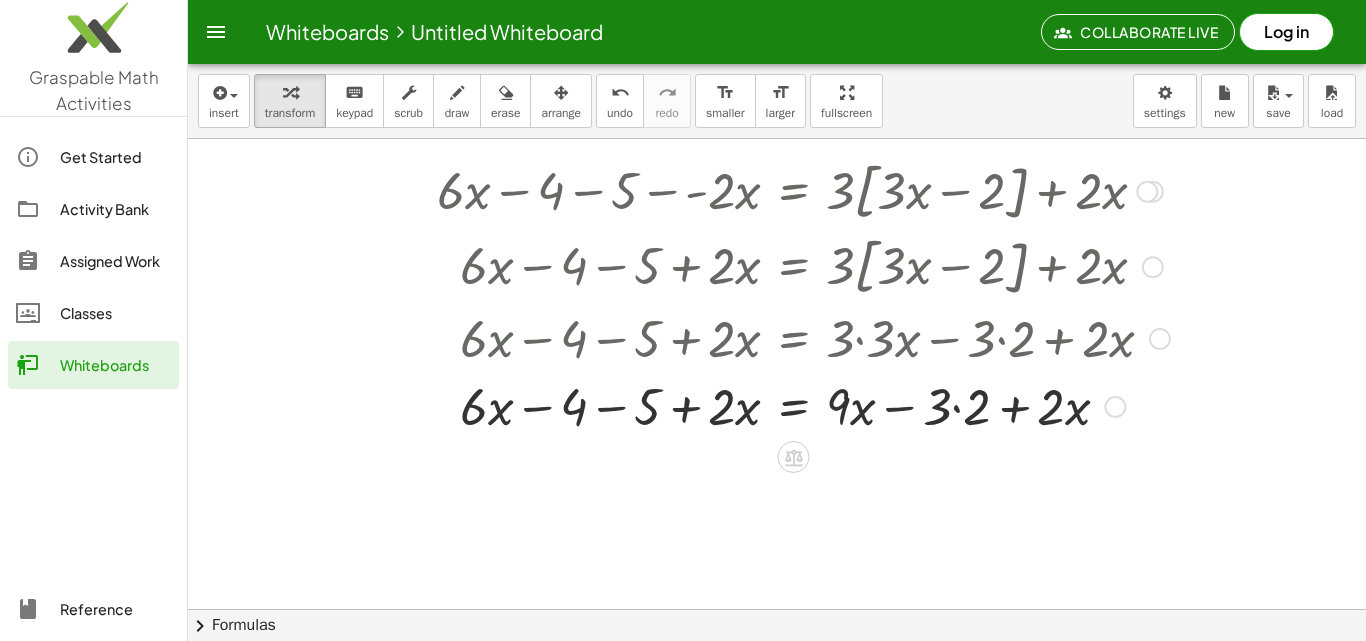 click at bounding box center [803, 405] 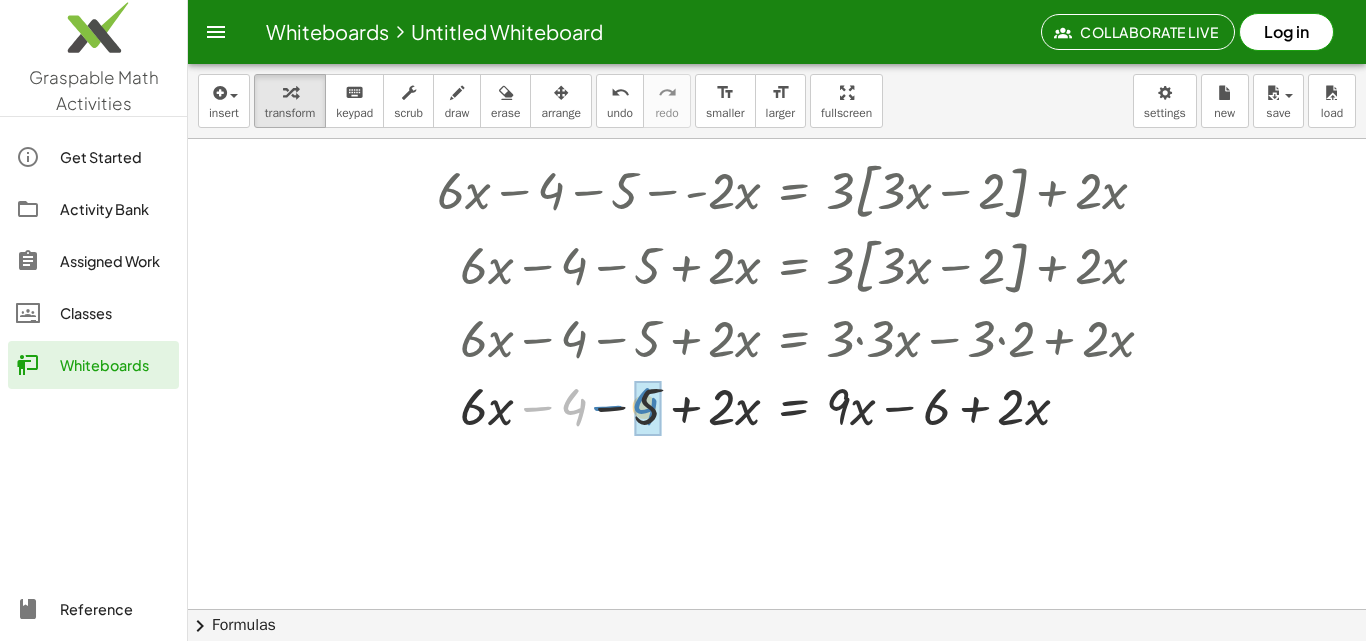 drag, startPoint x: 565, startPoint y: 415, endPoint x: 636, endPoint y: 414, distance: 71.00704 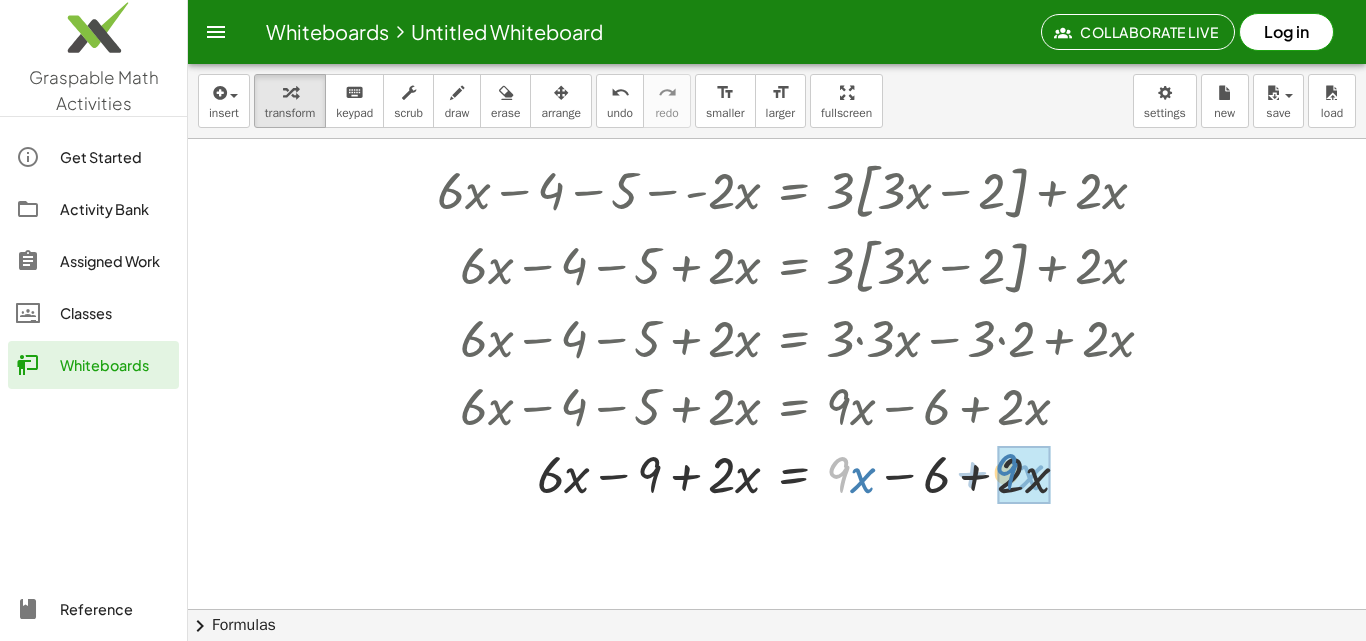 drag, startPoint x: 840, startPoint y: 482, endPoint x: 1008, endPoint y: 479, distance: 168.02678 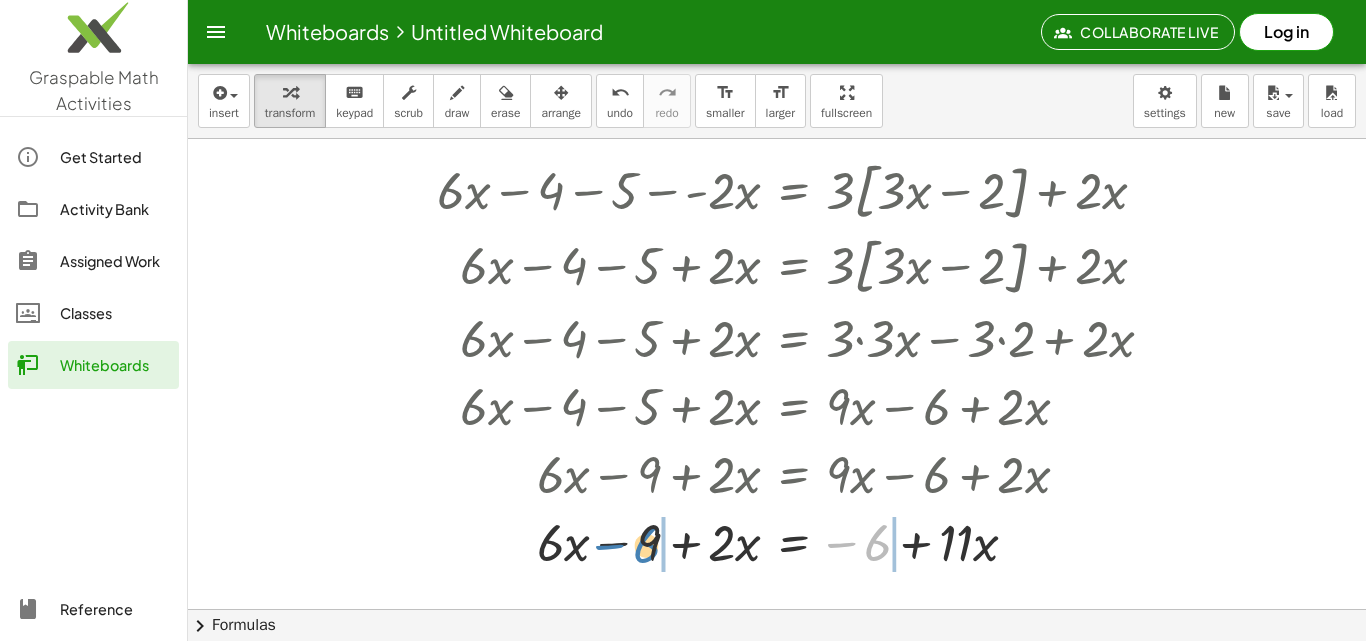 drag, startPoint x: 868, startPoint y: 544, endPoint x: 639, endPoint y: 546, distance: 229.00873 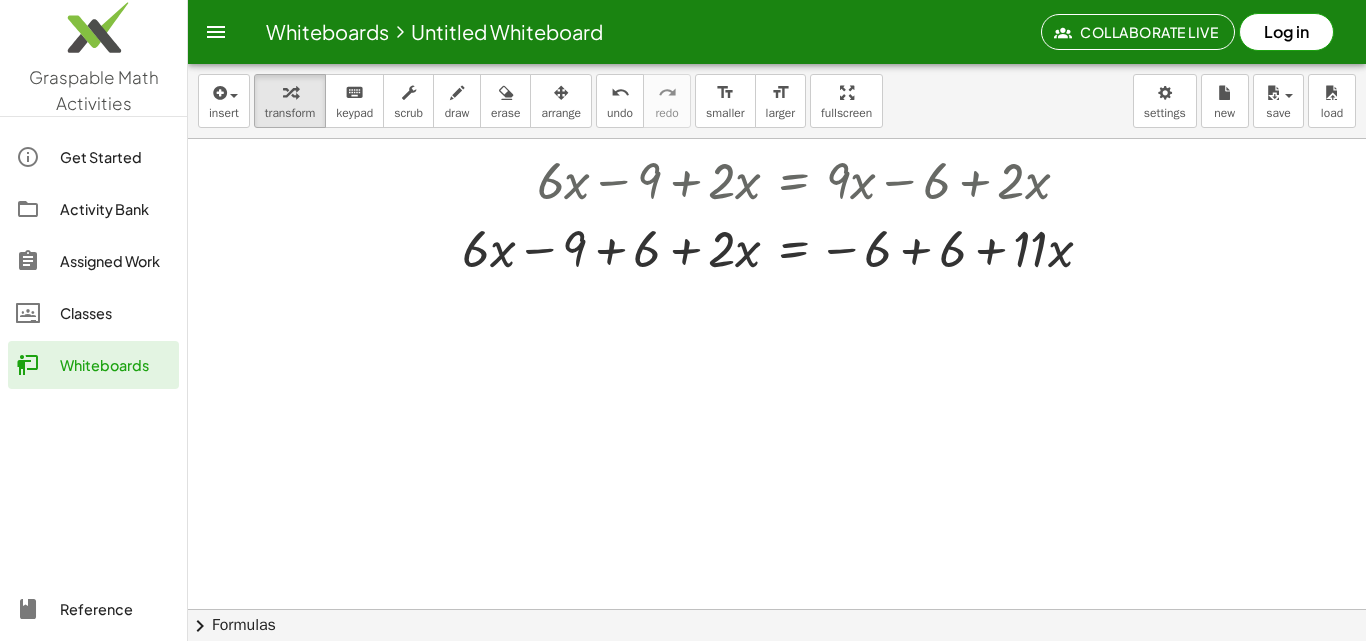 scroll, scrollTop: 900, scrollLeft: 0, axis: vertical 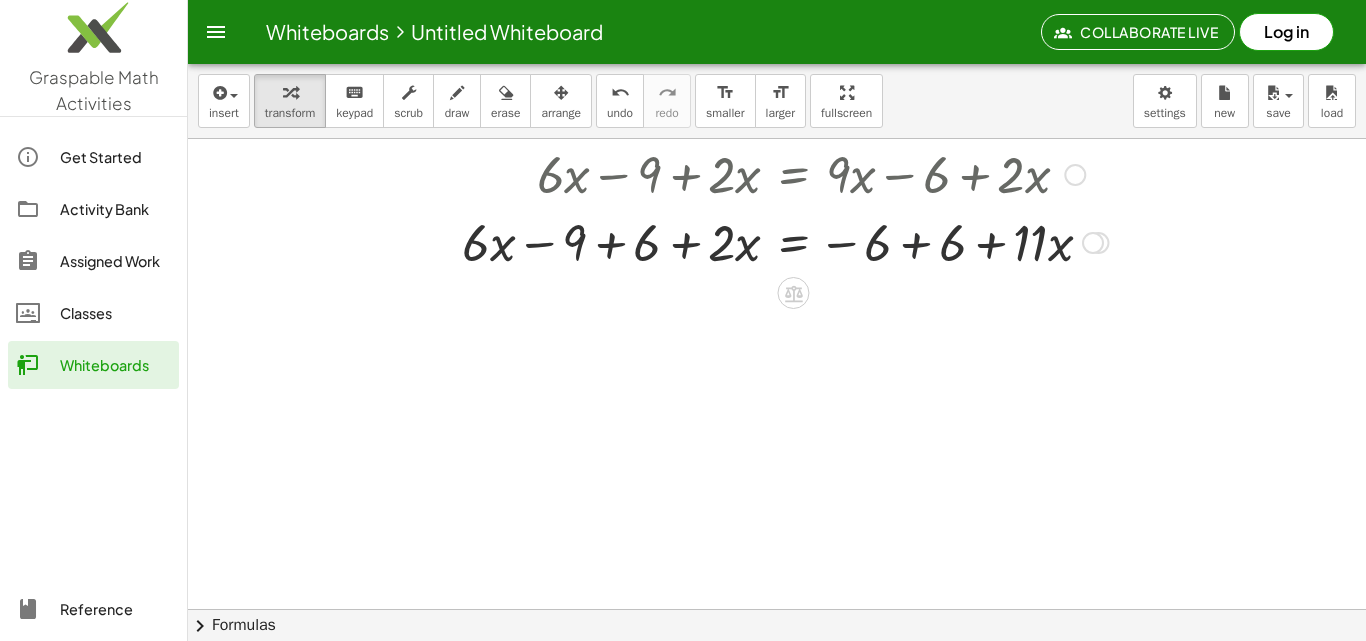 click at bounding box center [803, 241] 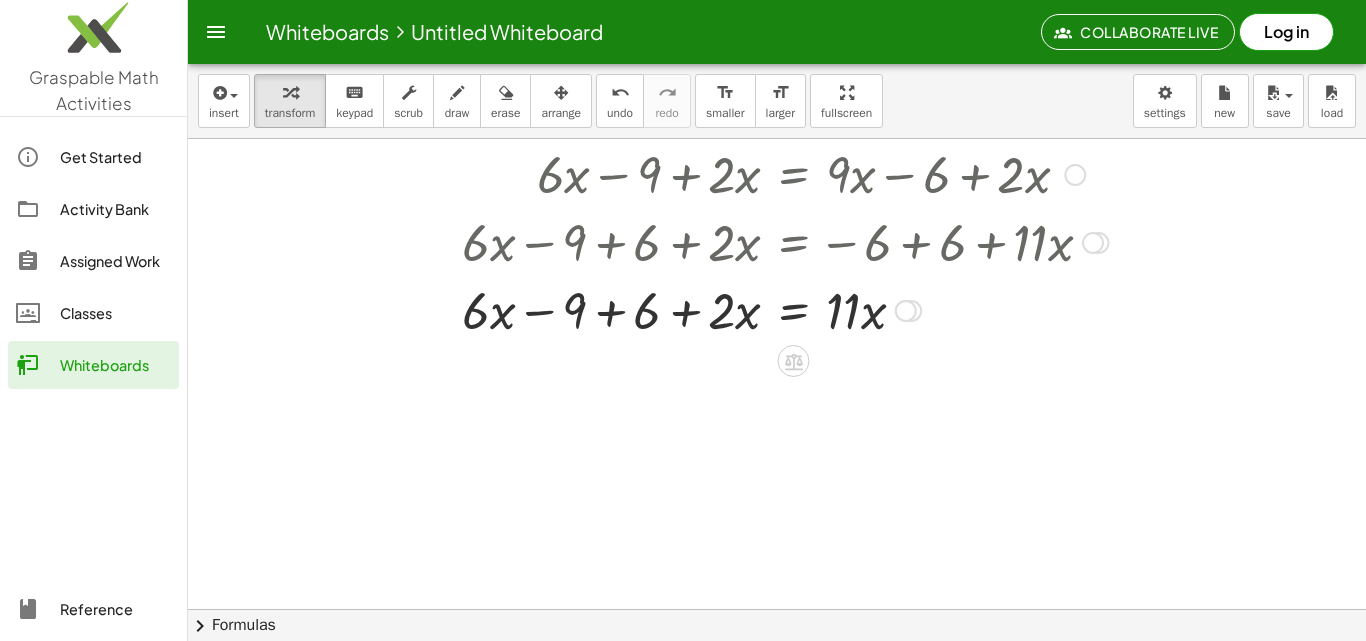 click at bounding box center [803, 309] 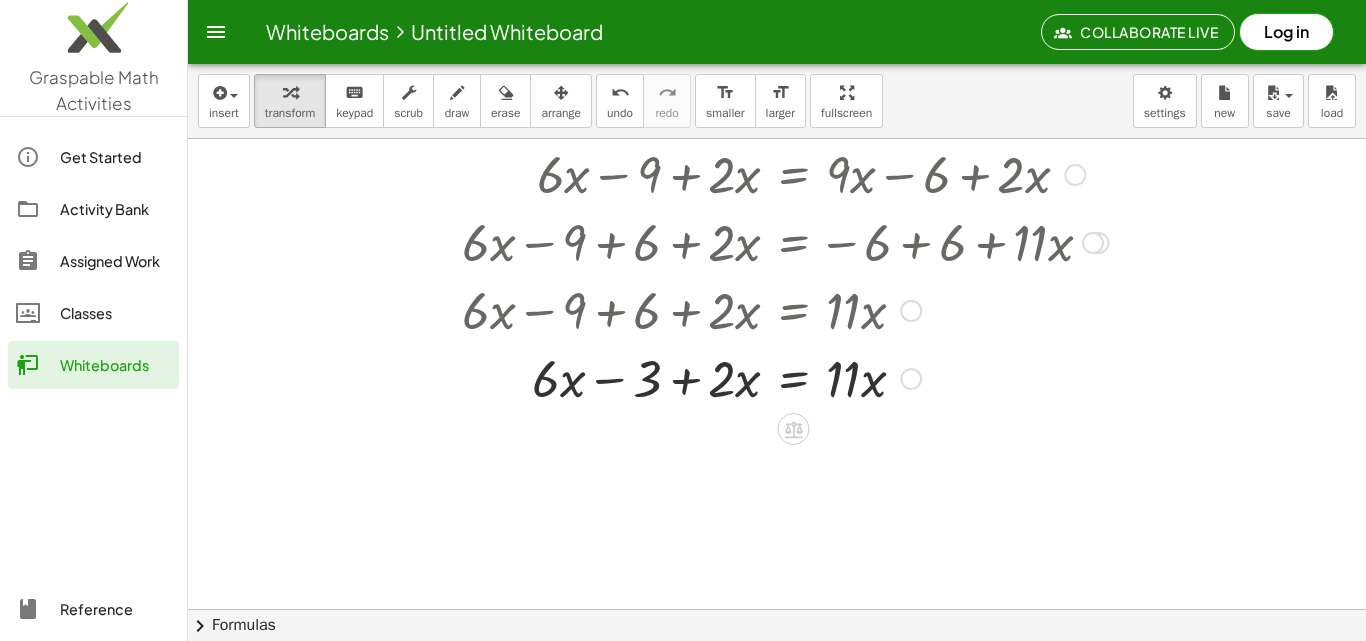 click at bounding box center [803, 377] 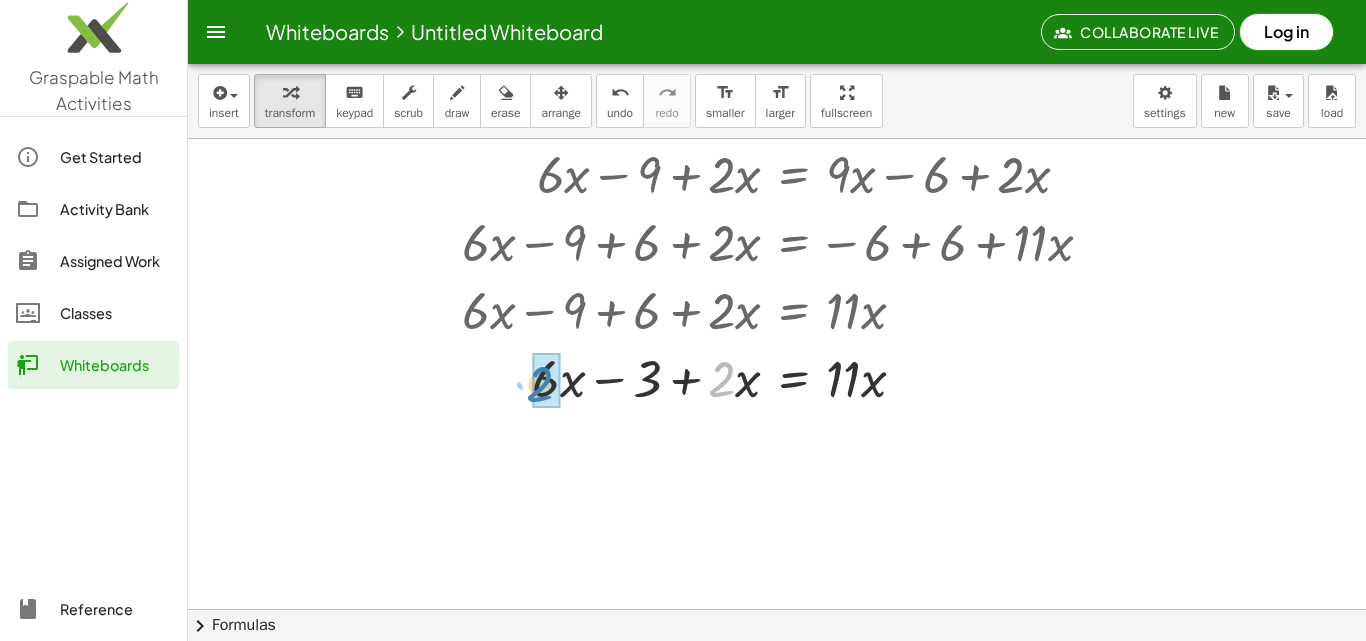drag, startPoint x: 720, startPoint y: 380, endPoint x: 538, endPoint y: 385, distance: 182.06866 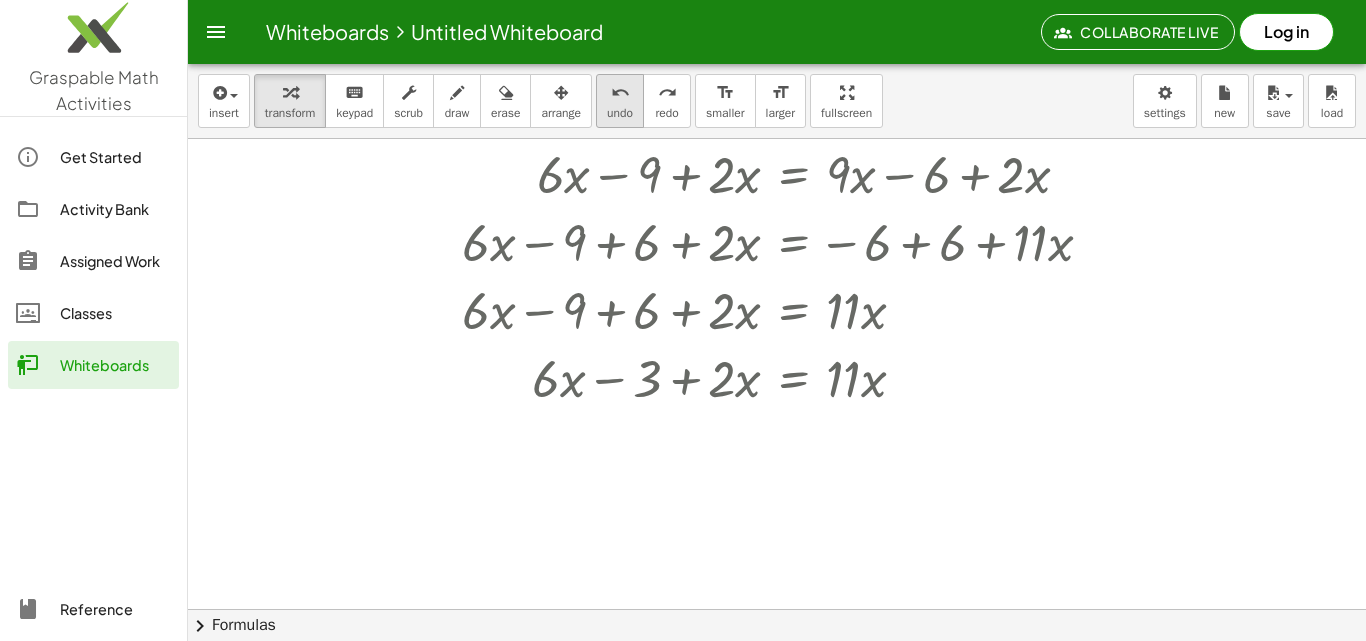 click on "undo undo" at bounding box center (620, 101) 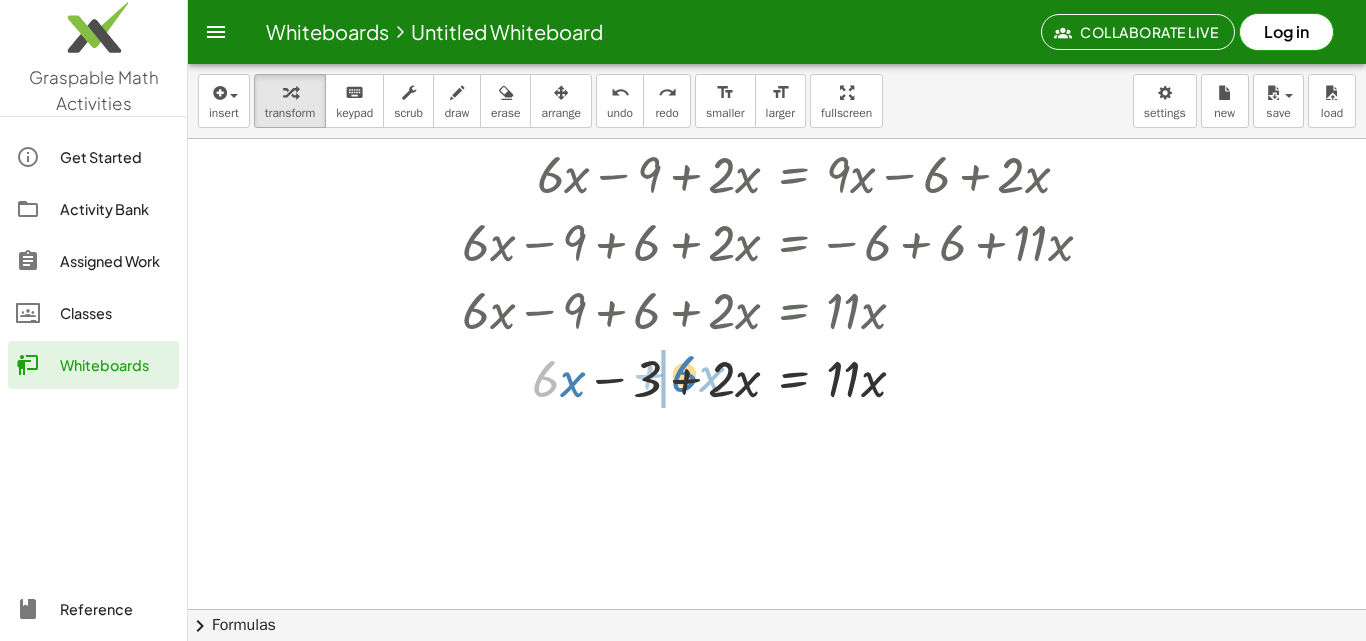 drag, startPoint x: 549, startPoint y: 372, endPoint x: 686, endPoint y: 368, distance: 137.05838 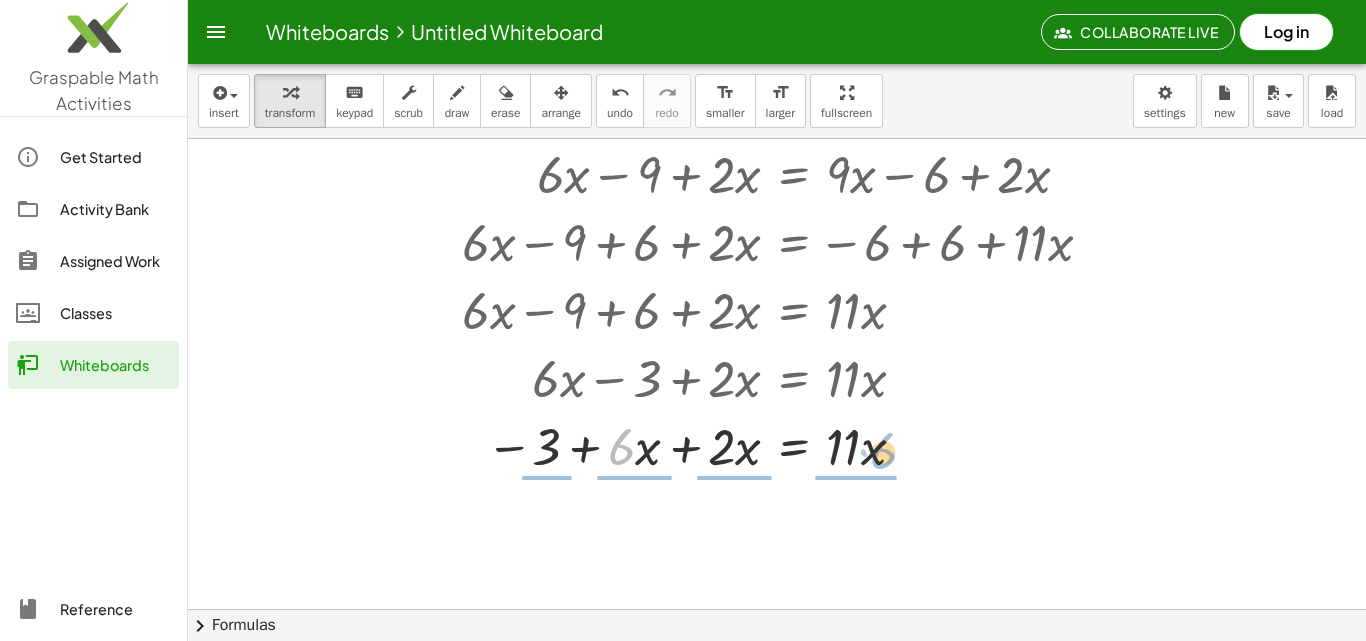 drag, startPoint x: 629, startPoint y: 443, endPoint x: 862, endPoint y: 433, distance: 233.2145 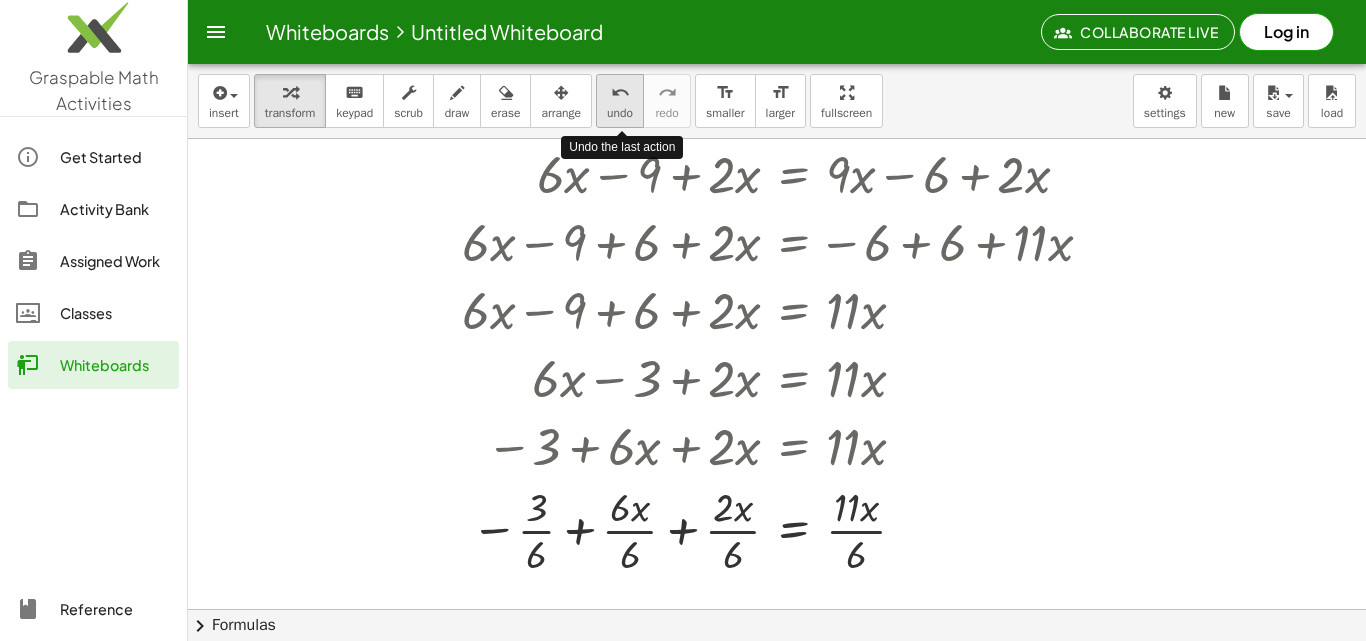 click on "undo undo" at bounding box center [620, 101] 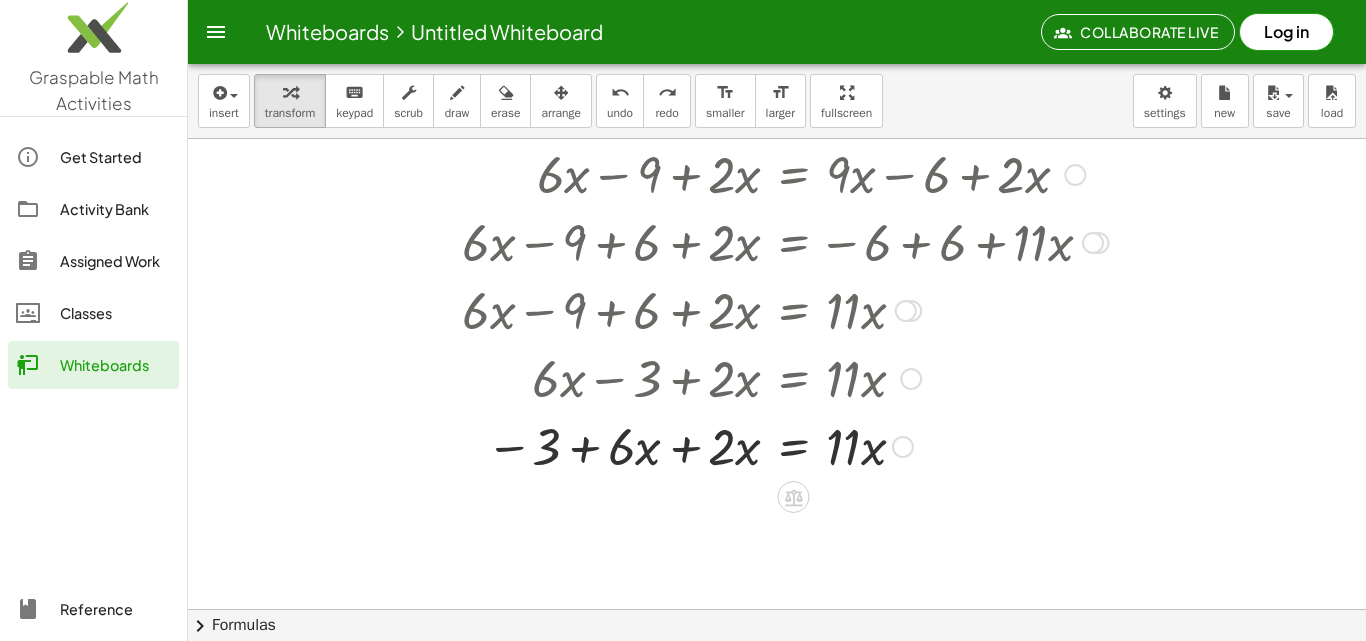 click at bounding box center [810, 445] 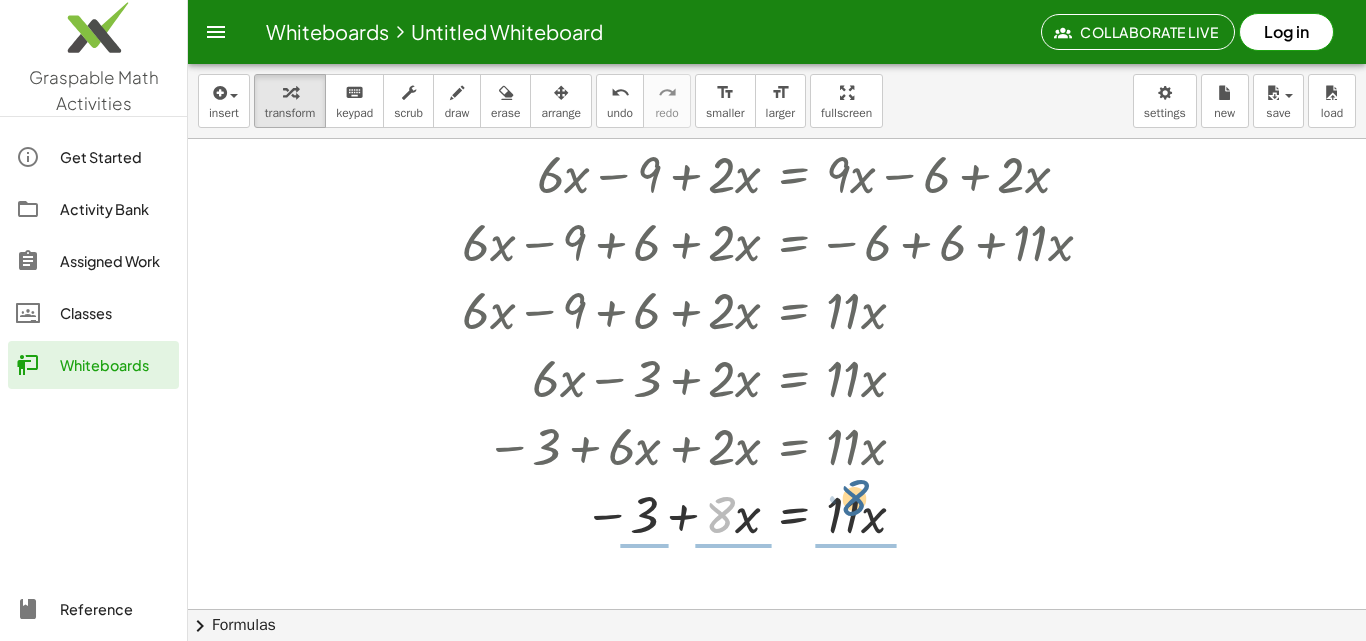 drag, startPoint x: 729, startPoint y: 510, endPoint x: 847, endPoint y: 500, distance: 118.42297 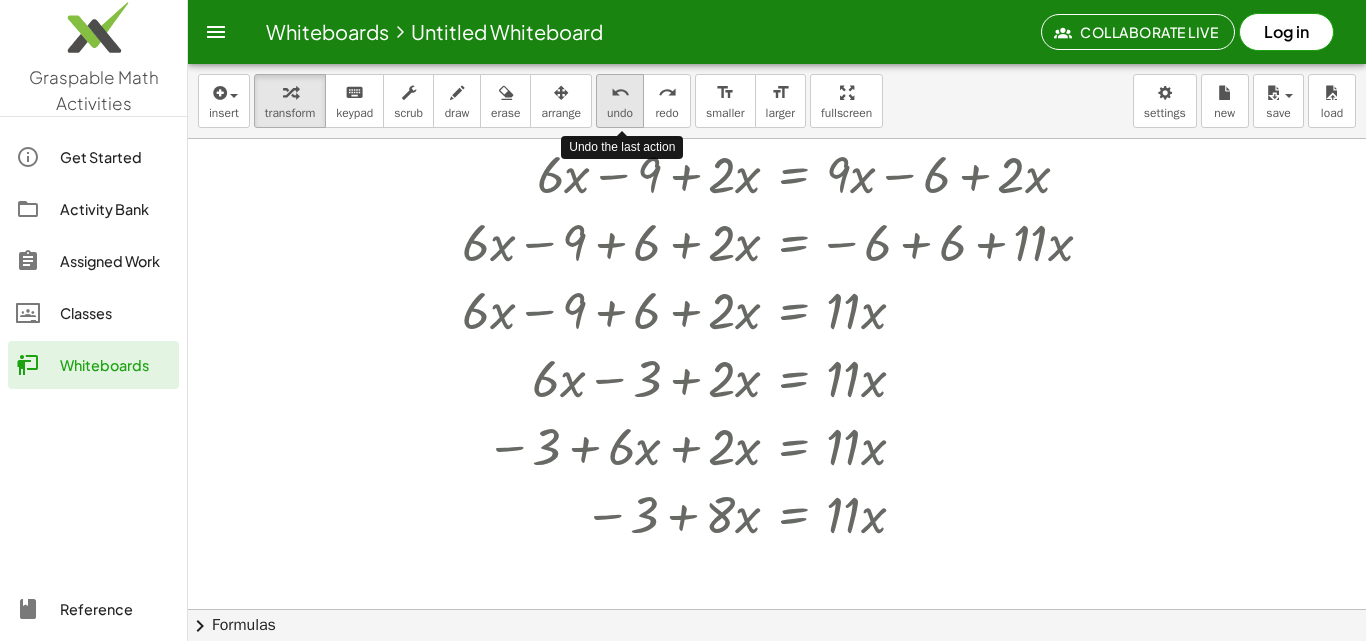 click on "undo" at bounding box center [620, 113] 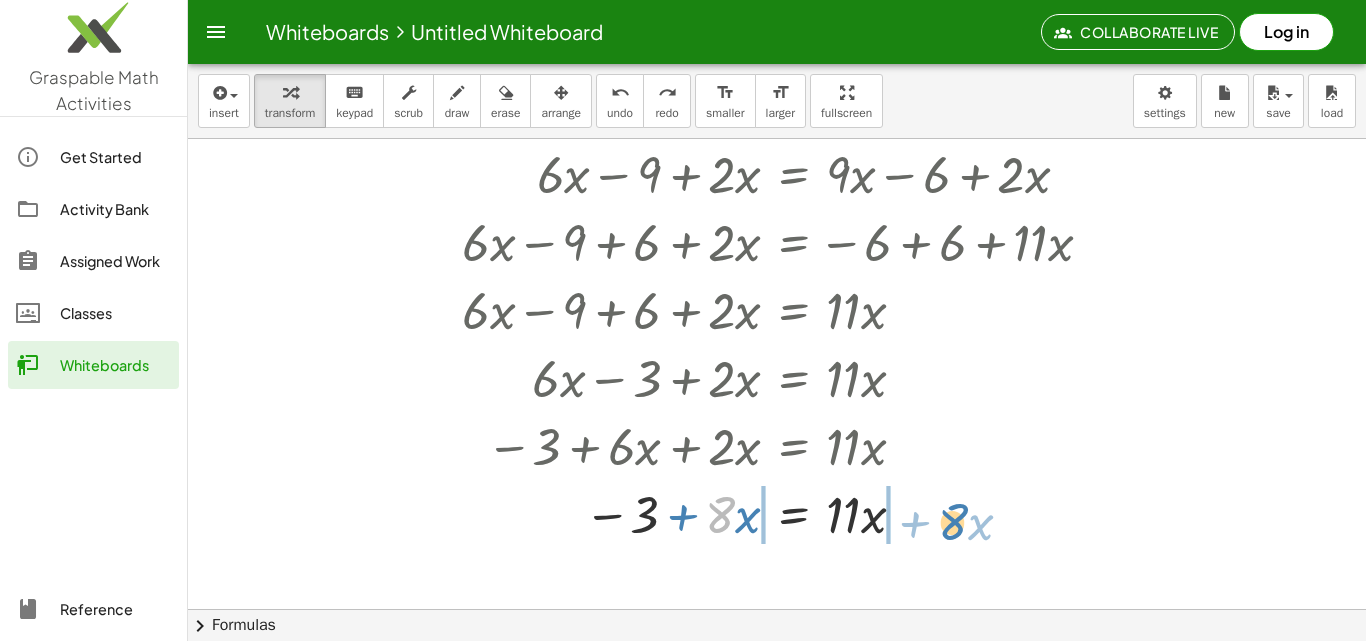 drag, startPoint x: 722, startPoint y: 517, endPoint x: 953, endPoint y: 526, distance: 231.17526 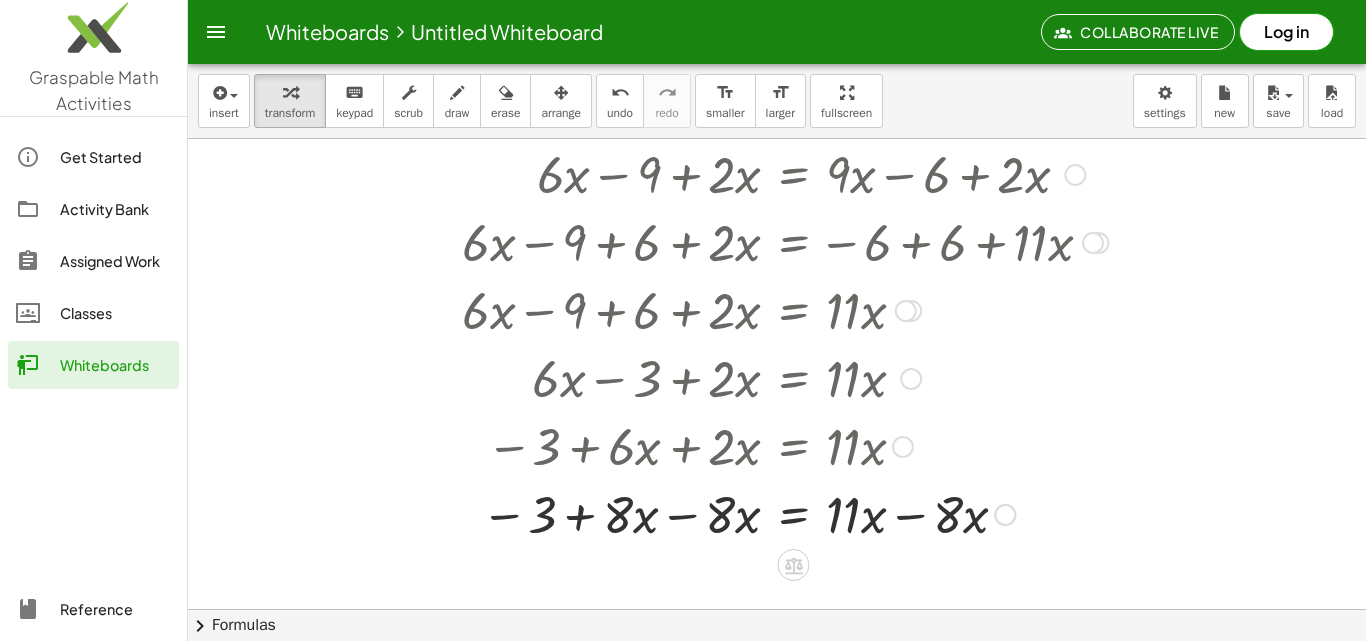 click at bounding box center [803, 513] 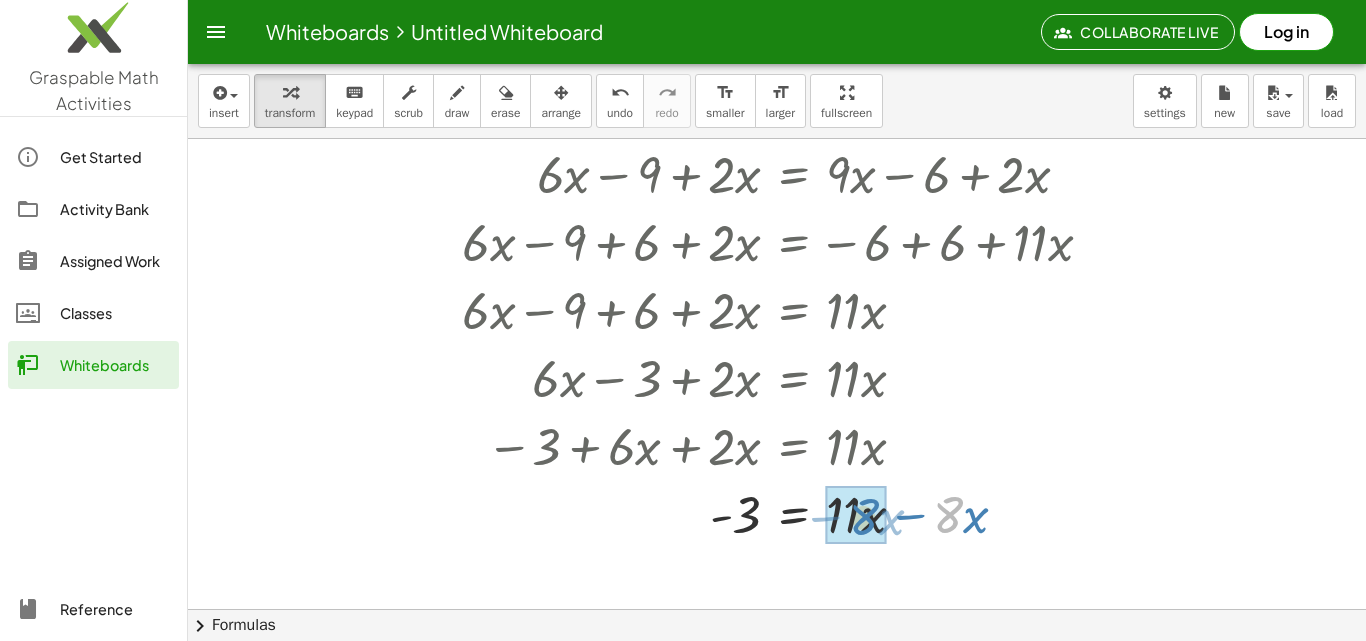 drag, startPoint x: 955, startPoint y: 507, endPoint x: 870, endPoint y: 509, distance: 85.02353 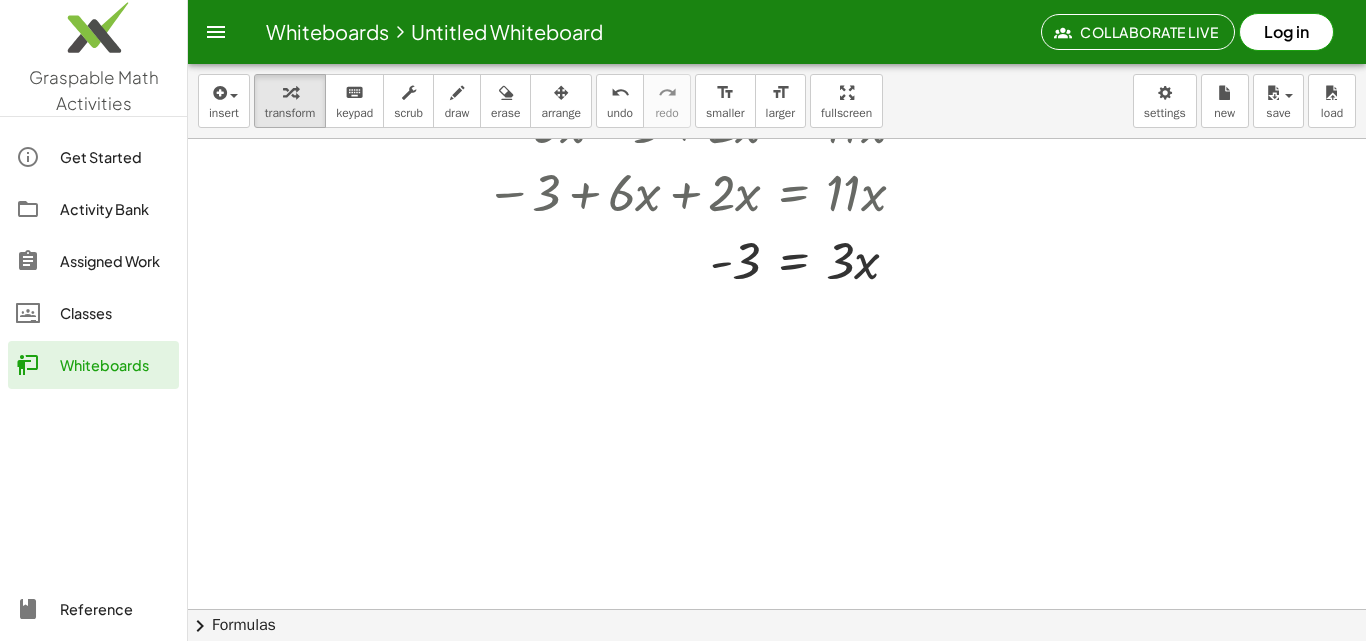 scroll, scrollTop: 1155, scrollLeft: 0, axis: vertical 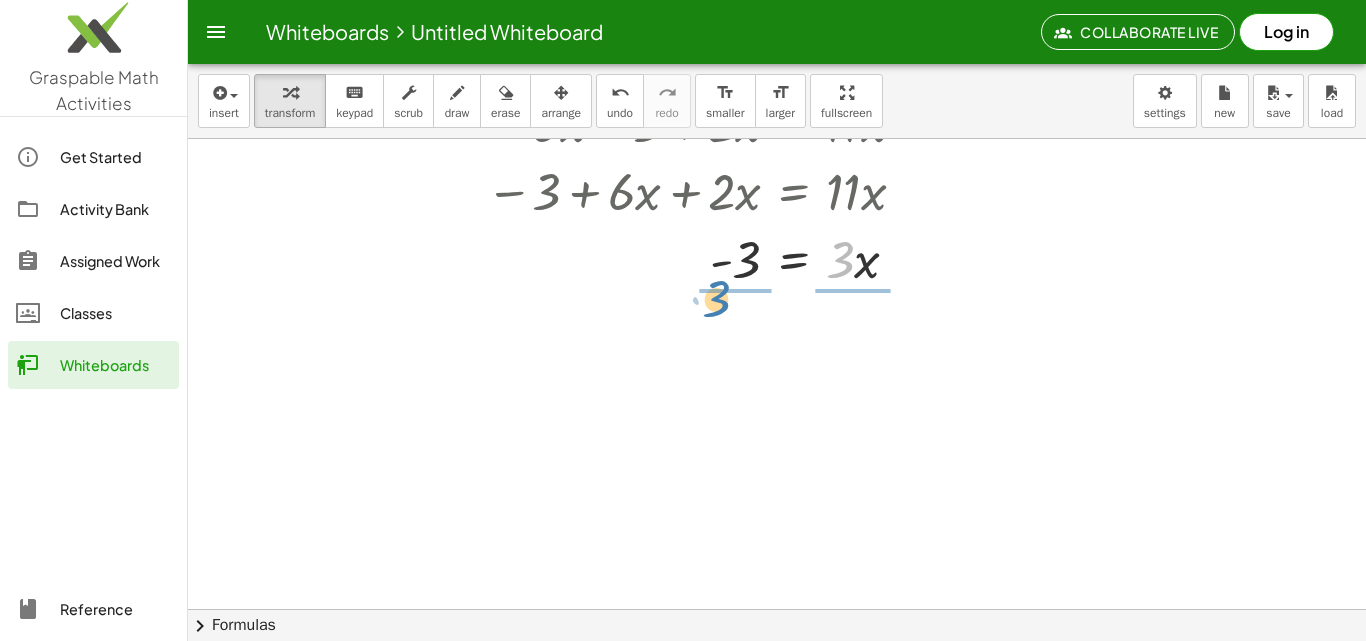 drag, startPoint x: 850, startPoint y: 257, endPoint x: 724, endPoint y: 296, distance: 131.89769 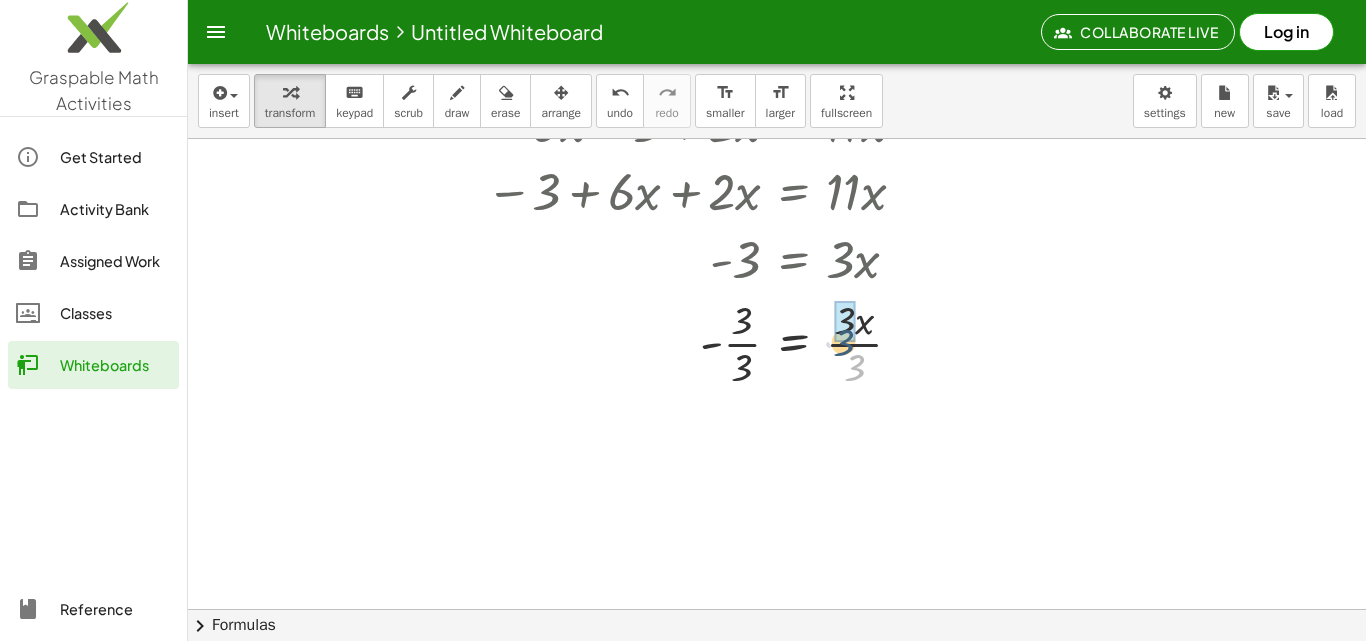 drag, startPoint x: 861, startPoint y: 363, endPoint x: 861, endPoint y: 324, distance: 39 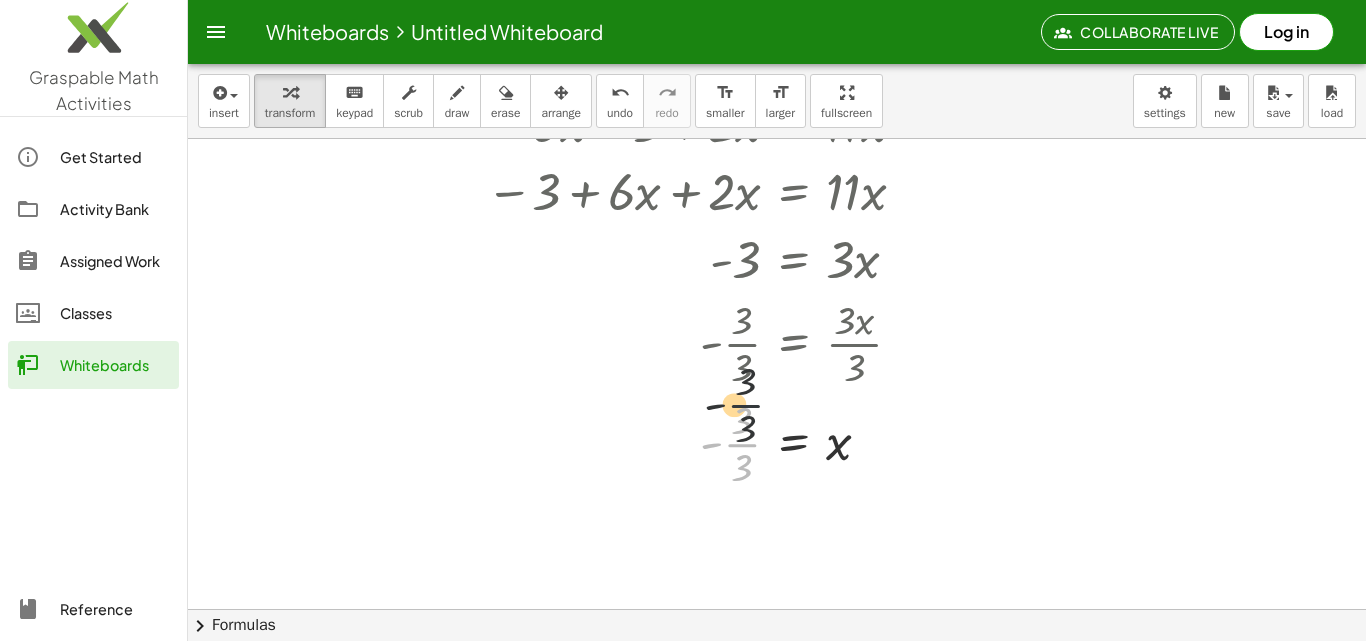 drag, startPoint x: 741, startPoint y: 456, endPoint x: 745, endPoint y: 406, distance: 50.159744 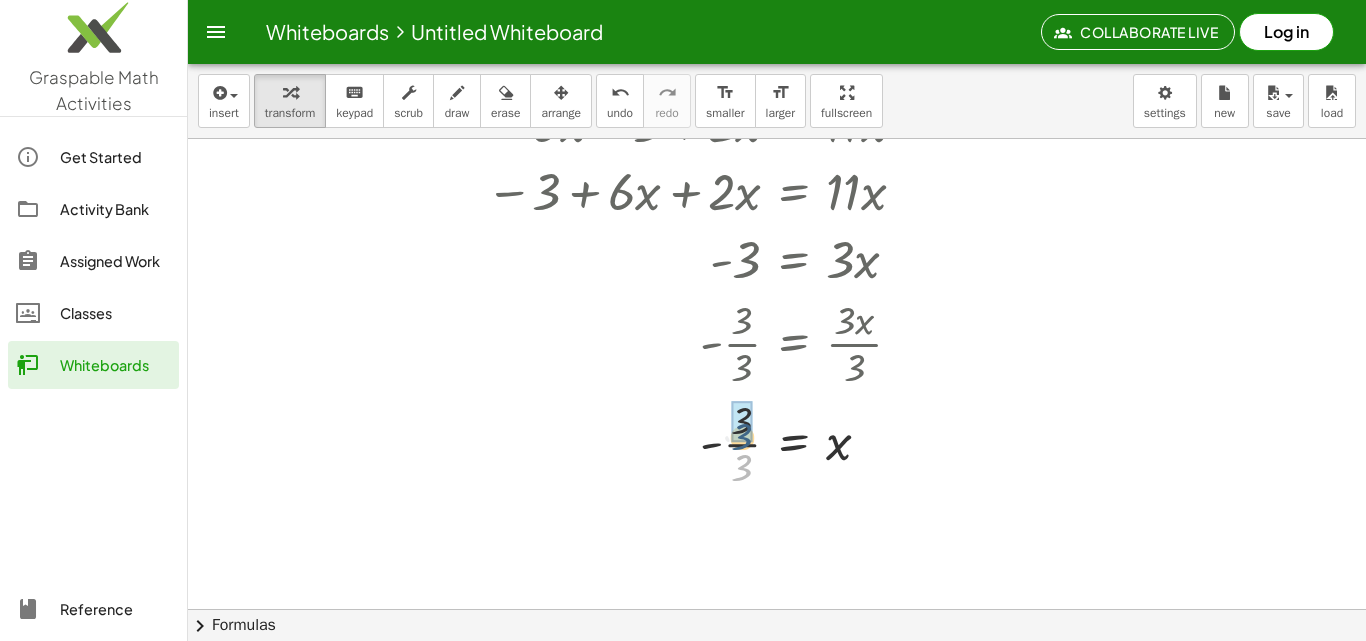 drag, startPoint x: 748, startPoint y: 457, endPoint x: 750, endPoint y: 417, distance: 40.04997 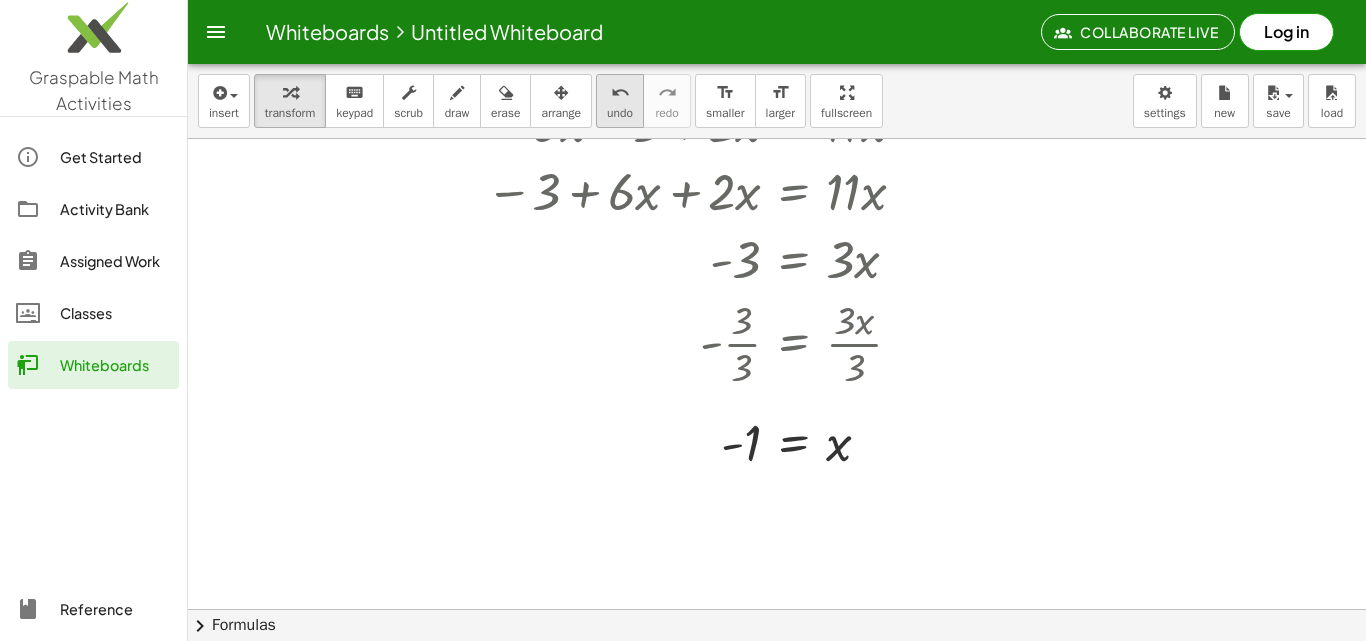 click on "undo" at bounding box center [620, 93] 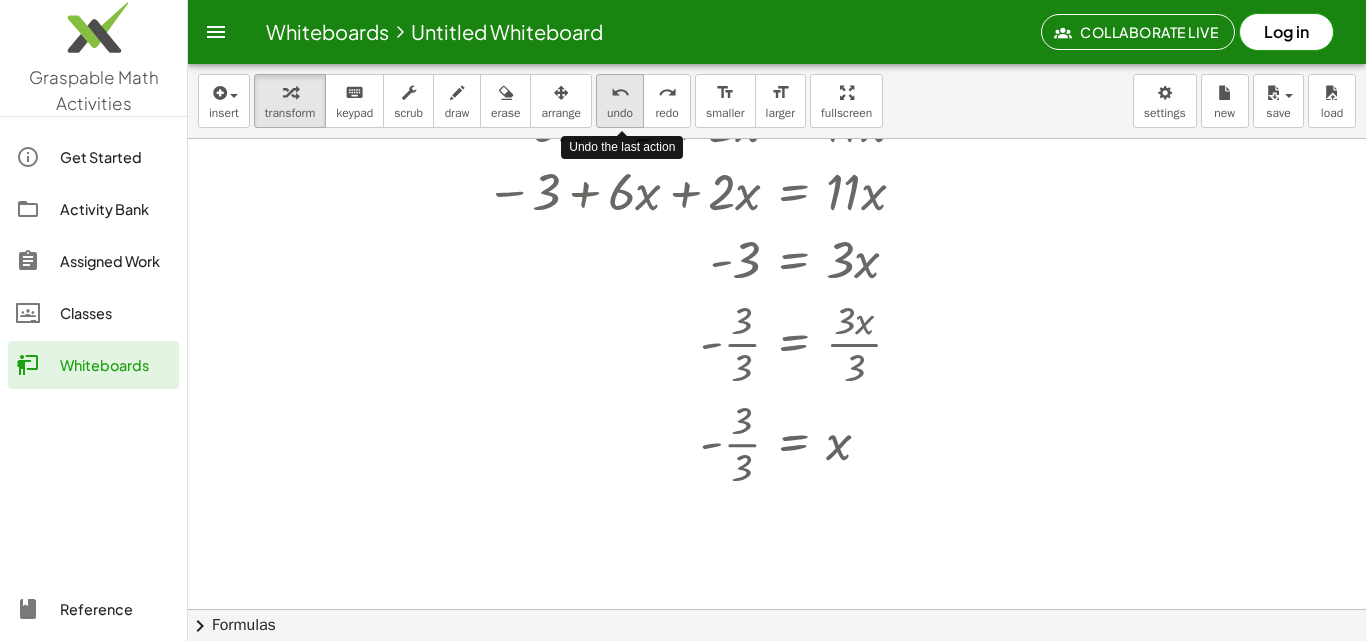 click on "undo" at bounding box center [620, 93] 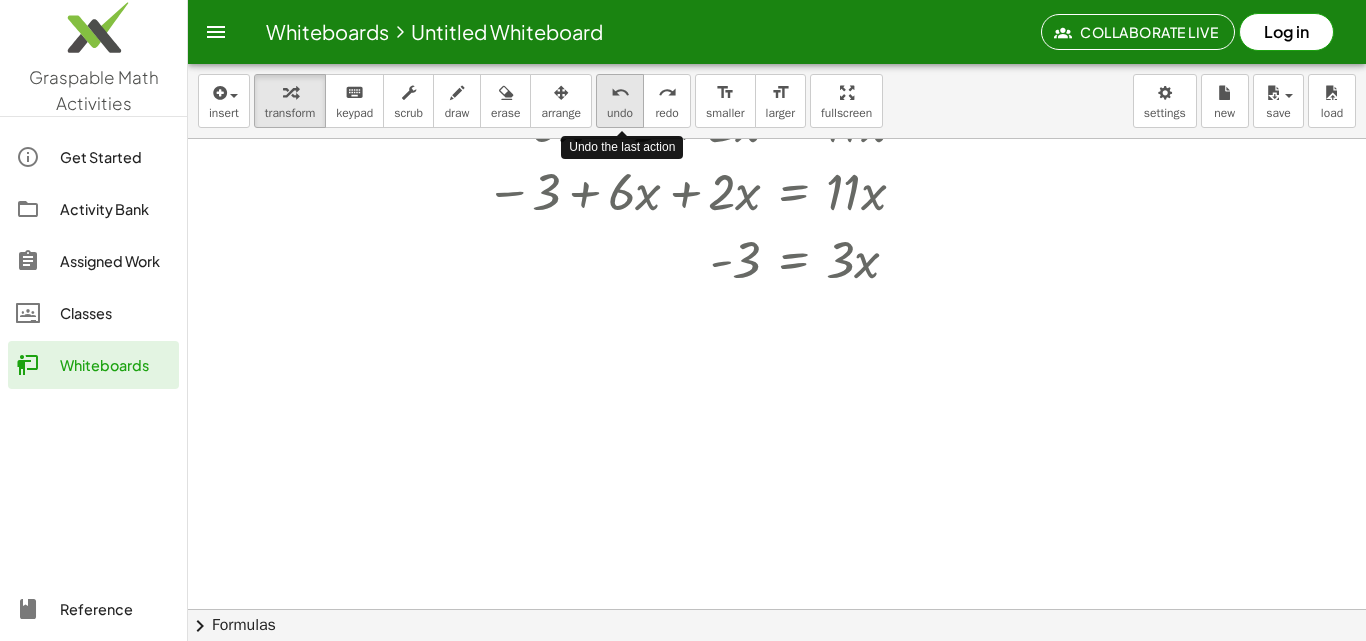 click on "undo" at bounding box center [620, 93] 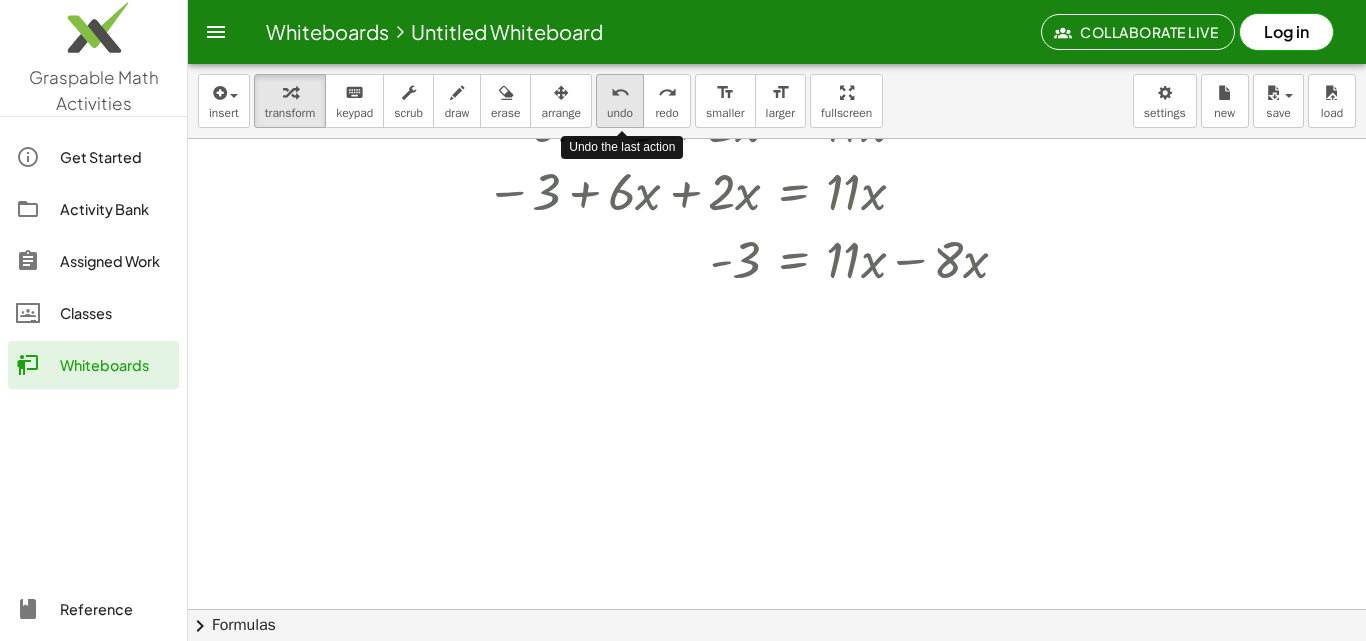 click on "undo" at bounding box center (620, 93) 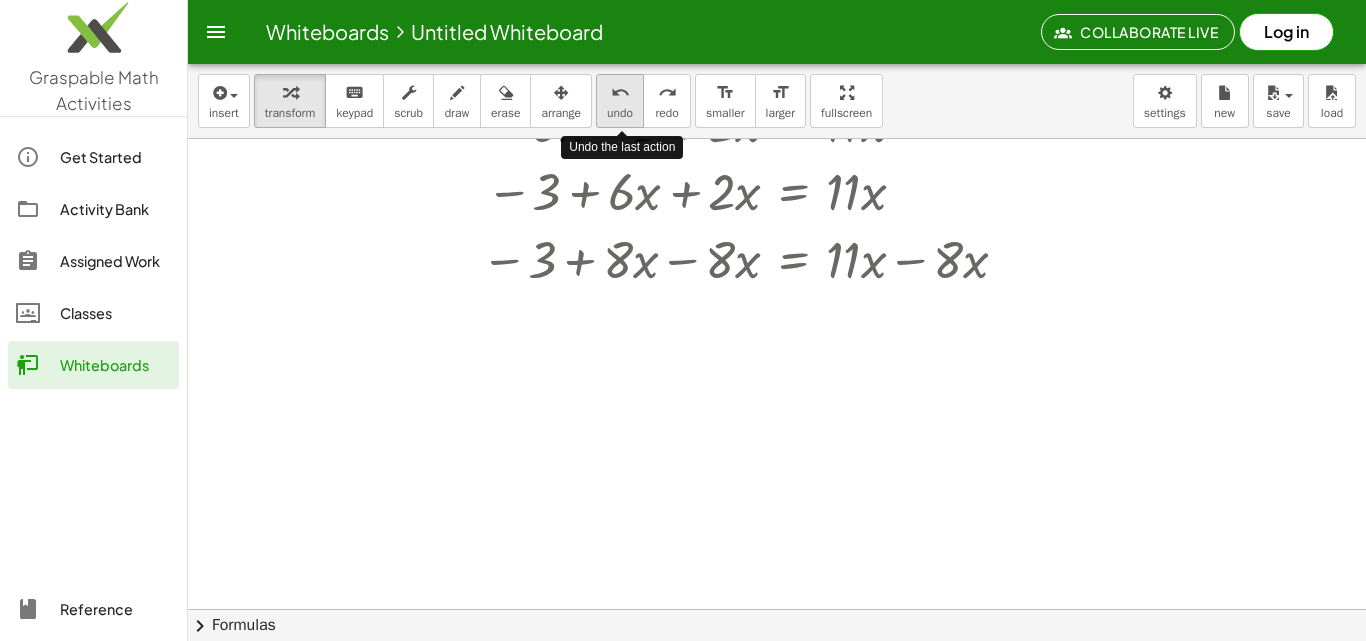 click on "undo" at bounding box center [620, 93] 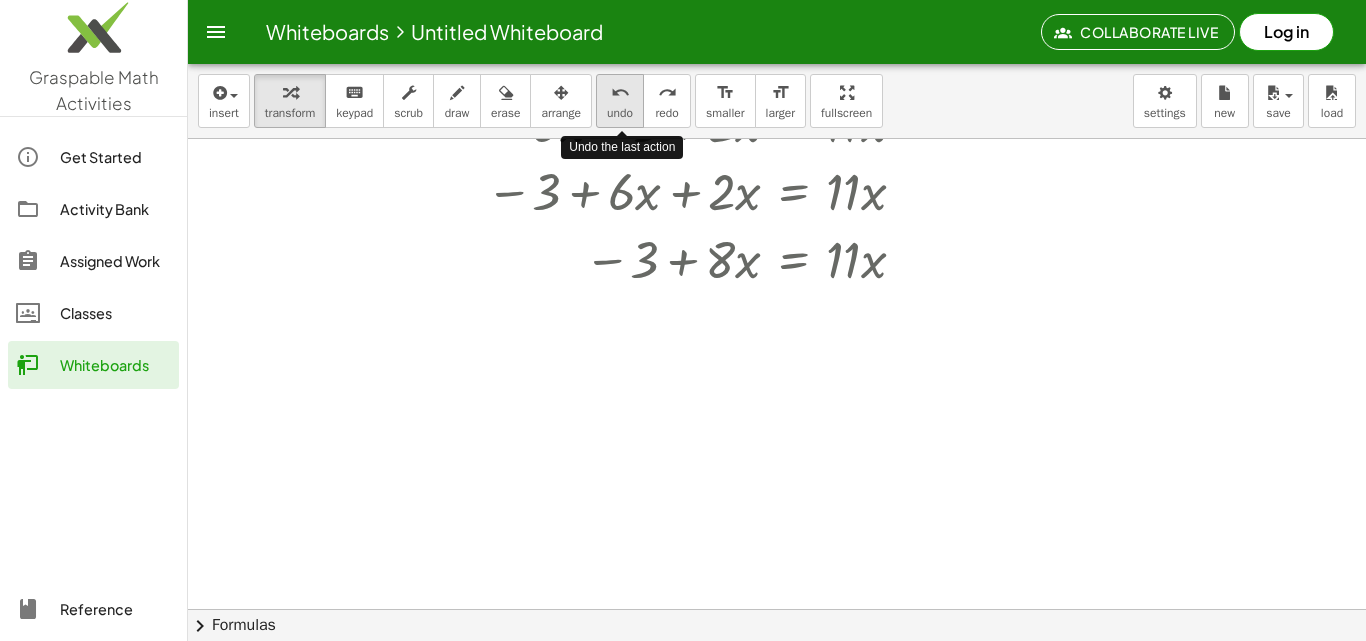 click on "undo" at bounding box center (620, 93) 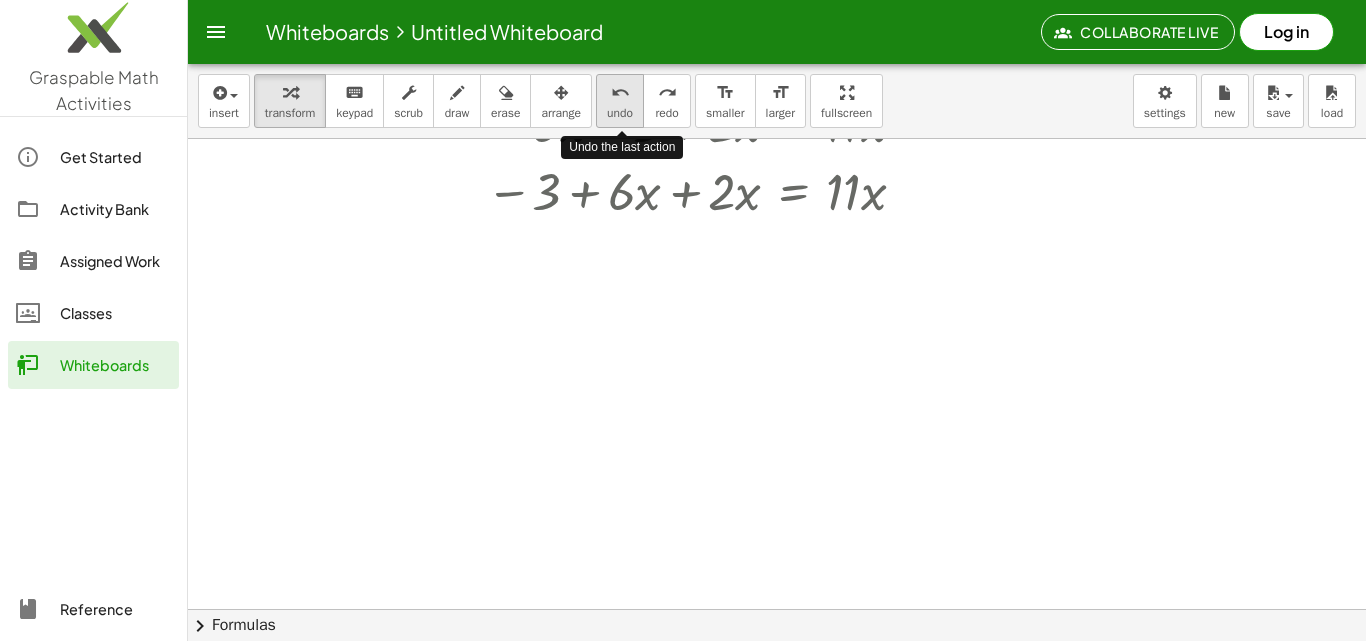 click on "undo" at bounding box center [620, 93] 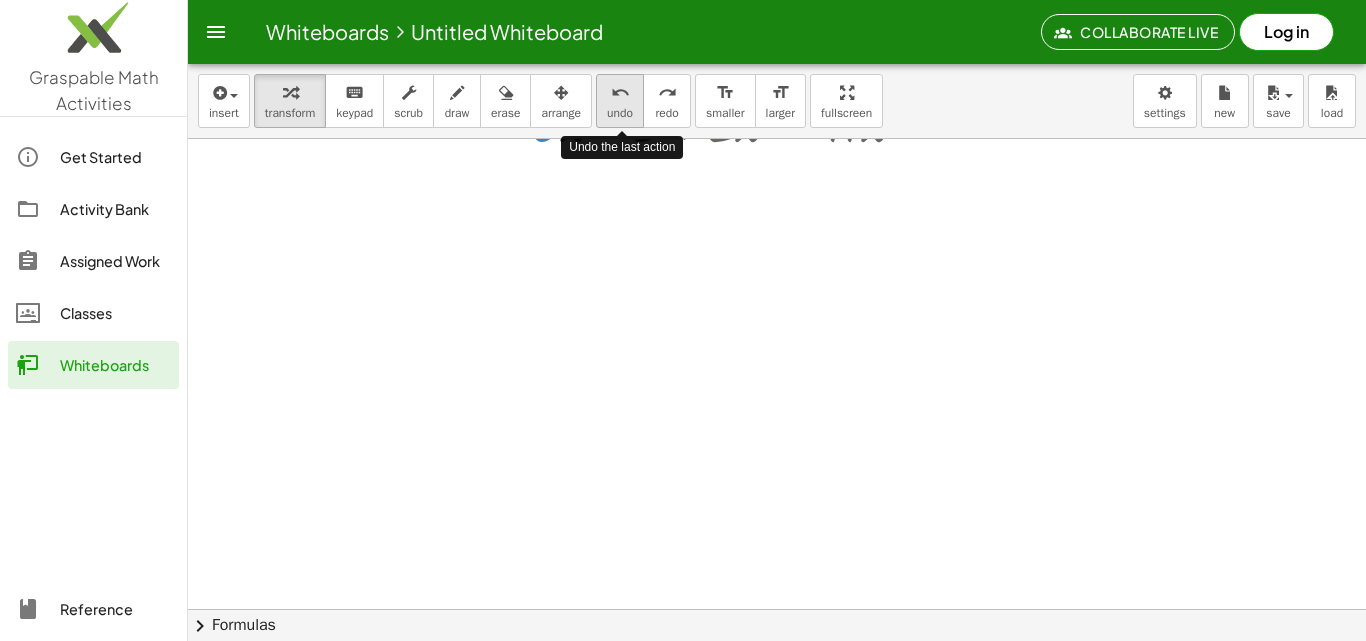 click on "undo" at bounding box center [620, 93] 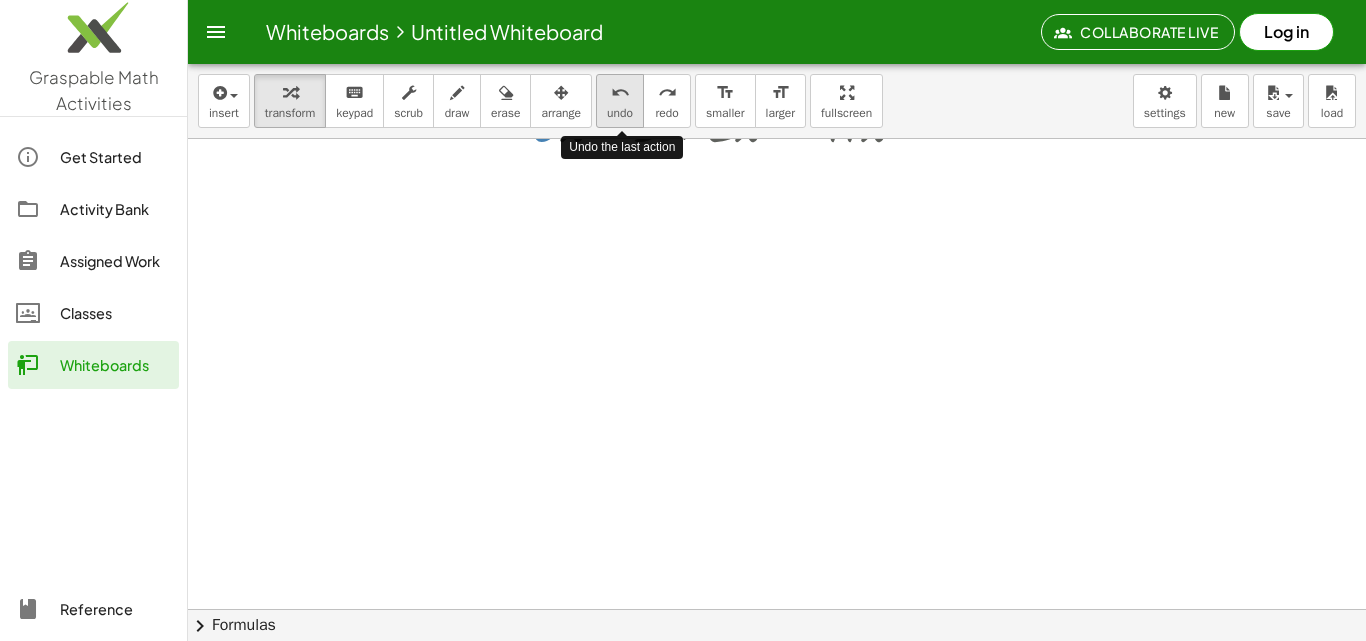 click on "undo" at bounding box center (620, 93) 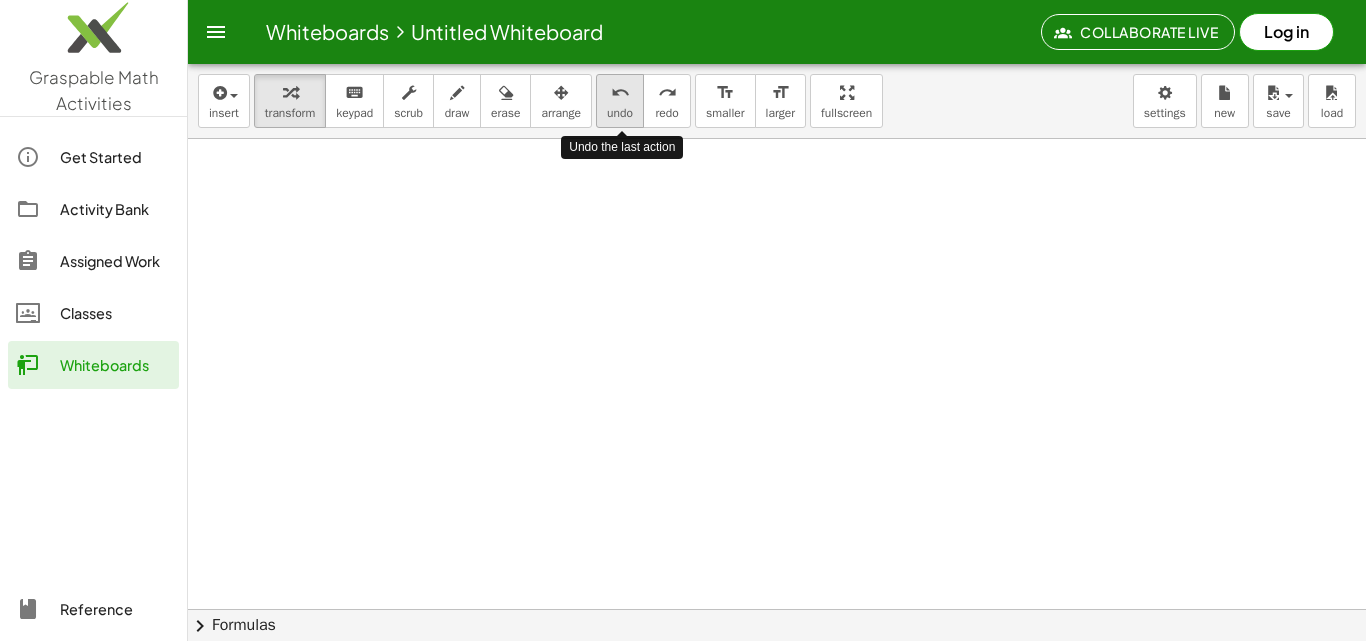 click on "undo" at bounding box center (620, 93) 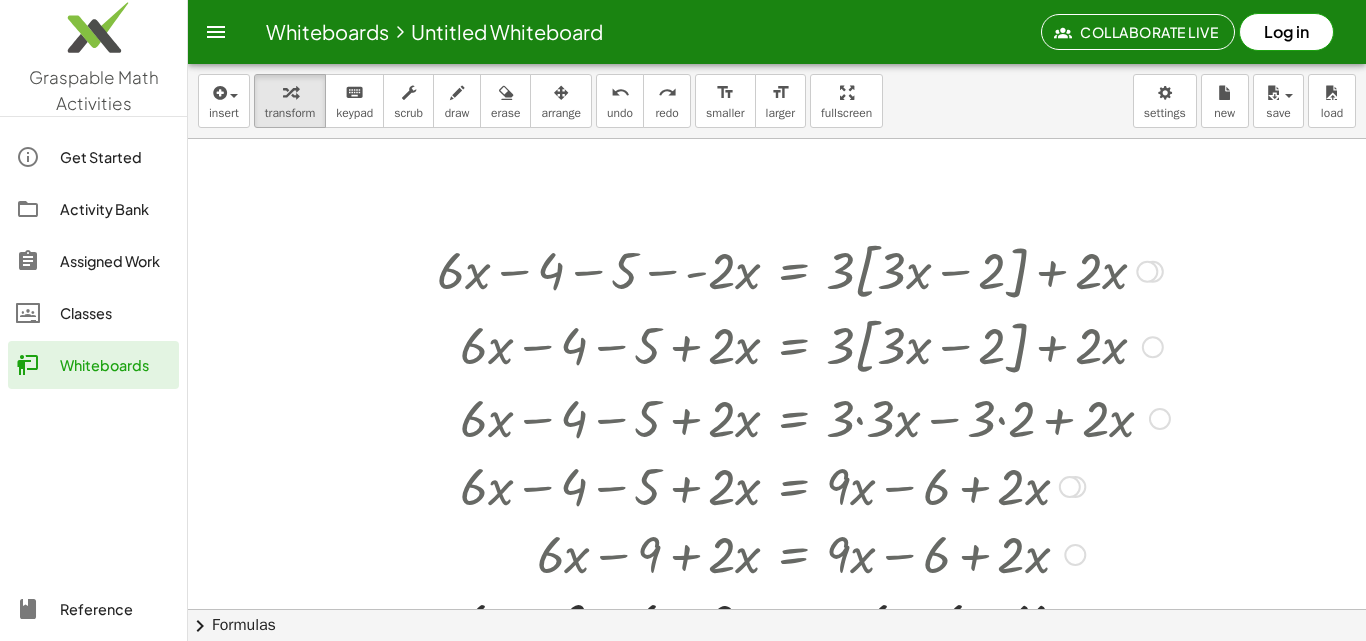 scroll, scrollTop: 255, scrollLeft: 0, axis: vertical 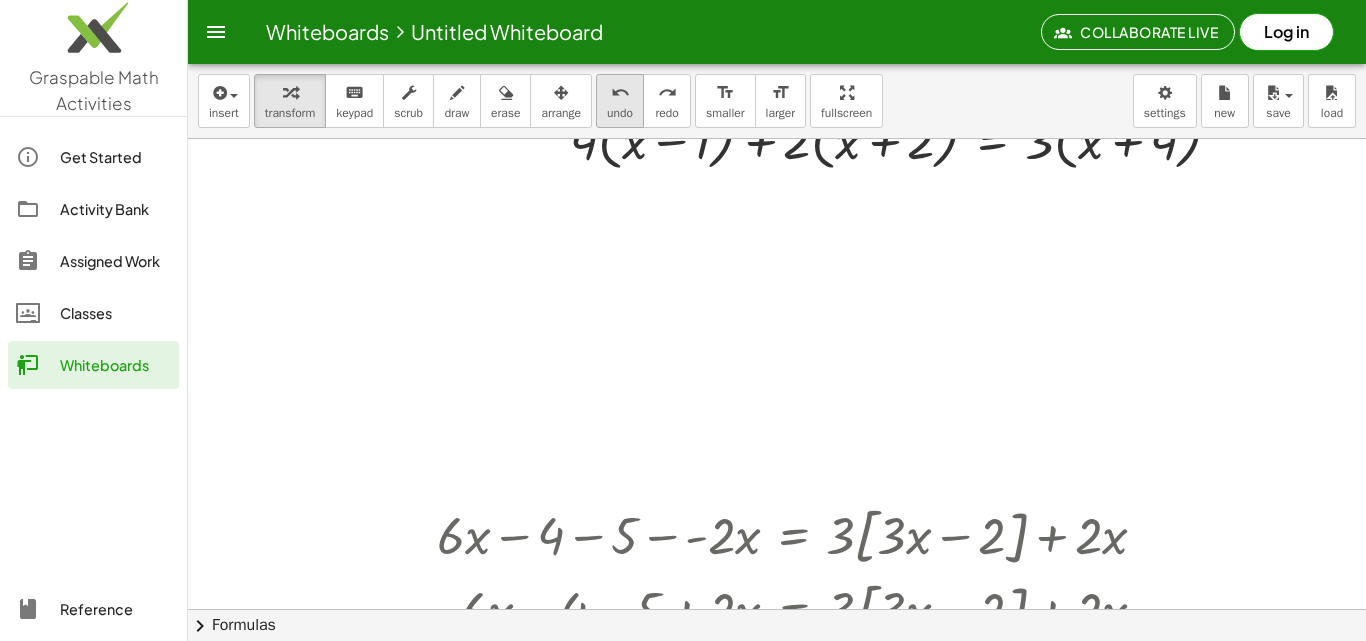 click on "undo" at bounding box center (620, 92) 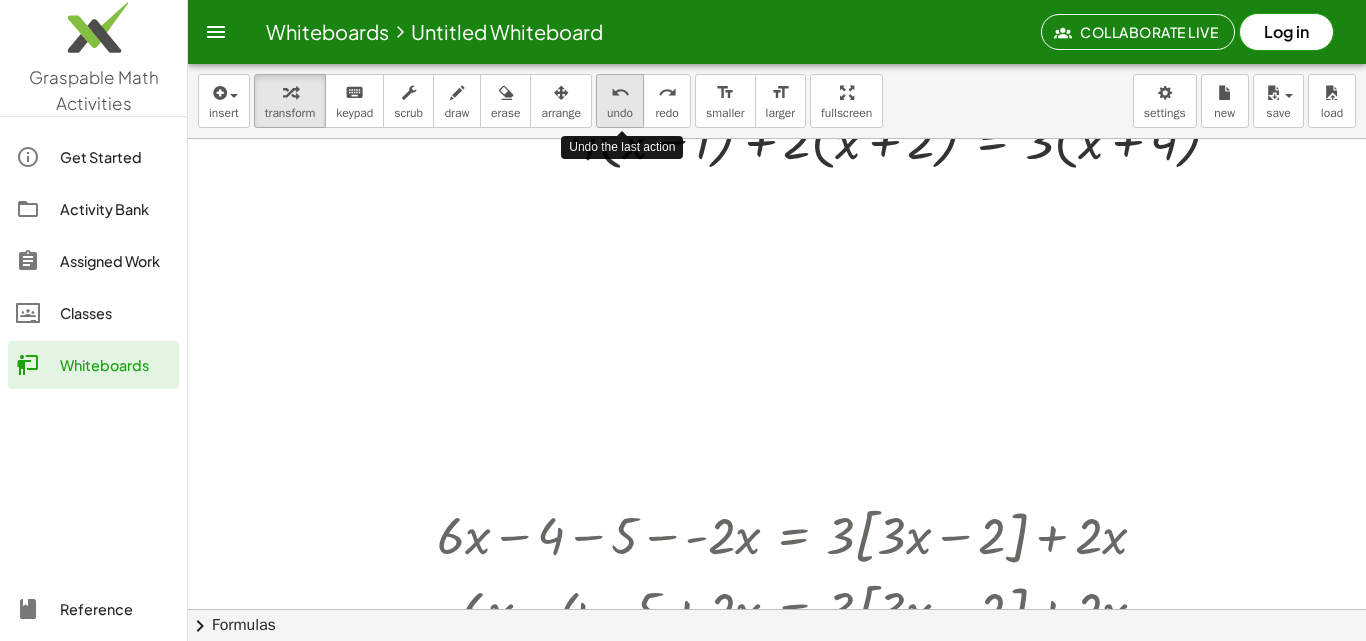 click on "undo" at bounding box center (620, 92) 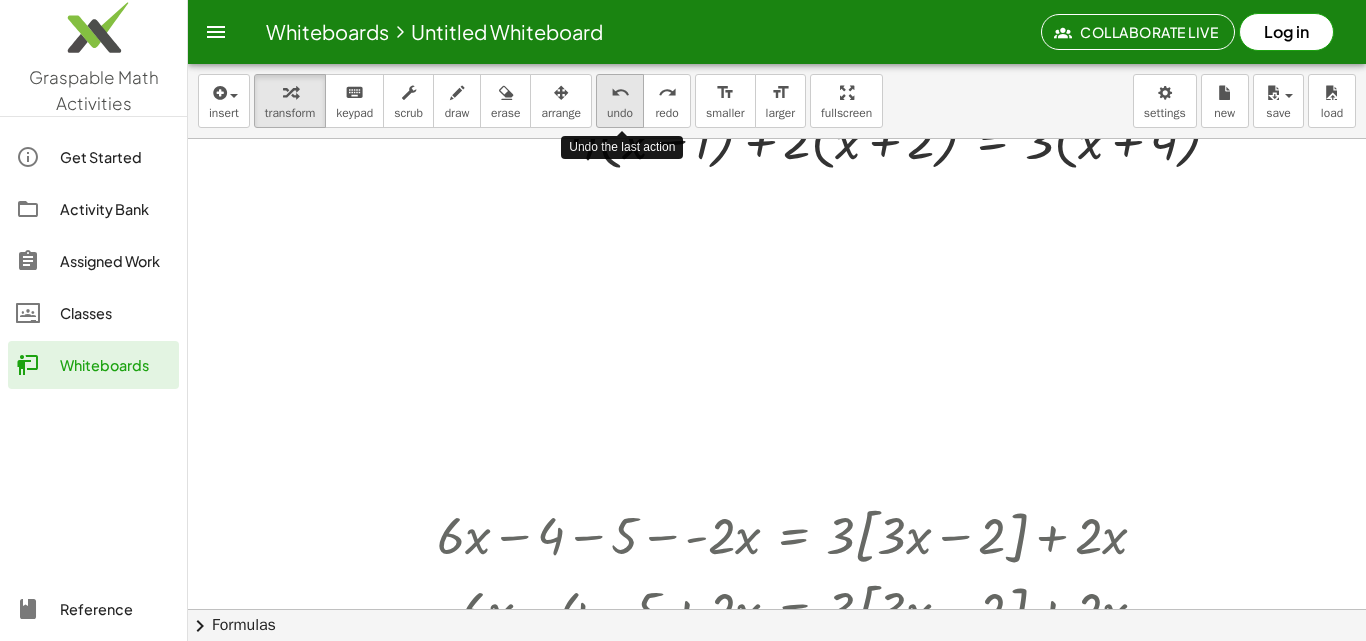 click on "undo" at bounding box center [620, 92] 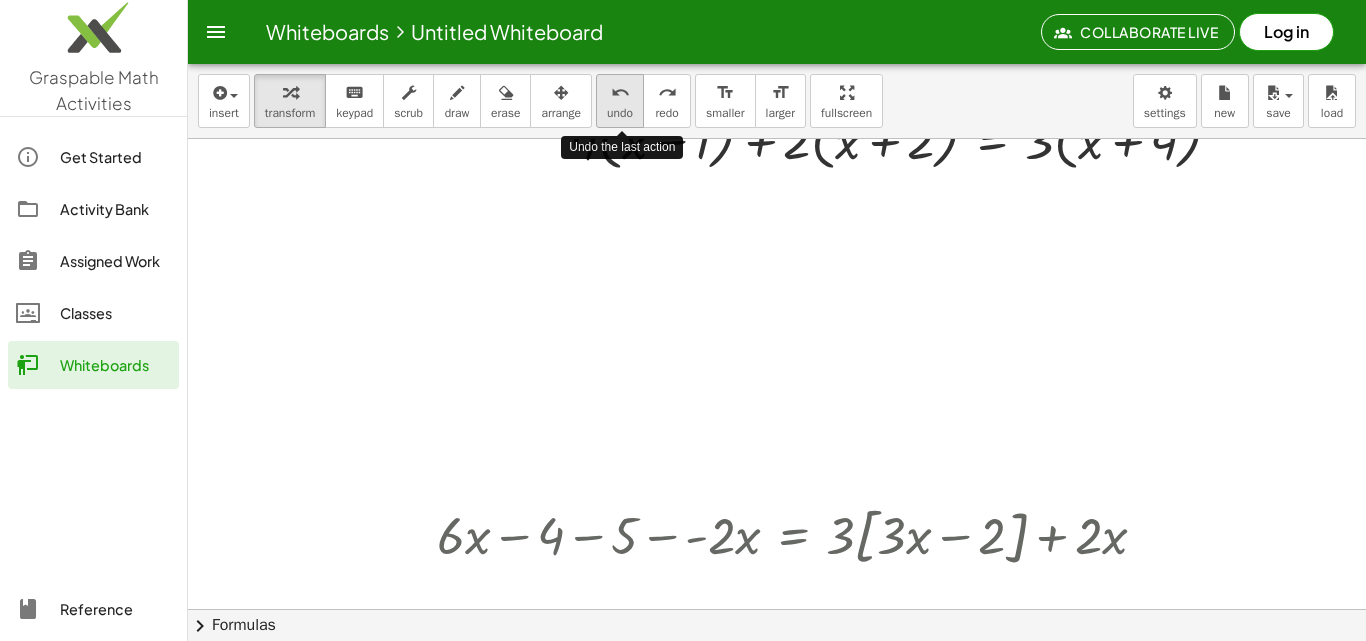 click on "undo" at bounding box center [620, 92] 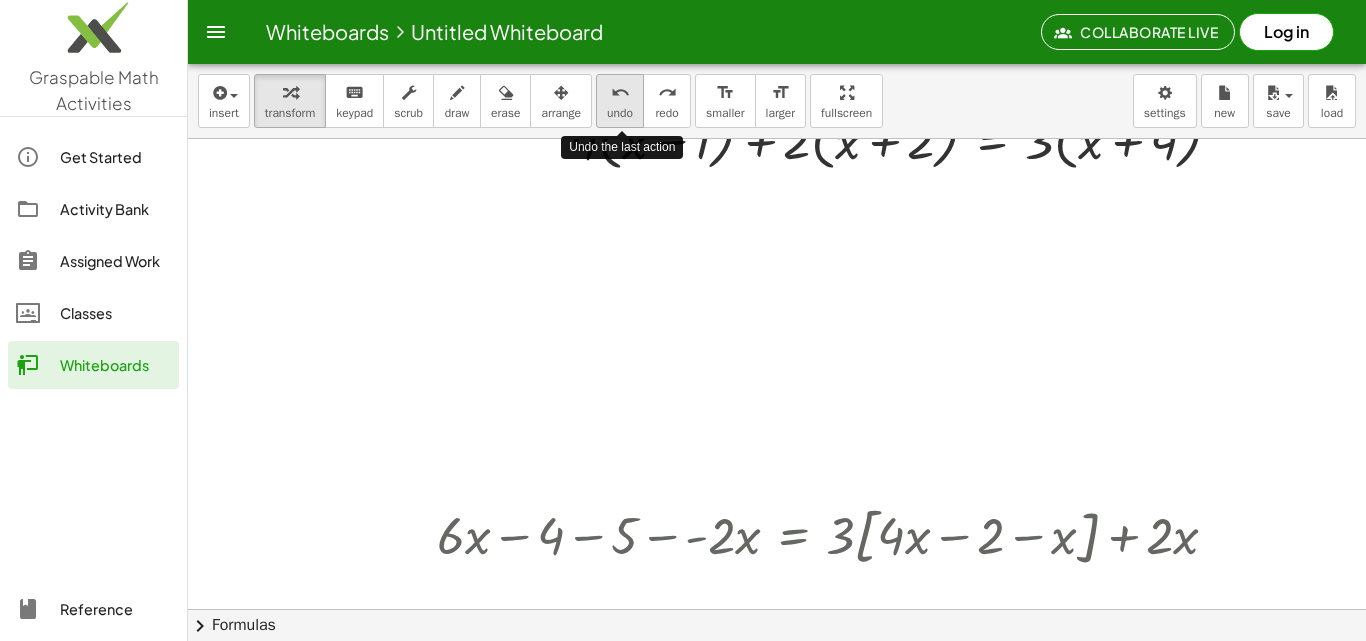click on "undo" at bounding box center (620, 92) 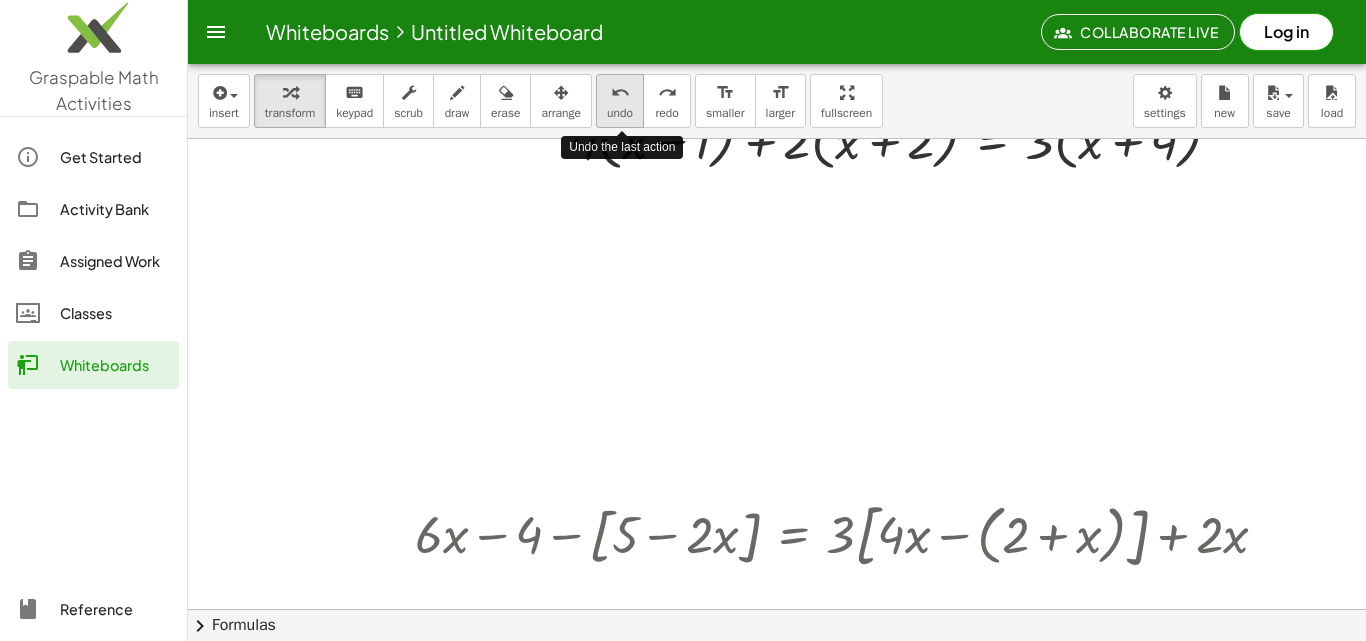 click on "undo" at bounding box center [620, 92] 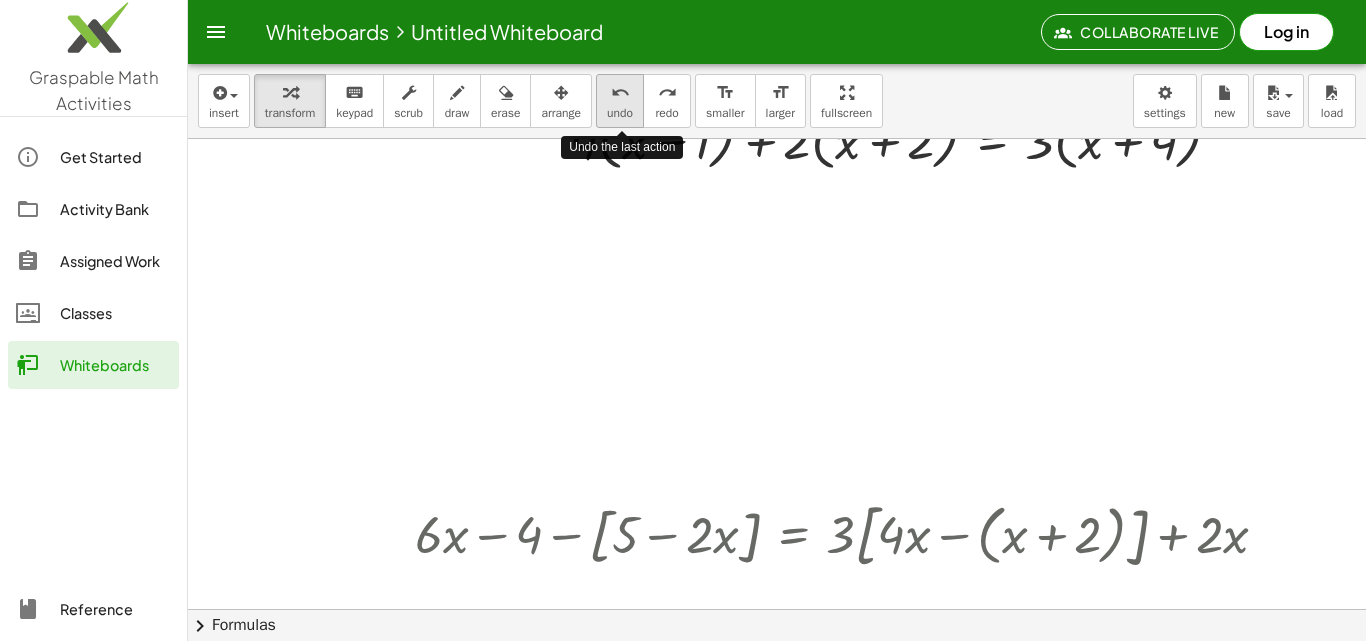 click on "undo" at bounding box center [620, 92] 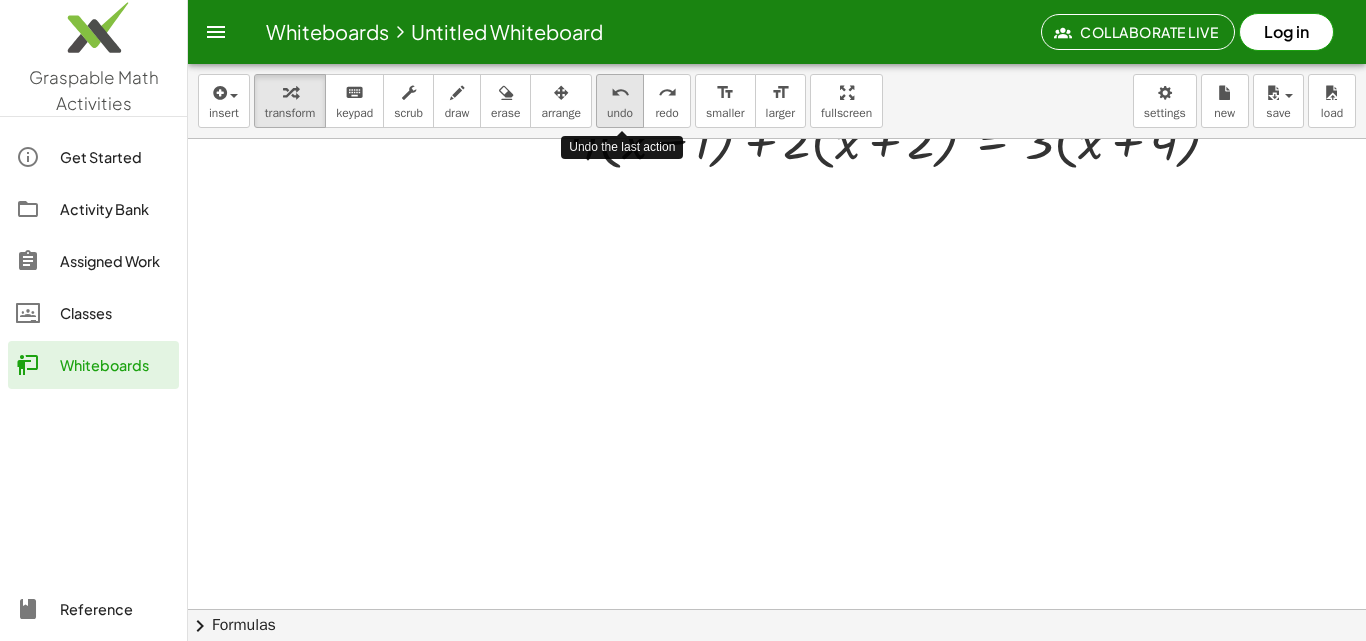 click on "undo" at bounding box center (620, 92) 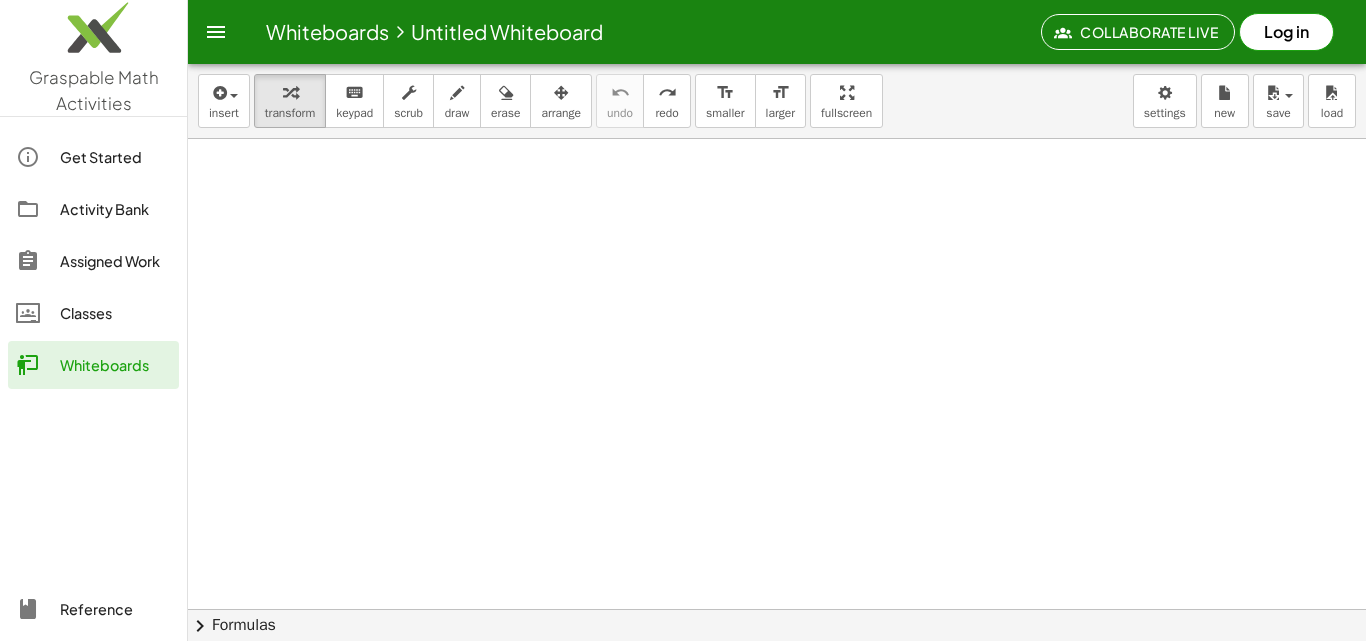 scroll, scrollTop: 0, scrollLeft: 0, axis: both 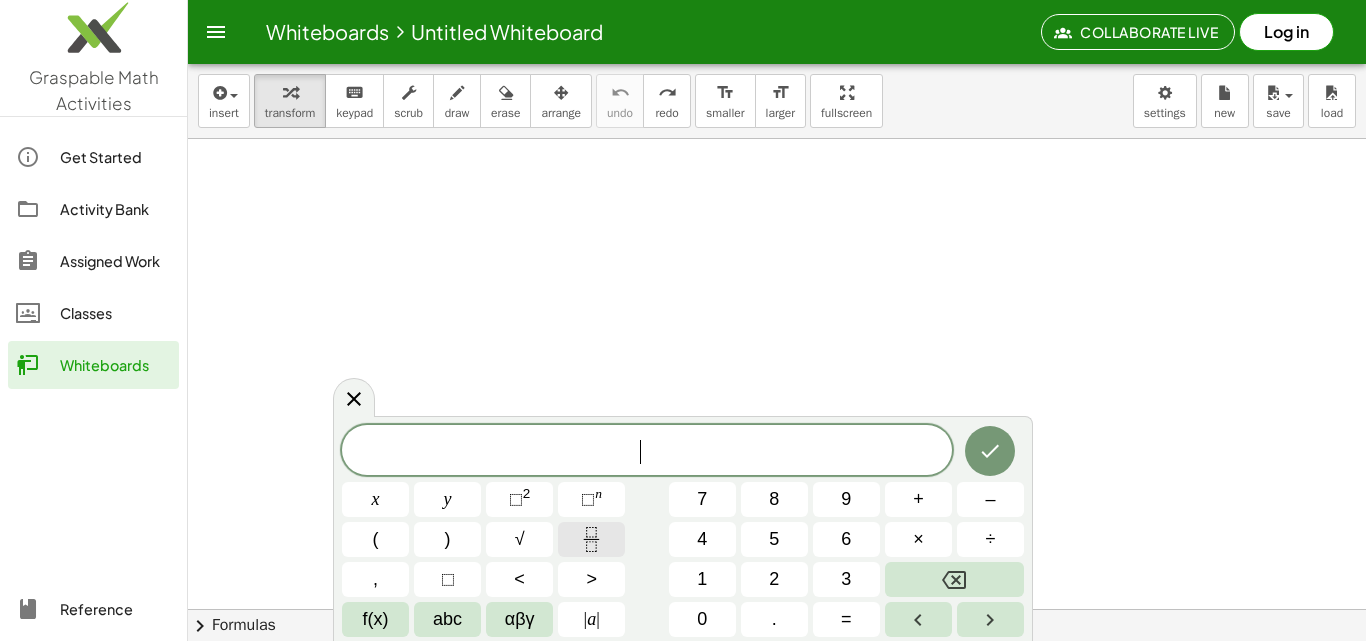 click at bounding box center [591, 539] 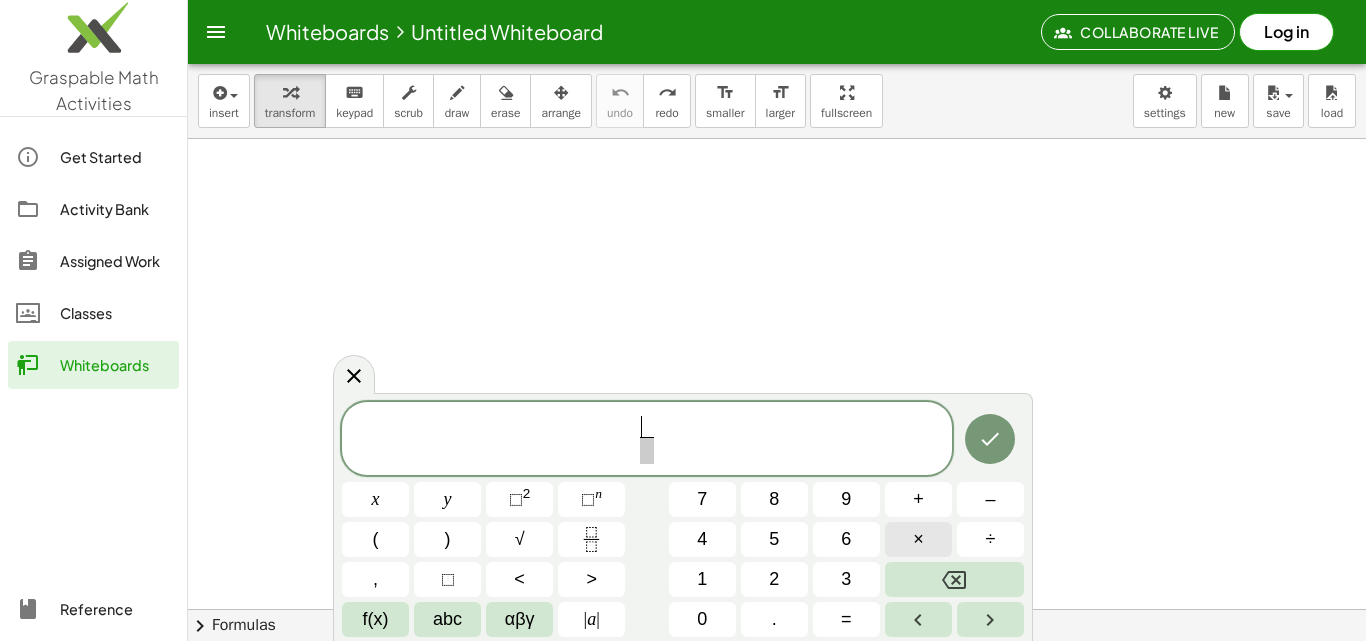 click on "×" at bounding box center (918, 539) 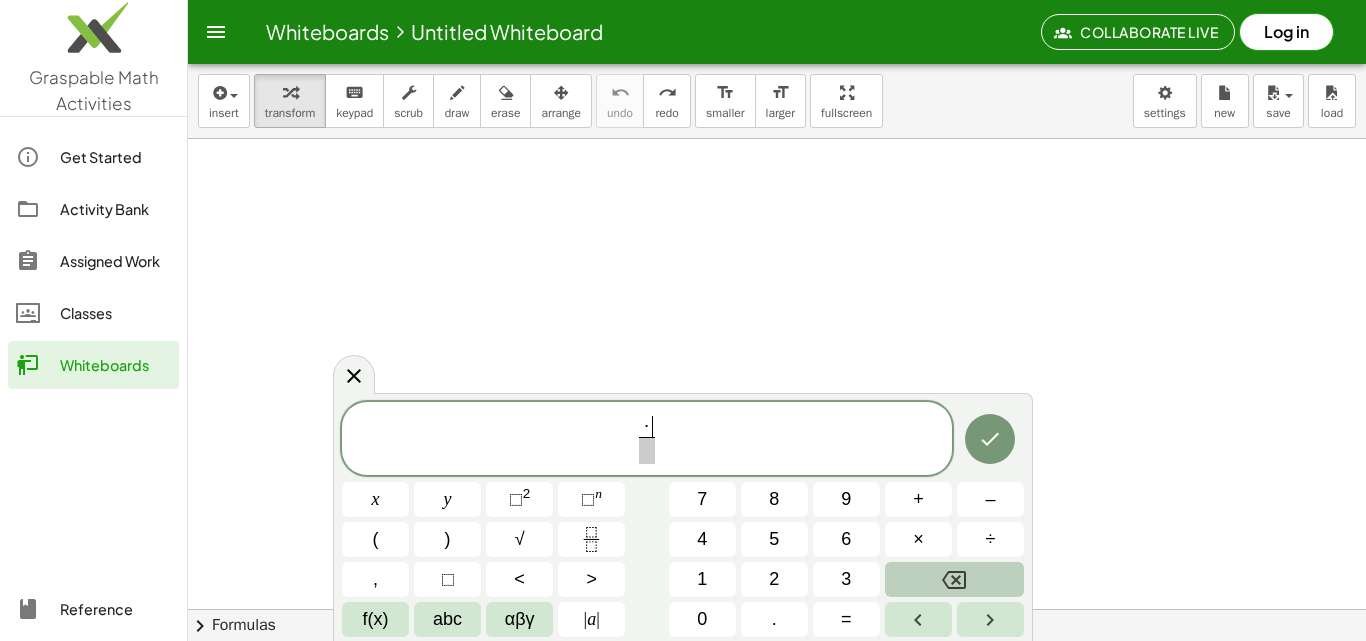click 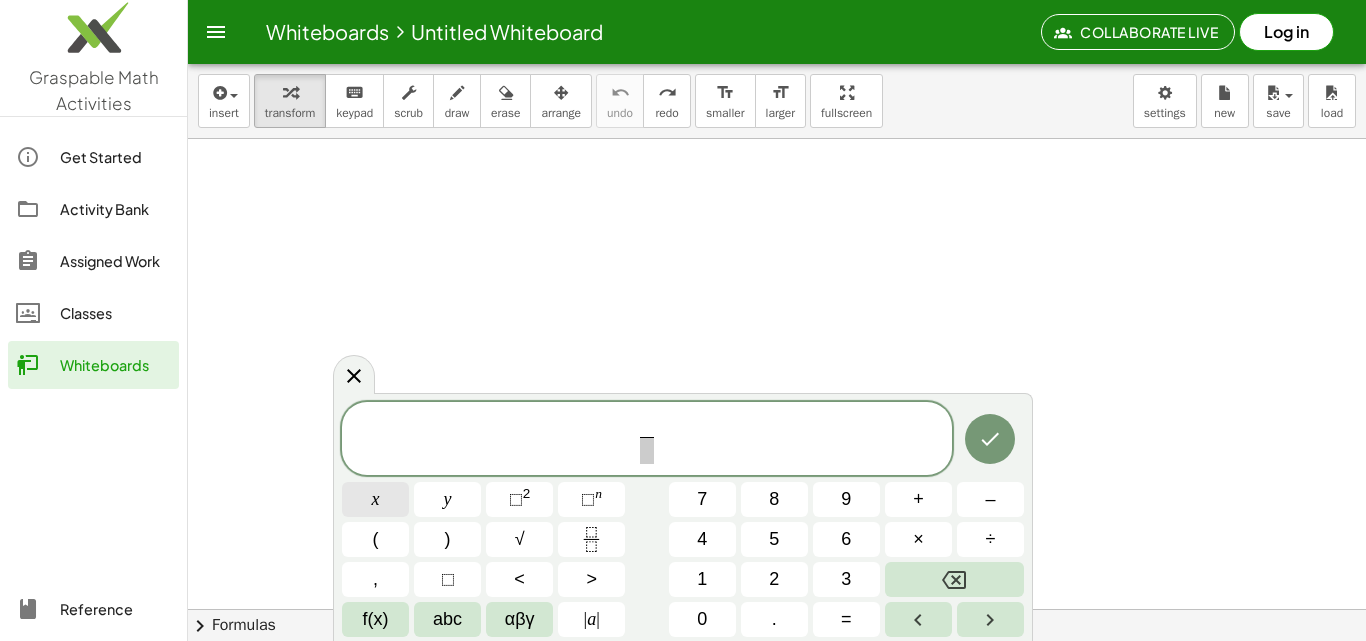 click on "x" at bounding box center [375, 499] 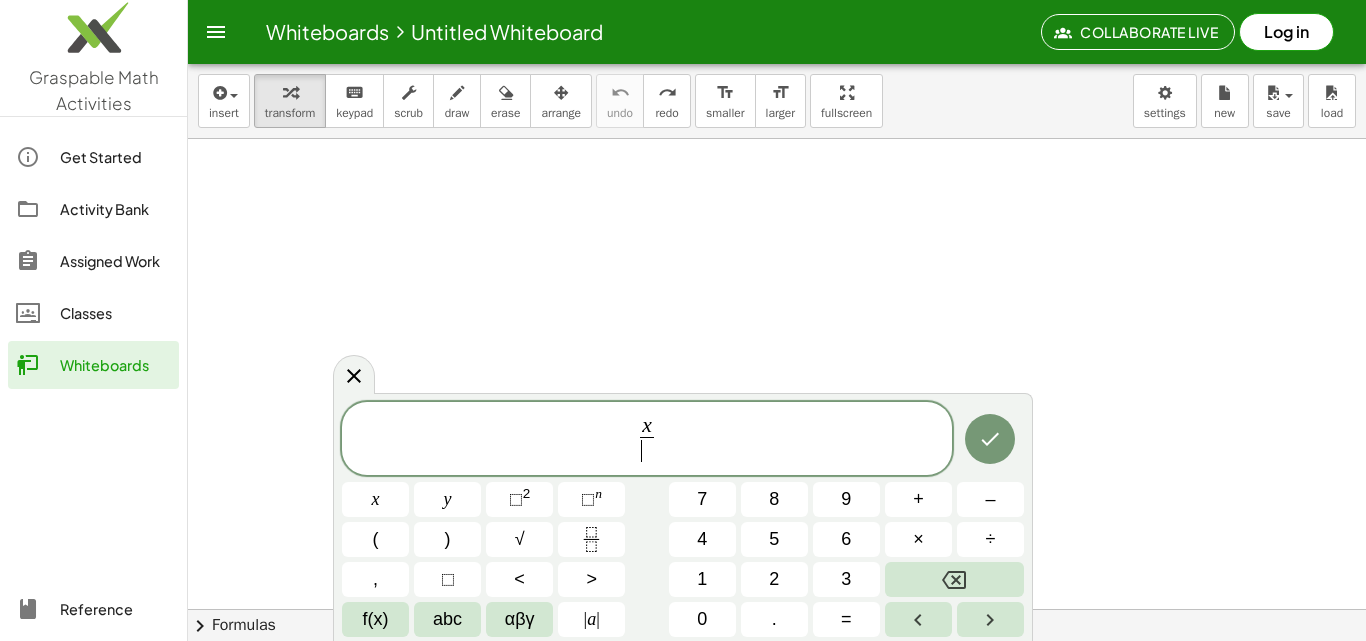 click on "​" at bounding box center (647, 450) 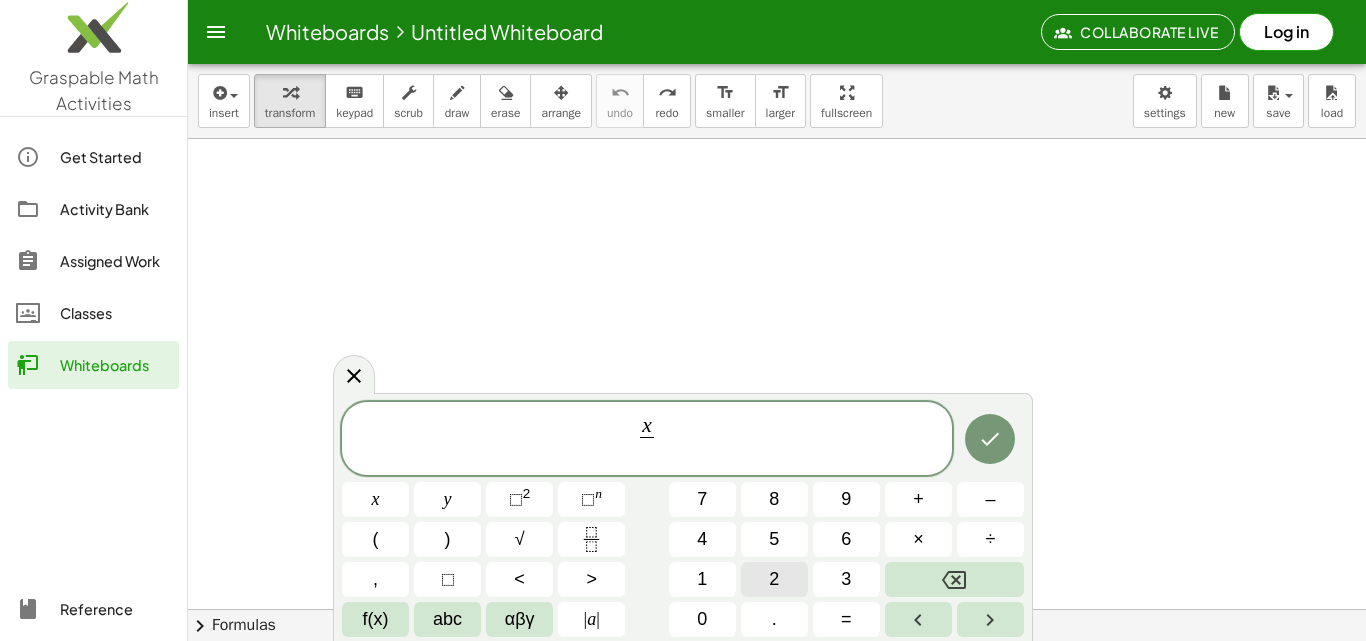 click on "2" at bounding box center [774, 579] 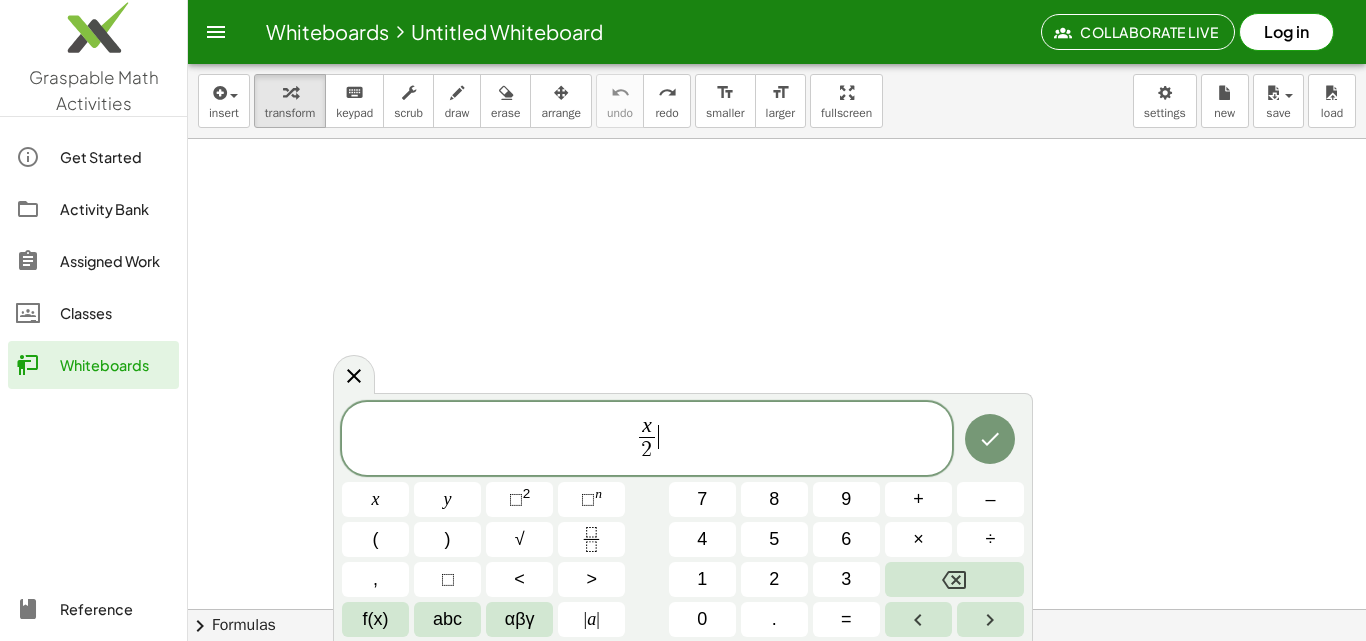 click on "x 2 ​ ​" at bounding box center [647, 440] 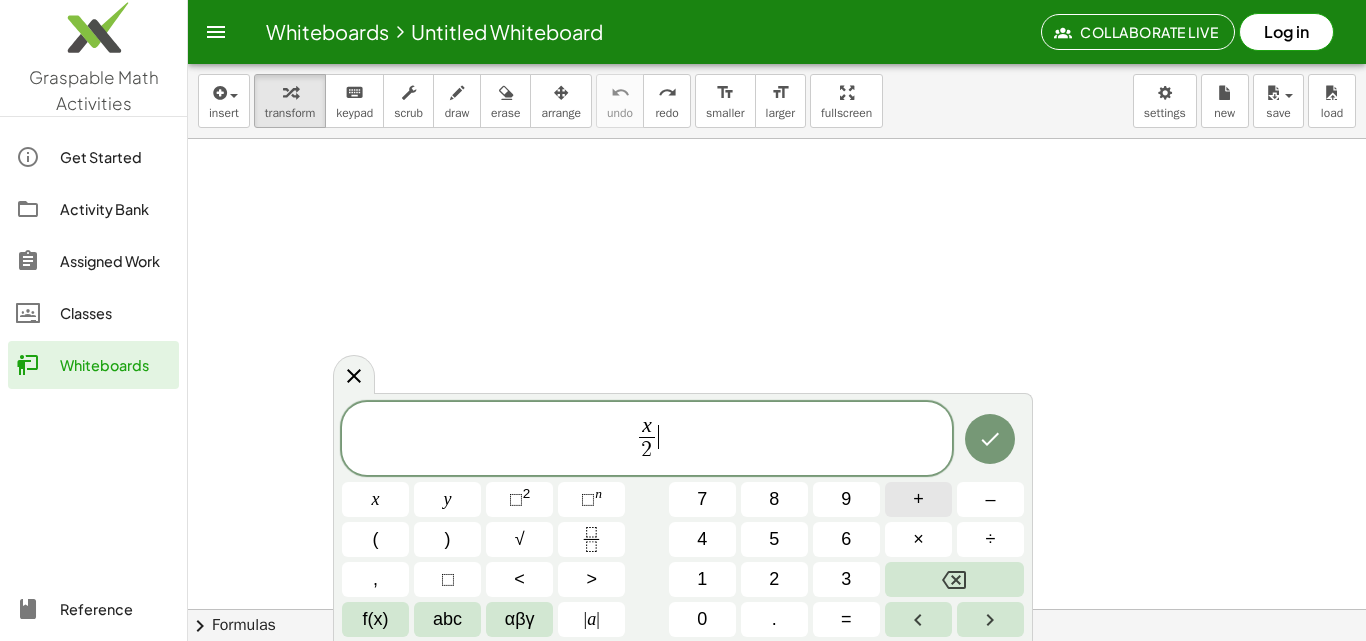 click on "+" at bounding box center (918, 499) 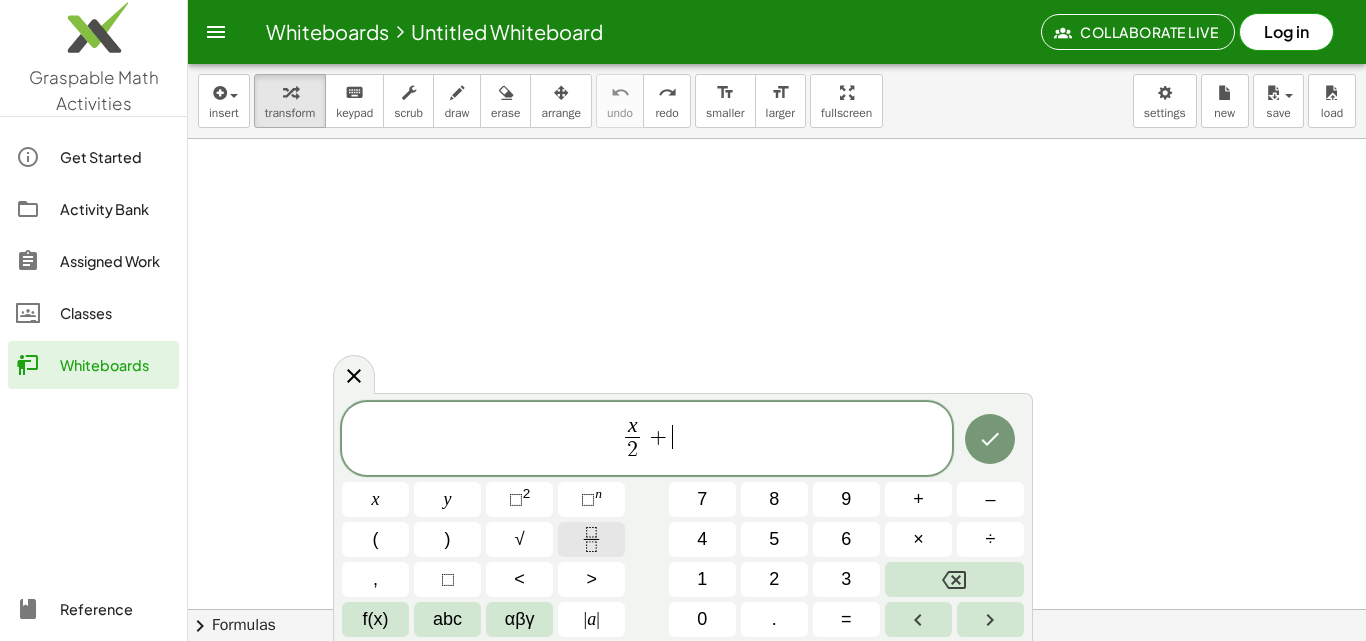 click 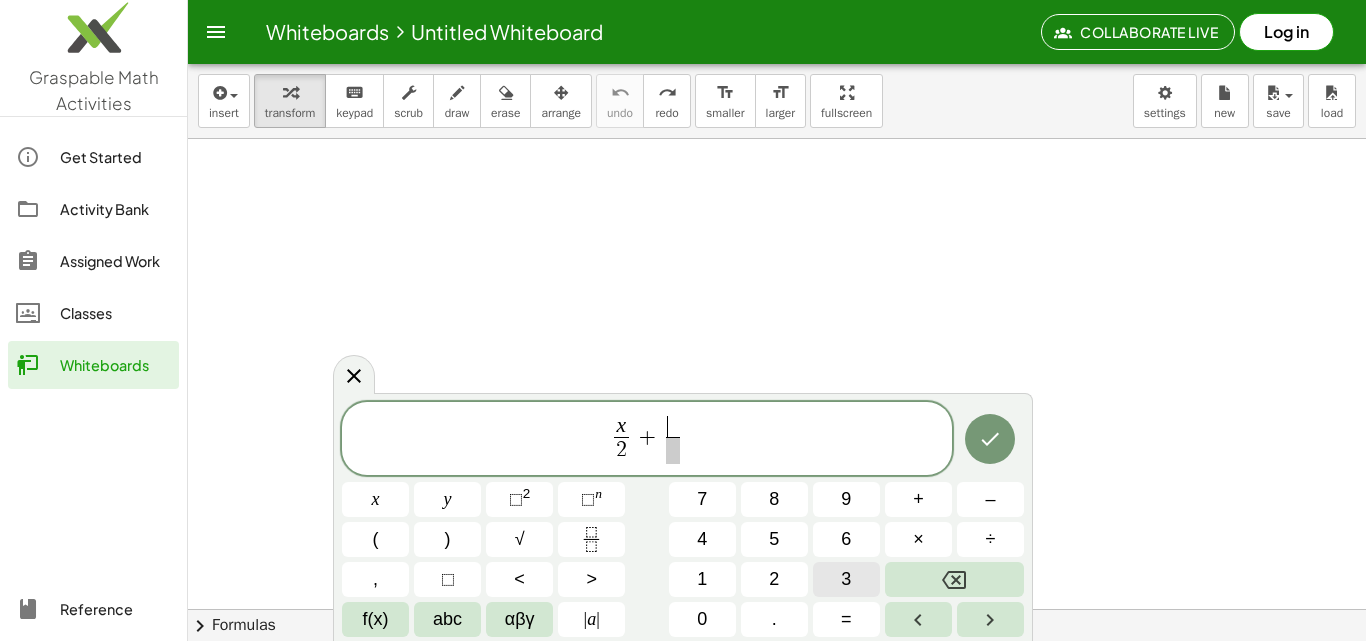 click on "3" at bounding box center [846, 579] 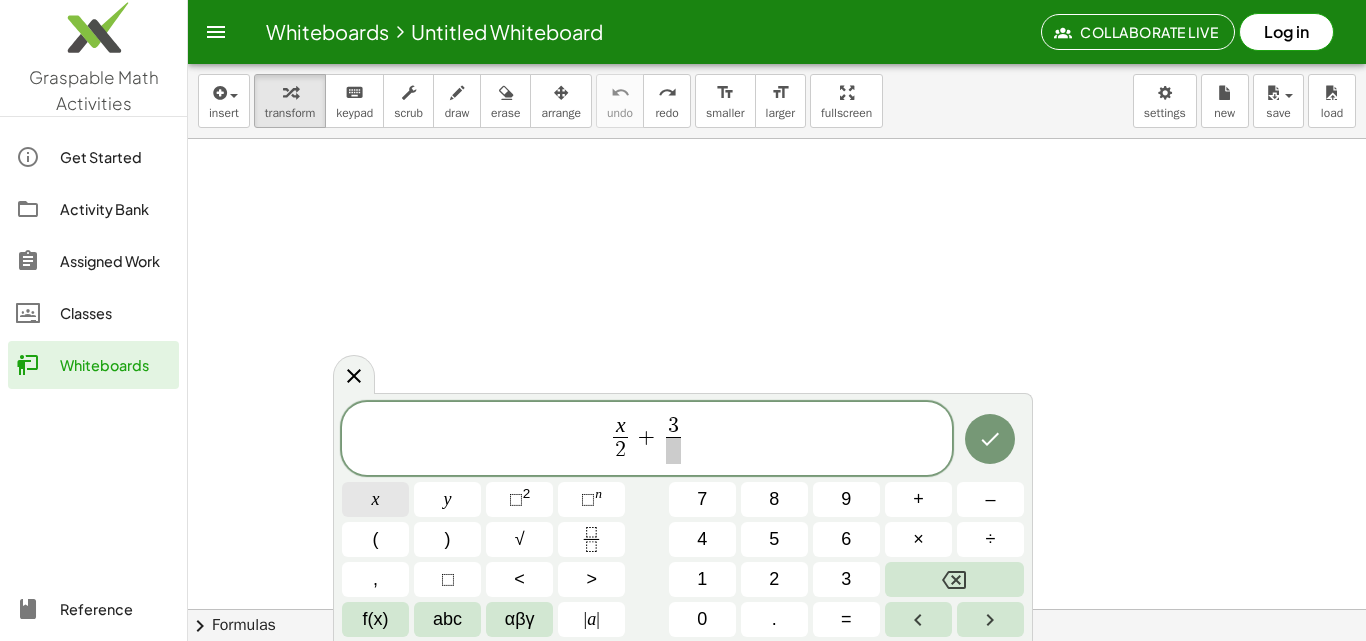 click on "x" at bounding box center [376, 499] 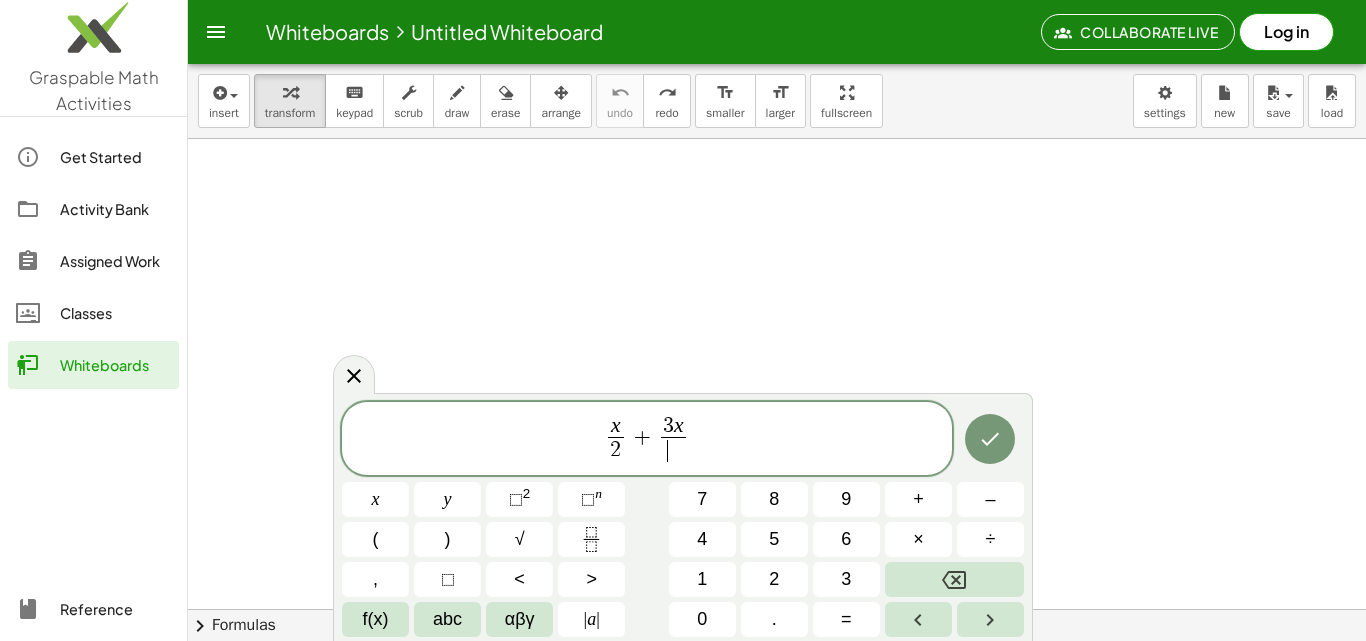click on "​" at bounding box center (673, 450) 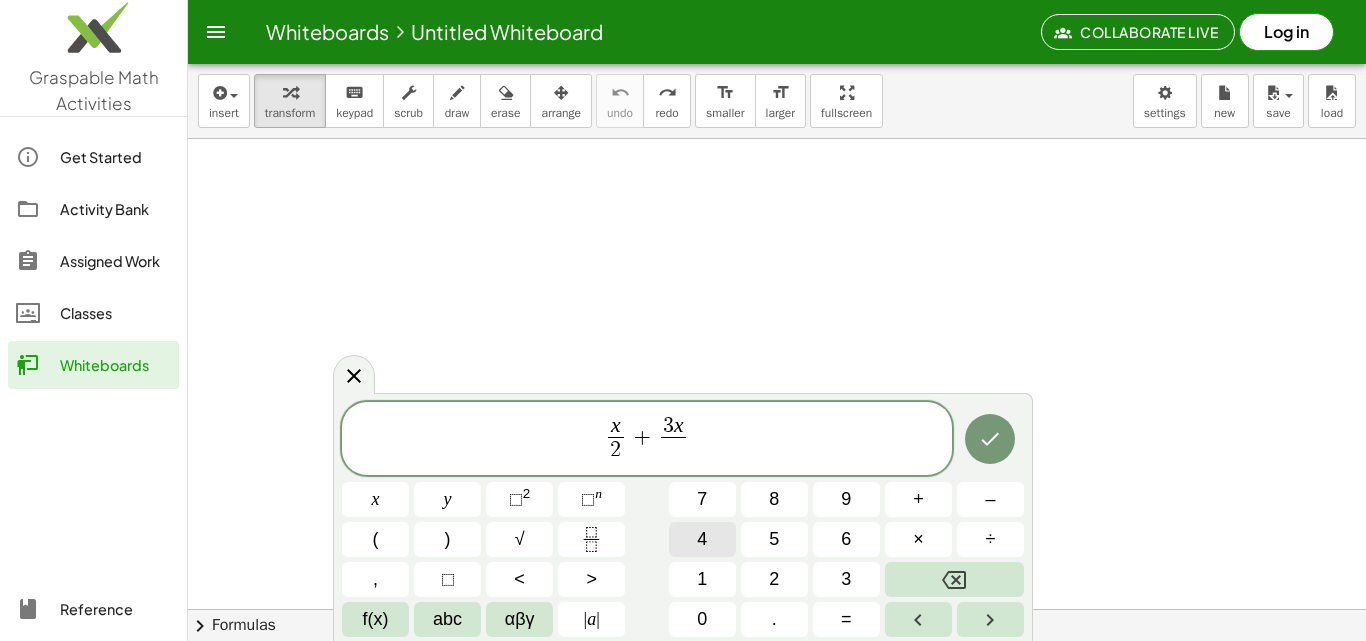 click on "4" at bounding box center [702, 539] 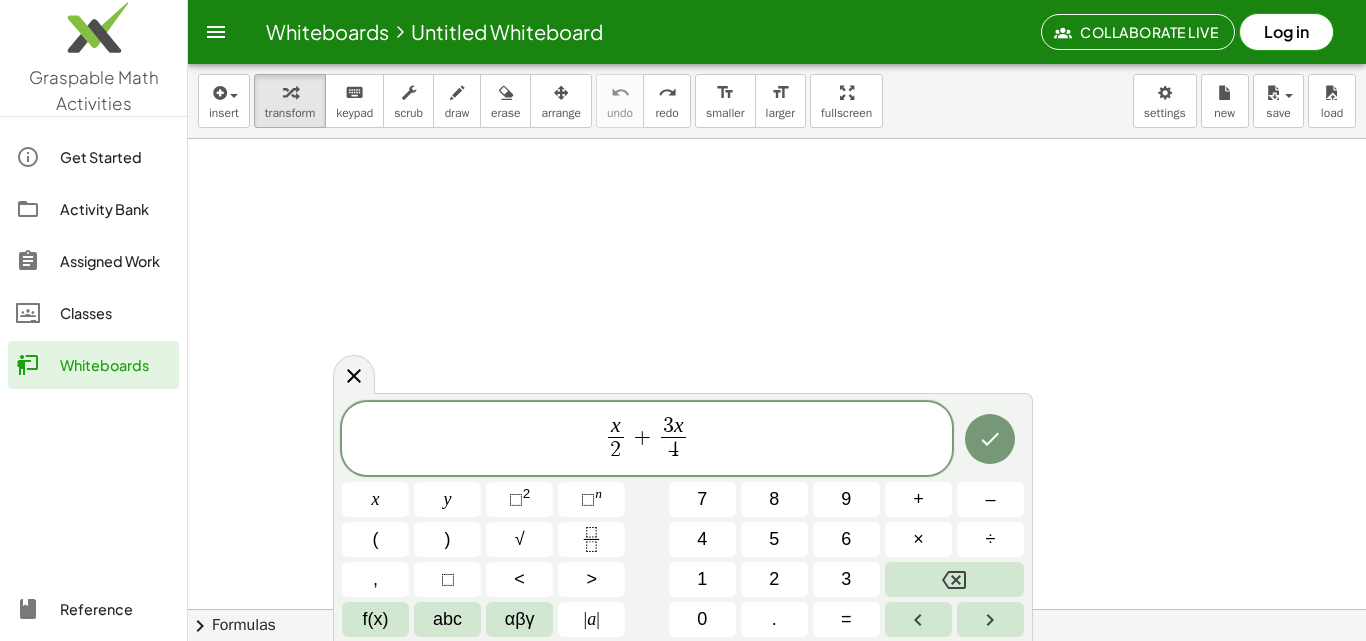 click on "x 2 ​ + 3 x 4 ​ ​" at bounding box center [647, 440] 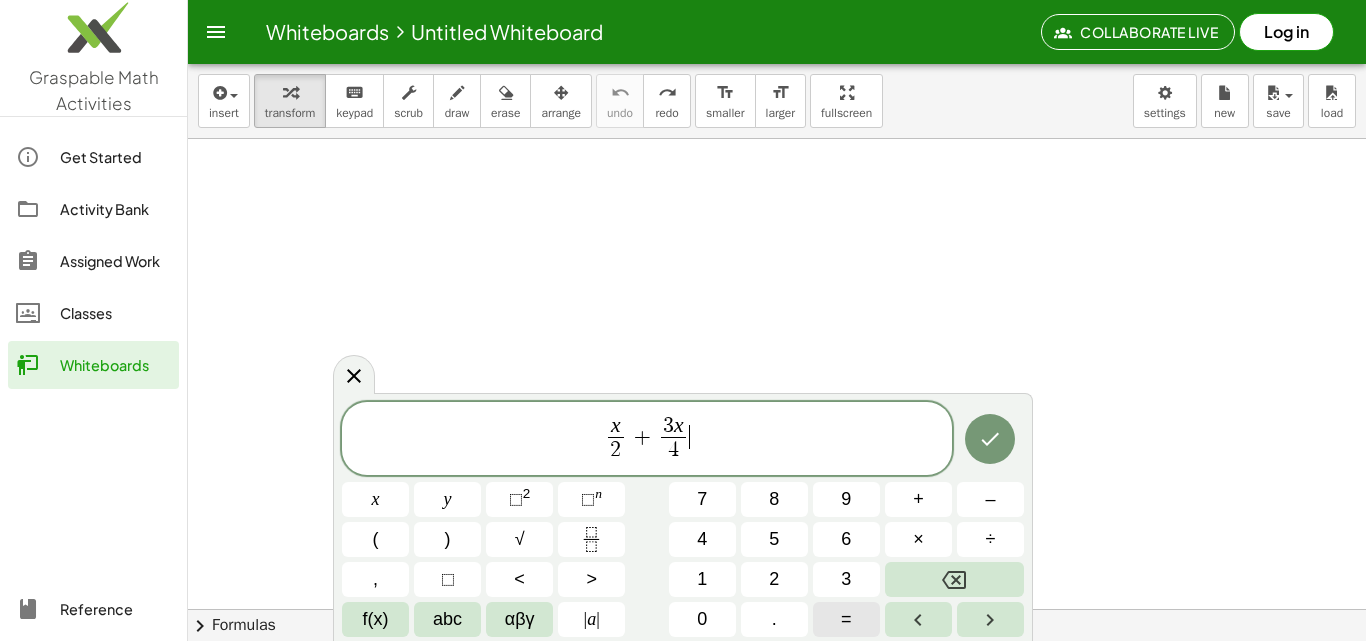 click on "=" at bounding box center [846, 619] 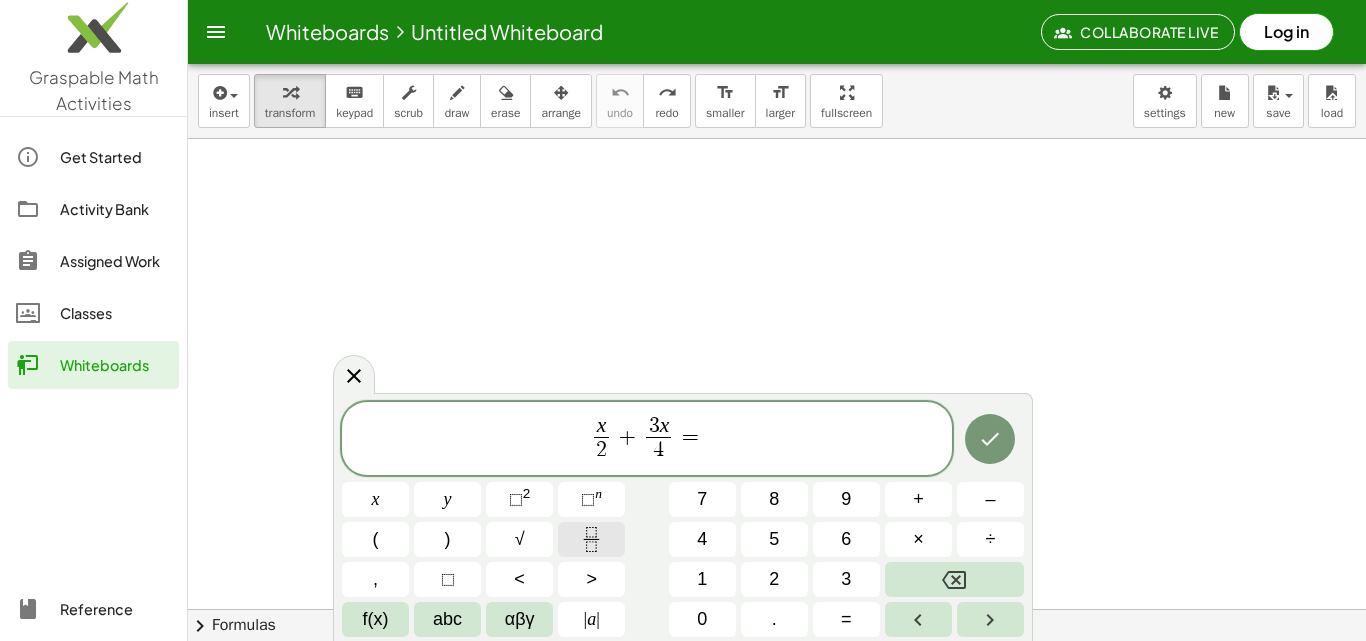 click 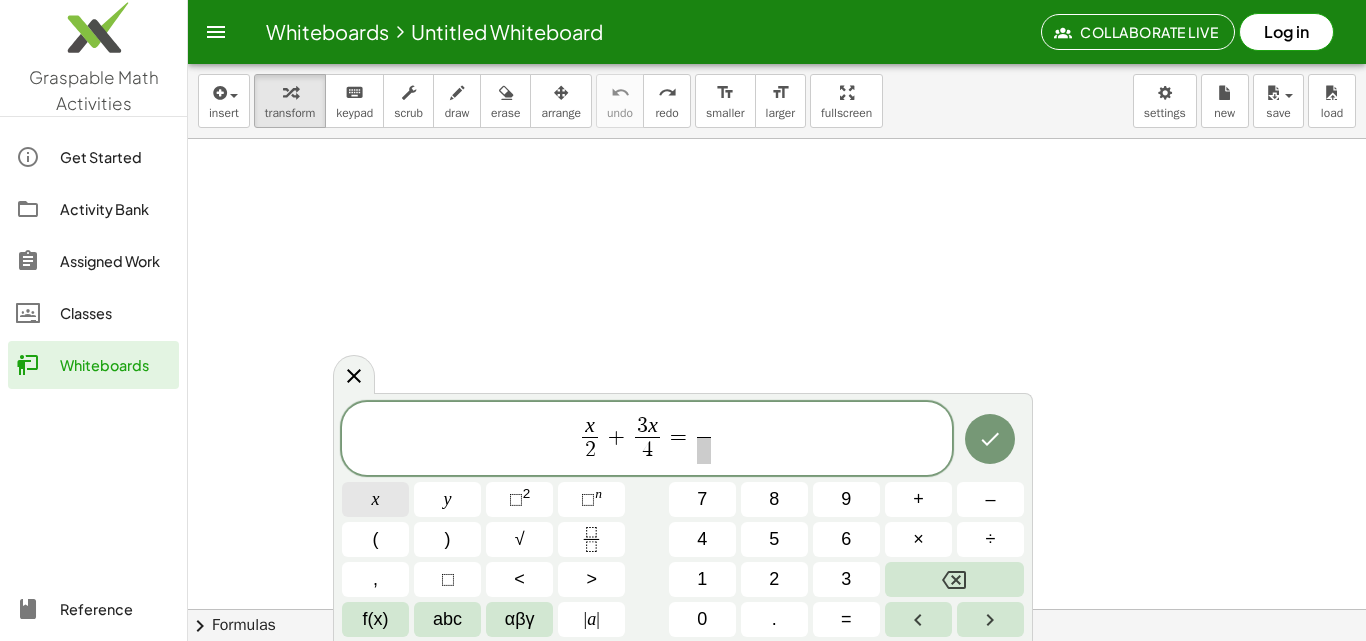 click on "x" at bounding box center [375, 499] 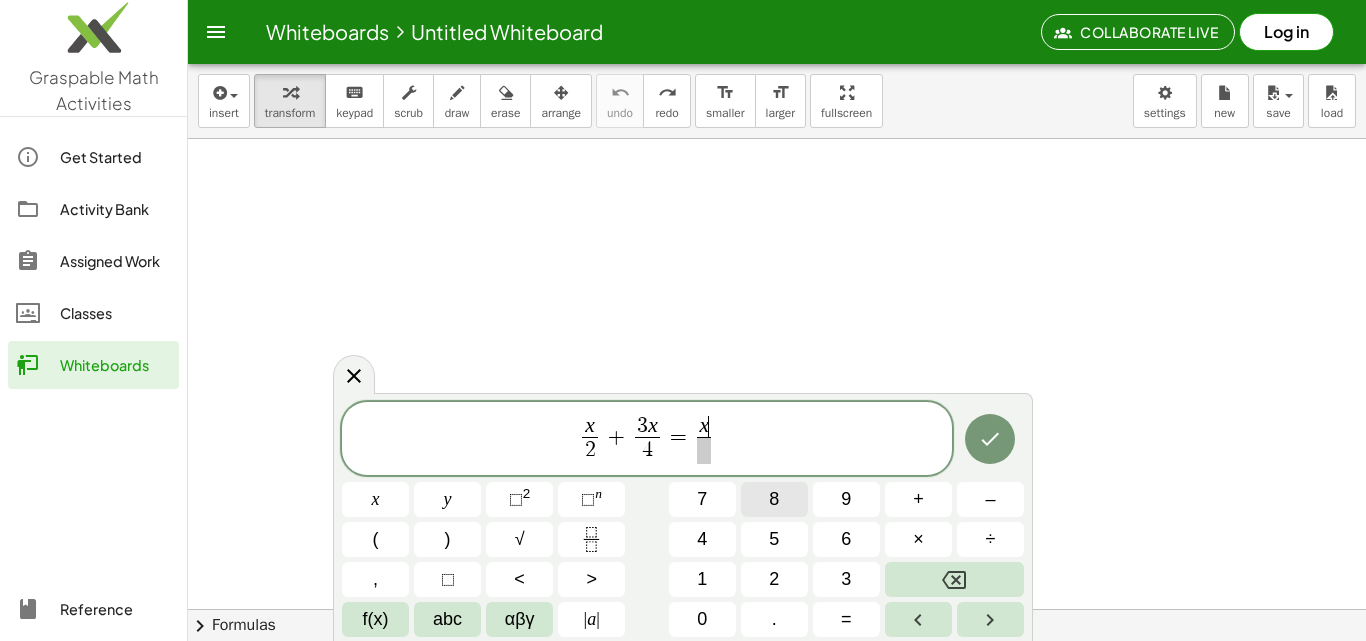 click on "8" at bounding box center (774, 499) 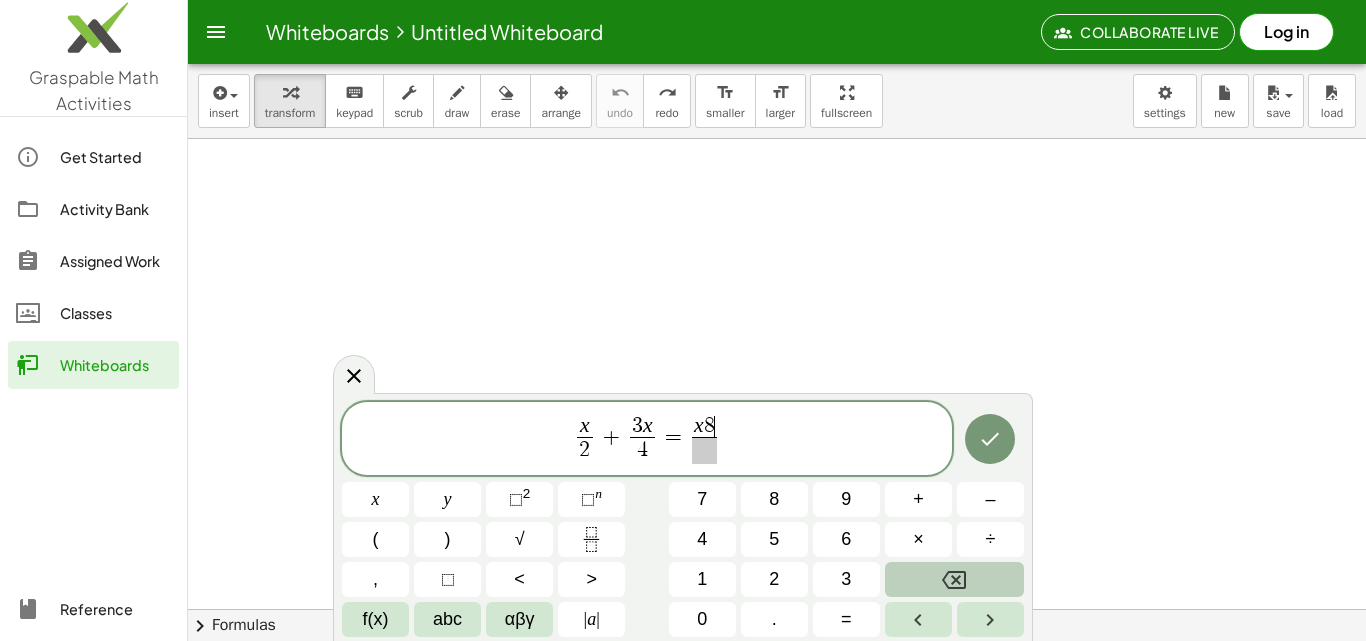 click at bounding box center (954, 579) 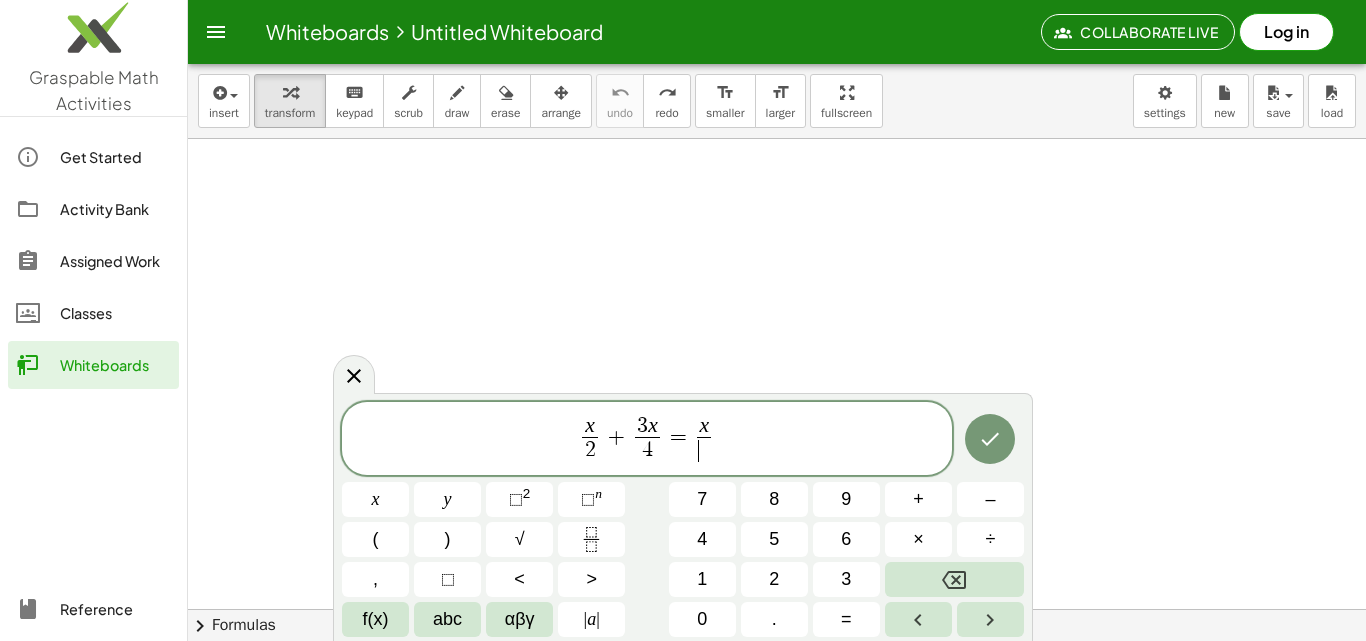 click on "​" at bounding box center (704, 450) 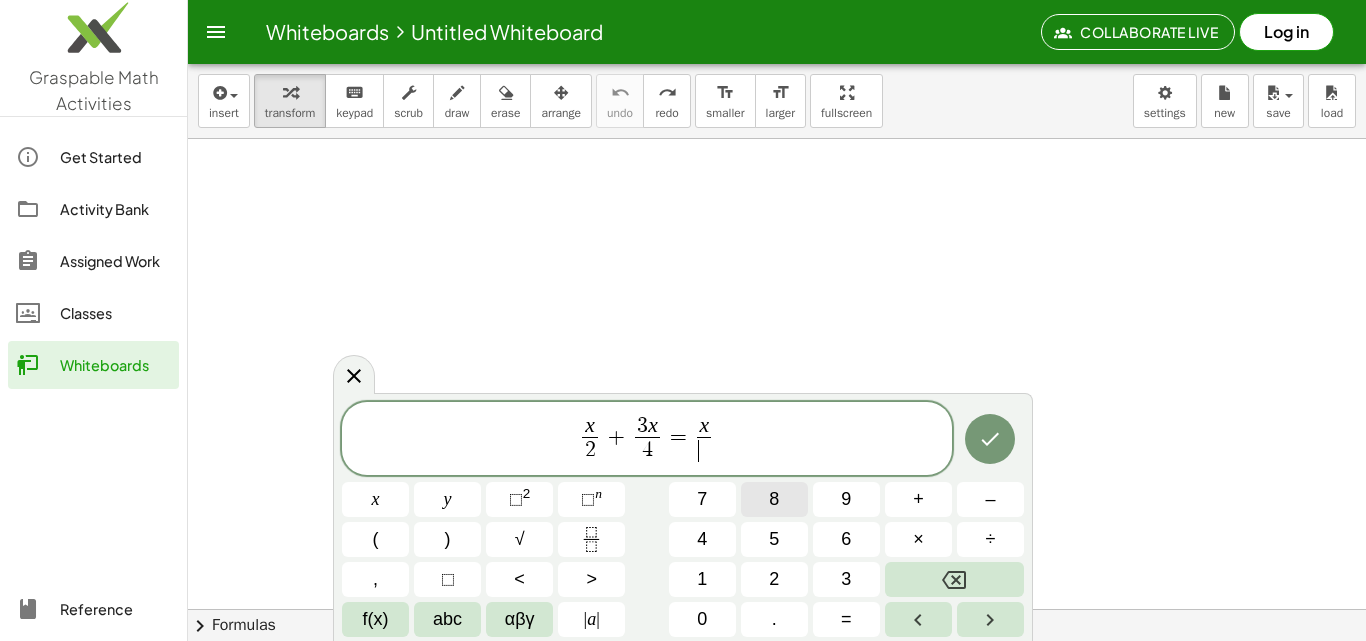 click on "8" at bounding box center [774, 499] 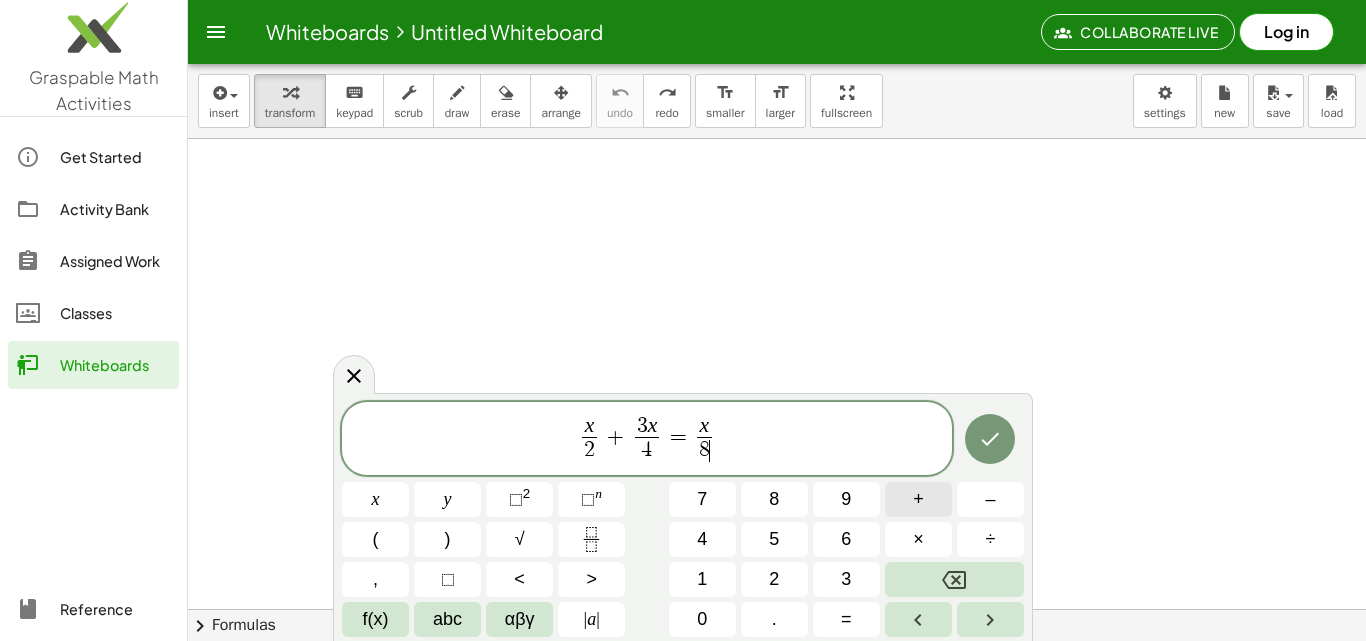click on "+" at bounding box center (918, 499) 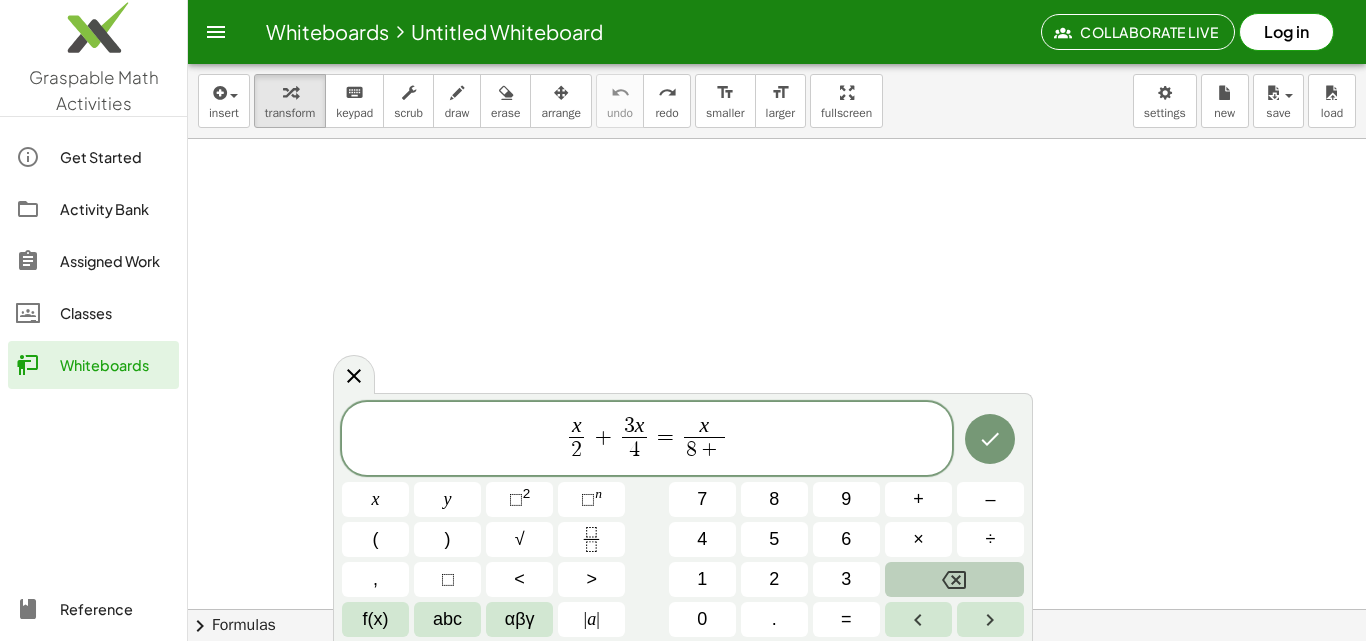 click 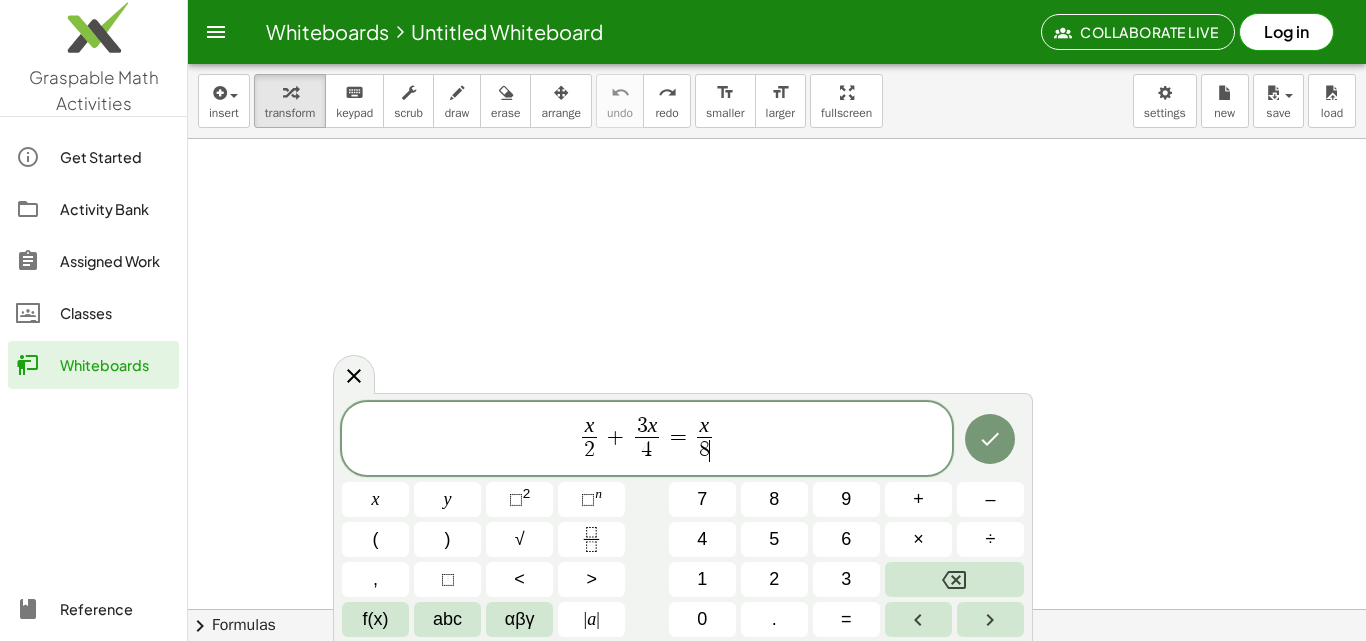 click on "x 8 ​ ​" at bounding box center (704, 440) 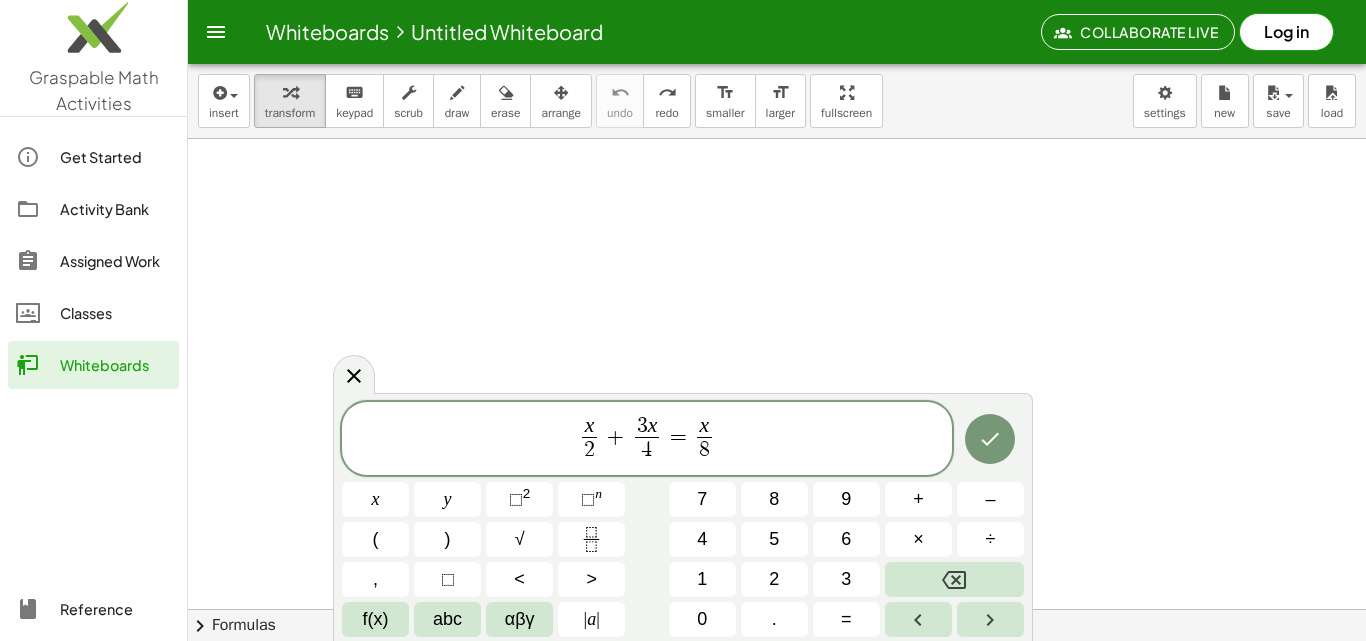 click on "x 2 ​ + 3 x 4 ​ = x 8 ​ ​" at bounding box center (647, 440) 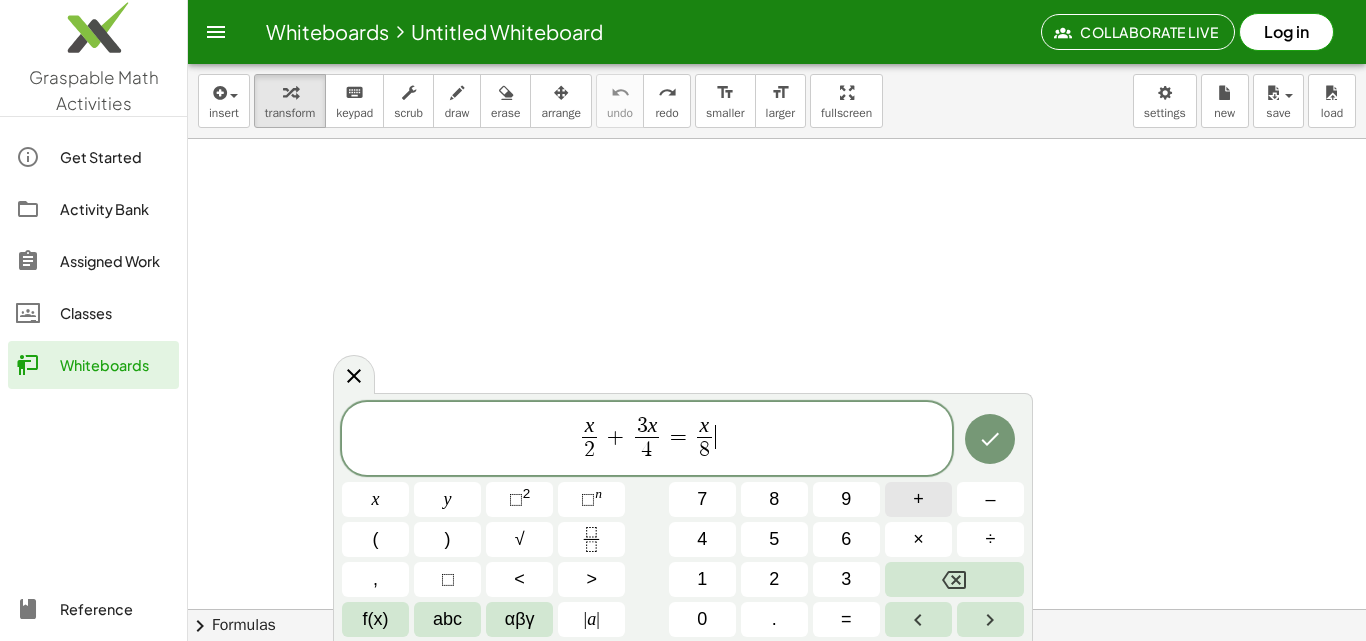 click on "+" at bounding box center [918, 499] 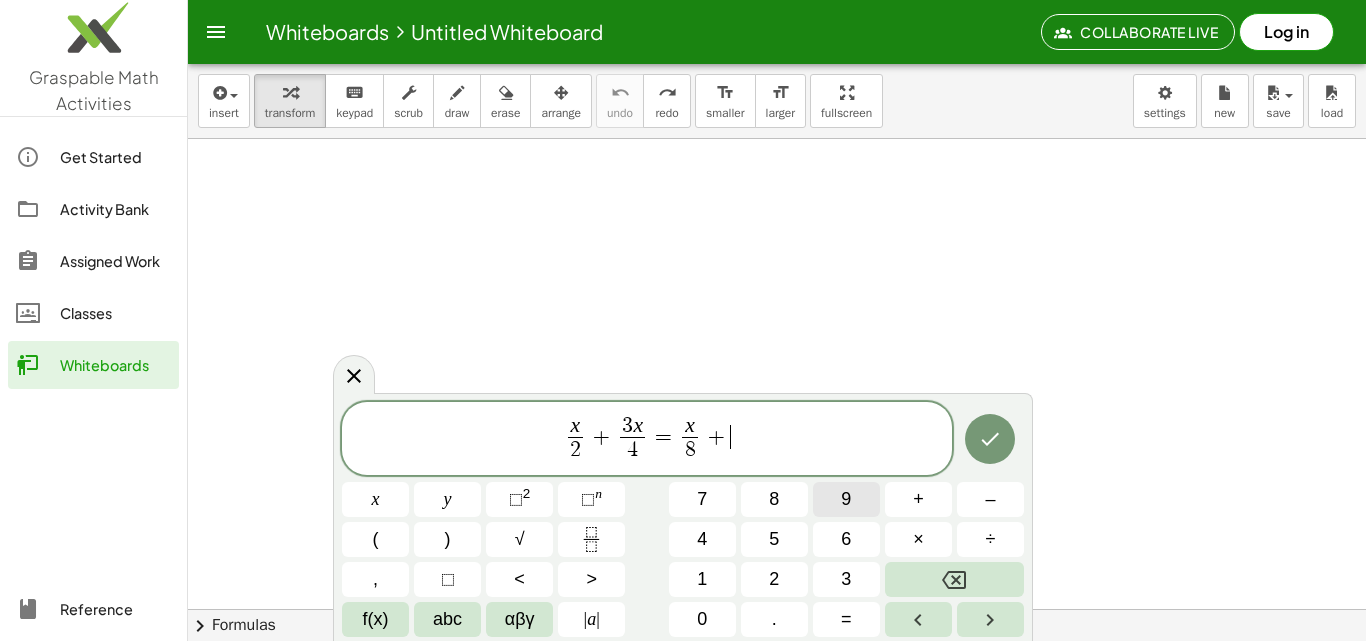 click on "9" at bounding box center (846, 499) 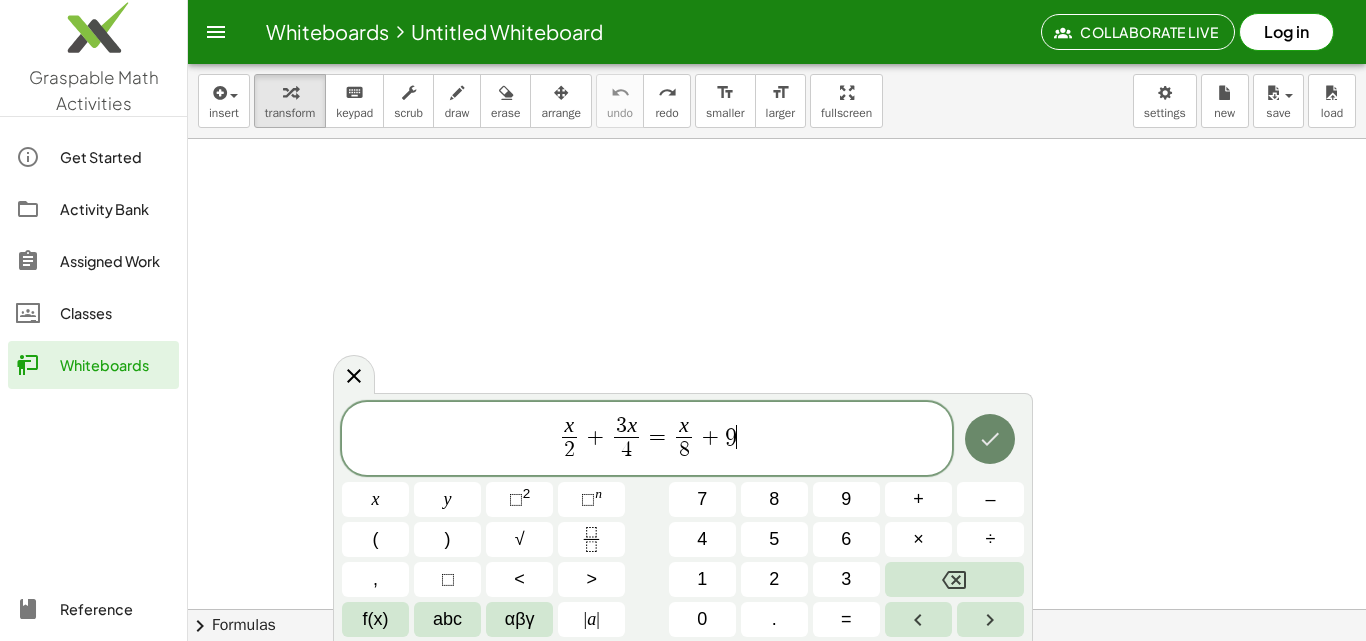 click 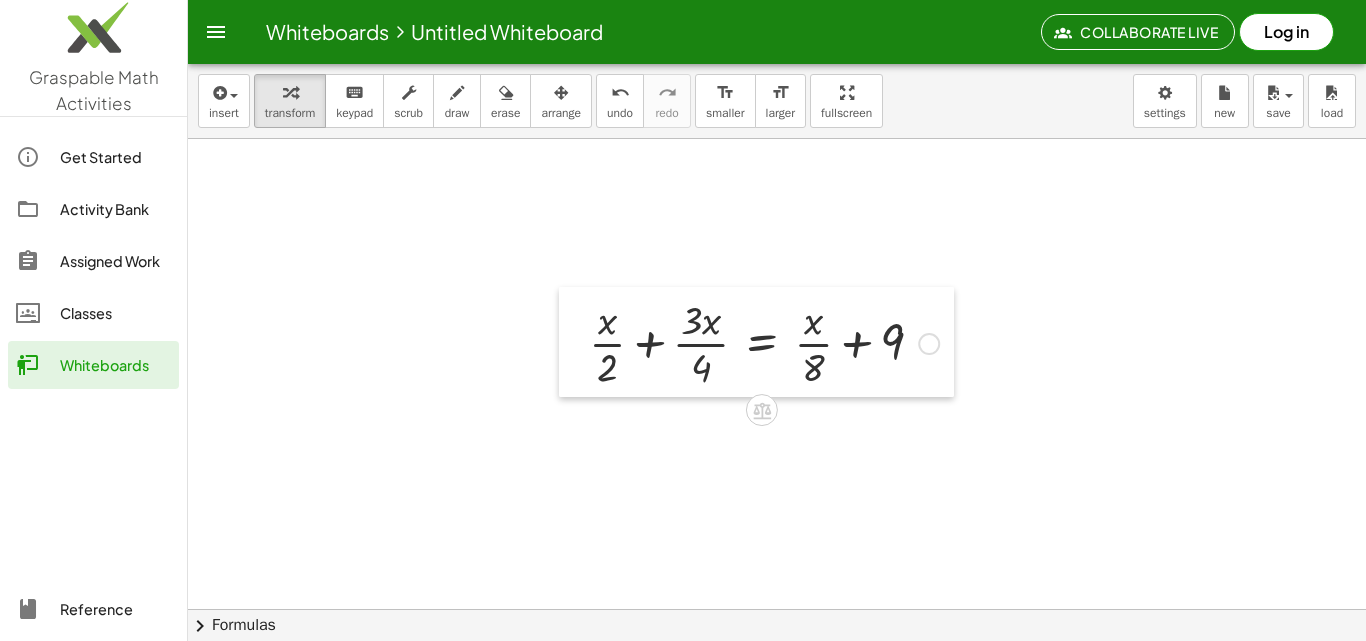 drag, startPoint x: 576, startPoint y: 402, endPoint x: 580, endPoint y: 312, distance: 90.088844 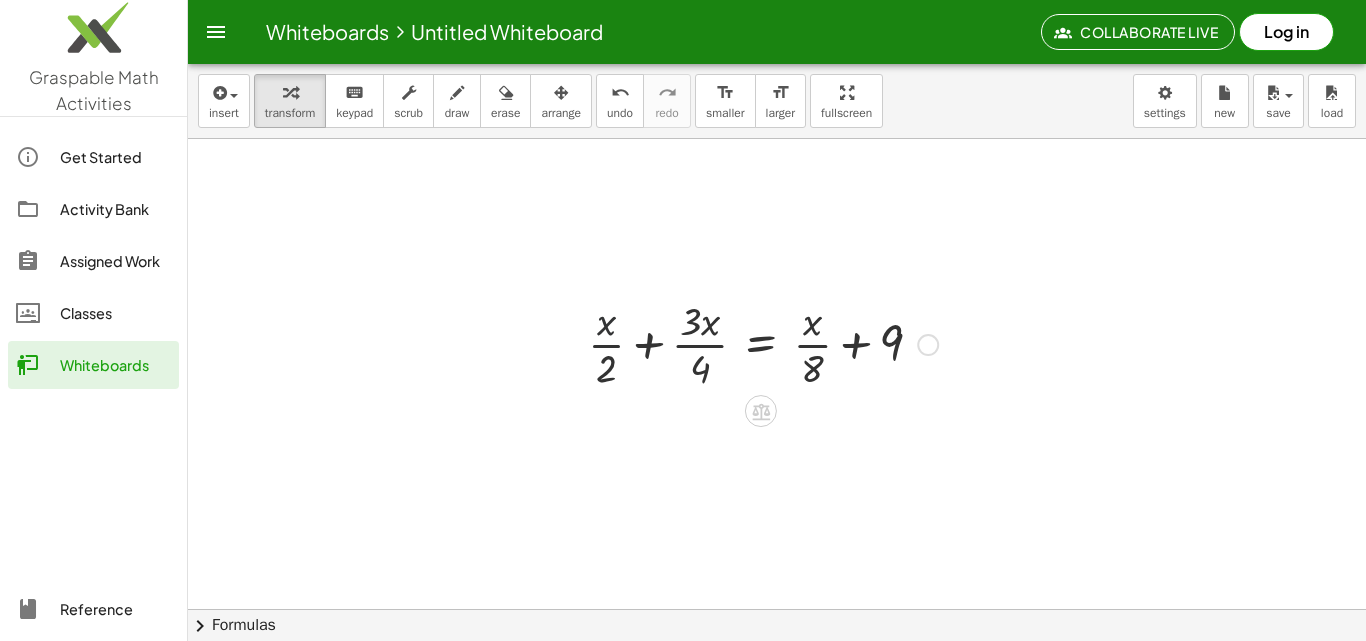 drag, startPoint x: 595, startPoint y: 306, endPoint x: 604, endPoint y: 327, distance: 22.847319 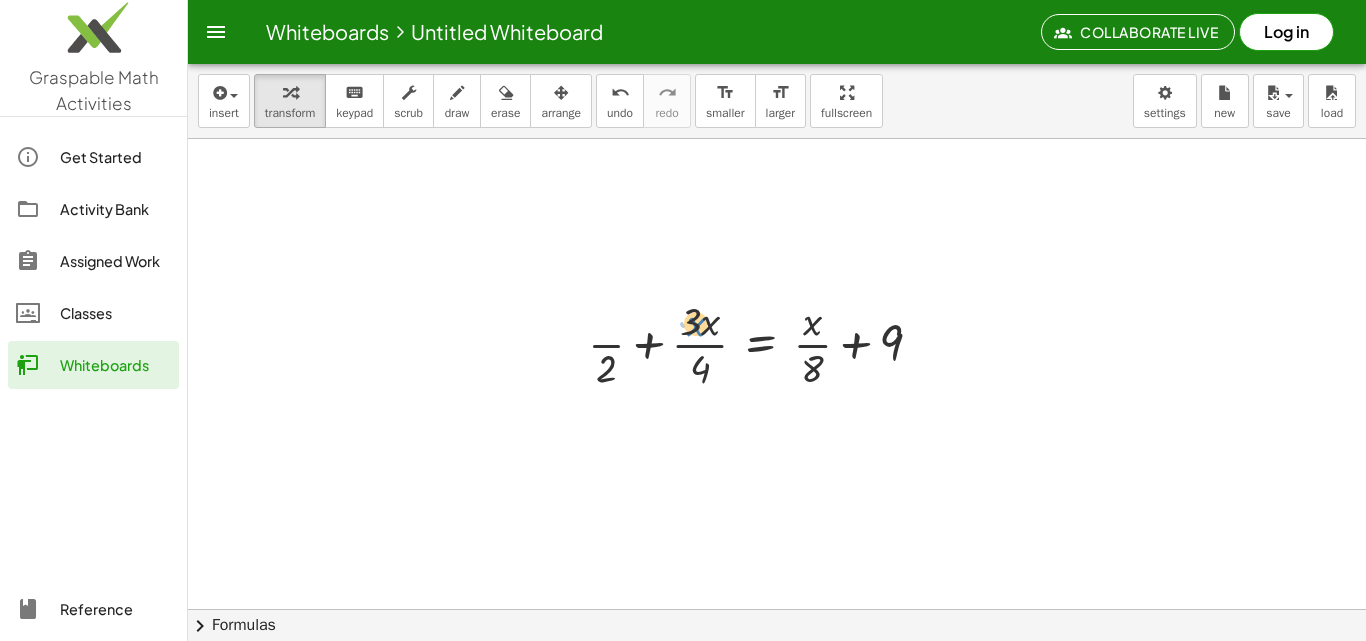 drag, startPoint x: 609, startPoint y: 328, endPoint x: 697, endPoint y: 330, distance: 88.02273 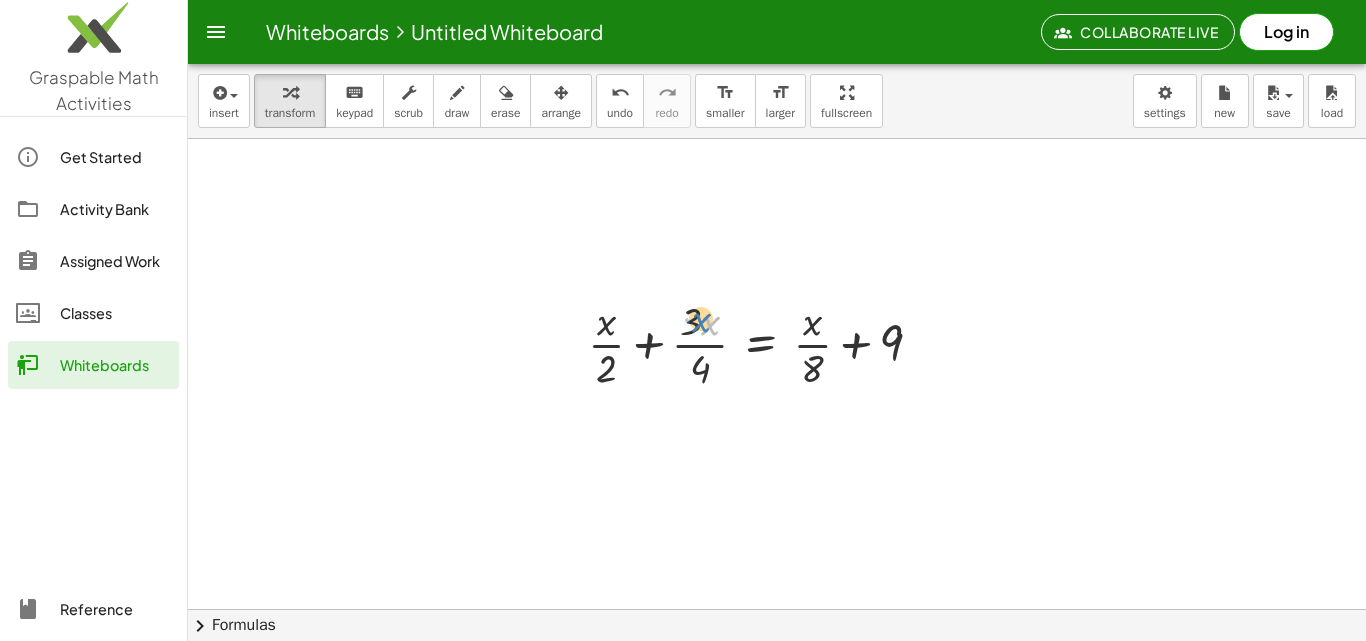 click at bounding box center [763, 343] 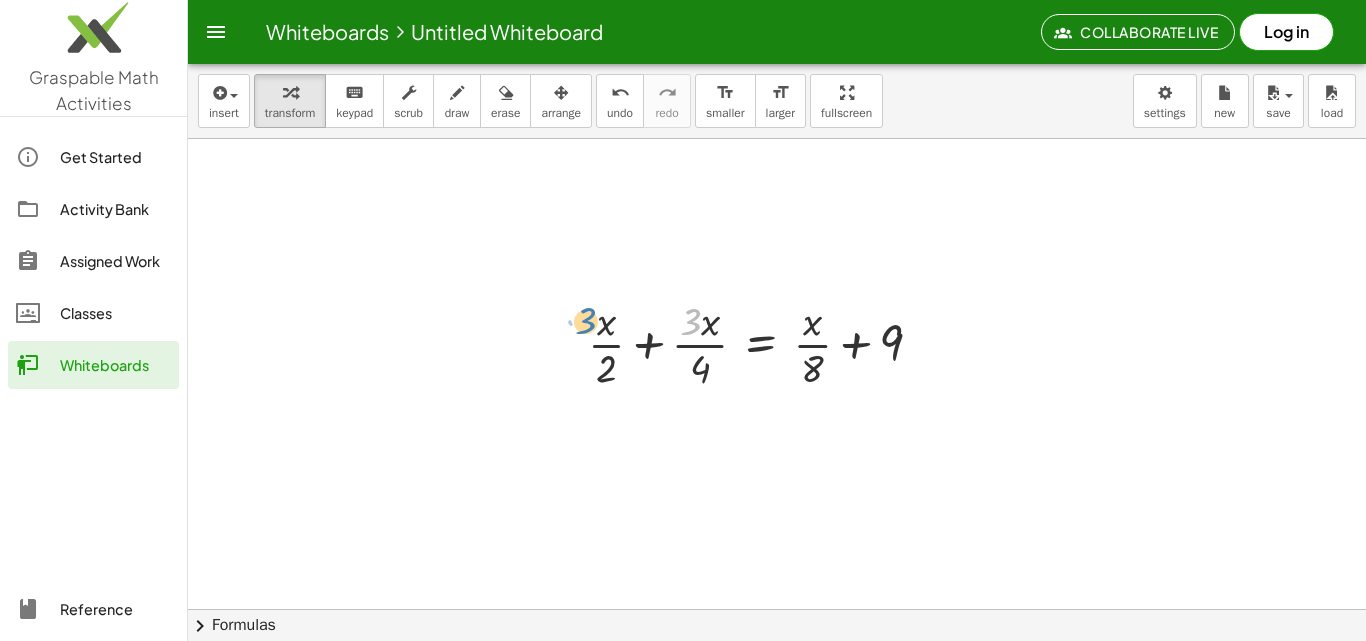 drag, startPoint x: 682, startPoint y: 318, endPoint x: 577, endPoint y: 317, distance: 105.00476 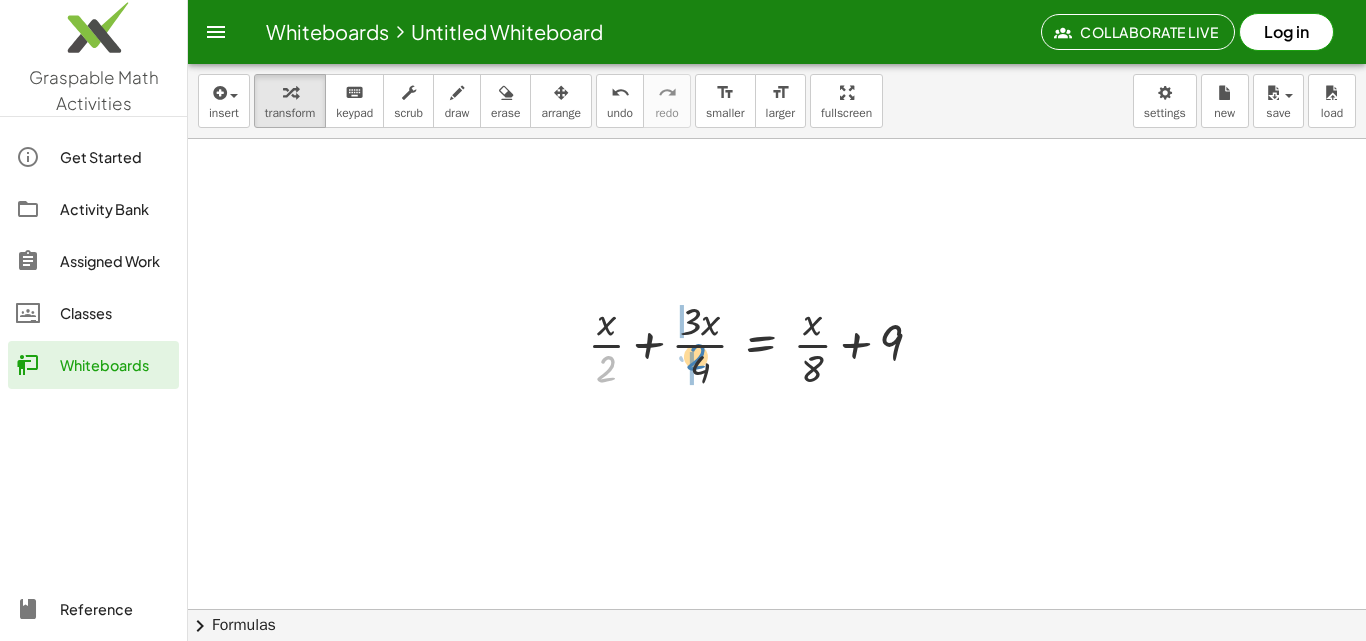 drag, startPoint x: 590, startPoint y: 368, endPoint x: 680, endPoint y: 356, distance: 90.79648 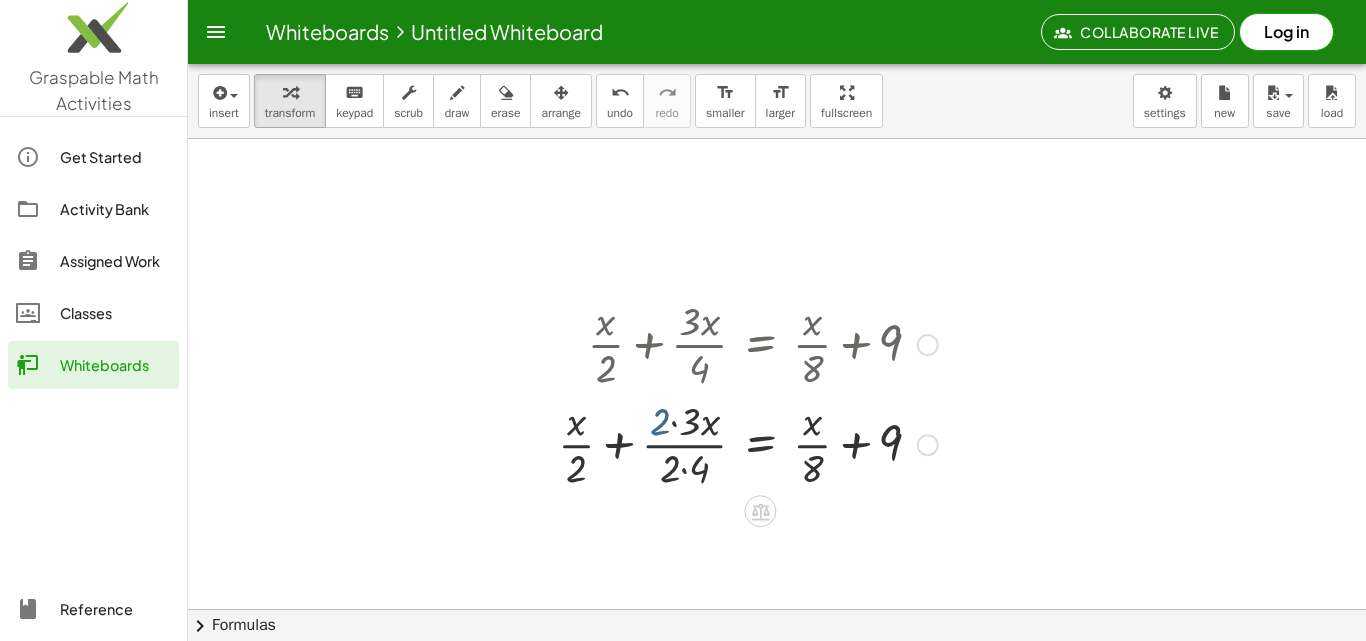 drag, startPoint x: 663, startPoint y: 415, endPoint x: 673, endPoint y: 416, distance: 10.049875 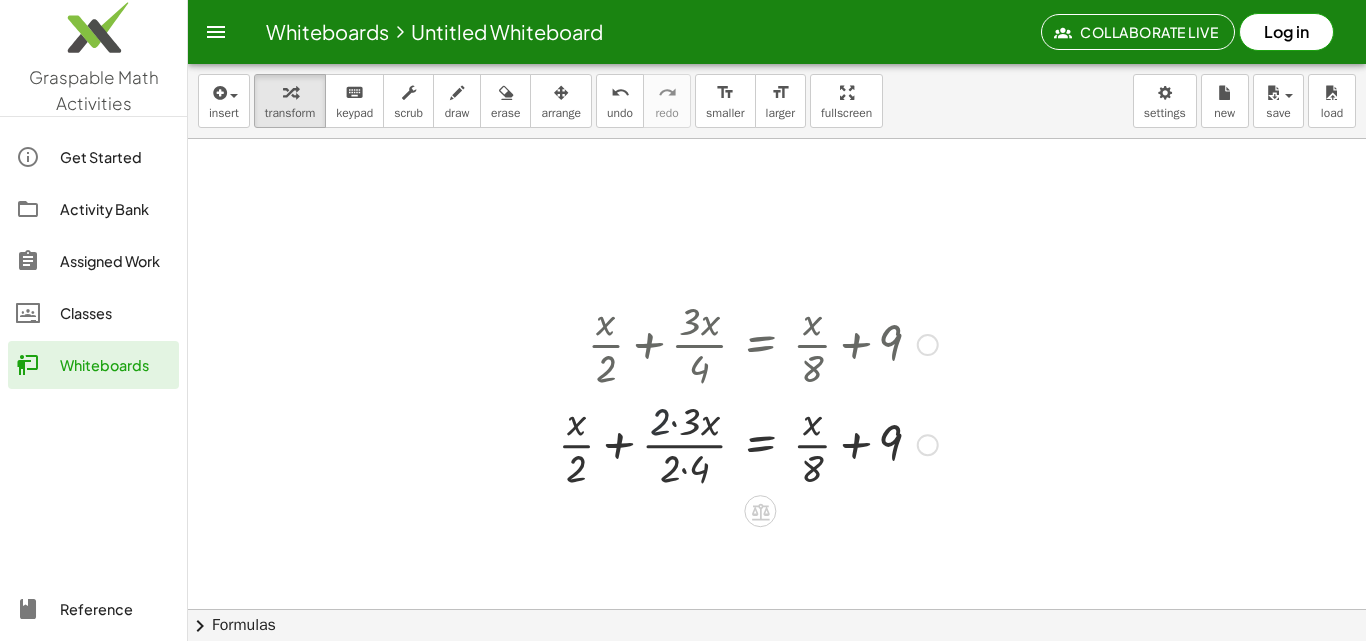 click at bounding box center (748, 443) 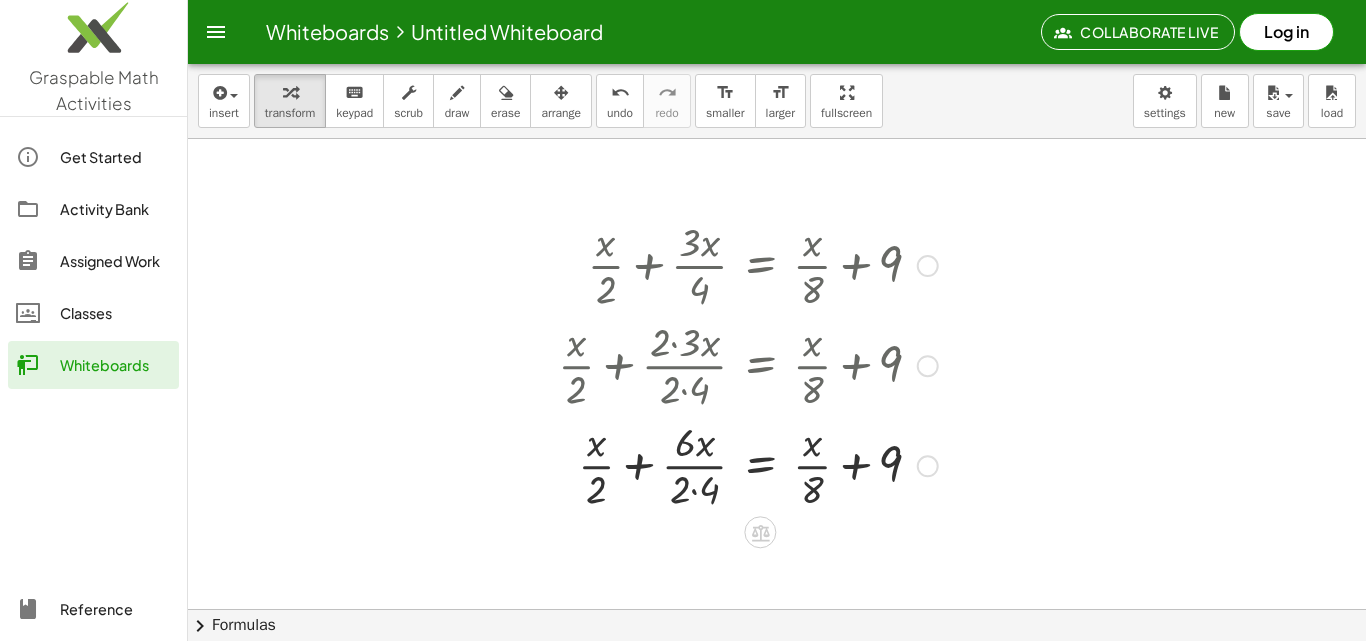 scroll, scrollTop: 300, scrollLeft: 0, axis: vertical 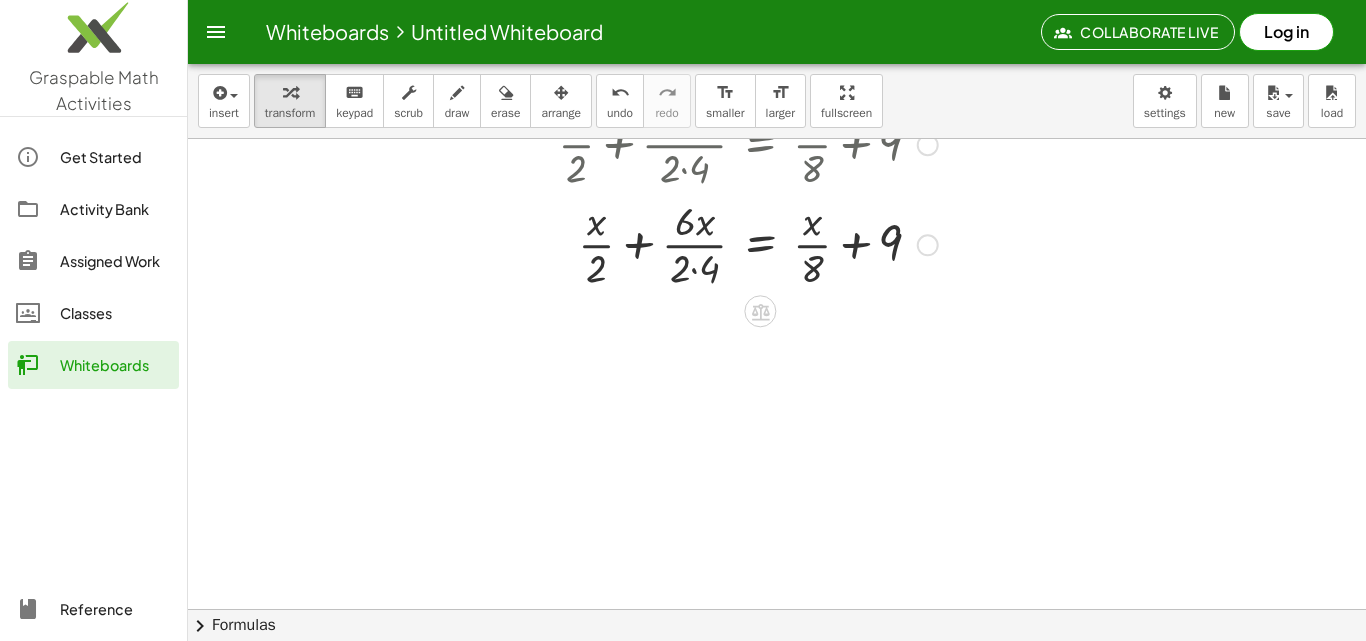 click at bounding box center (748, 243) 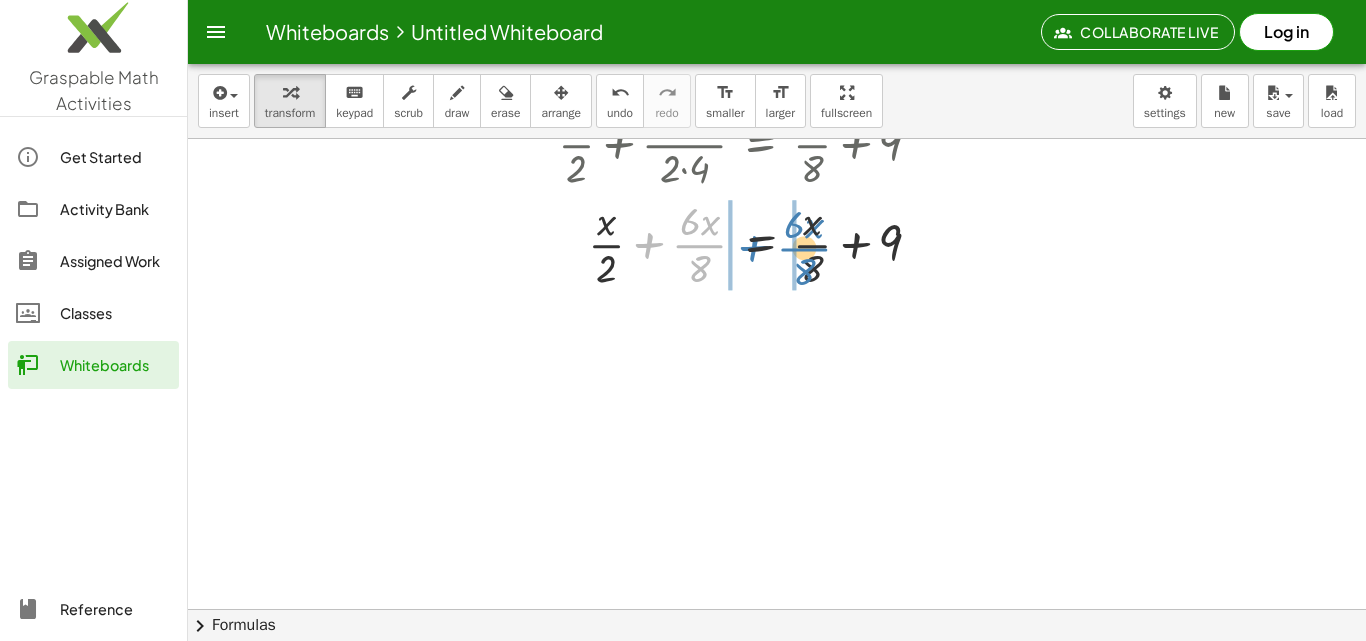drag, startPoint x: 700, startPoint y: 246, endPoint x: 808, endPoint y: 252, distance: 108.16654 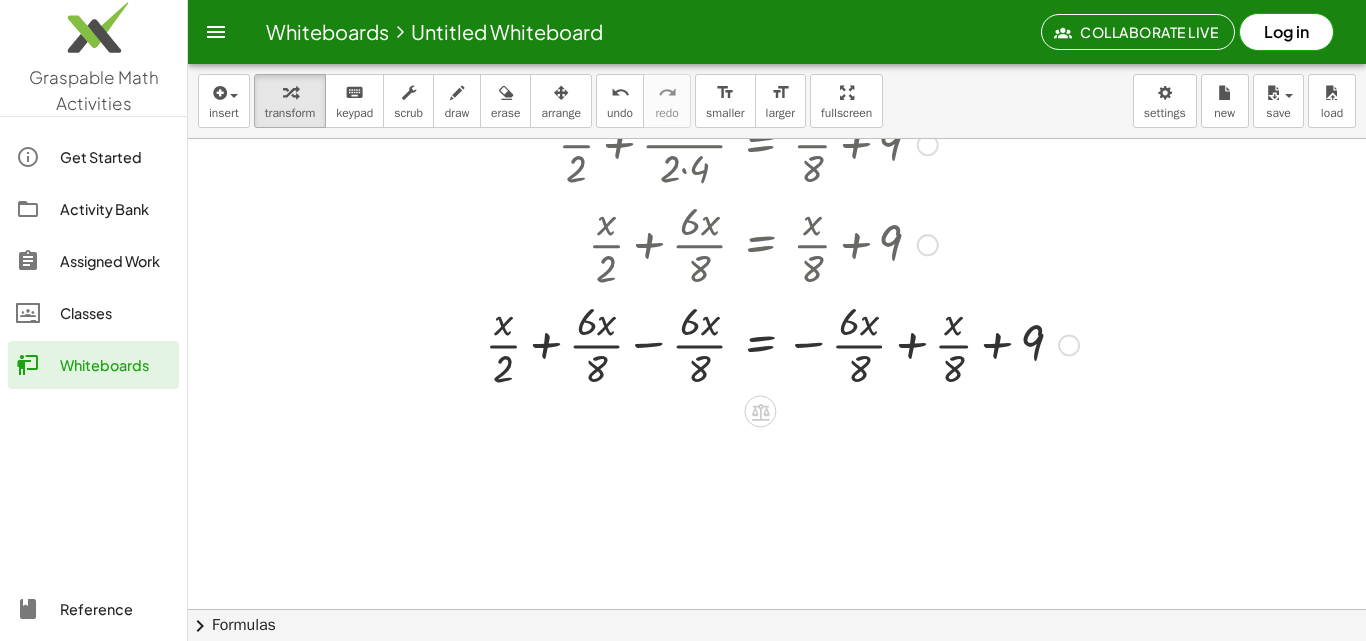 click at bounding box center [782, 343] 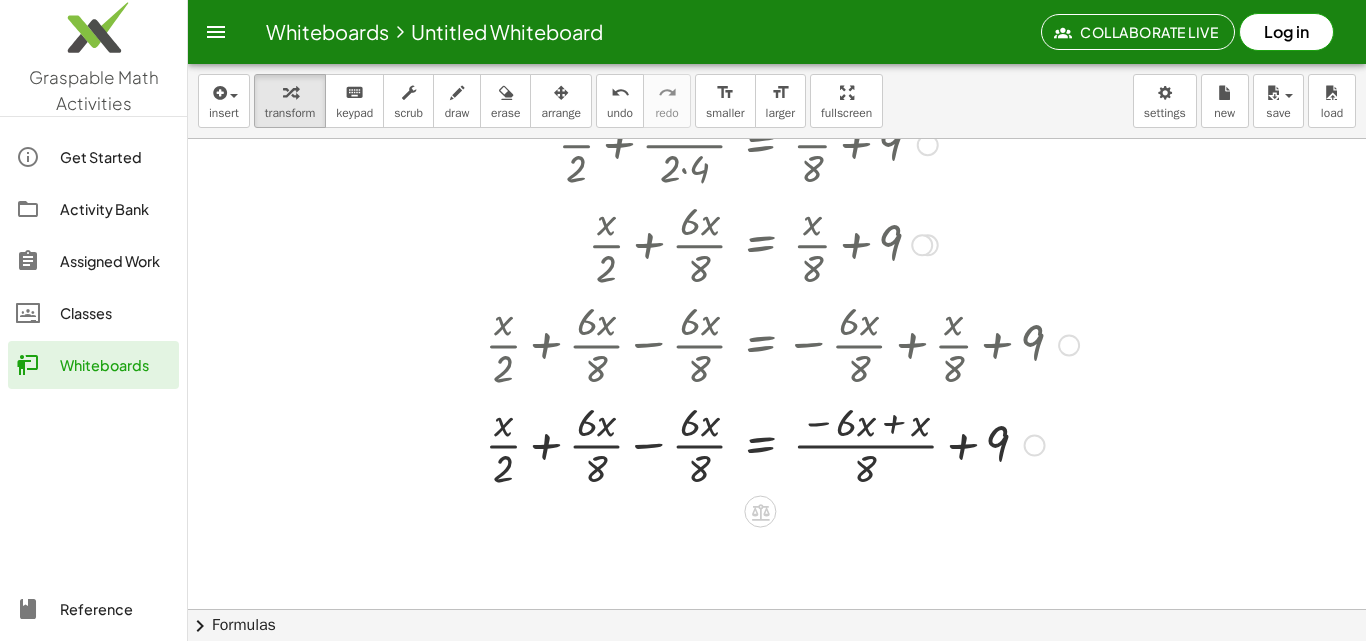 click at bounding box center [782, 444] 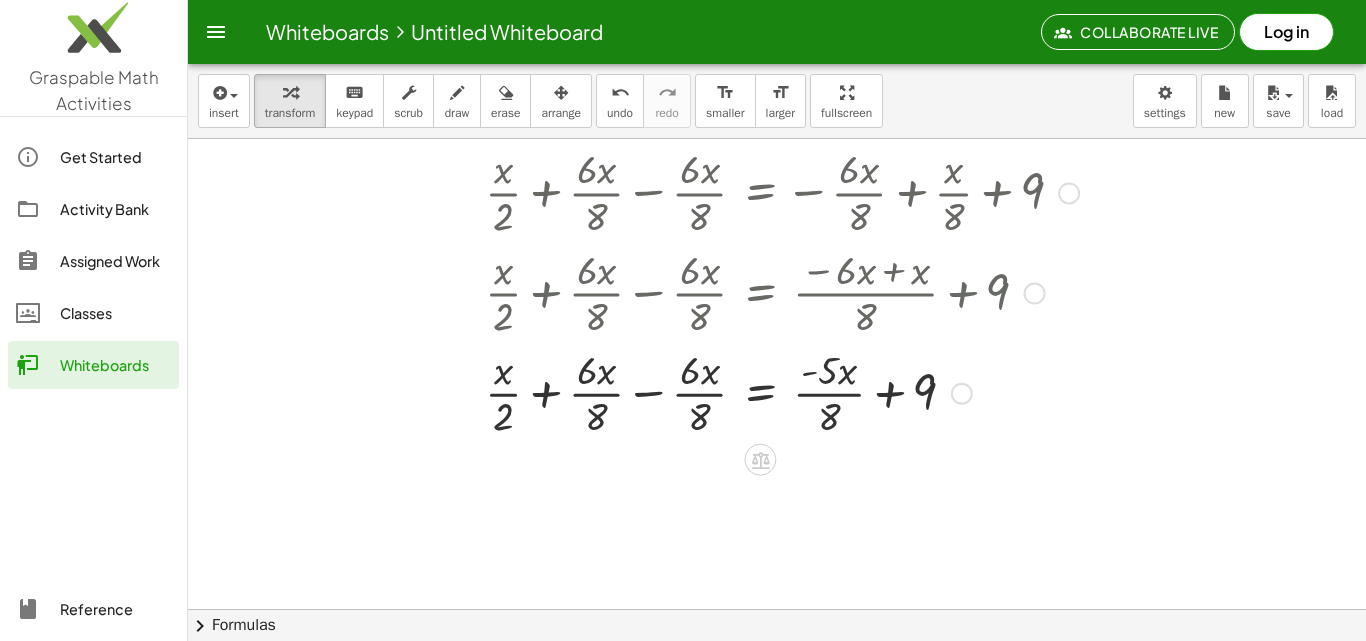 scroll, scrollTop: 455, scrollLeft: 0, axis: vertical 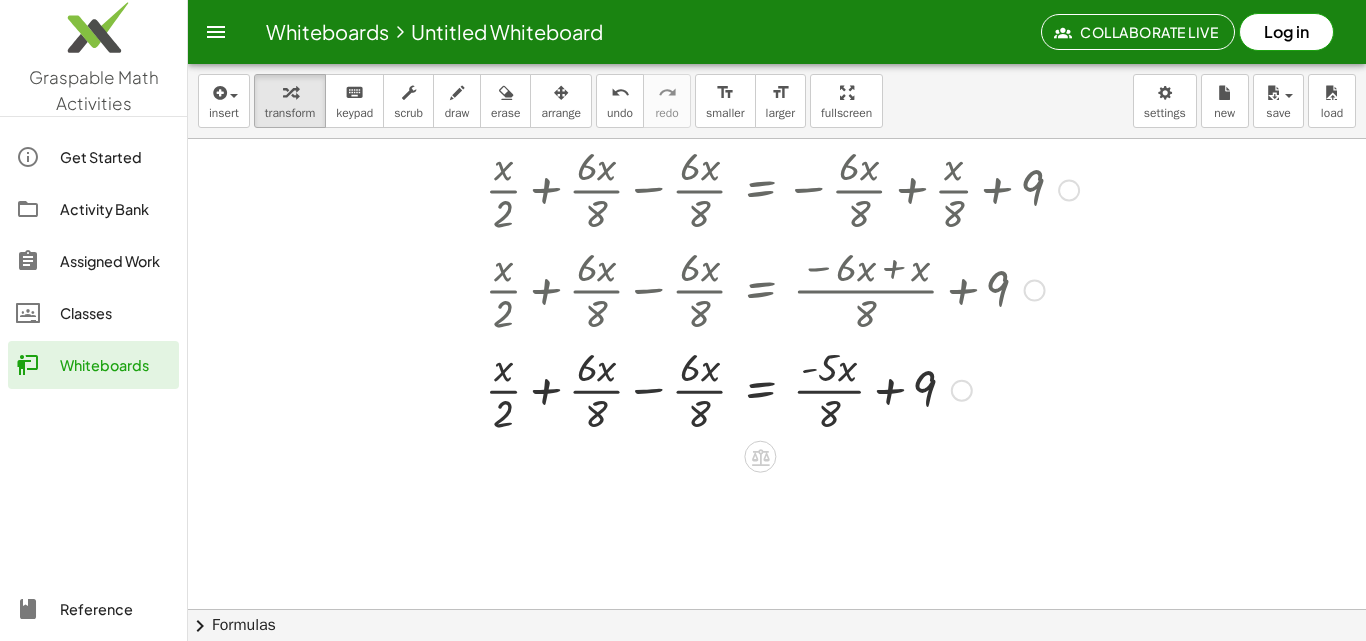 click at bounding box center (782, 389) 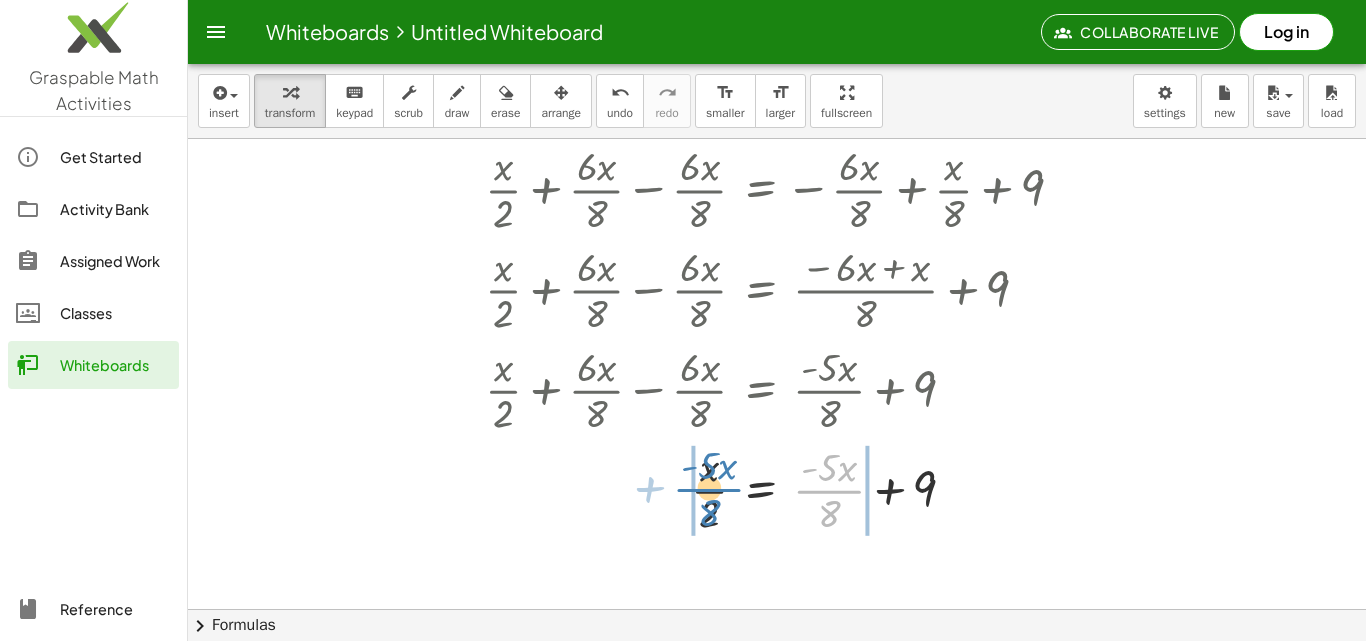 drag, startPoint x: 826, startPoint y: 482, endPoint x: 708, endPoint y: 475, distance: 118.20744 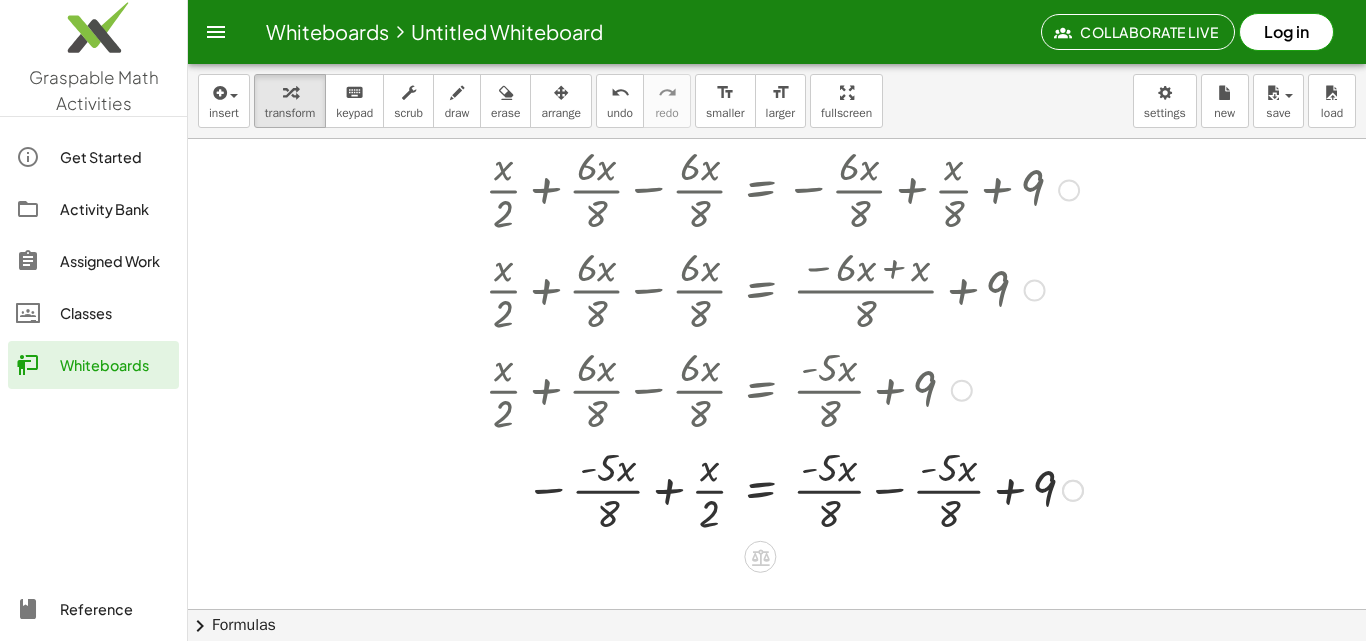 click at bounding box center (784, 489) 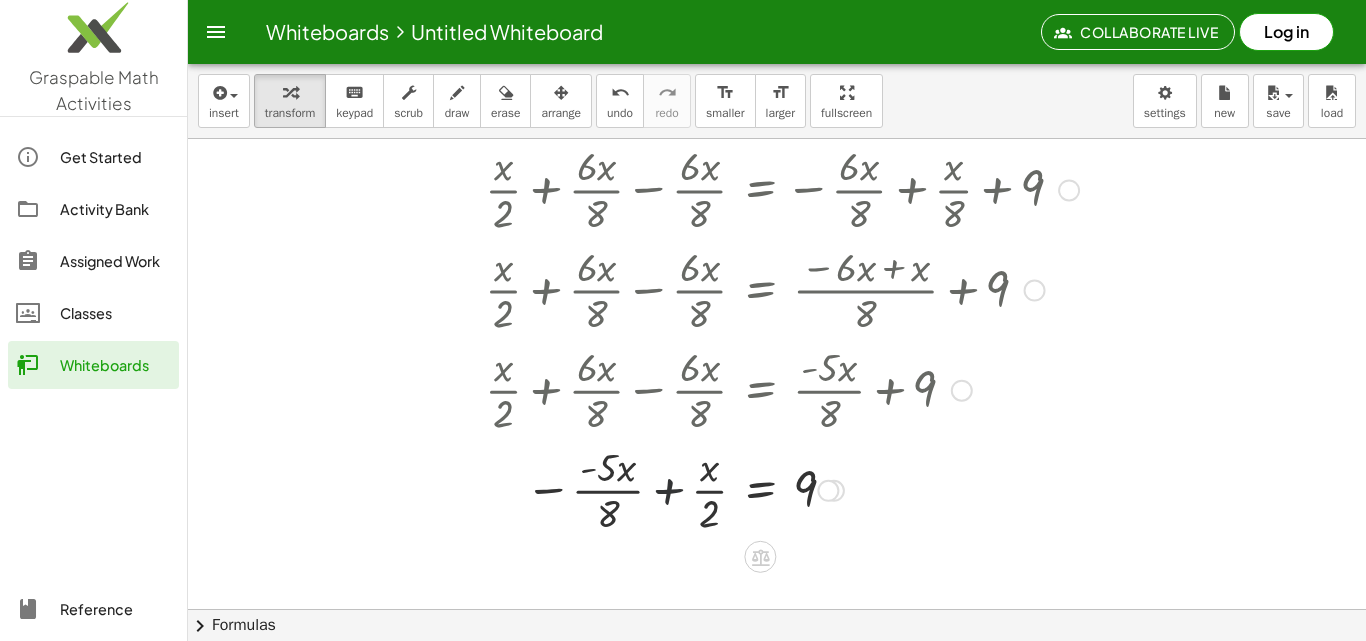 click at bounding box center [782, 489] 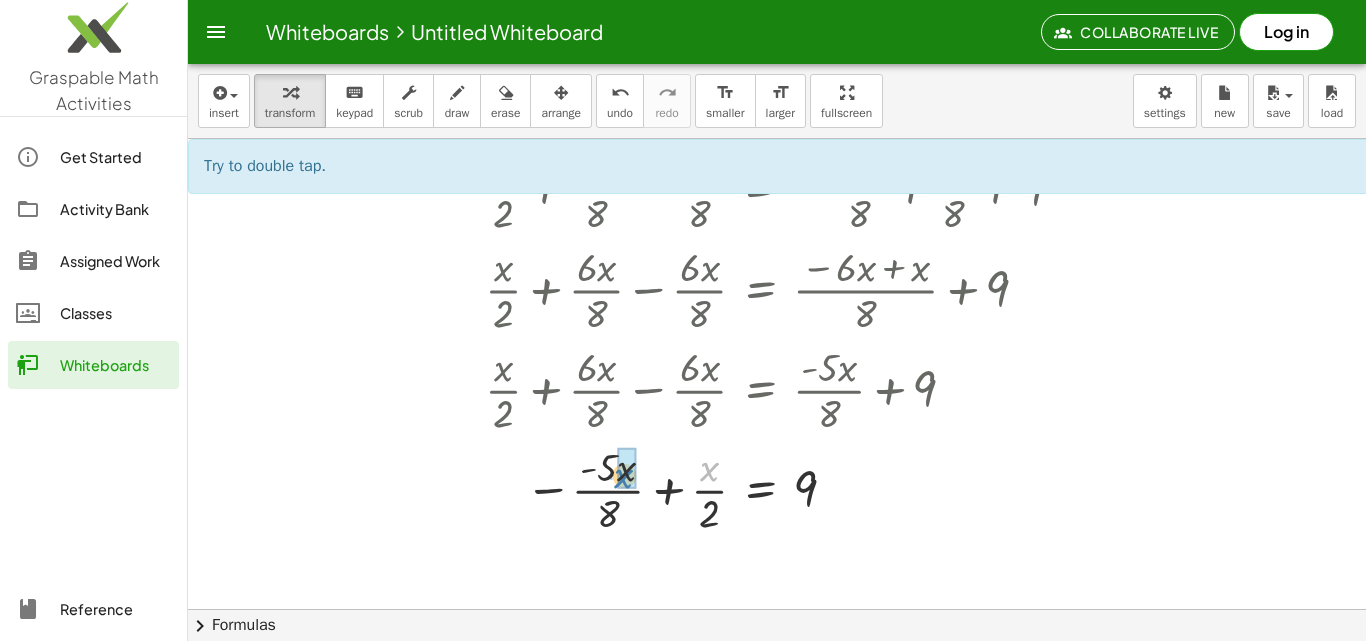 drag, startPoint x: 714, startPoint y: 467, endPoint x: 627, endPoint y: 473, distance: 87.20665 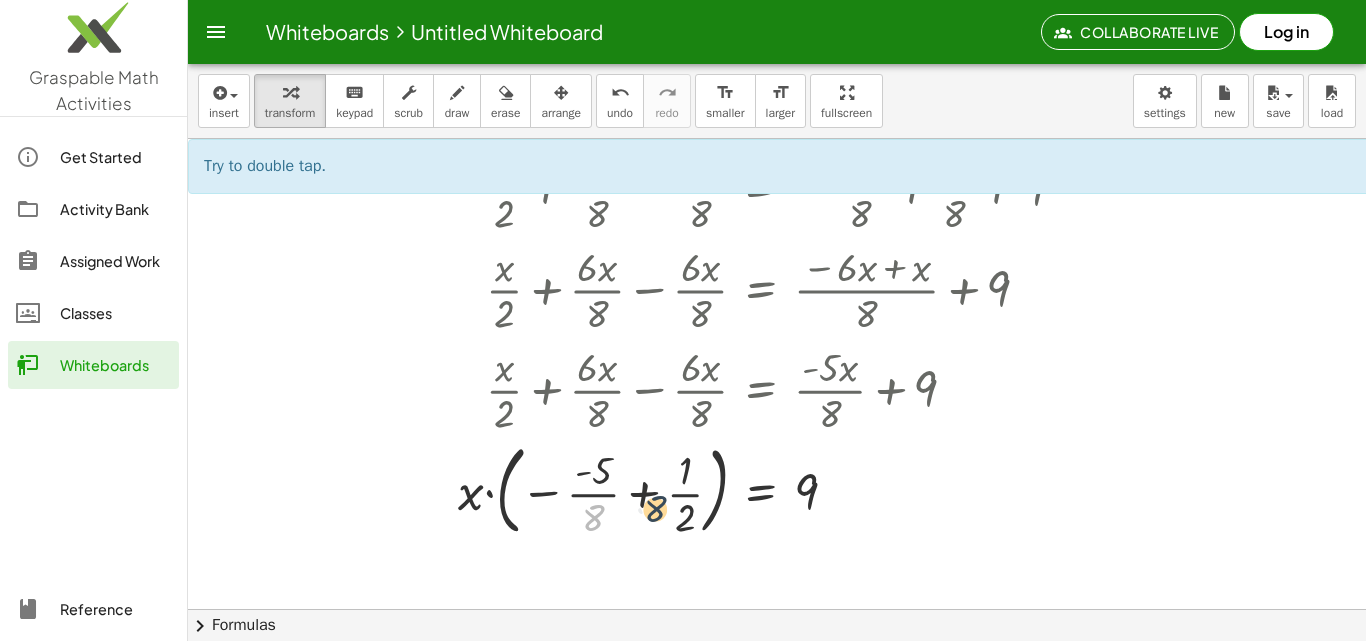 drag, startPoint x: 589, startPoint y: 523, endPoint x: 652, endPoint y: 514, distance: 63.63961 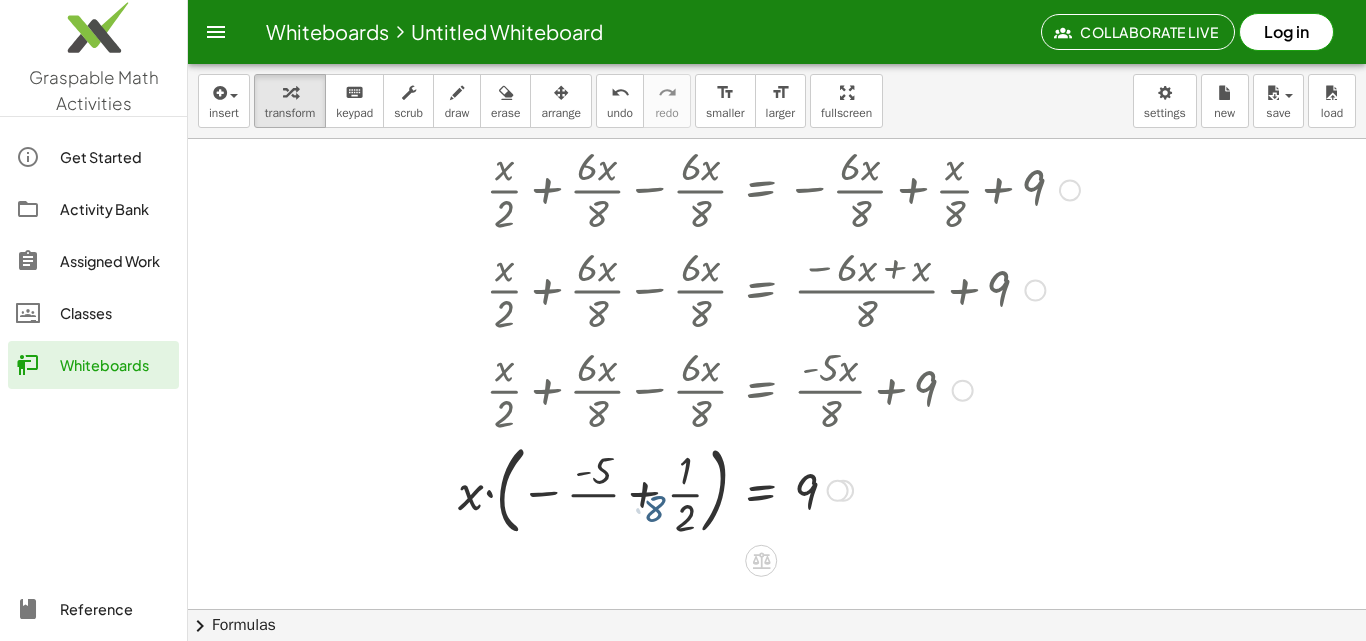drag, startPoint x: 666, startPoint y: 516, endPoint x: 681, endPoint y: 519, distance: 15.297058 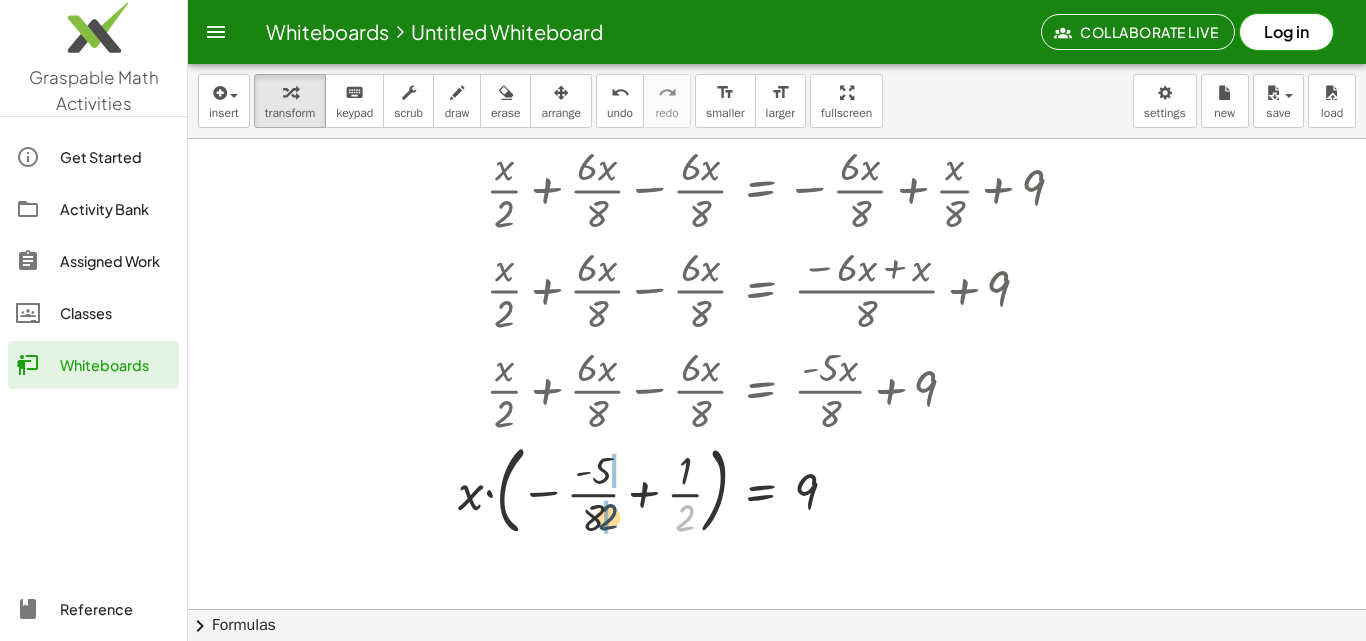 drag, startPoint x: 680, startPoint y: 520, endPoint x: 596, endPoint y: 519, distance: 84.00595 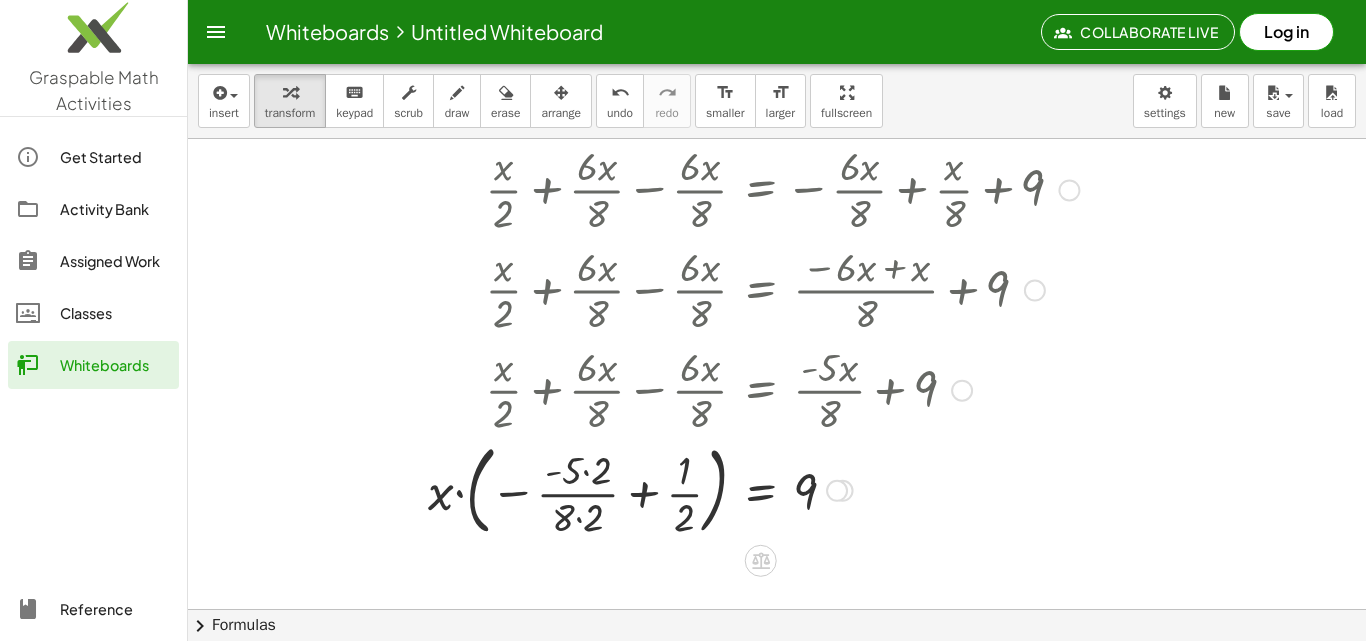 click at bounding box center (753, 489) 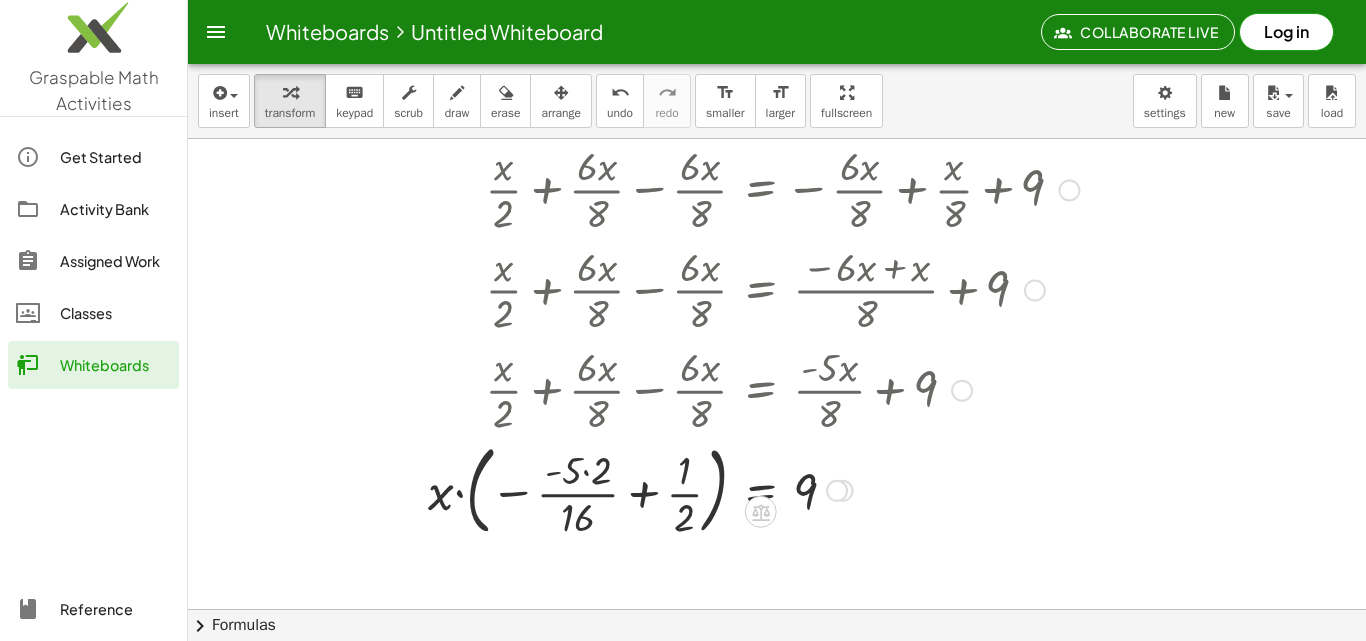 click at bounding box center (753, 489) 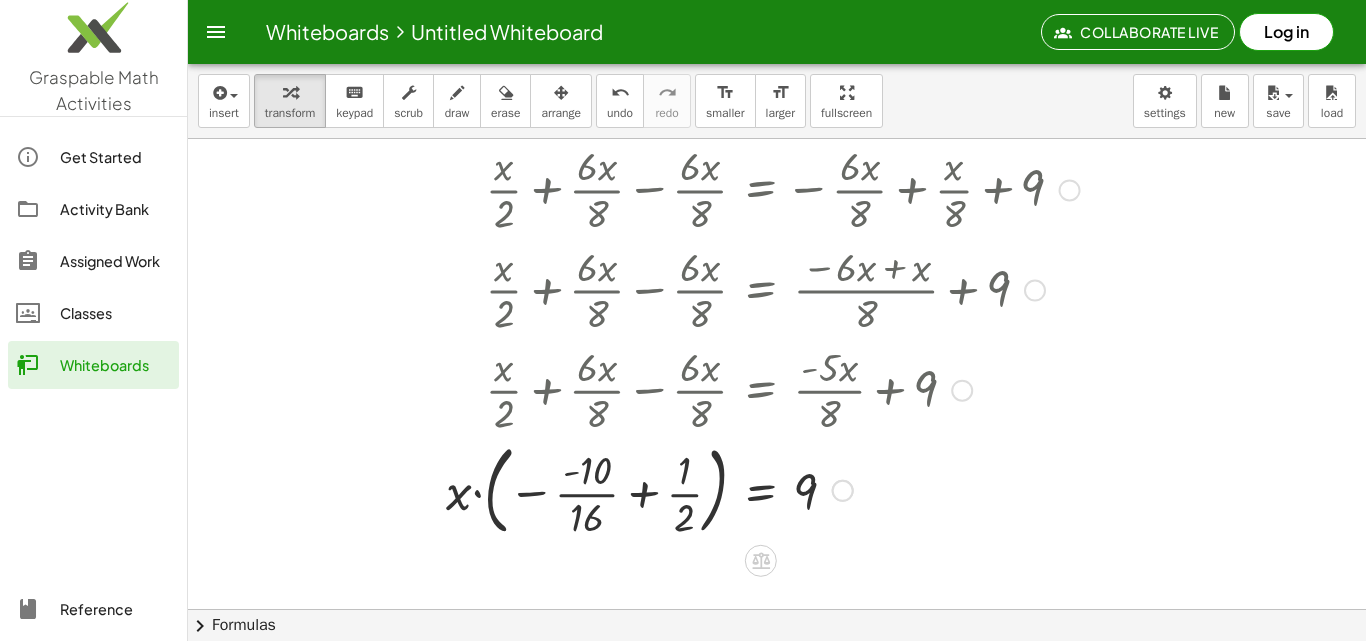 click at bounding box center [763, 489] 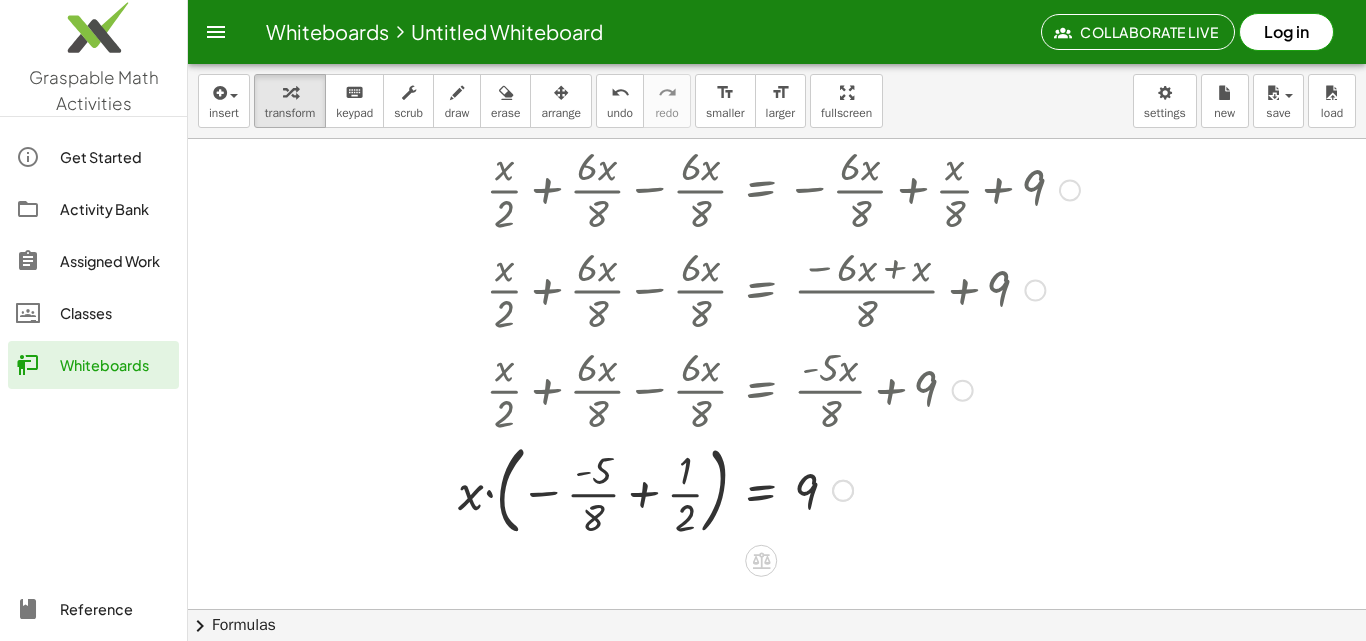 click at bounding box center [769, 489] 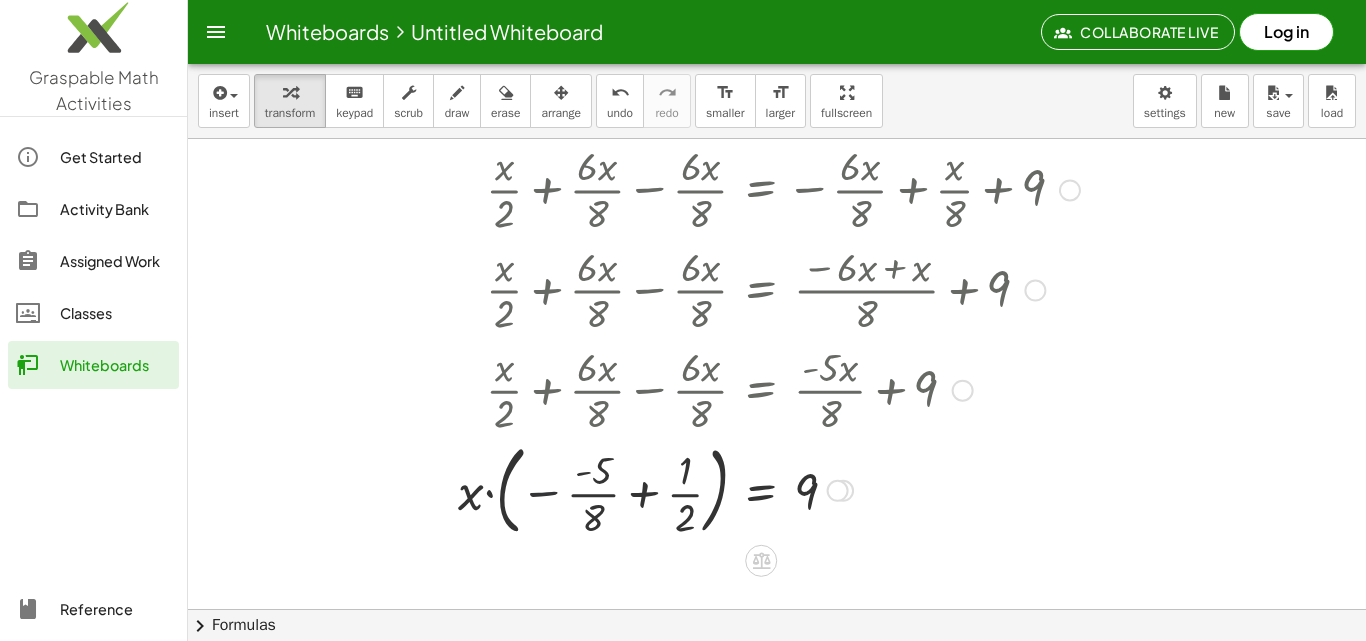 click at bounding box center [769, 489] 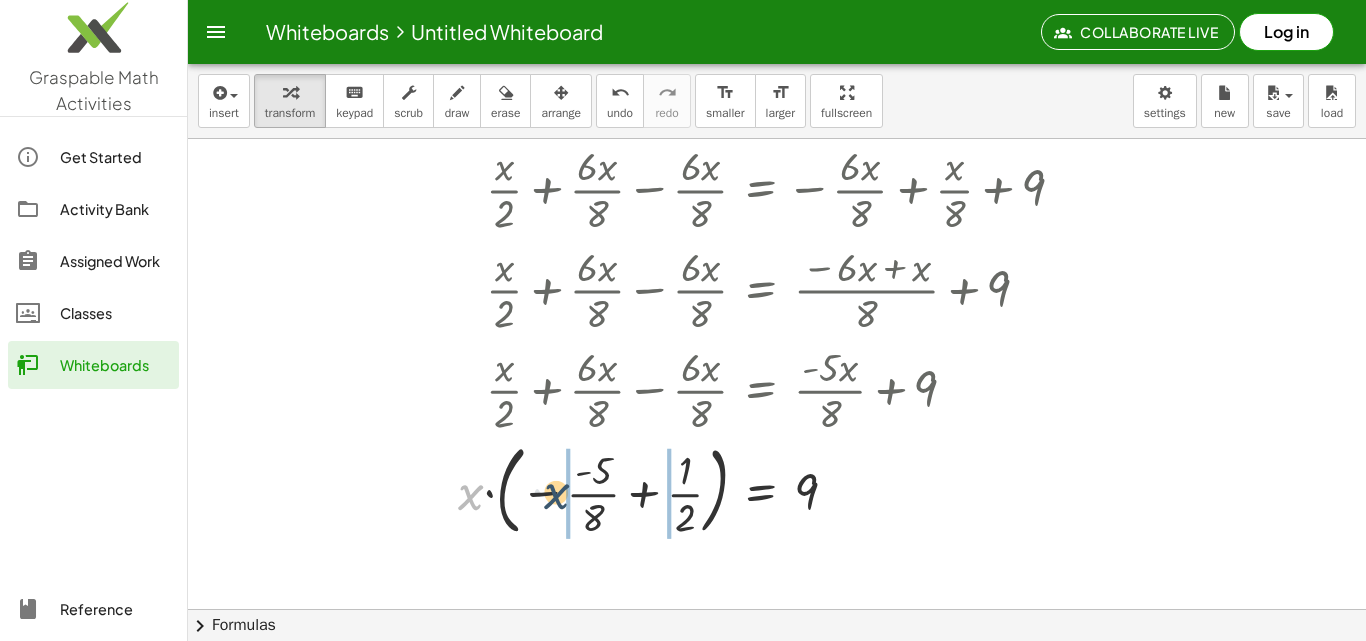 drag, startPoint x: 463, startPoint y: 494, endPoint x: 553, endPoint y: 493, distance: 90.005554 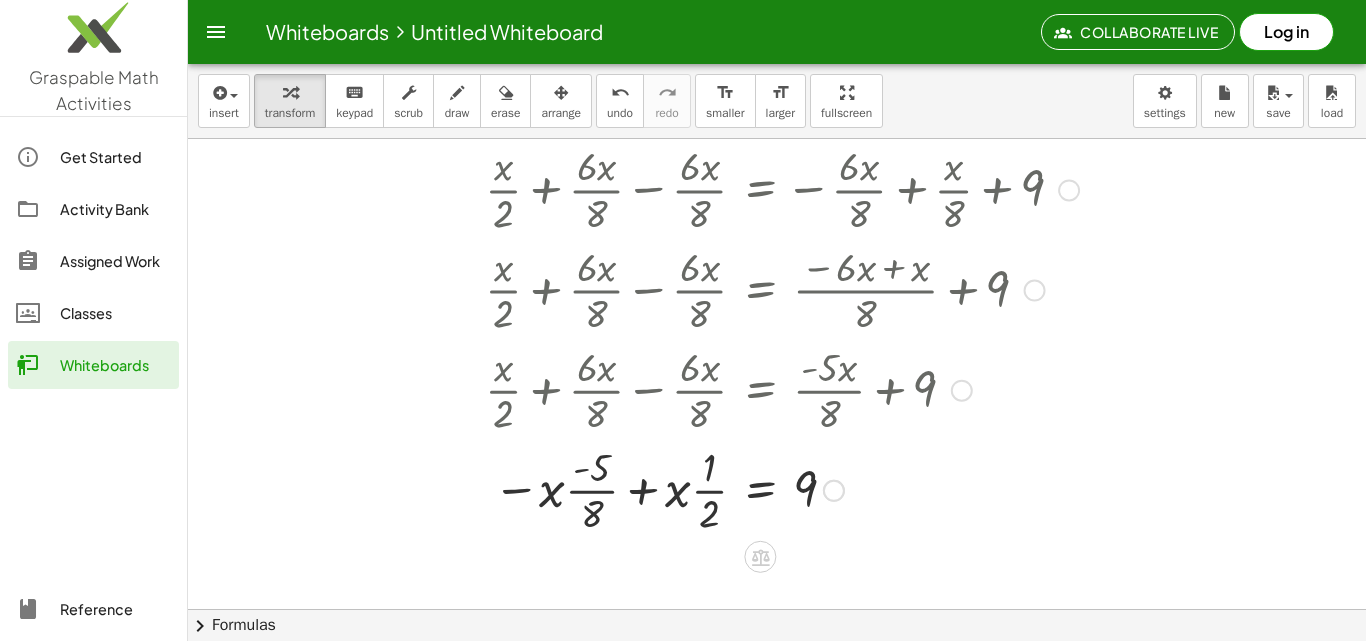click at bounding box center [782, 489] 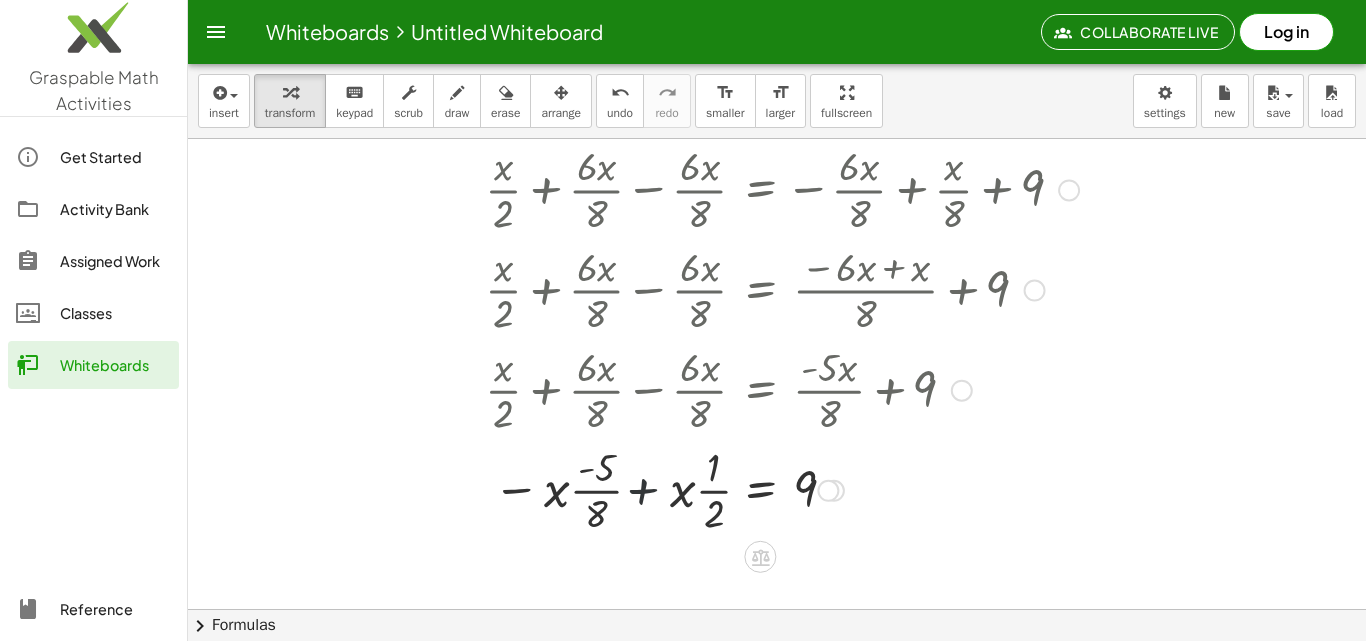 click at bounding box center [782, 489] 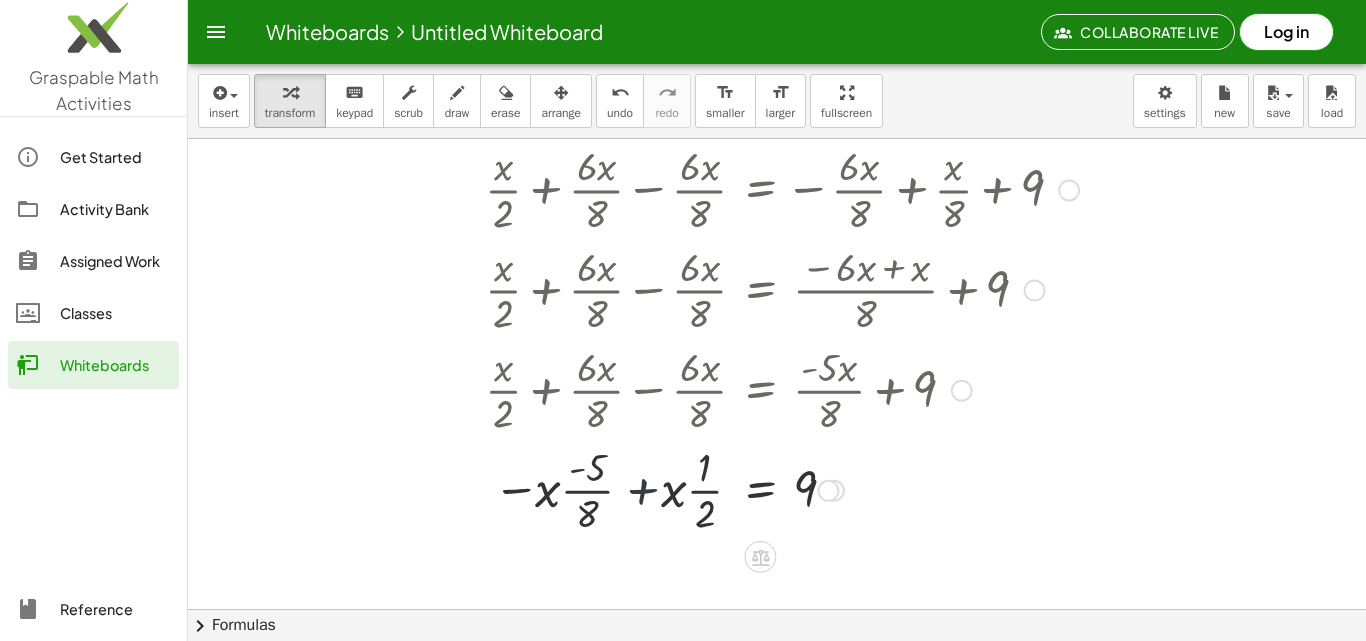 click at bounding box center [782, 489] 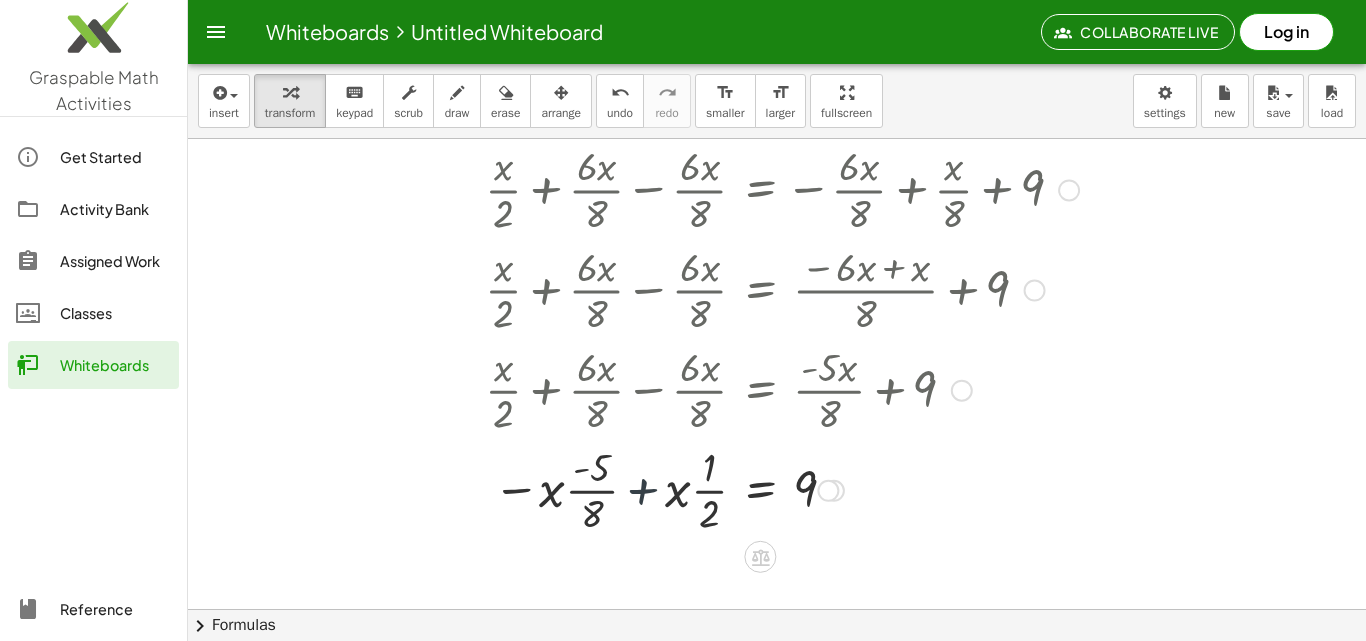 click at bounding box center [782, 489] 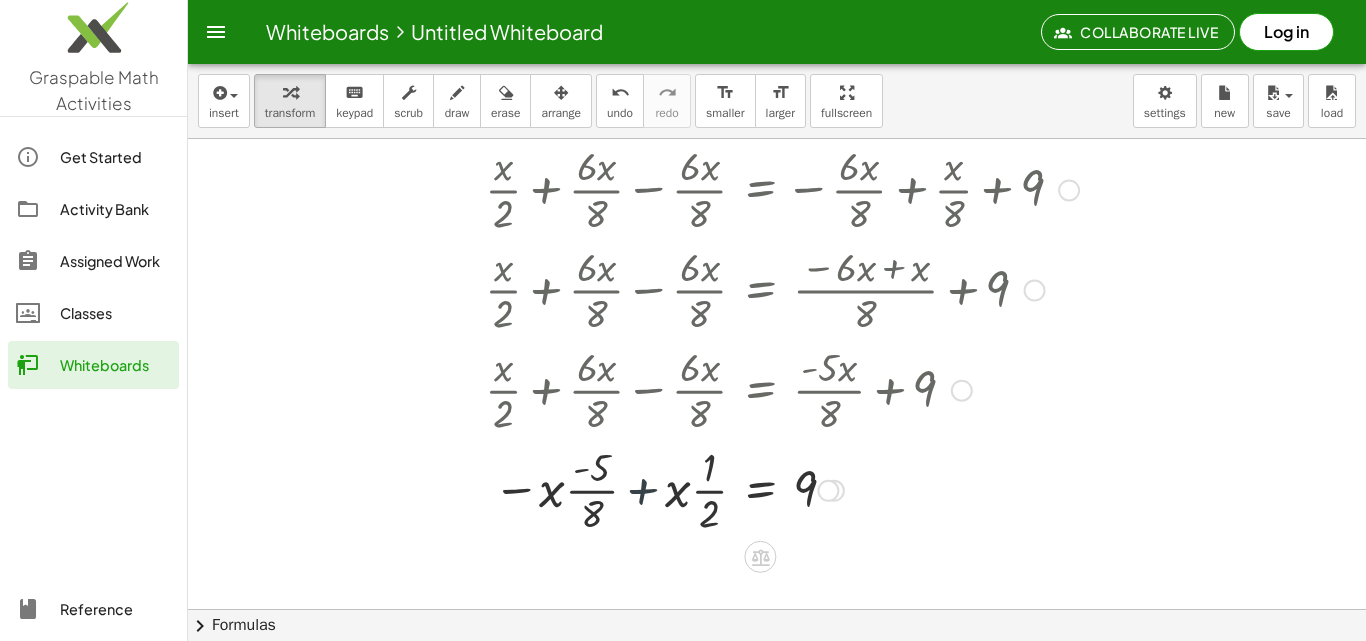 click at bounding box center (782, 489) 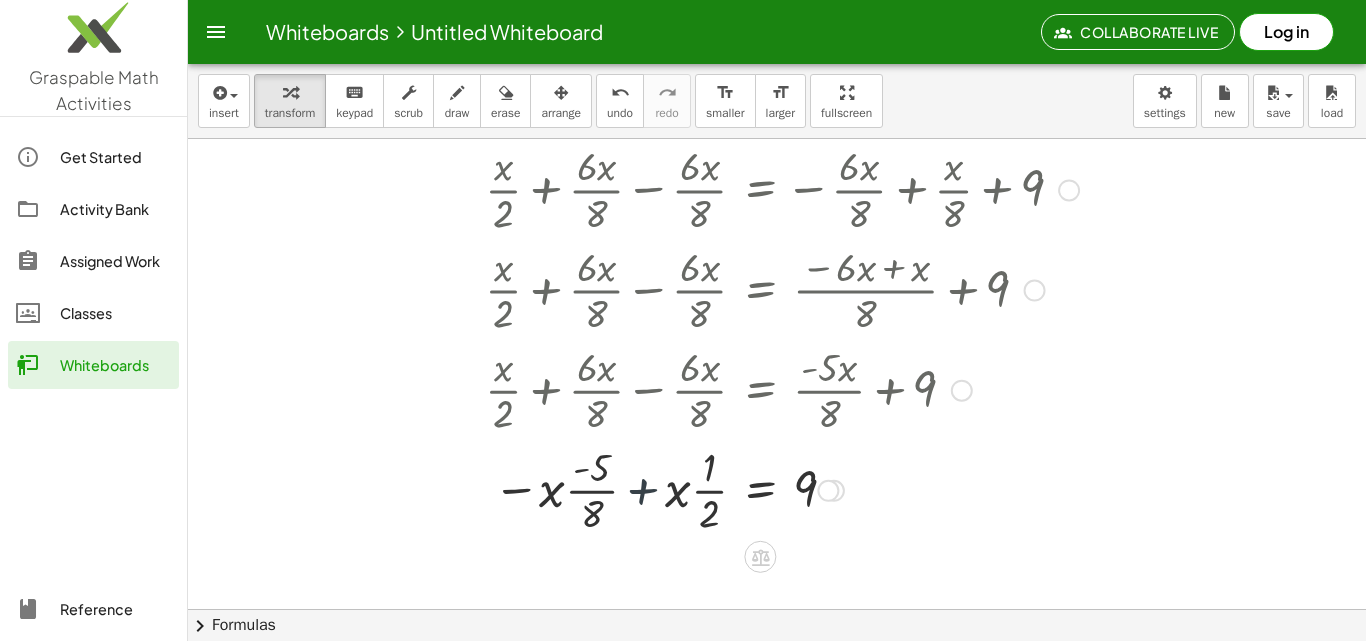 click at bounding box center (782, 489) 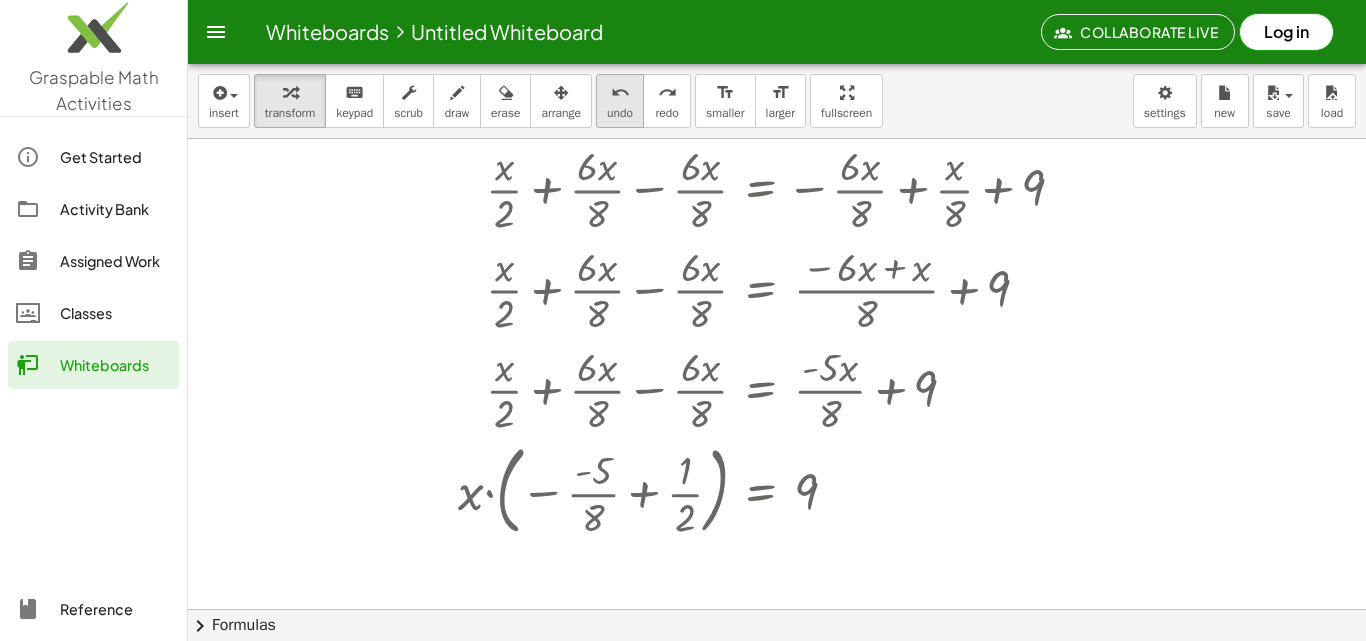 click on "undo undo" at bounding box center [620, 101] 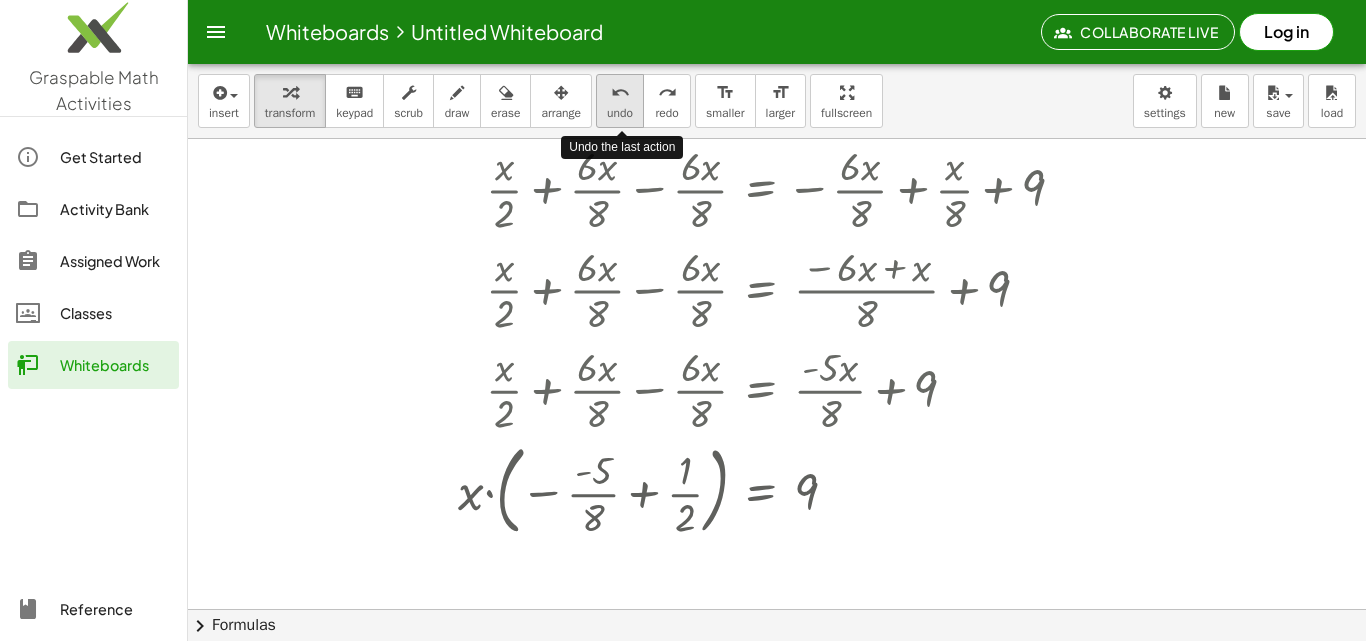 click on "undo undo" at bounding box center [620, 101] 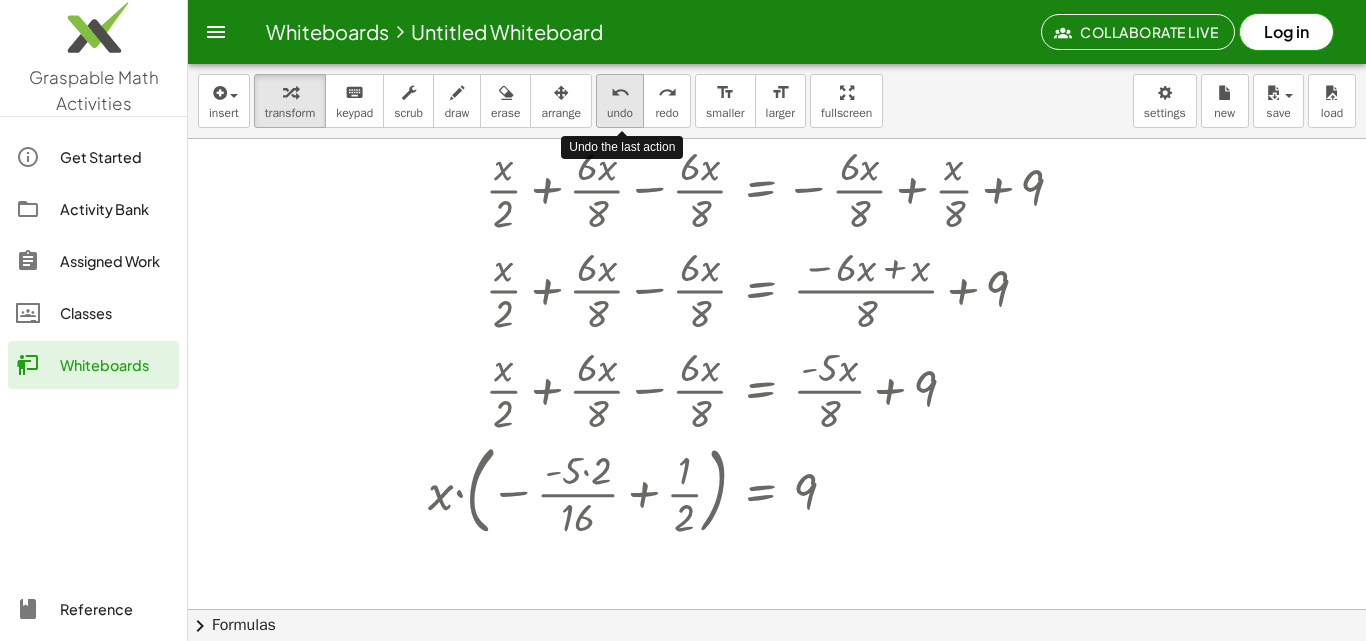 click on "undo undo" at bounding box center (620, 101) 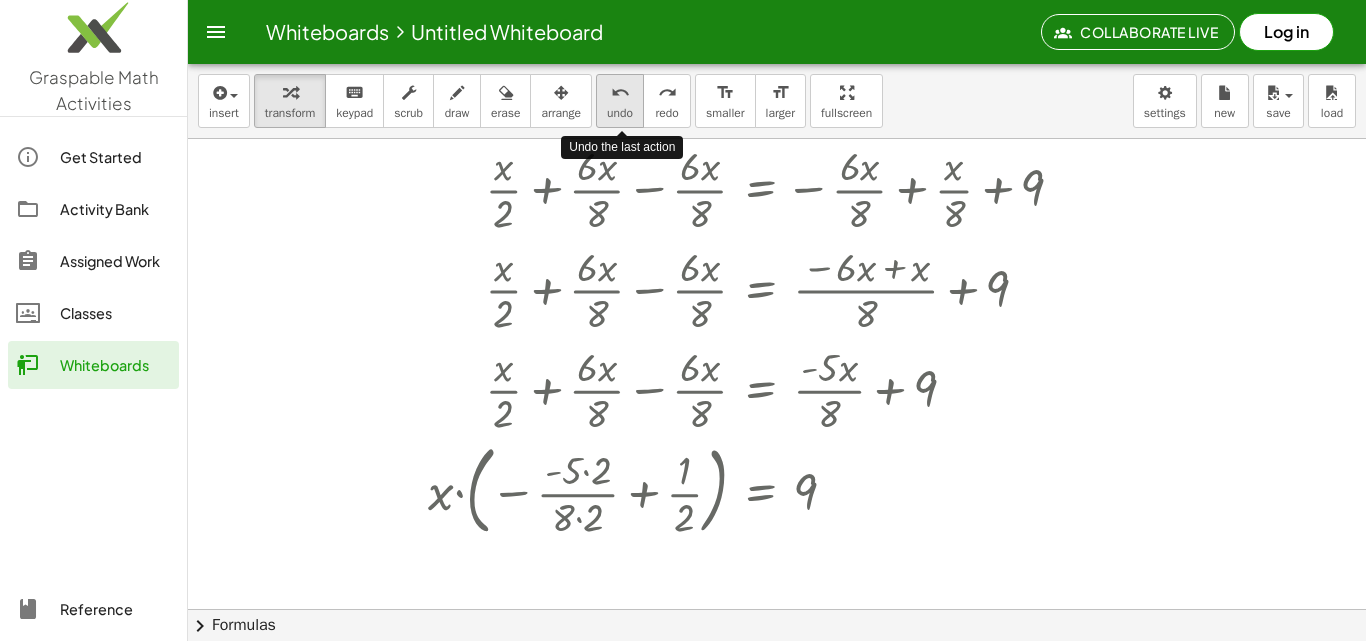 click on "undo undo" at bounding box center (620, 101) 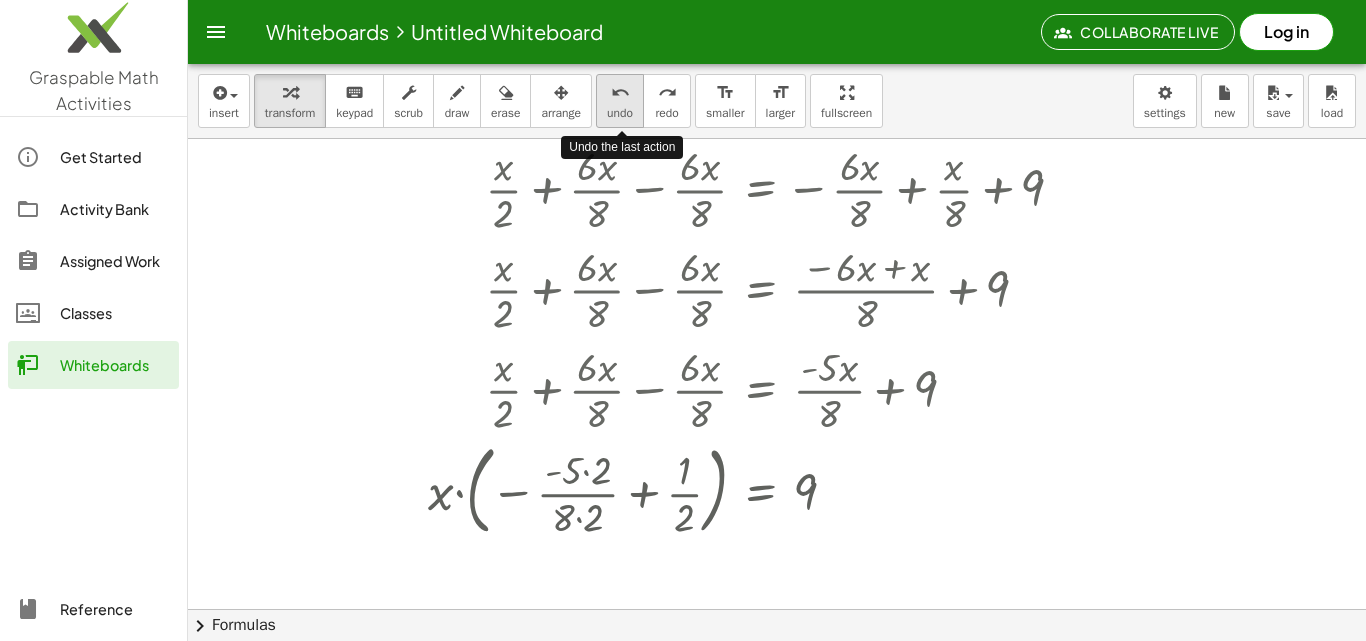 click on "undo undo" at bounding box center [620, 101] 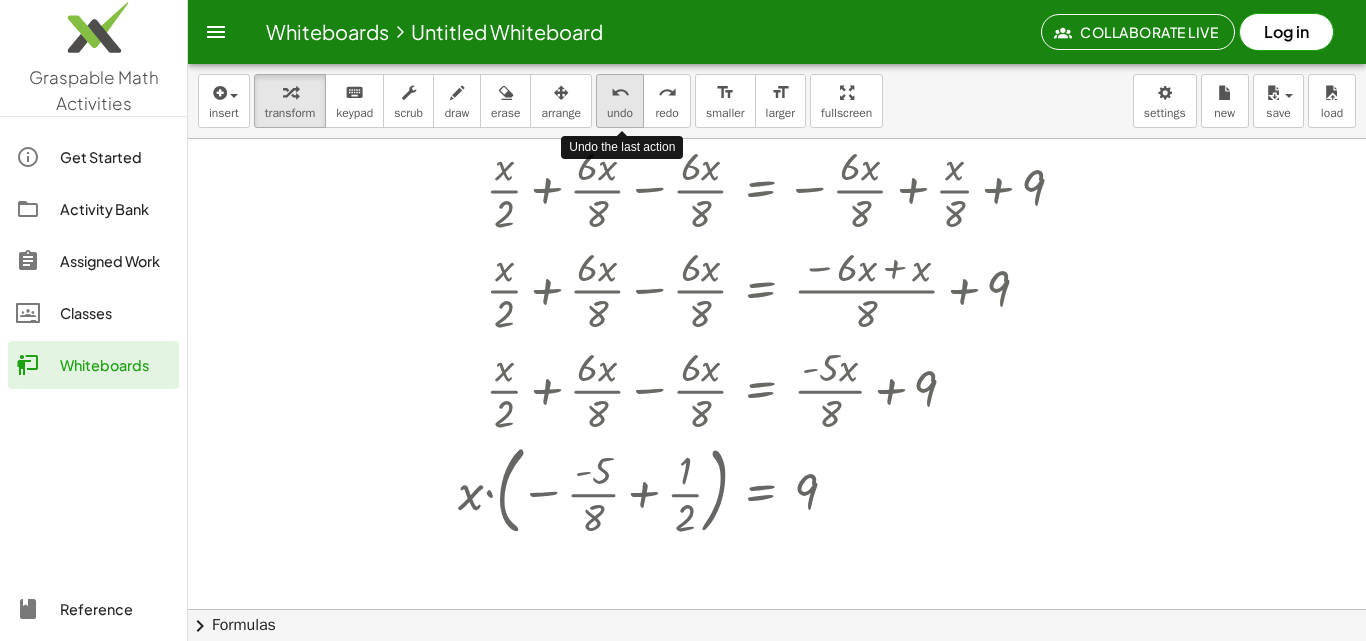 click on "undo undo" at bounding box center [620, 101] 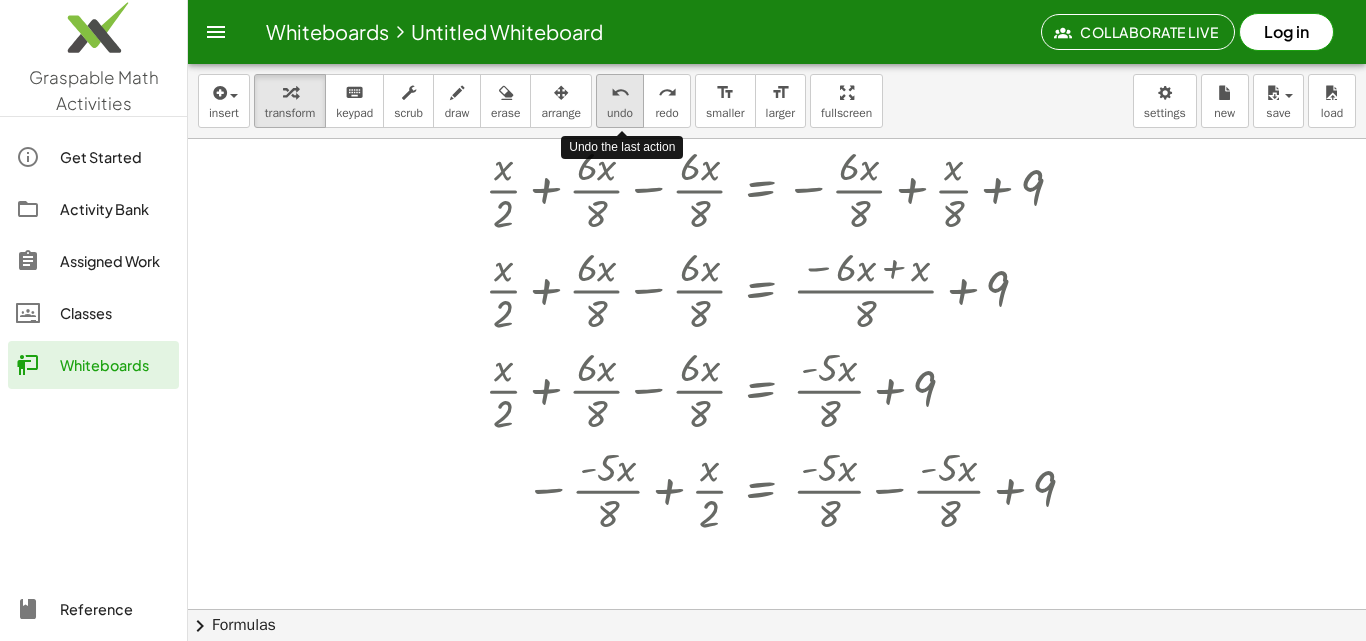 click on "undo undo" at bounding box center (620, 101) 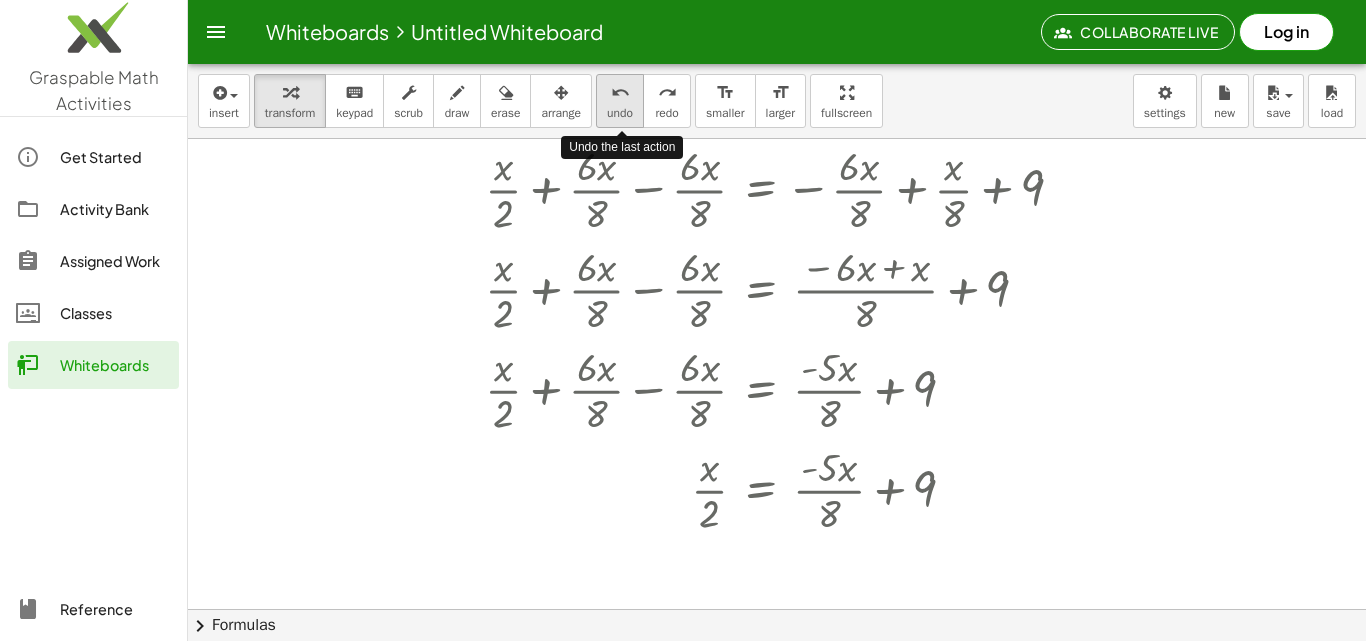 click on "undo undo" at bounding box center [620, 101] 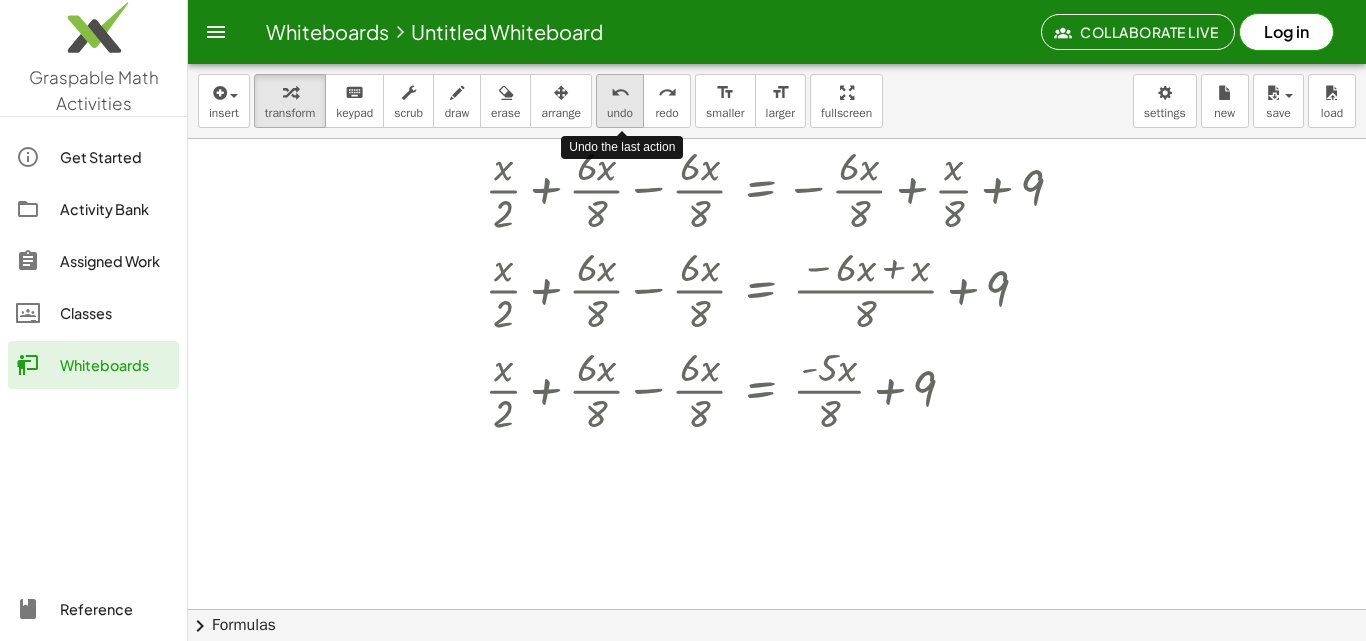 click on "undo undo" at bounding box center (620, 101) 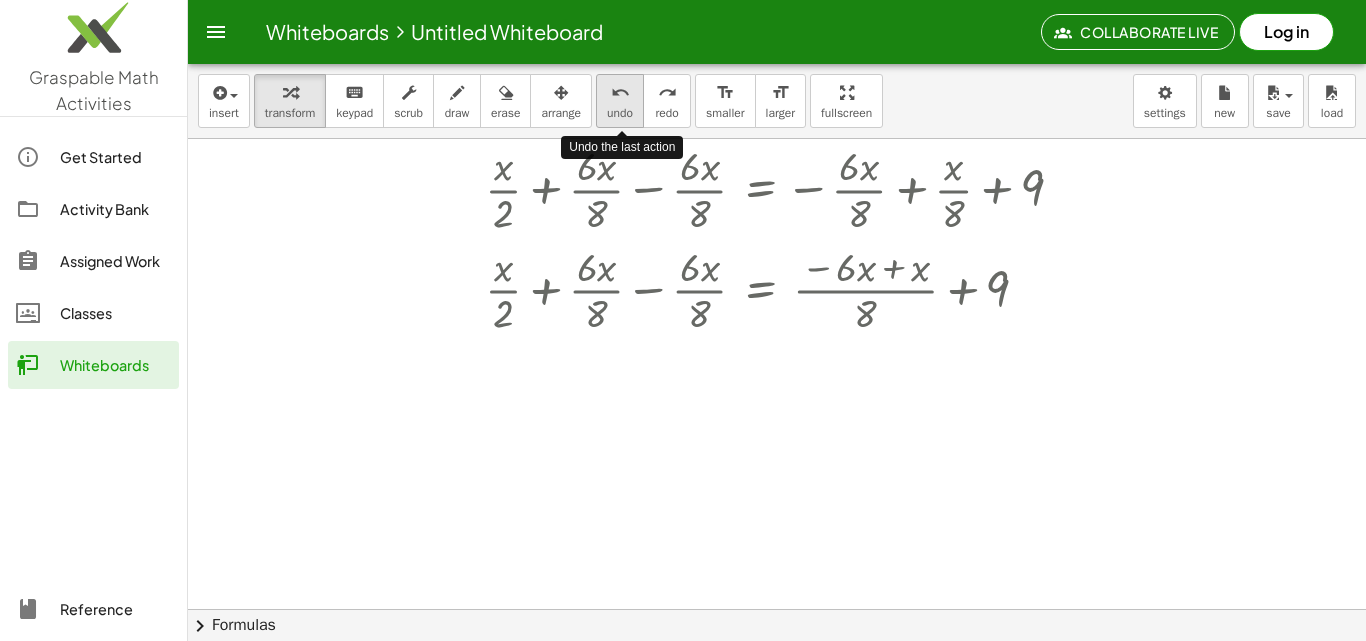 click on "undo undo" at bounding box center [620, 101] 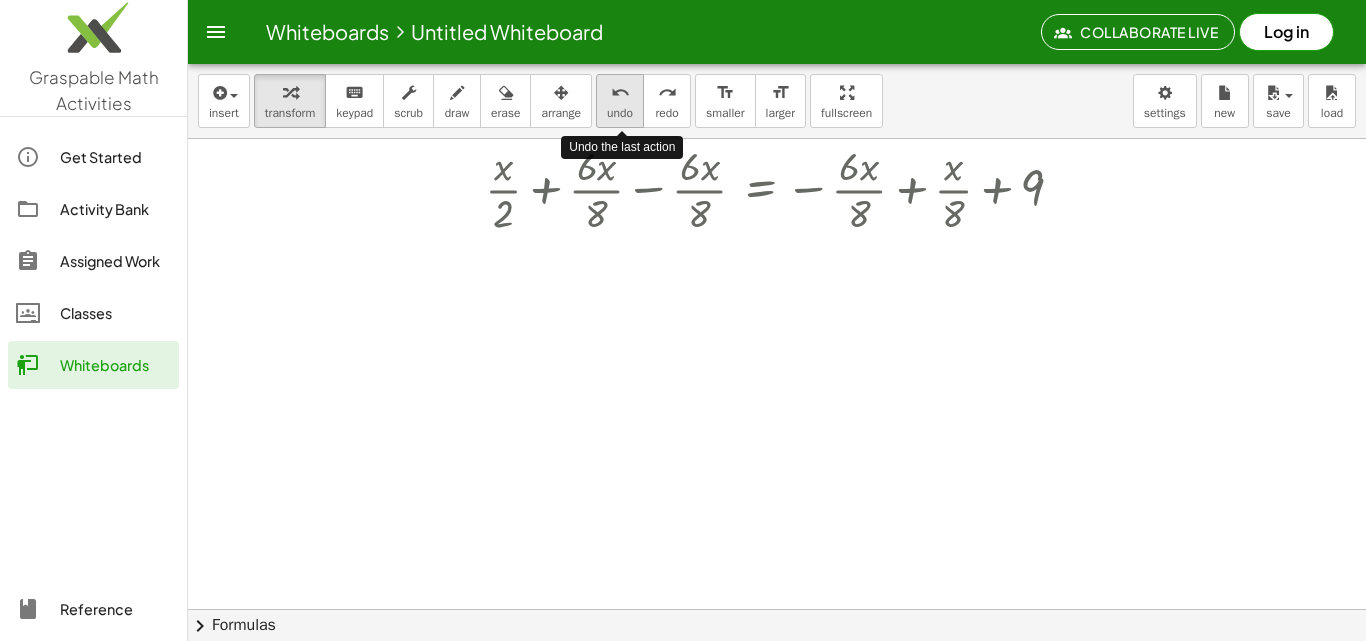 click on "undo undo" at bounding box center (620, 101) 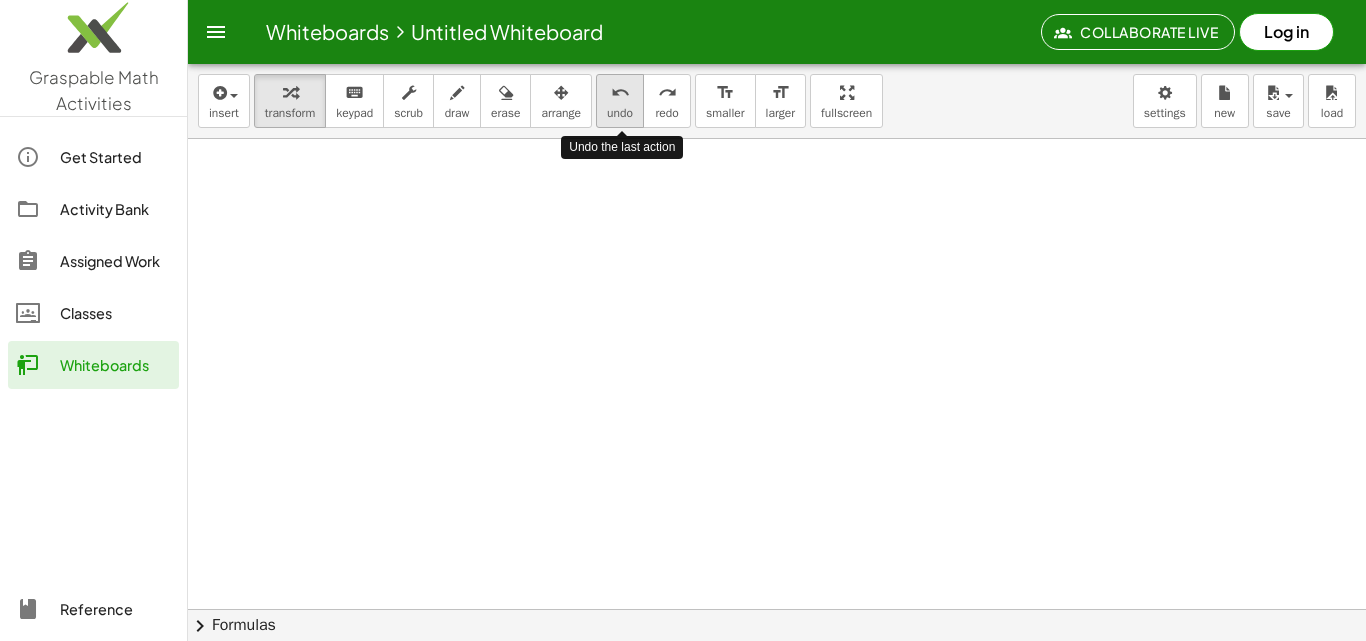 click on "undo undo" at bounding box center (620, 101) 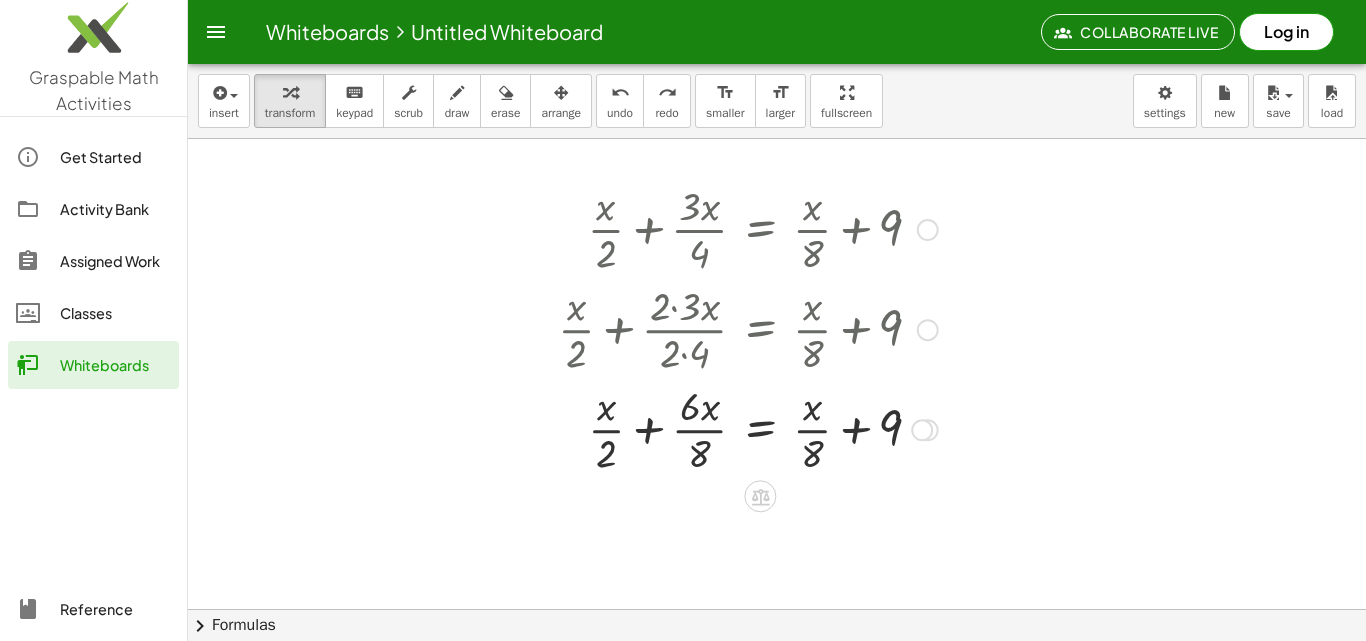 scroll, scrollTop: 55, scrollLeft: 0, axis: vertical 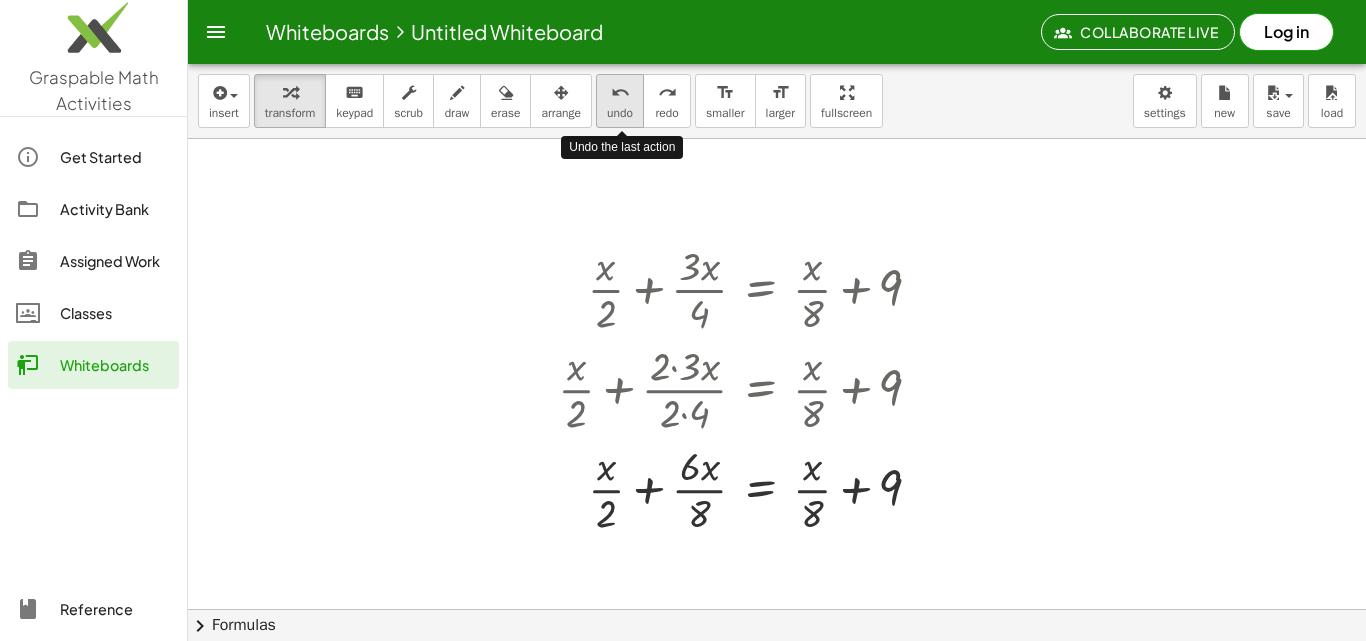 click on "undo" at bounding box center [620, 93] 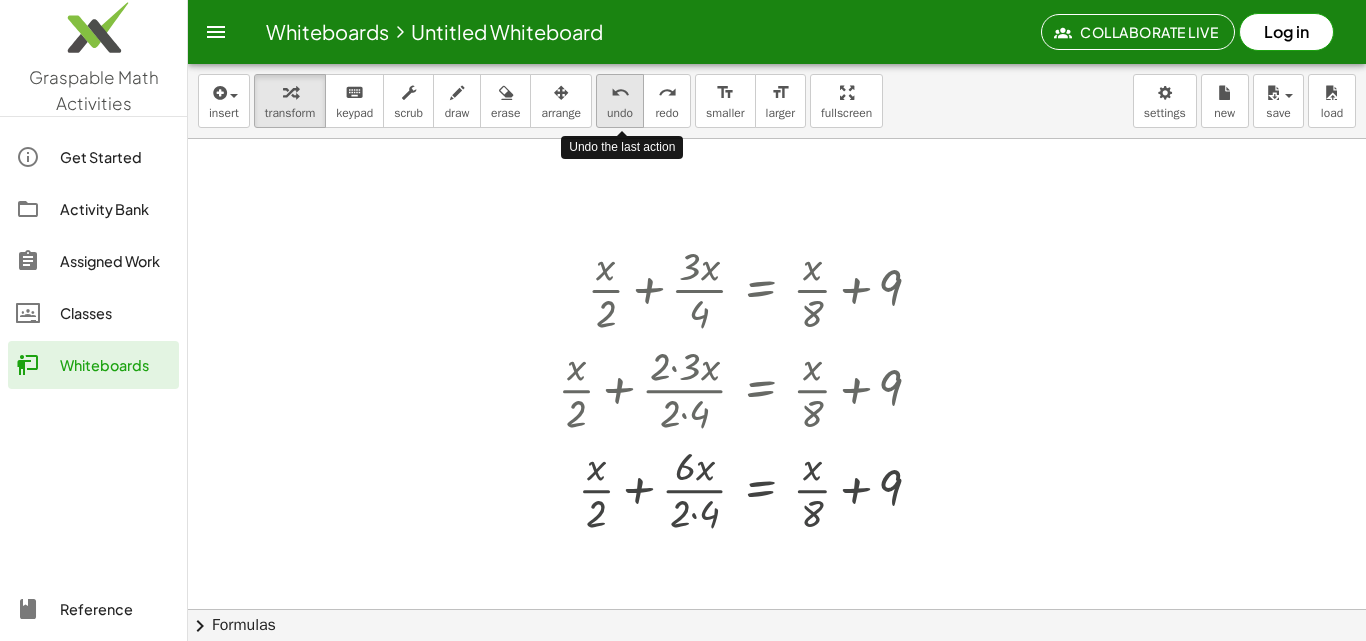 click on "undo" at bounding box center [620, 93] 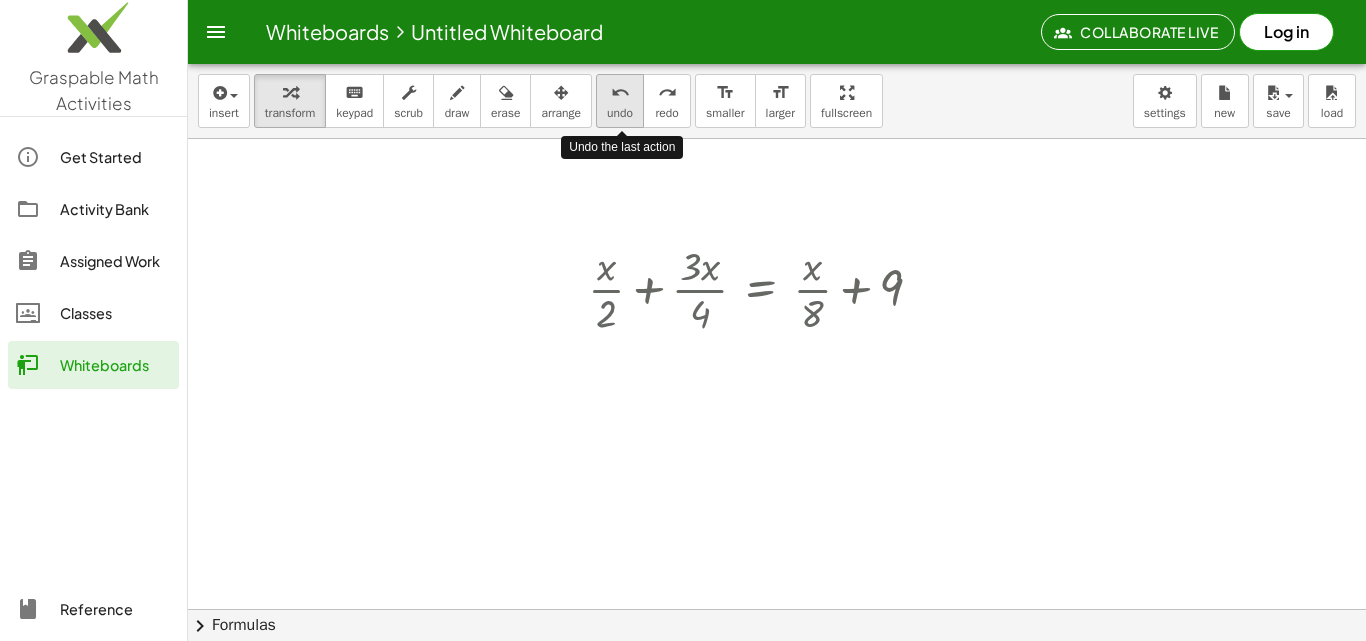 click on "undo" at bounding box center (620, 93) 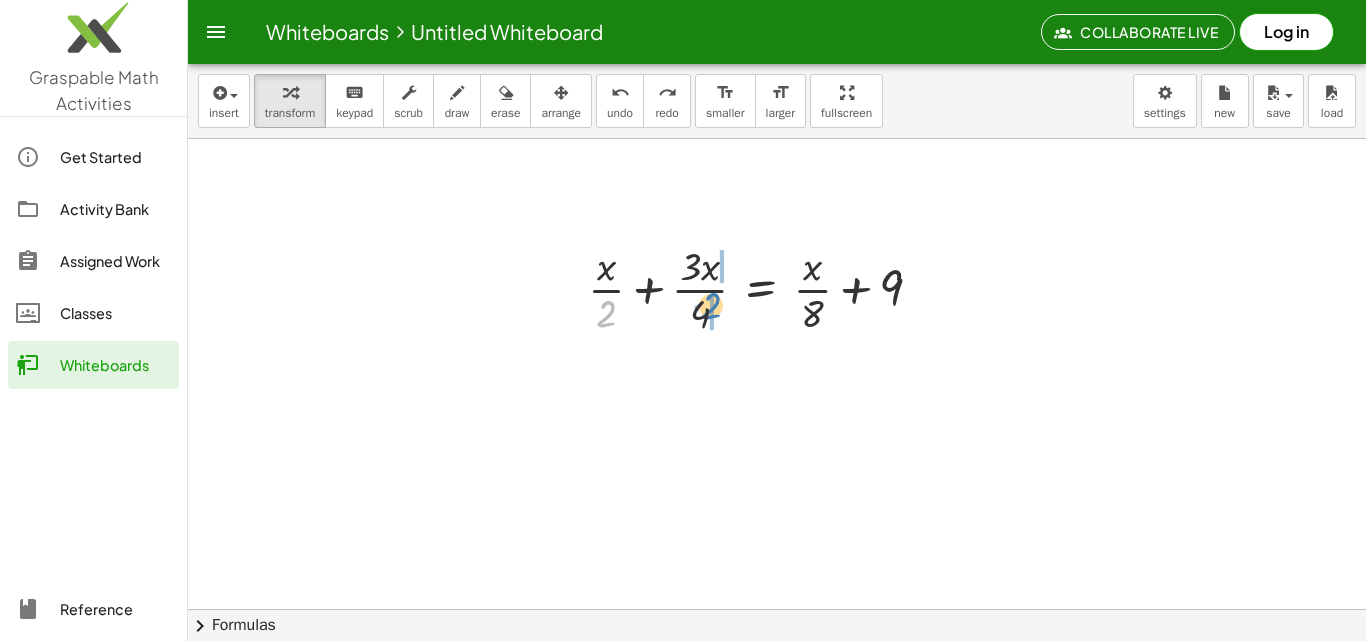 drag, startPoint x: 598, startPoint y: 312, endPoint x: 702, endPoint y: 305, distance: 104.23531 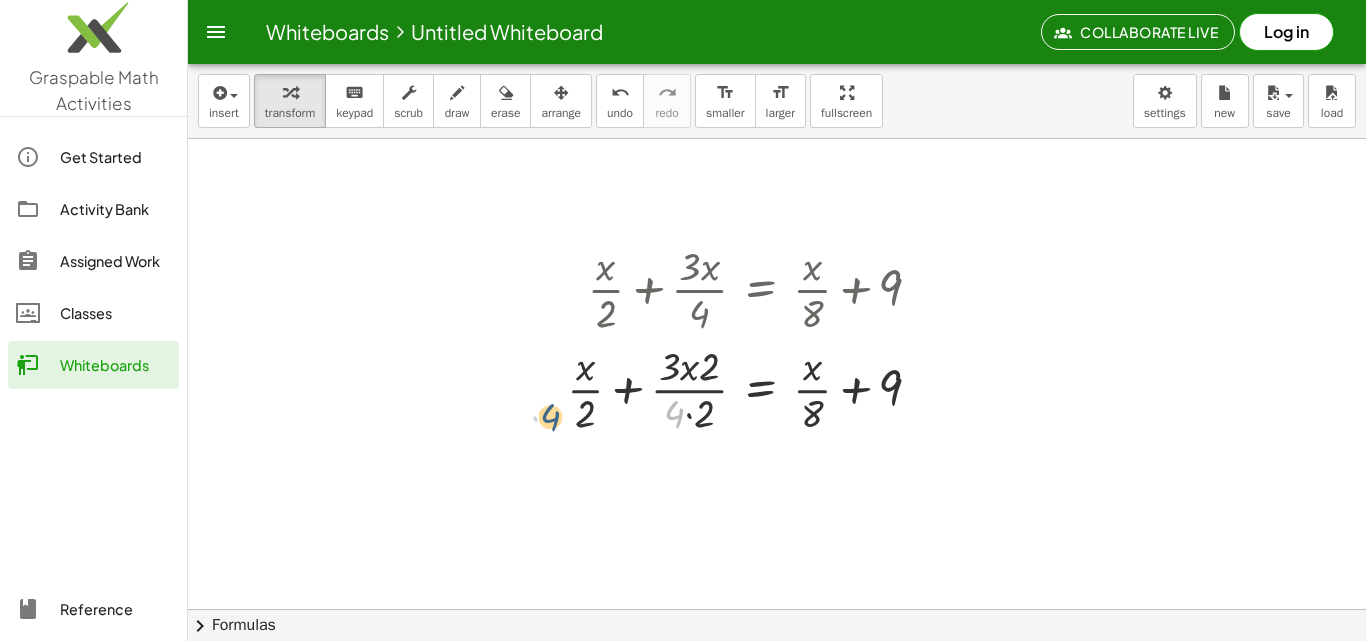 drag, startPoint x: 679, startPoint y: 410, endPoint x: 551, endPoint y: 412, distance: 128.01562 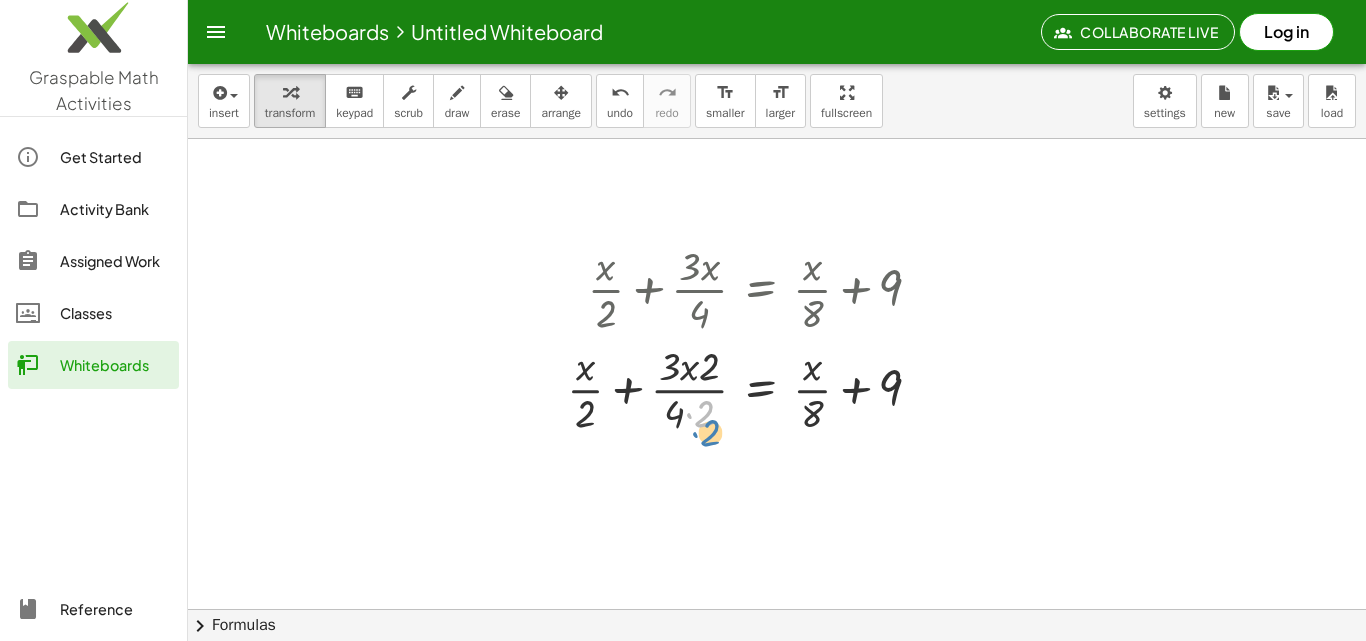 drag, startPoint x: 685, startPoint y: 416, endPoint x: 675, endPoint y: 425, distance: 13.453624 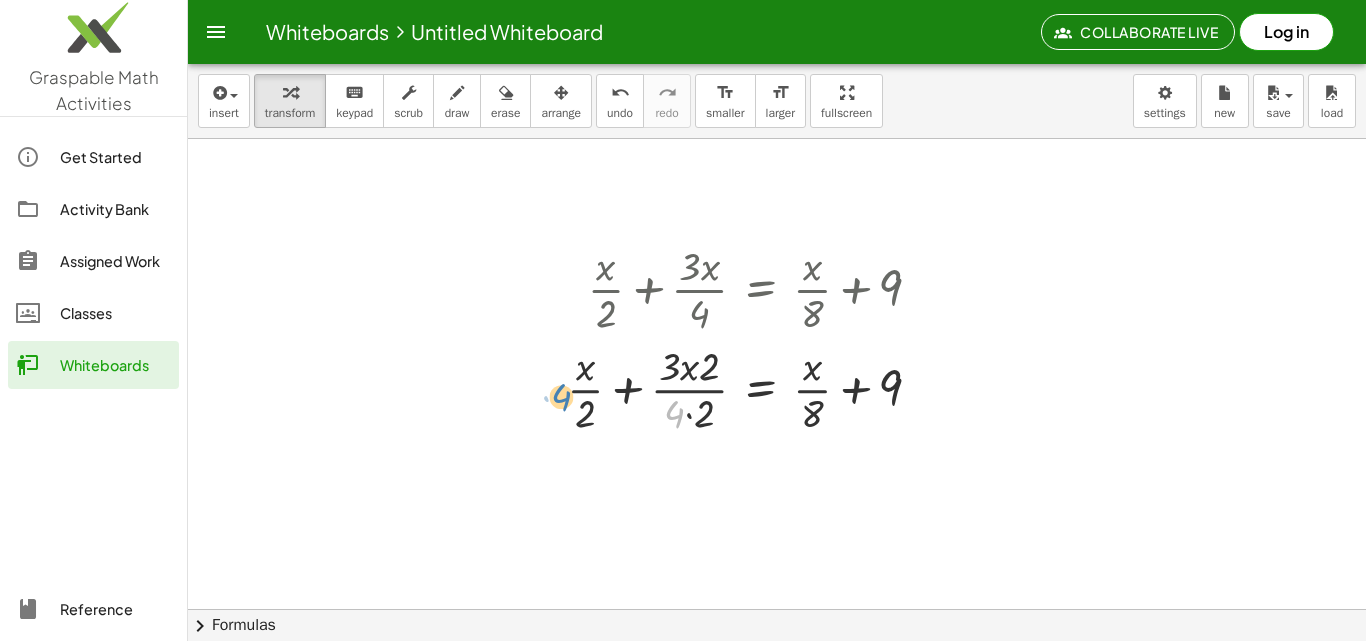 drag, startPoint x: 679, startPoint y: 413, endPoint x: 566, endPoint y: 396, distance: 114.27161 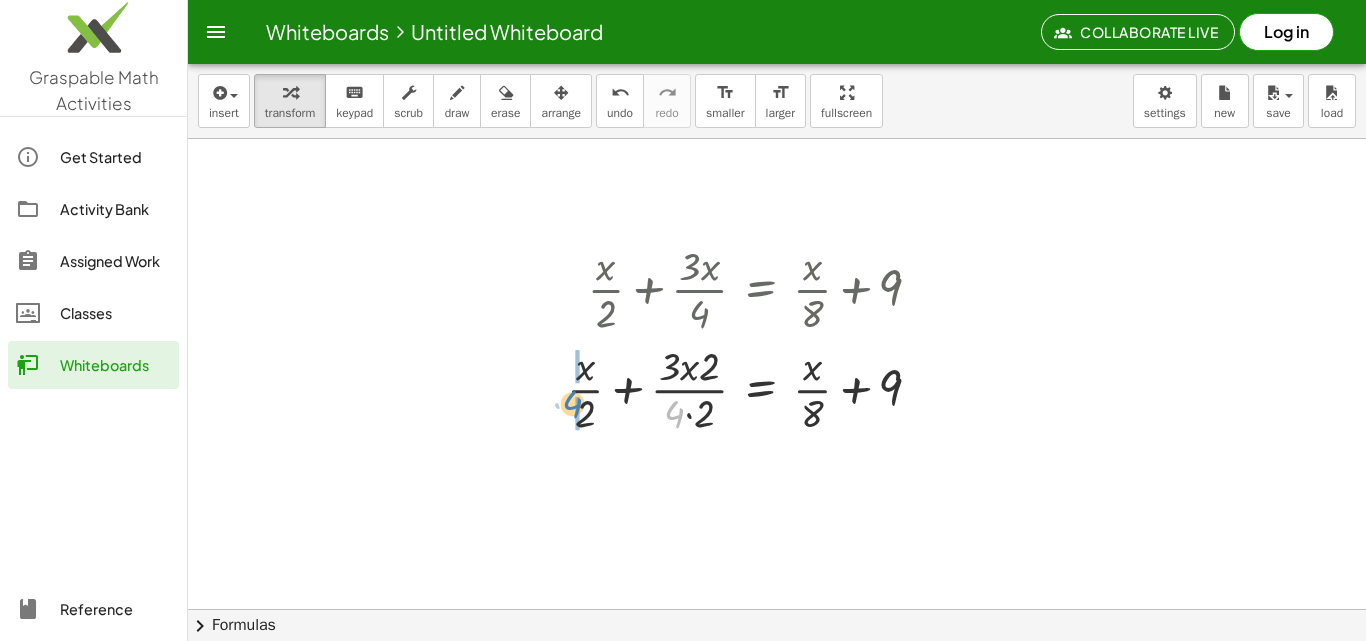 drag, startPoint x: 677, startPoint y: 405, endPoint x: 574, endPoint y: 395, distance: 103.4843 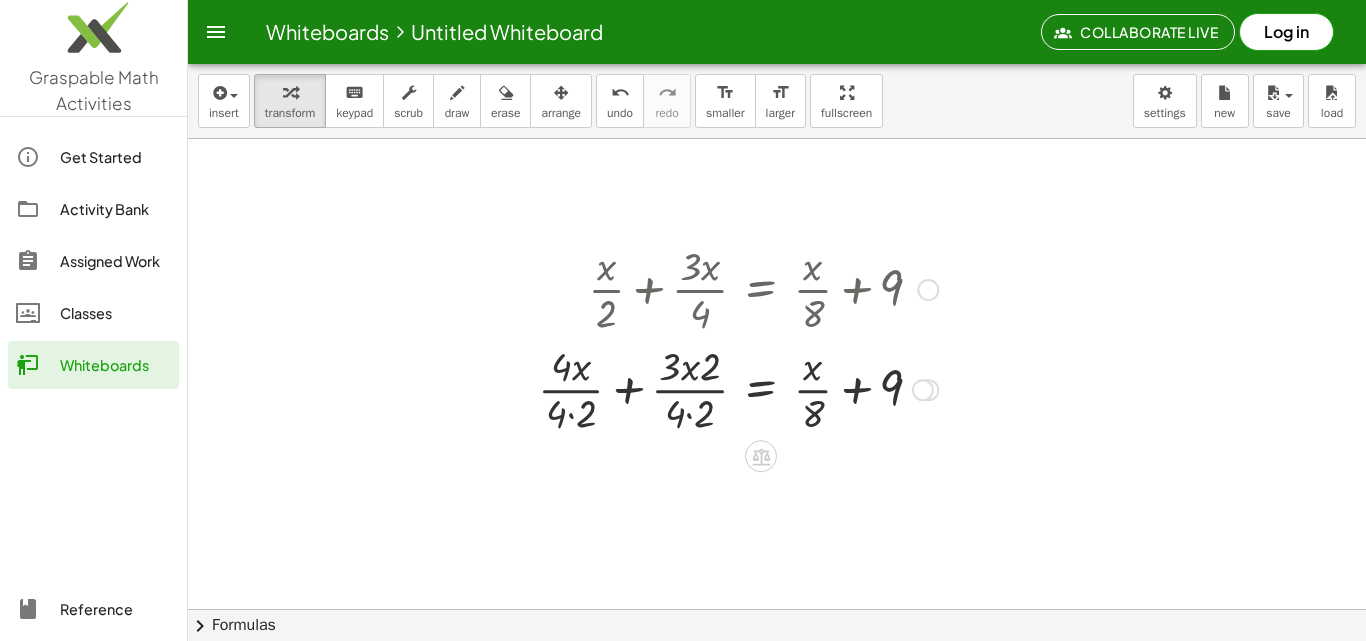 click at bounding box center [738, 388] 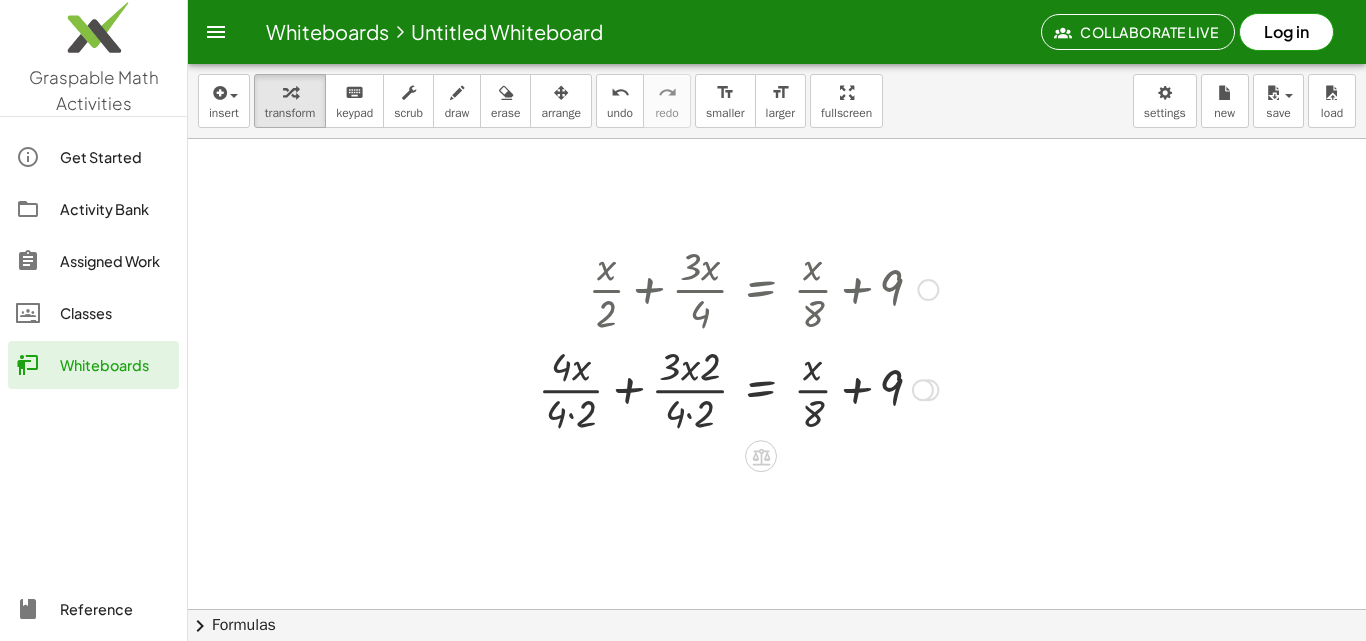 click at bounding box center [738, 388] 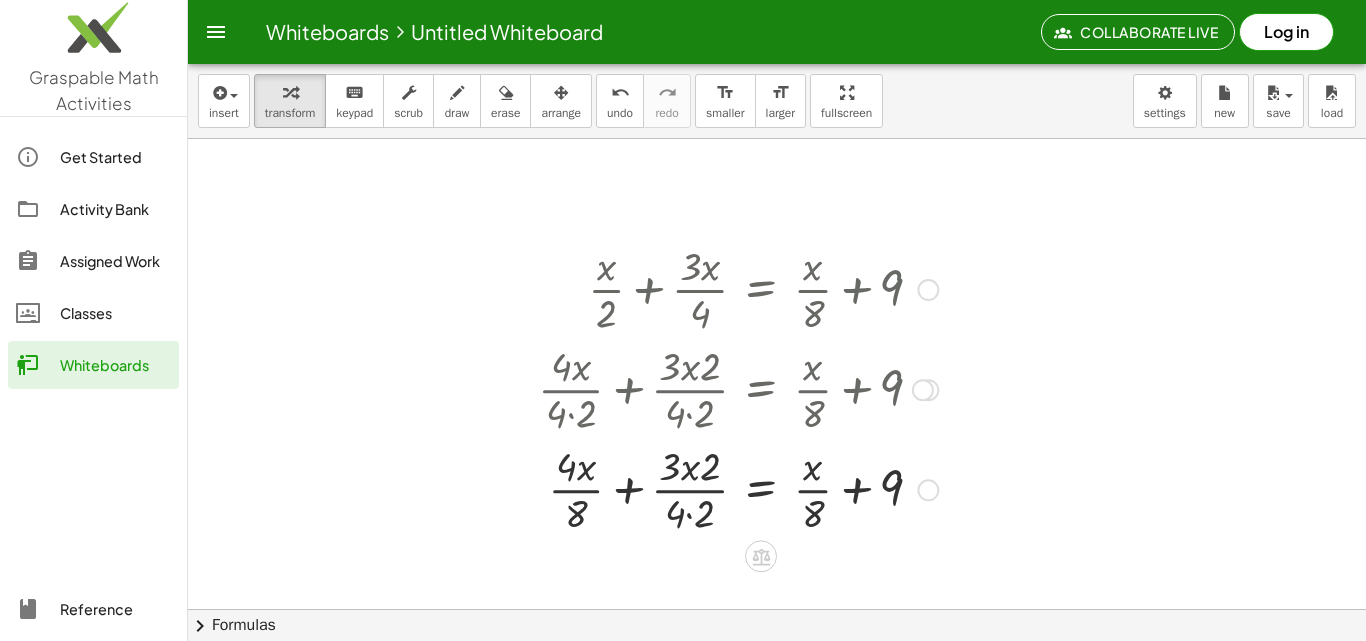 click at bounding box center [738, 488] 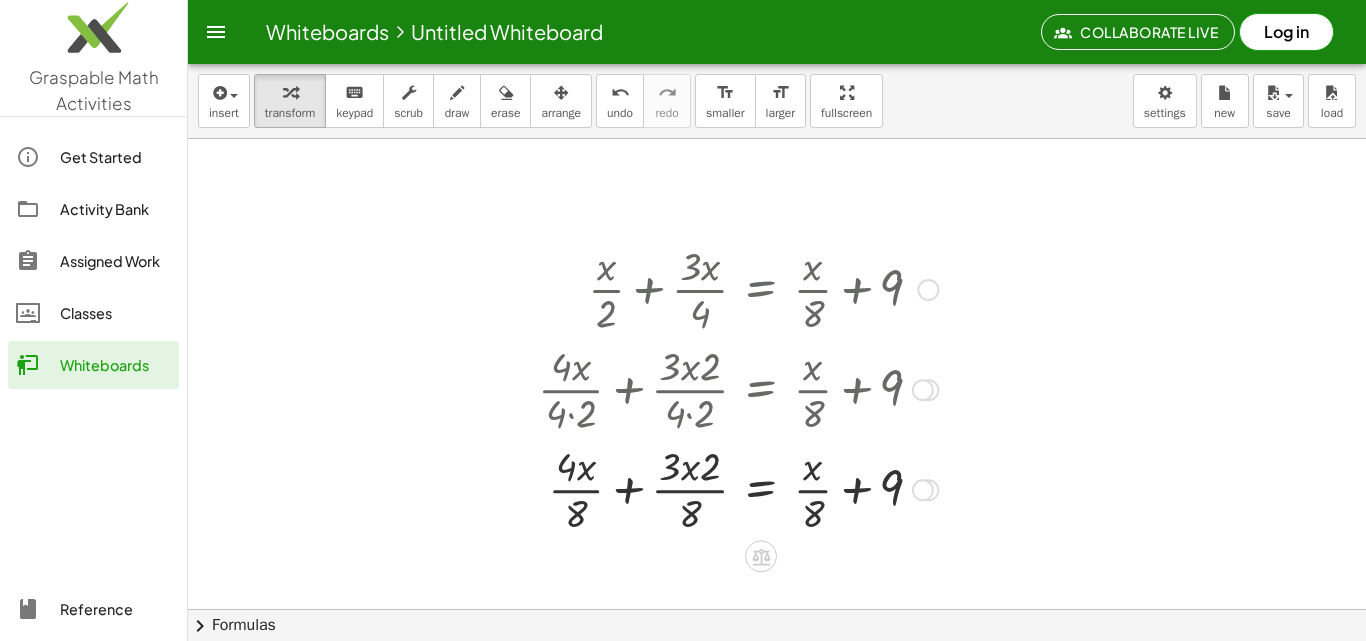 click at bounding box center [738, 488] 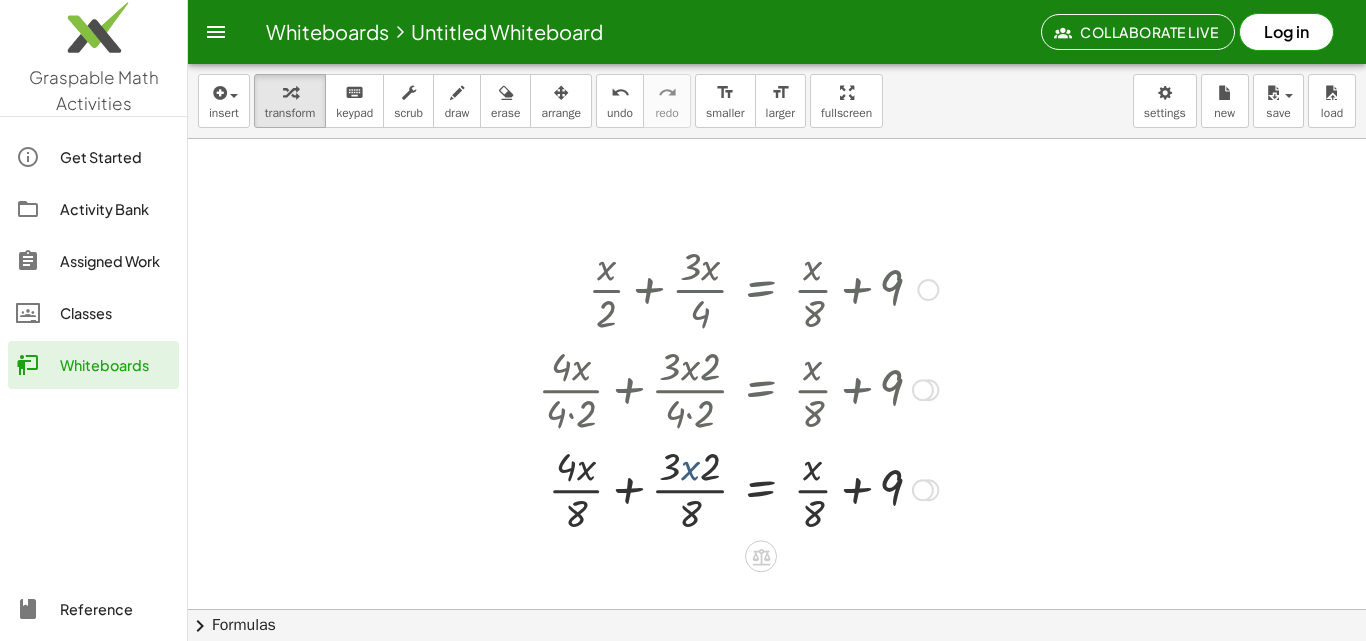 click at bounding box center (738, 488) 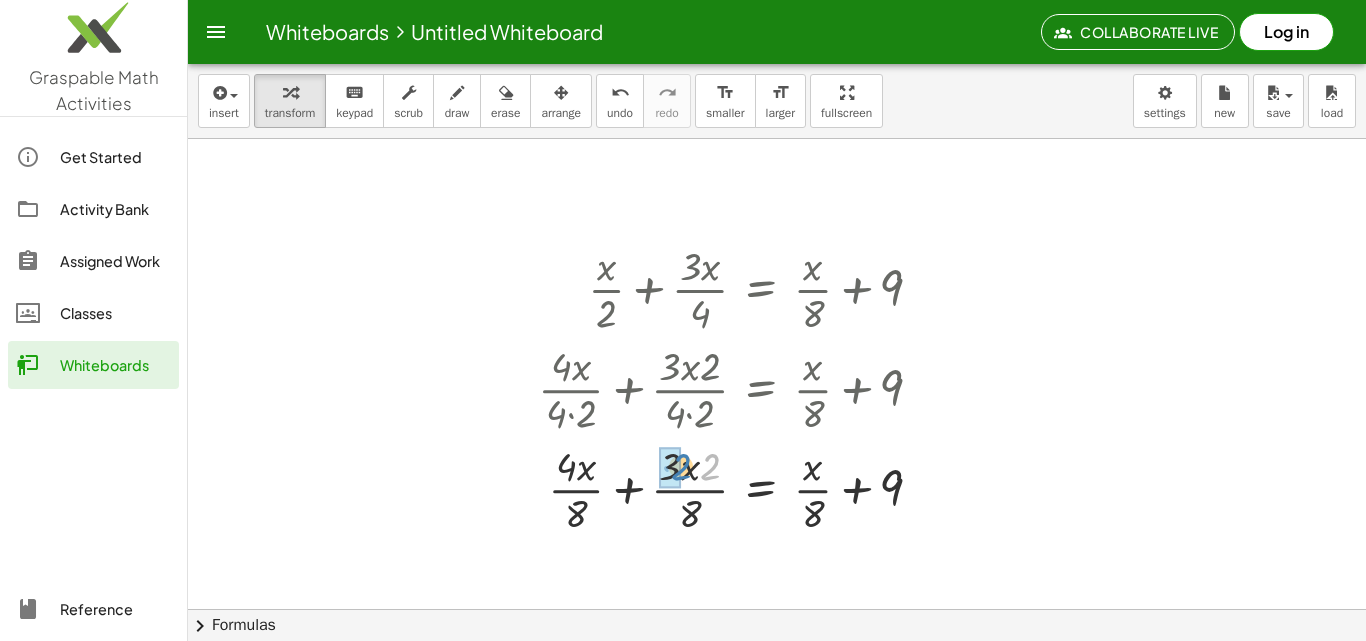drag, startPoint x: 711, startPoint y: 464, endPoint x: 679, endPoint y: 464, distance: 32 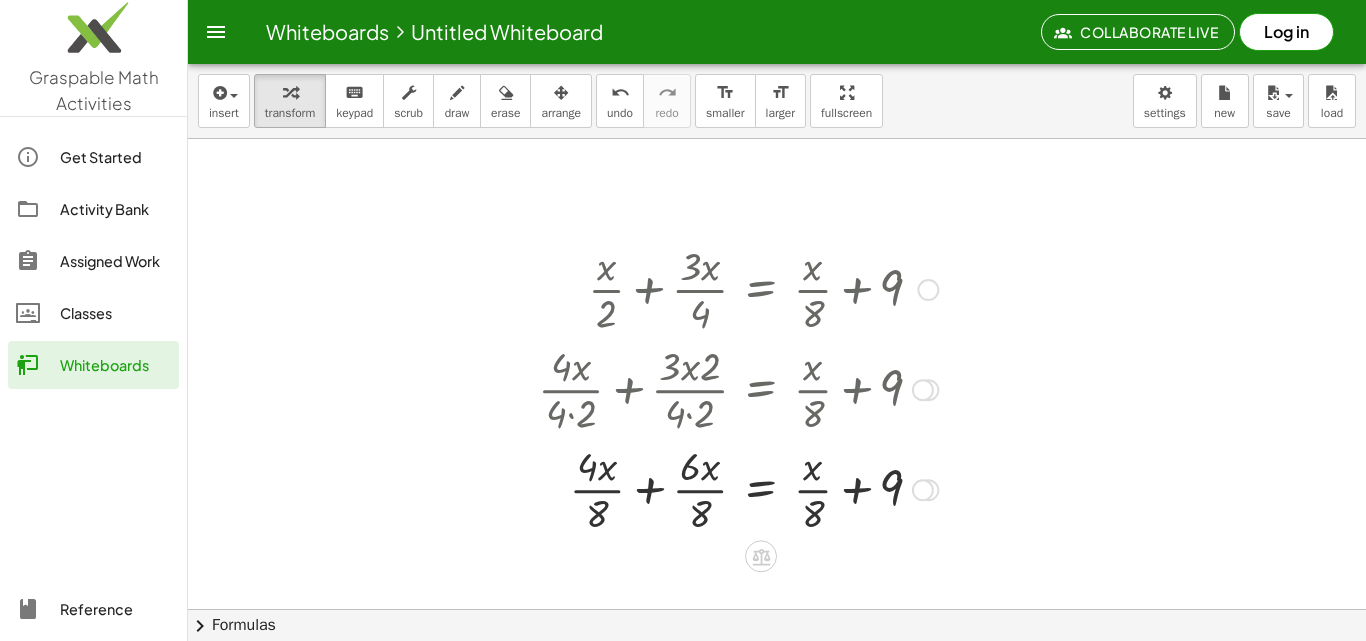 click at bounding box center [738, 488] 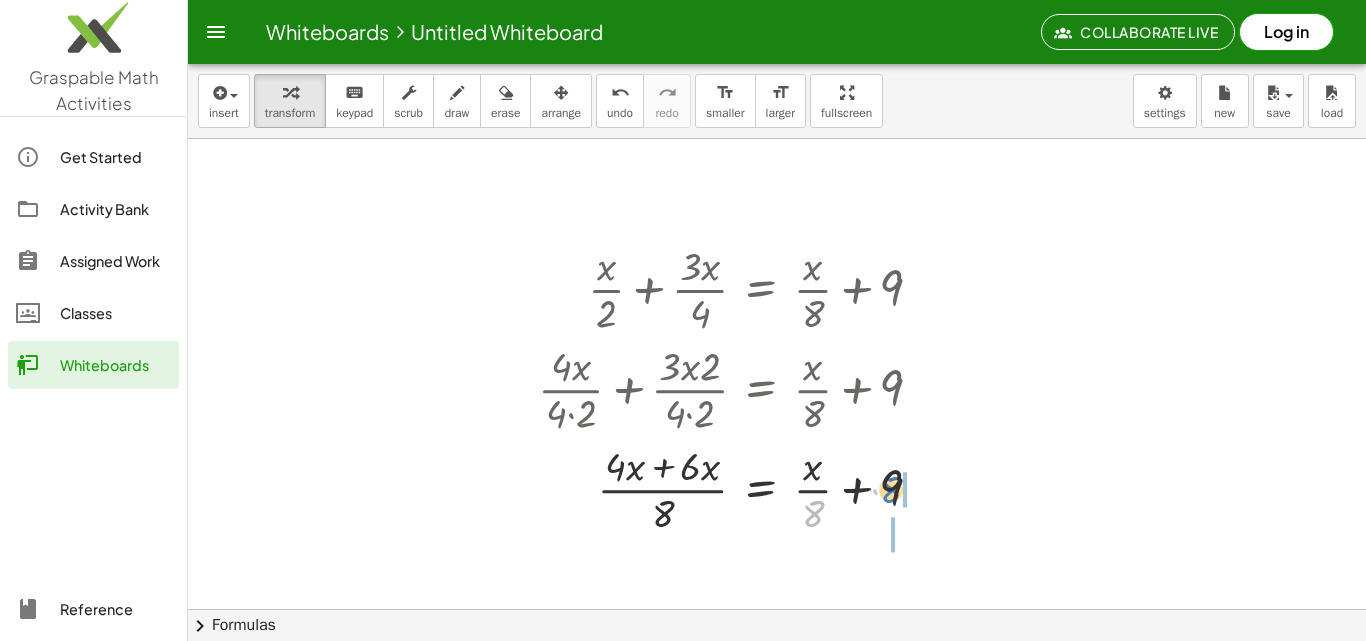 drag, startPoint x: 813, startPoint y: 512, endPoint x: 892, endPoint y: 488, distance: 82.565125 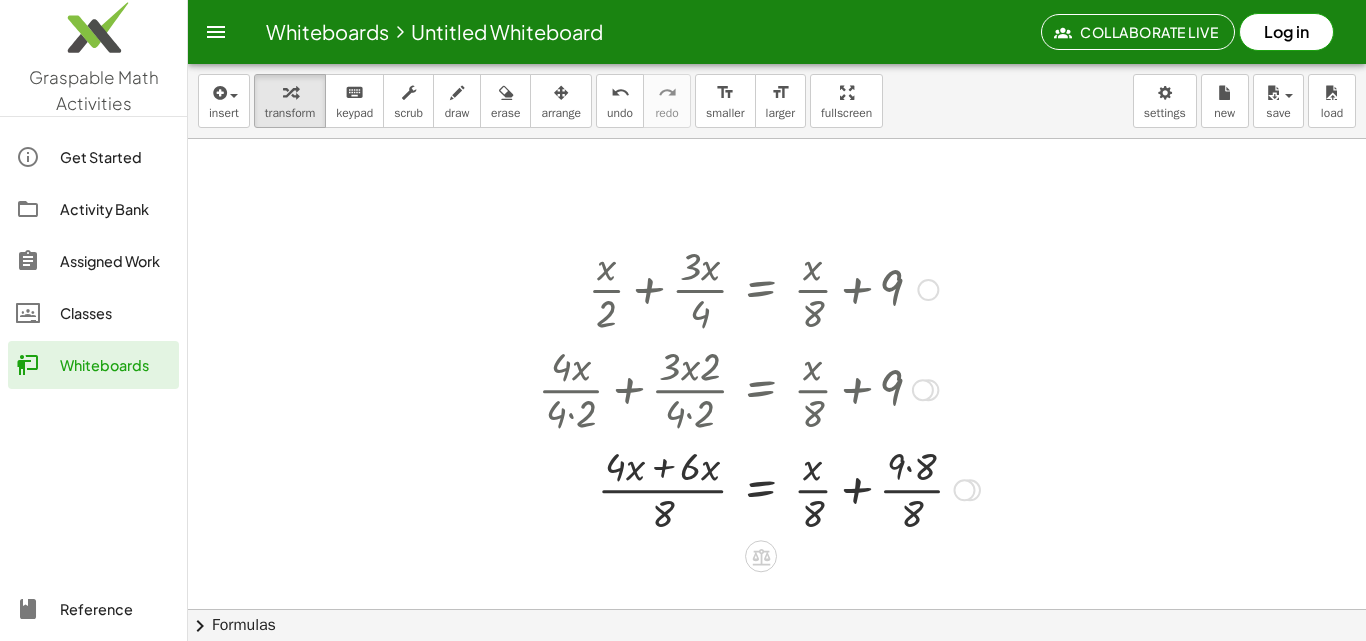 click at bounding box center (759, 488) 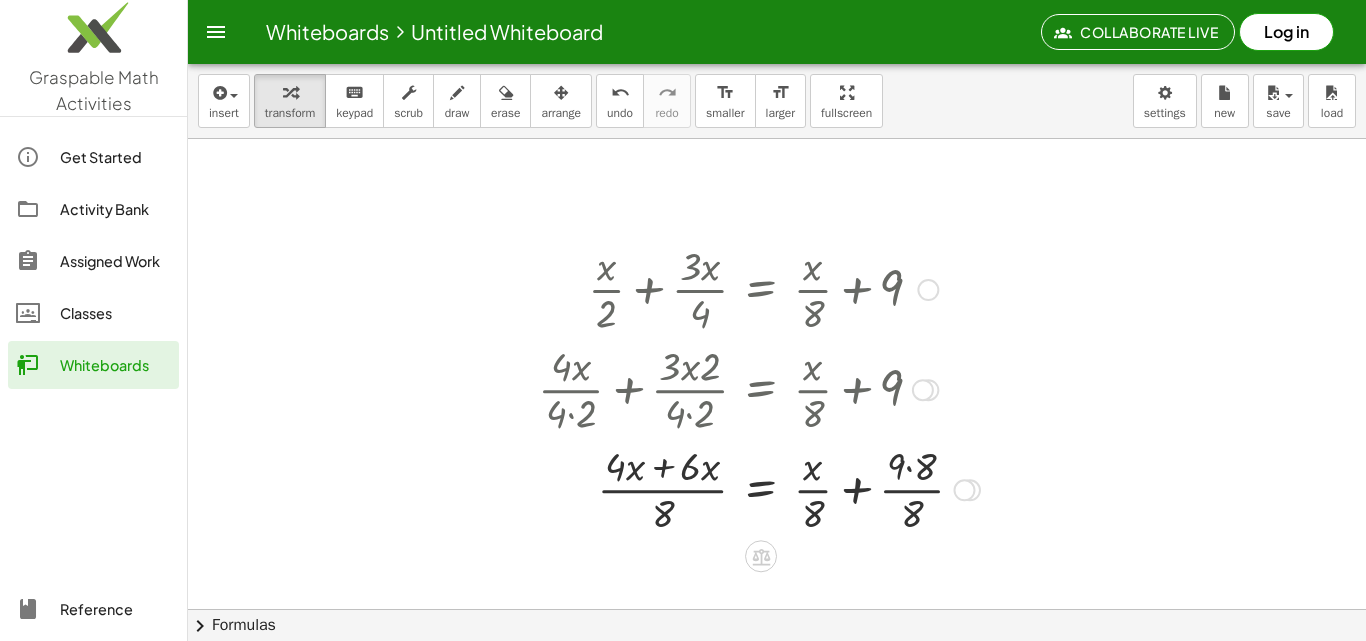 click at bounding box center (759, 488) 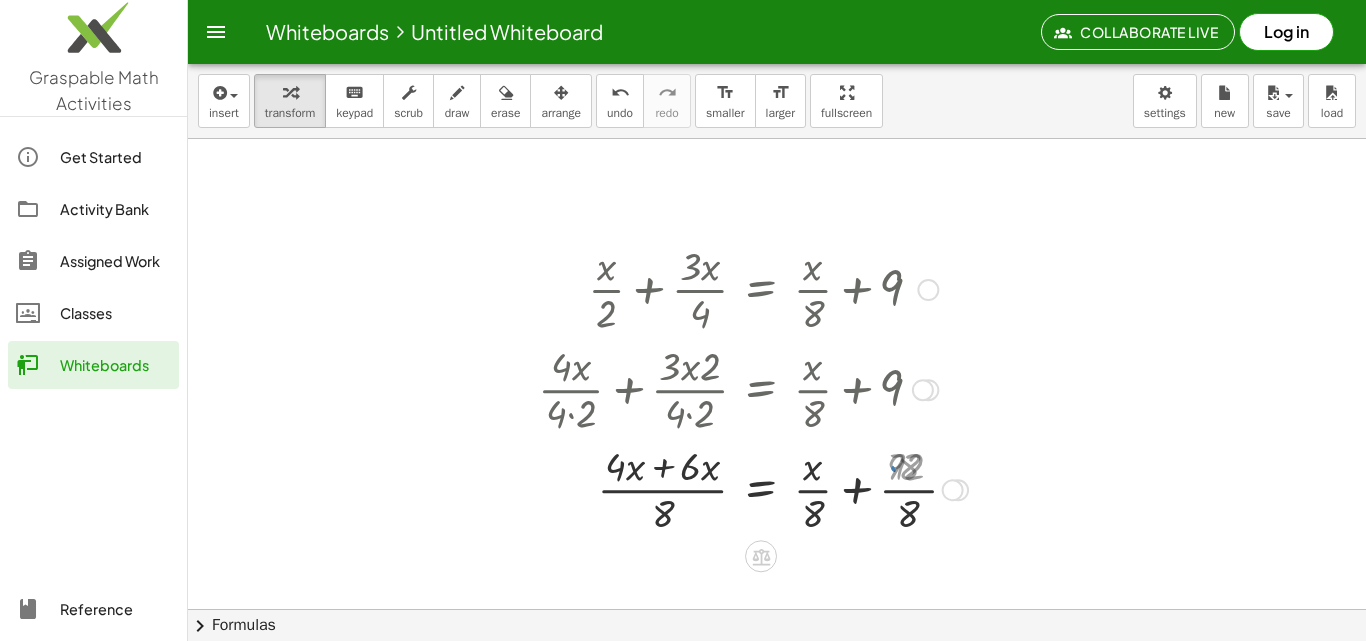click at bounding box center [753, 488] 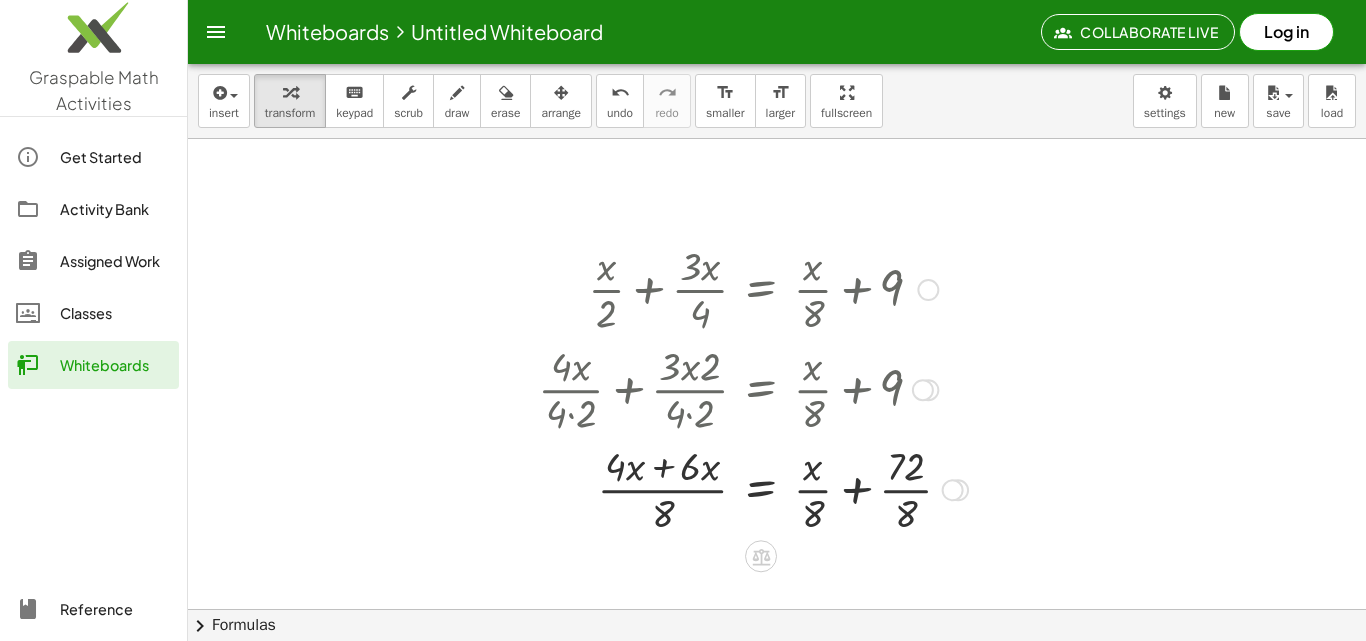click at bounding box center [753, 488] 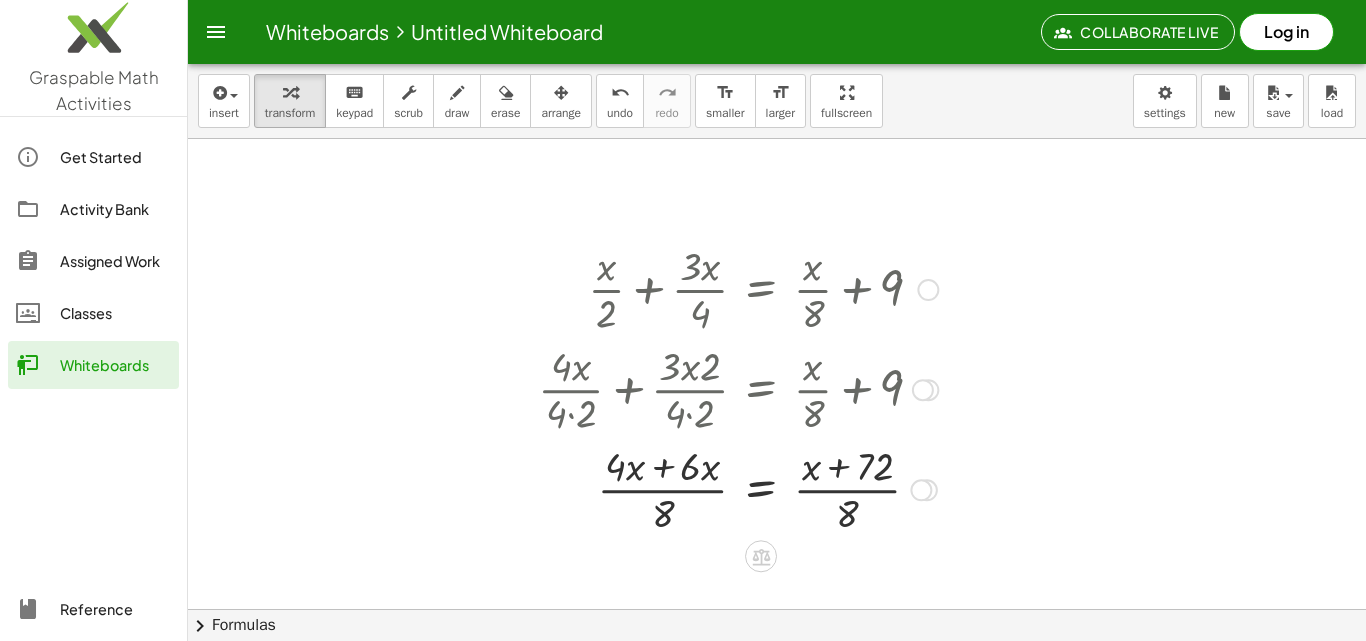 click at bounding box center [738, 488] 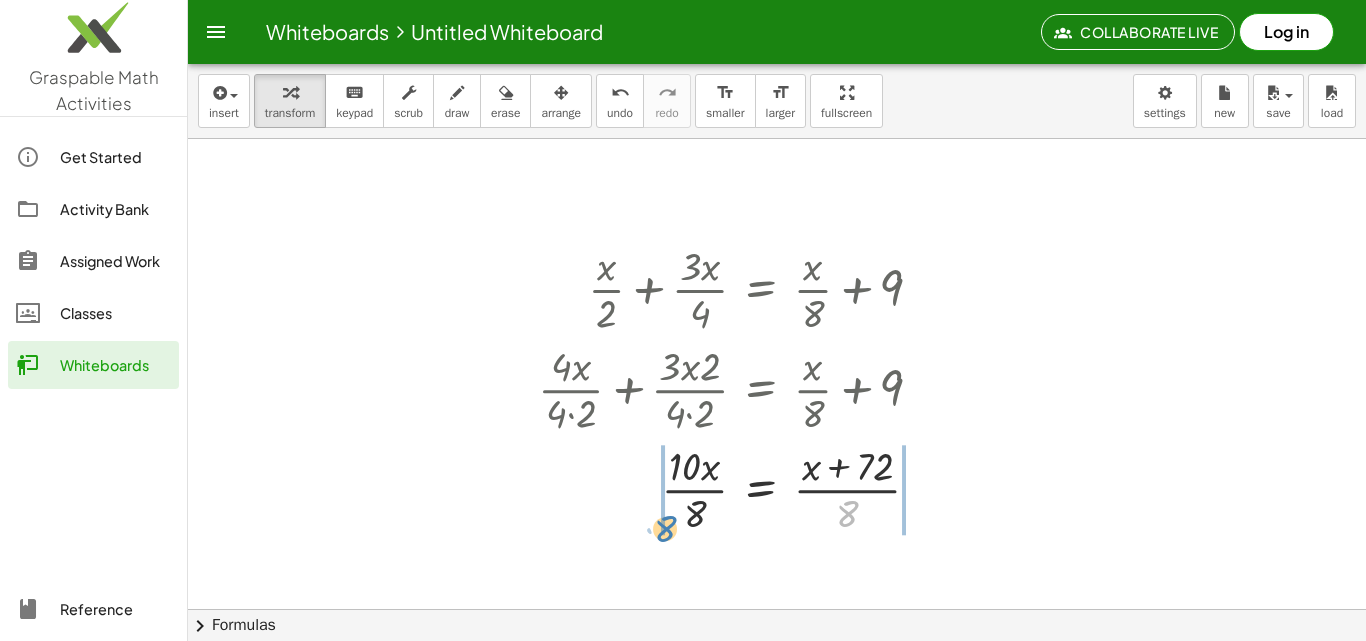 drag, startPoint x: 855, startPoint y: 512, endPoint x: 670, endPoint y: 525, distance: 185.45619 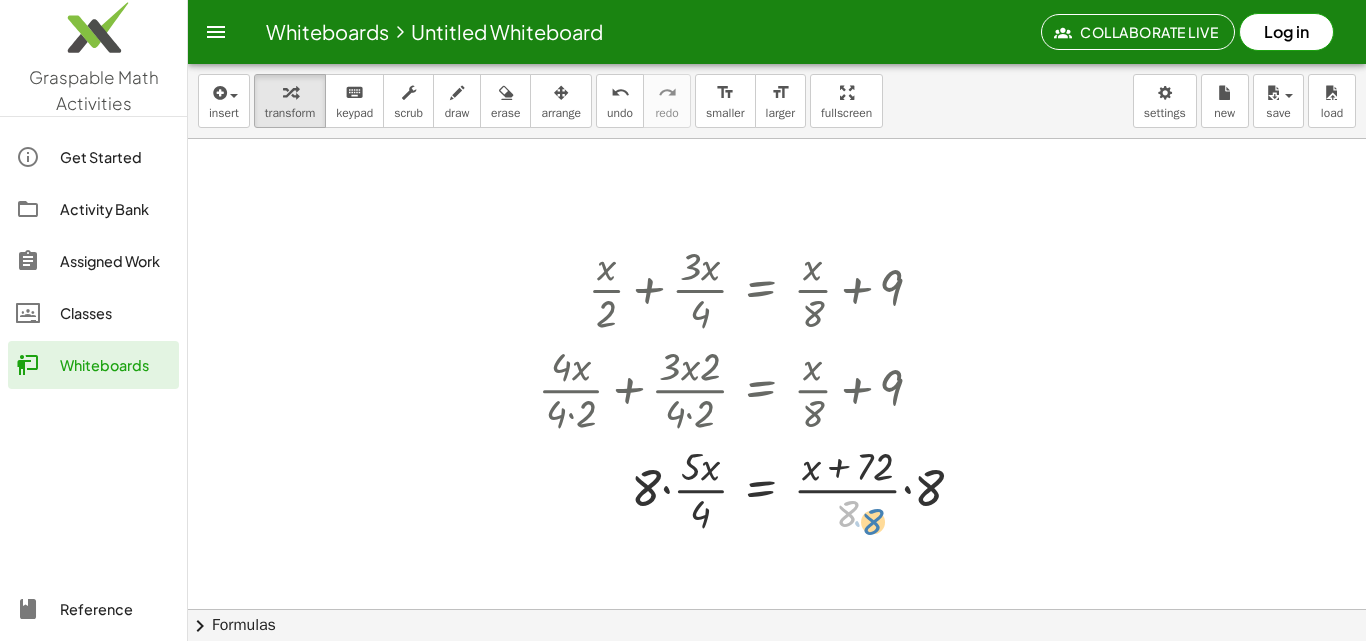 click at bounding box center [758, 488] 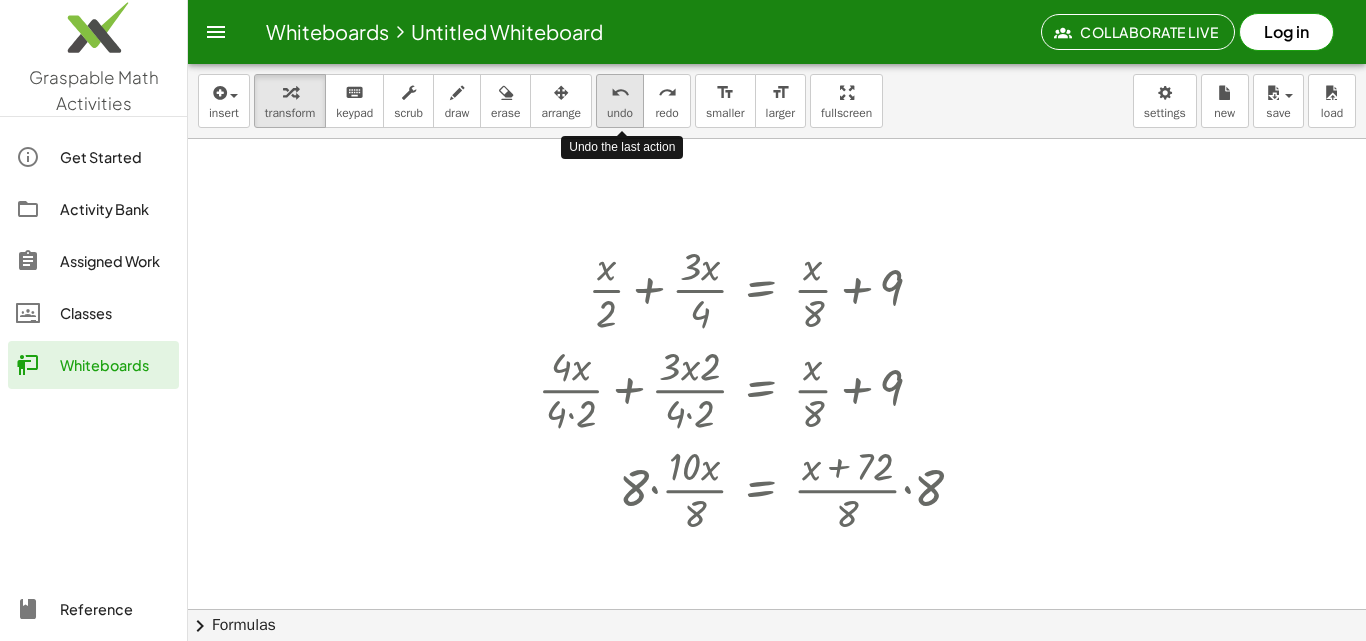 click on "undo" at bounding box center [620, 113] 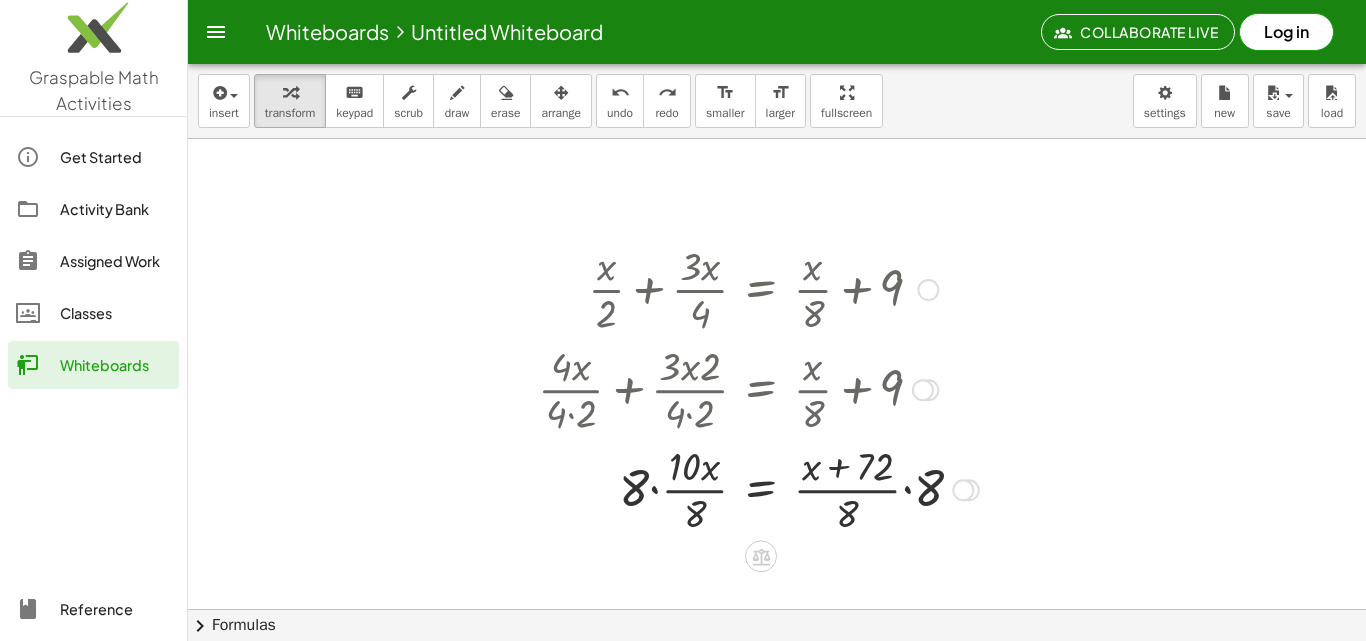 click at bounding box center [767, 488] 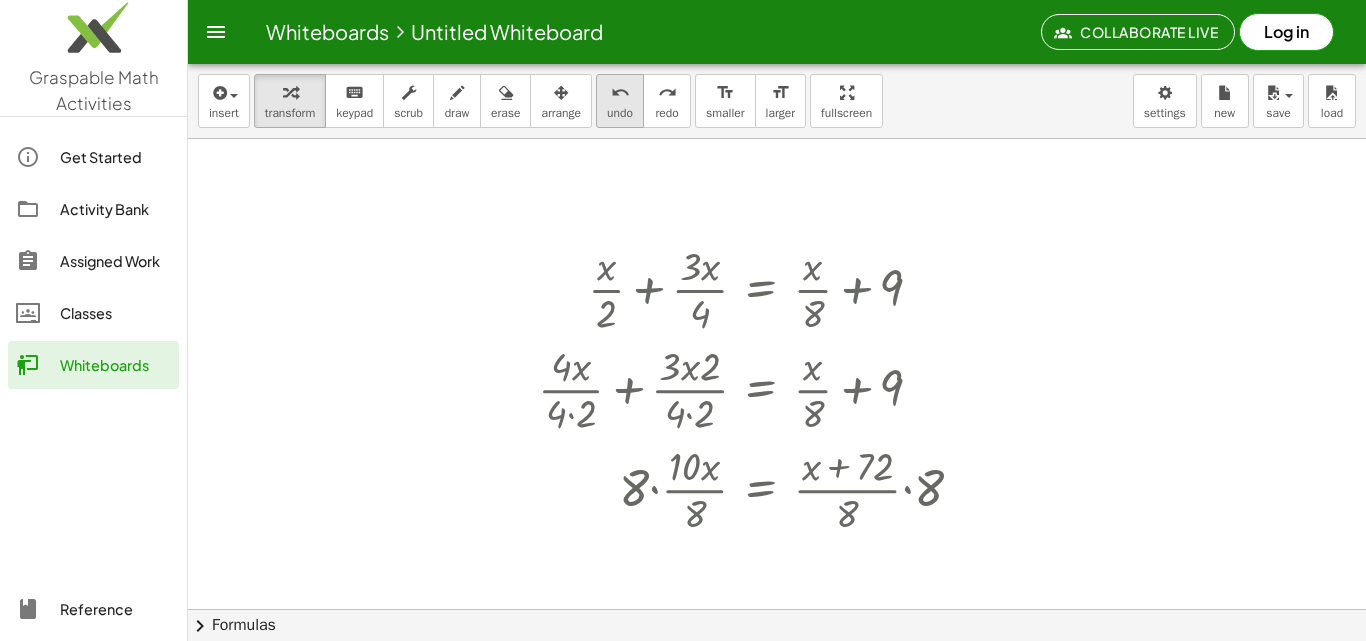 click on "undo" at bounding box center [620, 92] 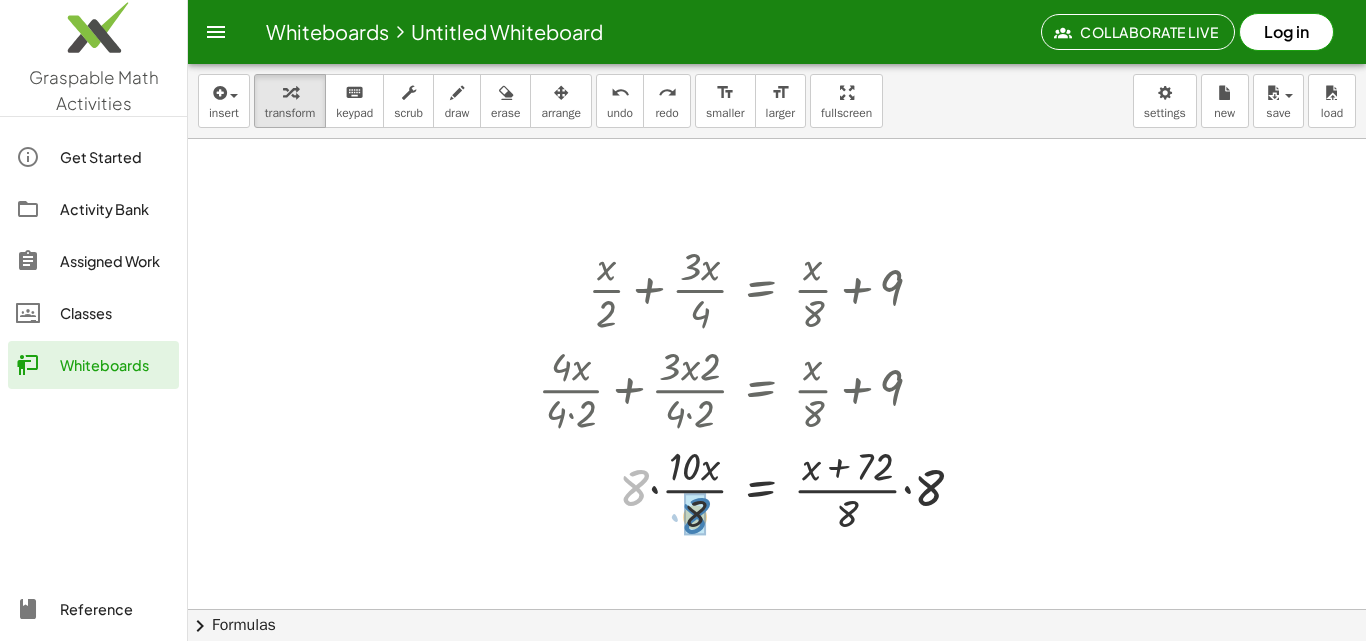 drag, startPoint x: 625, startPoint y: 478, endPoint x: 686, endPoint y: 506, distance: 67.11929 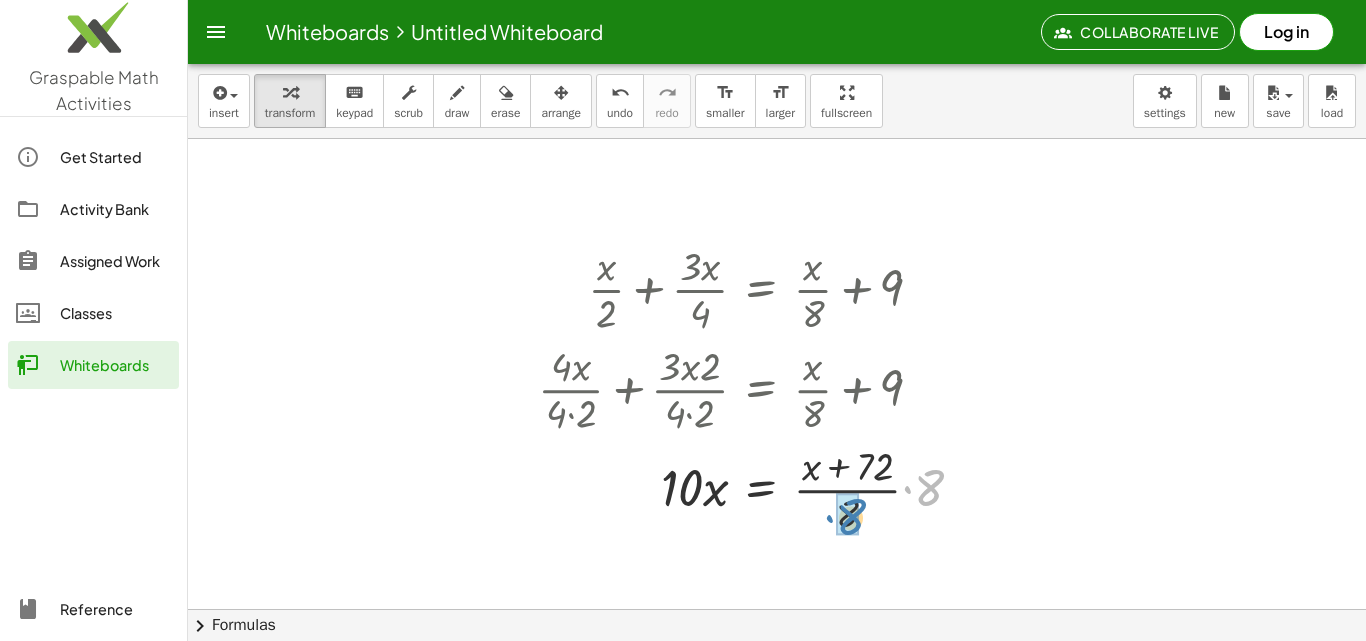 drag, startPoint x: 937, startPoint y: 489, endPoint x: 859, endPoint y: 518, distance: 83.21658 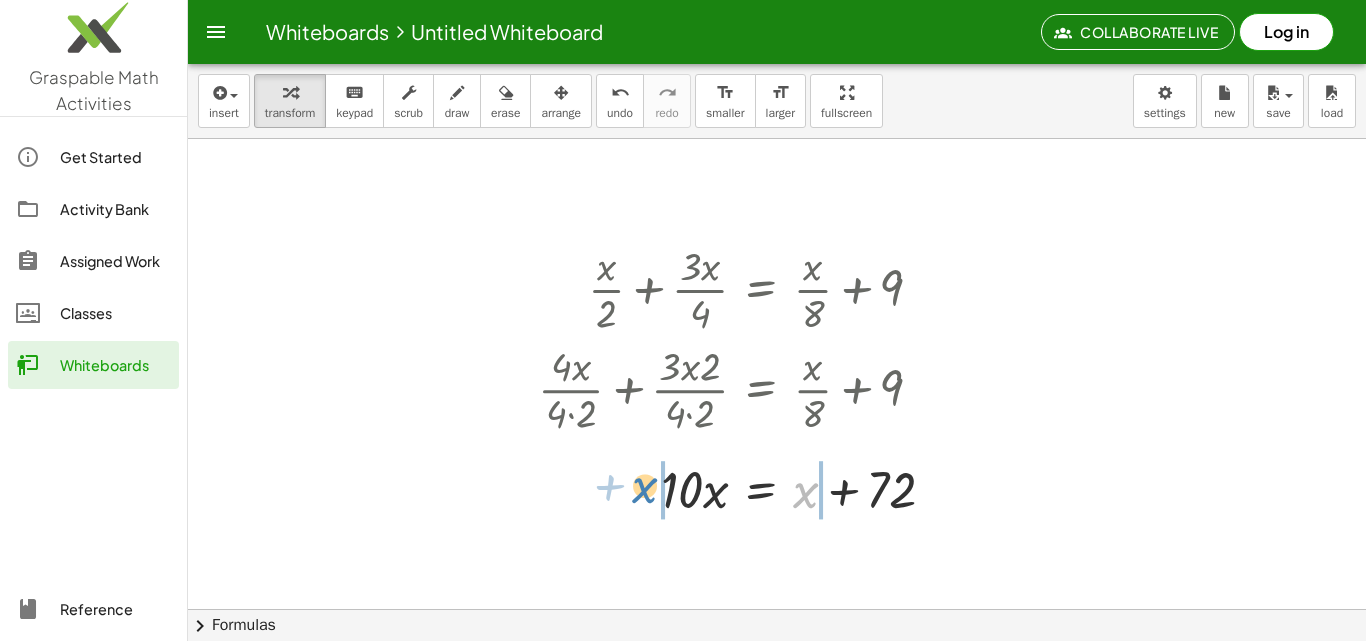 drag, startPoint x: 811, startPoint y: 493, endPoint x: 650, endPoint y: 487, distance: 161.11176 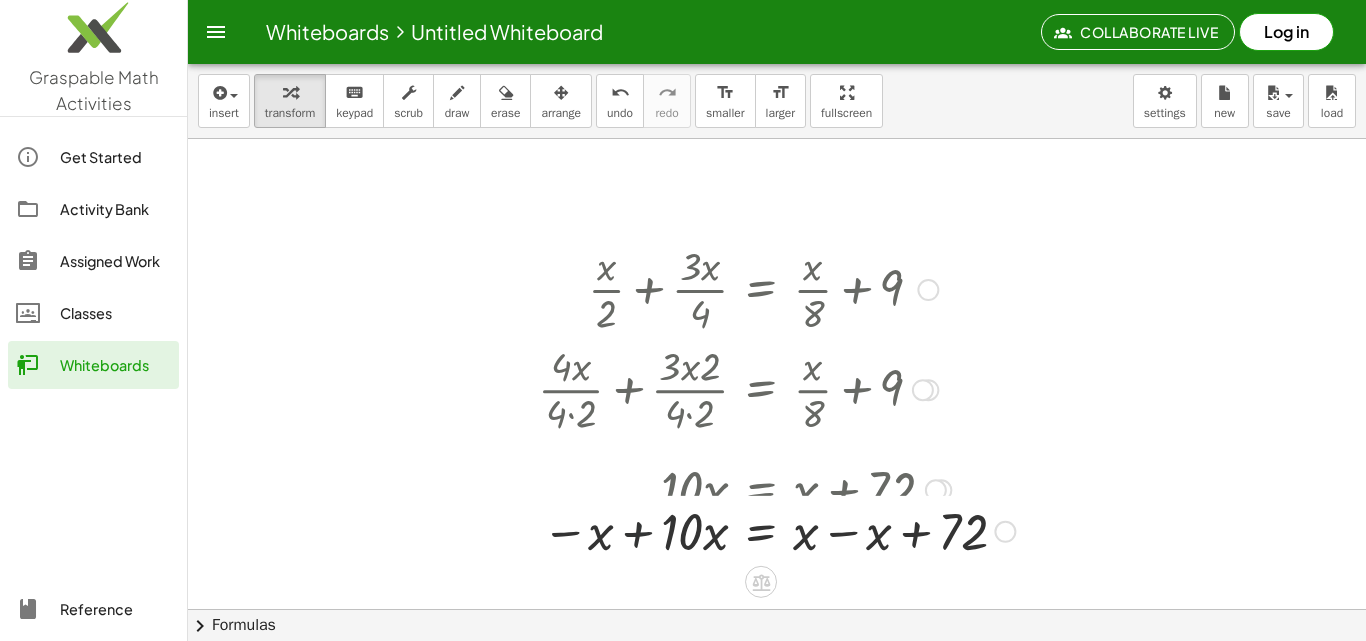 click on "+ · x · 2 + · 3 · x · 4 = + · x · 8 + 9 + · x · 2 + · 3 · x · 2 · 4 · 2 = + · x · 8 + 9 + · 4 · x · 4 · 2 + · 3 · x · 2 · 4 · 2 = + · x · 8 + 9 + · 4 · x · 8 + · 3 · x · 2 · 4 · 2 = + · x · 8 + 9 + · 4 · x · 8 + · 3 · x · 2 · 8 = + · x · 8 + 9 · ( + · 4 · x + · 6 · x ) · 8 = + · x · 8 + 9 · ( + · 4 · x + · 6 · x ) · 8 = + · x · 8 + · 9 · 8 · 8 · ( + · 4 · x + · 6 · x ) · 8 = + · x · 8 + · 72 · 8 · ( + · 4 · x + · 6 · x ) · 8 = · ( + x + 72 ) · 8 · 10 · x · 8 = · ( + x + 72 ) · 8 · 8 · · 10 · x · 8 = · · ( + x + 72 ) · 8 · 8 · 10 · x = · · ( + x + 72 ) · 8 · 8 · 10 · x = + x + 72 · 10 · x = + 72 − x + + x − x" at bounding box center [761, 290] 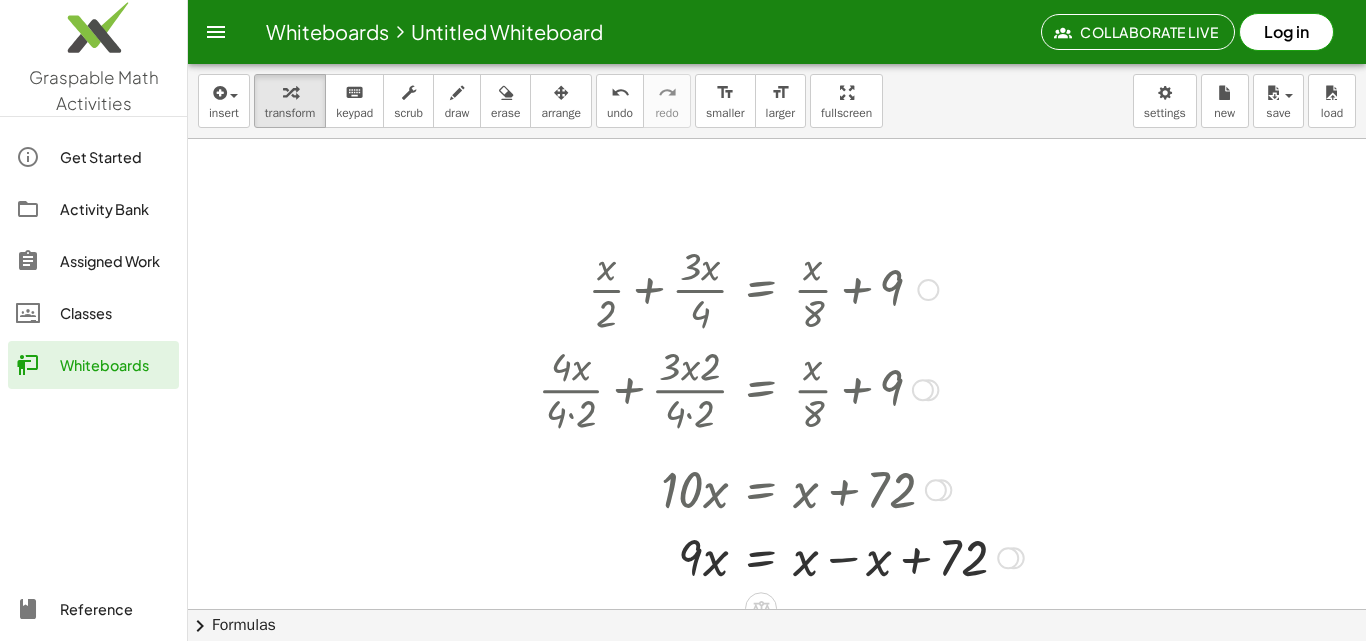 click at bounding box center (781, 556) 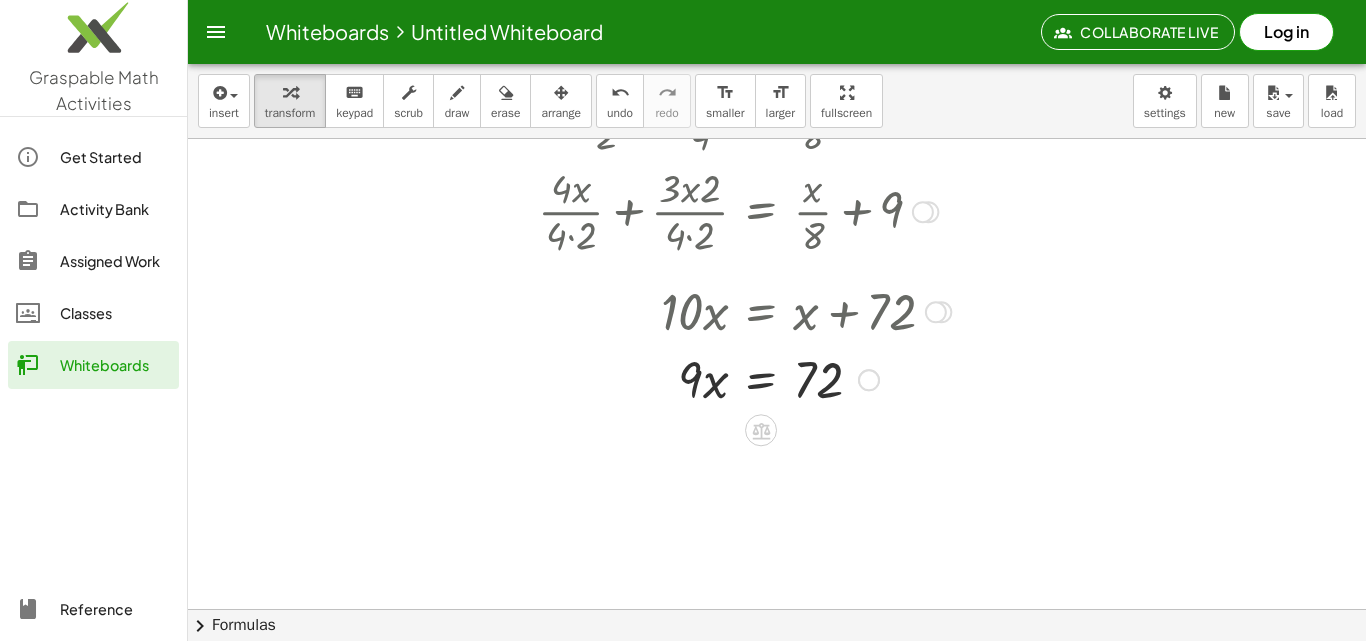 scroll, scrollTop: 255, scrollLeft: 0, axis: vertical 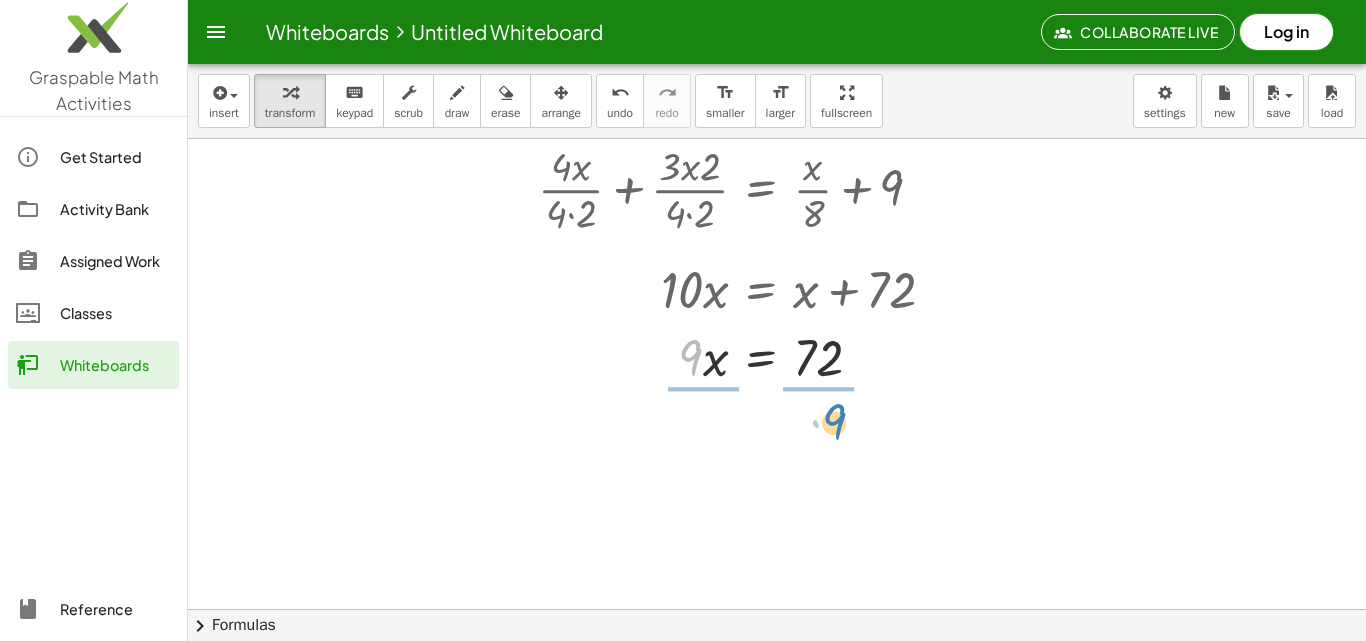 drag, startPoint x: 698, startPoint y: 357, endPoint x: 842, endPoint y: 421, distance: 157.58173 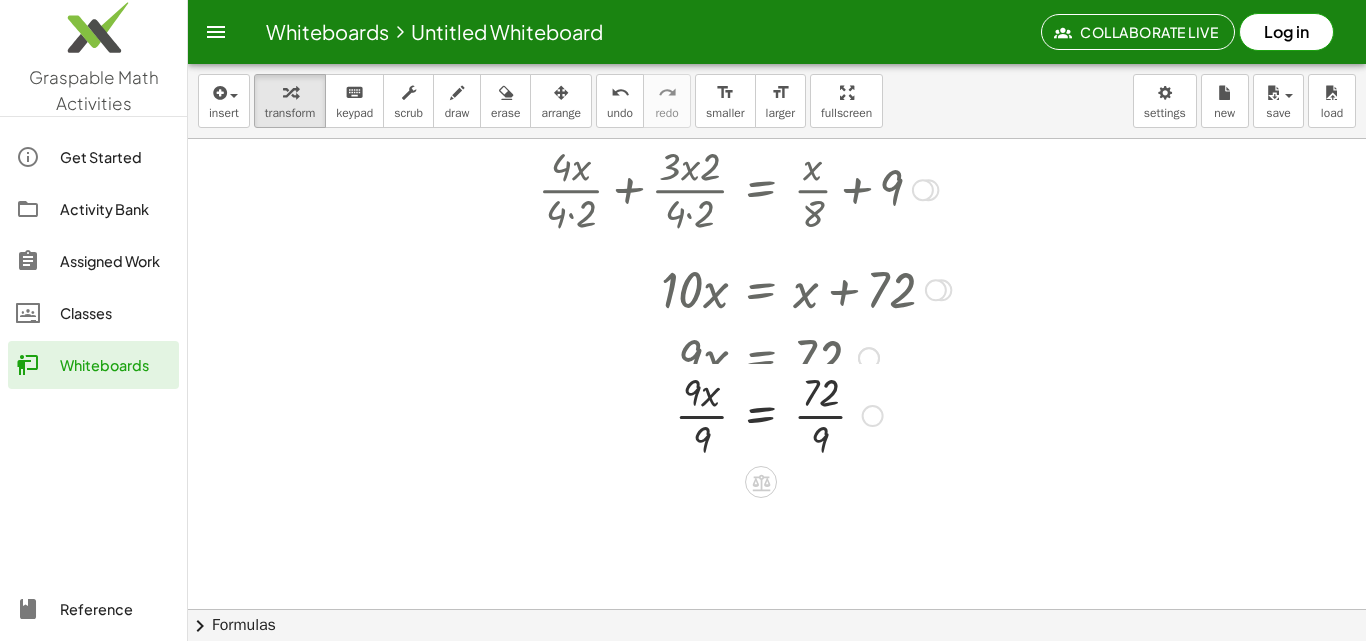 click at bounding box center (745, 356) 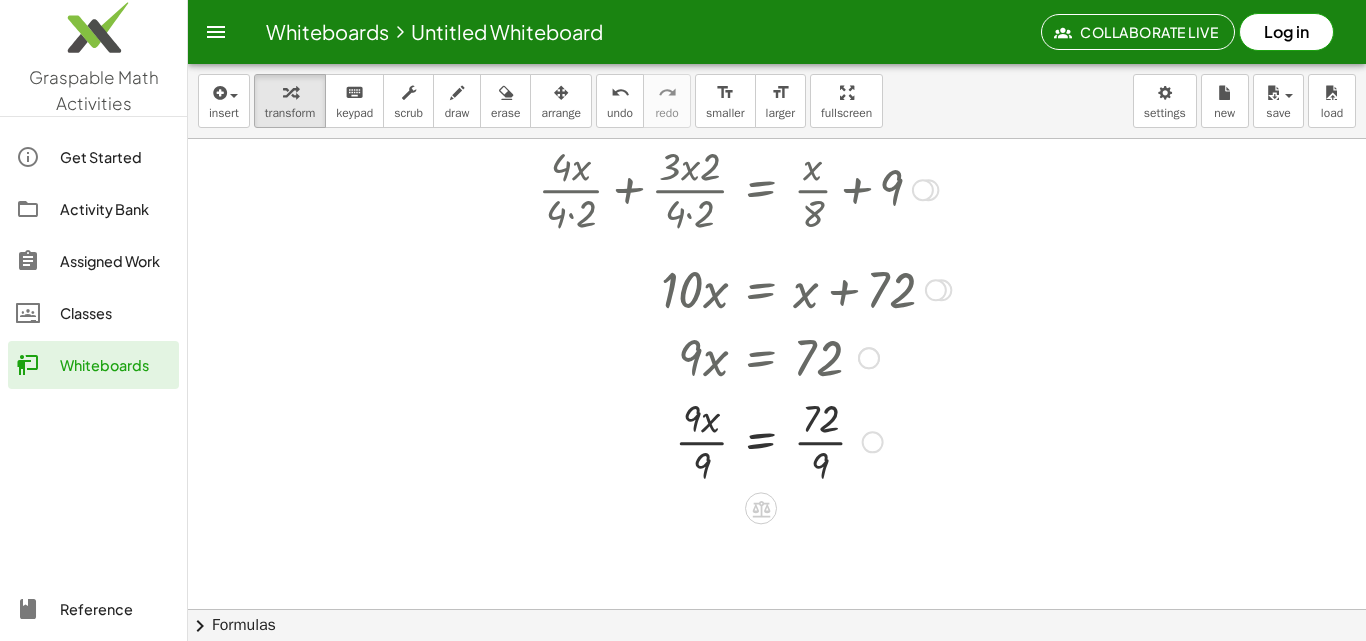 click at bounding box center [744, 440] 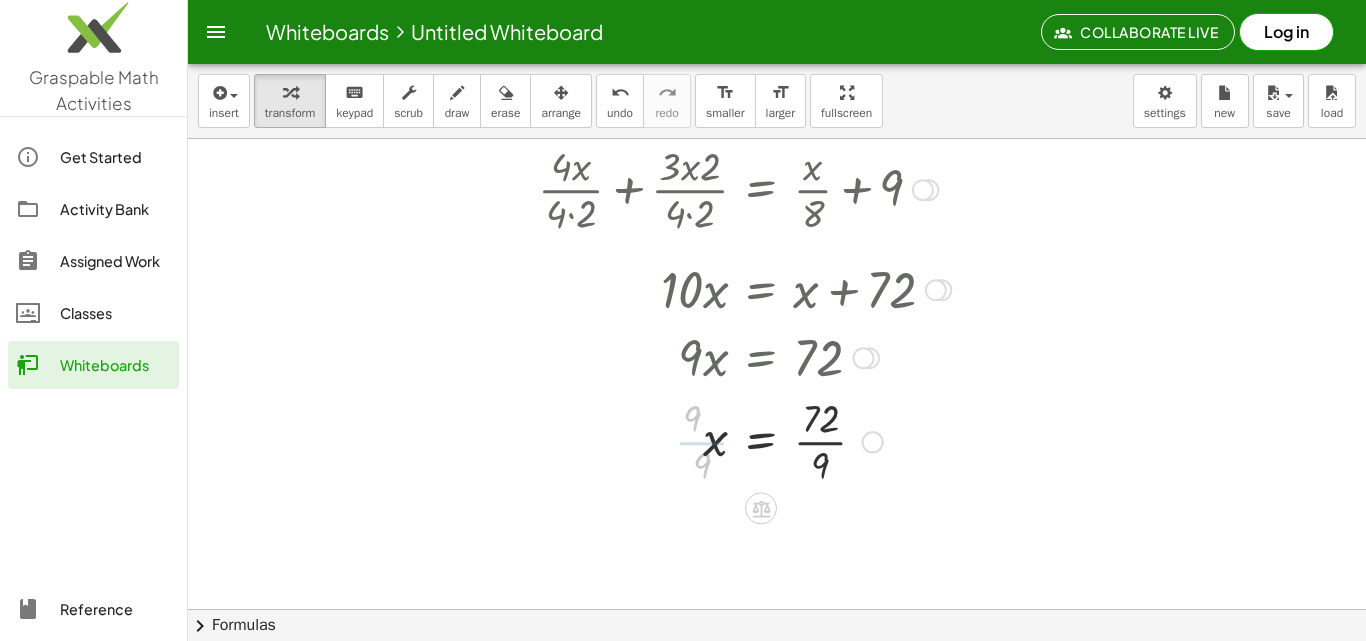click at bounding box center [744, 440] 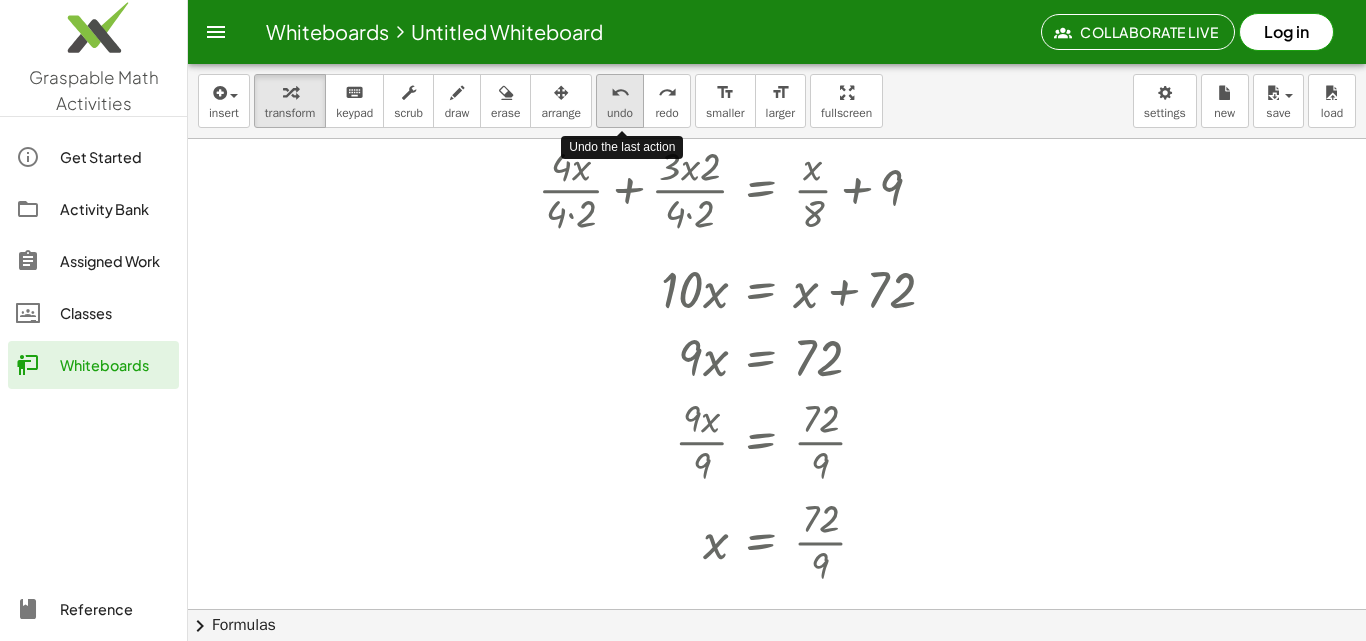 click on "undo" at bounding box center (620, 113) 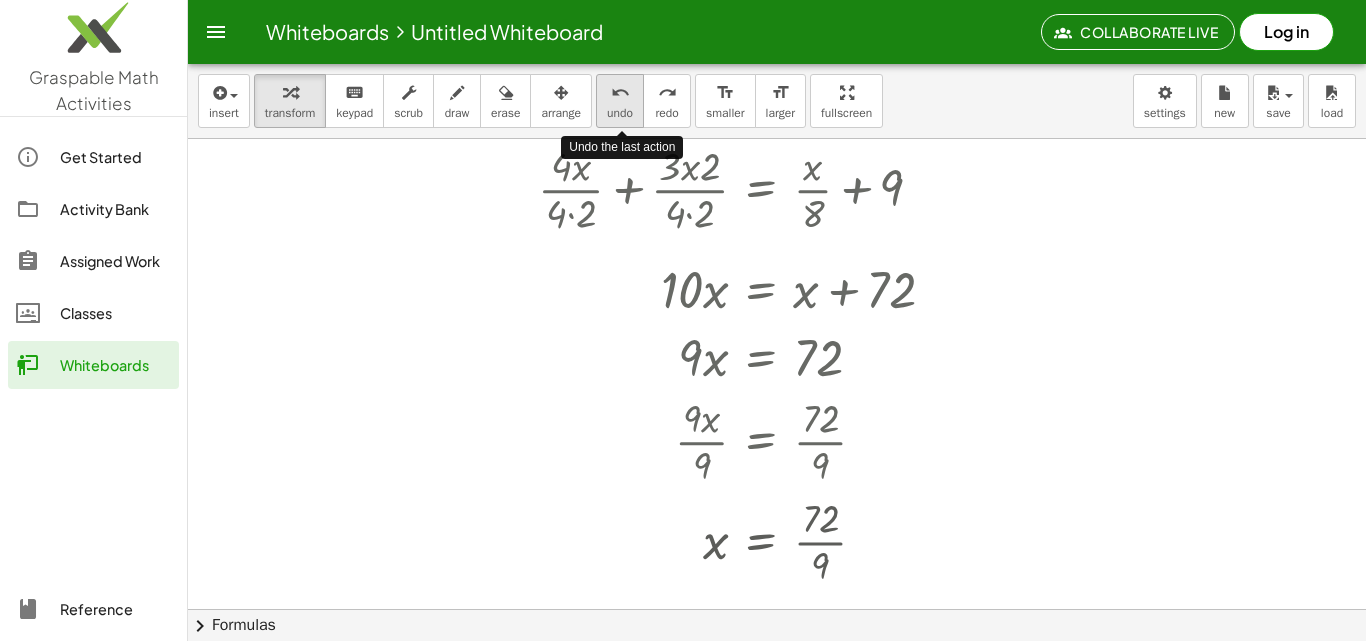 click on "undo" at bounding box center [620, 113] 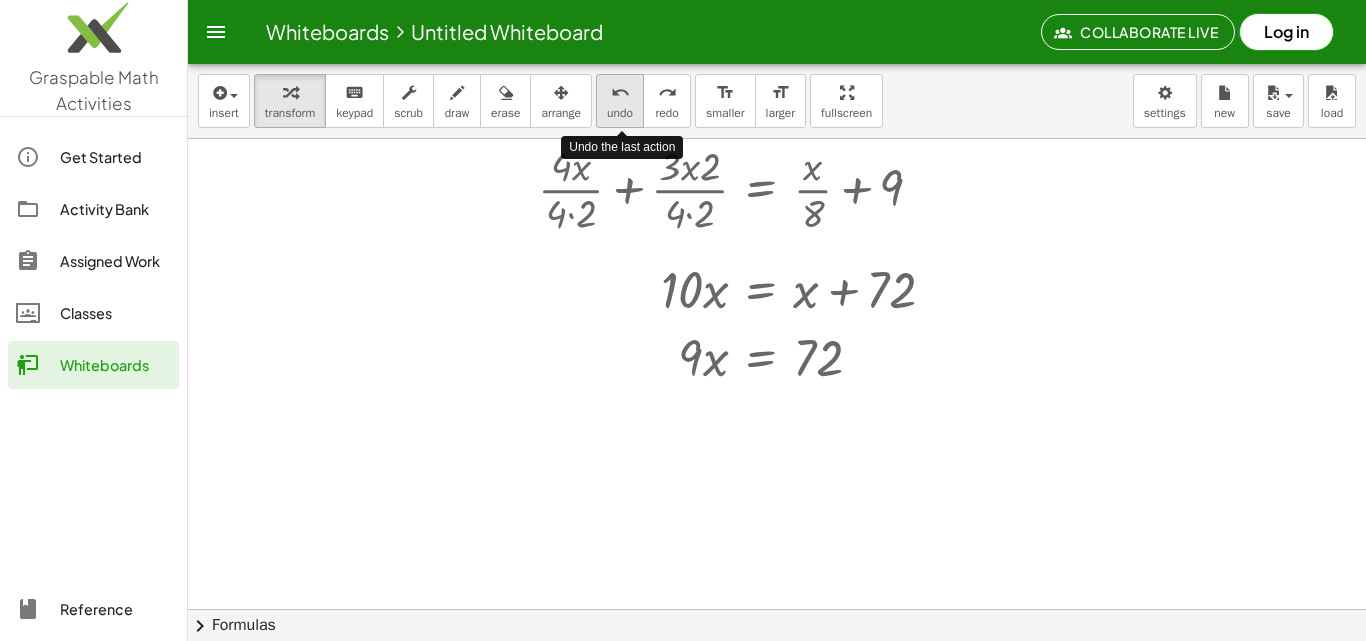 click on "undo" at bounding box center [620, 113] 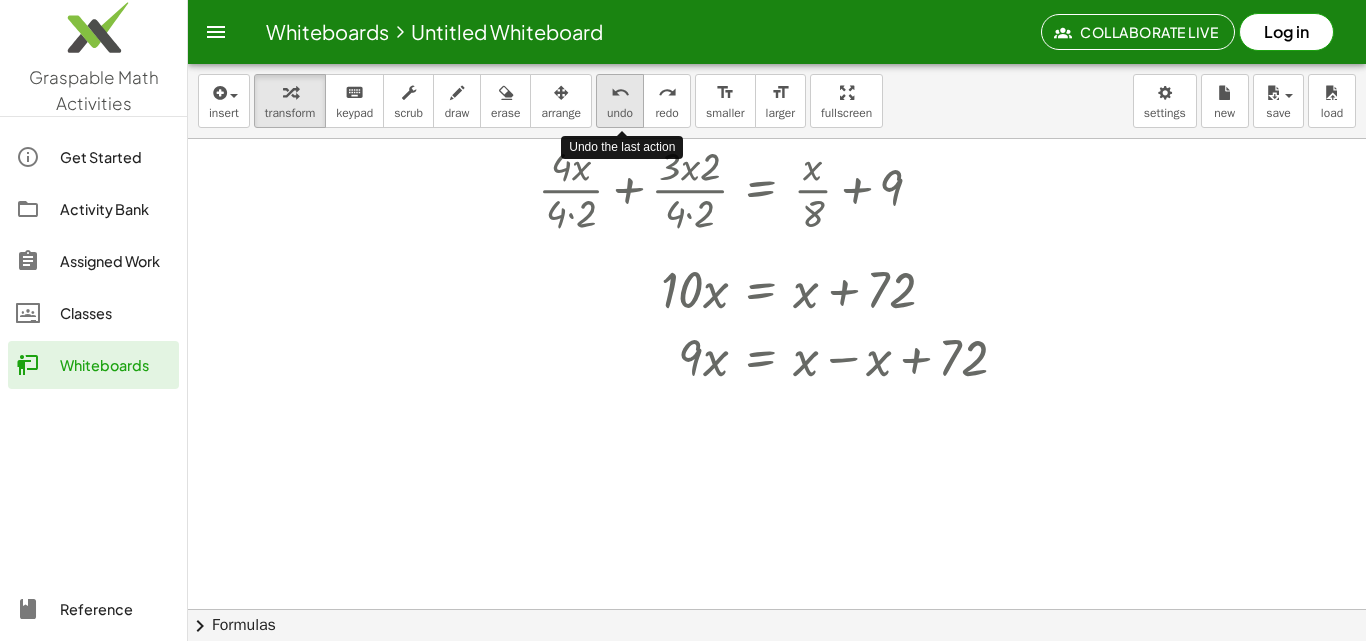 click on "undo" at bounding box center [620, 113] 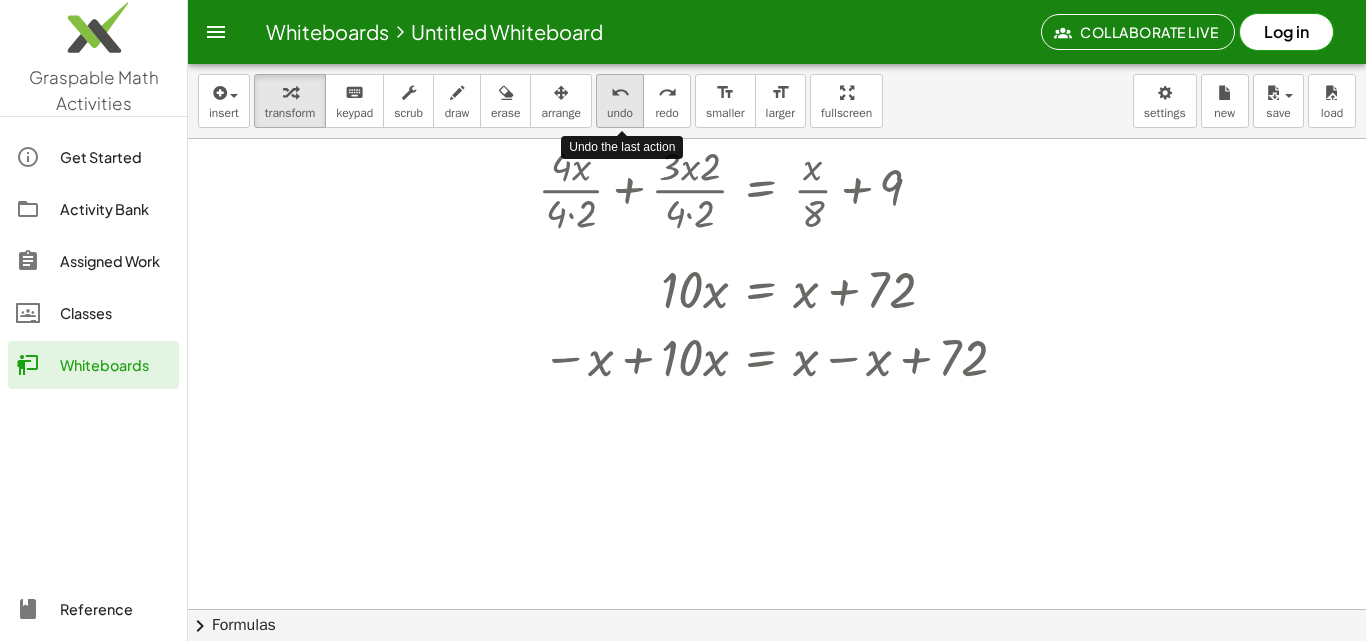 click on "undo" at bounding box center [620, 113] 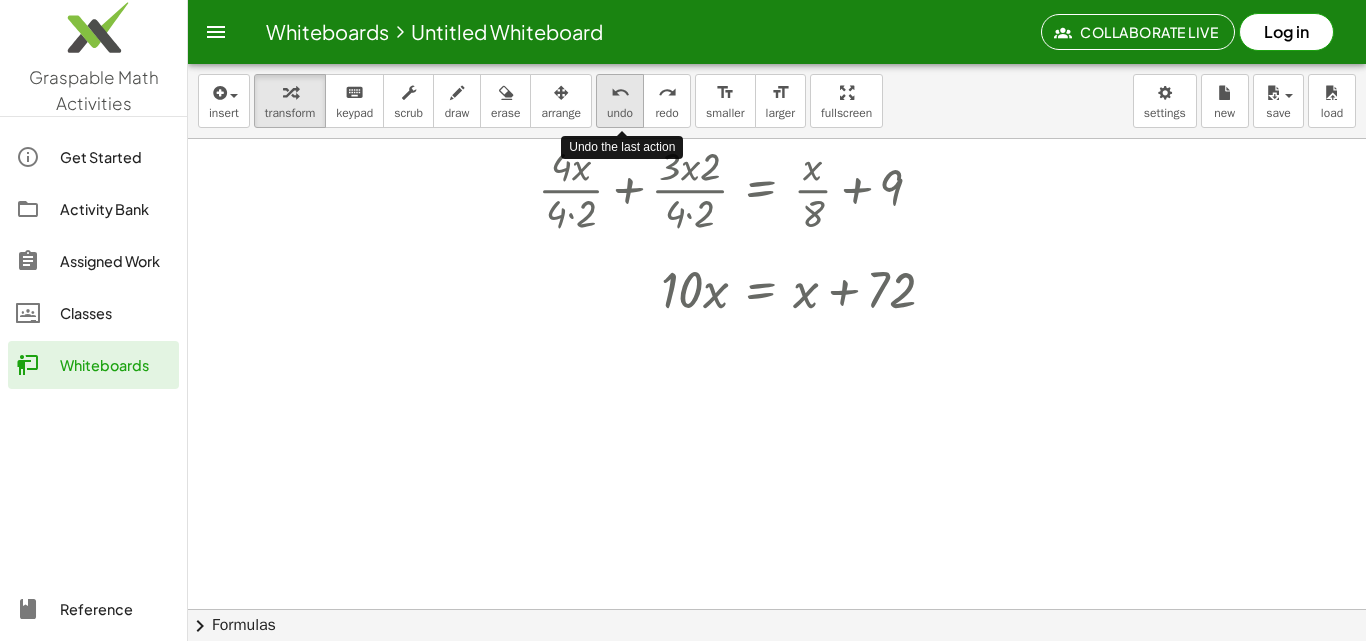 click on "undo" at bounding box center (620, 113) 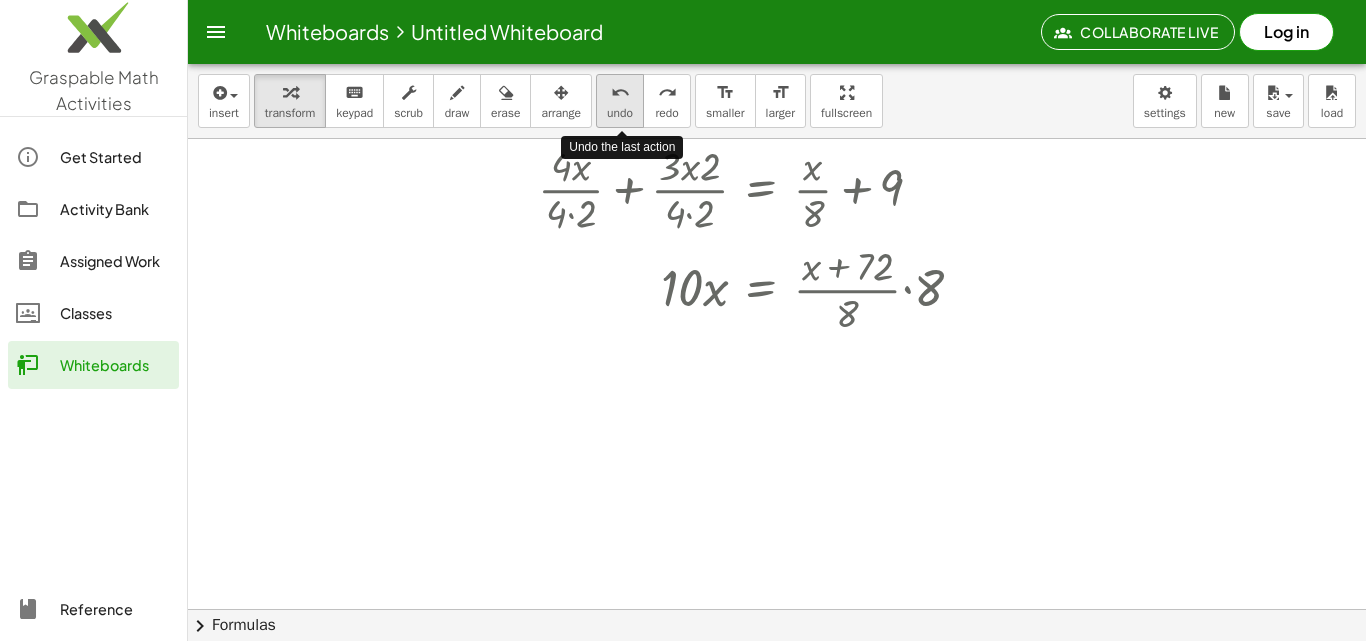 click on "undo" at bounding box center (620, 113) 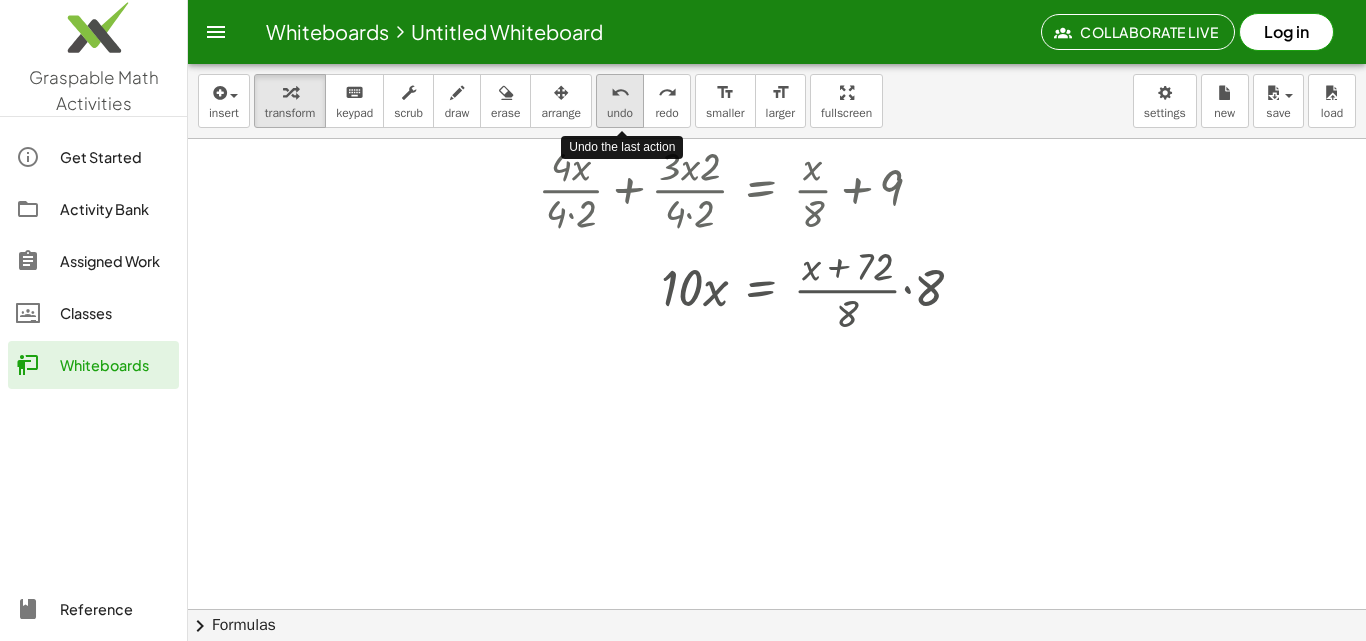 click on "undo" at bounding box center [620, 113] 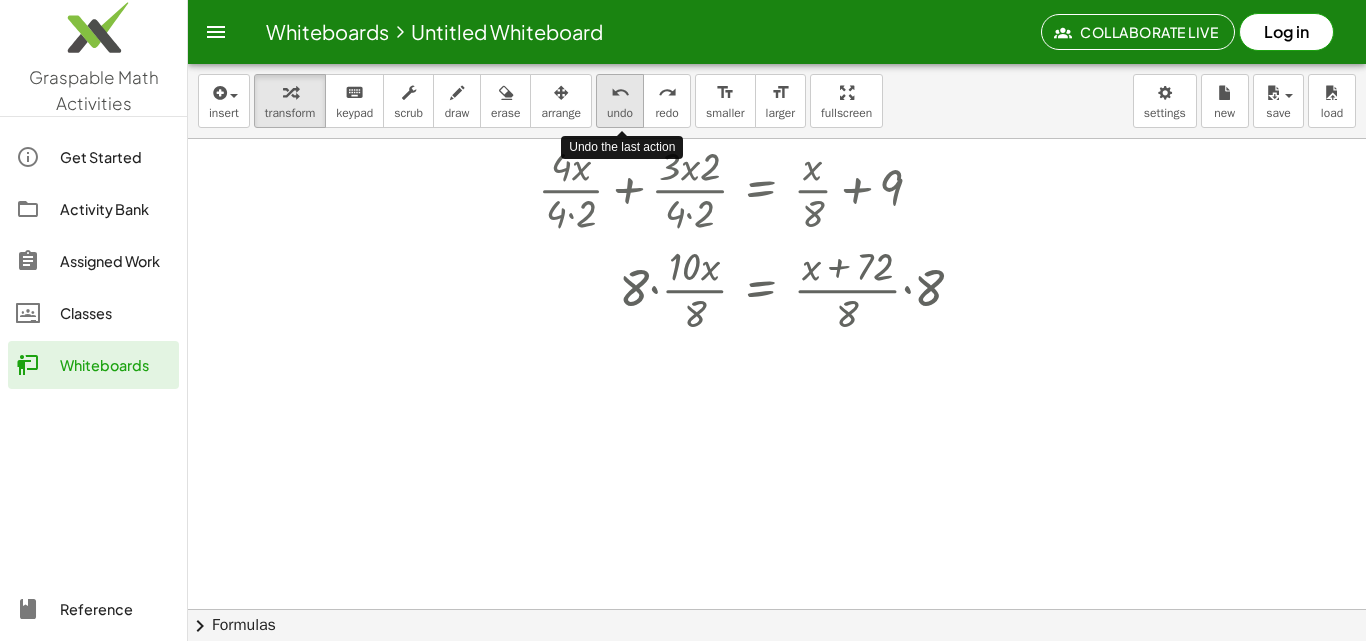 click on "undo undo" at bounding box center (620, 101) 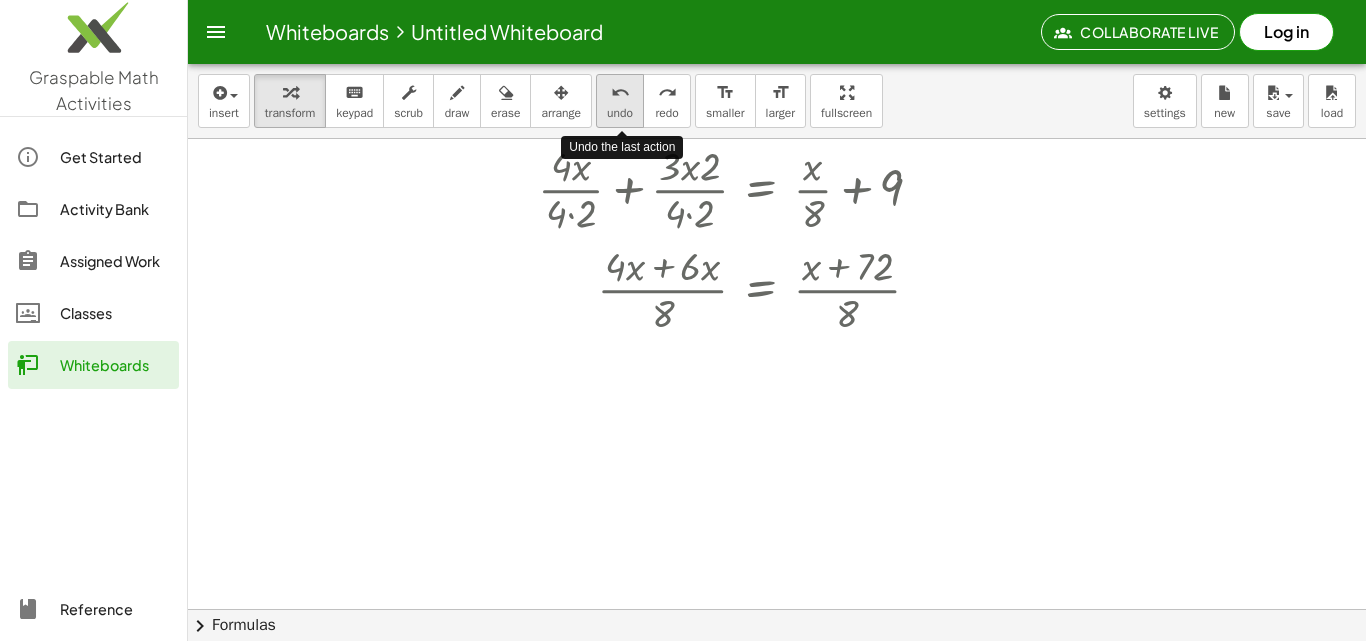 click on "undo undo" at bounding box center [620, 101] 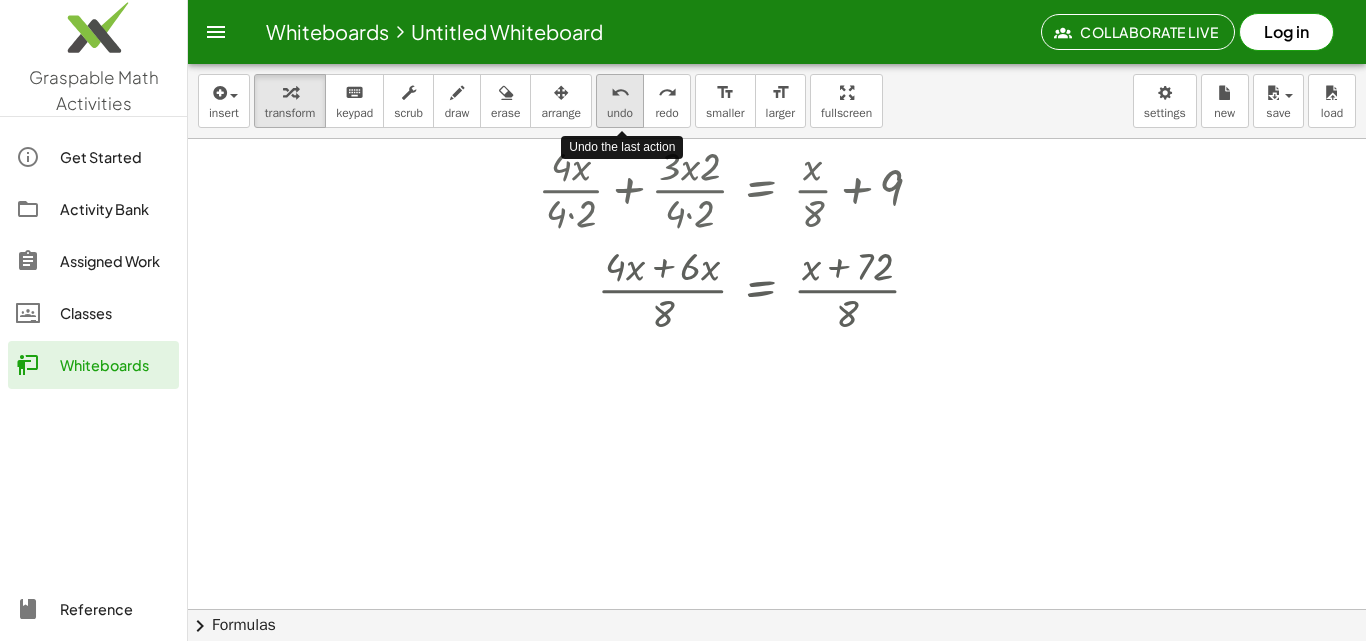 click on "undo undo" at bounding box center [620, 101] 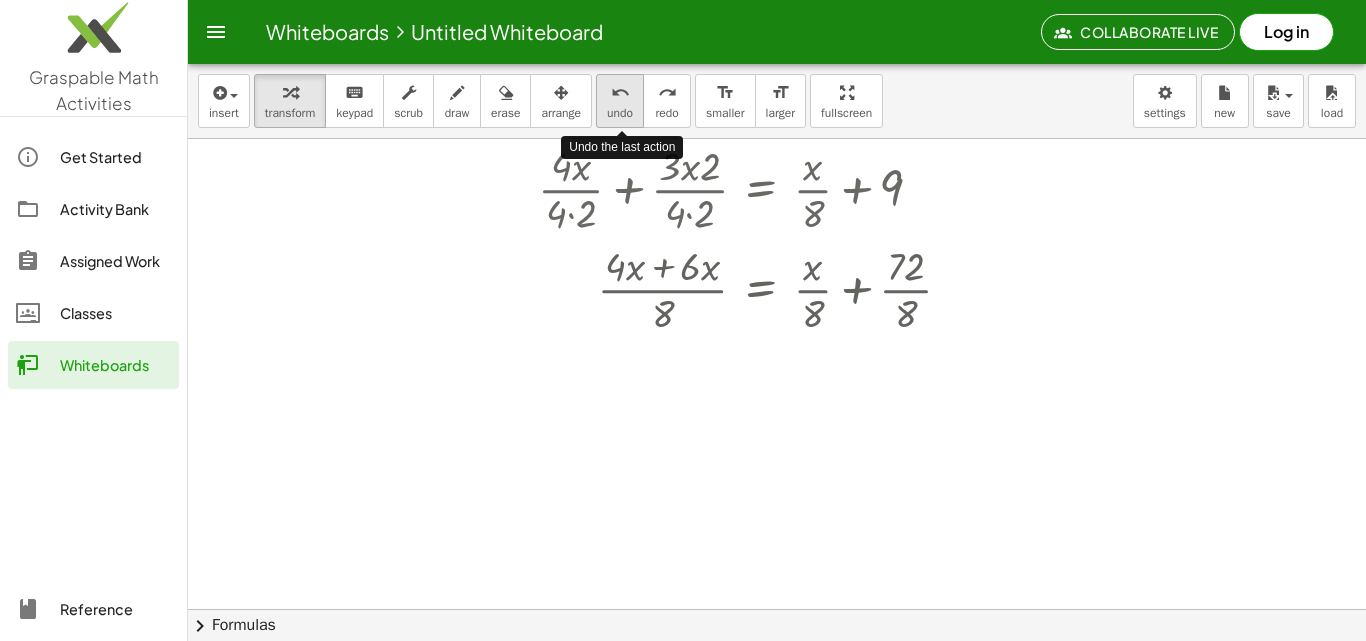 click on "undo undo" at bounding box center (620, 101) 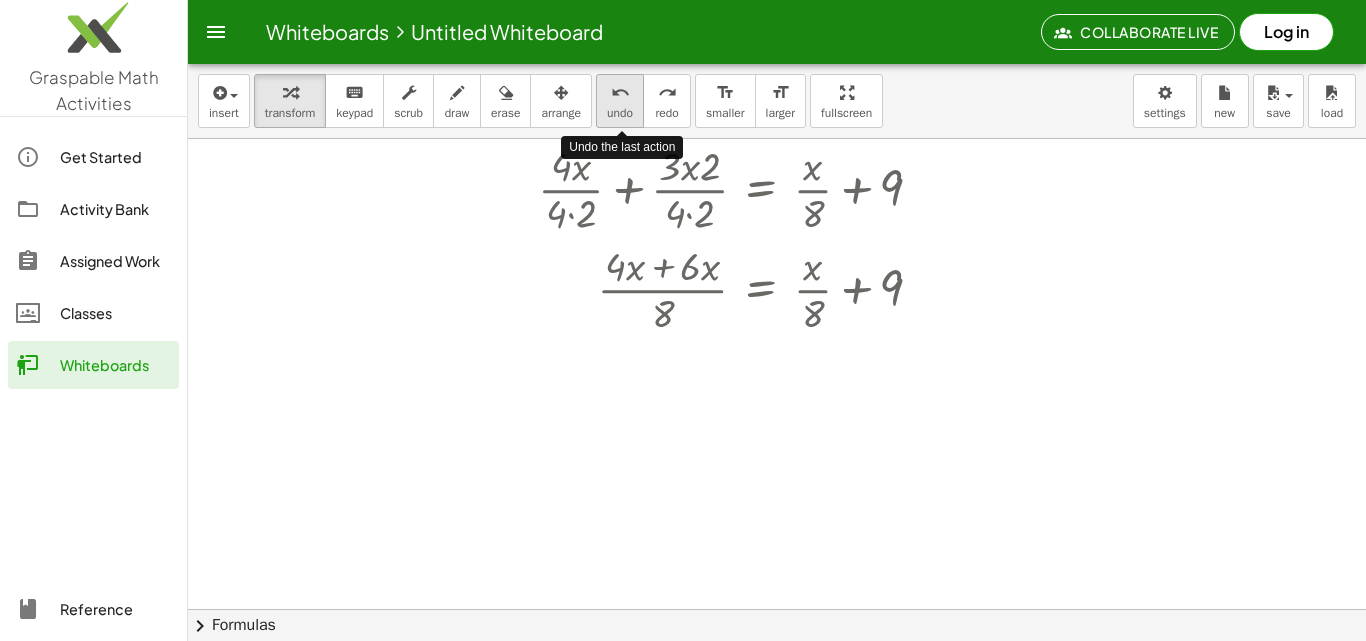 click on "undo undo" at bounding box center [620, 101] 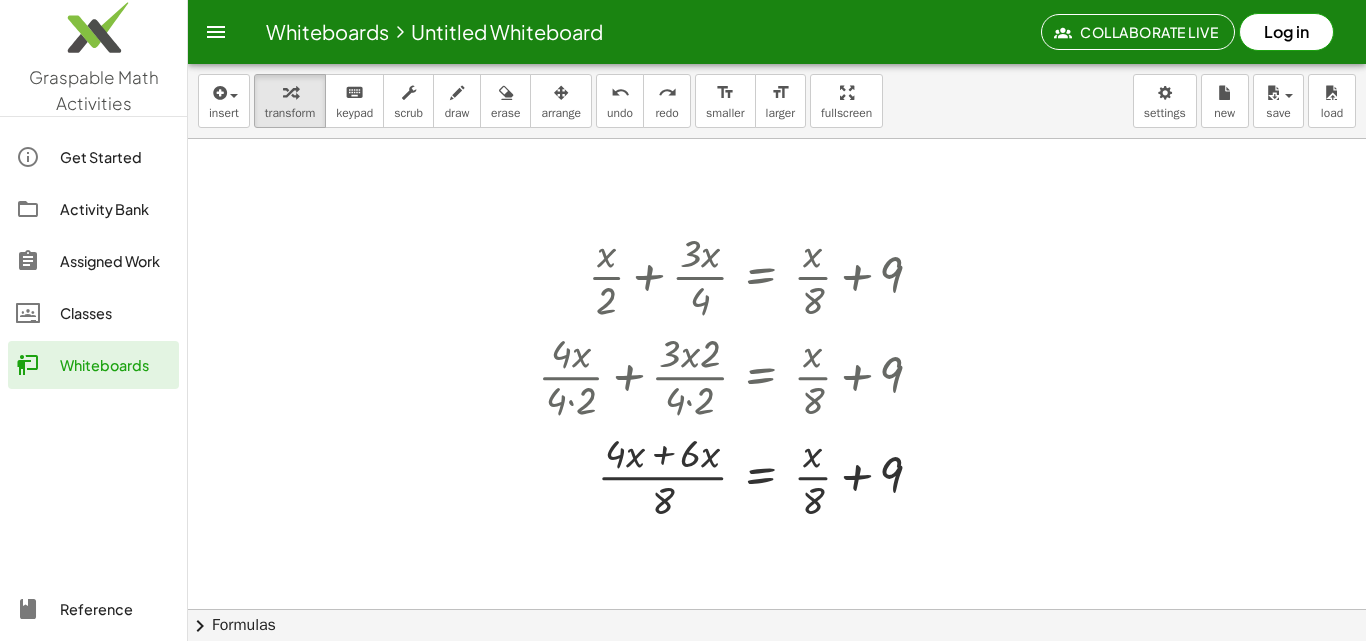 scroll, scrollTop: 0, scrollLeft: 0, axis: both 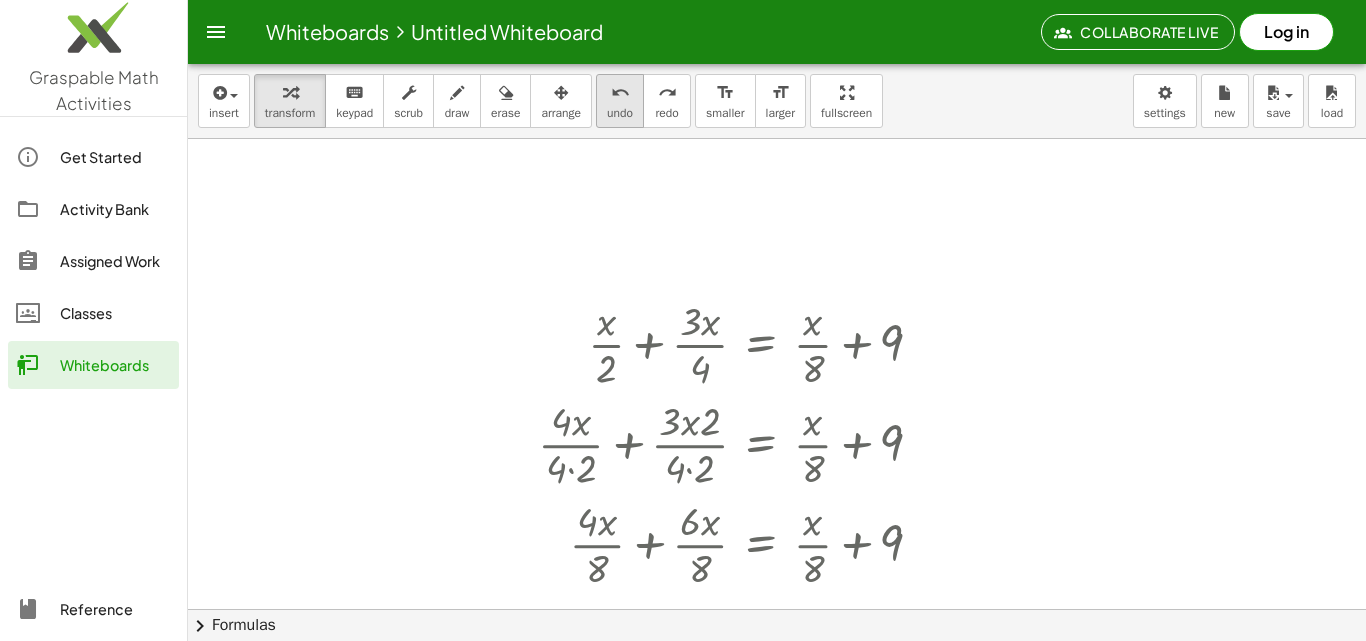 click on "undo" at bounding box center (620, 113) 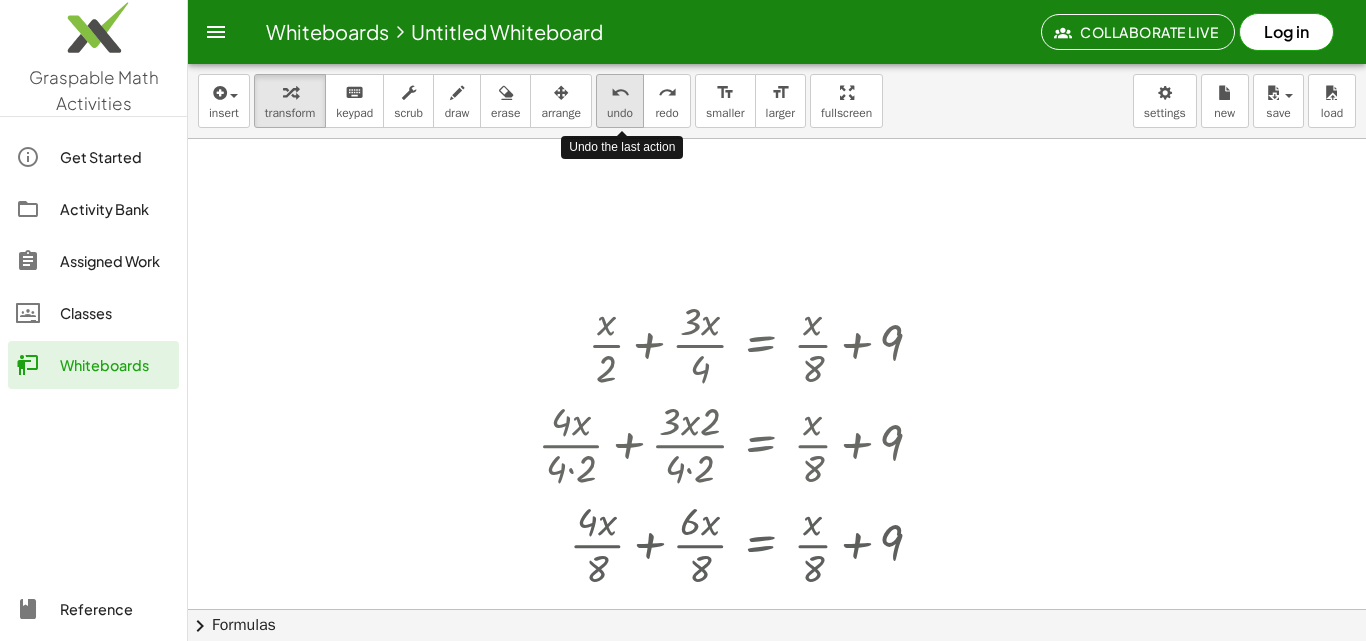 click on "undo" at bounding box center (620, 113) 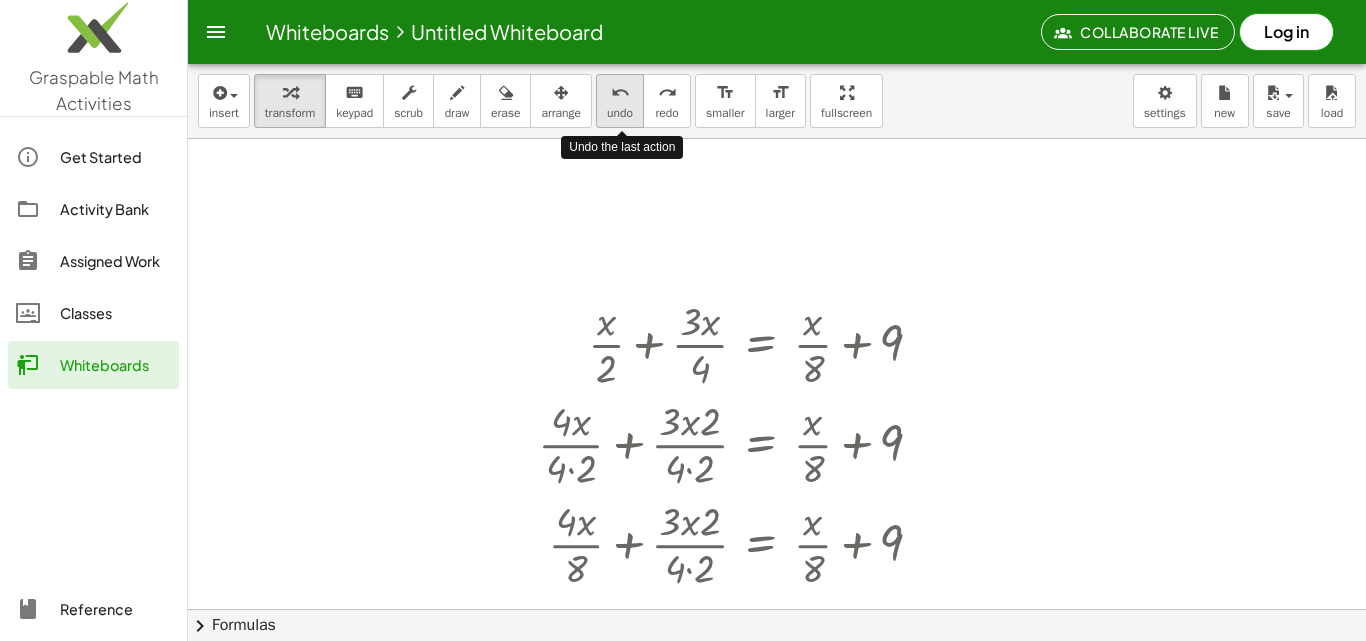 click on "undo" at bounding box center (620, 113) 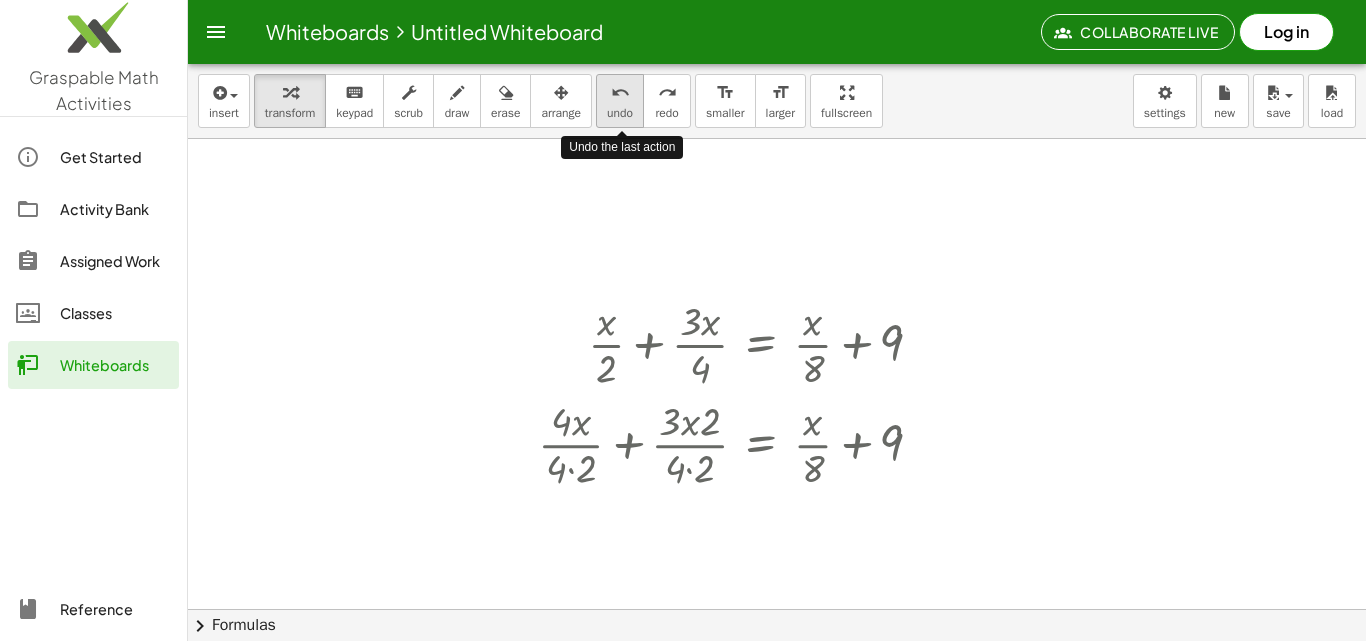 click on "undo" at bounding box center [620, 113] 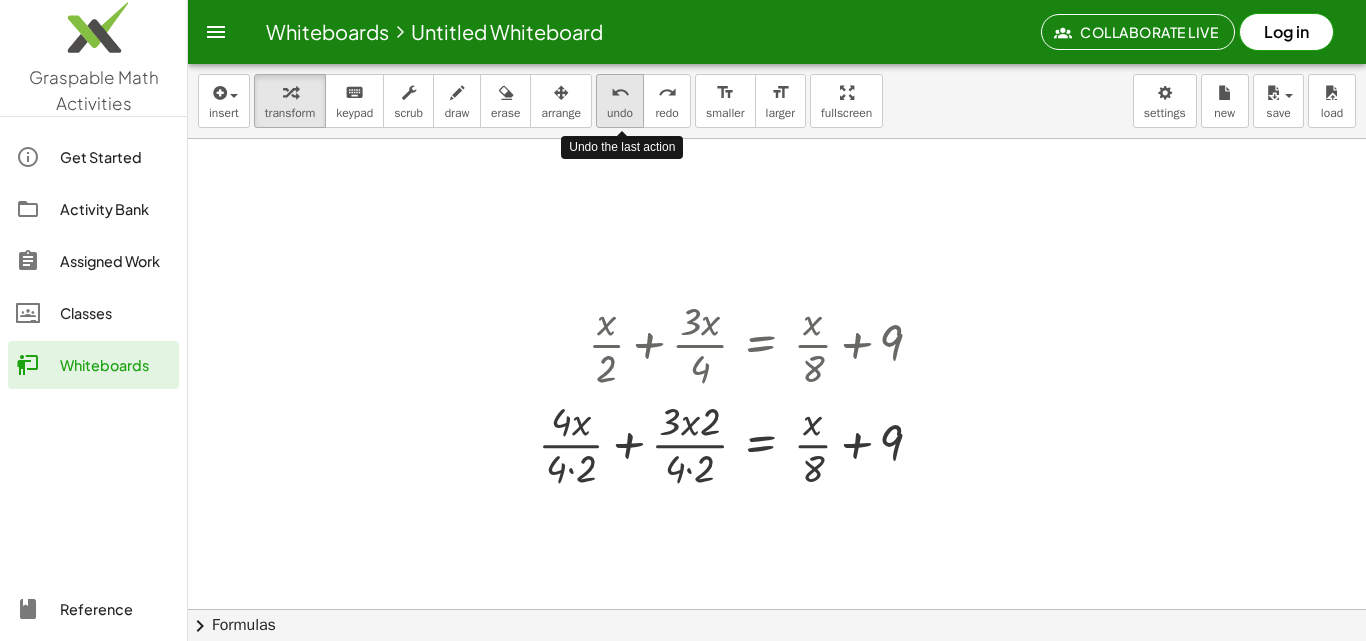 click on "undo" at bounding box center [620, 113] 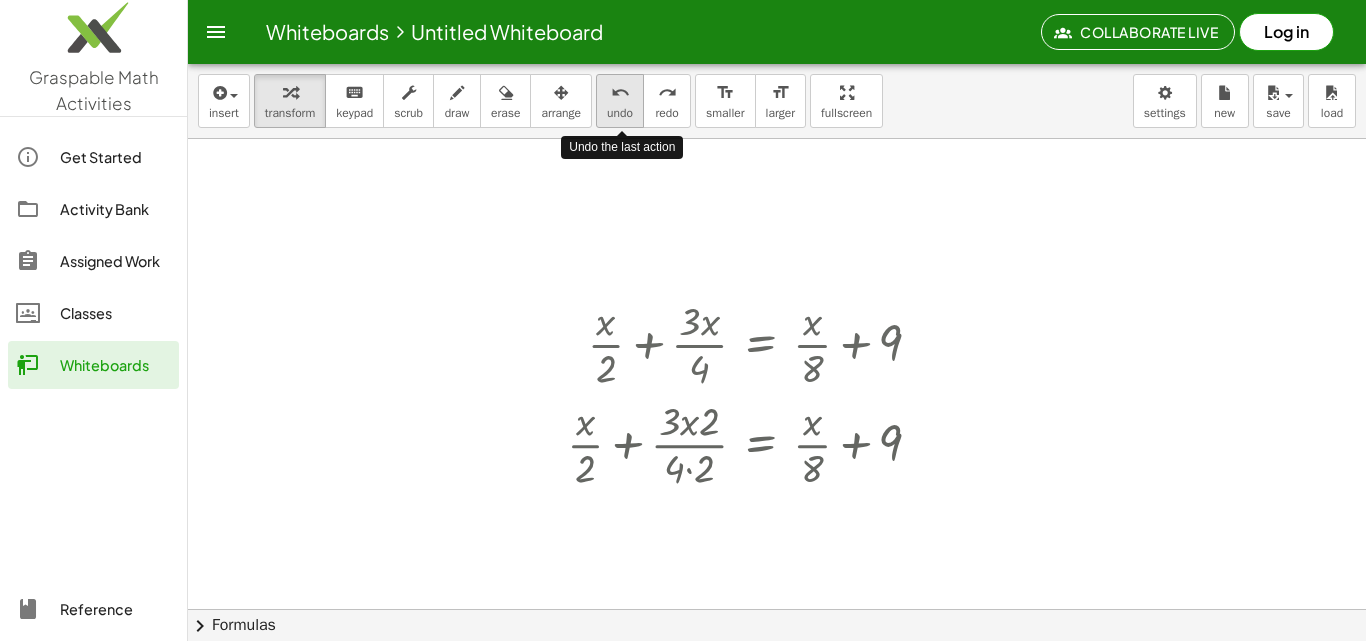 click on "undo" at bounding box center [620, 113] 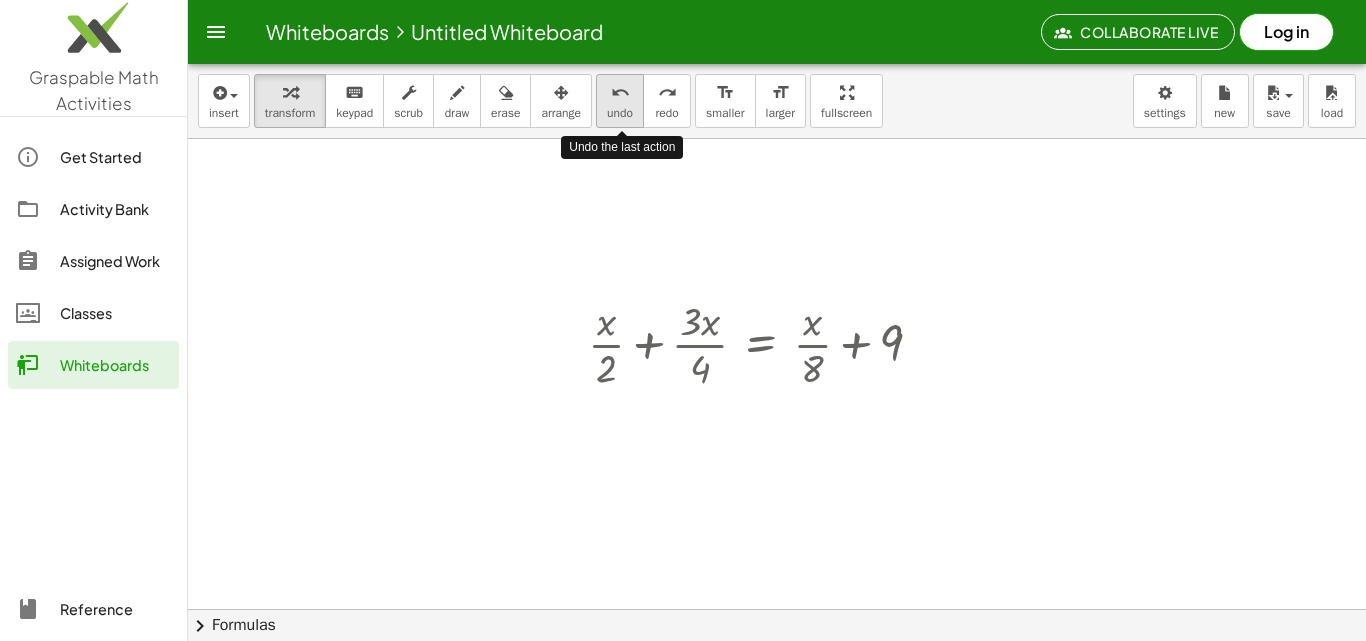 click on "undo" at bounding box center (620, 113) 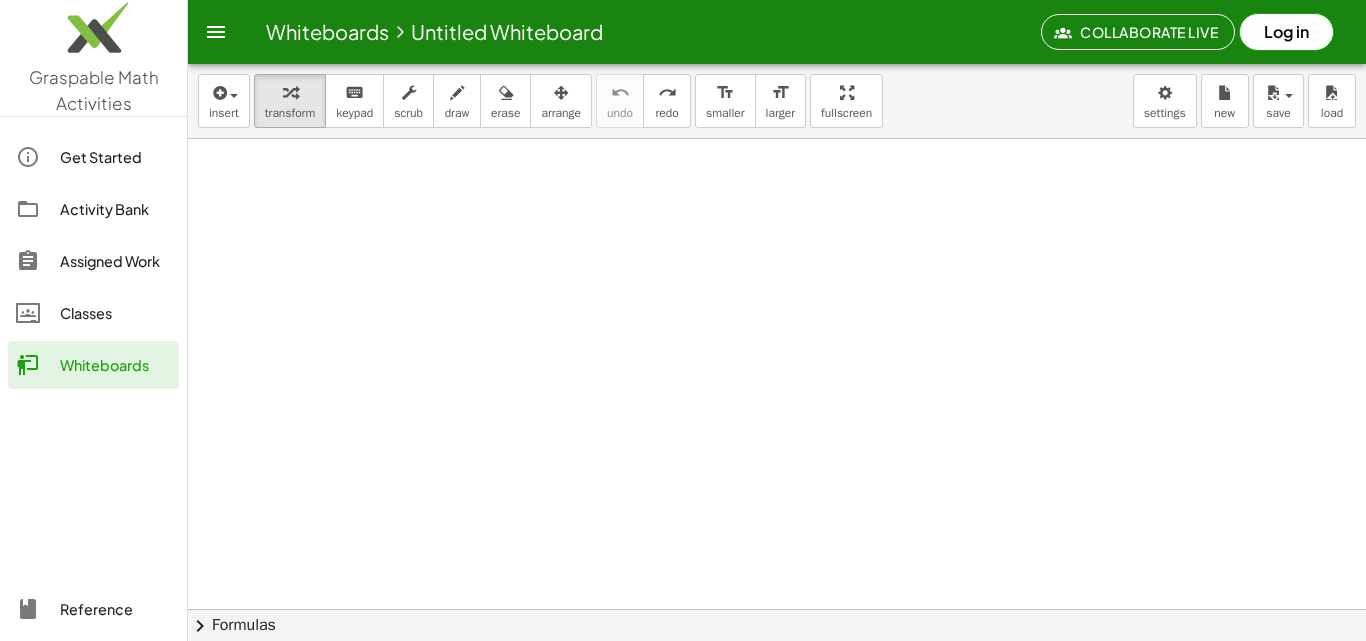 click at bounding box center (795, 609) 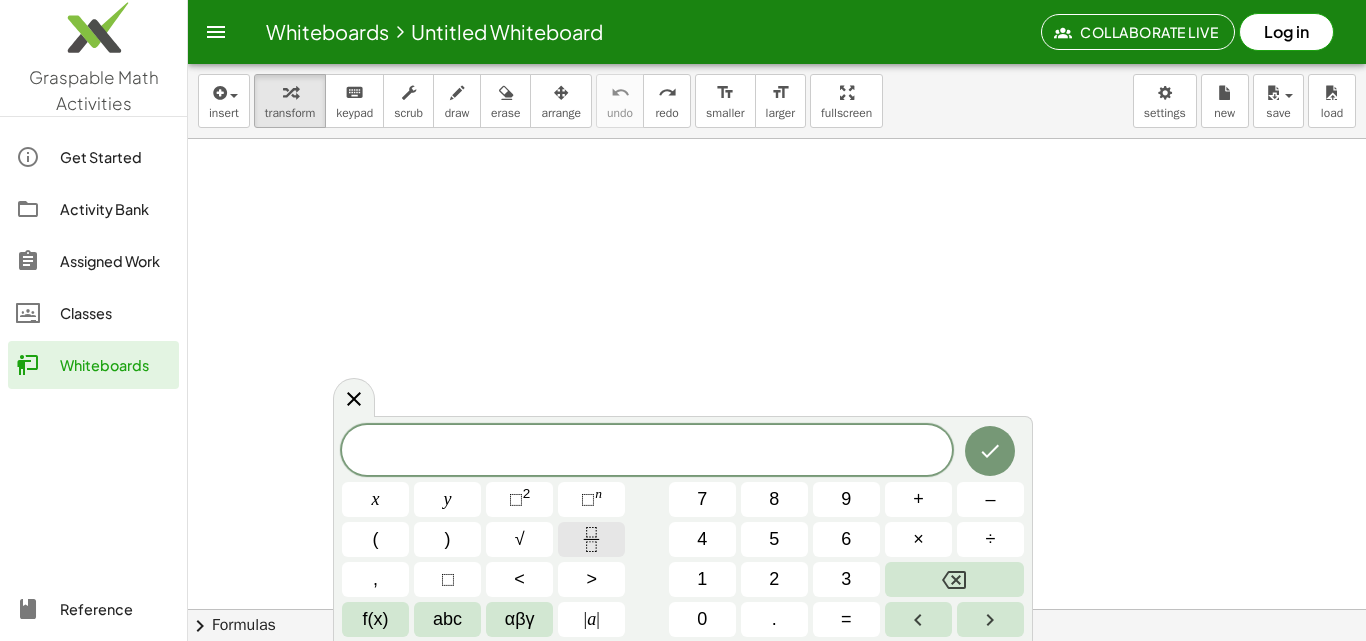 click at bounding box center [591, 539] 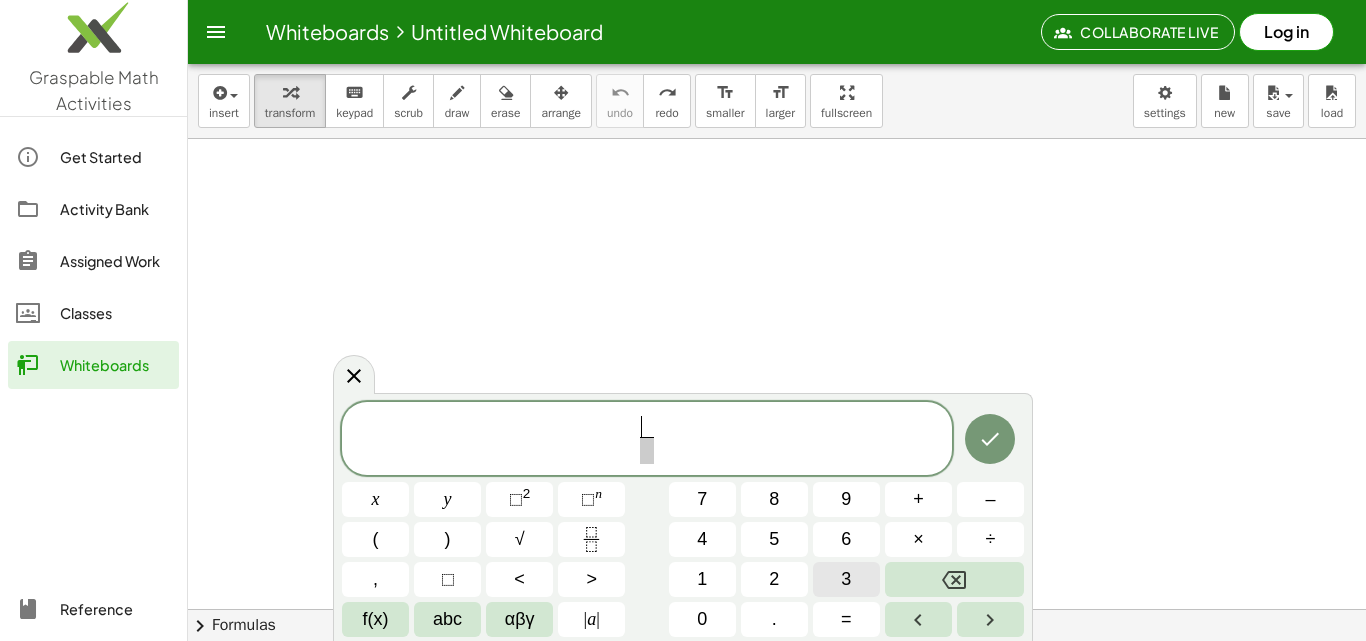 click on "3" at bounding box center [846, 579] 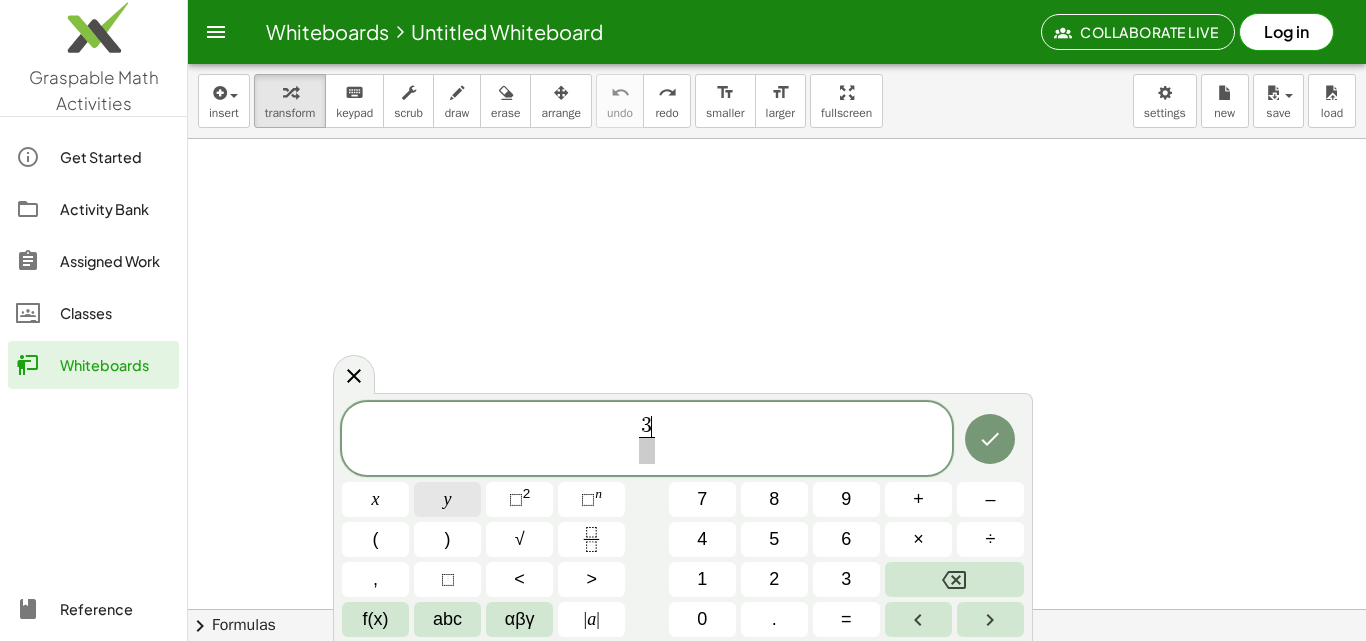 click on "y" at bounding box center (448, 499) 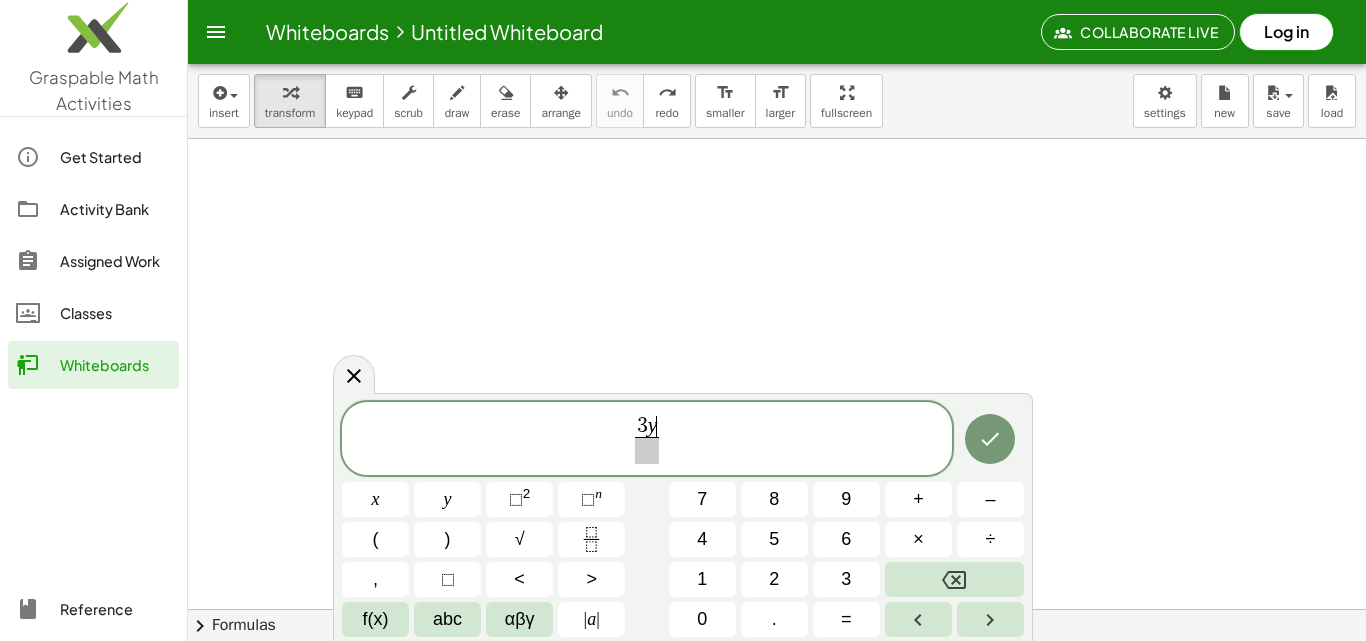 click at bounding box center (647, 450) 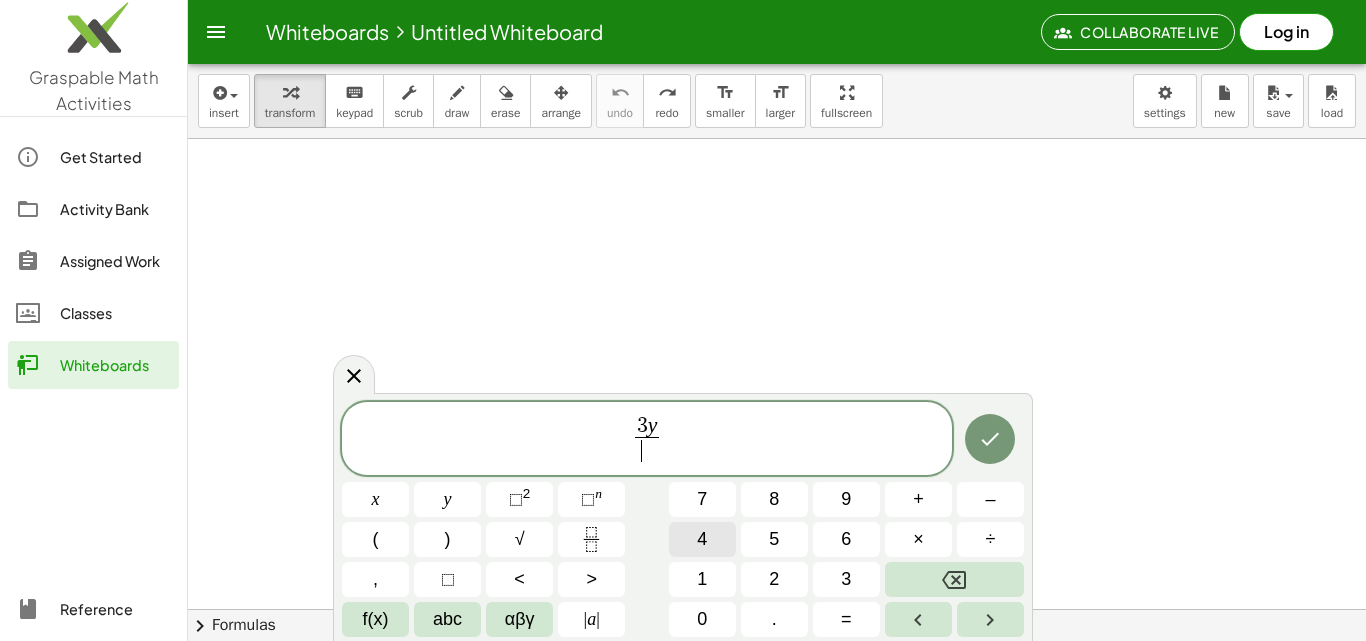 click on "4" at bounding box center [702, 539] 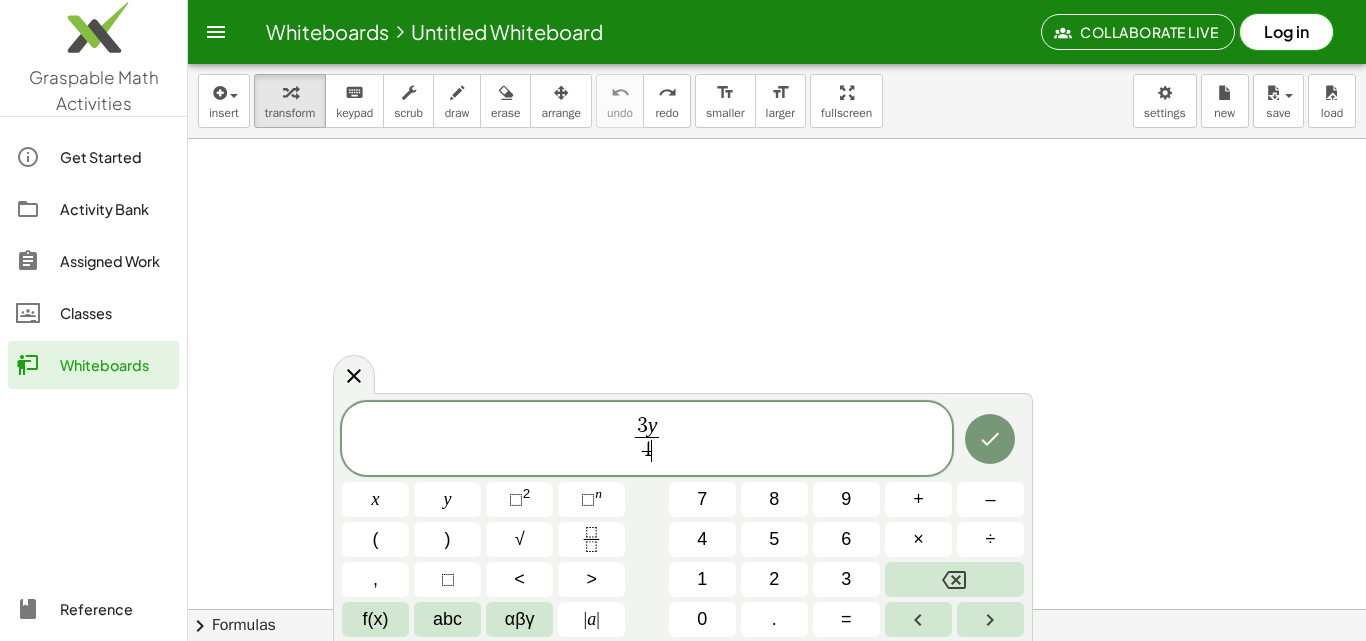 click on "3 y 4 ​ ​" at bounding box center [647, 440] 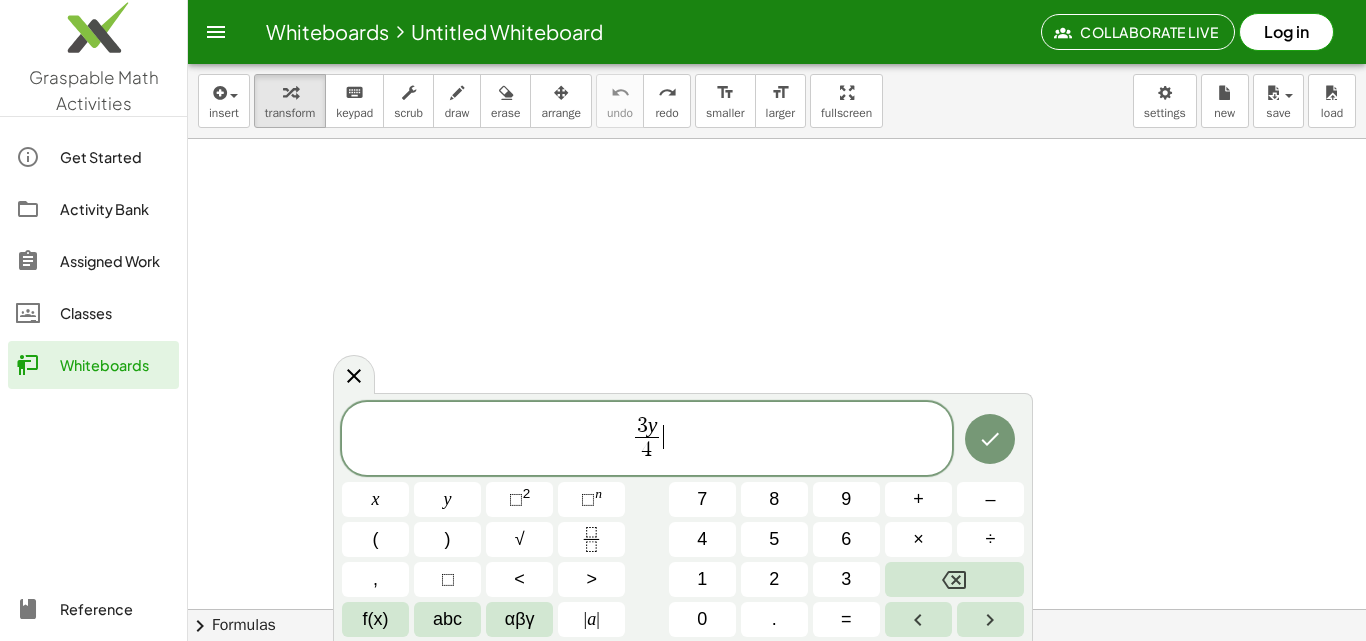 click on "3 y 4 ​ ​" at bounding box center (647, 440) 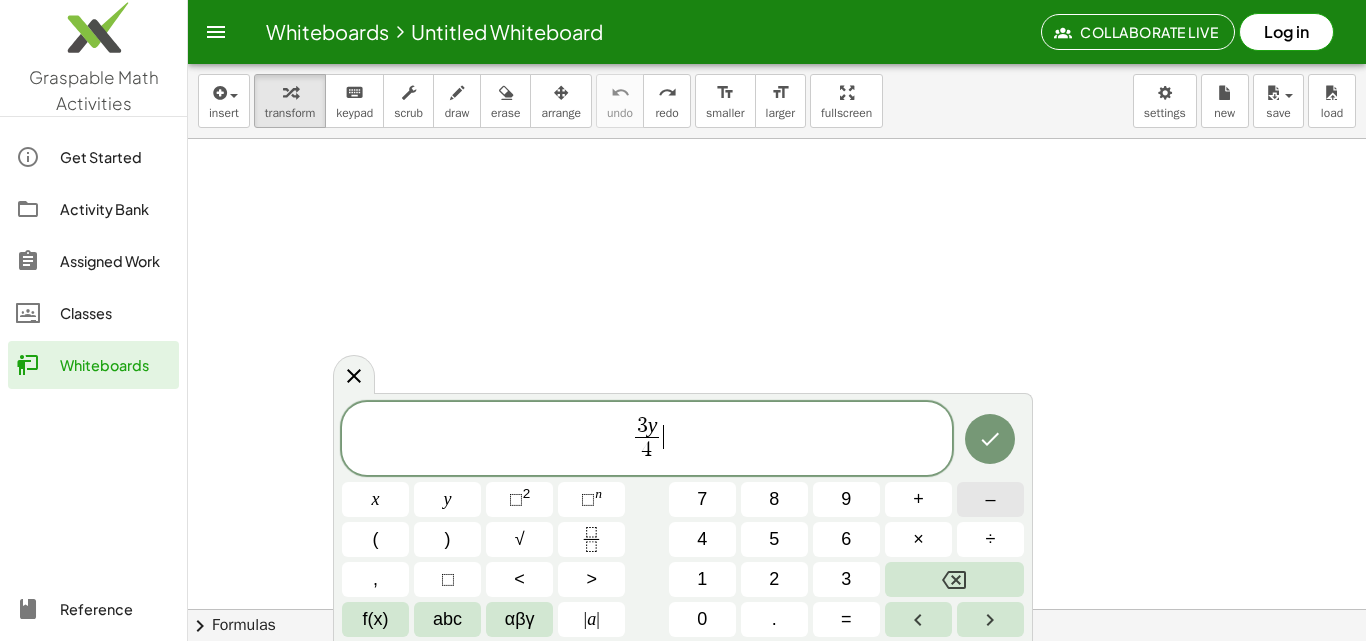 click on "–" at bounding box center (990, 499) 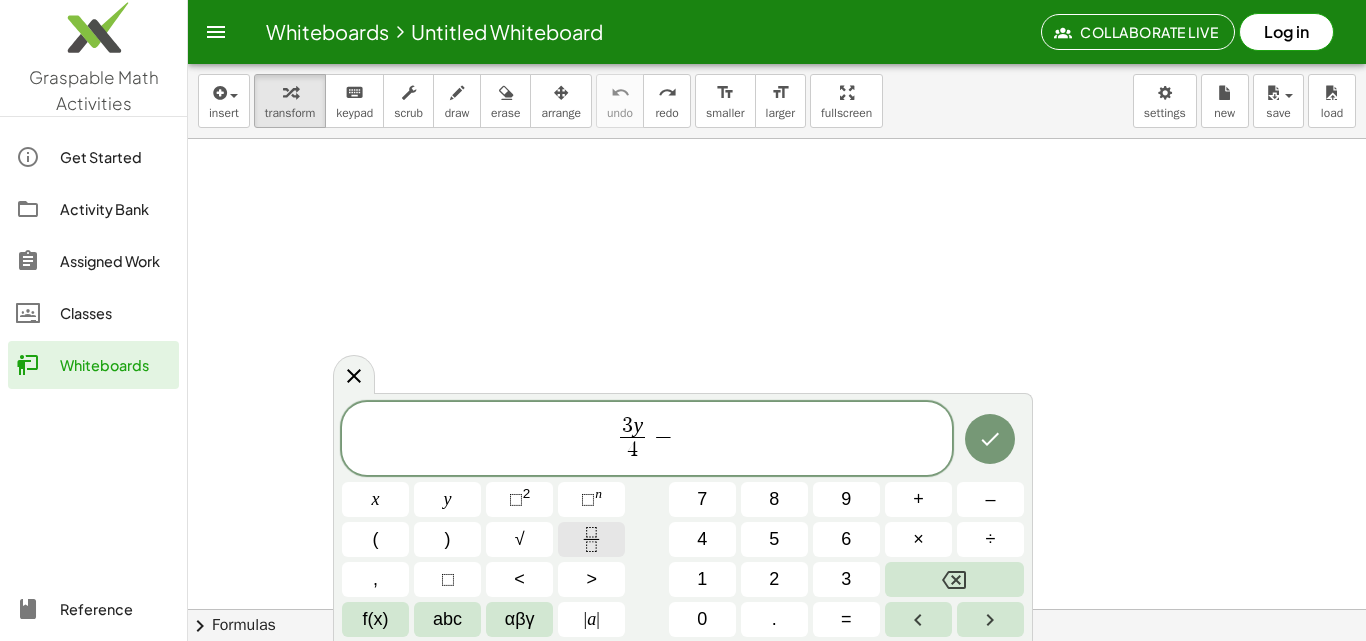 click at bounding box center [591, 539] 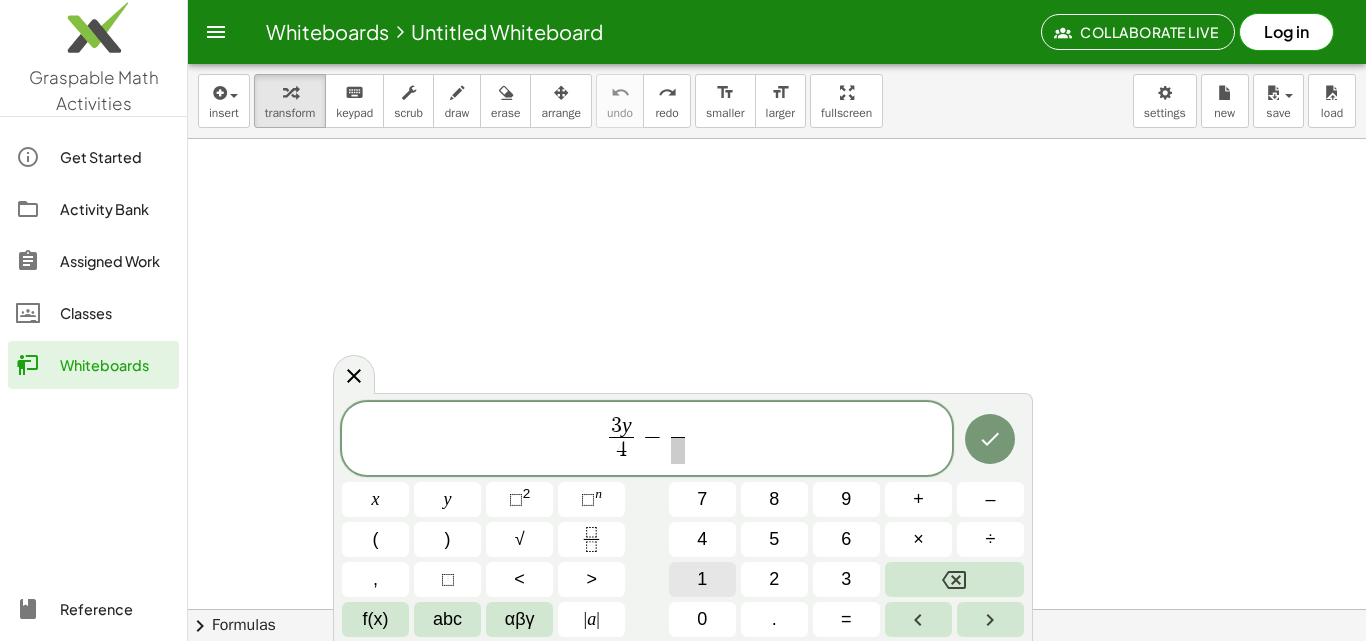 click on "1" at bounding box center [702, 579] 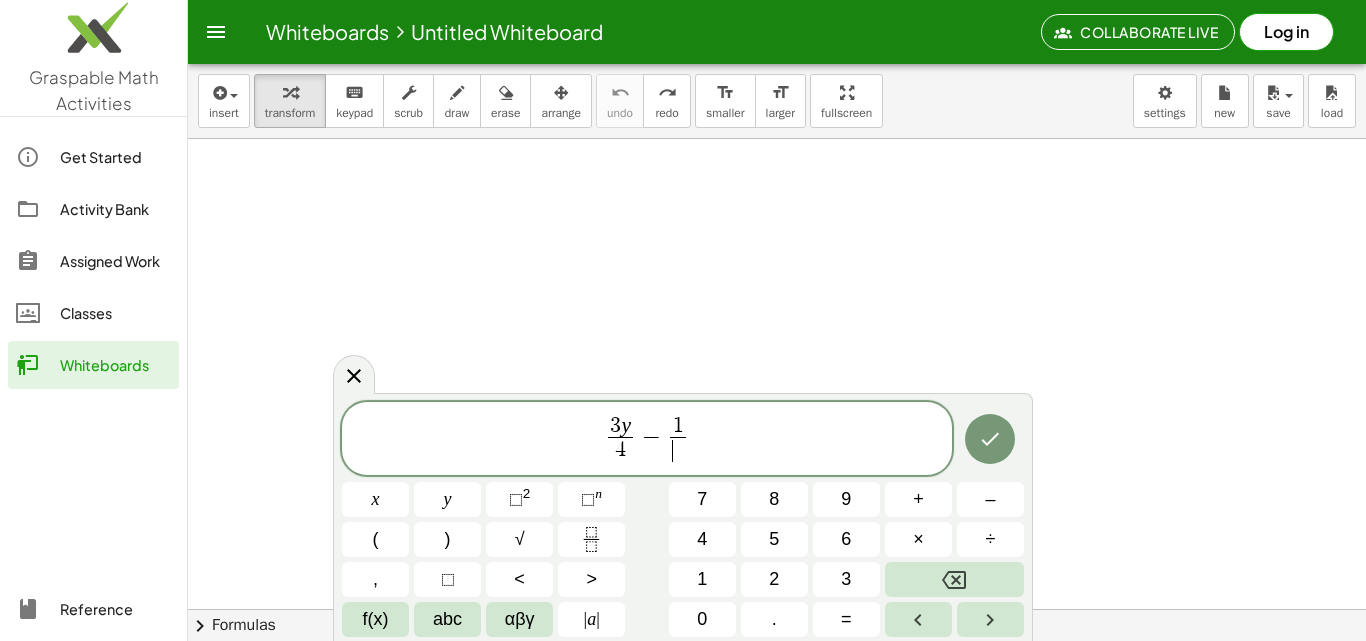 click on "​" at bounding box center (677, 450) 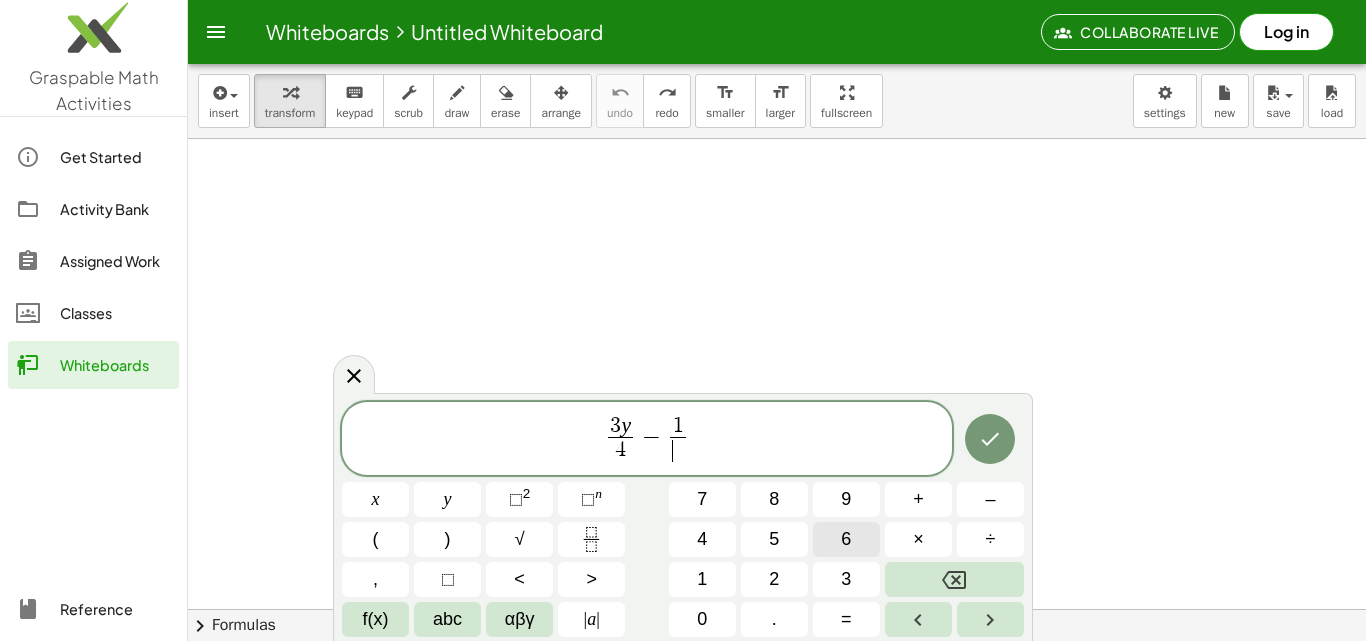 click on "6" at bounding box center [846, 539] 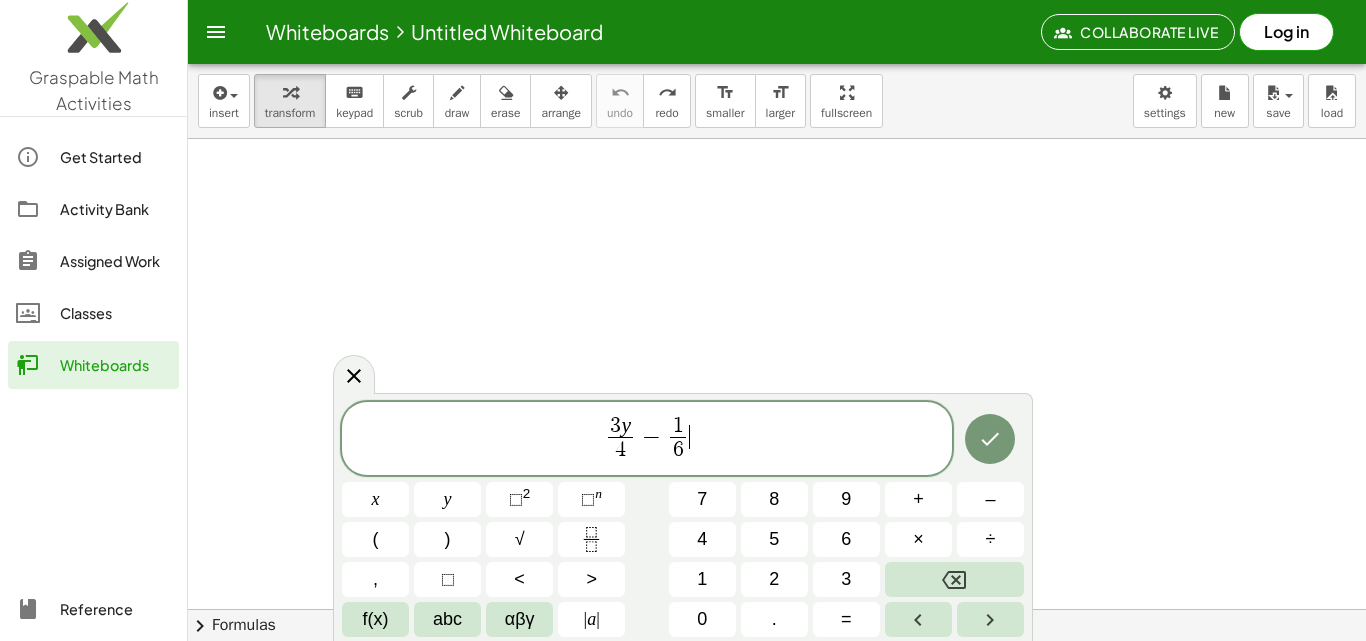 click on "3 y 4 ​ − 1 6 ​ ​" at bounding box center [647, 440] 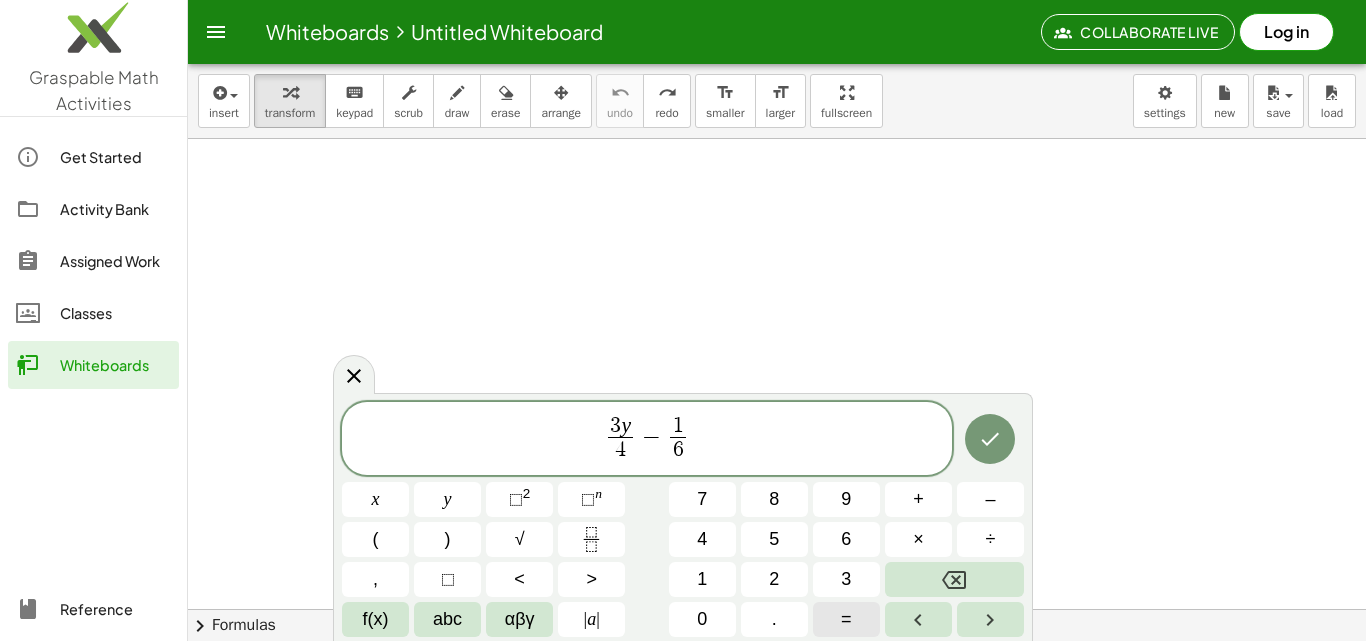 click on "=" at bounding box center (846, 619) 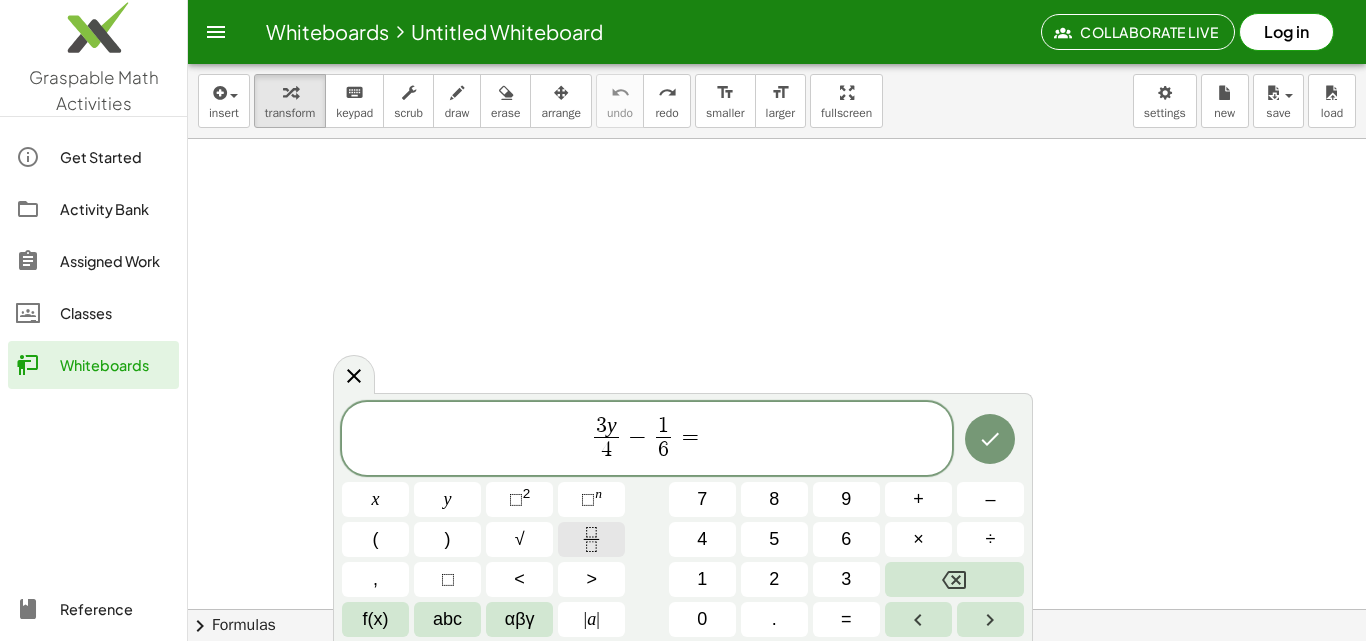 click at bounding box center [591, 539] 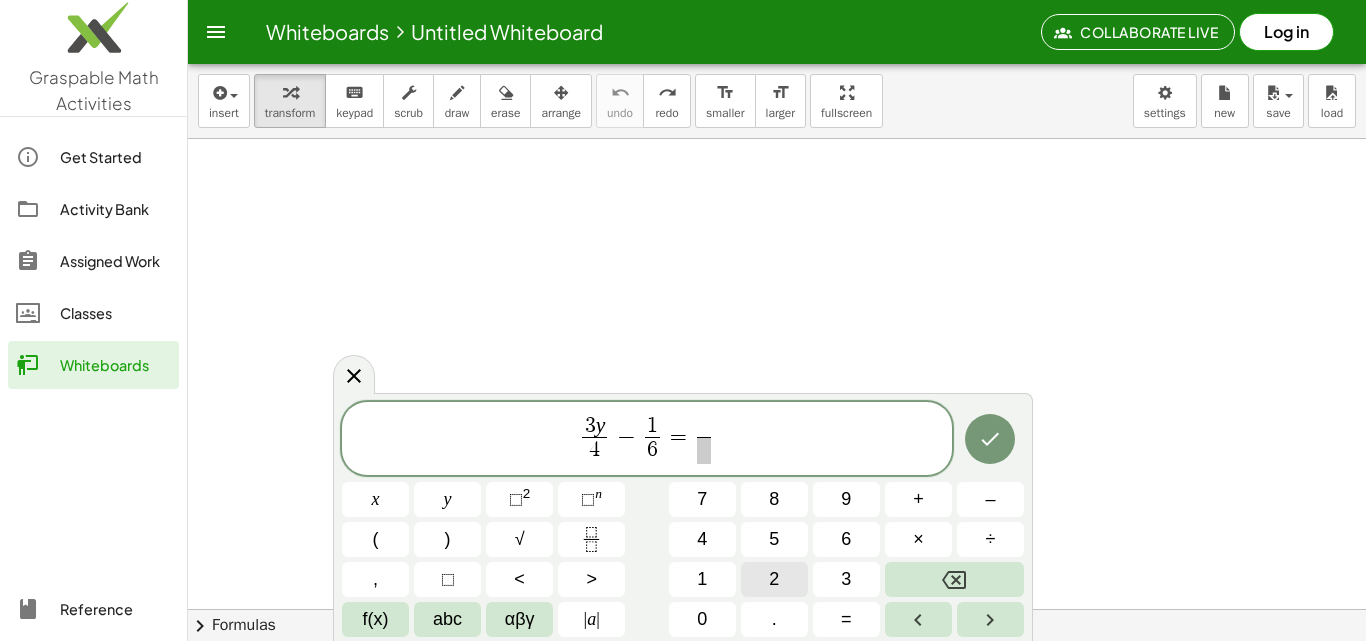 click on "2" at bounding box center (774, 579) 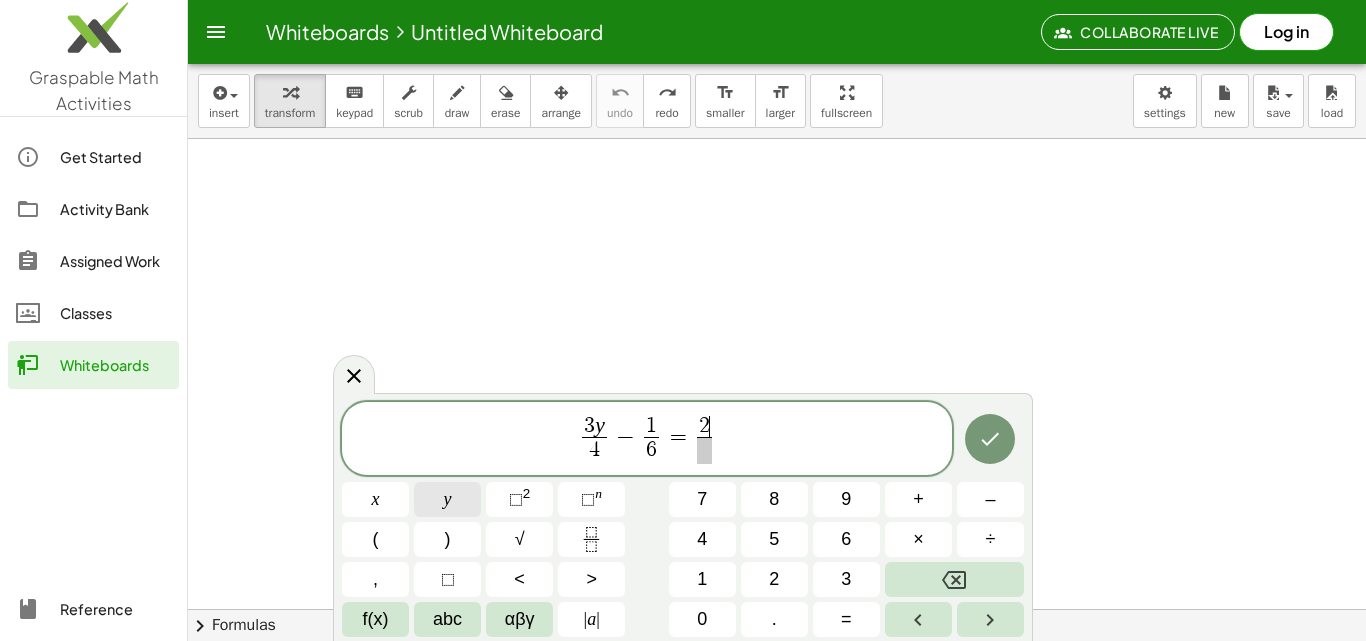 click on "y" at bounding box center [447, 499] 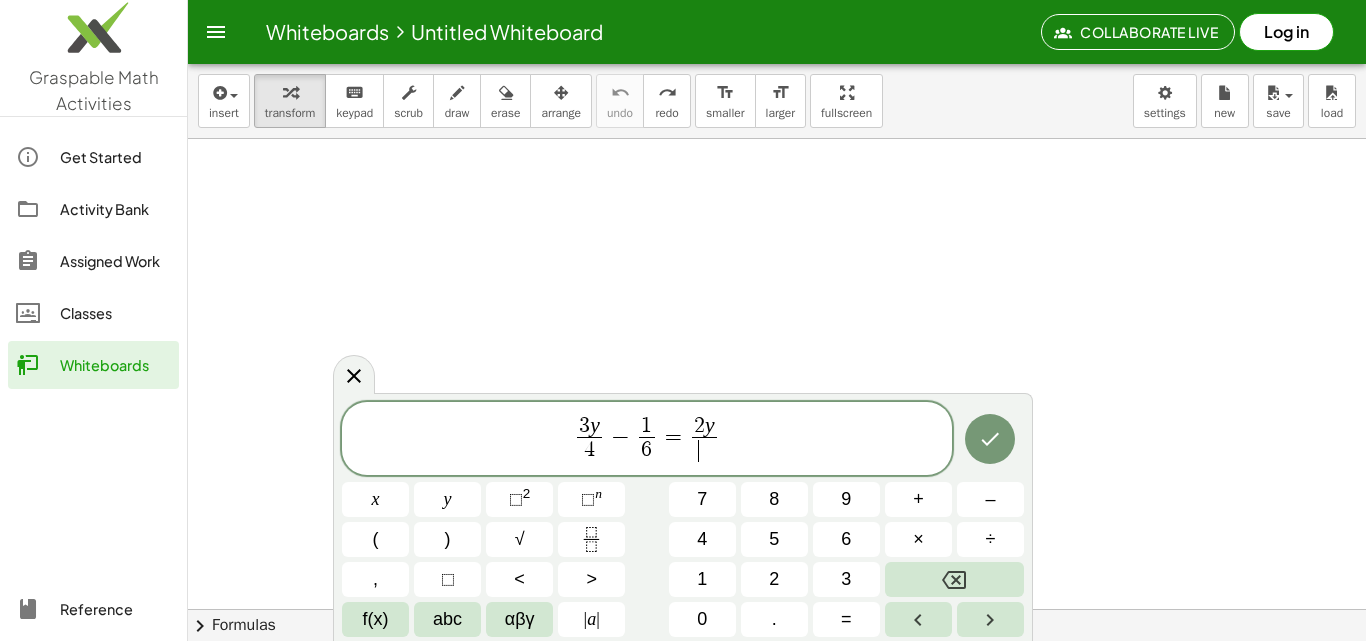 click on "​" at bounding box center [704, 450] 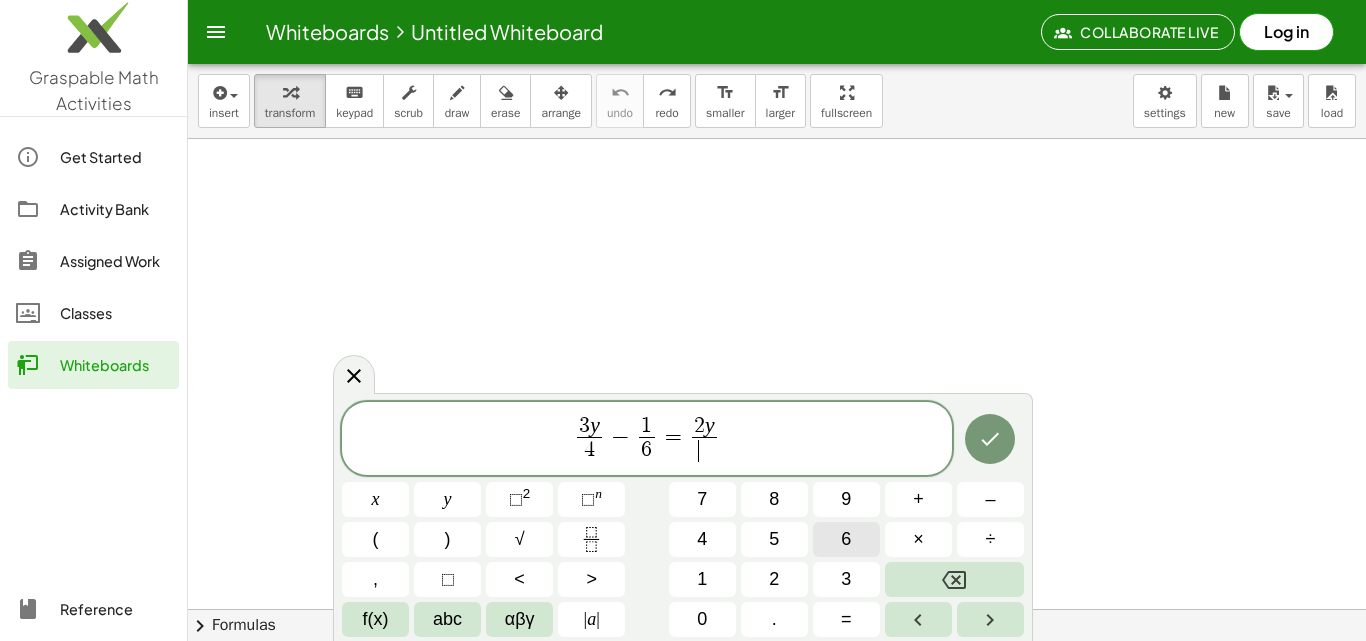 click on "3 y 4 ​ − 1 6 ​ = 2 y ​ ​ x y ⬚ 2 ⬚ n 7 8 9 + – ( ) √ 4 5 6 × ÷ , ⬚ < > 1 2 3 f(x) abc αβγ | a | 0 . =" at bounding box center (683, 520) 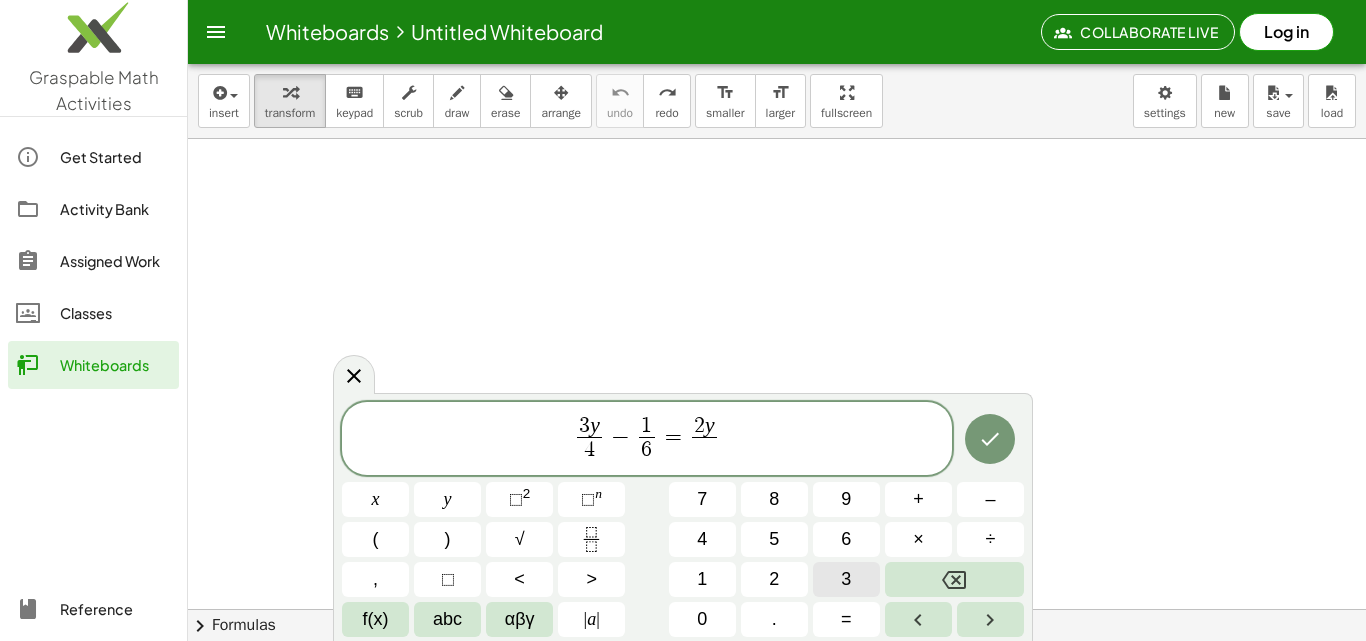 click on "3" at bounding box center (846, 579) 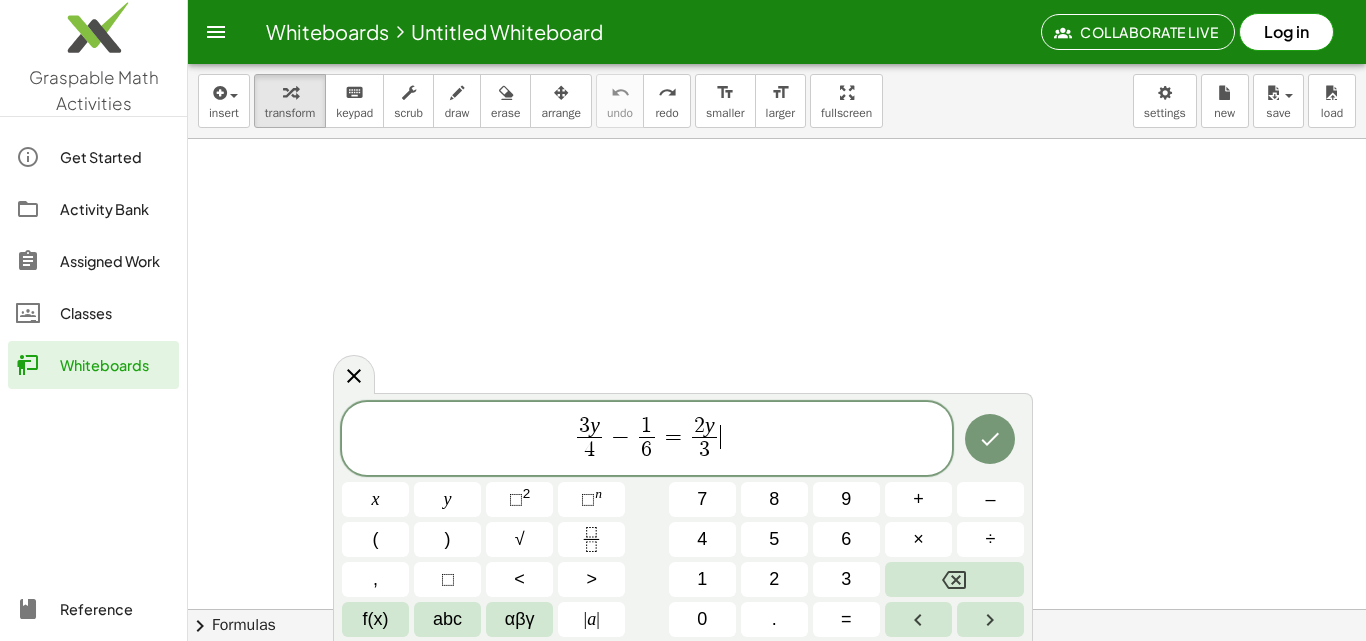 click on "3 y 4 ​ − 1 6 ​ = 2 y 3 ​ ​" at bounding box center [647, 440] 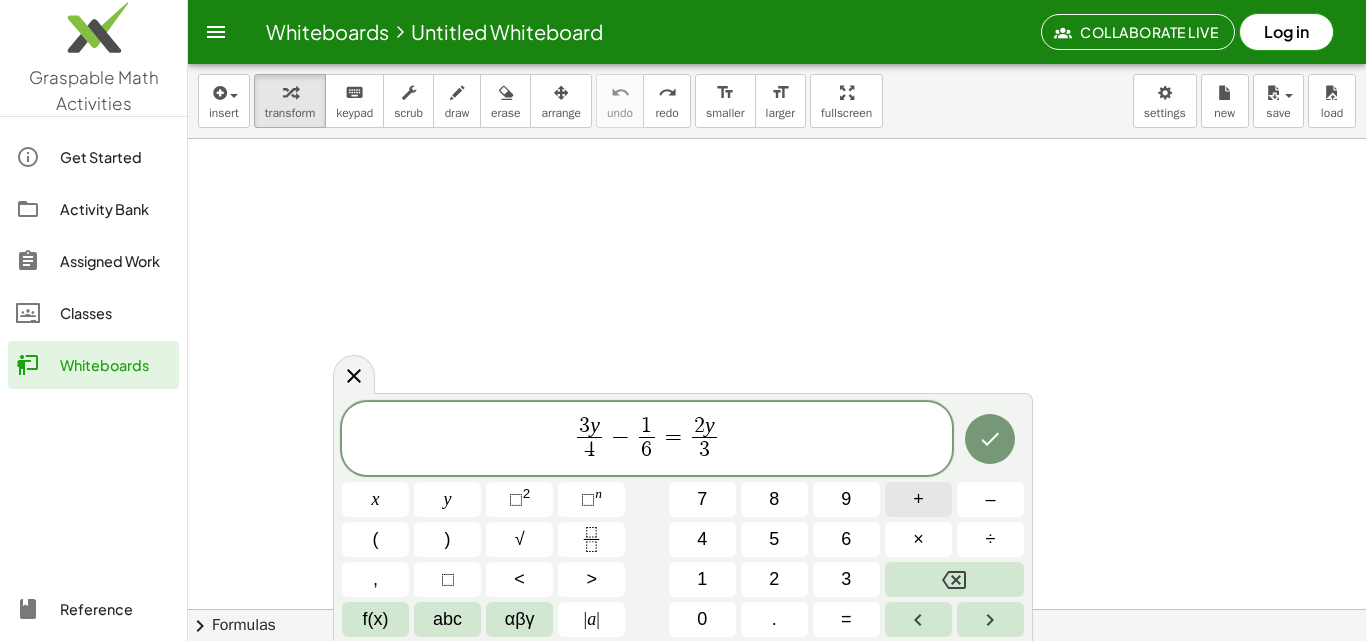 click on "+" at bounding box center [918, 499] 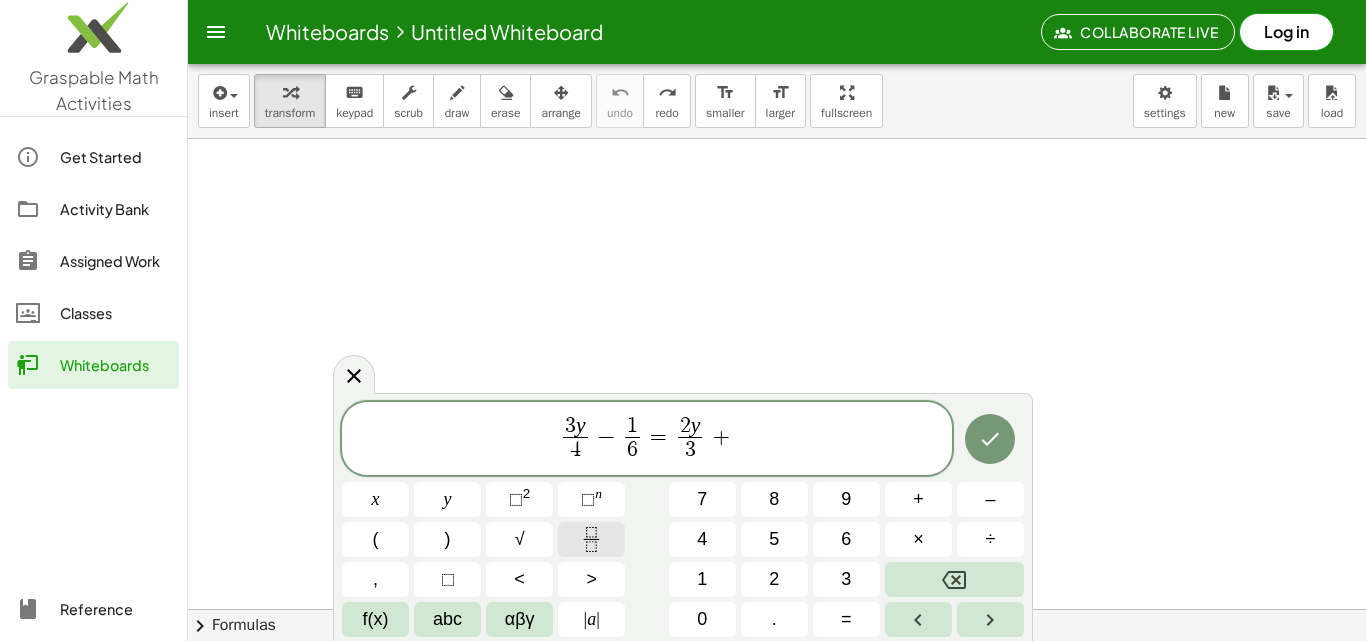 click 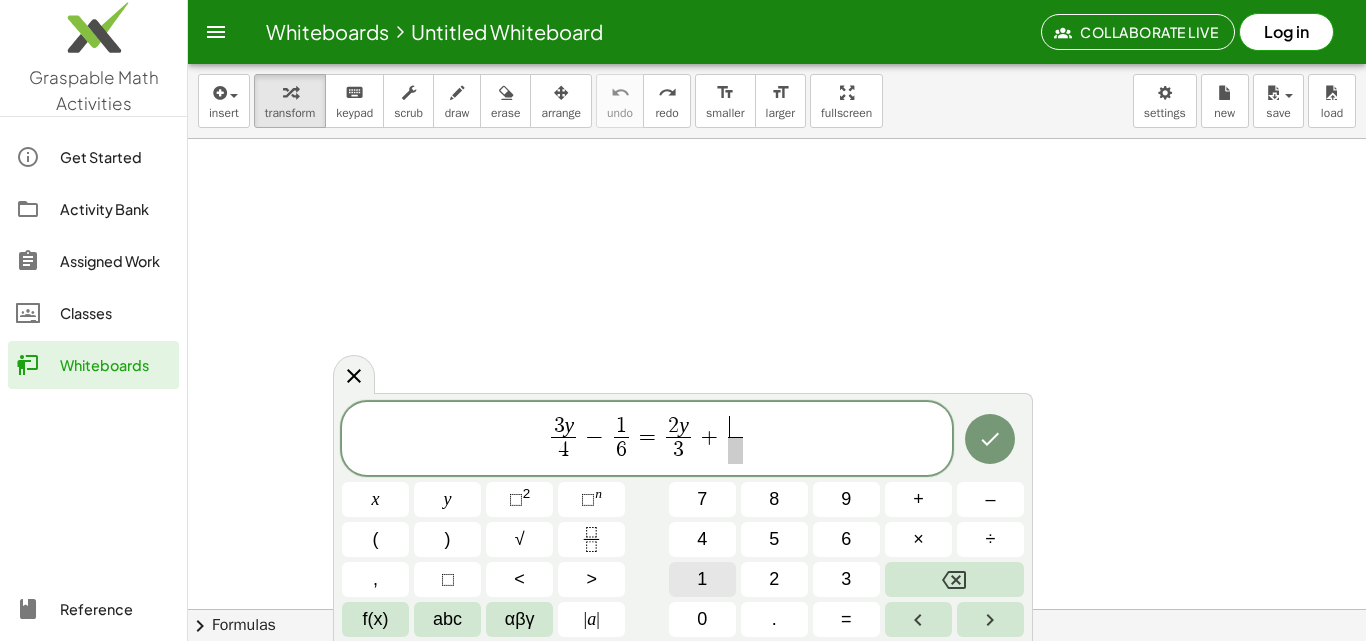 click on "1" at bounding box center [702, 579] 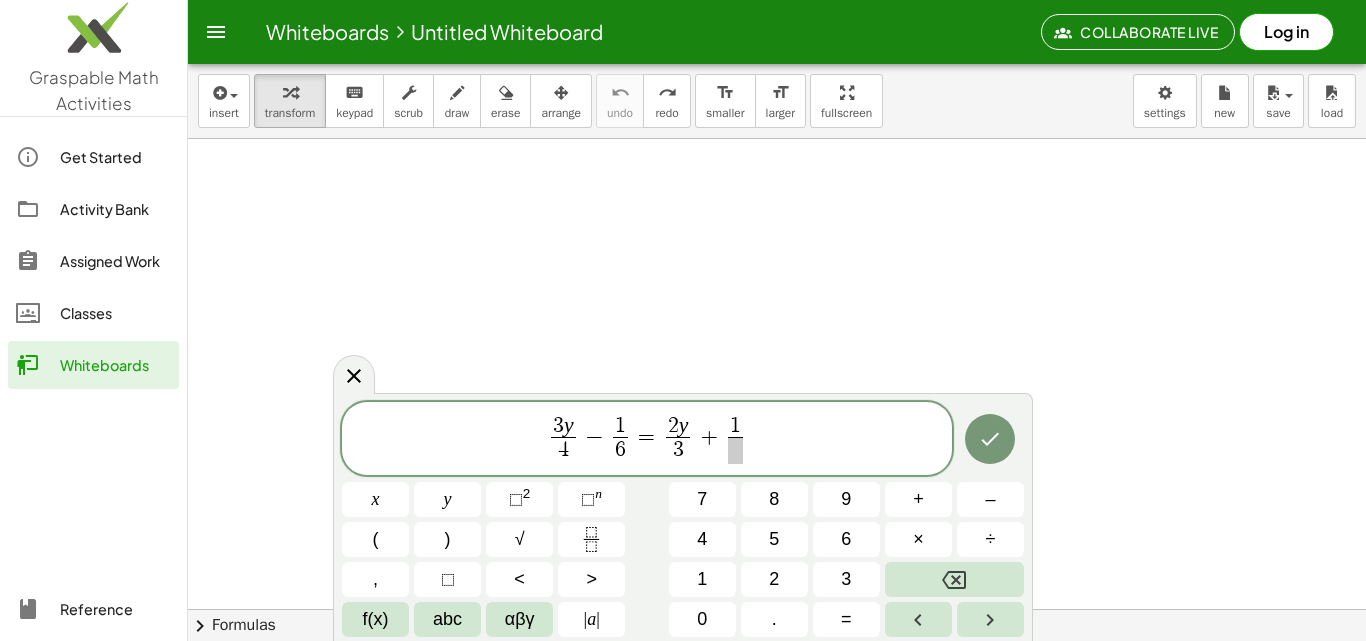 click on "3 y 4 ​ − 1 6 ​ = 2 y 3 ​ + 1 ​ ​" at bounding box center (647, 440) 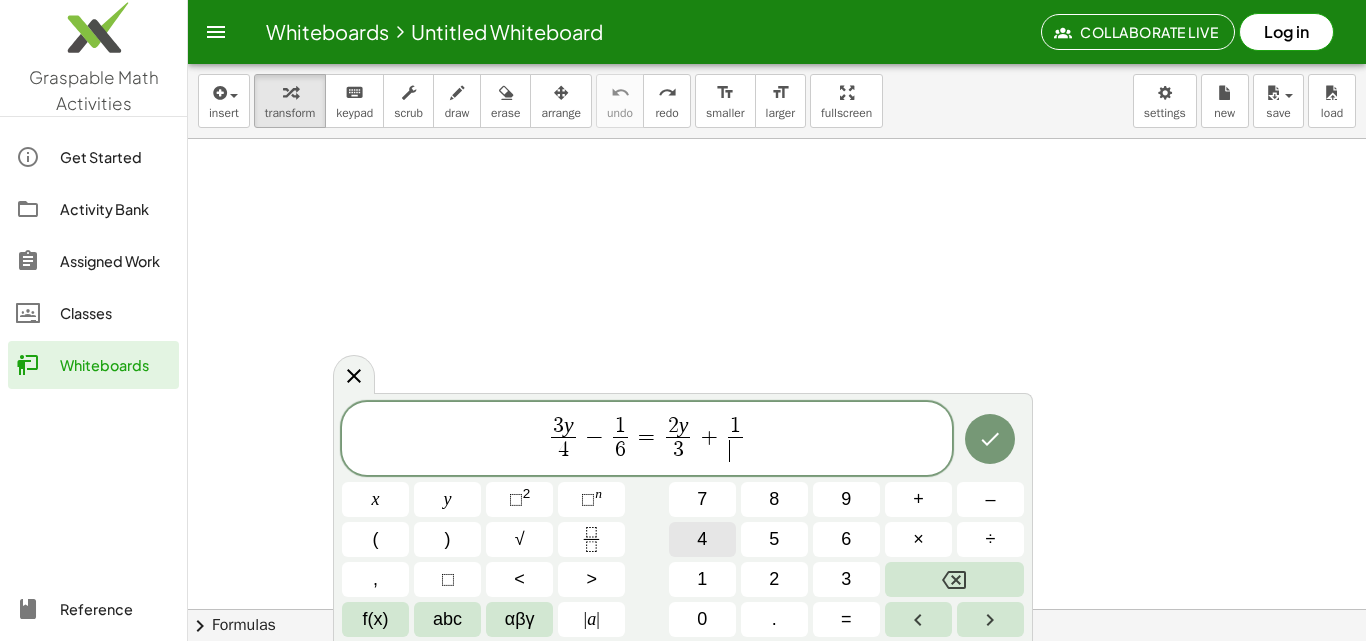 click on "4" at bounding box center (702, 539) 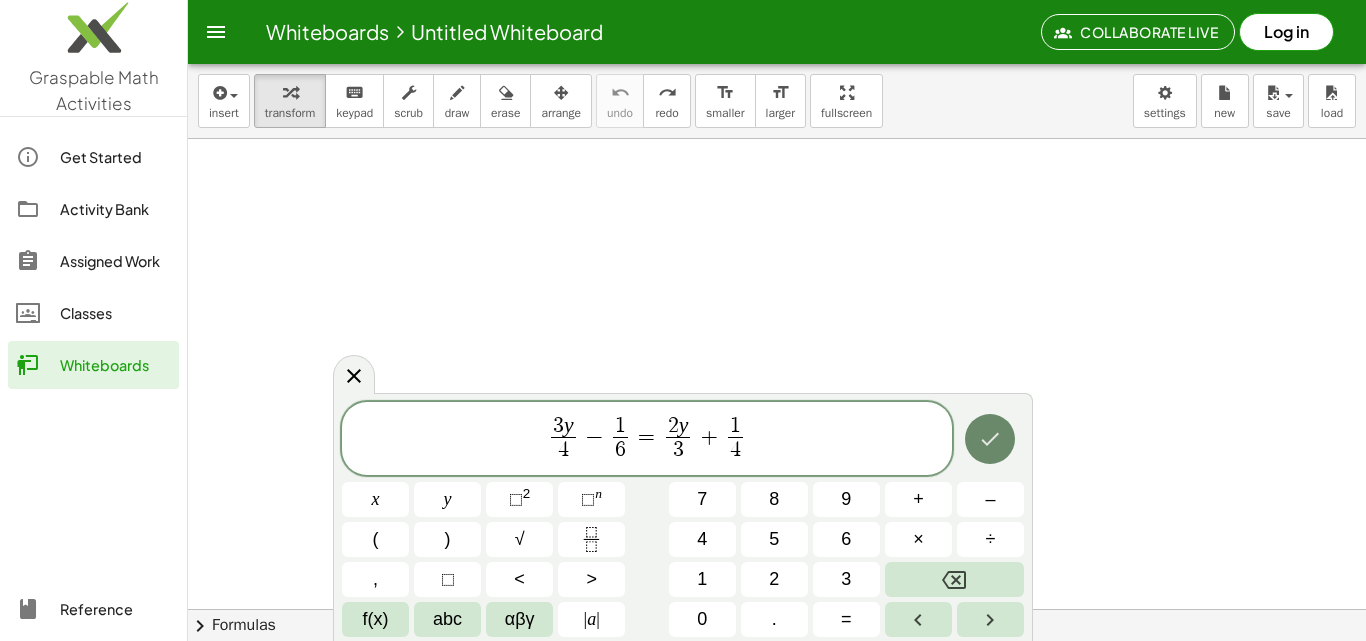 click 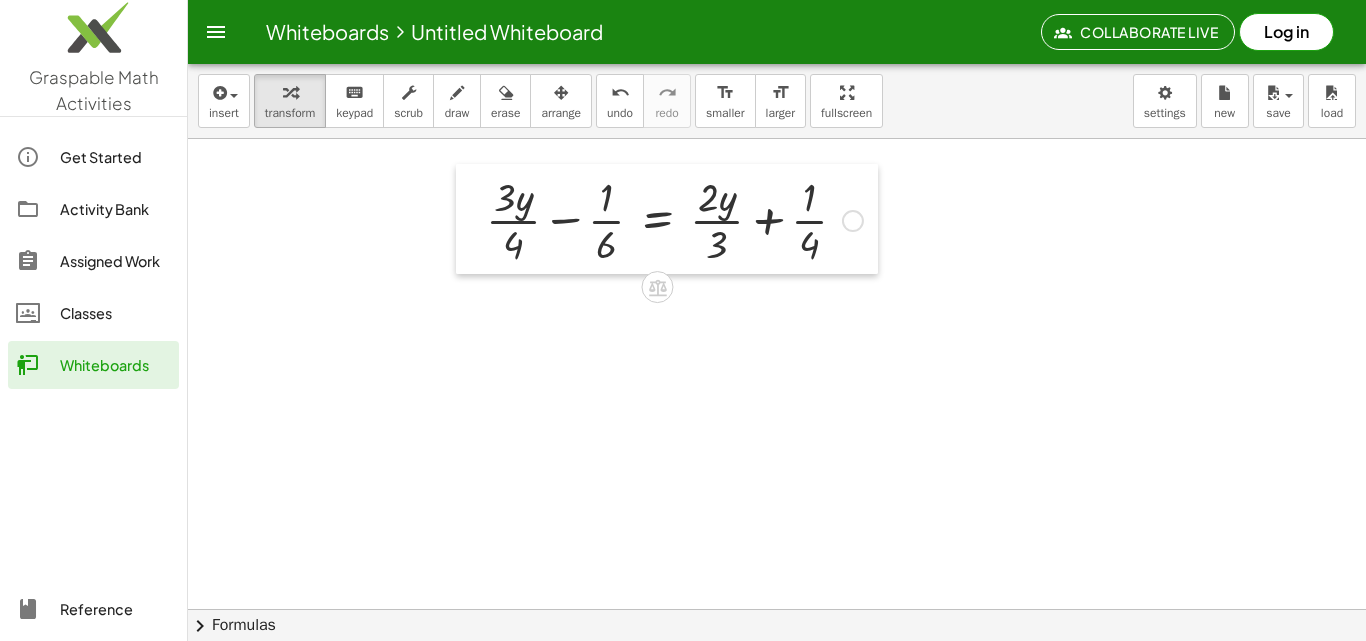drag, startPoint x: 853, startPoint y: 334, endPoint x: 474, endPoint y: 192, distance: 404.7283 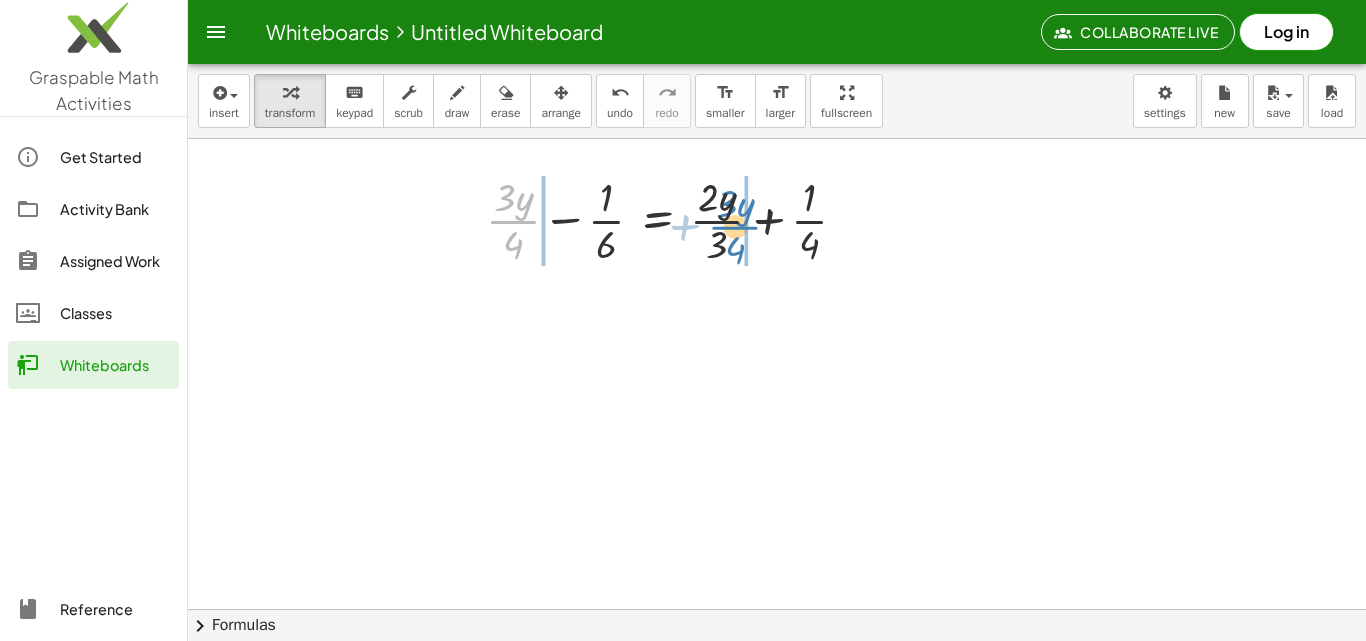 drag, startPoint x: 524, startPoint y: 218, endPoint x: 740, endPoint y: 224, distance: 216.08331 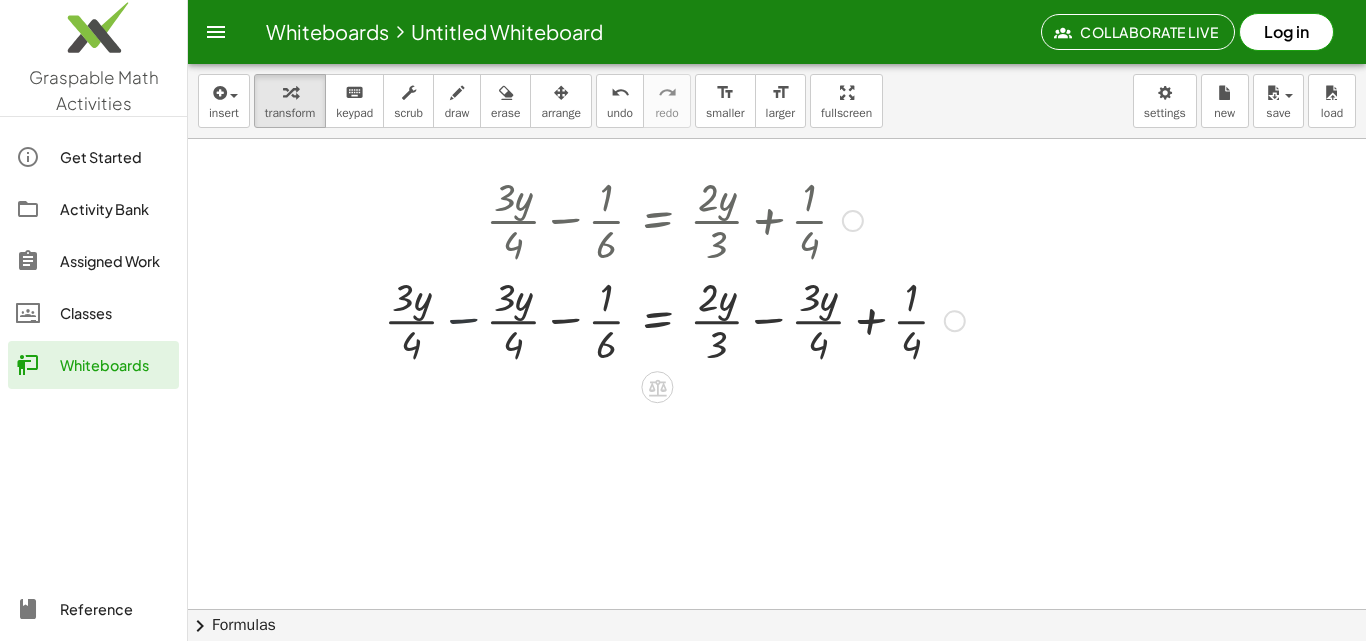 click at bounding box center (674, 319) 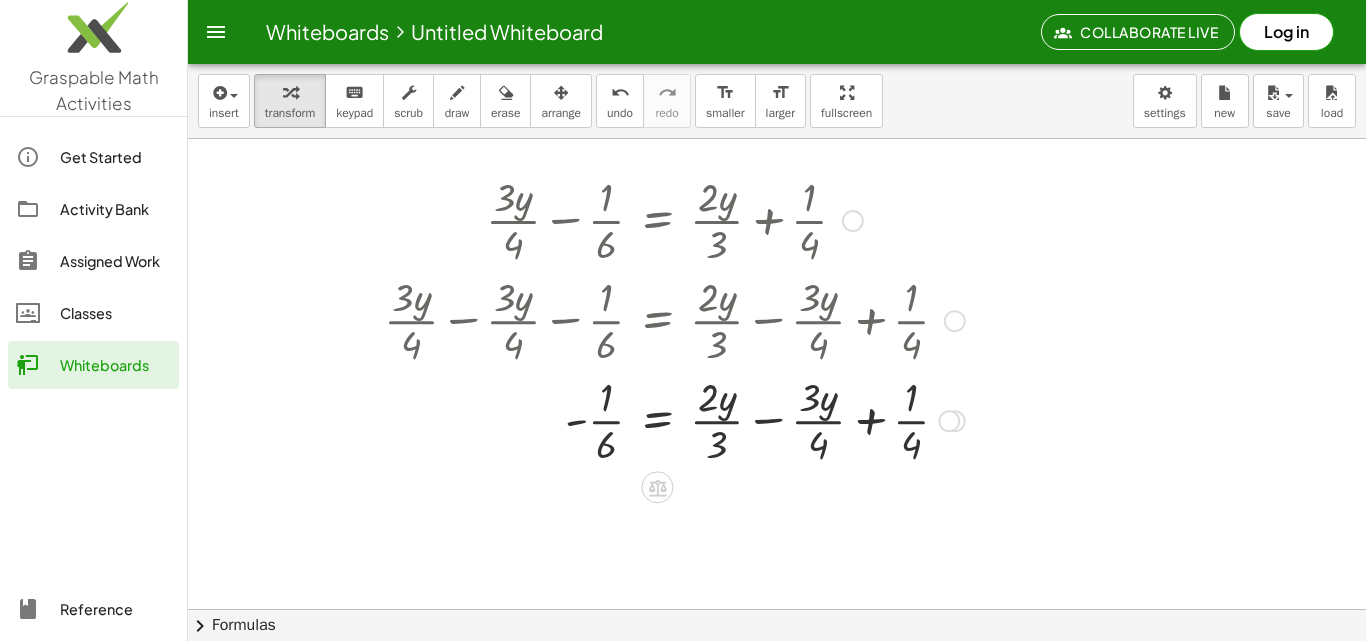 click at bounding box center [674, 419] 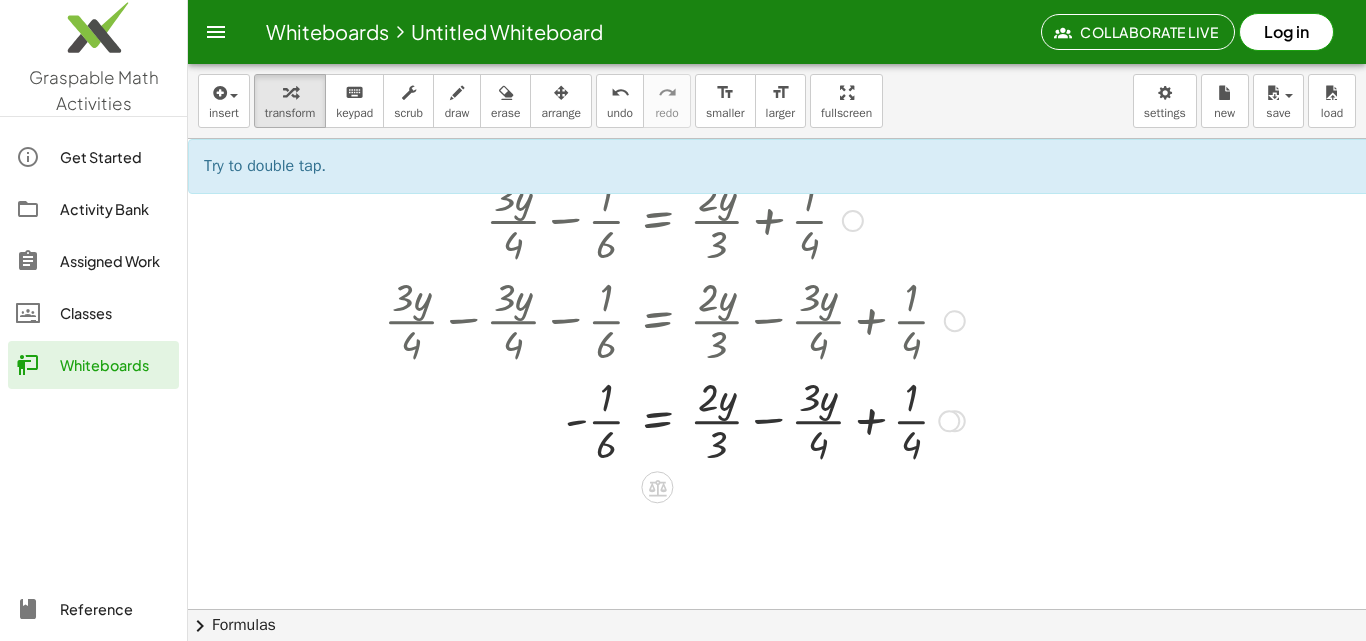 click at bounding box center [674, 419] 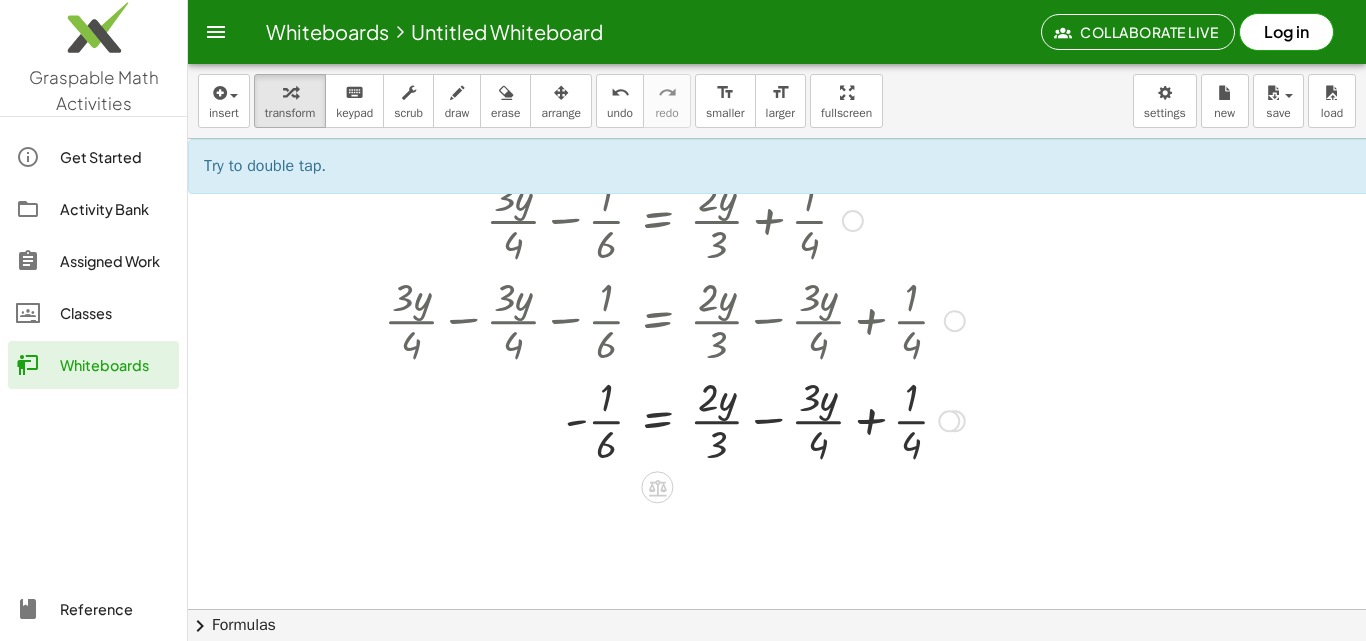 click at bounding box center [674, 419] 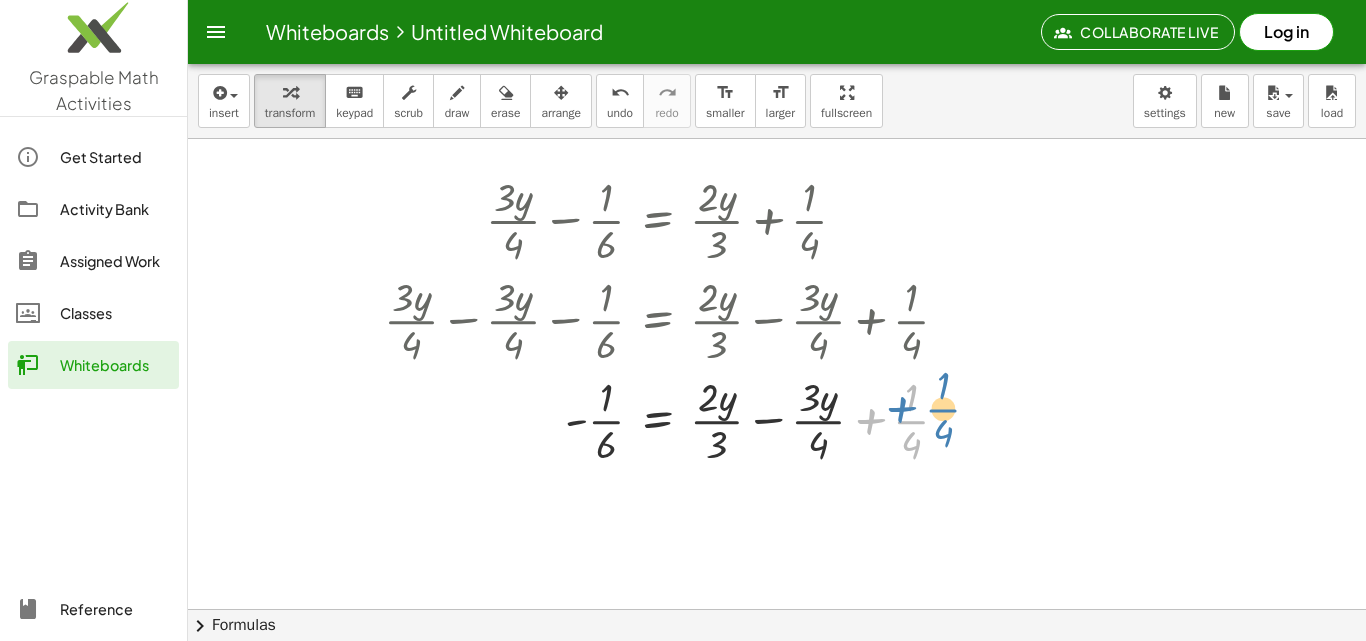 drag, startPoint x: 919, startPoint y: 432, endPoint x: 957, endPoint y: 420, distance: 39.849716 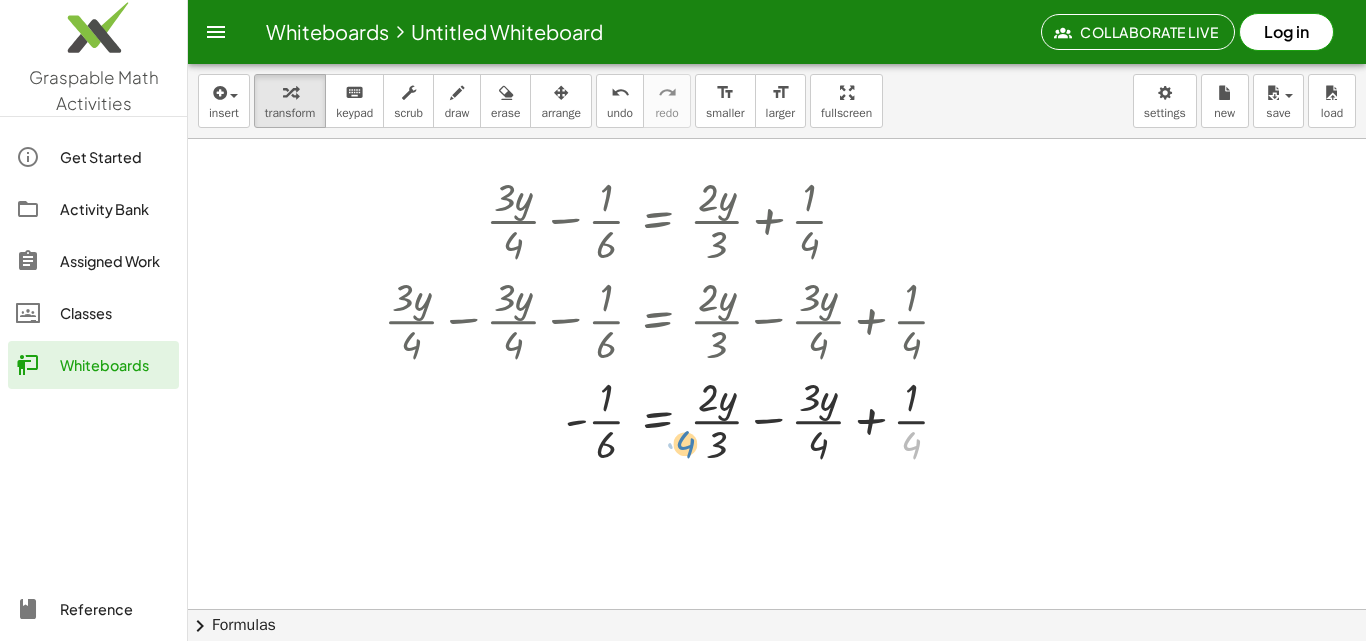 drag, startPoint x: 906, startPoint y: 441, endPoint x: 680, endPoint y: 440, distance: 226.00221 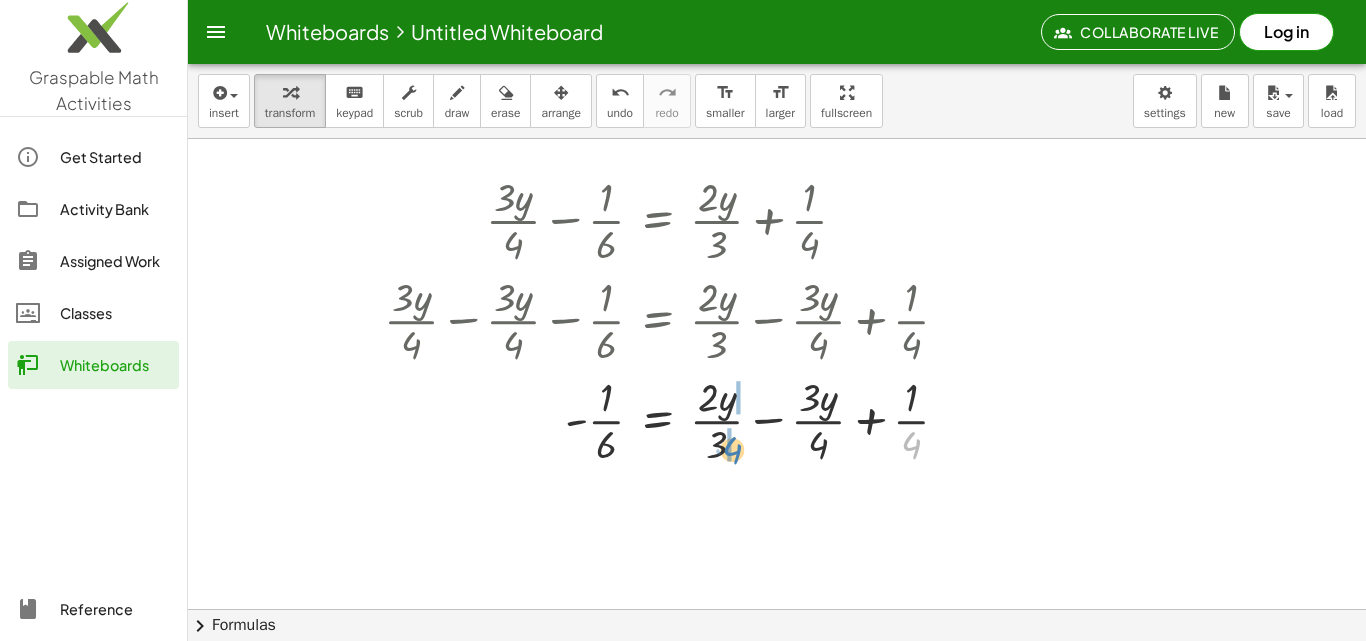 drag, startPoint x: 914, startPoint y: 454, endPoint x: 736, endPoint y: 459, distance: 178.0702 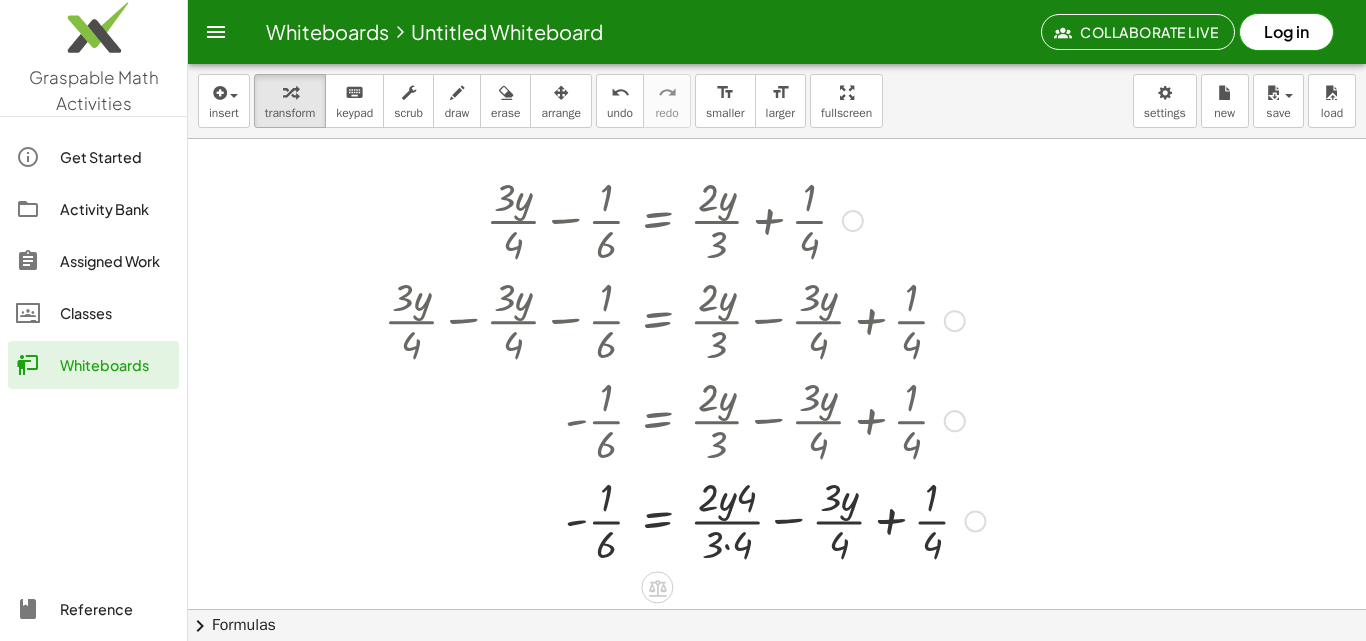 click at bounding box center [684, 519] 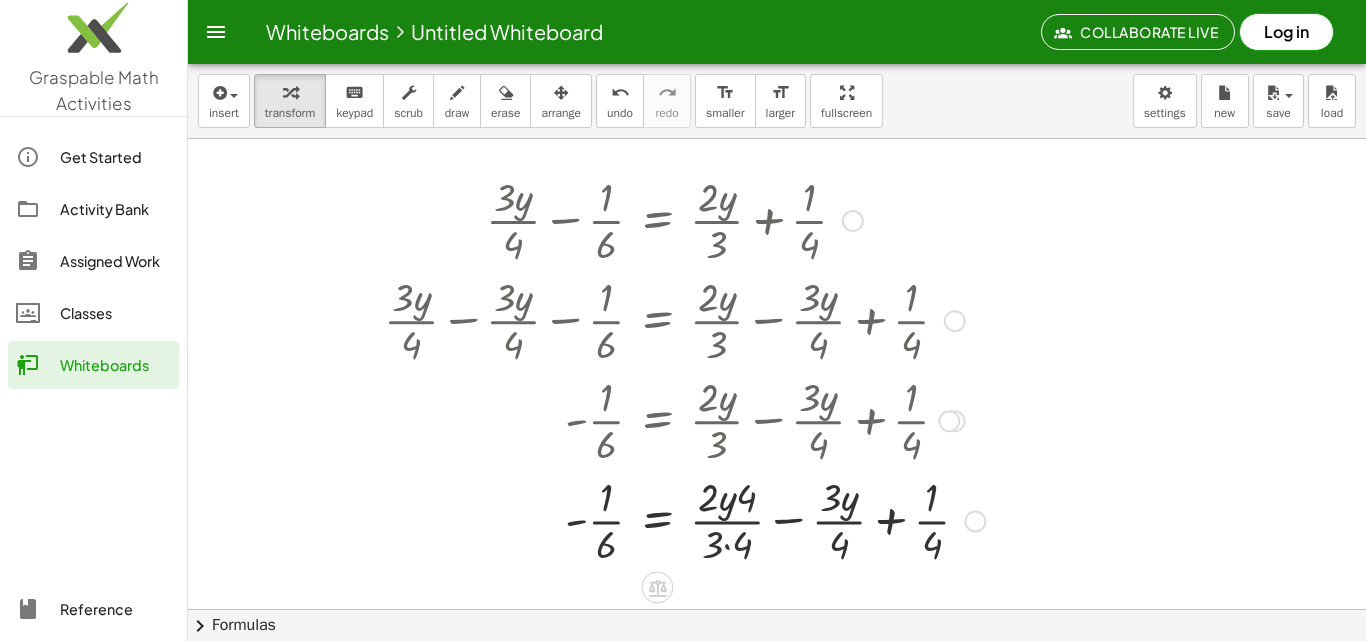click at bounding box center (684, 519) 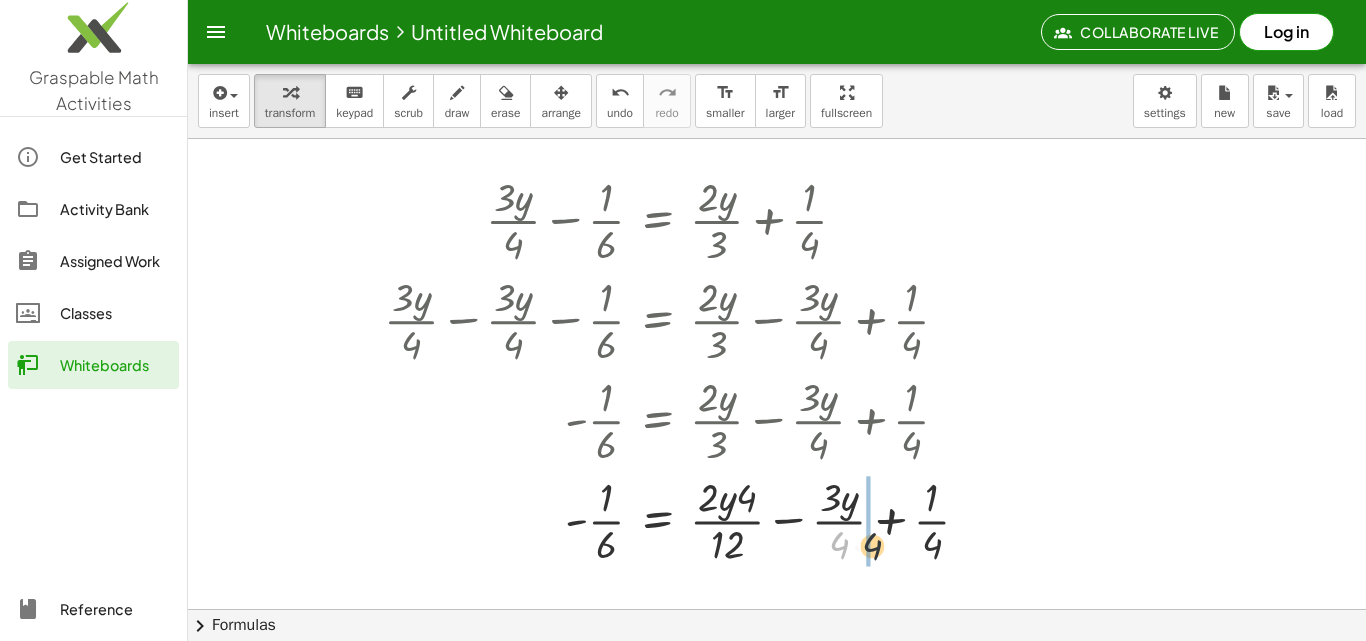 drag, startPoint x: 843, startPoint y: 546, endPoint x: 877, endPoint y: 547, distance: 34.0147 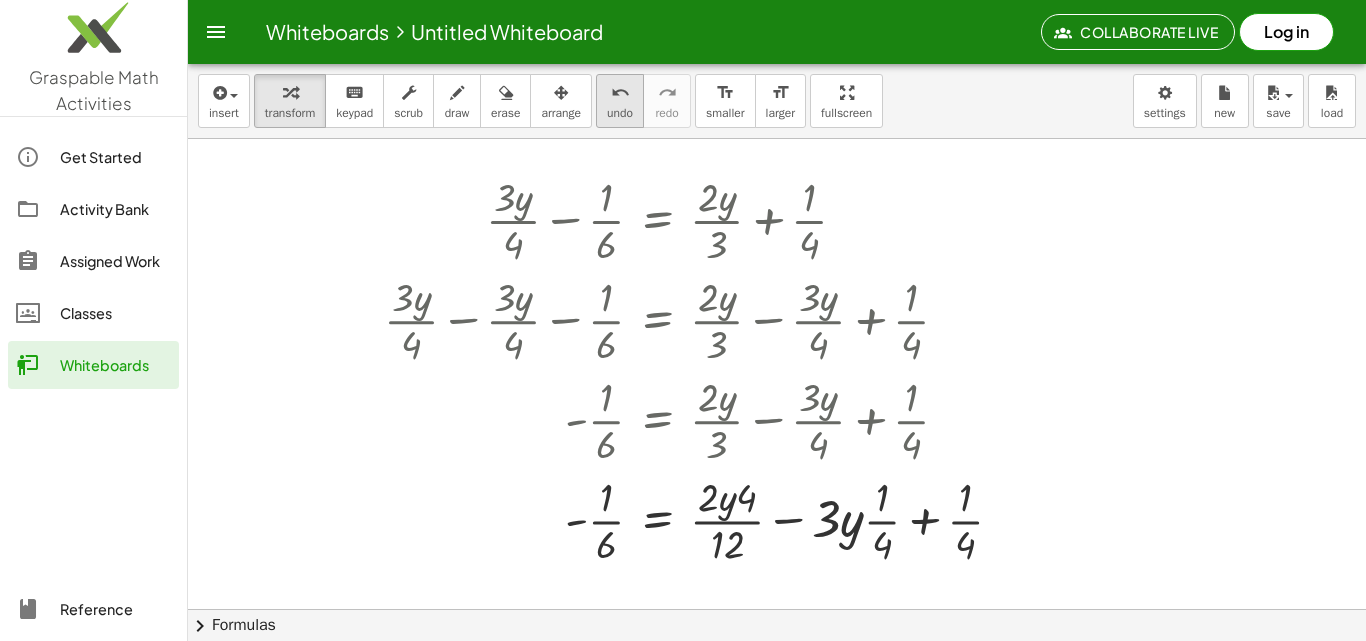 click on "undo" at bounding box center [620, 93] 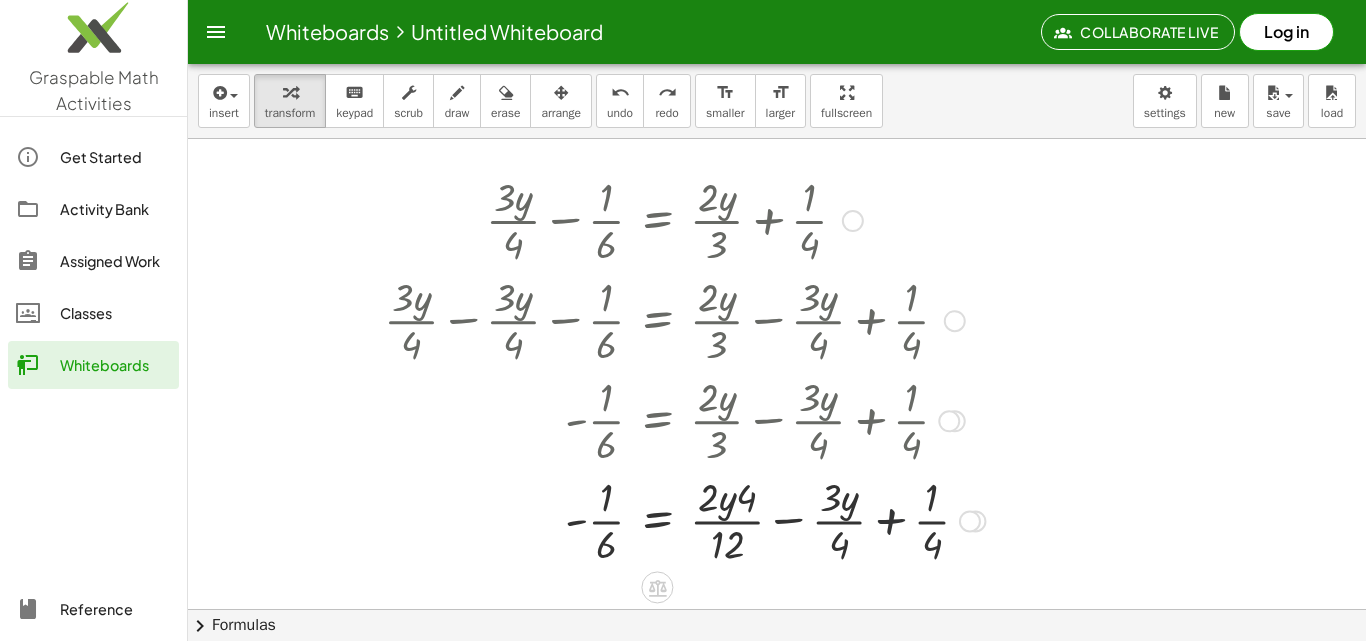 click at bounding box center (684, 519) 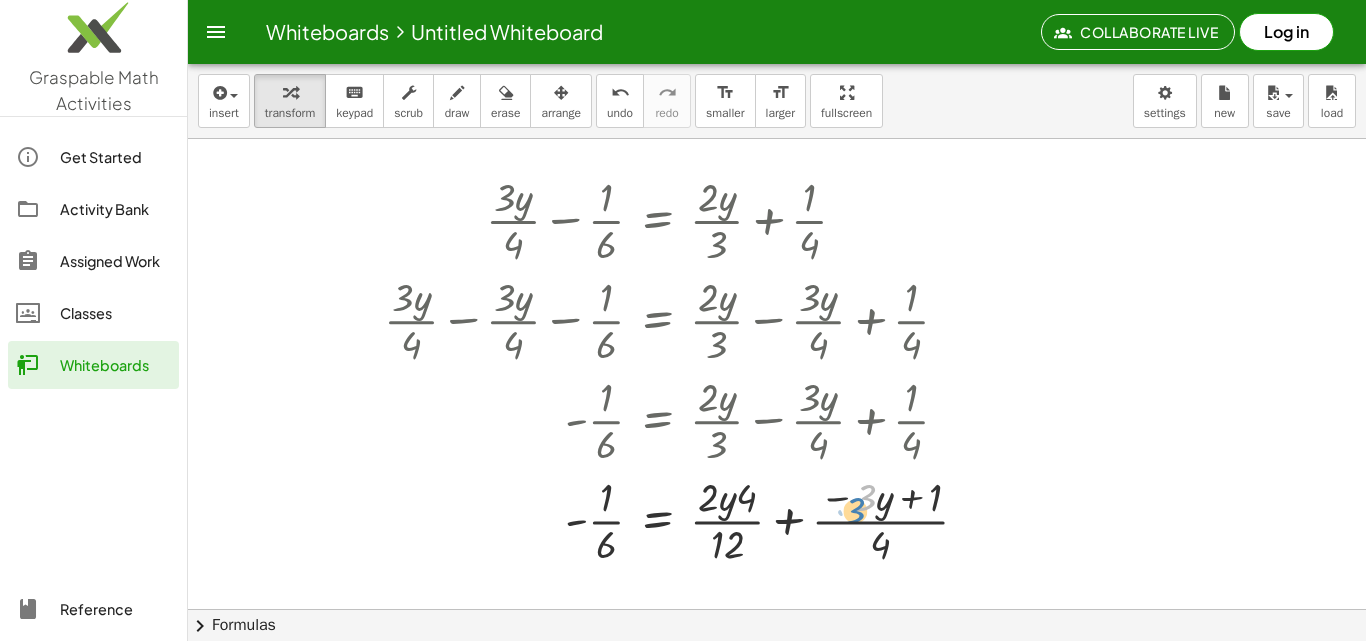 click at bounding box center (684, 519) 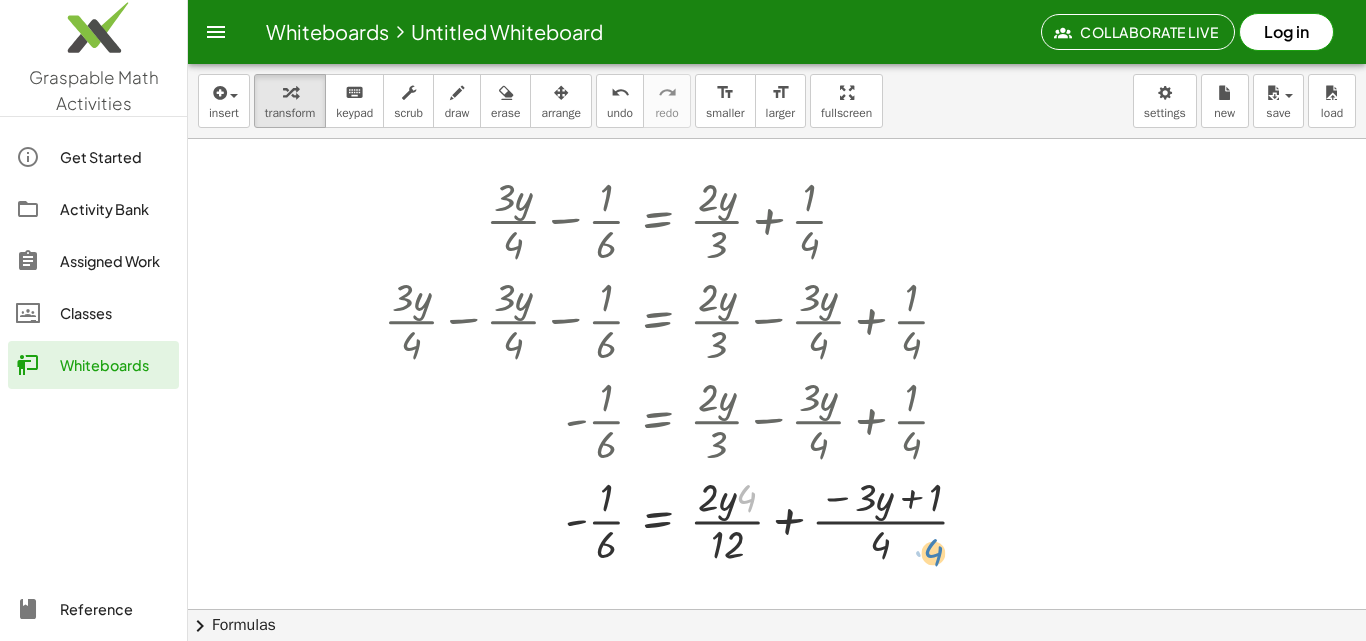 drag, startPoint x: 742, startPoint y: 499, endPoint x: 929, endPoint y: 553, distance: 194.6407 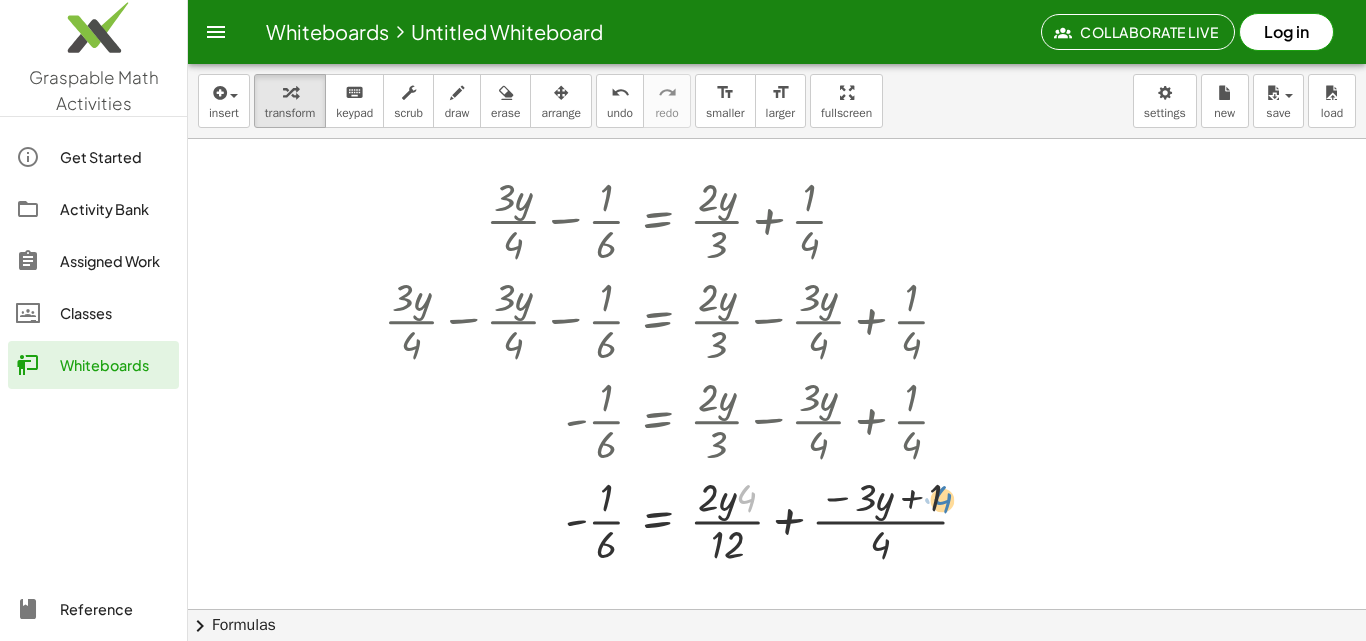 drag, startPoint x: 751, startPoint y: 494, endPoint x: 947, endPoint y: 495, distance: 196.00255 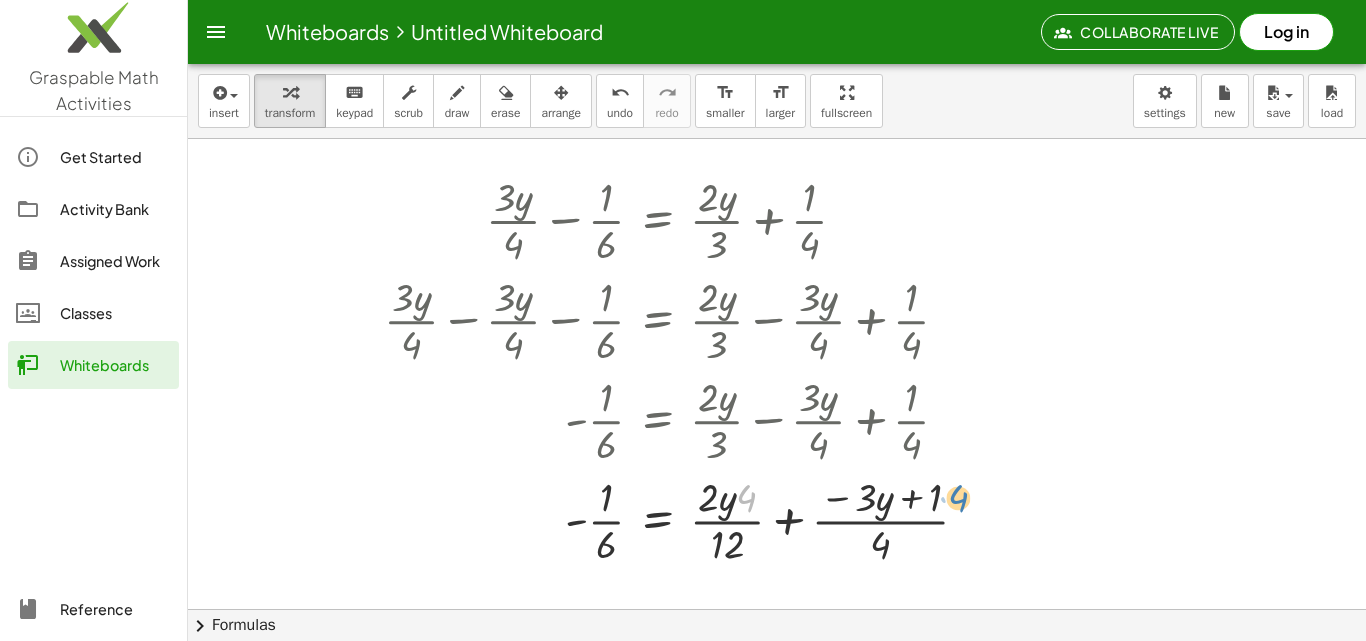 drag, startPoint x: 752, startPoint y: 499, endPoint x: 961, endPoint y: 499, distance: 209 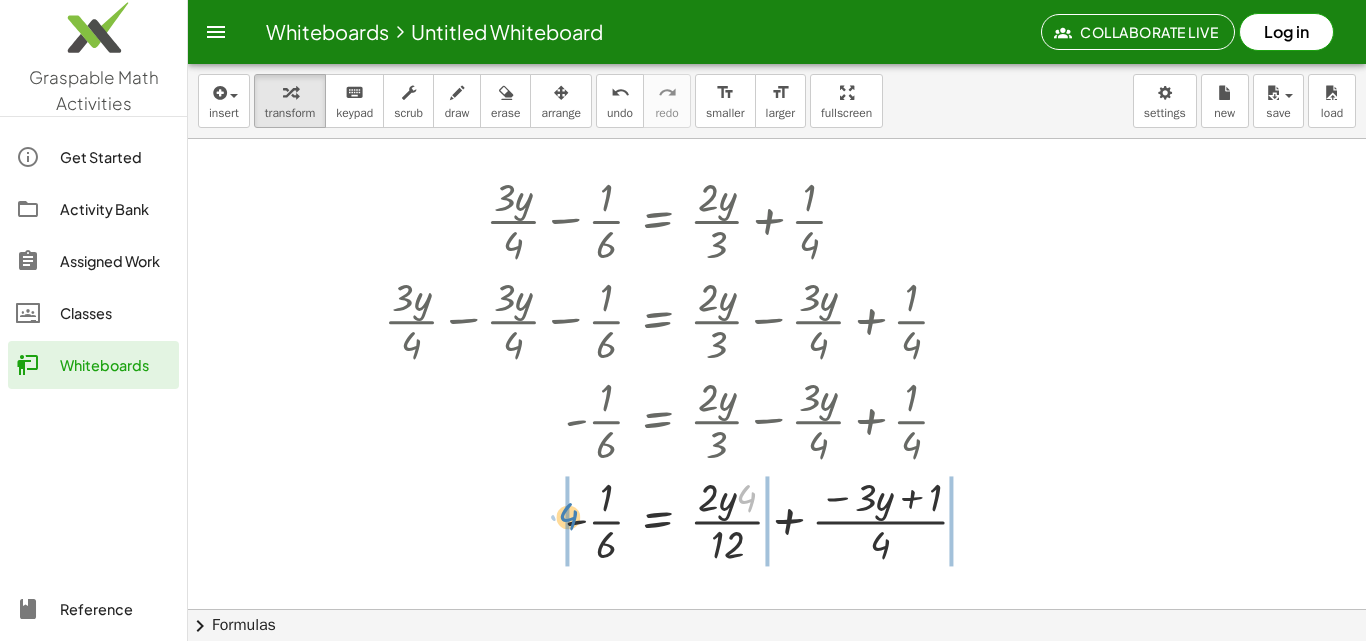 drag, startPoint x: 739, startPoint y: 493, endPoint x: 561, endPoint y: 509, distance: 178.71765 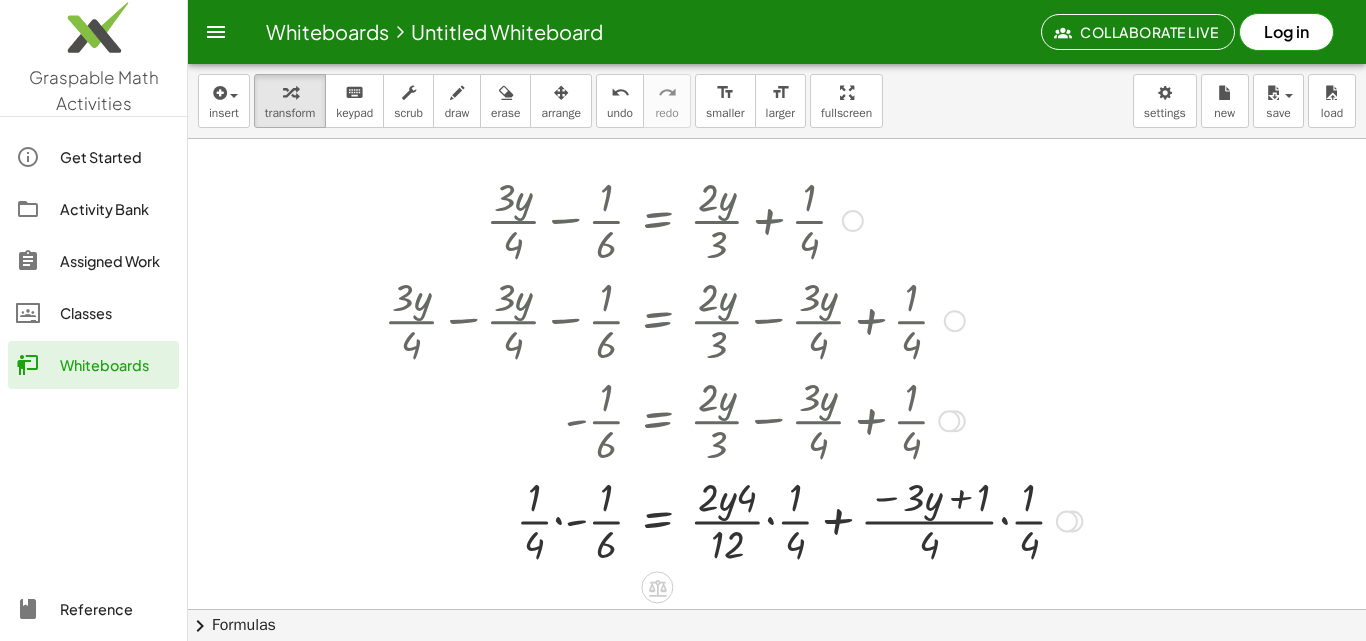 click at bounding box center [733, 519] 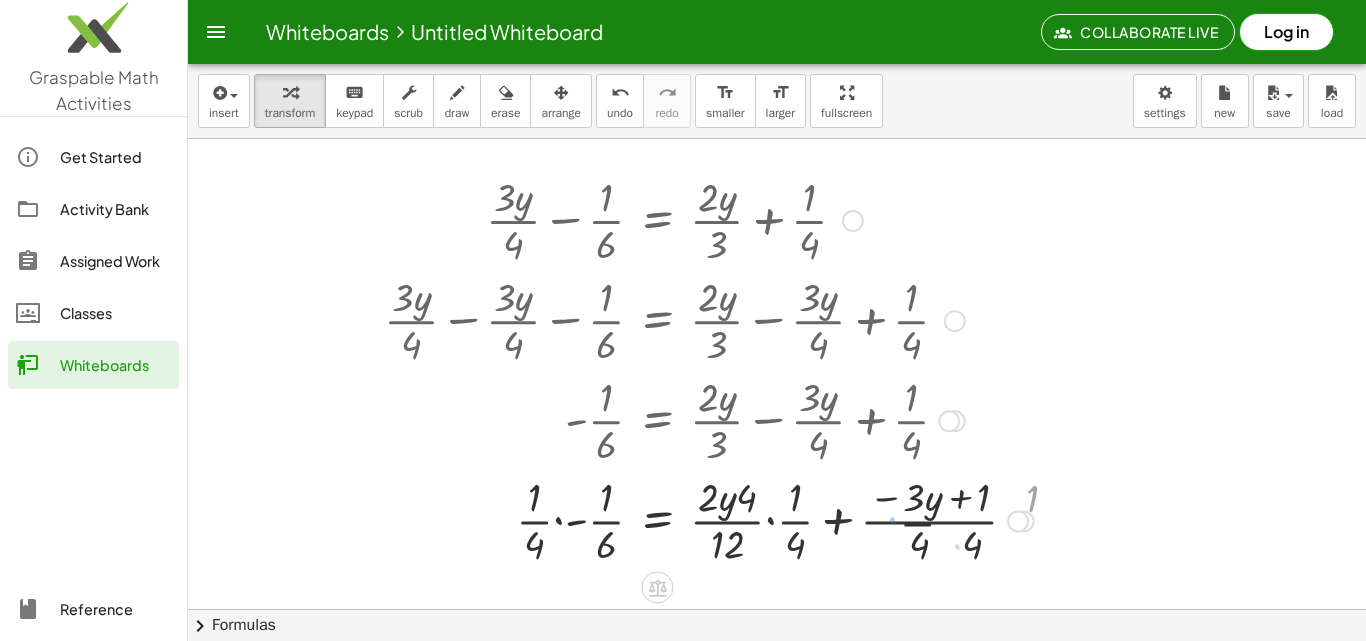 click at bounding box center (709, 519) 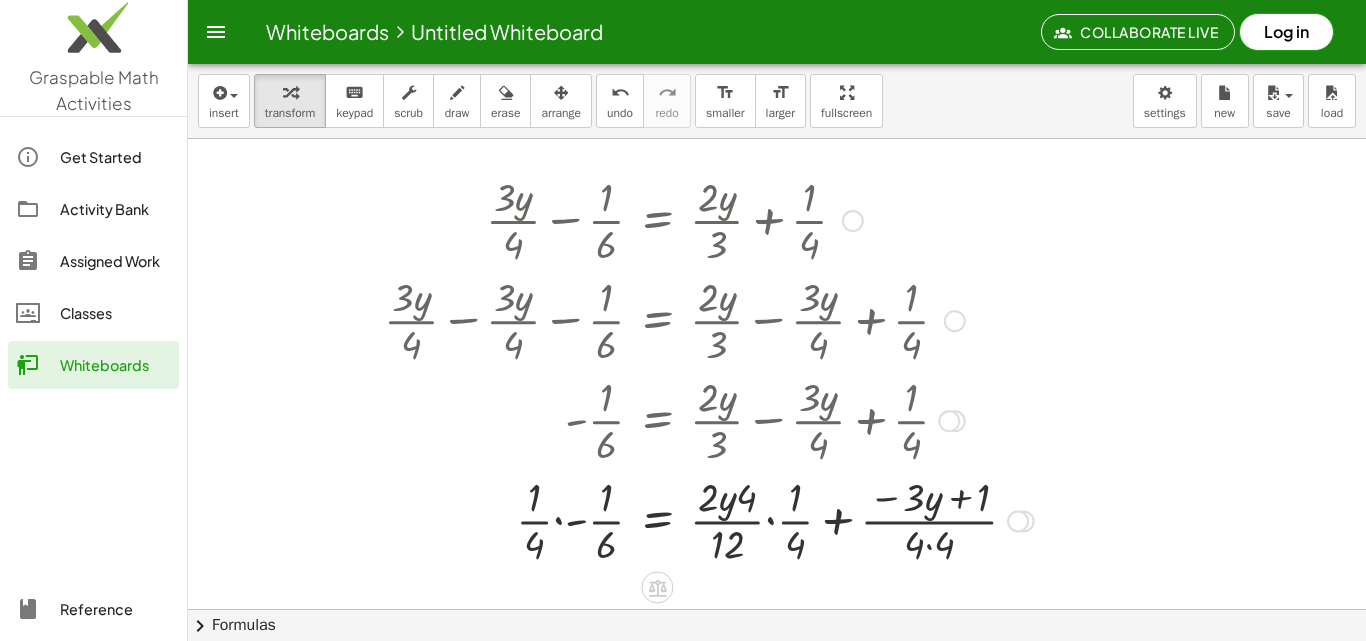 click at bounding box center [709, 519] 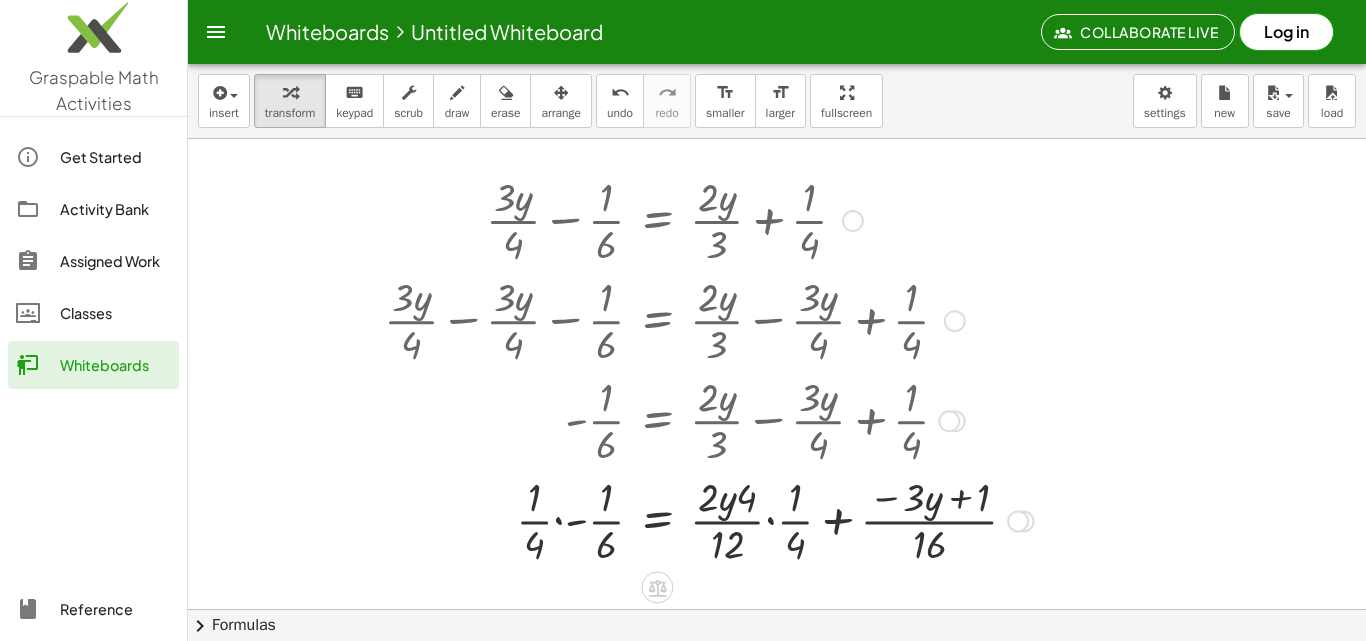 click at bounding box center (709, 519) 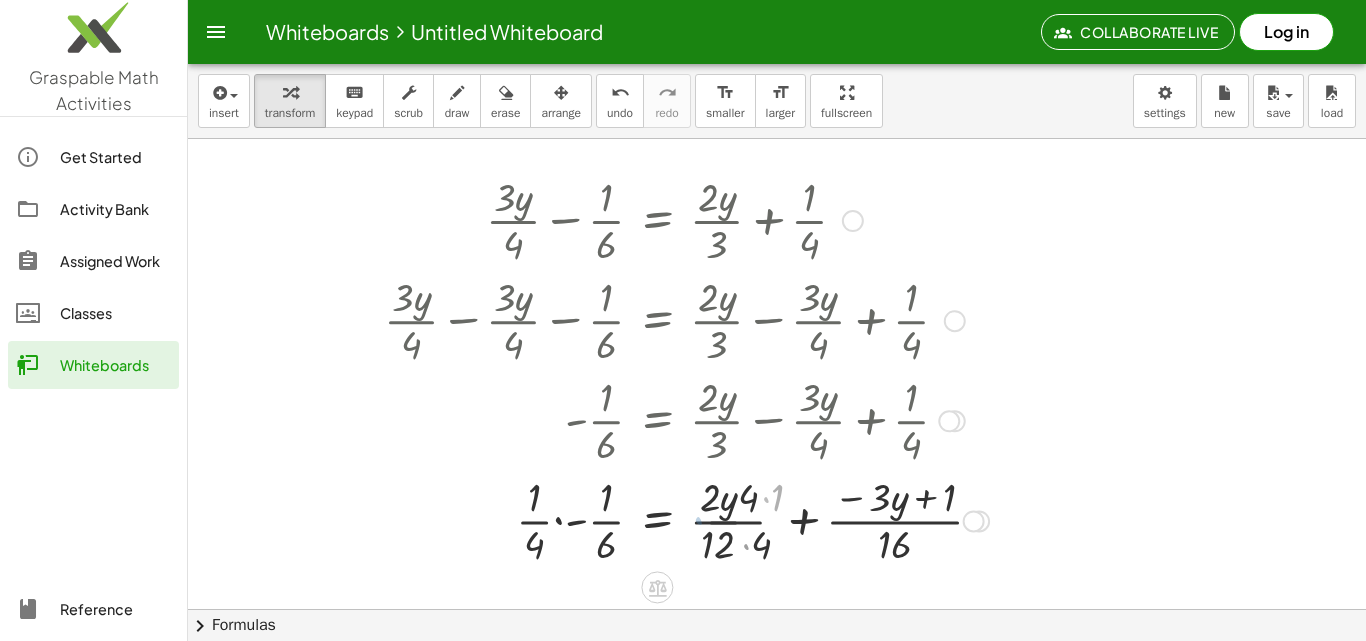 click at bounding box center [686, 519] 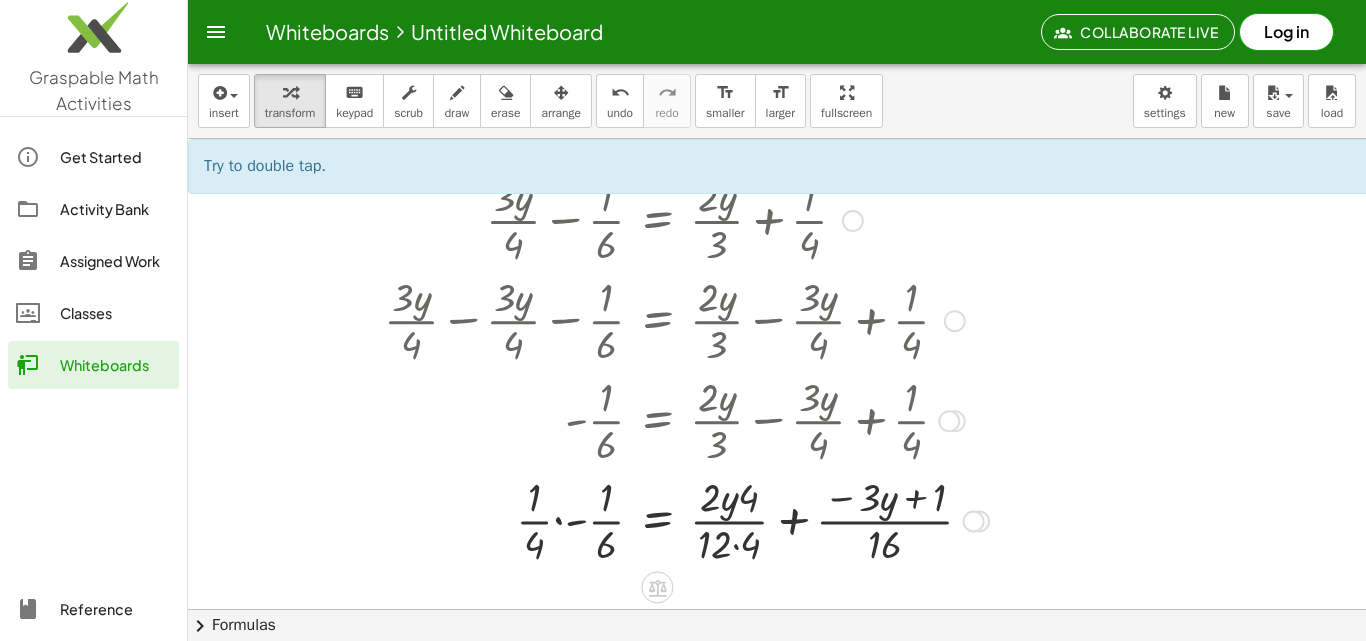 click at bounding box center [686, 519] 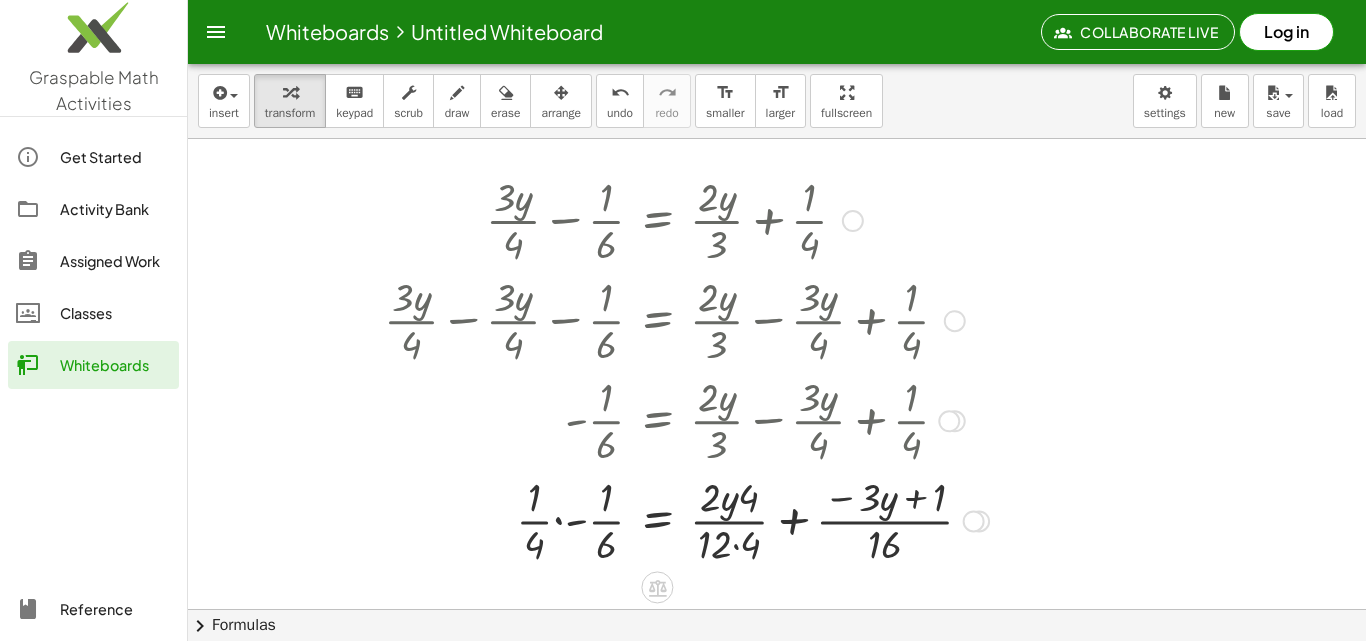 click at bounding box center (686, 519) 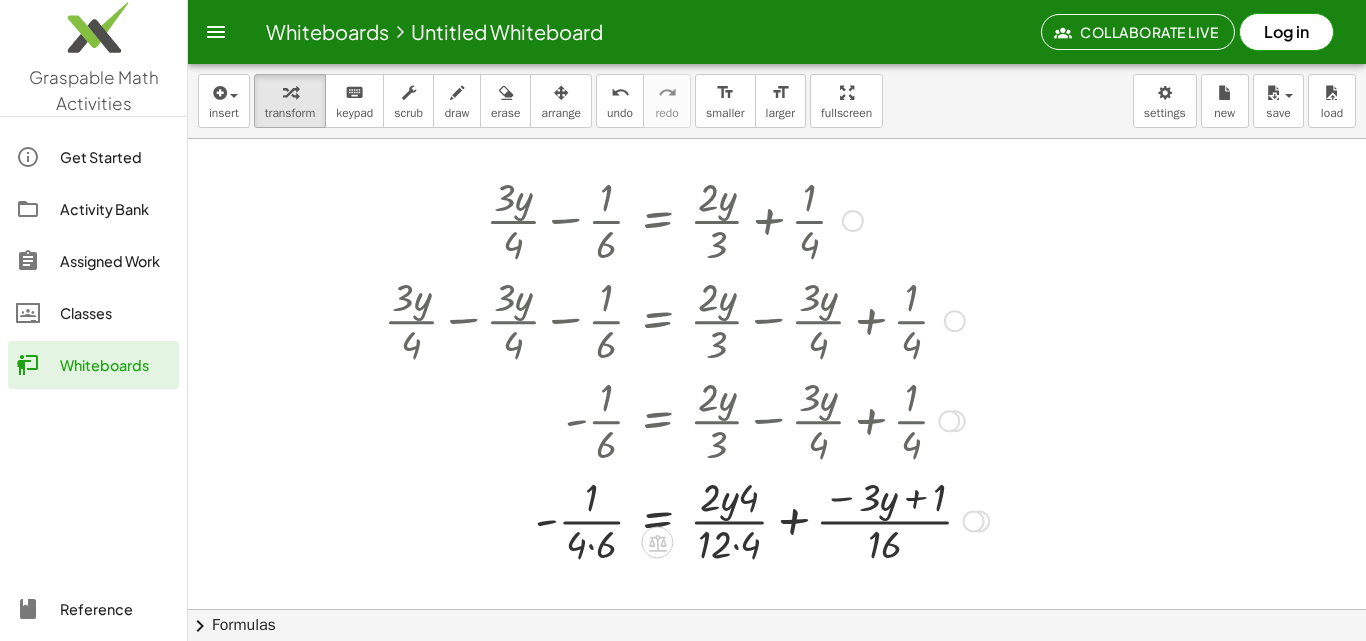 click at bounding box center (686, 519) 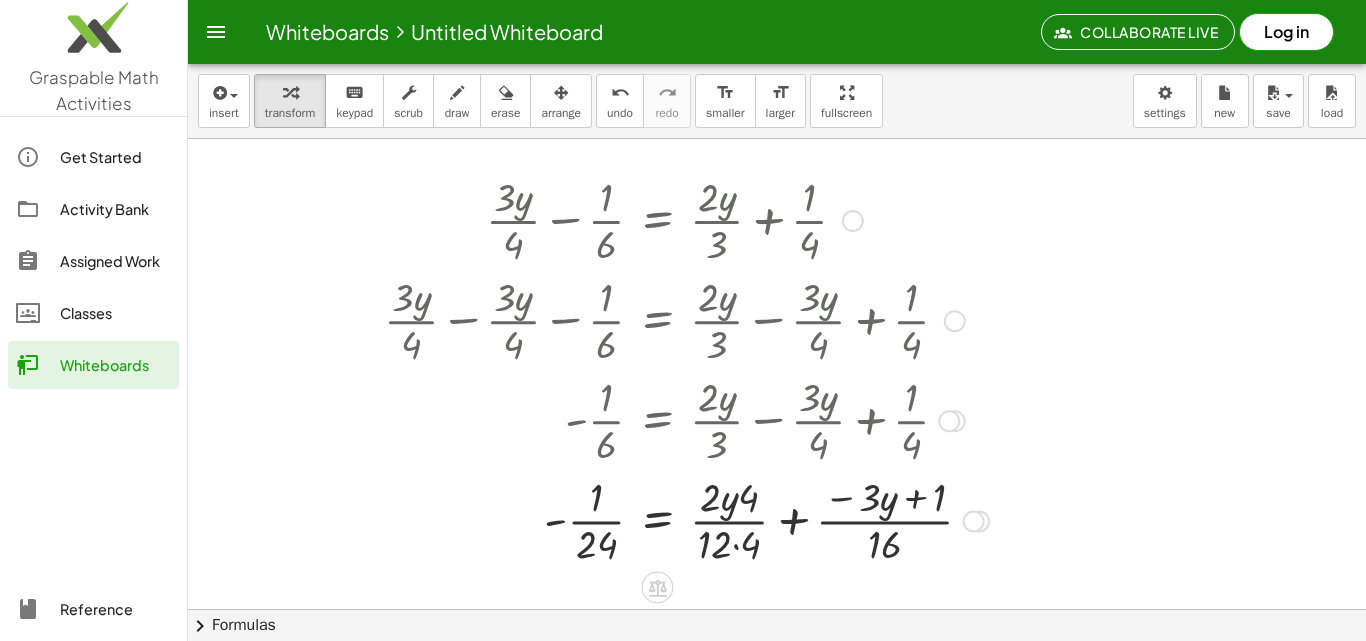 click at bounding box center (686, 519) 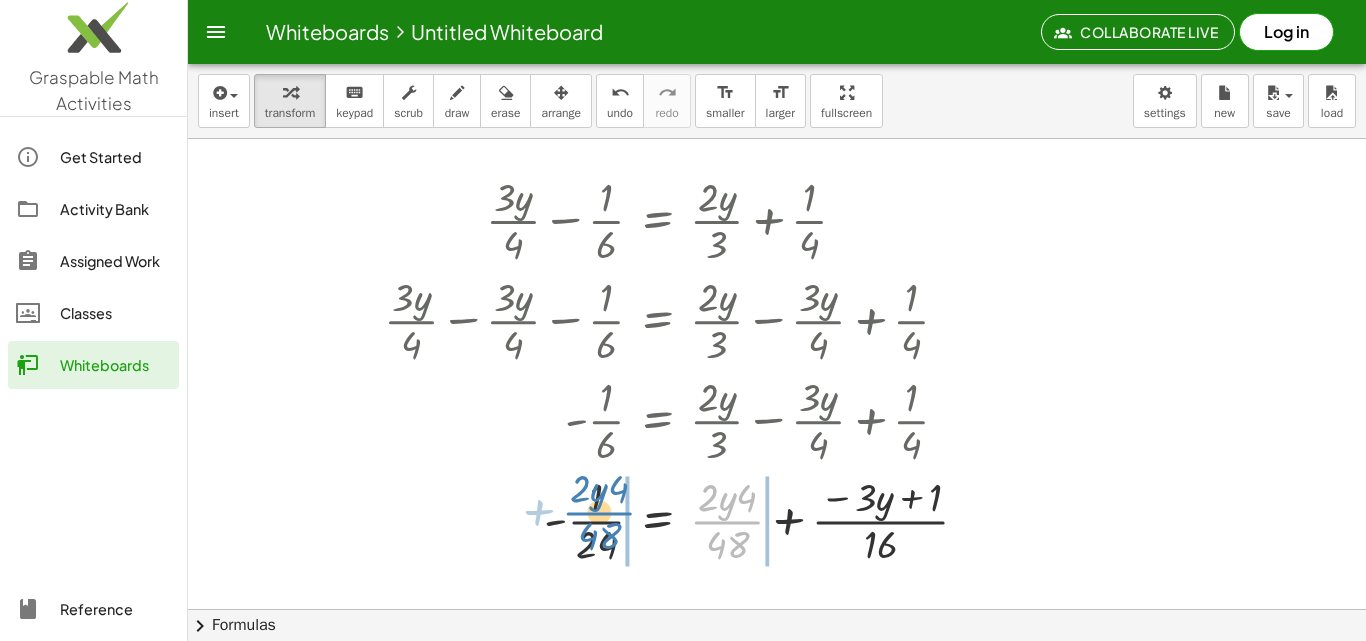 drag, startPoint x: 730, startPoint y: 521, endPoint x: 606, endPoint y: 514, distance: 124.197426 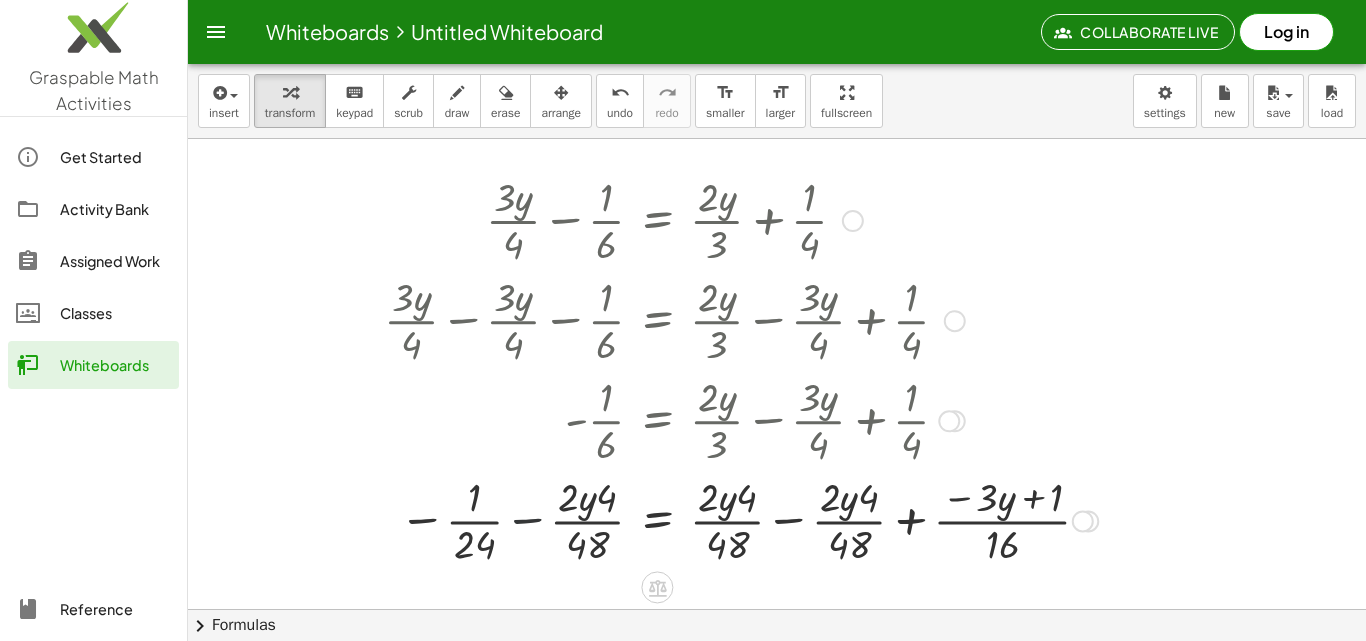 click at bounding box center [741, 519] 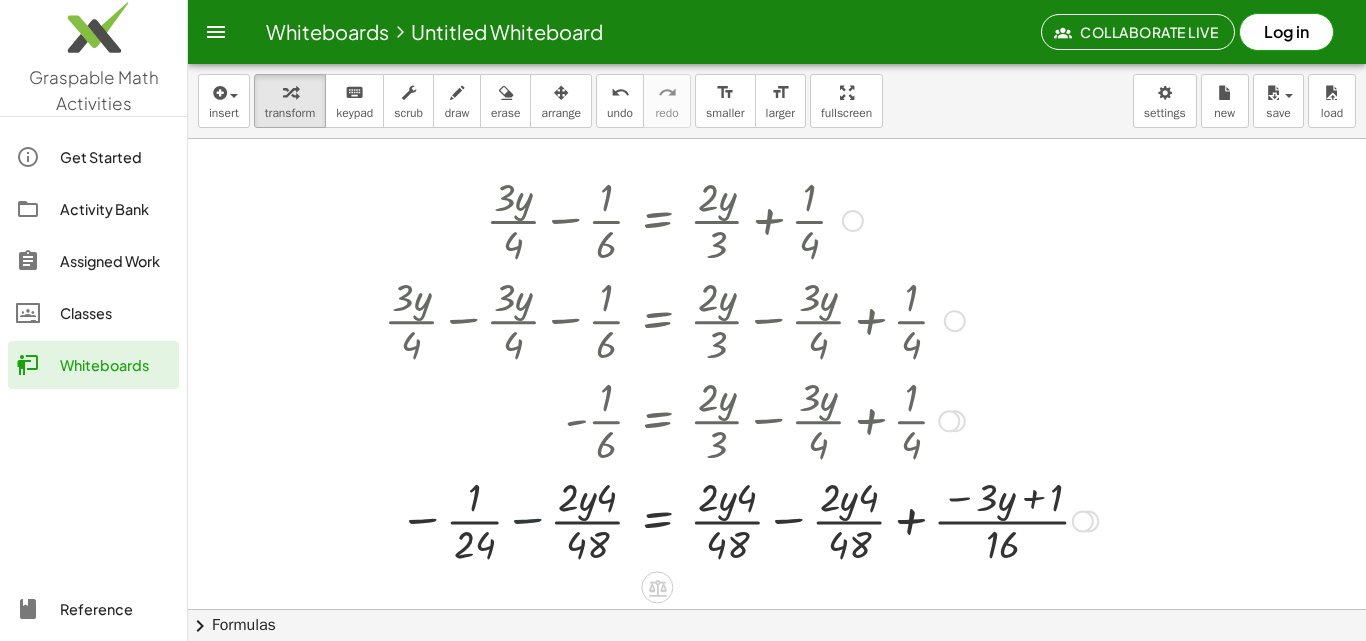 click at bounding box center [741, 519] 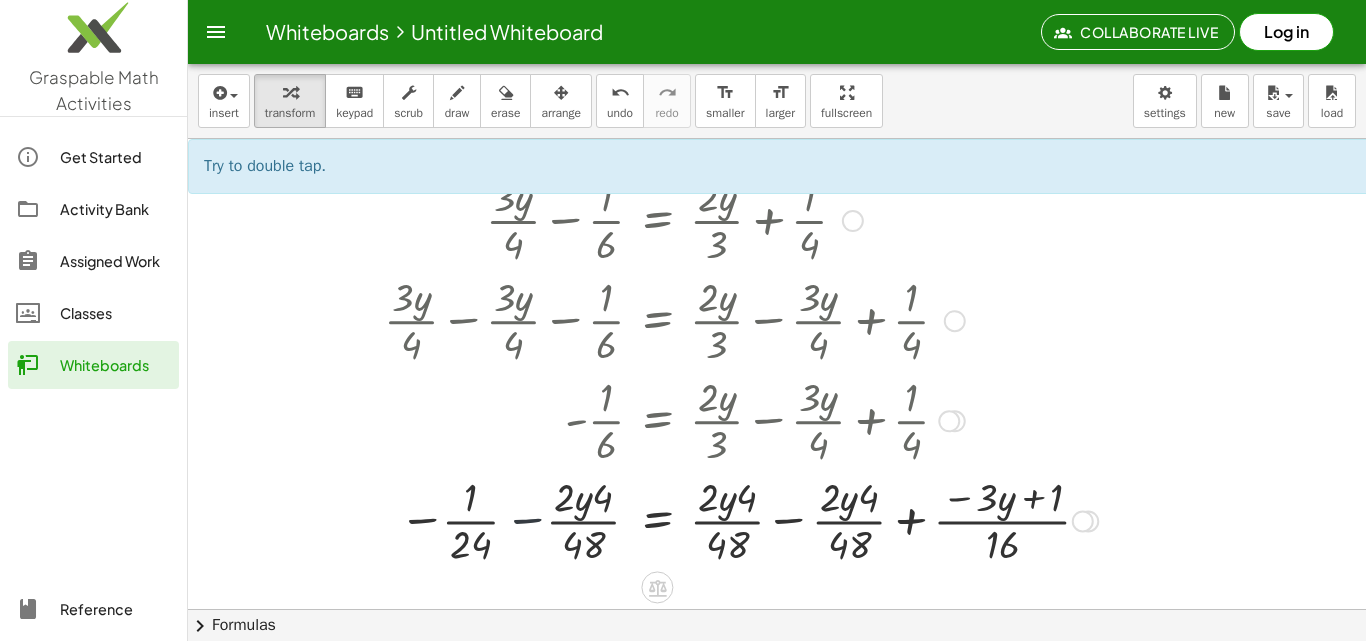 click at bounding box center [741, 519] 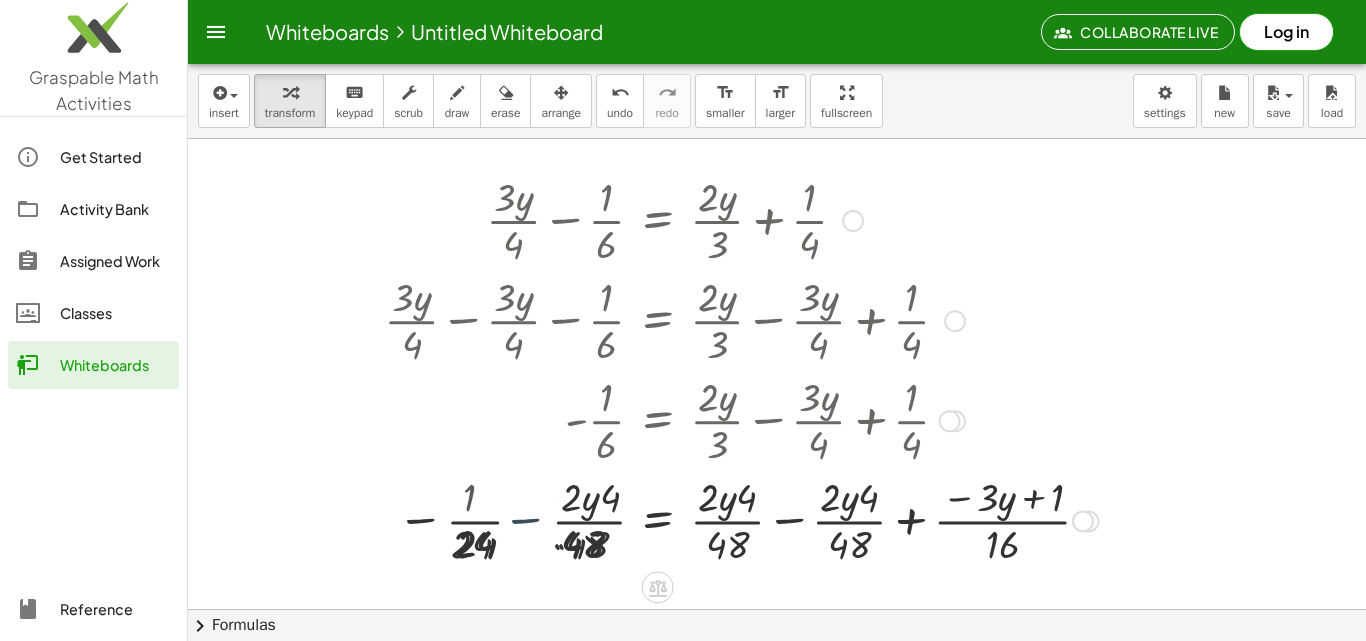 click at bounding box center [698, 519] 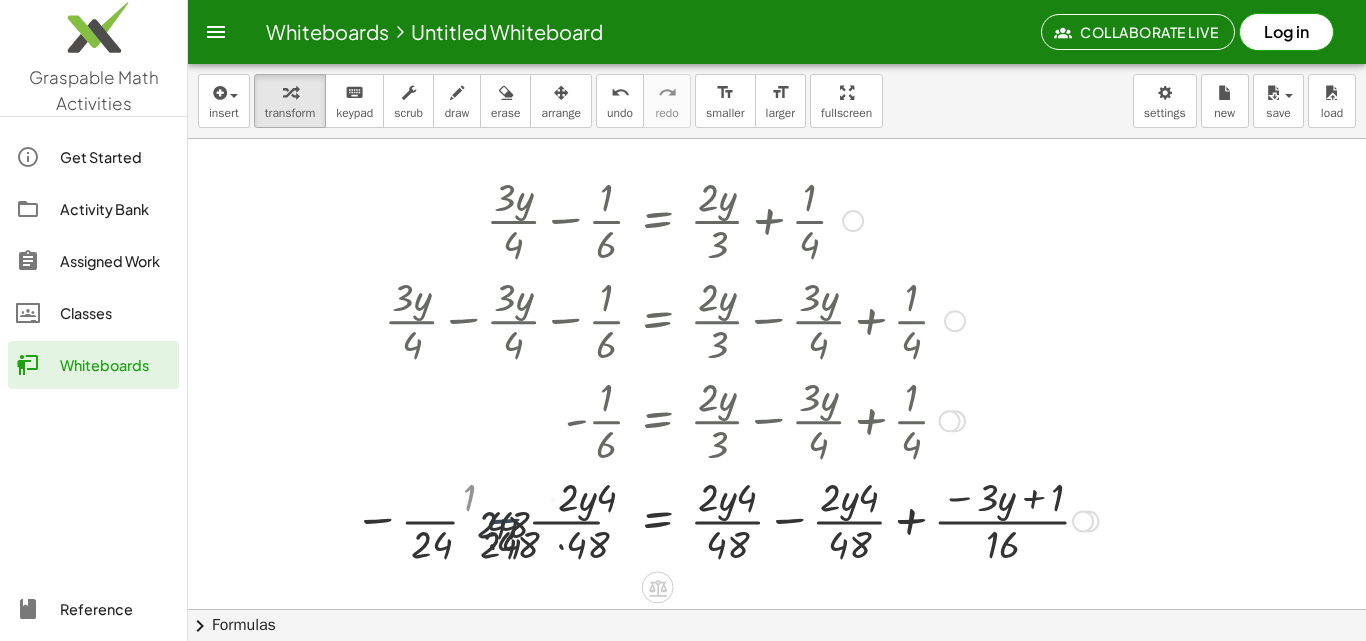click at bounding box center [698, 519] 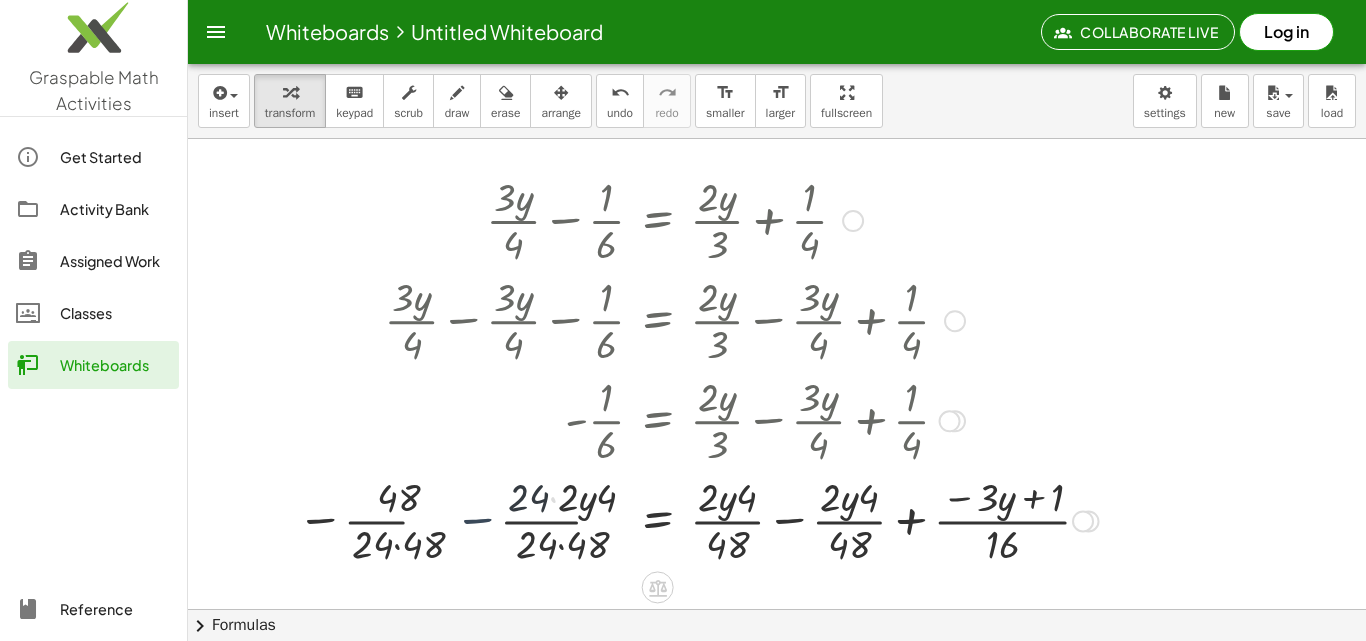 click at bounding box center (698, 519) 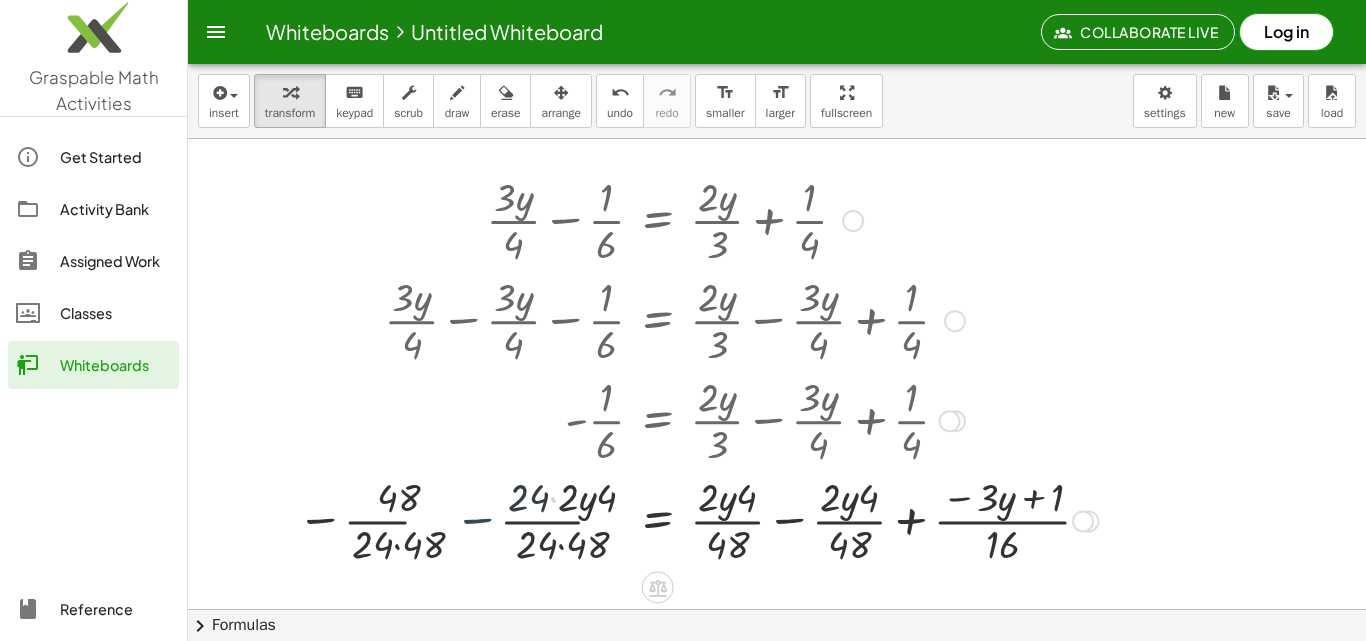 click at bounding box center (698, 519) 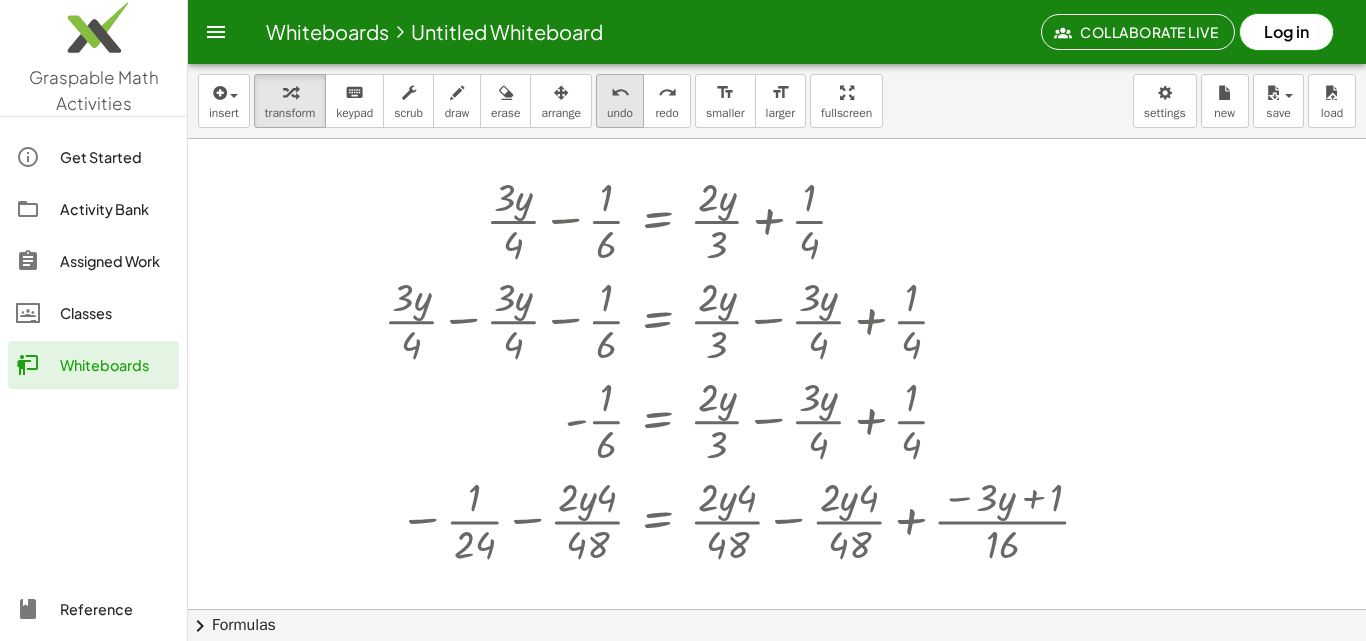 click on "undo" at bounding box center (620, 113) 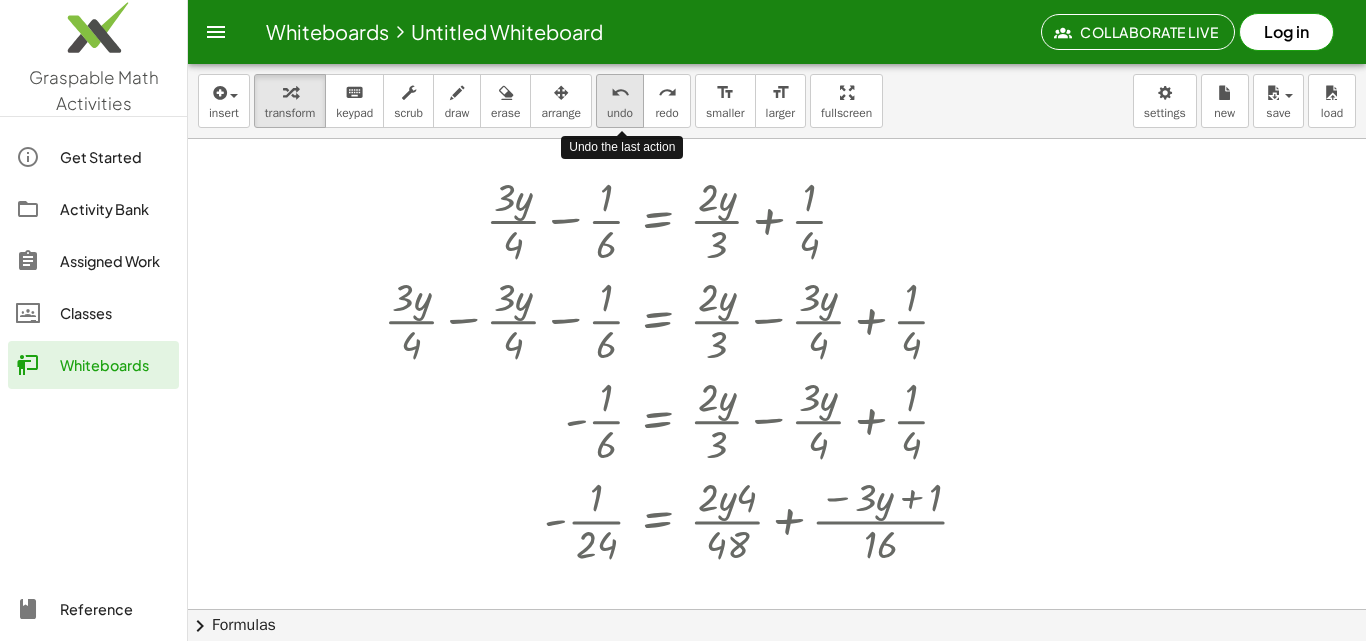 click on "undo" at bounding box center (620, 113) 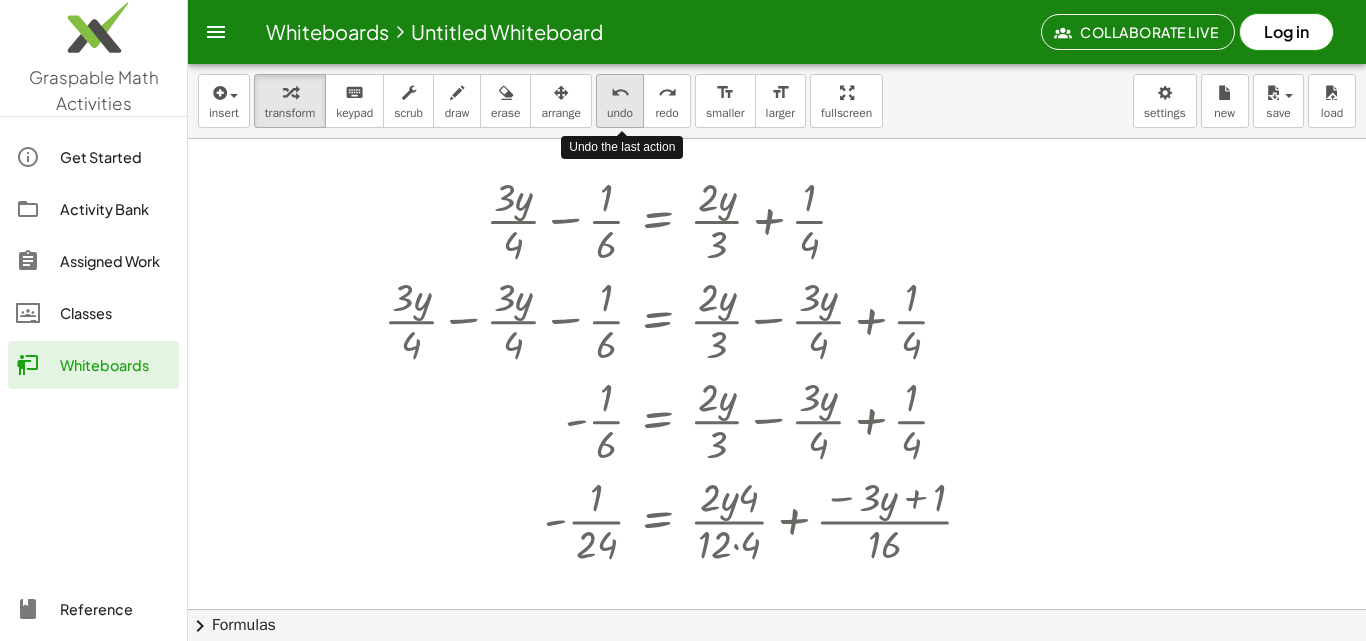 click on "undo" at bounding box center [620, 113] 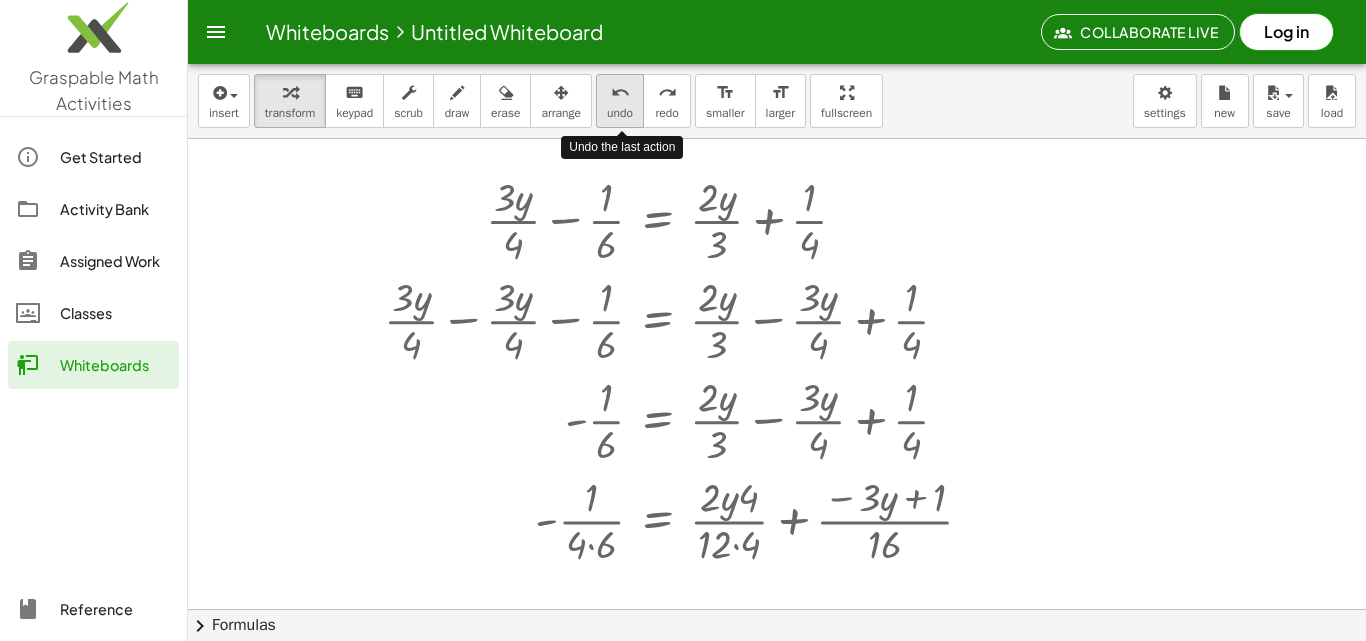 click on "undo" at bounding box center [620, 113] 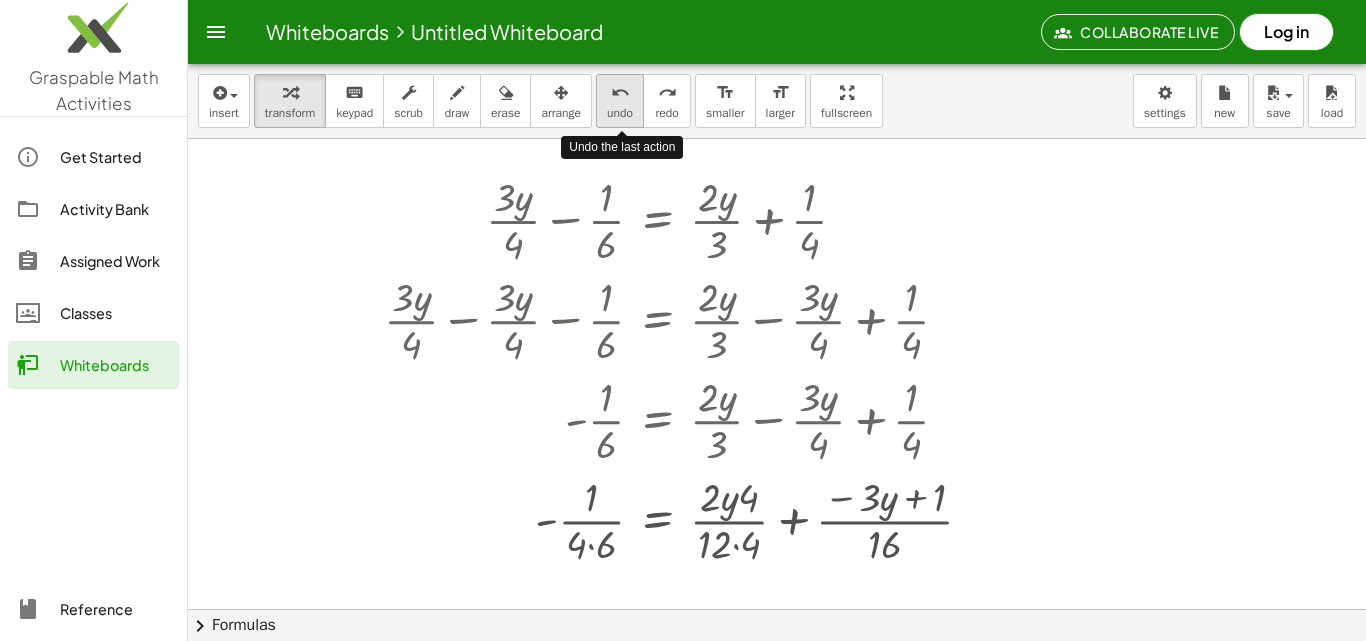 click on "undo" at bounding box center (620, 113) 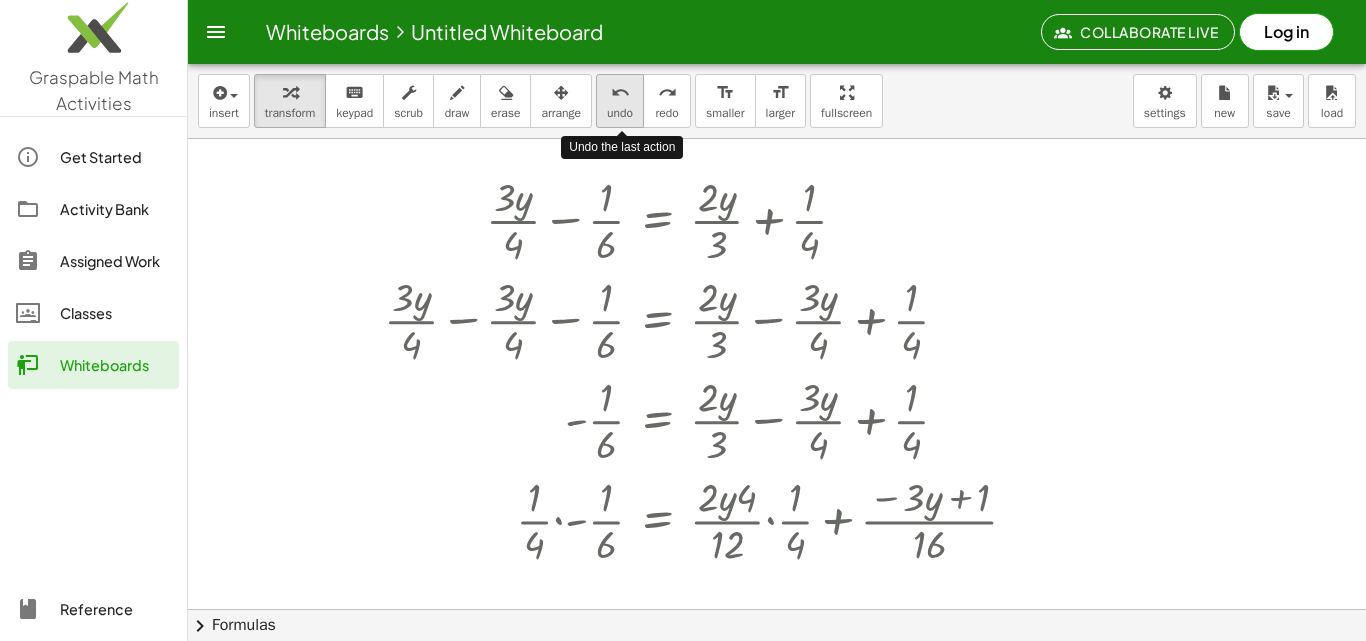 click on "undo" at bounding box center (620, 113) 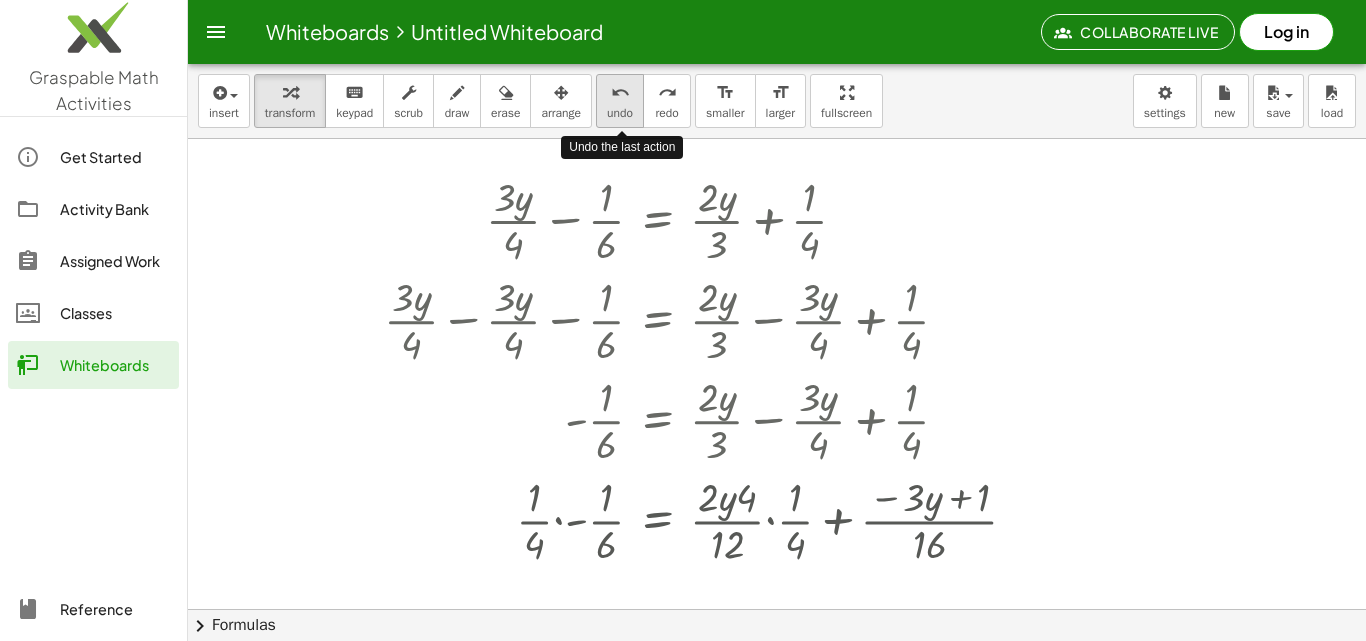 click on "undo" at bounding box center [620, 113] 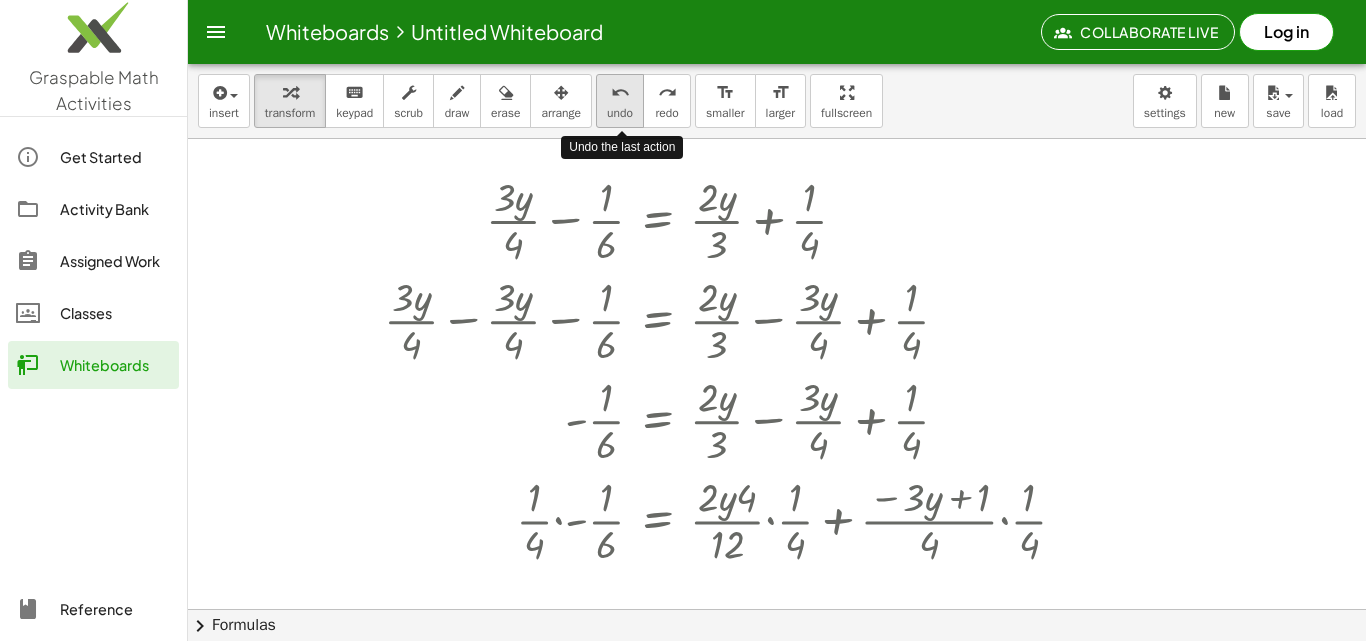 click on "undo" at bounding box center (620, 113) 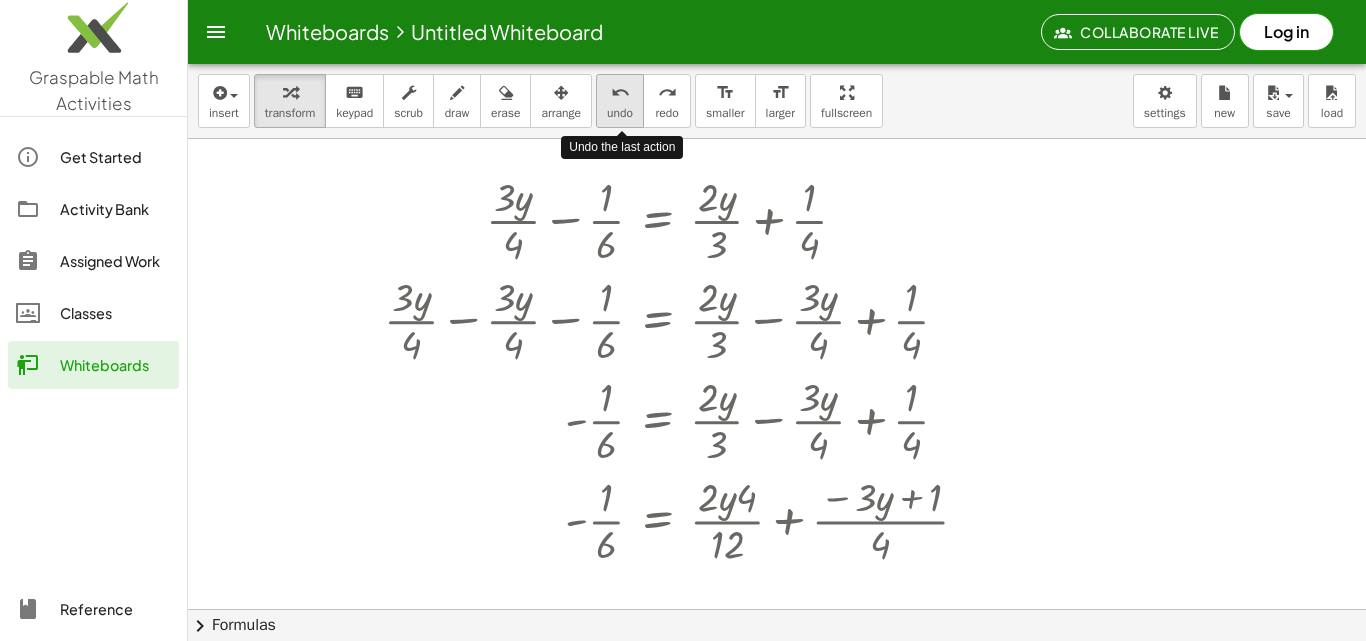 click on "undo" at bounding box center [620, 113] 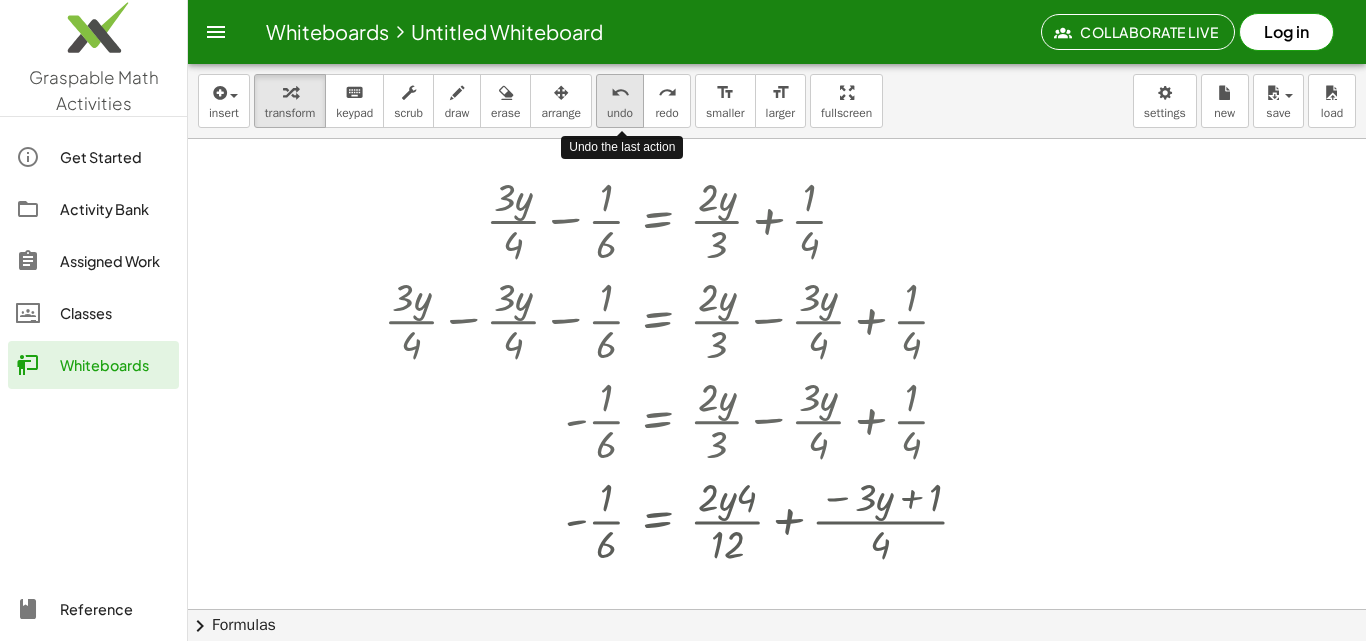 click on "undo" at bounding box center (620, 113) 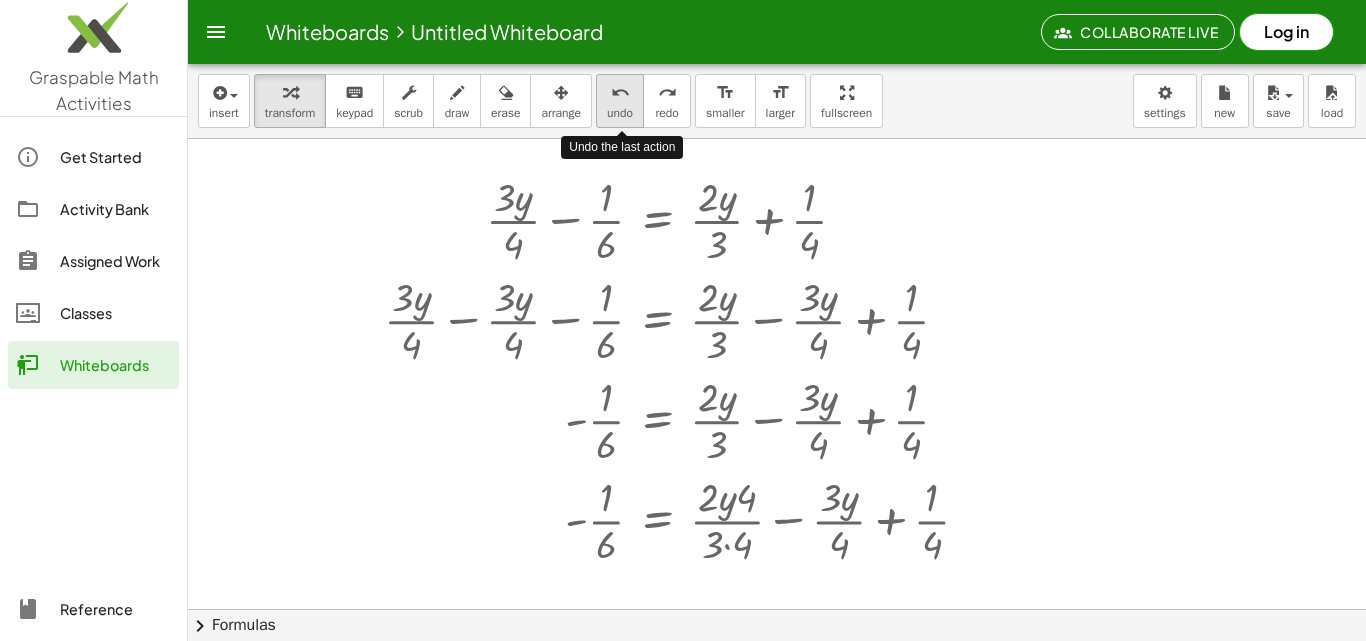 click on "undo" at bounding box center [620, 113] 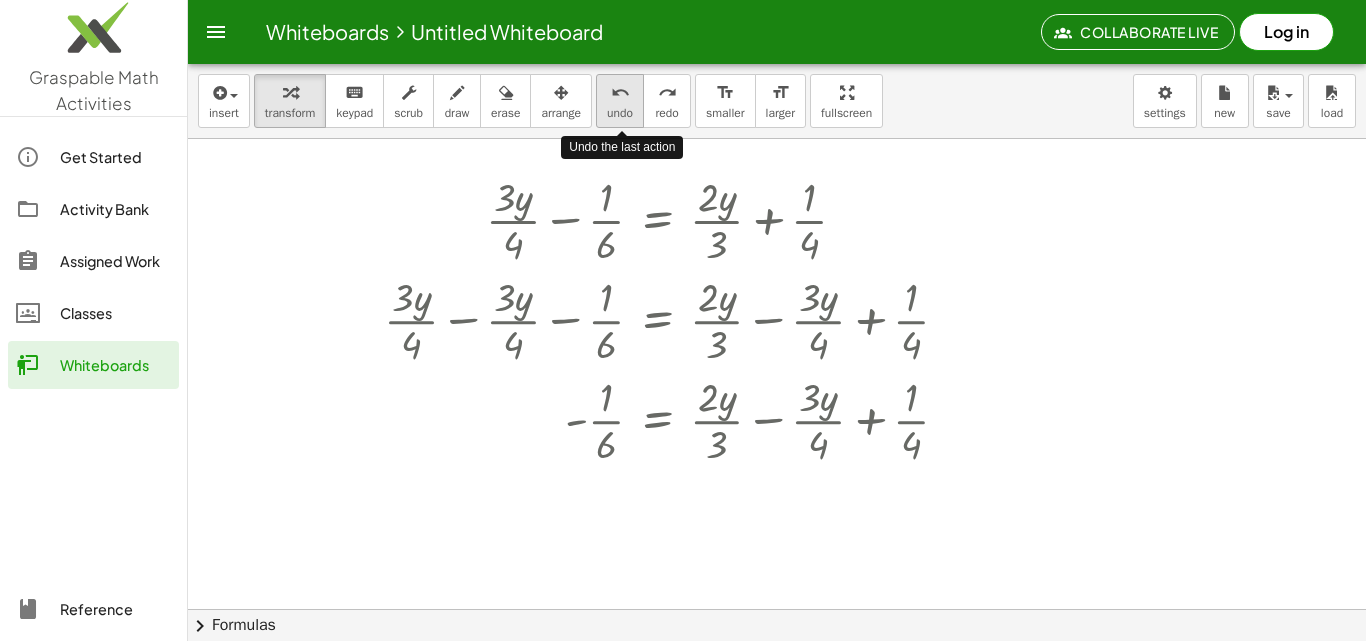 click on "undo" at bounding box center [620, 113] 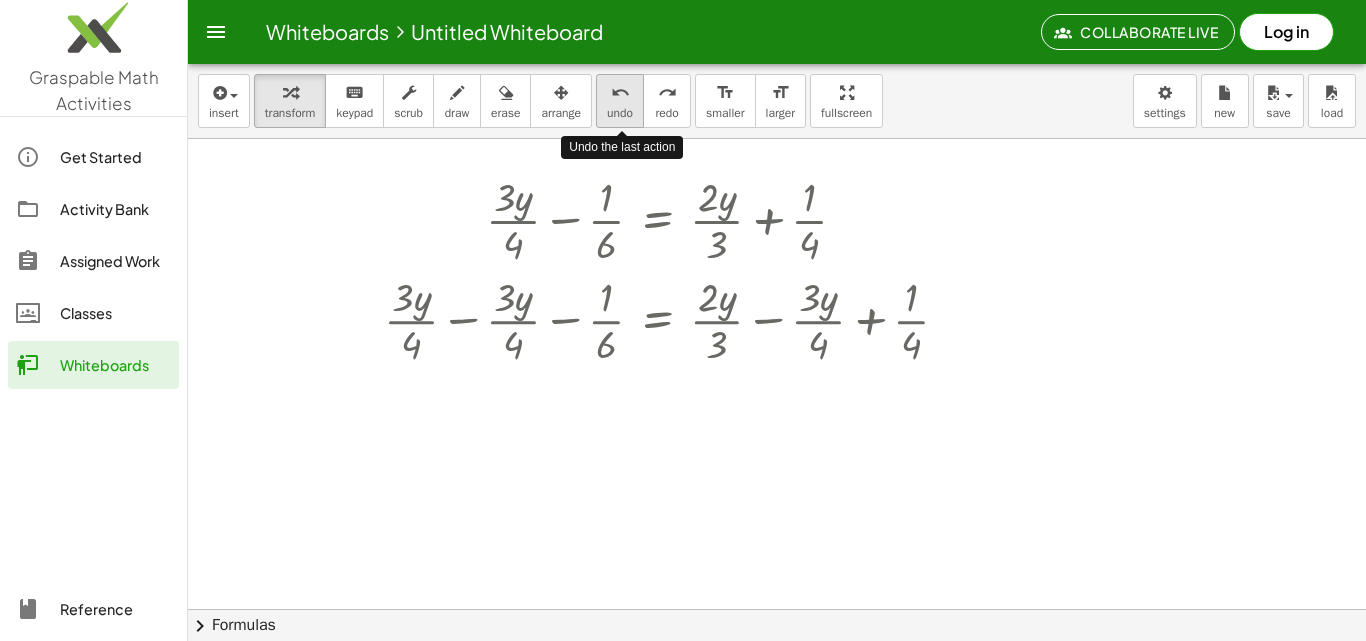 click on "undo" at bounding box center [620, 113] 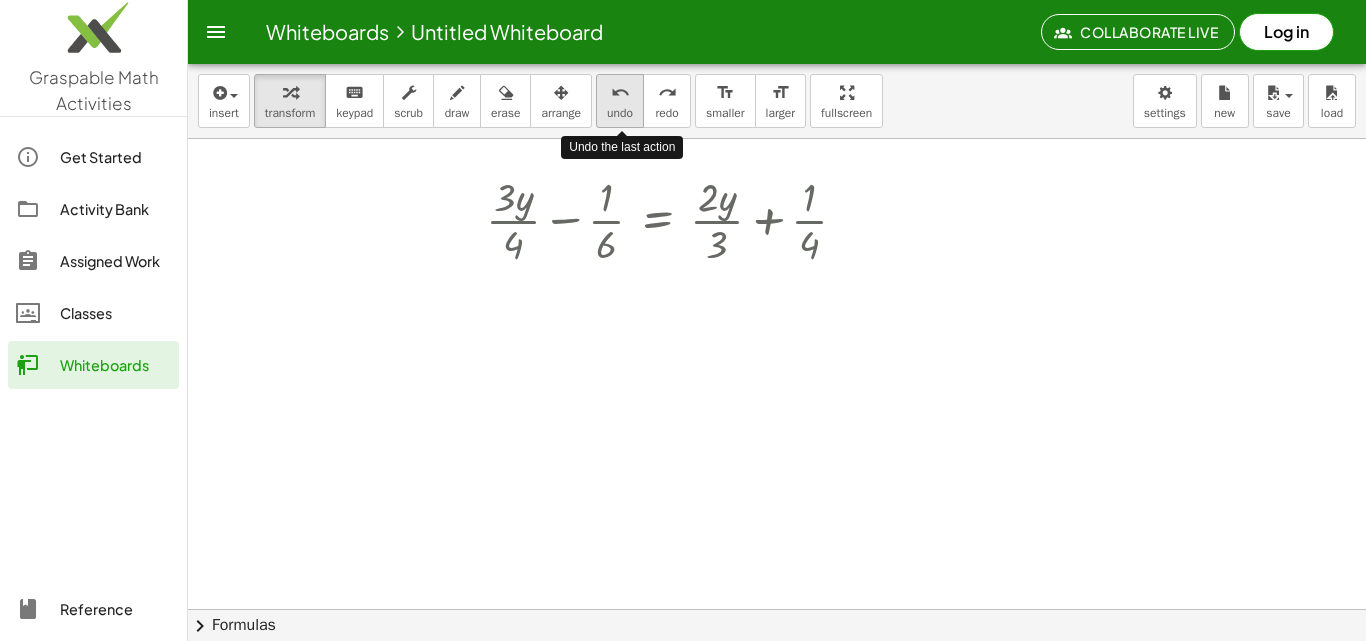 click on "undo" at bounding box center [620, 113] 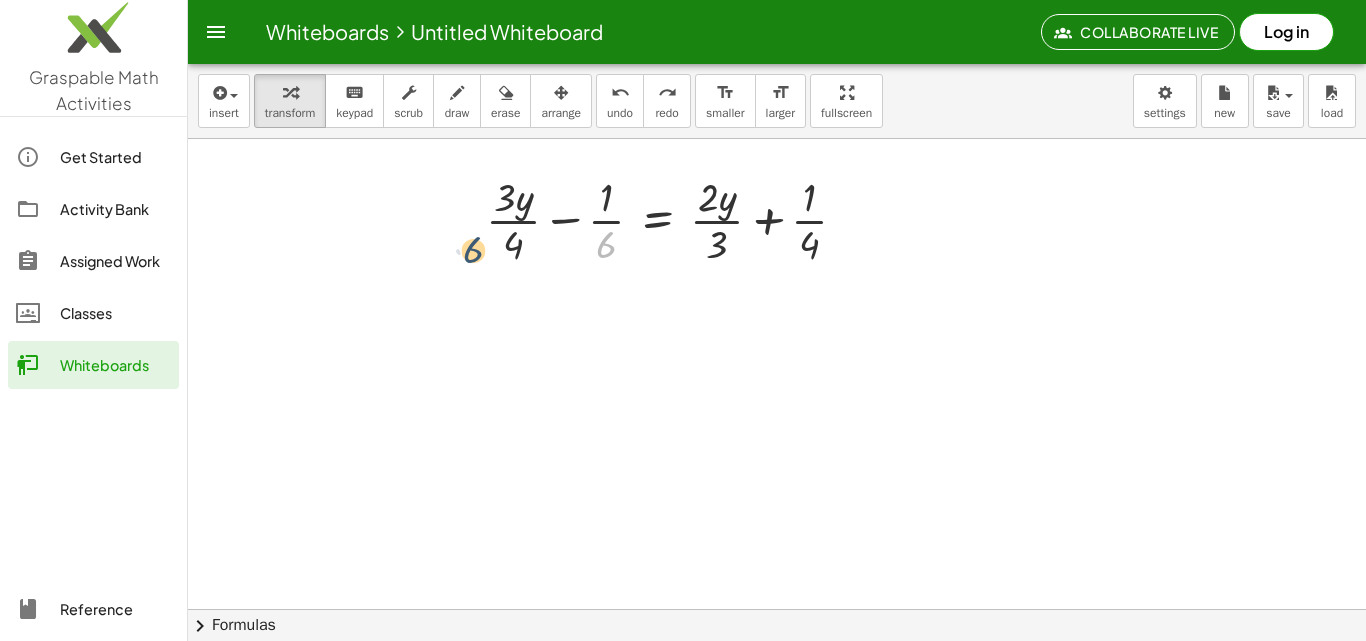 drag, startPoint x: 602, startPoint y: 242, endPoint x: 461, endPoint y: 248, distance: 141.12761 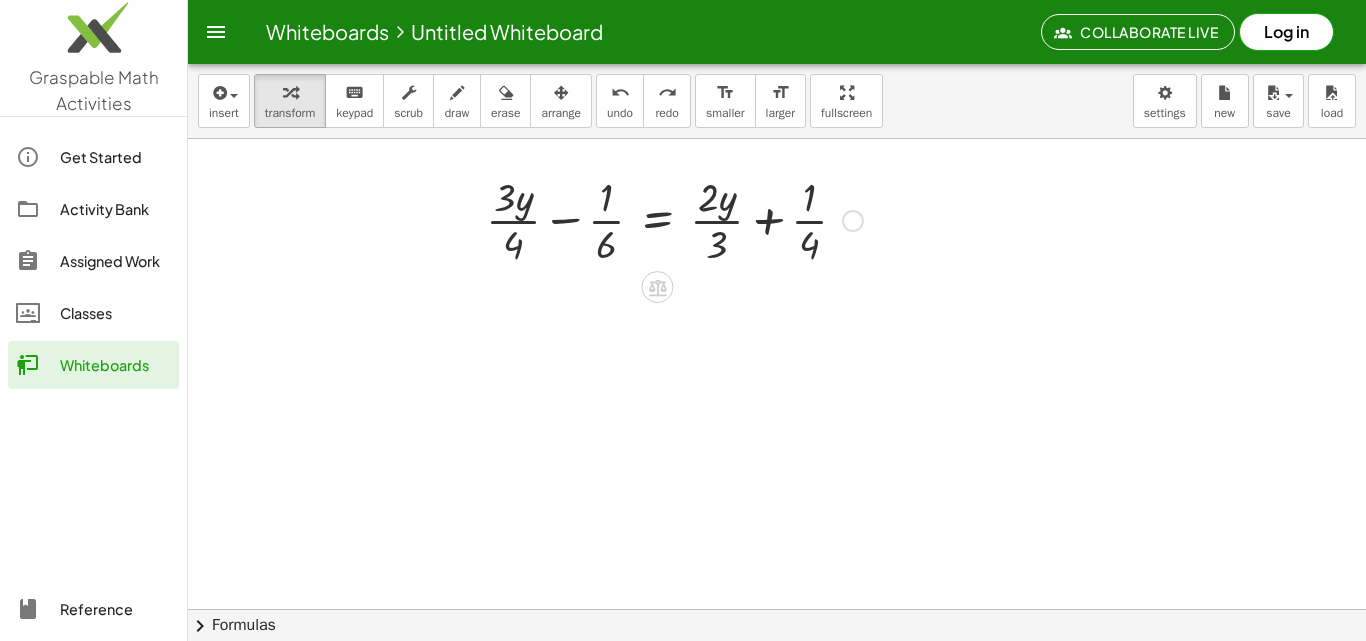 click at bounding box center (674, 219) 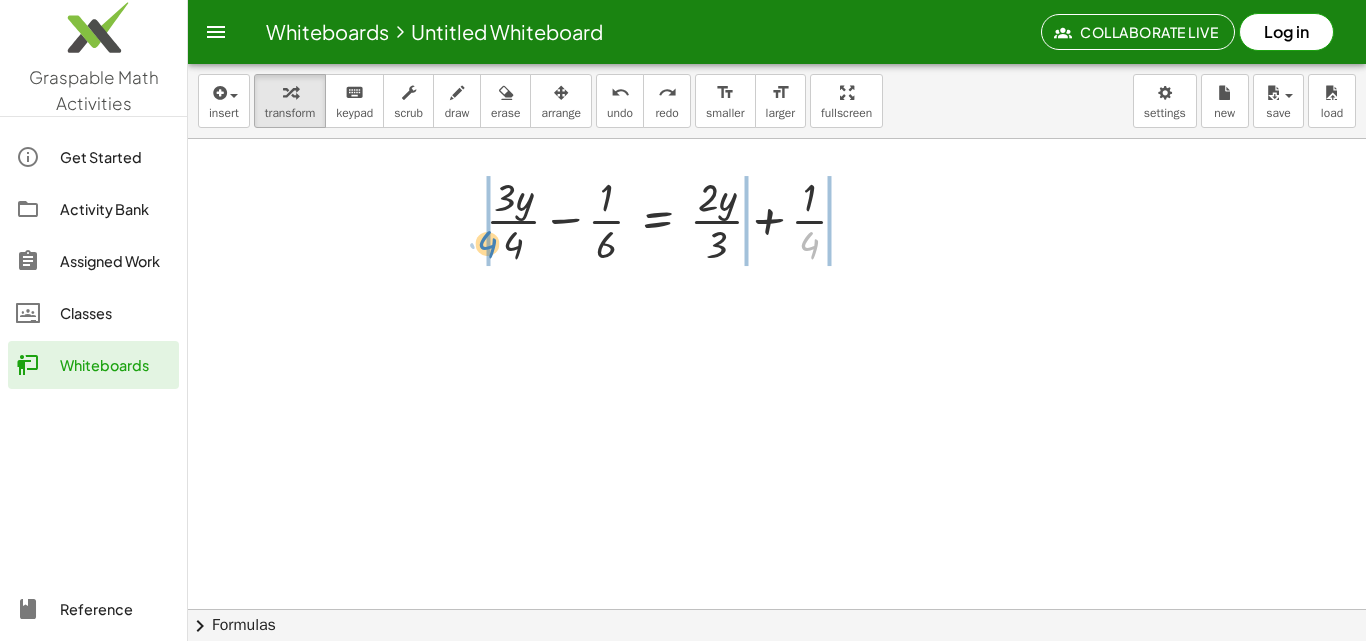 drag, startPoint x: 812, startPoint y: 250, endPoint x: 474, endPoint y: 256, distance: 338.05325 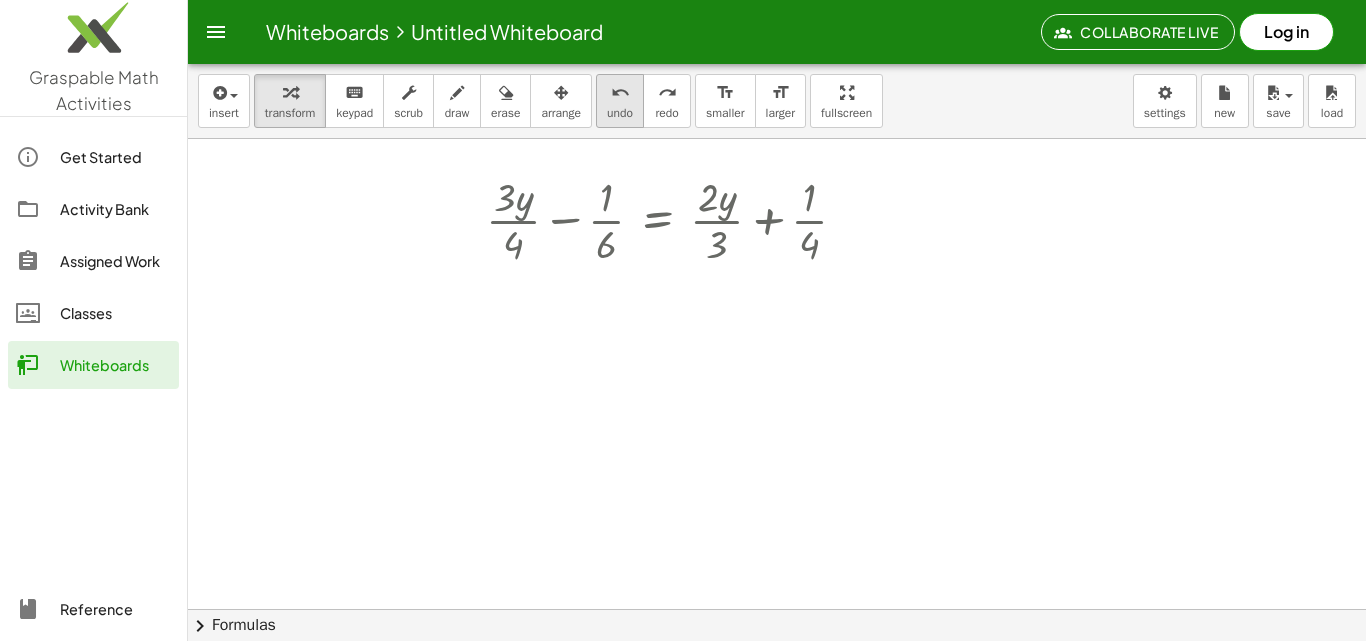drag, startPoint x: 621, startPoint y: 109, endPoint x: 633, endPoint y: 109, distance: 12 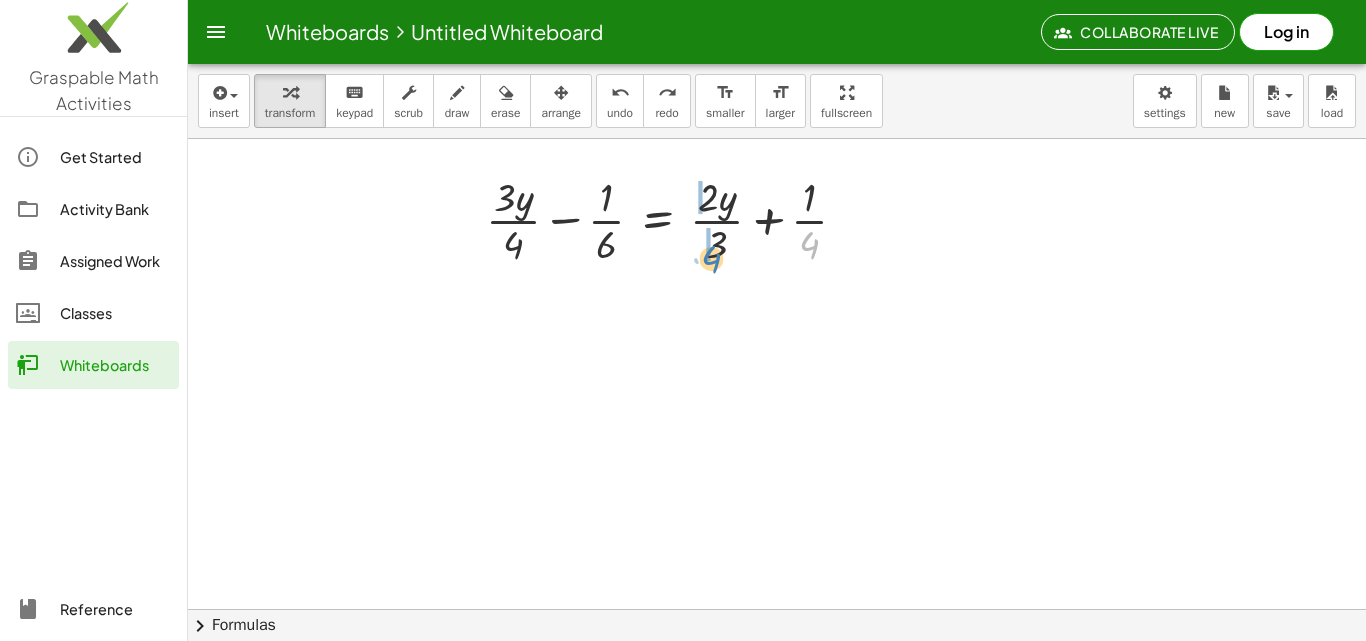 drag, startPoint x: 814, startPoint y: 245, endPoint x: 717, endPoint y: 259, distance: 98.005104 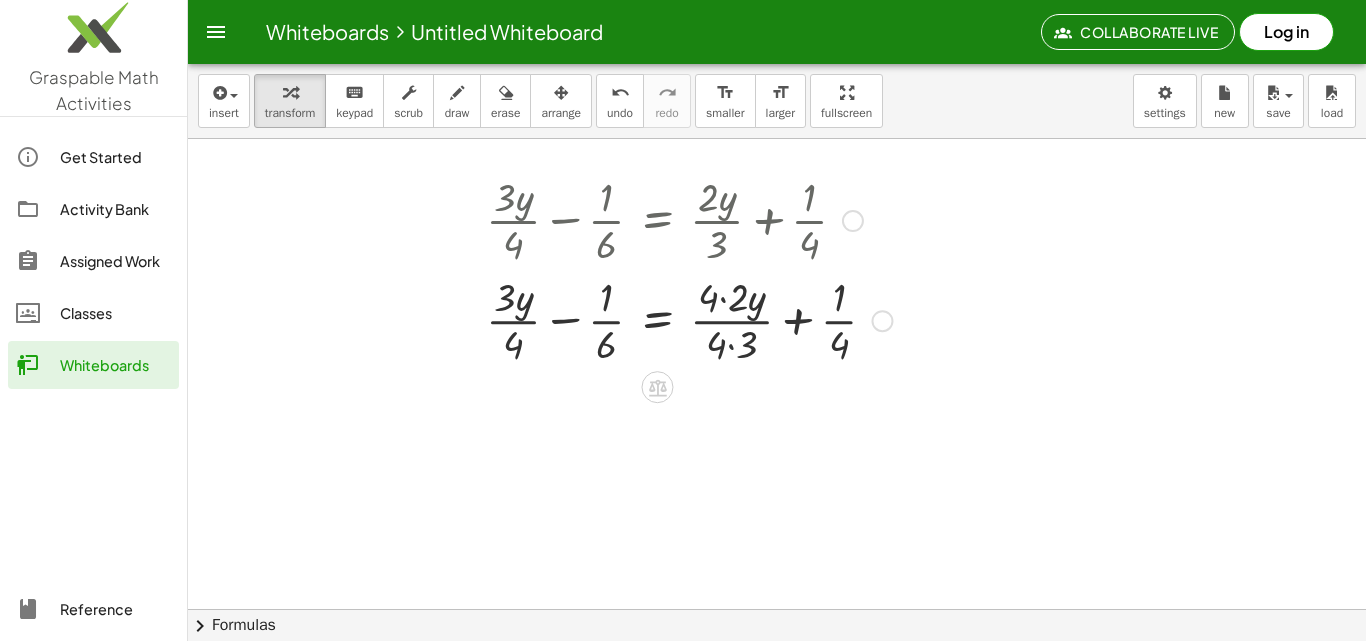click at bounding box center [689, 319] 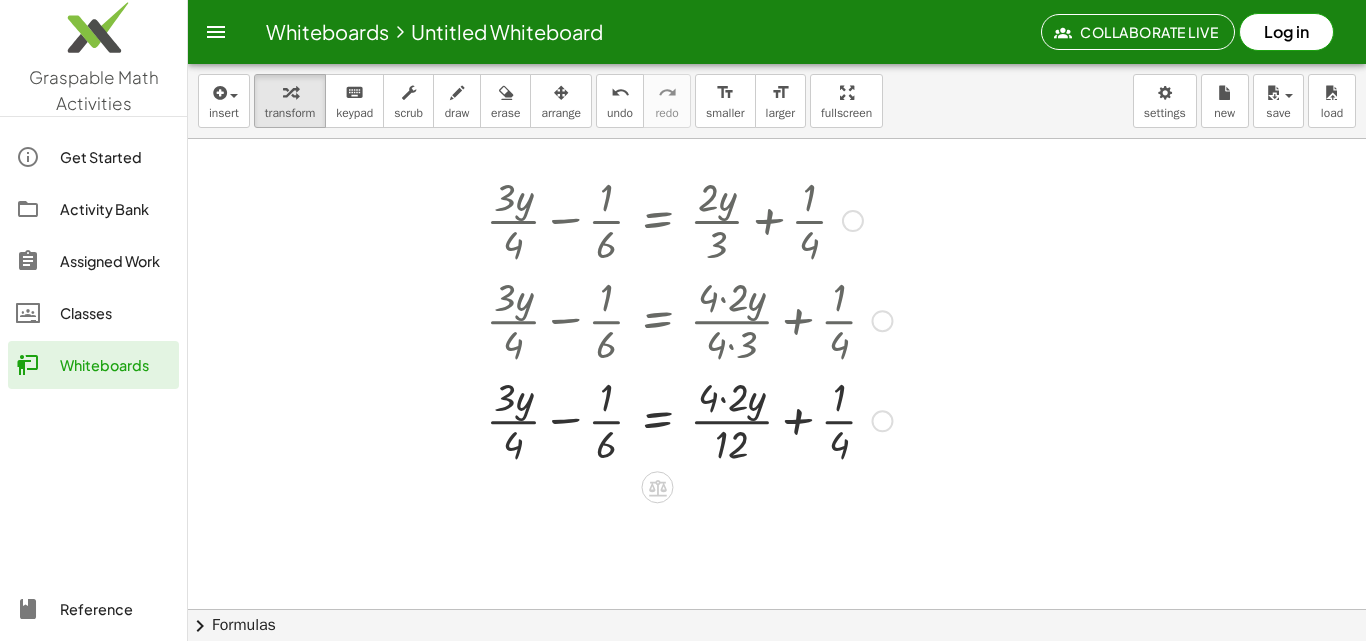 click at bounding box center (689, 419) 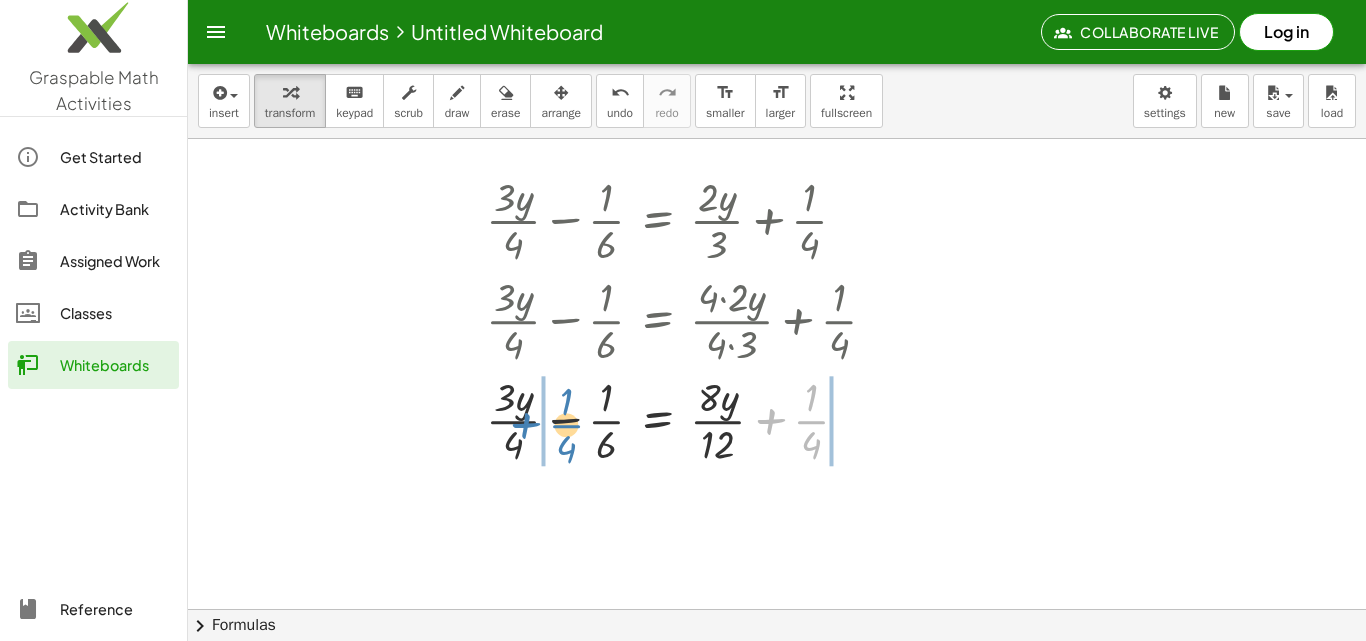 drag, startPoint x: 793, startPoint y: 415, endPoint x: 558, endPoint y: 421, distance: 235.07658 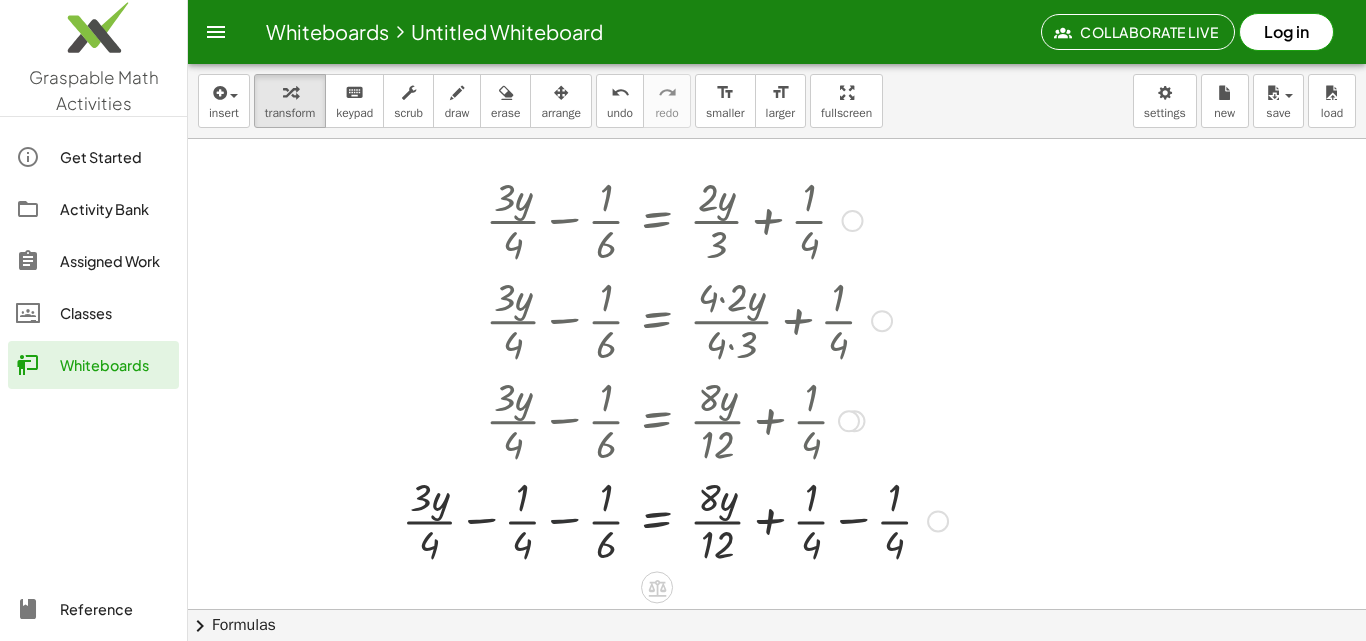 click at bounding box center (675, 519) 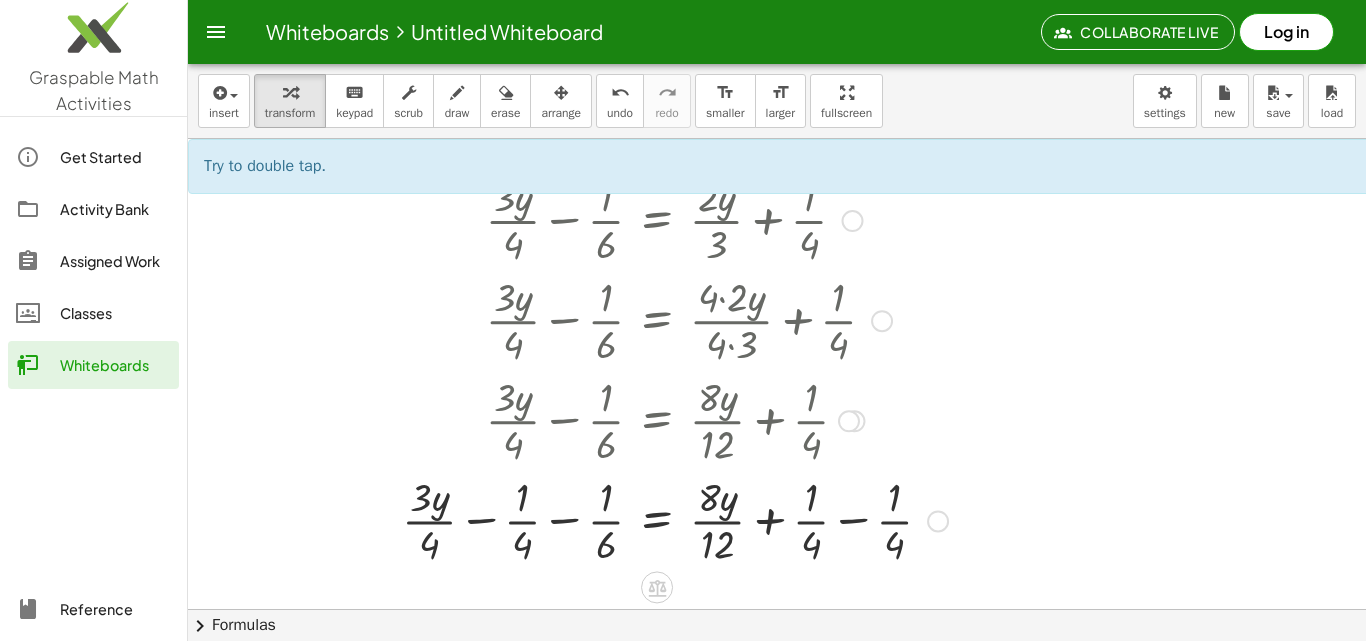 click at bounding box center [675, 519] 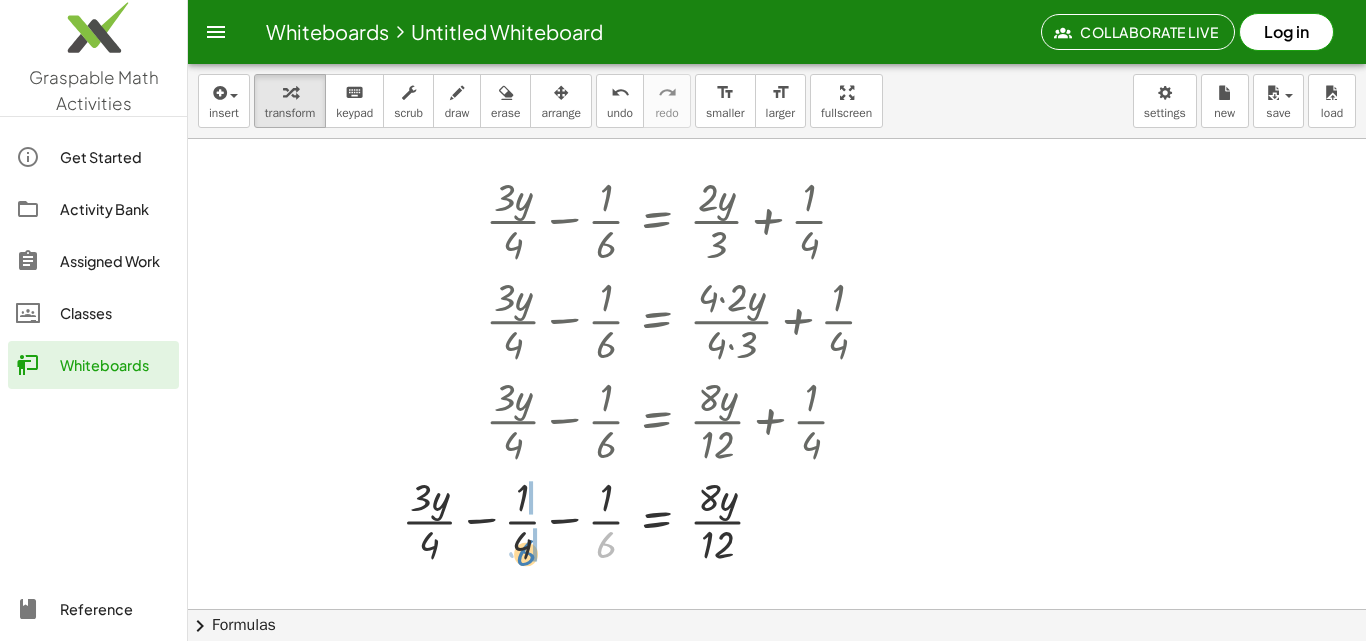 drag, startPoint x: 610, startPoint y: 538, endPoint x: 529, endPoint y: 544, distance: 81.22192 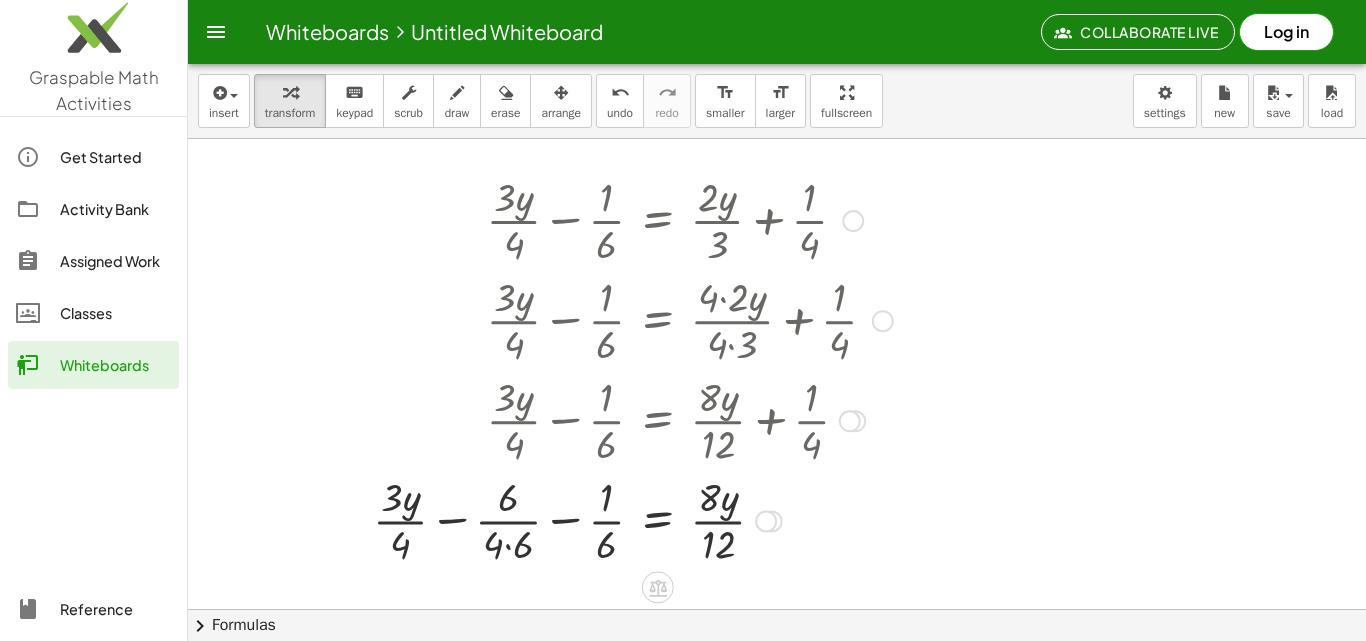 click at bounding box center (633, 519) 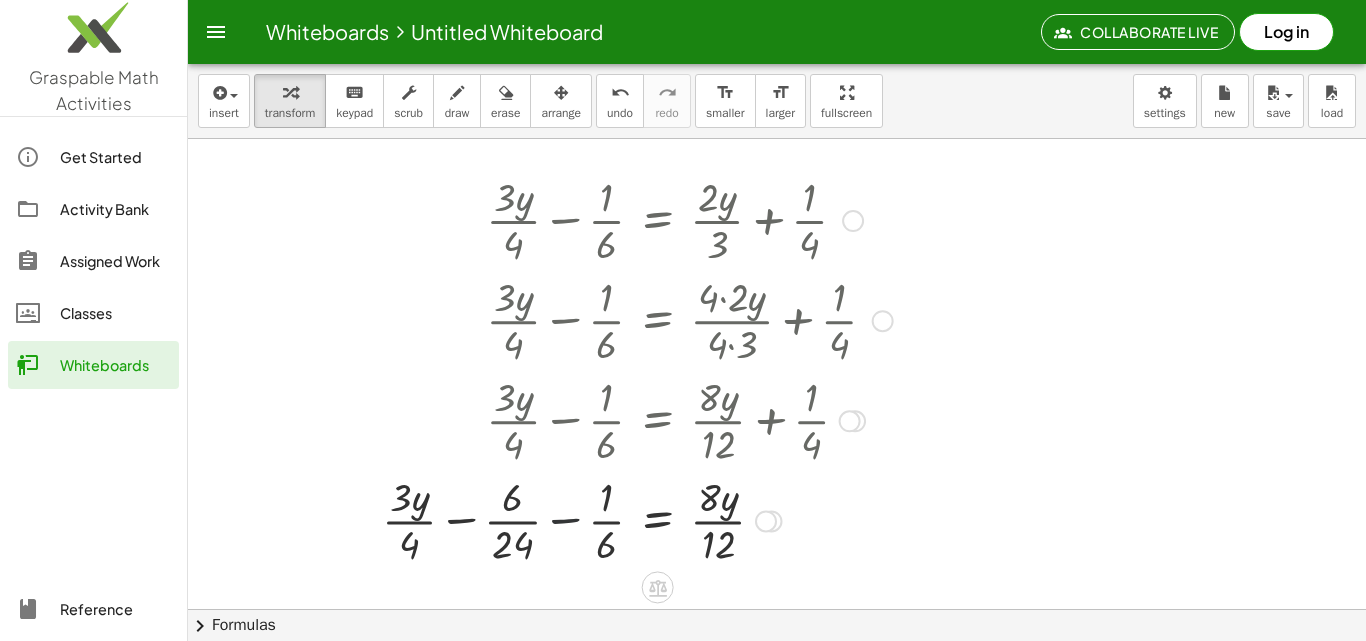 click at bounding box center (637, 519) 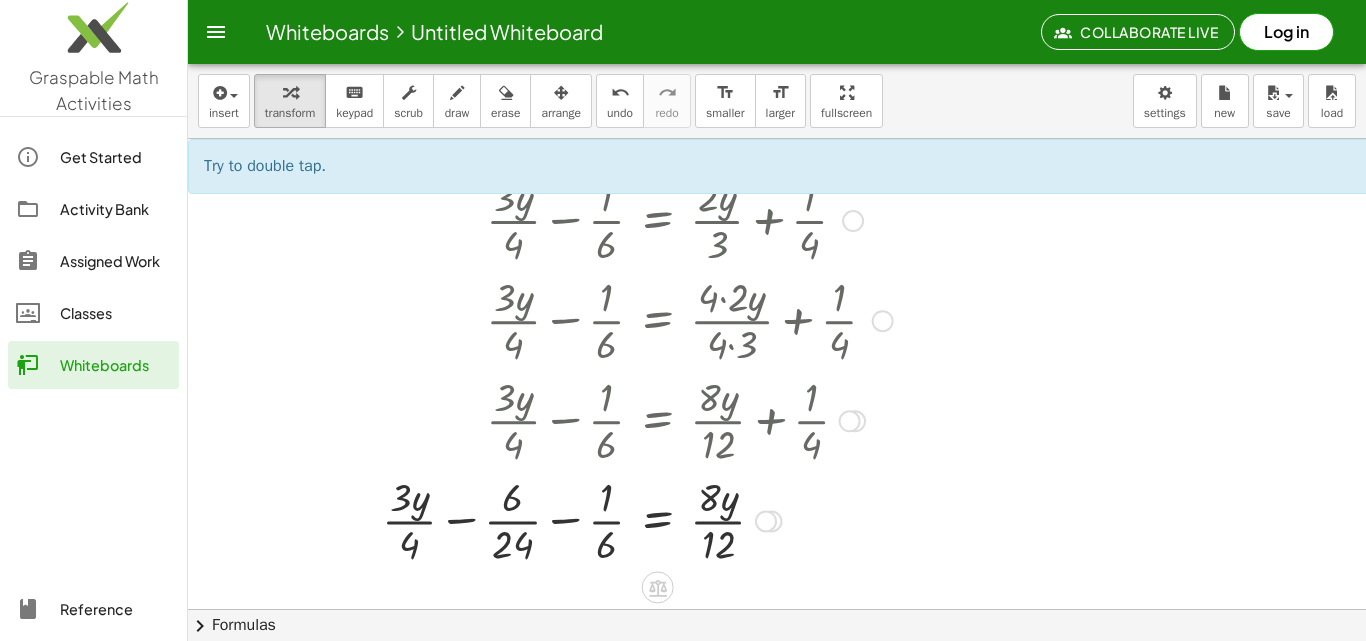 click at bounding box center (637, 519) 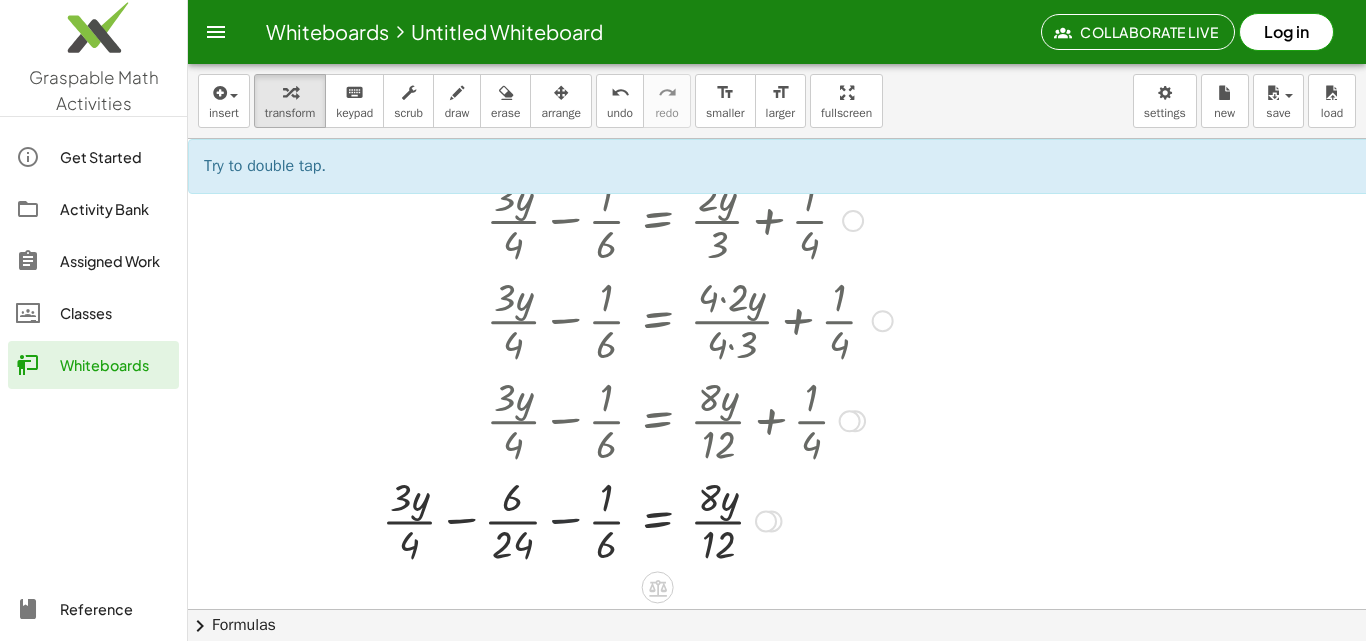 click at bounding box center (637, 519) 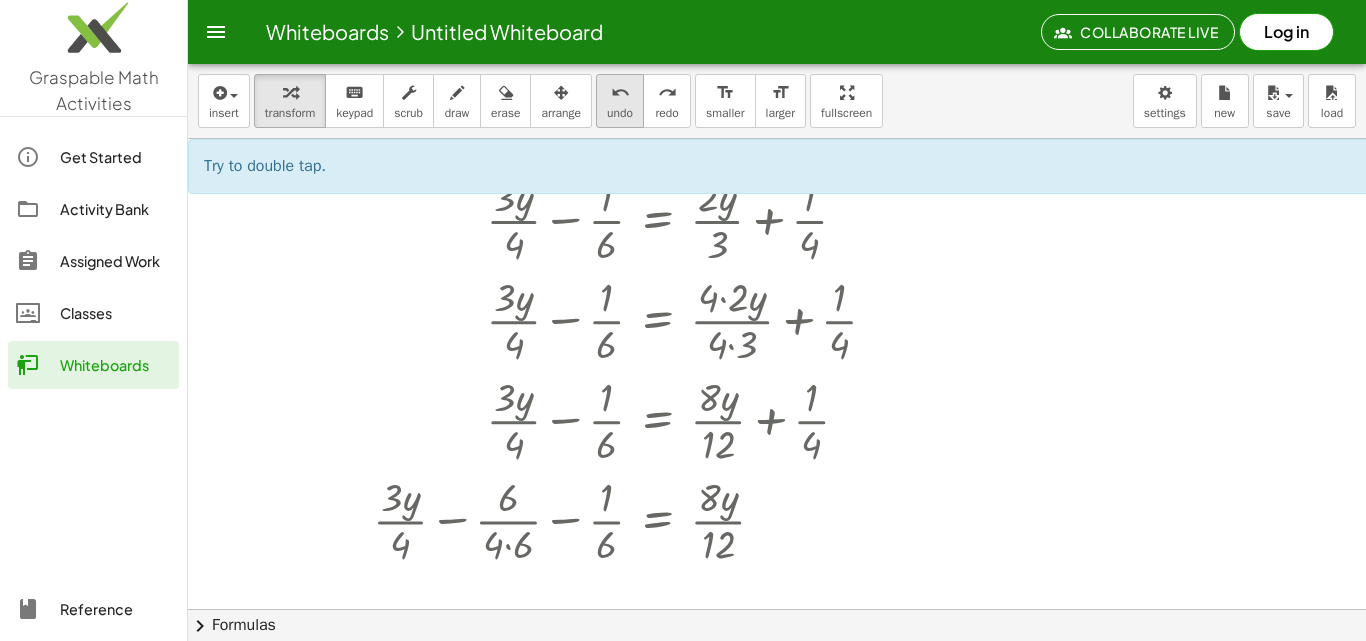 click on "undo" at bounding box center [620, 113] 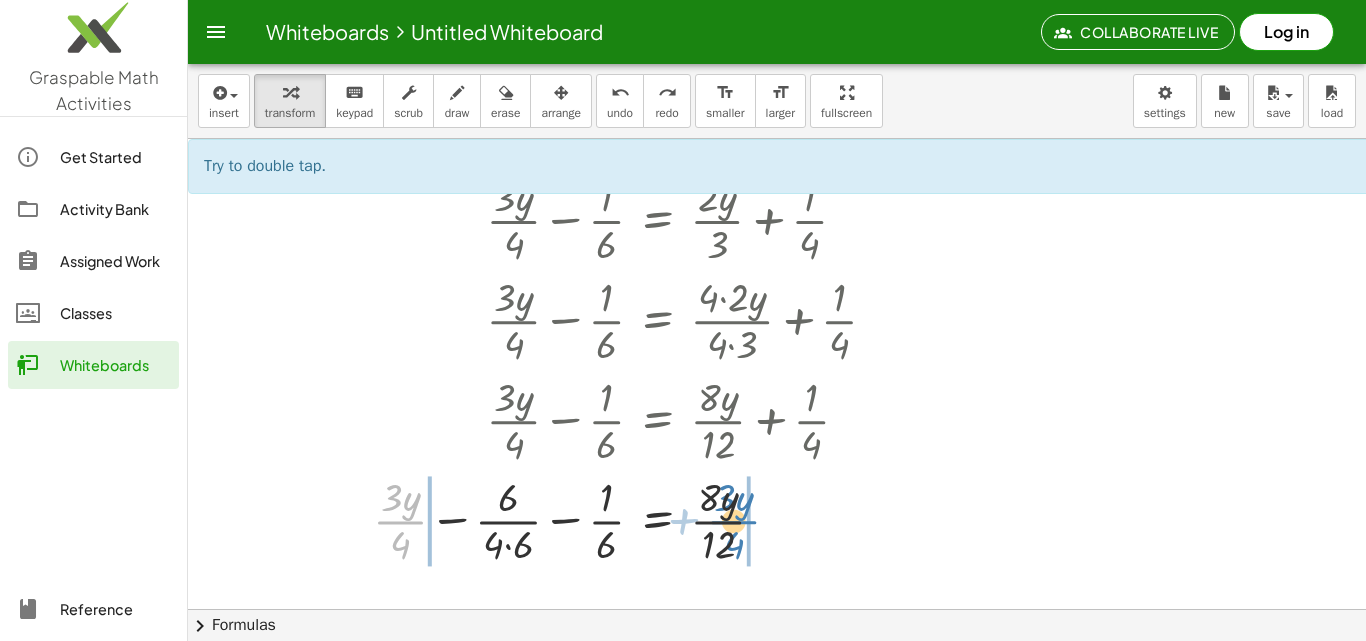 drag, startPoint x: 403, startPoint y: 512, endPoint x: 739, endPoint y: 512, distance: 336 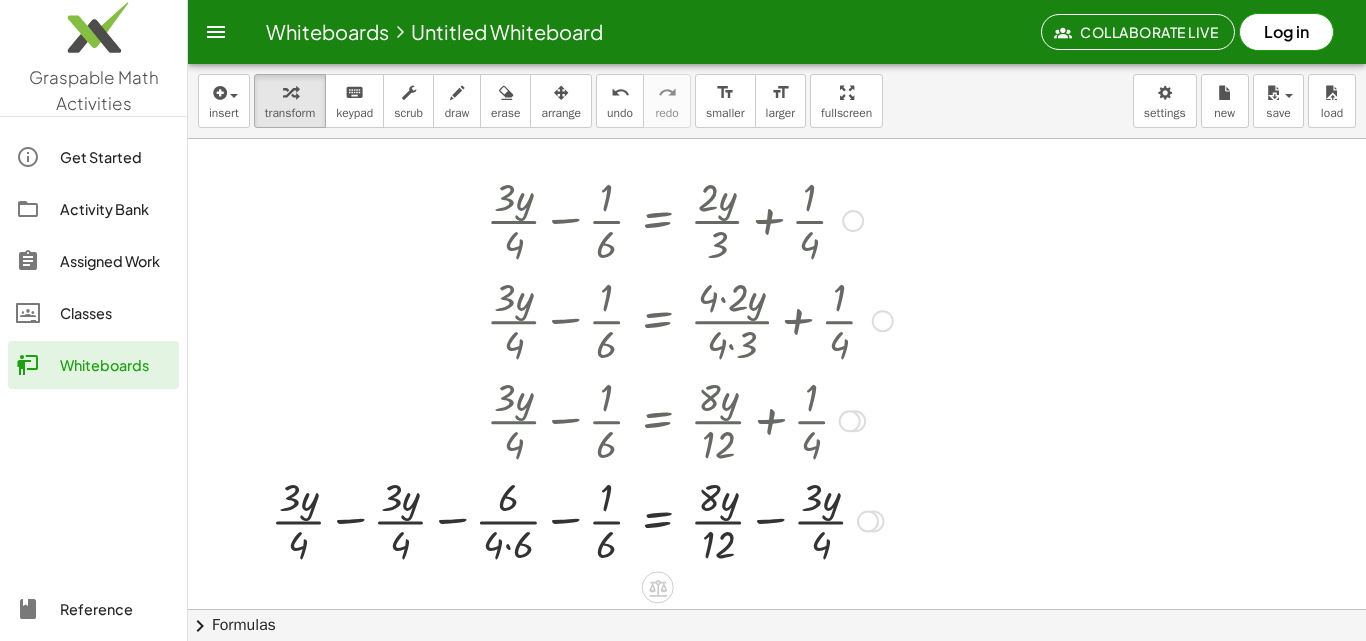 click at bounding box center (582, 519) 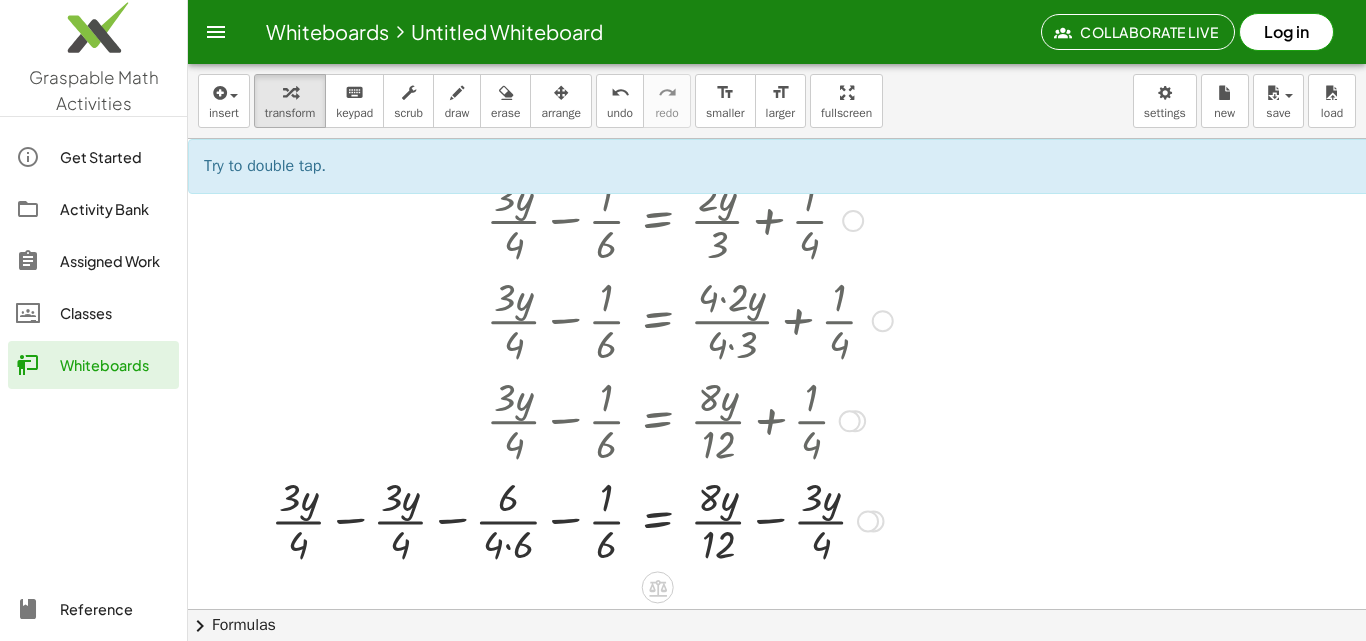 click at bounding box center [582, 519] 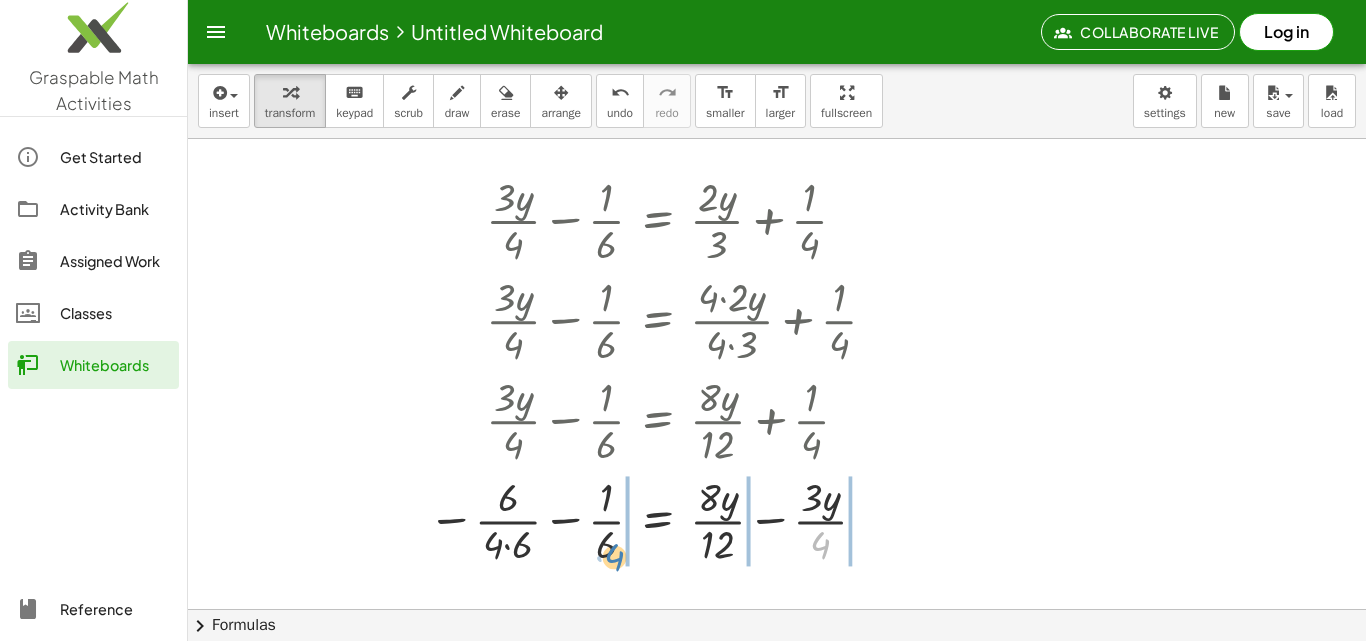 drag, startPoint x: 826, startPoint y: 539, endPoint x: 619, endPoint y: 551, distance: 207.34753 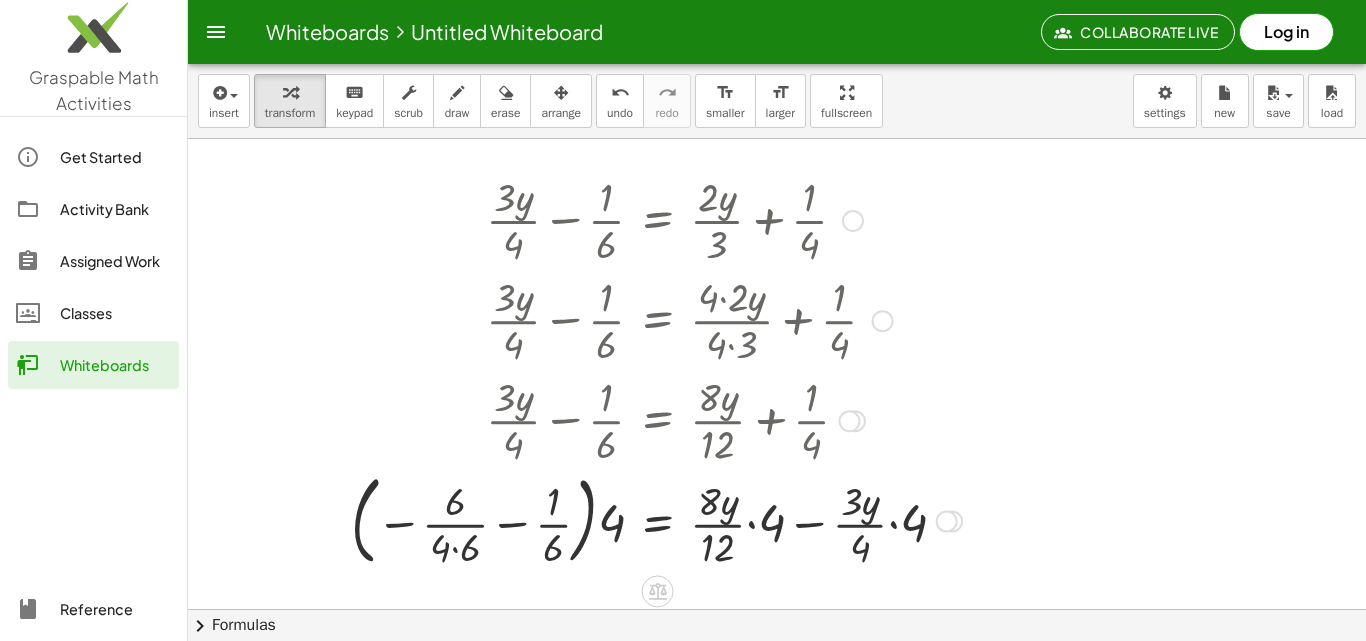 click at bounding box center (656, 520) 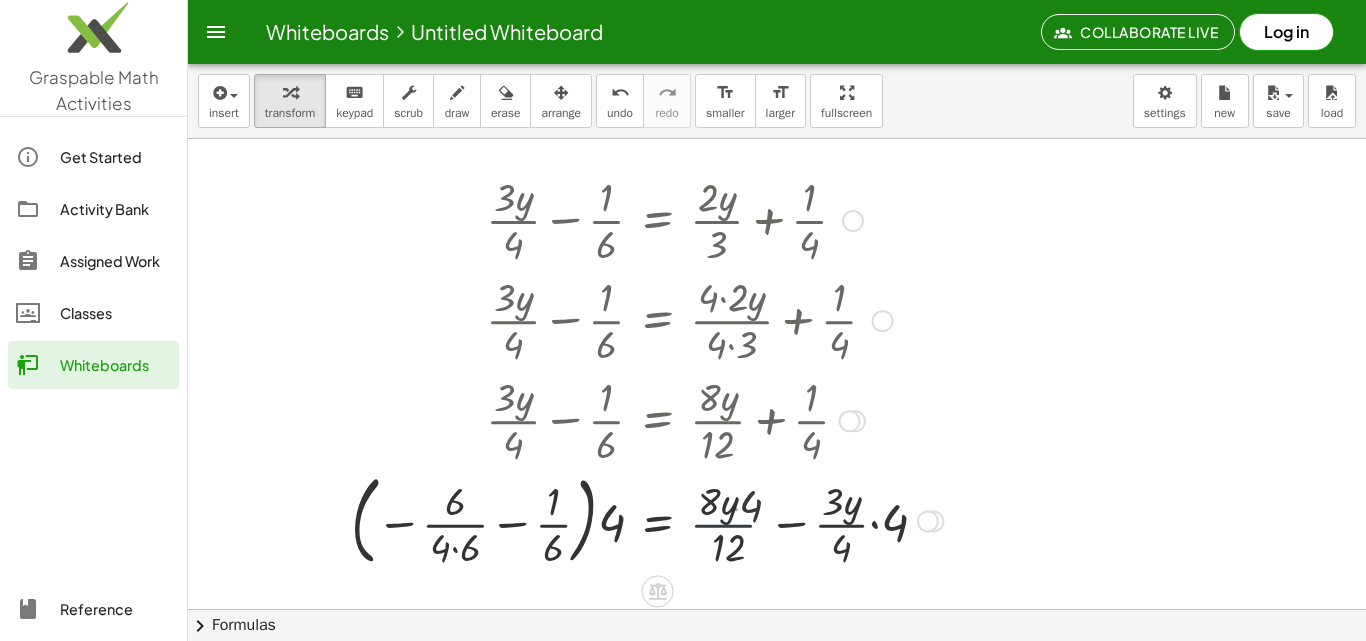 click at bounding box center (647, 520) 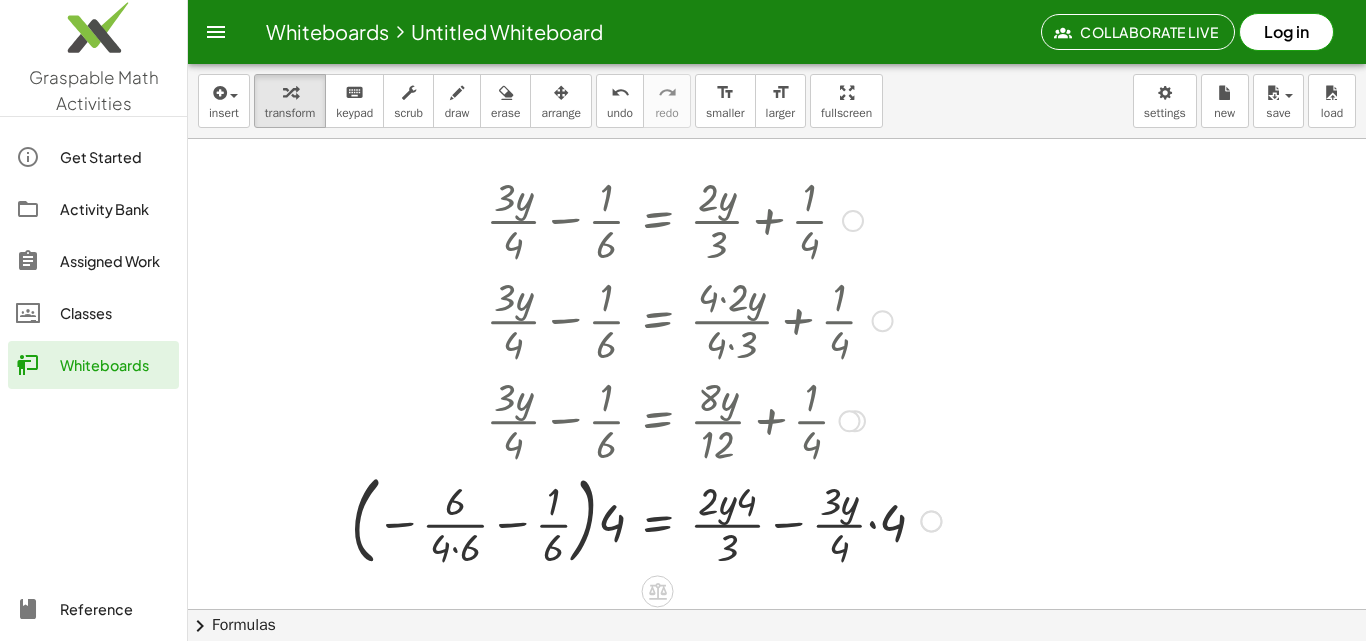 click at bounding box center (646, 520) 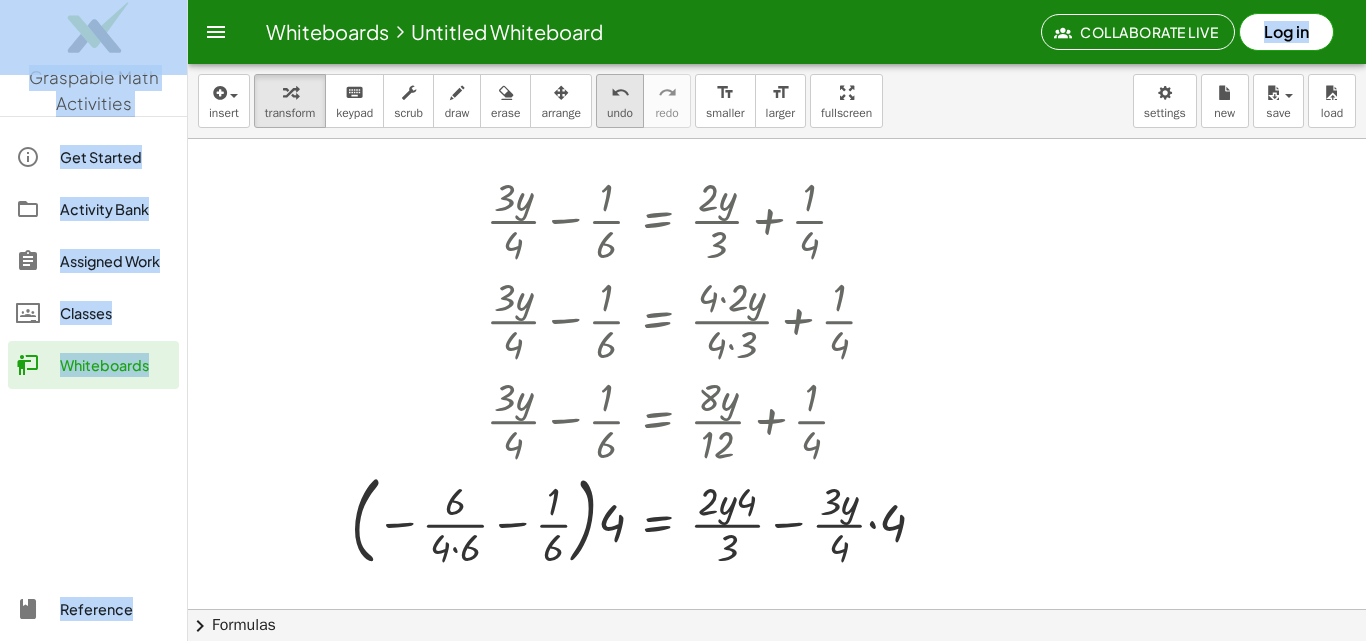 drag, startPoint x: 616, startPoint y: 85, endPoint x: 616, endPoint y: 108, distance: 23 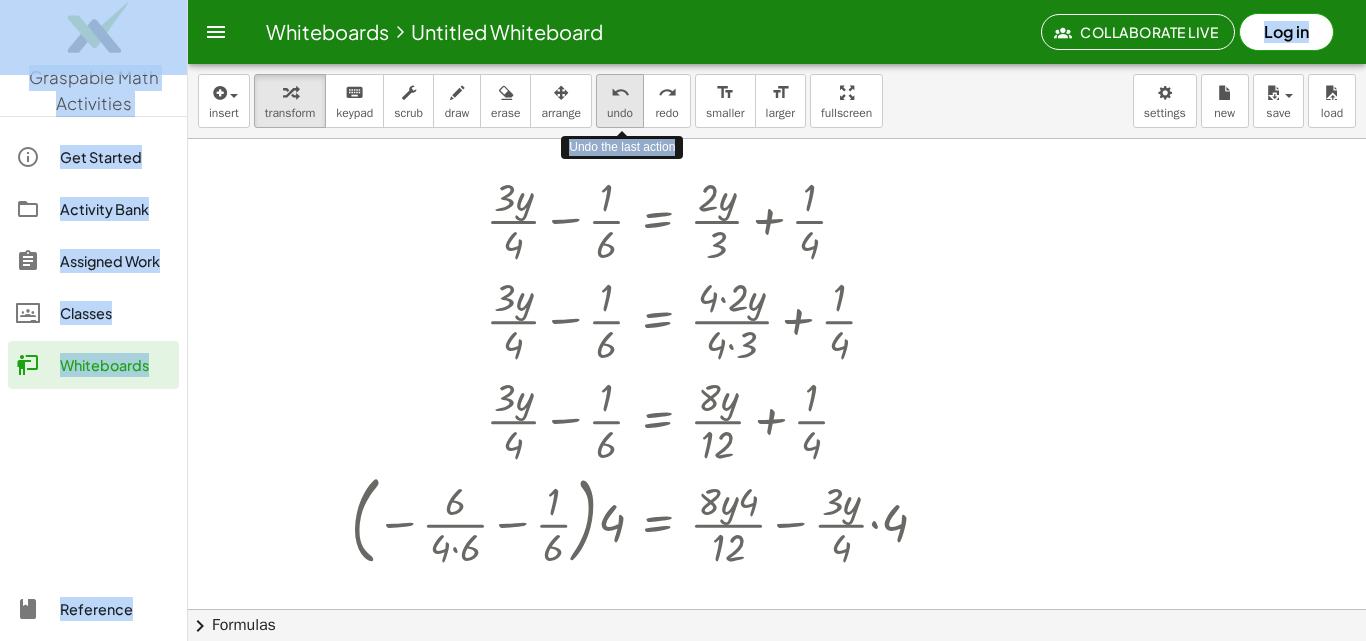 click on "undo" at bounding box center [620, 93] 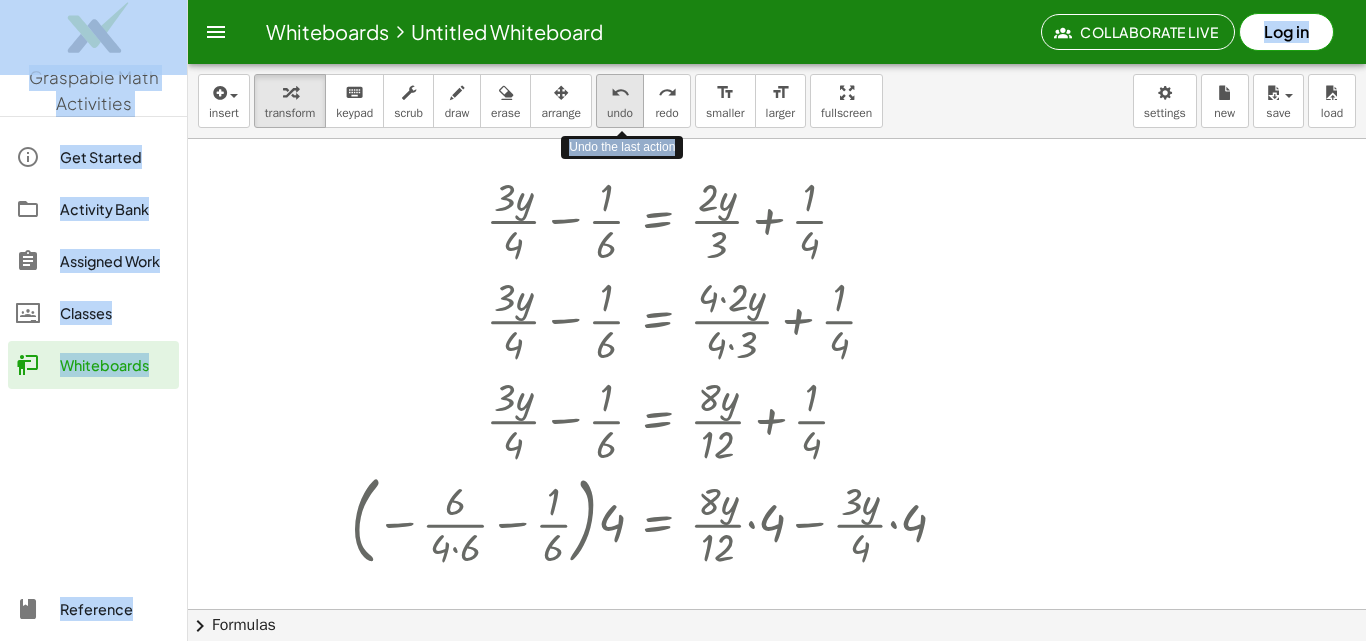 click on "undo" at bounding box center [620, 93] 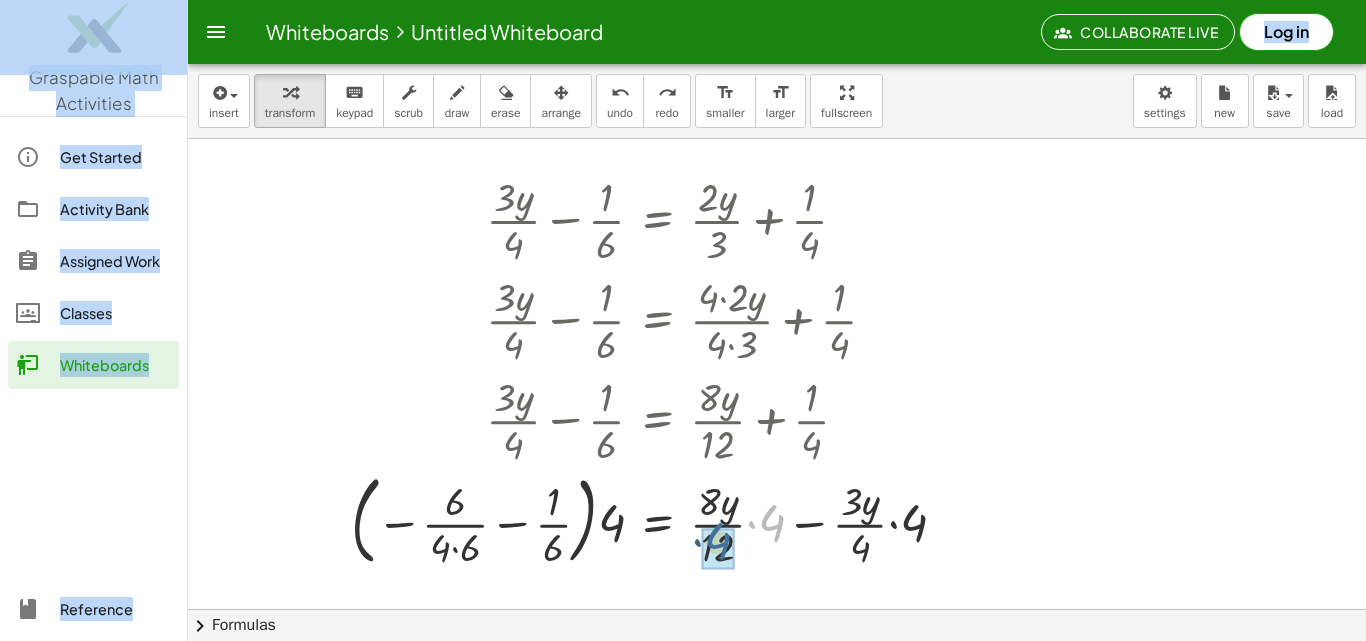 drag, startPoint x: 779, startPoint y: 520, endPoint x: 724, endPoint y: 539, distance: 58.189346 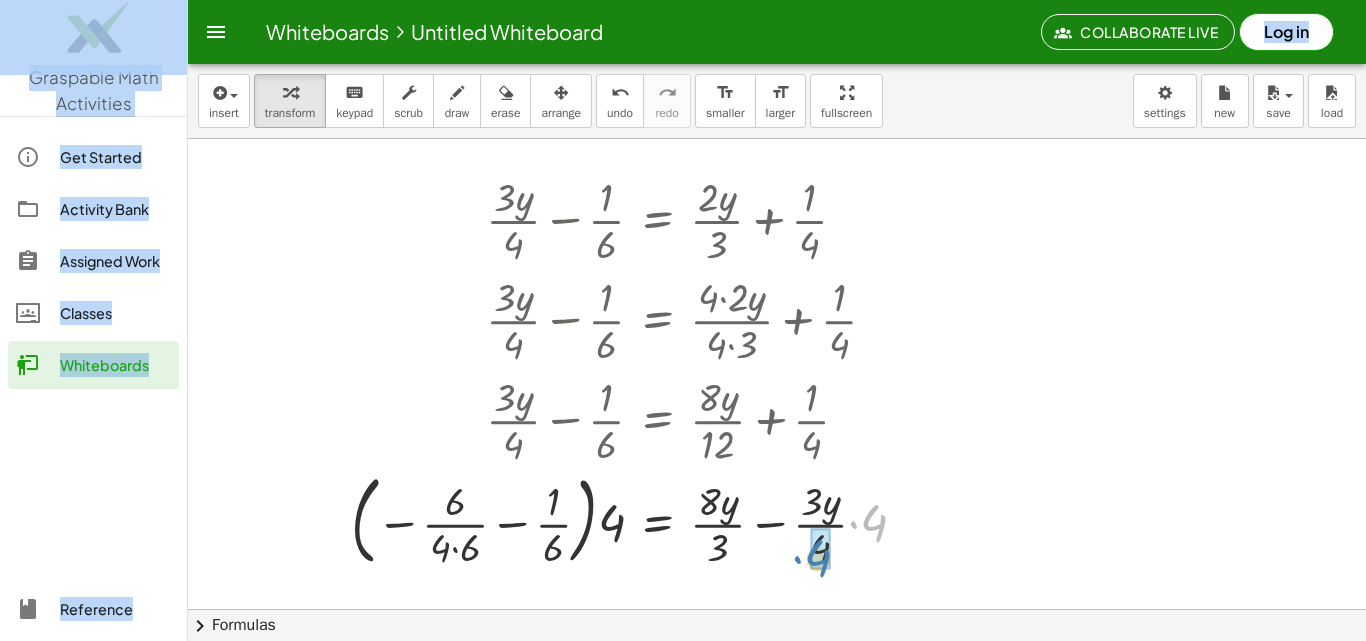 drag, startPoint x: 886, startPoint y: 521, endPoint x: 836, endPoint y: 538, distance: 52.810986 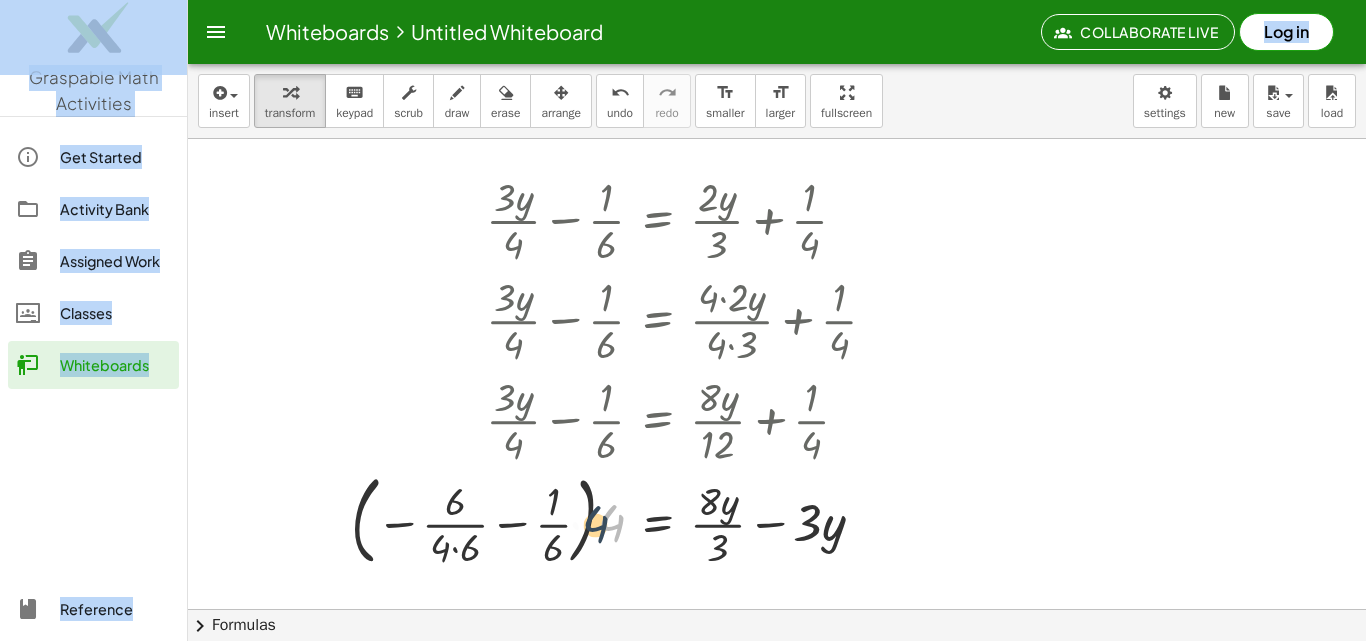 drag, startPoint x: 612, startPoint y: 523, endPoint x: 593, endPoint y: 524, distance: 19.026299 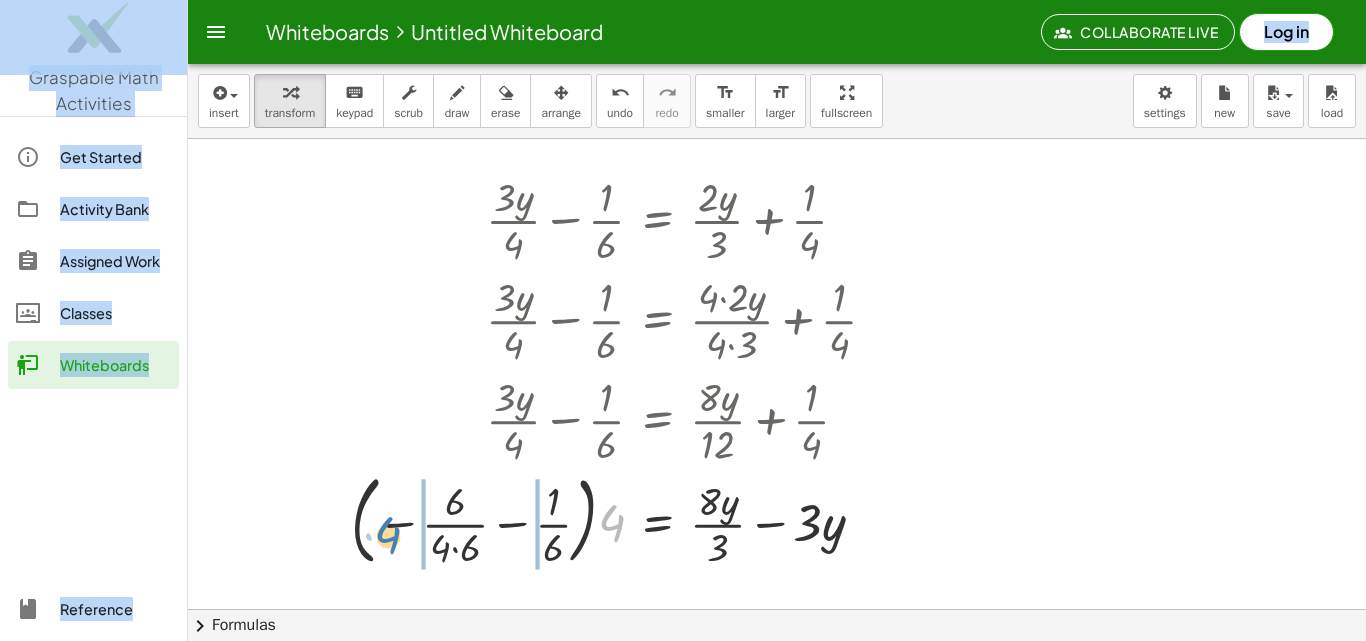 drag, startPoint x: 606, startPoint y: 518, endPoint x: 386, endPoint y: 530, distance: 220.32703 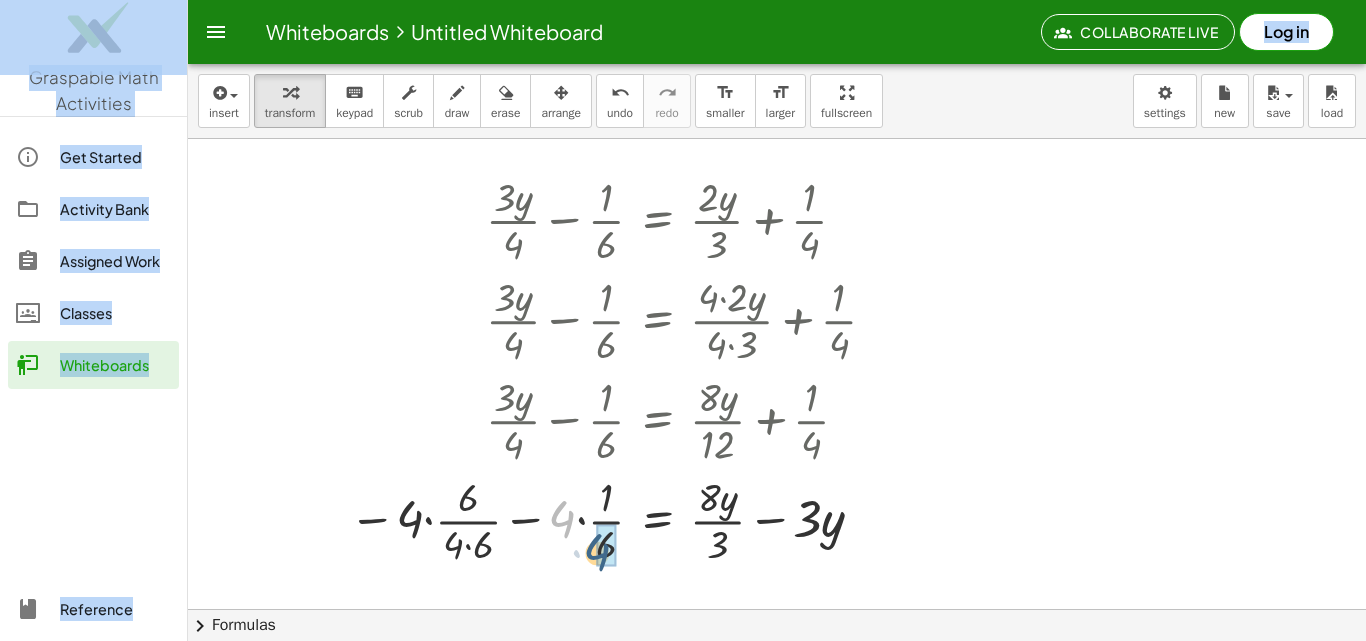 drag, startPoint x: 561, startPoint y: 508, endPoint x: 597, endPoint y: 541, distance: 48.83646 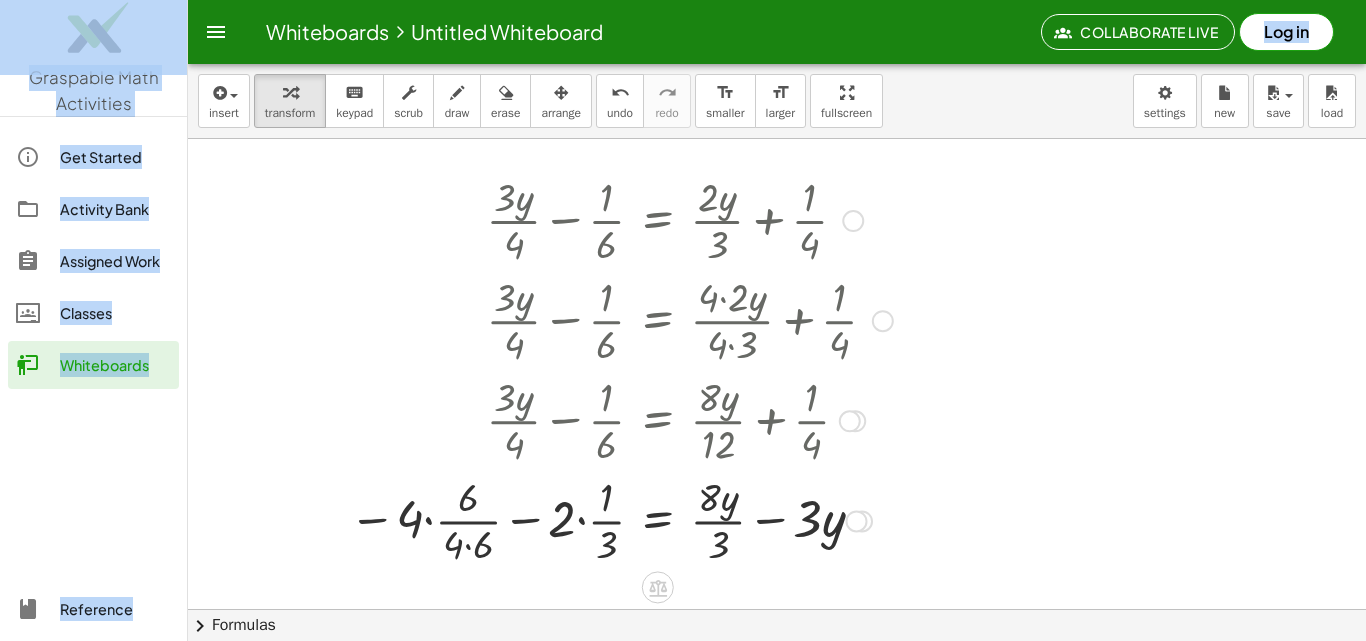 click at bounding box center [621, 519] 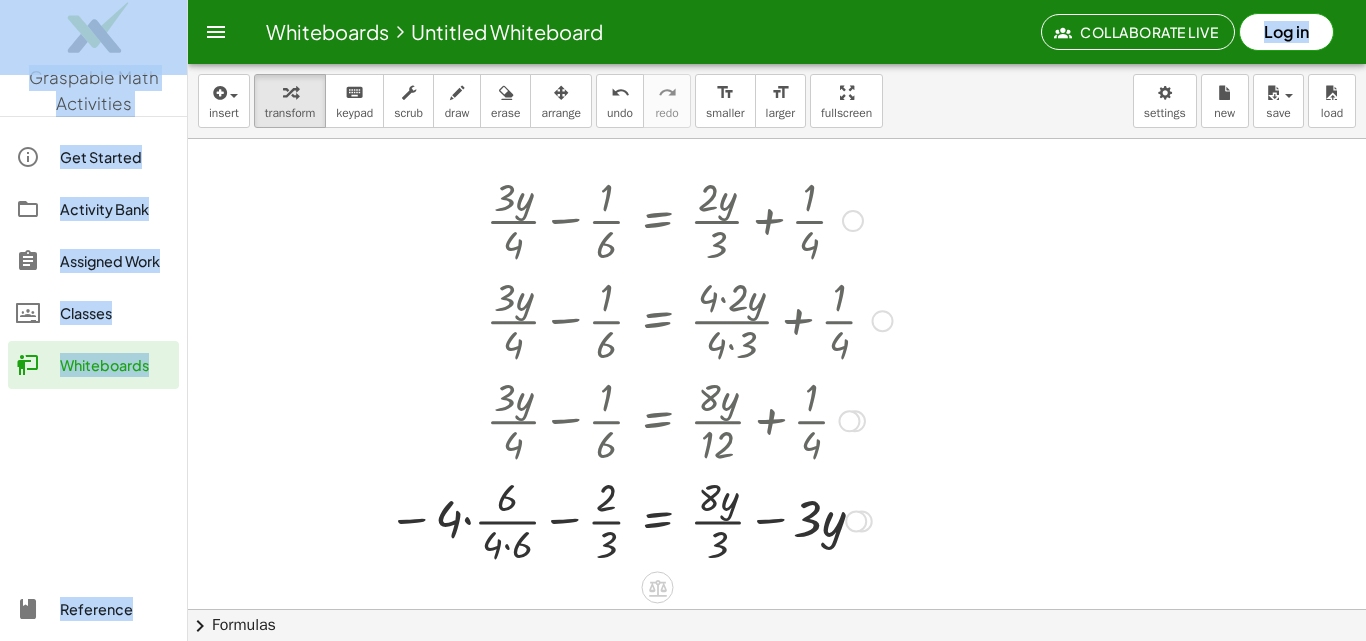 click at bounding box center [640, 519] 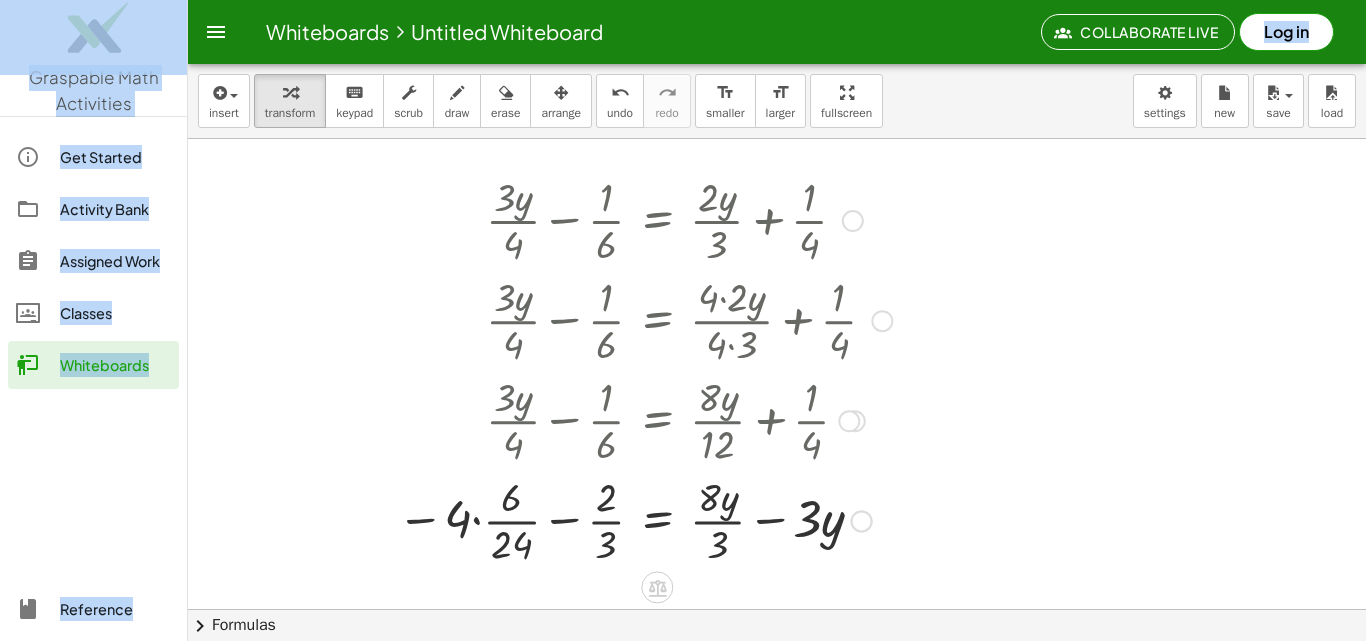 click at bounding box center [644, 519] 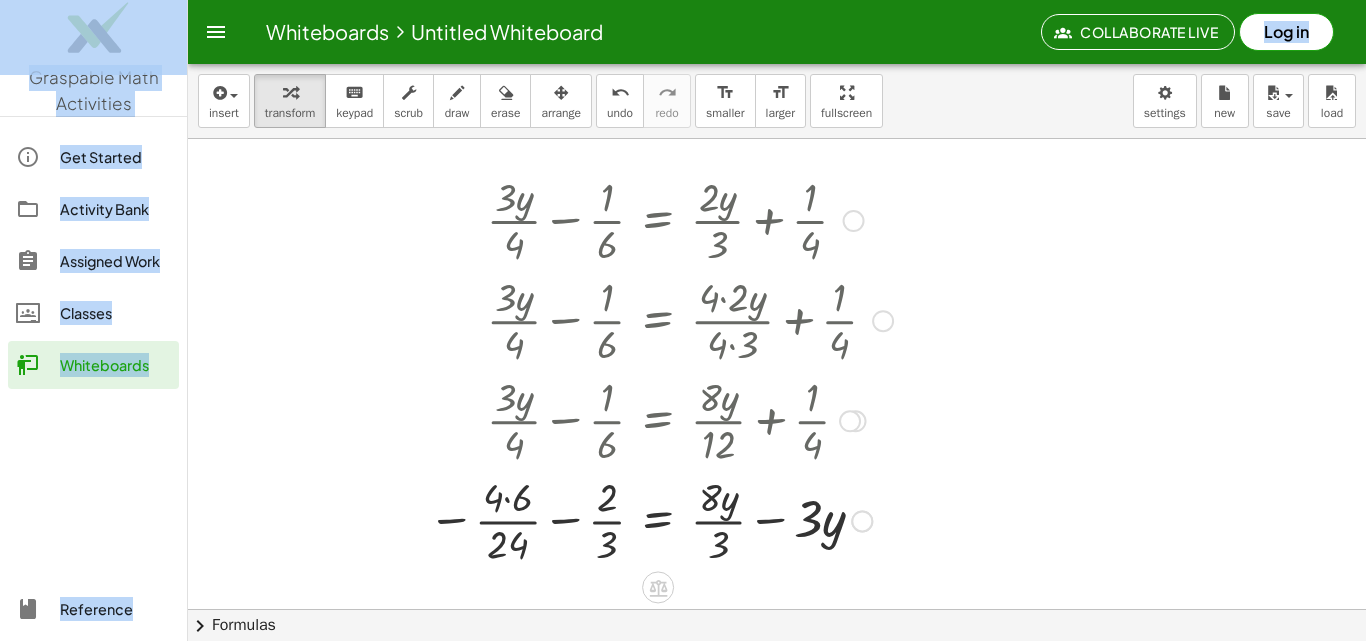 click at bounding box center [660, 519] 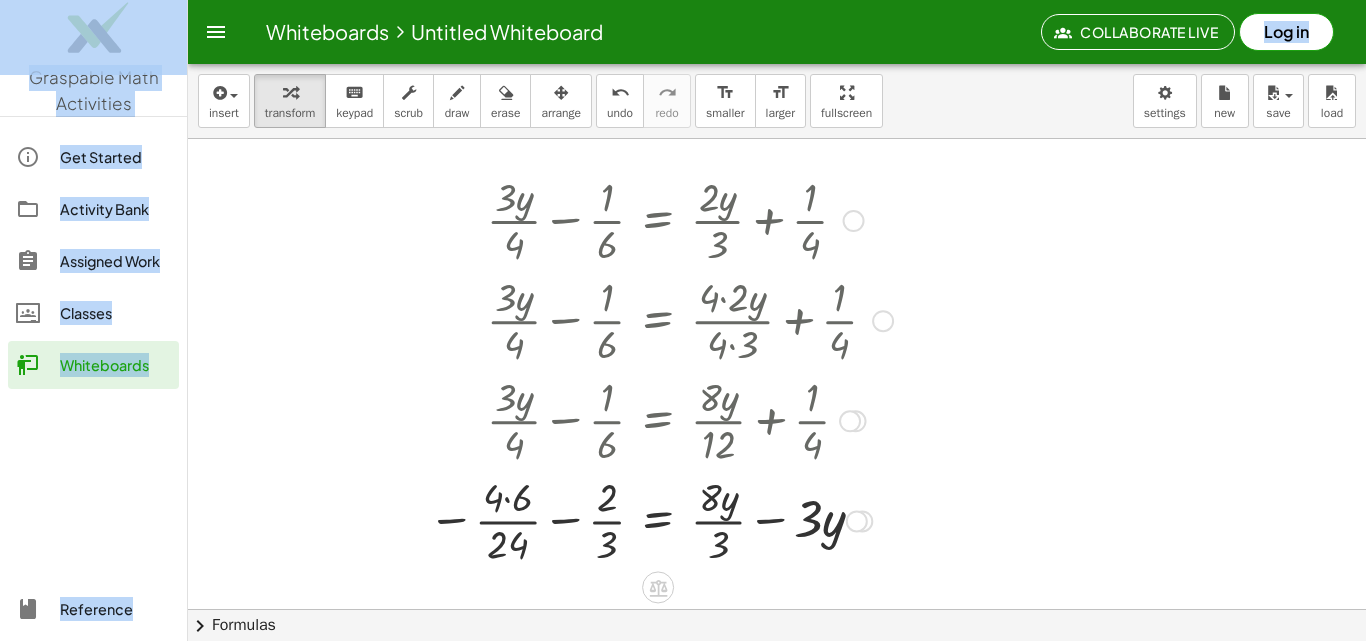 click at bounding box center [660, 519] 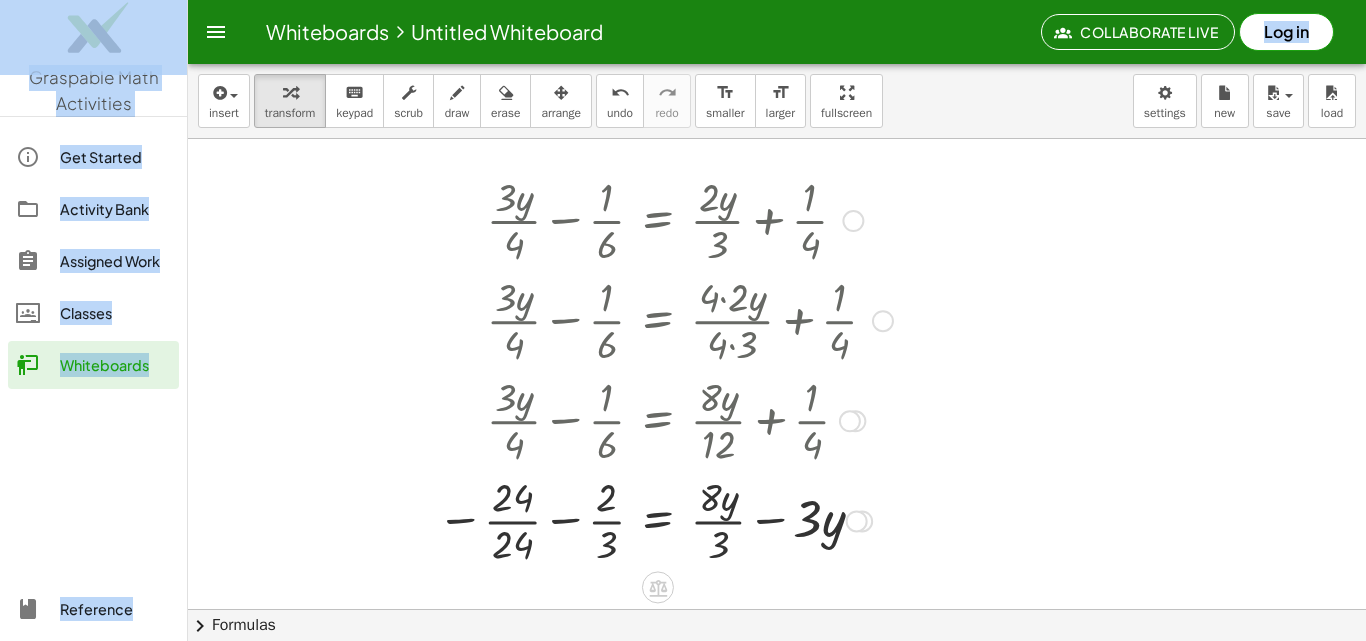 click at bounding box center [665, 519] 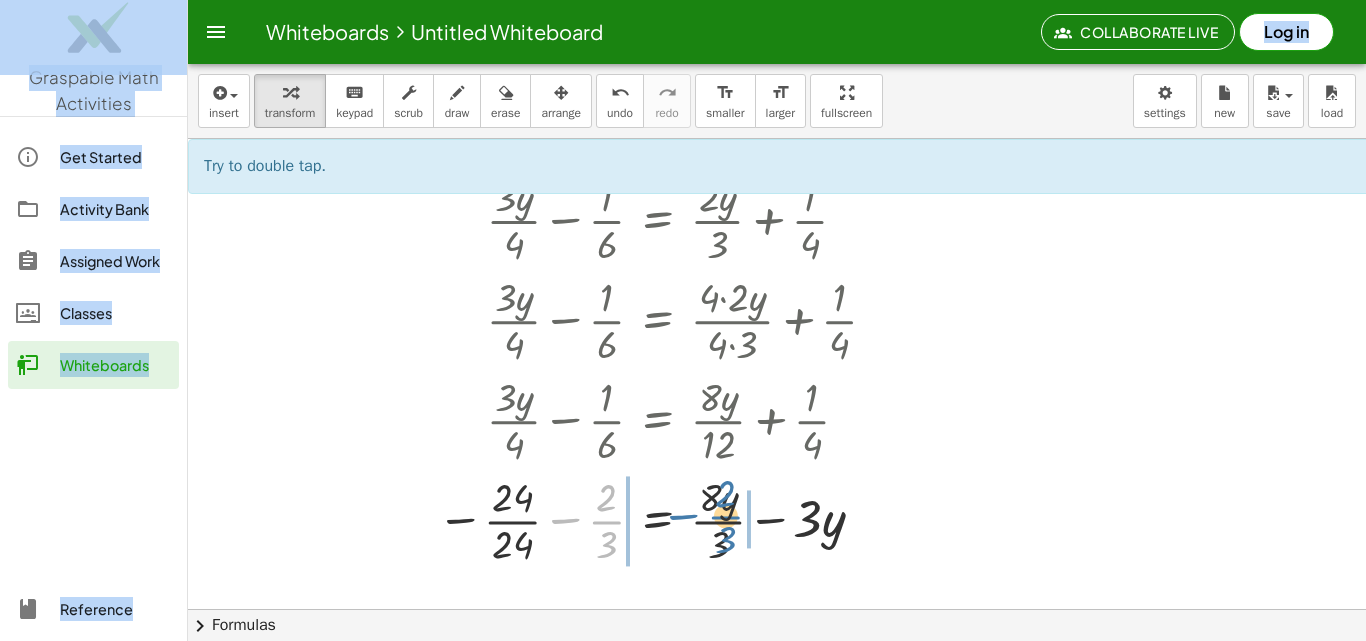 drag, startPoint x: 604, startPoint y: 529, endPoint x: 727, endPoint y: 522, distance: 123.19903 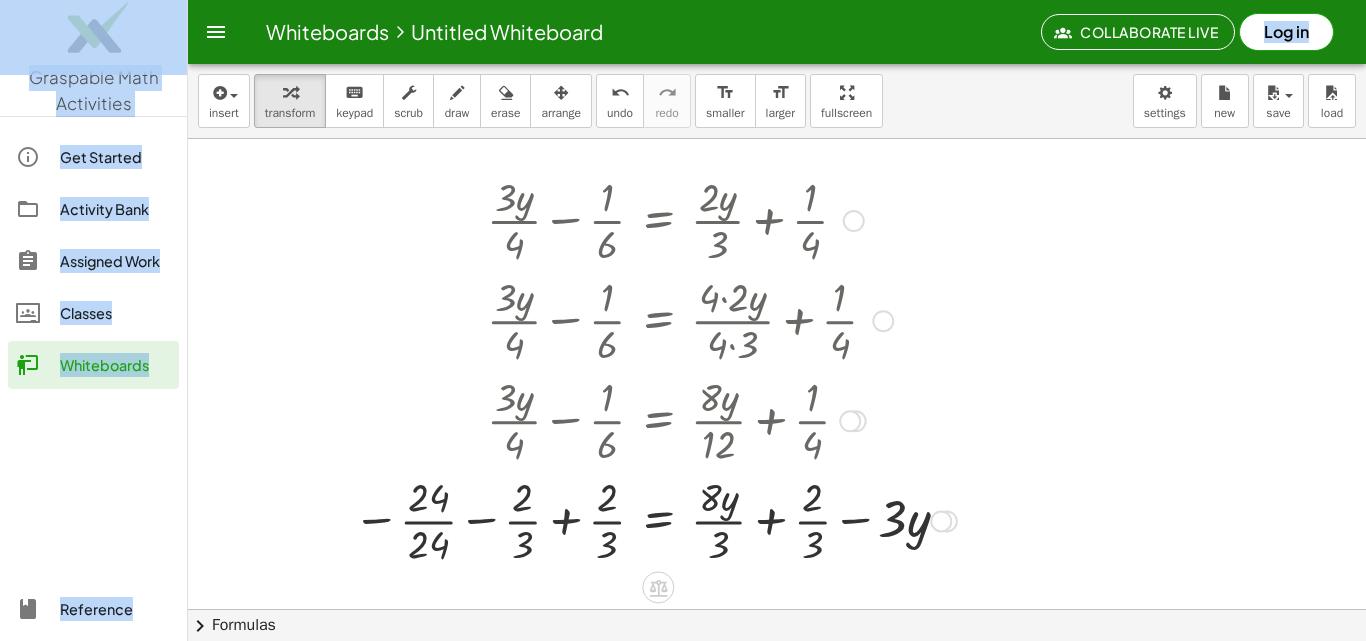 click at bounding box center (655, 519) 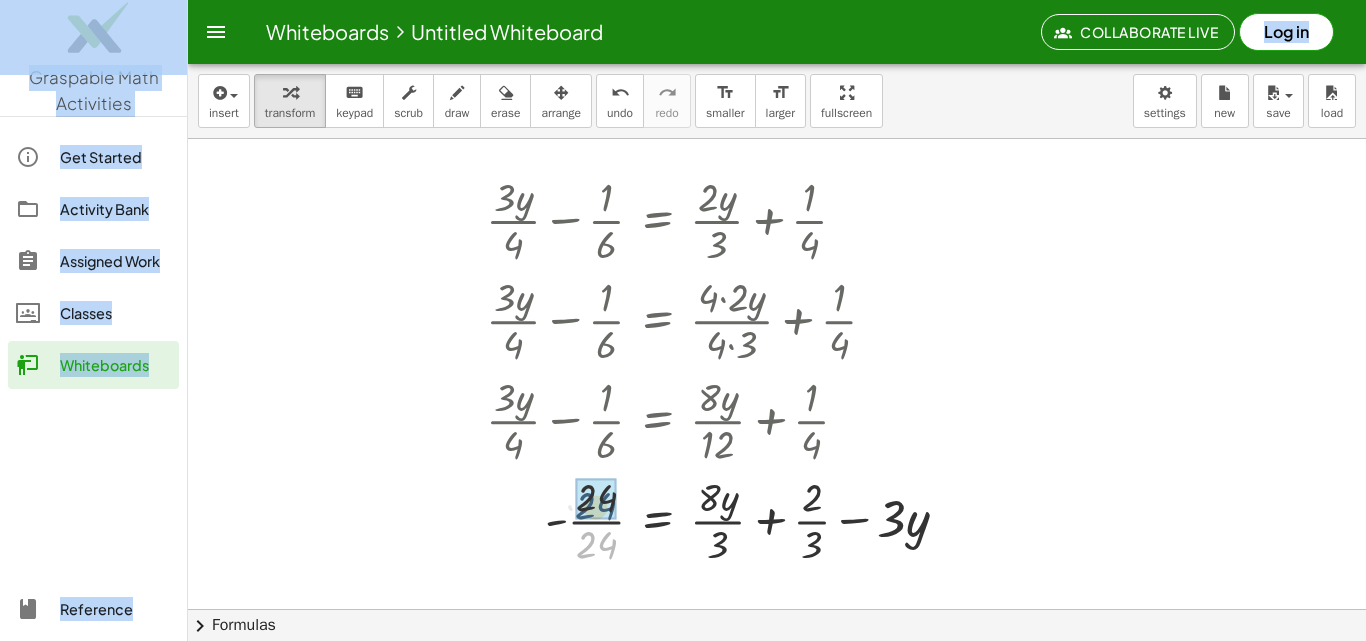 drag, startPoint x: 608, startPoint y: 547, endPoint x: 607, endPoint y: 506, distance: 41.01219 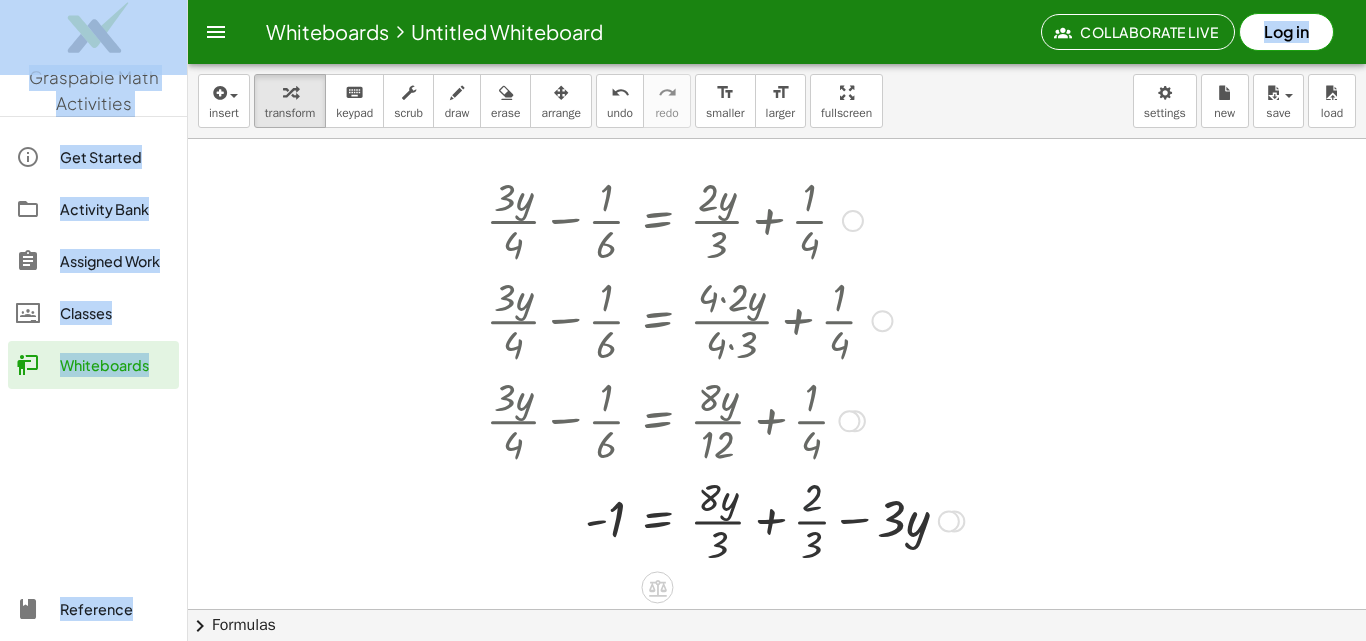 click at bounding box center [725, 519] 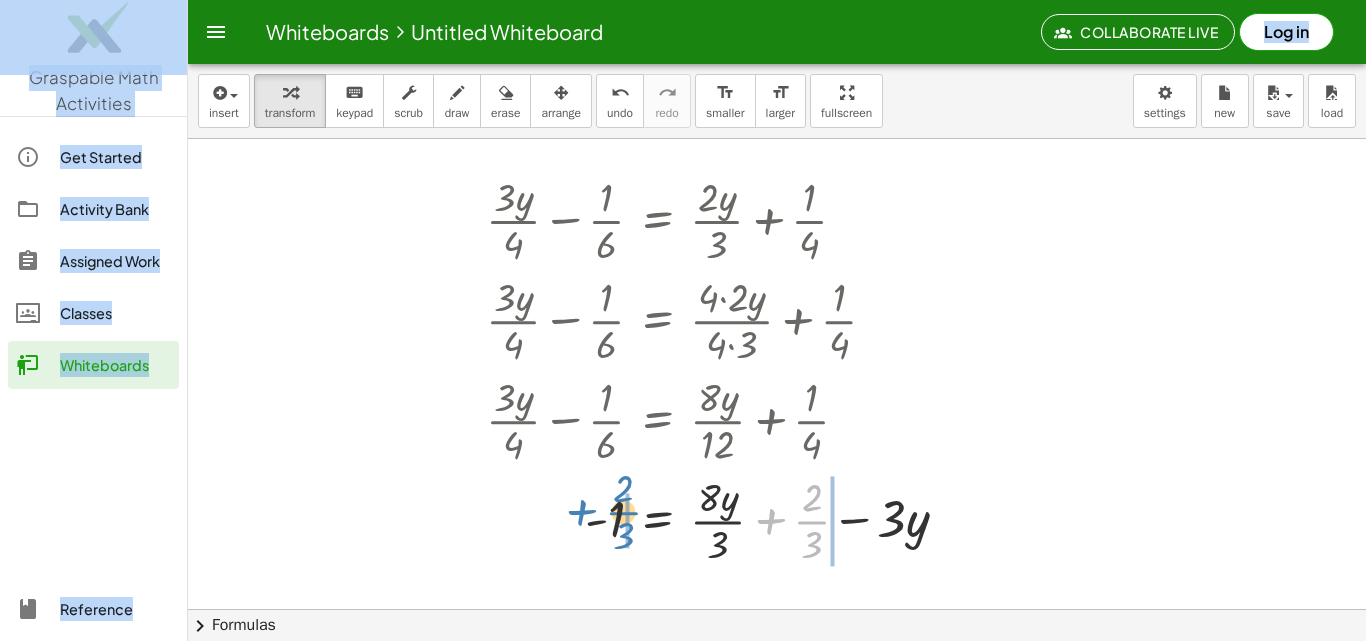 drag, startPoint x: 808, startPoint y: 521, endPoint x: 628, endPoint y: 509, distance: 180.39955 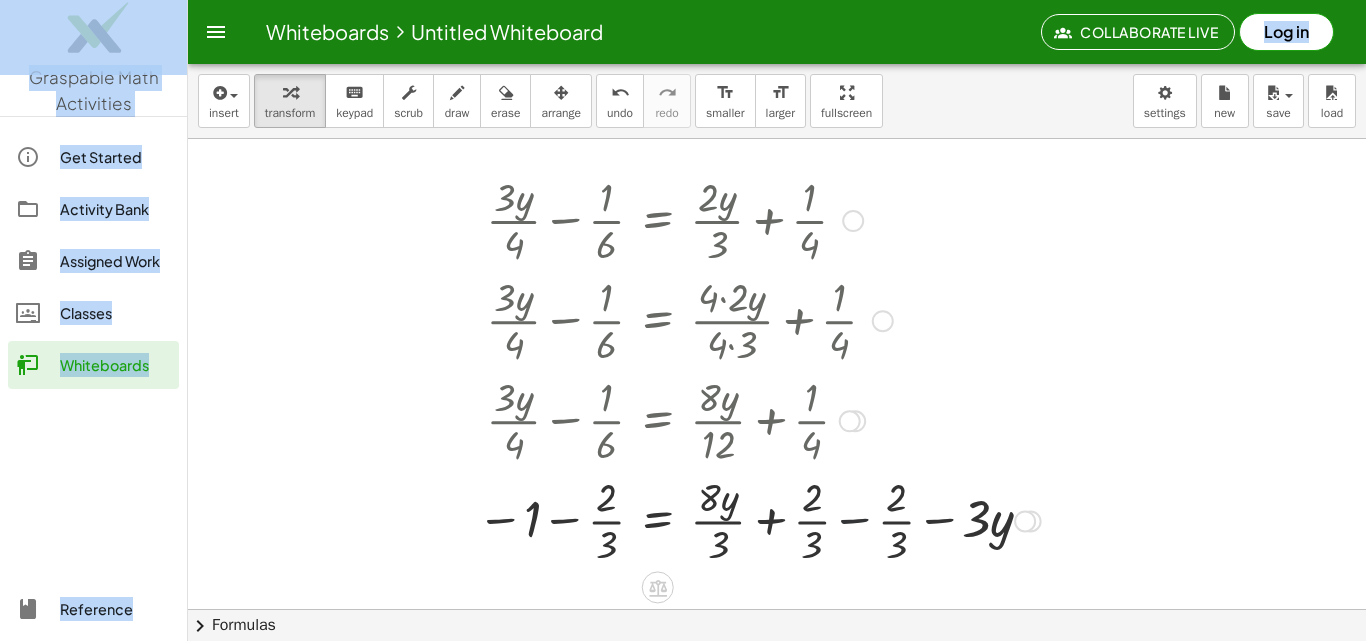 click at bounding box center [759, 519] 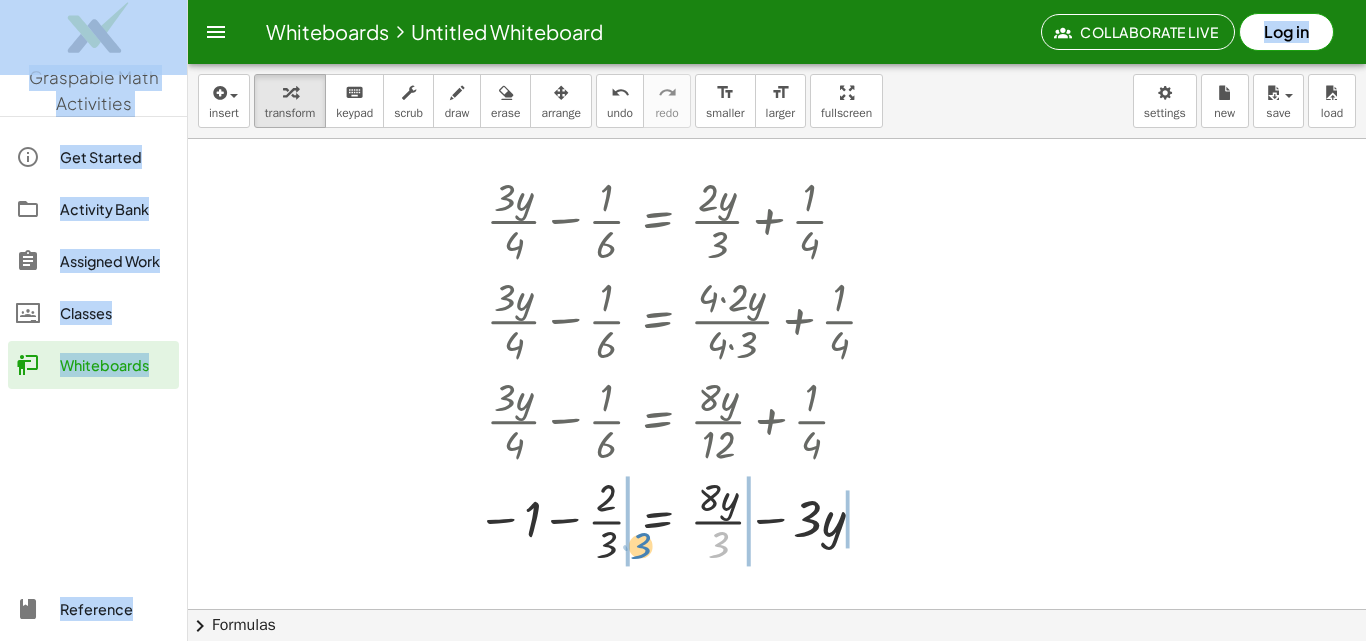 drag, startPoint x: 727, startPoint y: 543, endPoint x: 647, endPoint y: 544, distance: 80.00625 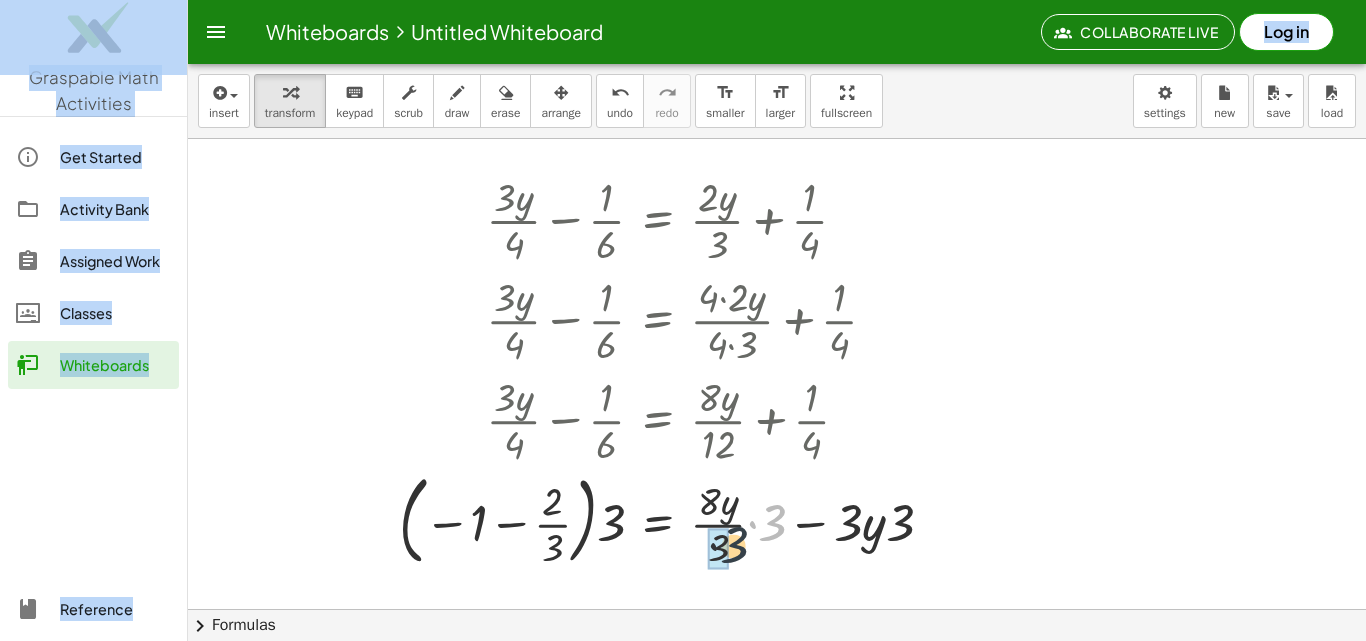 drag, startPoint x: 759, startPoint y: 527, endPoint x: 716, endPoint y: 551, distance: 49.24429 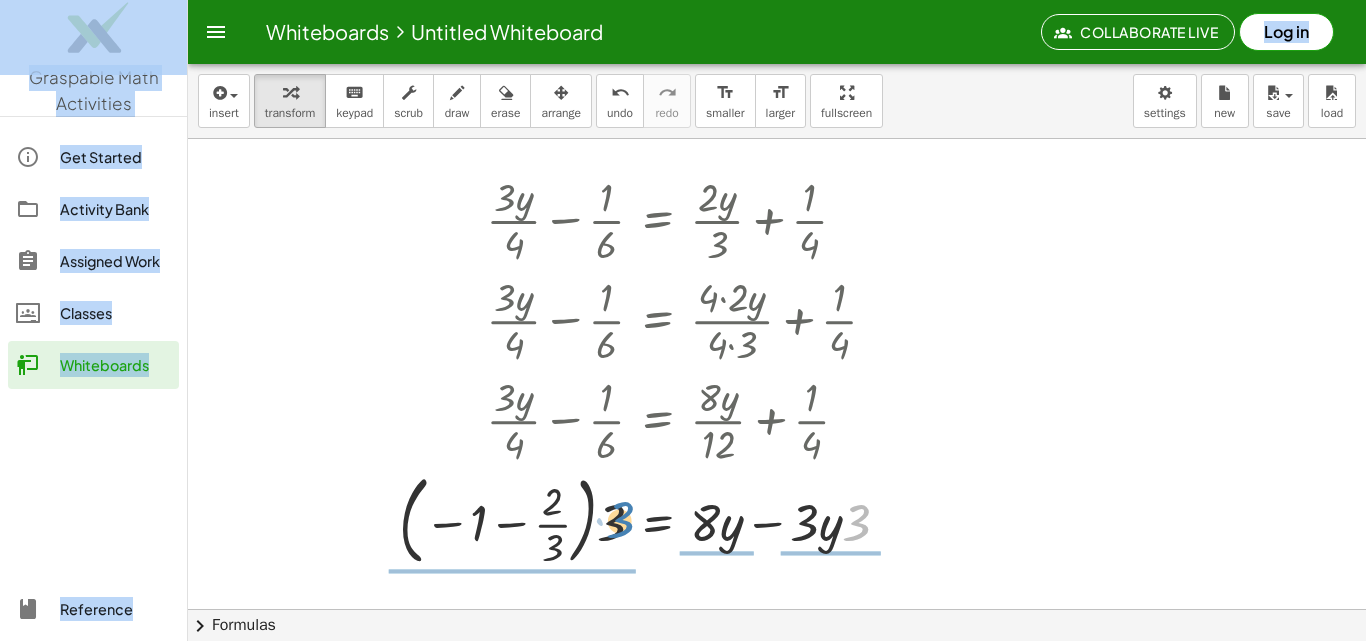 drag, startPoint x: 856, startPoint y: 523, endPoint x: 619, endPoint y: 520, distance: 237.01898 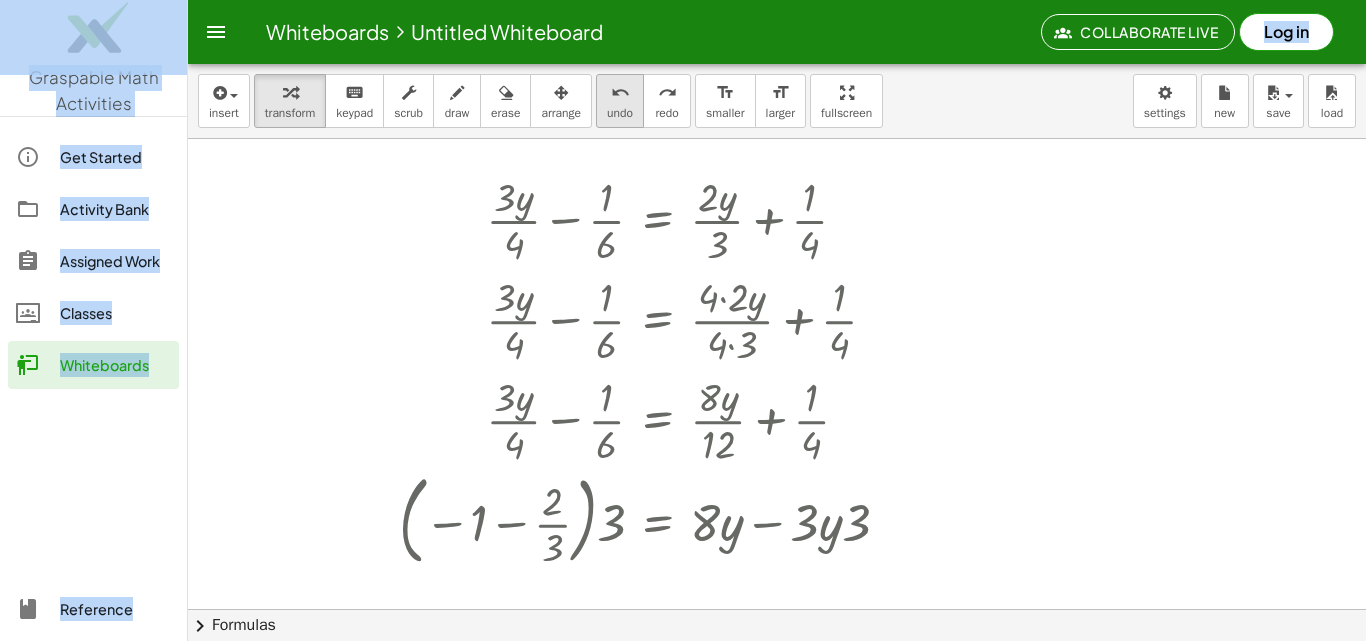 click on "undo" at bounding box center (620, 113) 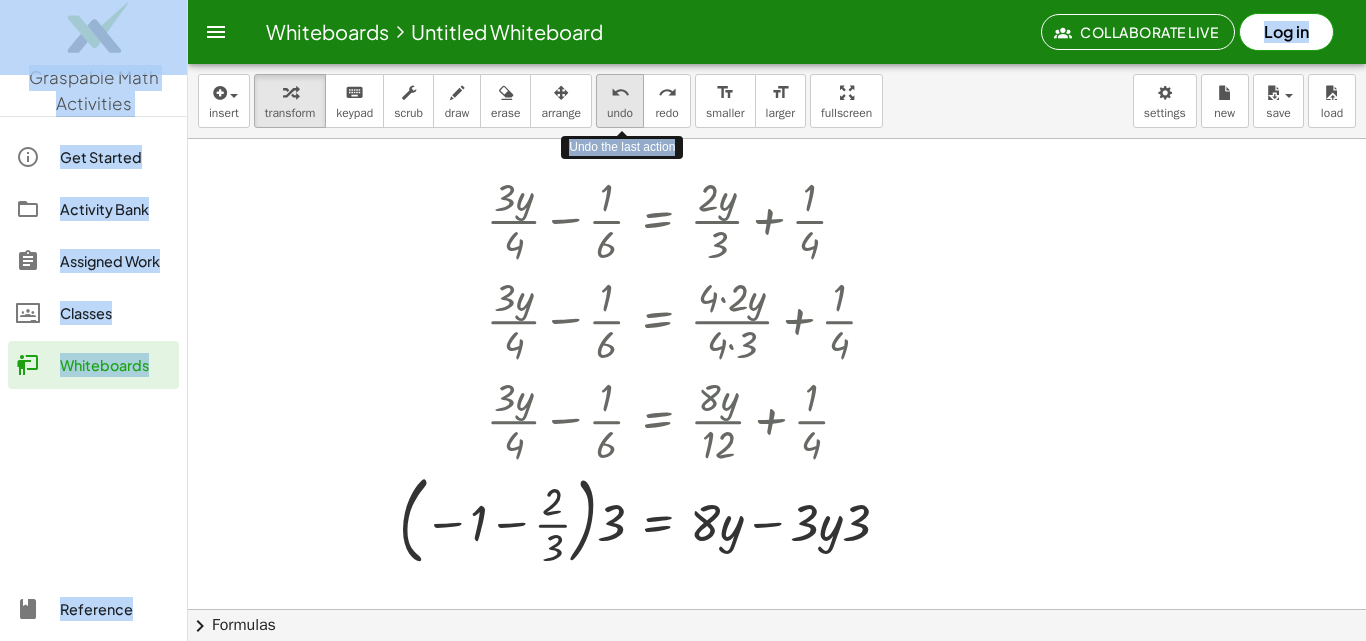 click on "undo" at bounding box center [620, 113] 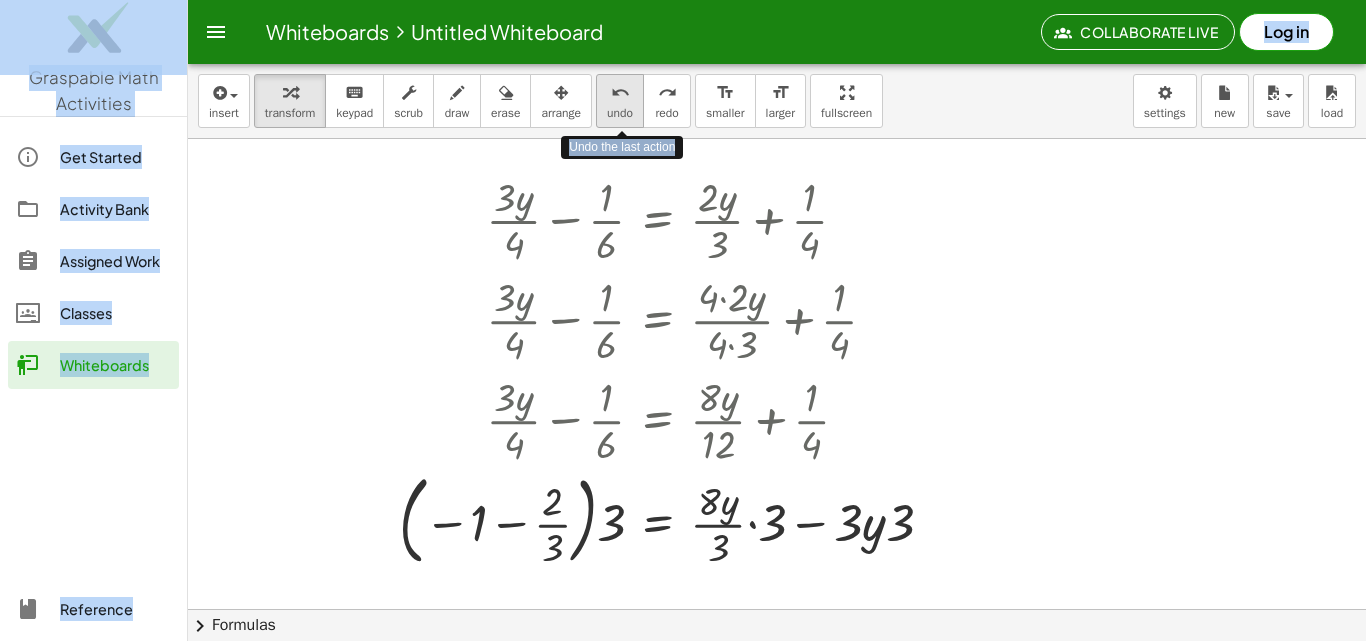click on "undo" at bounding box center [620, 113] 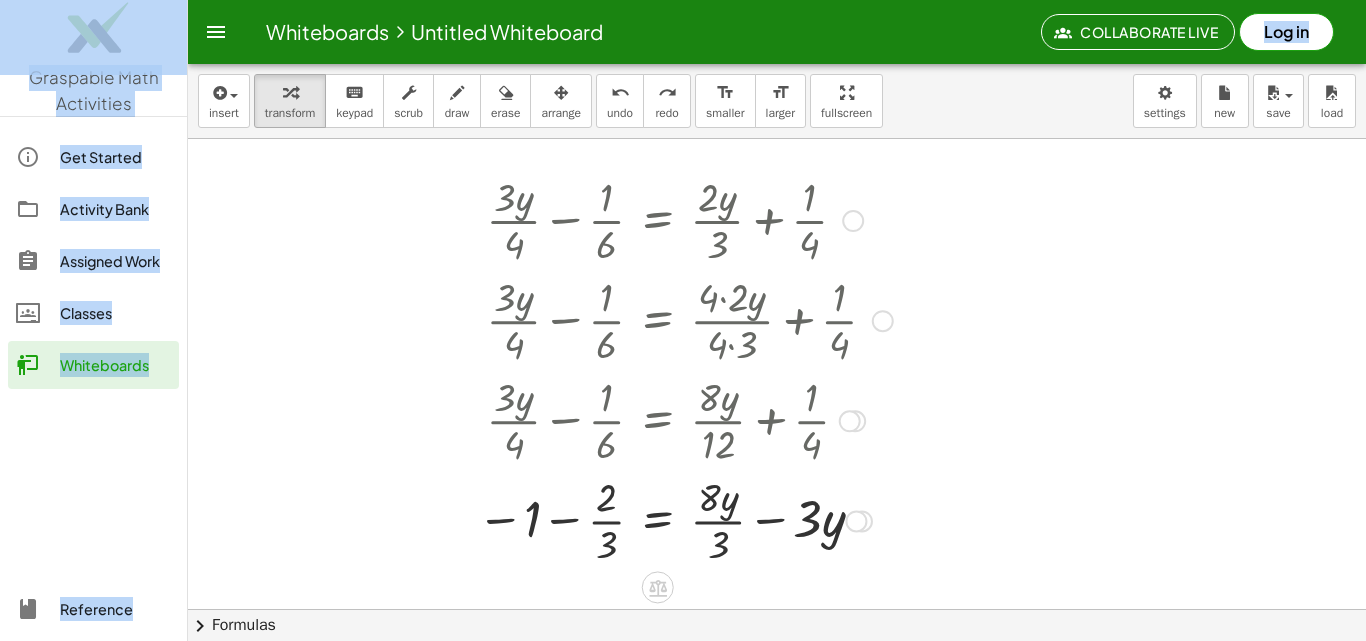 click at bounding box center [685, 519] 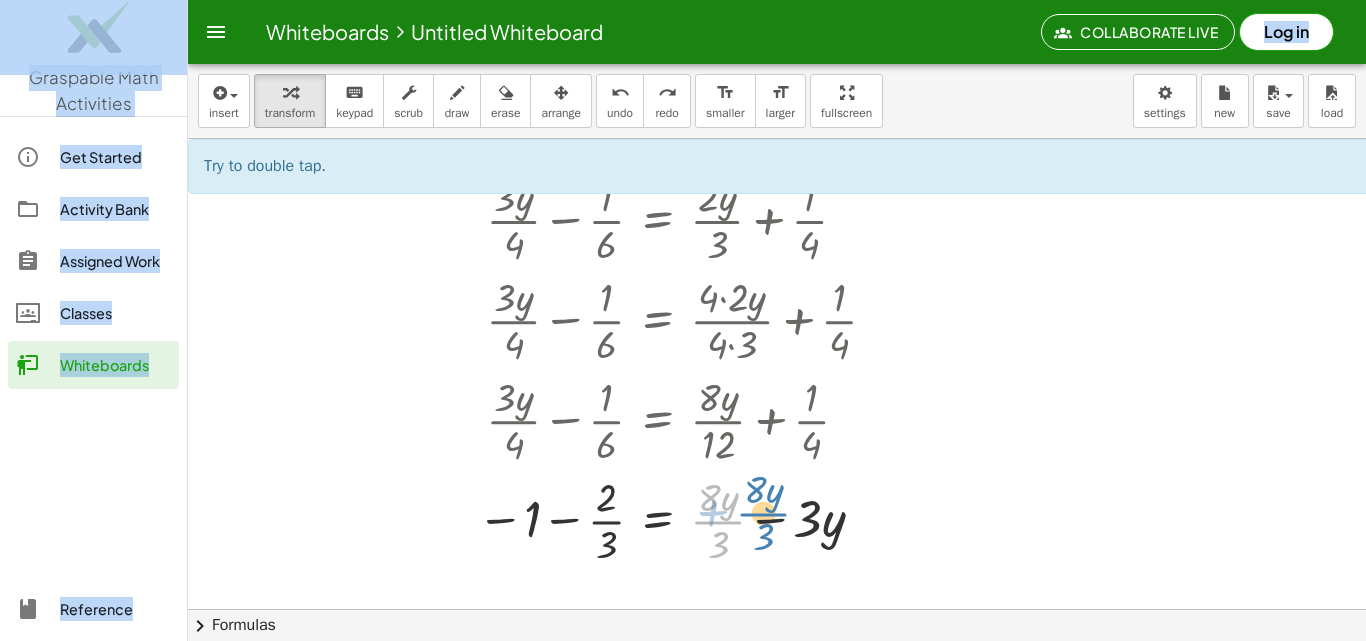 drag, startPoint x: 652, startPoint y: 534, endPoint x: 769, endPoint y: 525, distance: 117.34564 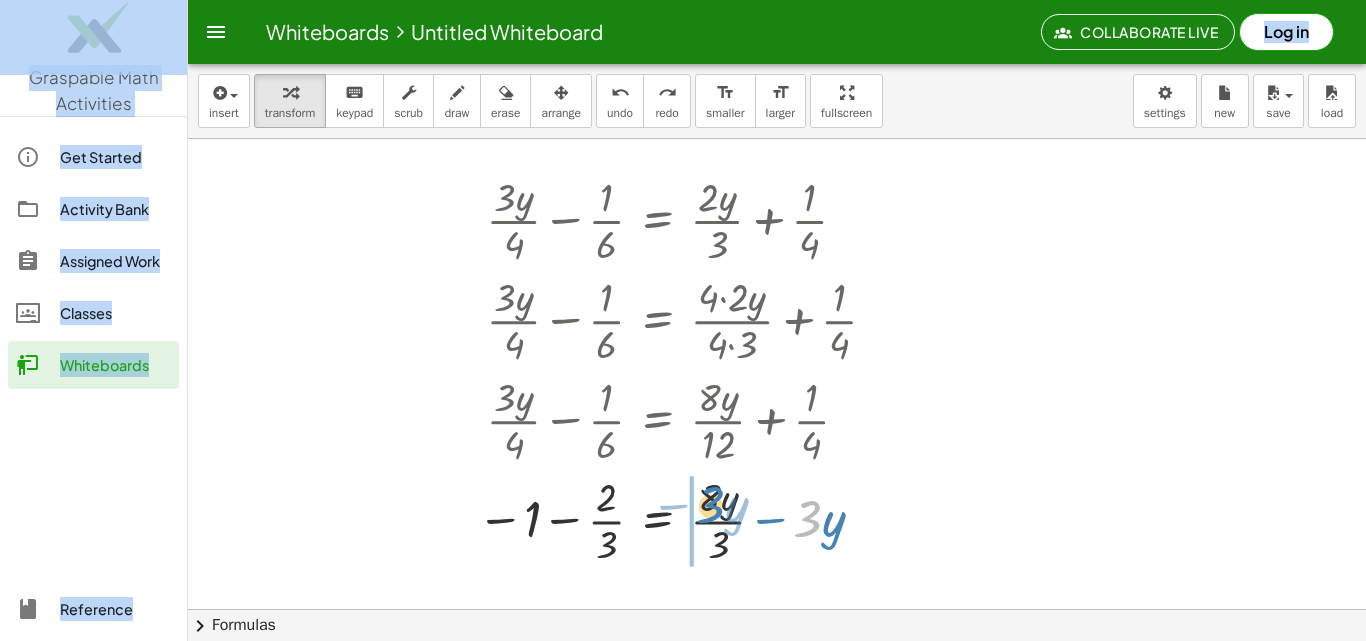 drag, startPoint x: 804, startPoint y: 518, endPoint x: 707, endPoint y: 504, distance: 98.005104 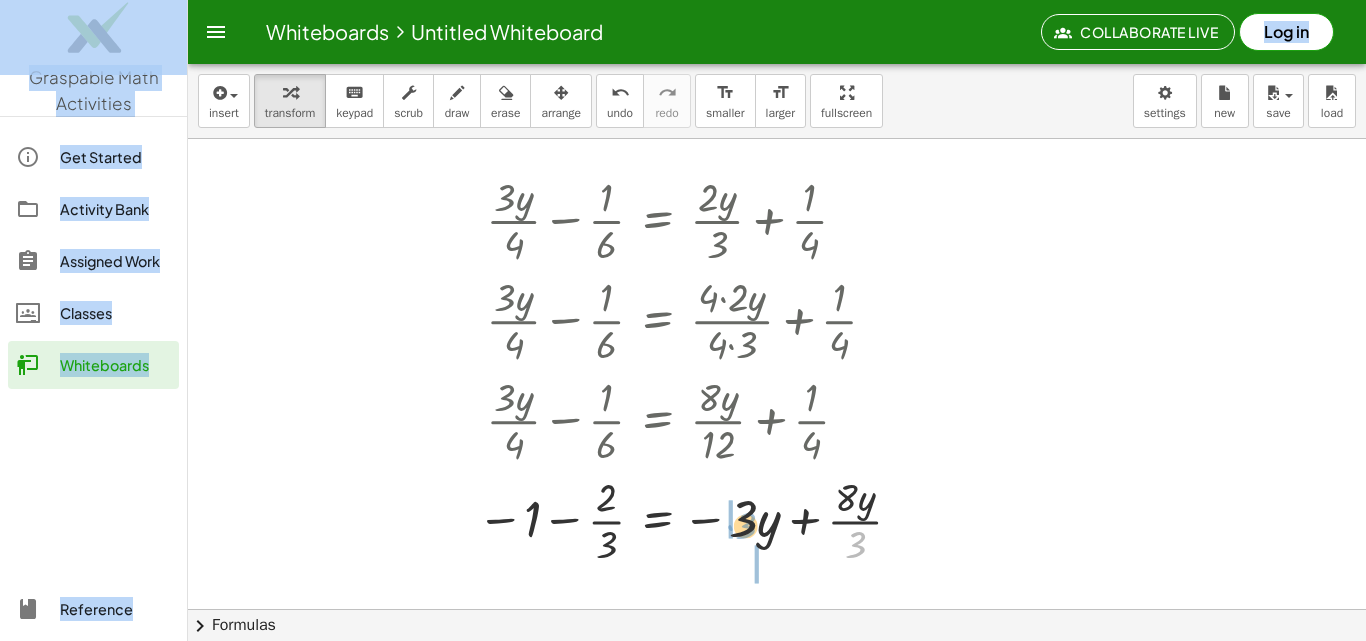 drag, startPoint x: 838, startPoint y: 548, endPoint x: 728, endPoint y: 529, distance: 111.62885 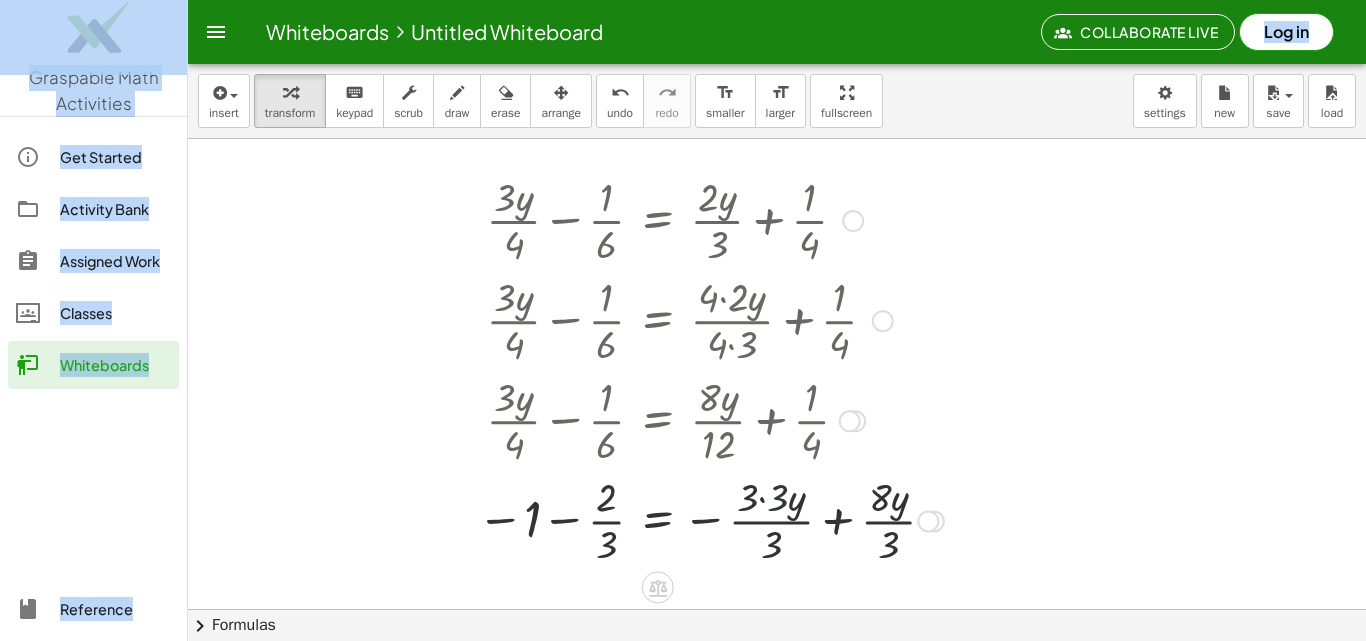 click at bounding box center (710, 519) 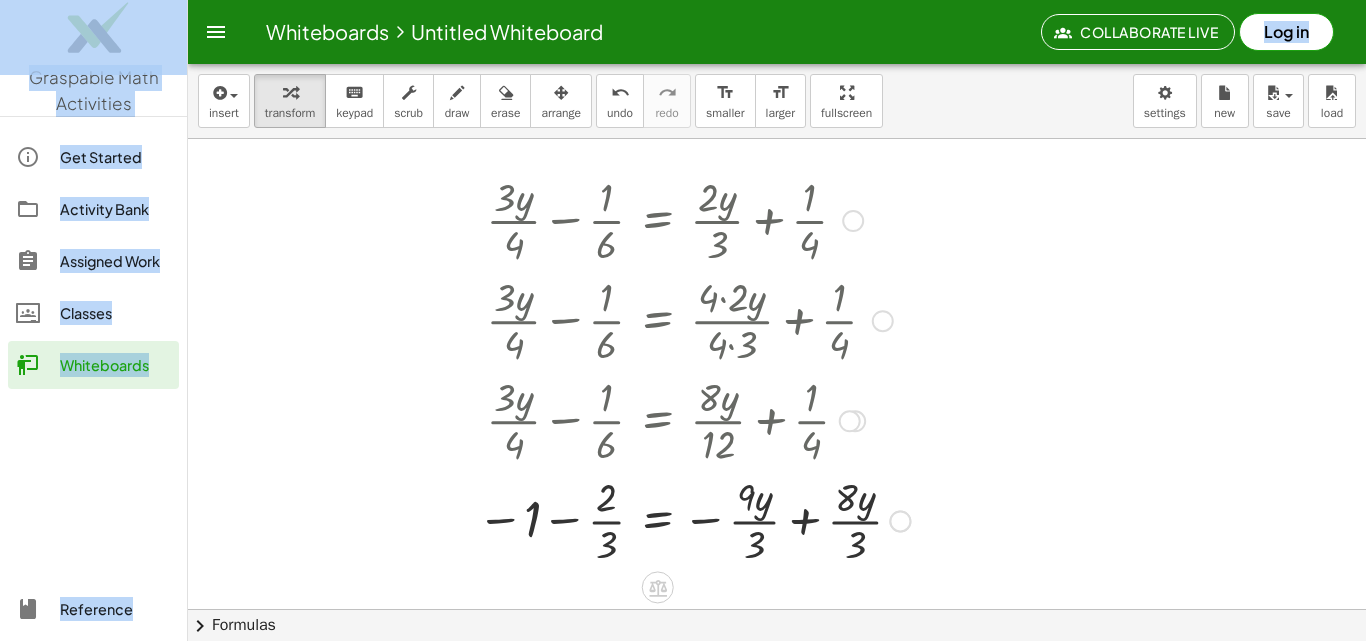click at bounding box center [693, 519] 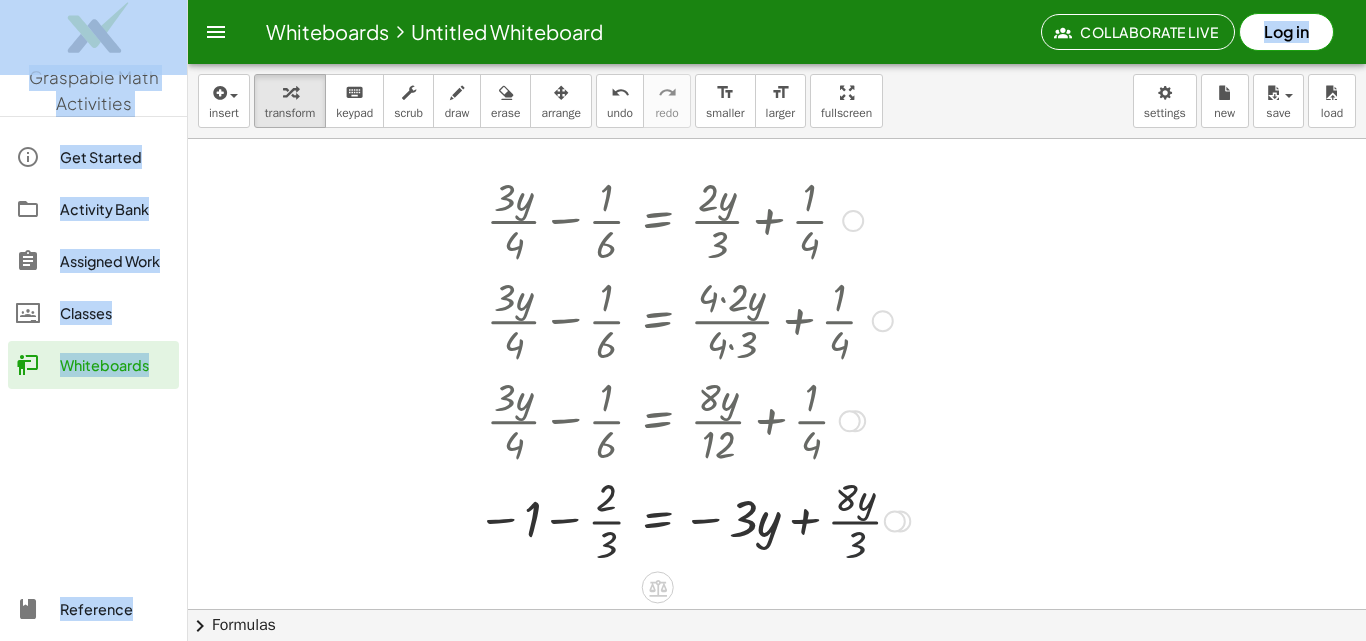click at bounding box center [693, 519] 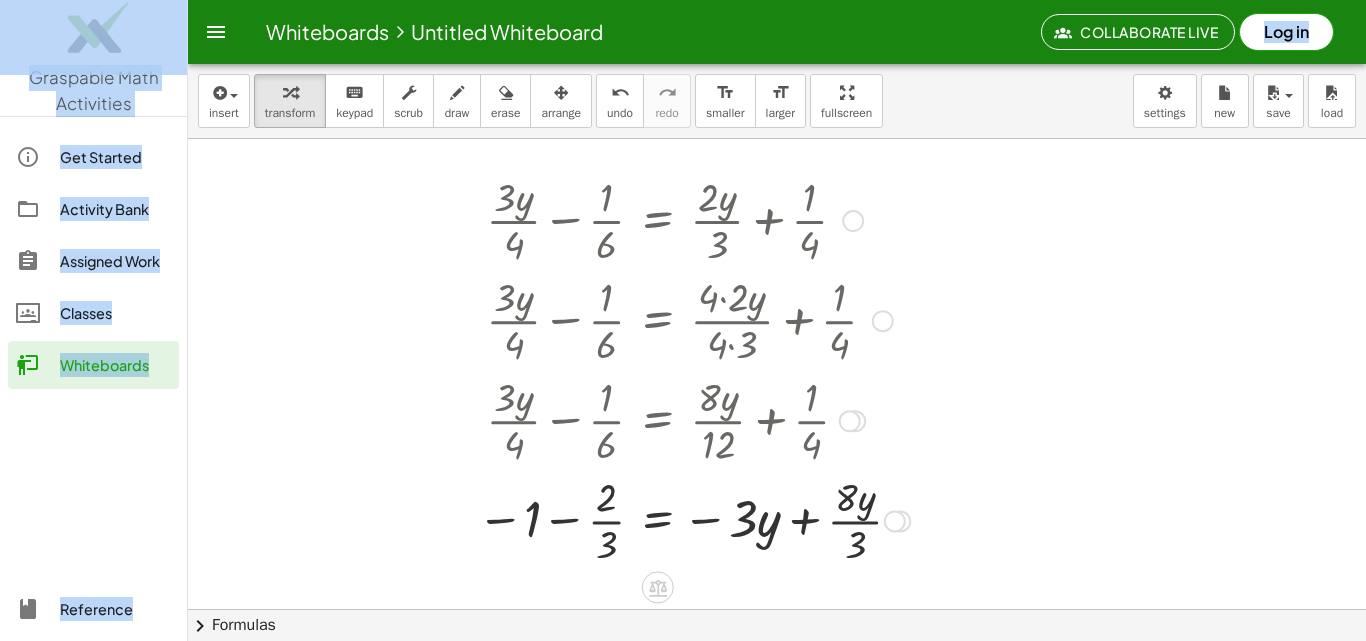 click at bounding box center [693, 519] 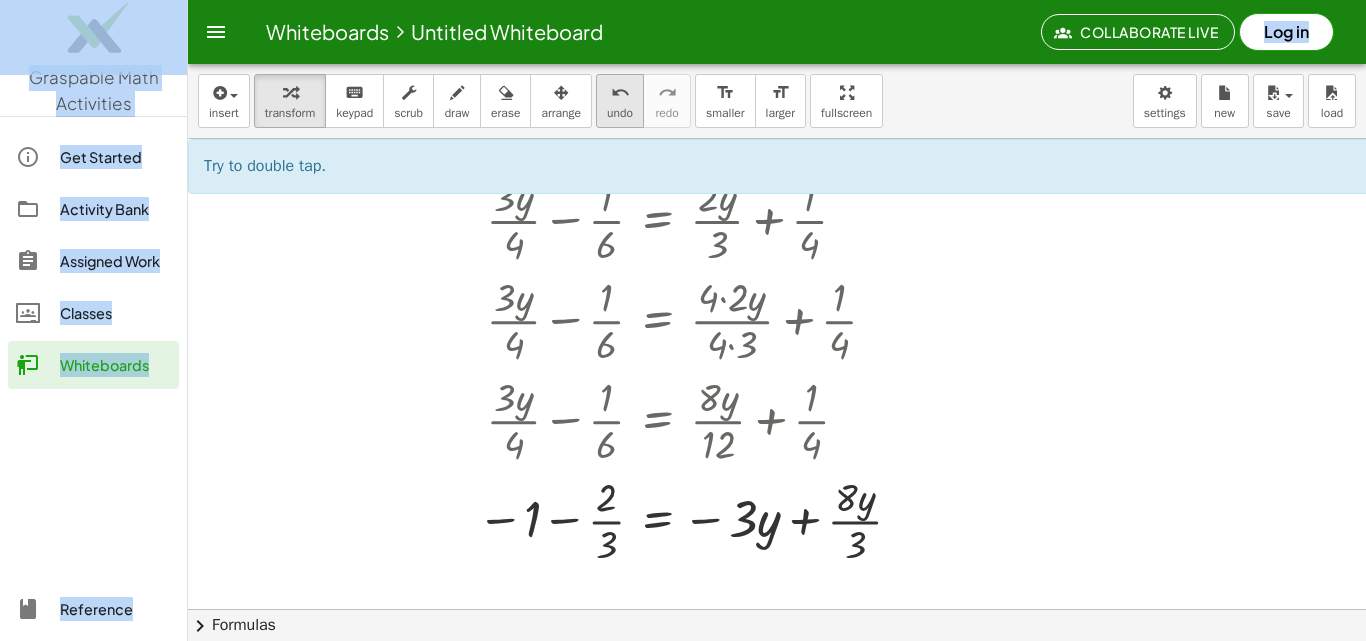 click on "undo" at bounding box center (620, 113) 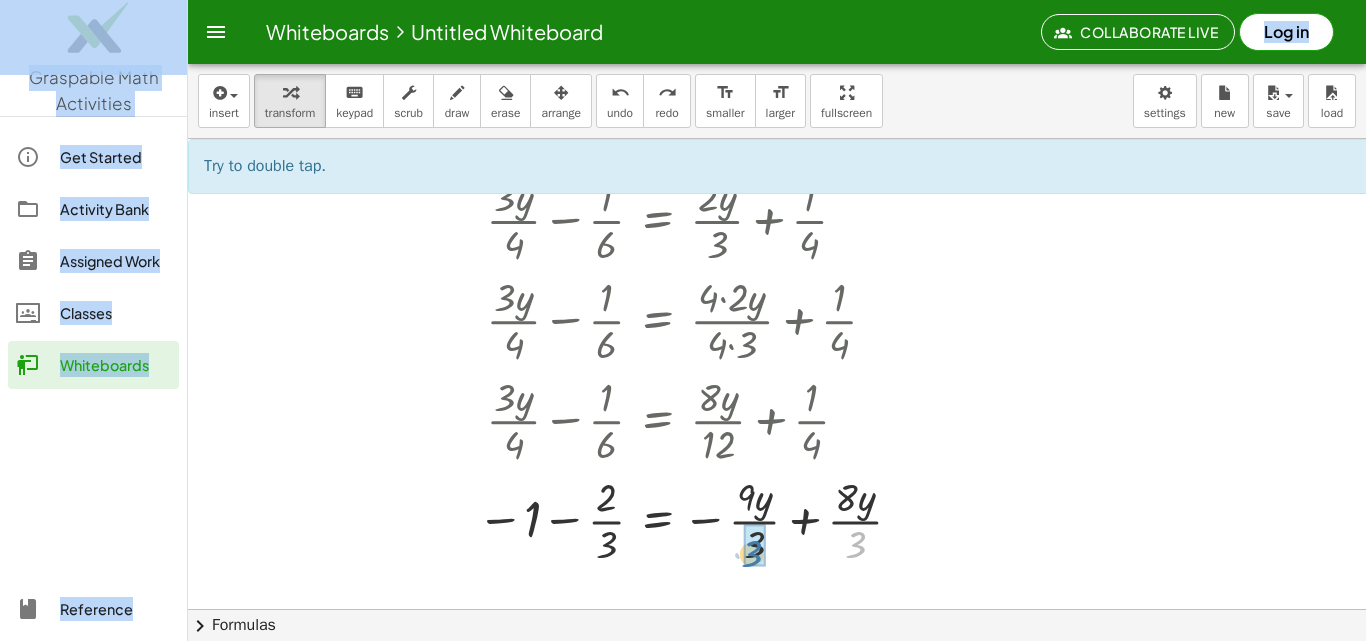 drag, startPoint x: 854, startPoint y: 542, endPoint x: 750, endPoint y: 550, distance: 104.307236 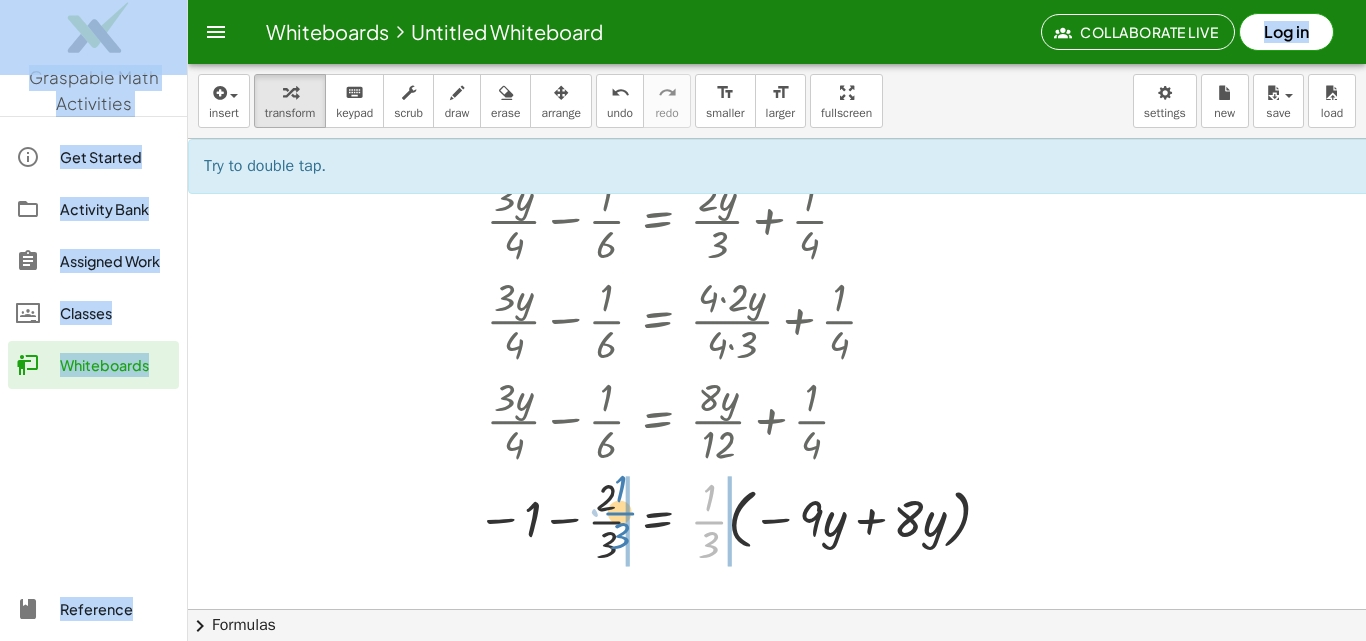 drag, startPoint x: 712, startPoint y: 520, endPoint x: 610, endPoint y: 511, distance: 102.396286 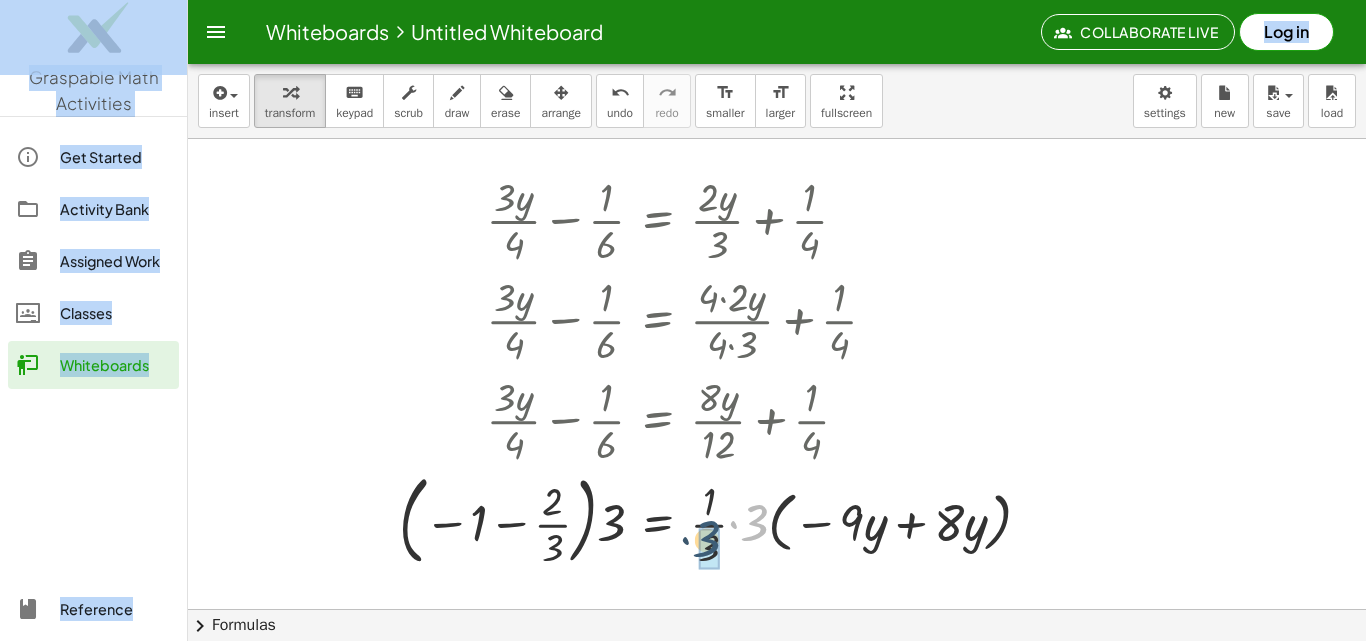 drag, startPoint x: 753, startPoint y: 512, endPoint x: 709, endPoint y: 527, distance: 46.486557 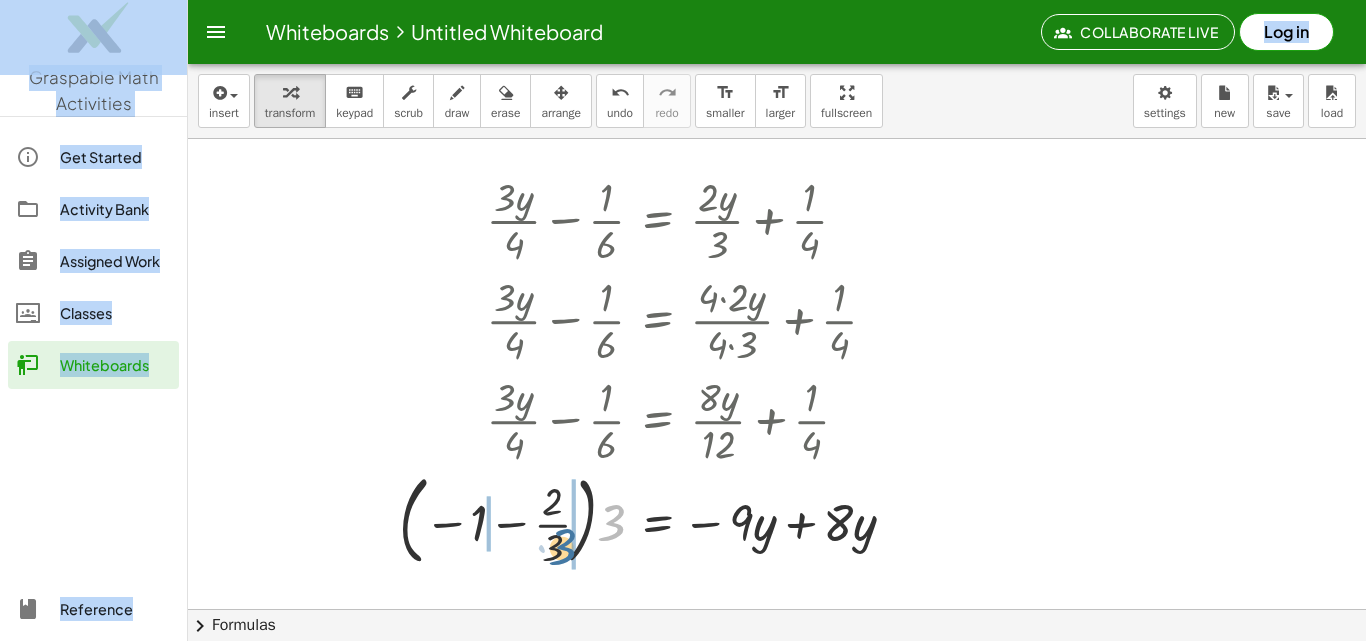 drag, startPoint x: 598, startPoint y: 522, endPoint x: 558, endPoint y: 544, distance: 45.65085 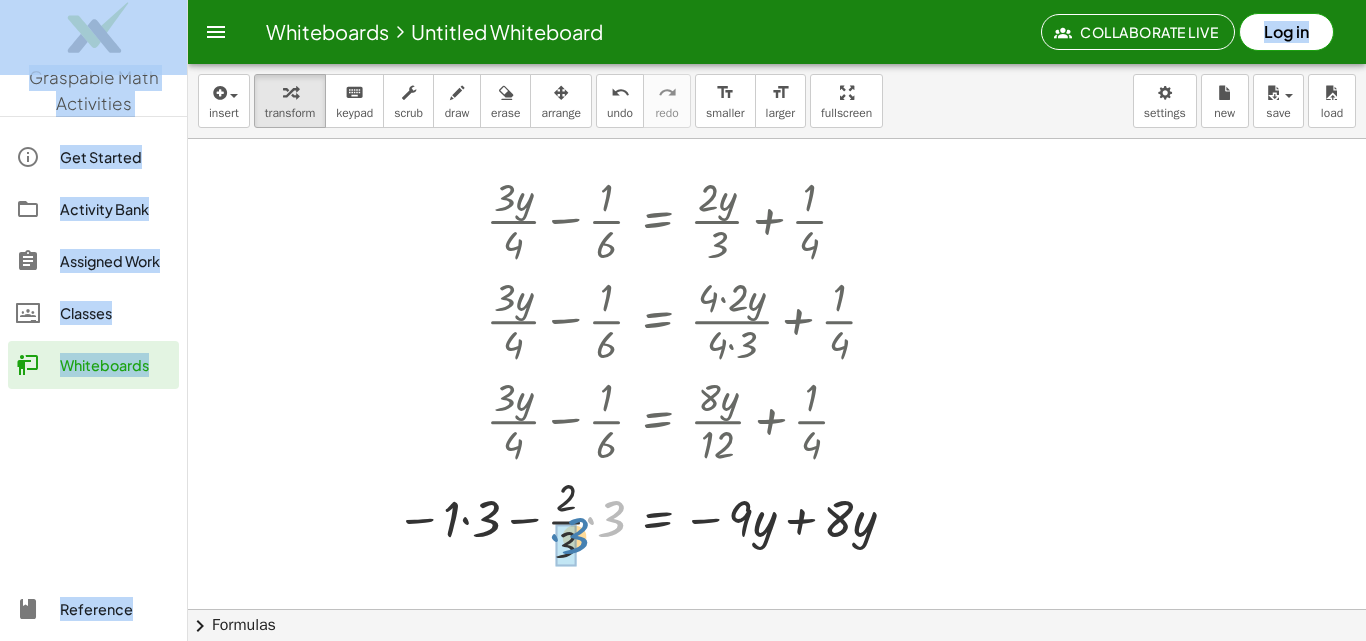 drag, startPoint x: 604, startPoint y: 516, endPoint x: 574, endPoint y: 538, distance: 37.202152 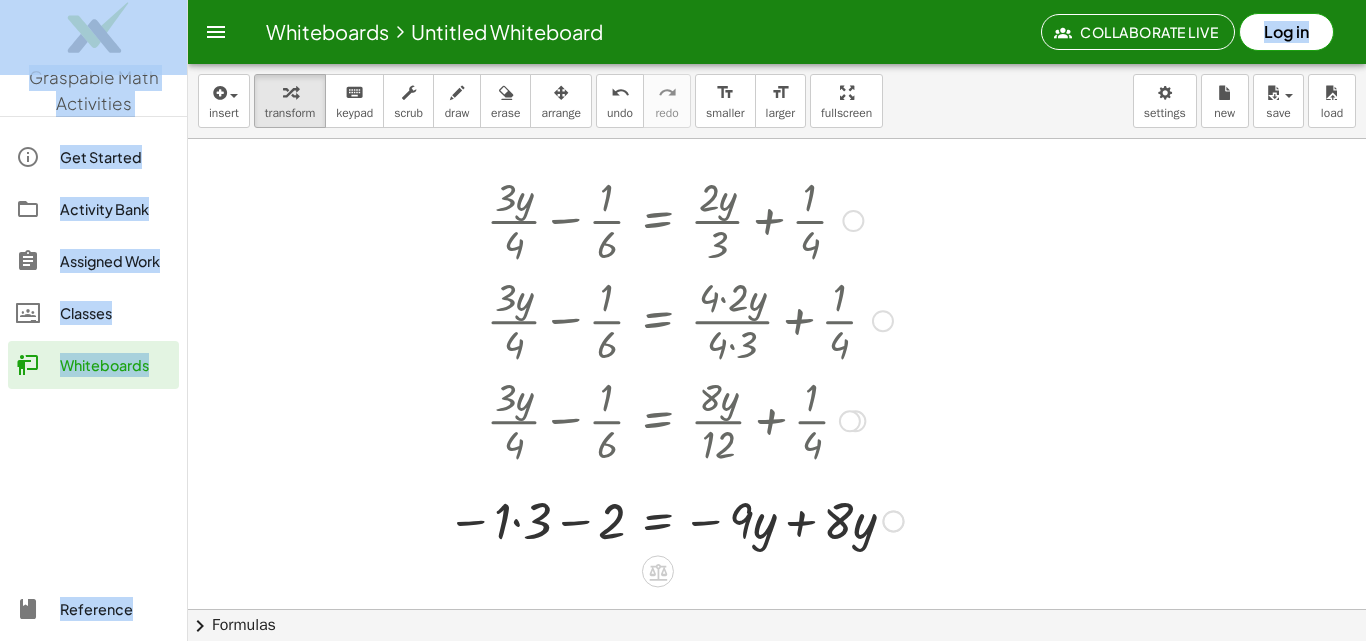 click at bounding box center [675, 519] 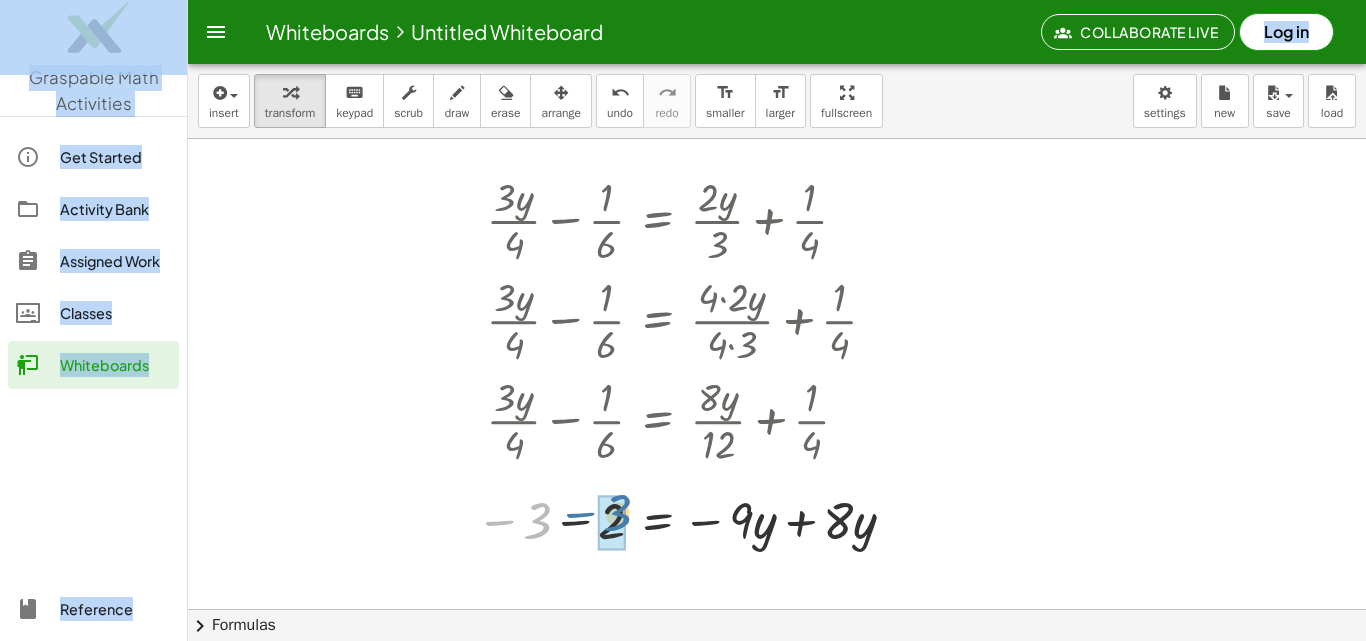 drag, startPoint x: 536, startPoint y: 530, endPoint x: 617, endPoint y: 521, distance: 81.49847 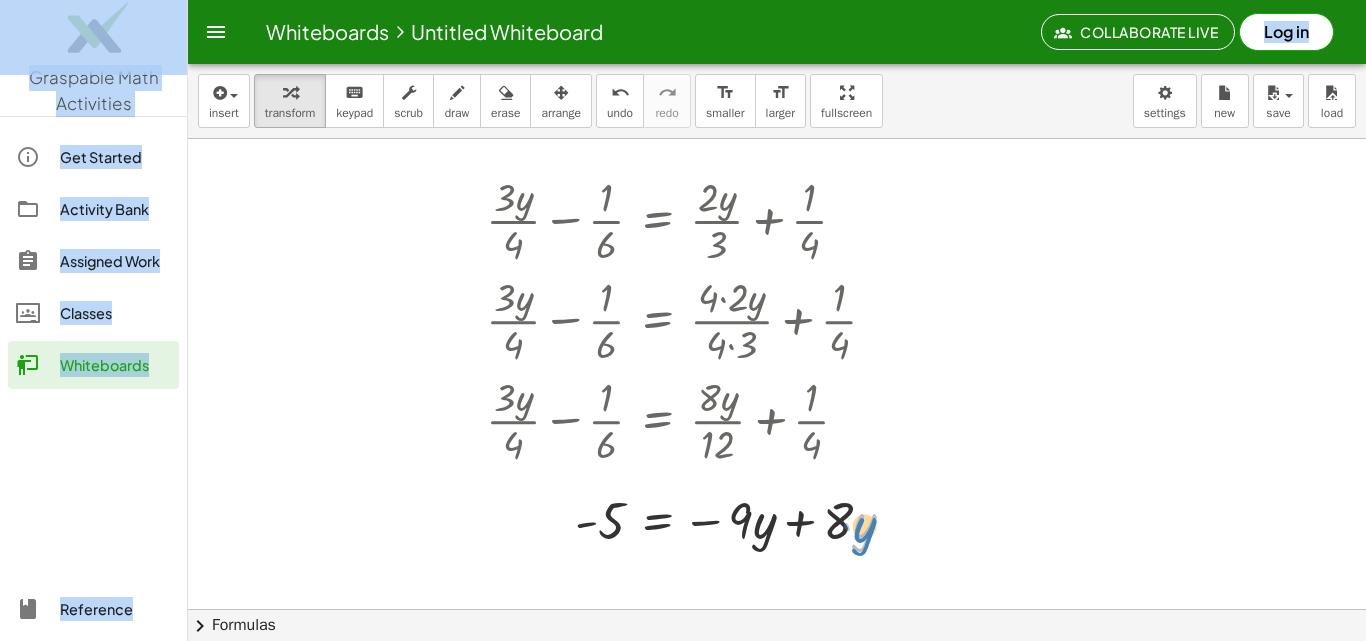 drag, startPoint x: 873, startPoint y: 524, endPoint x: 884, endPoint y: 526, distance: 11.18034 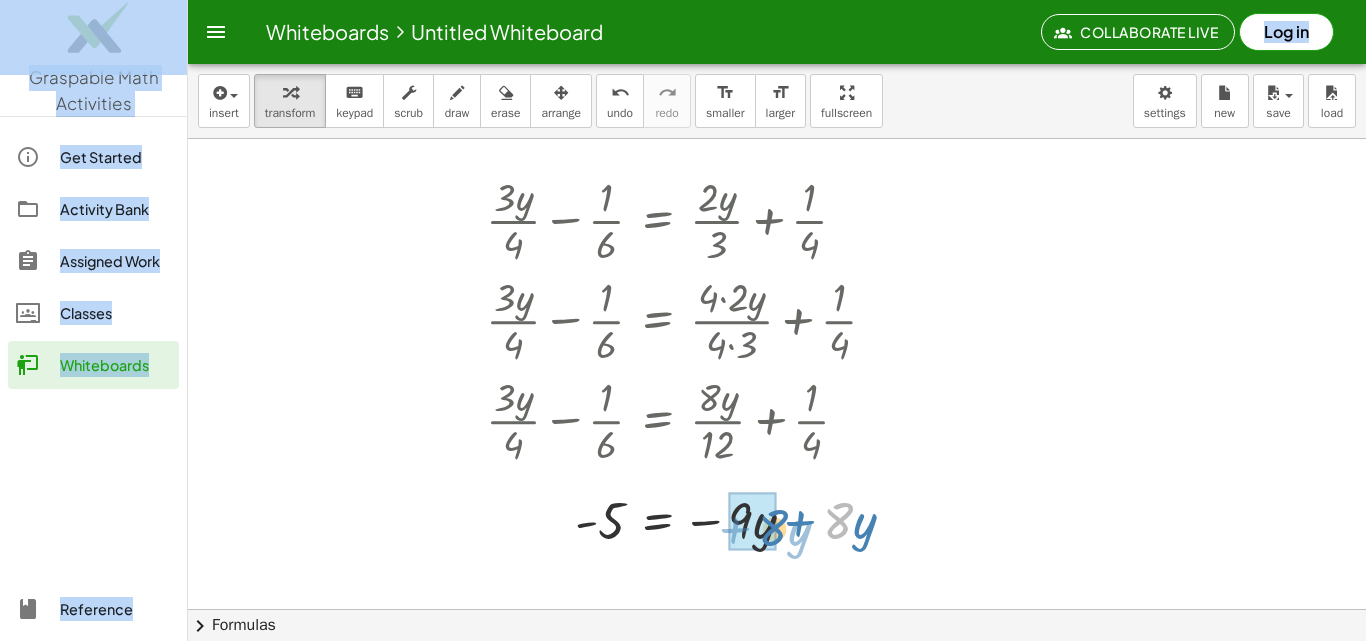 drag, startPoint x: 838, startPoint y: 508, endPoint x: 781, endPoint y: 515, distance: 57.428215 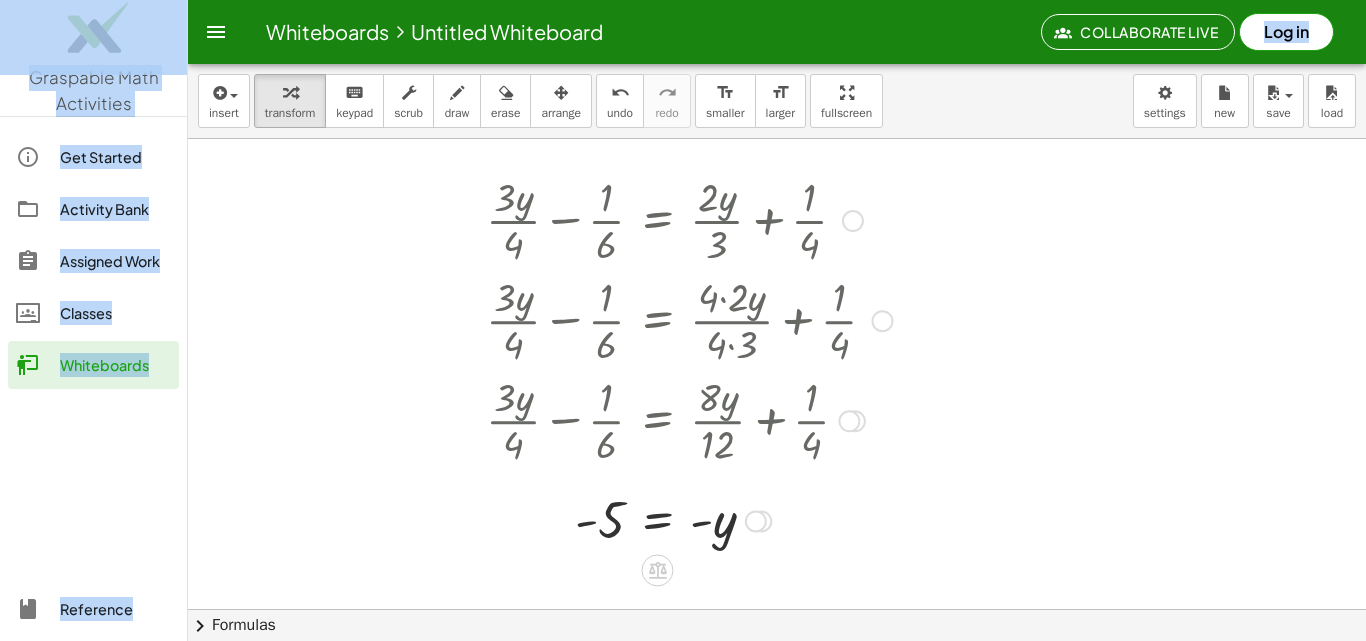 click at bounding box center (689, 520) 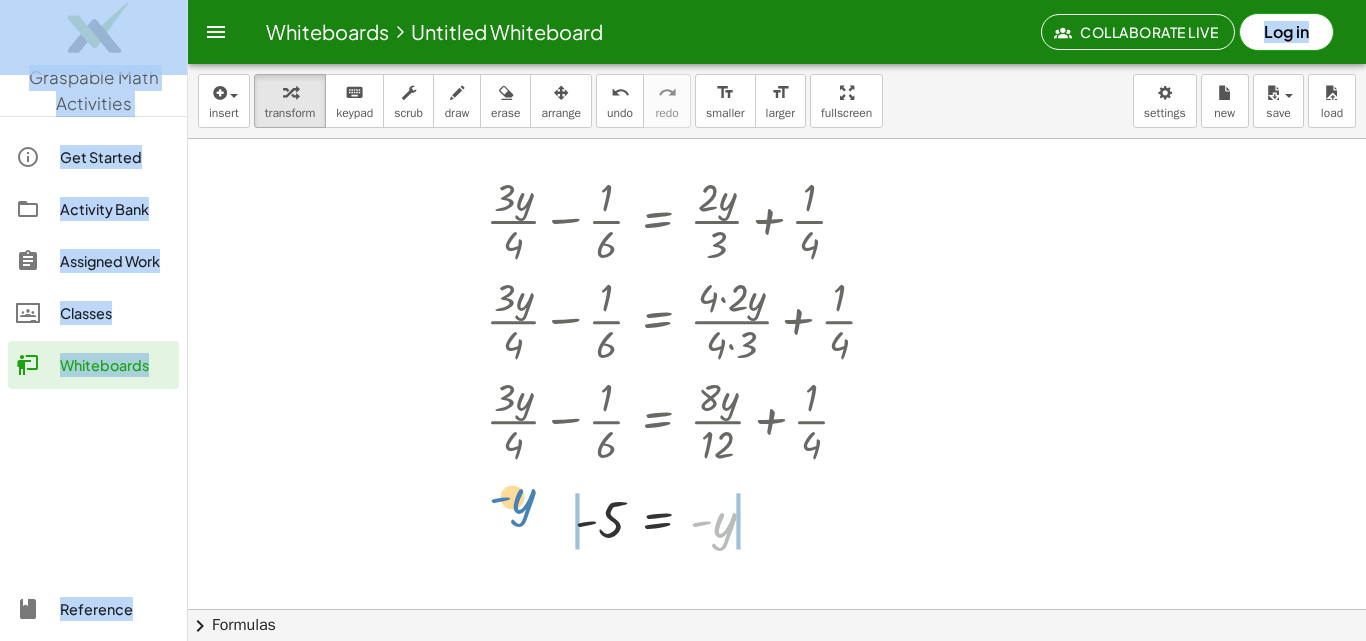 drag, startPoint x: 734, startPoint y: 521, endPoint x: 533, endPoint y: 497, distance: 202.42776 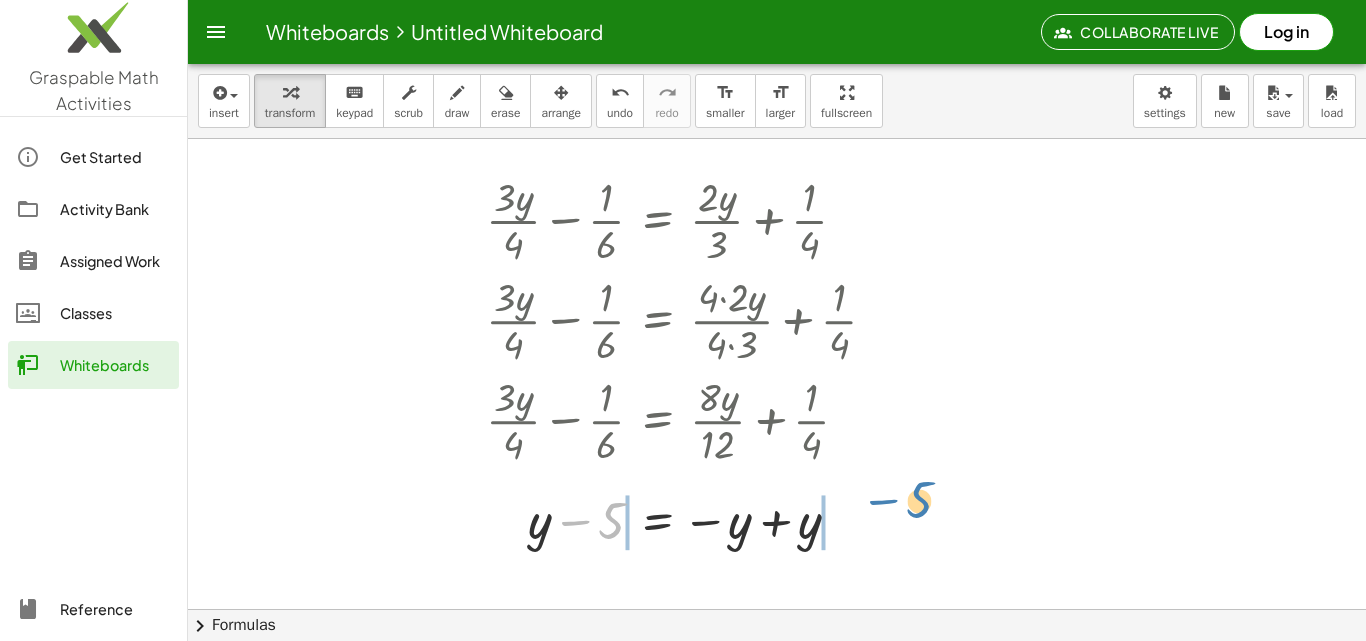 scroll, scrollTop: 0, scrollLeft: 0, axis: both 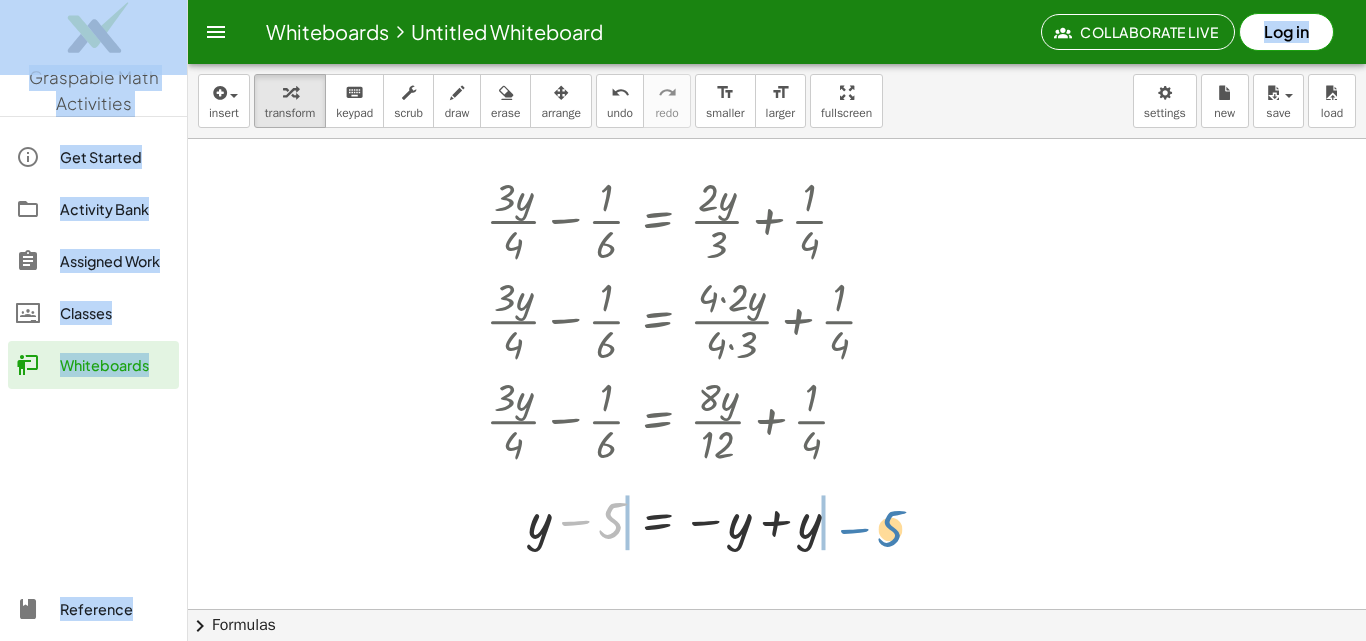 click at bounding box center (689, 519) 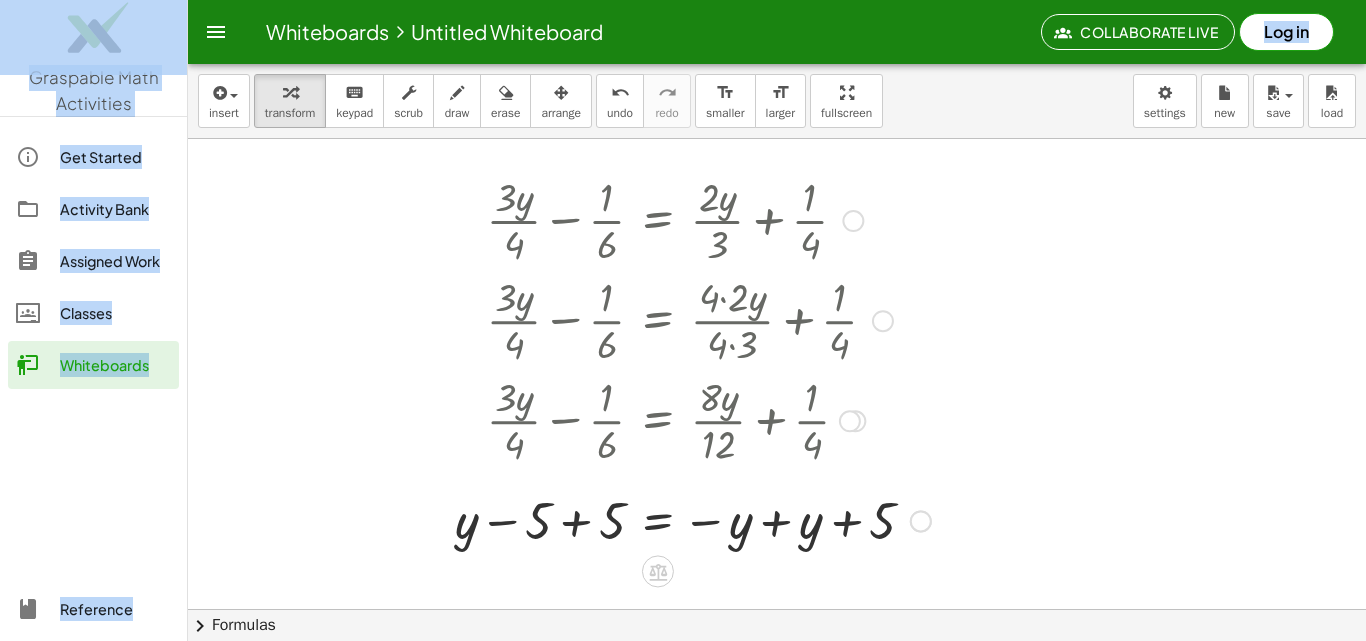click at bounding box center [693, 519] 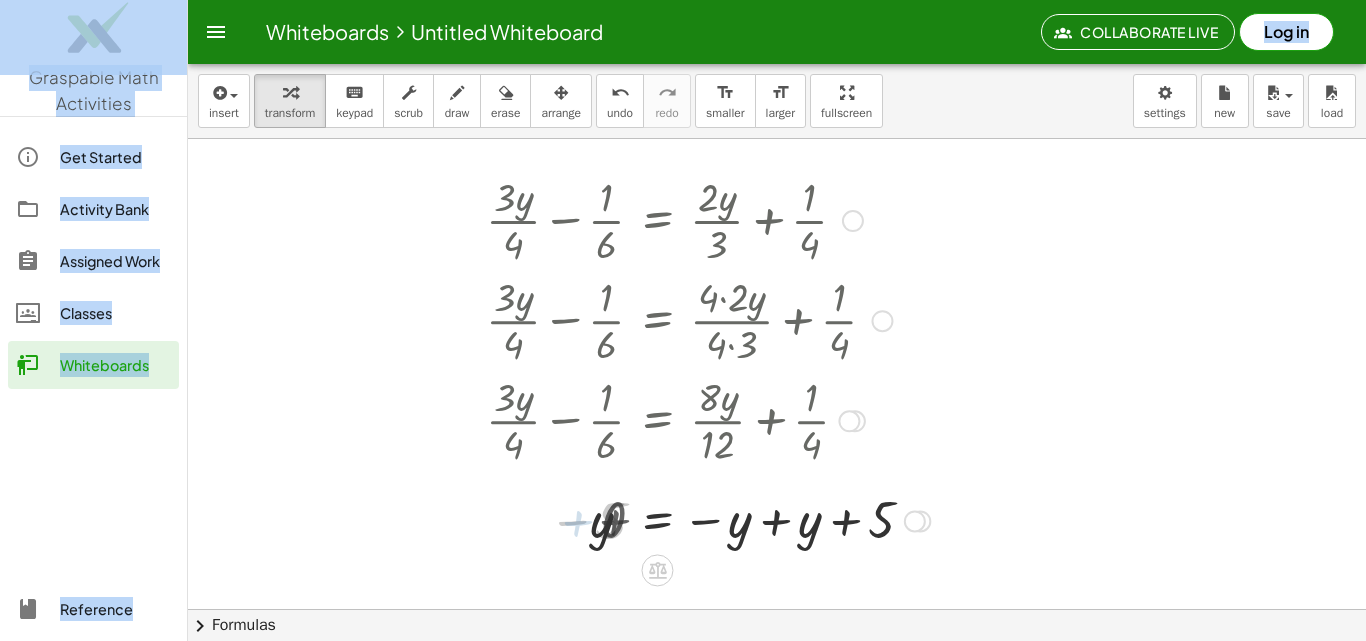 drag, startPoint x: 801, startPoint y: 522, endPoint x: 761, endPoint y: 522, distance: 40 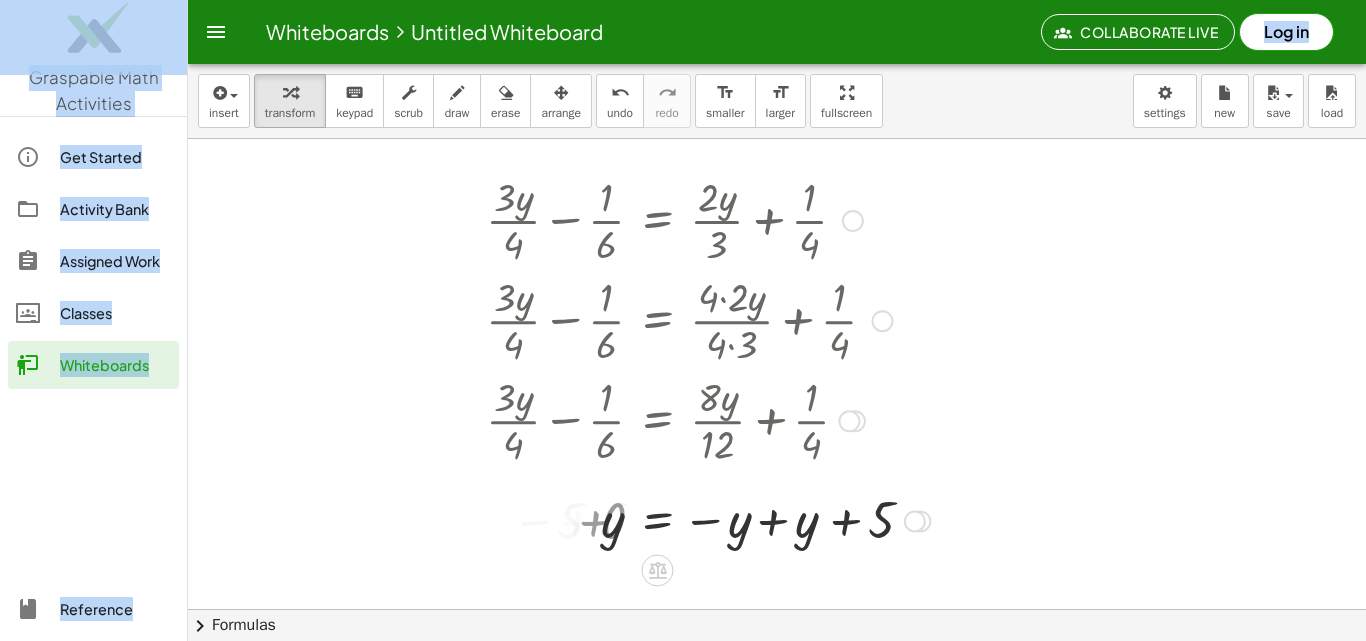 click at bounding box center [708, 520] 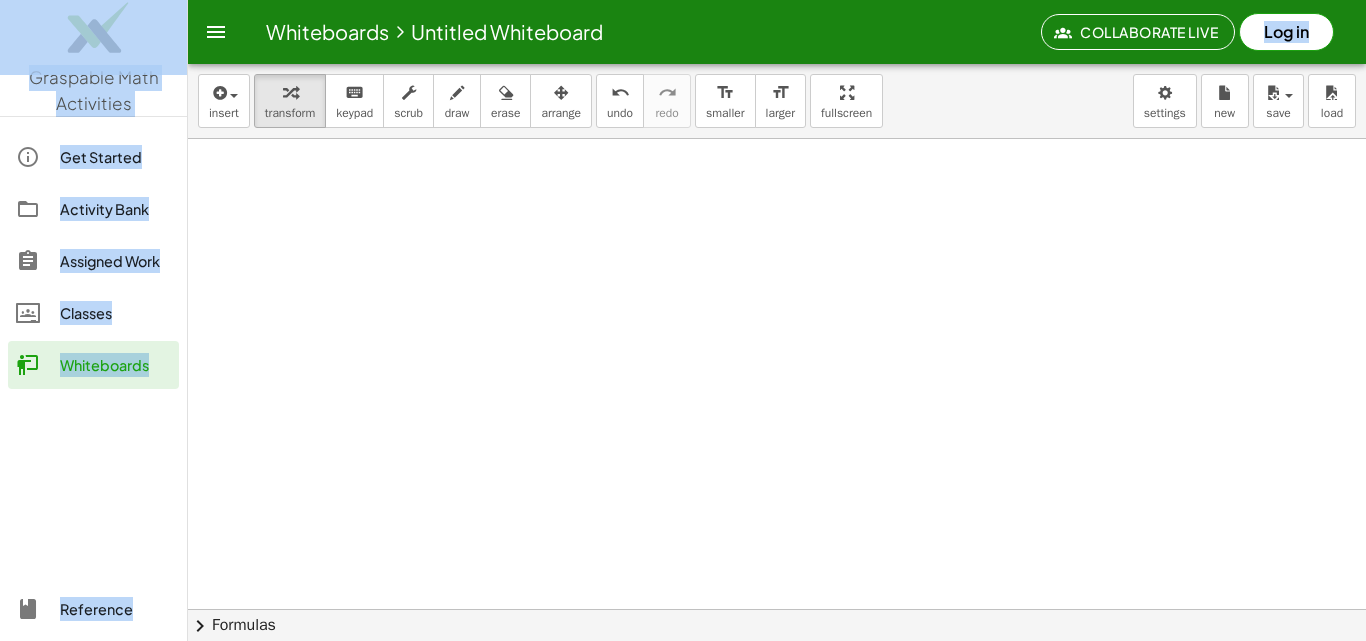 scroll, scrollTop: 0, scrollLeft: 0, axis: both 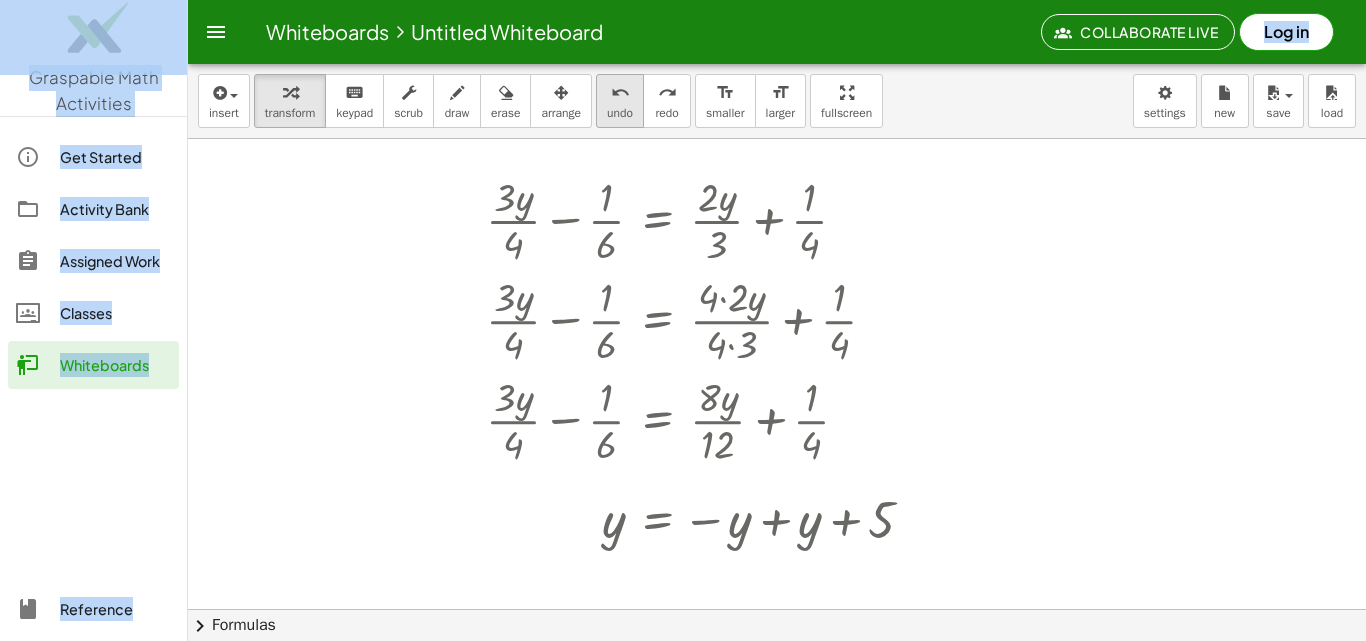 click on "undo" at bounding box center (620, 113) 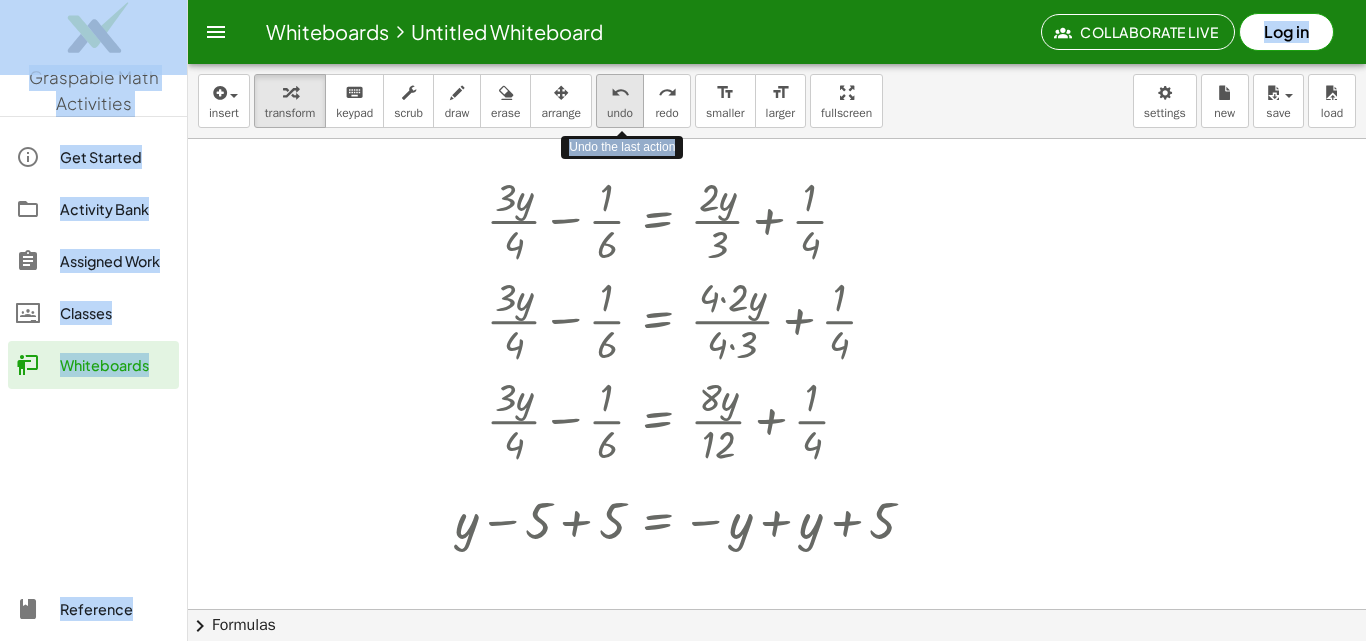 click on "undo undo" at bounding box center (620, 101) 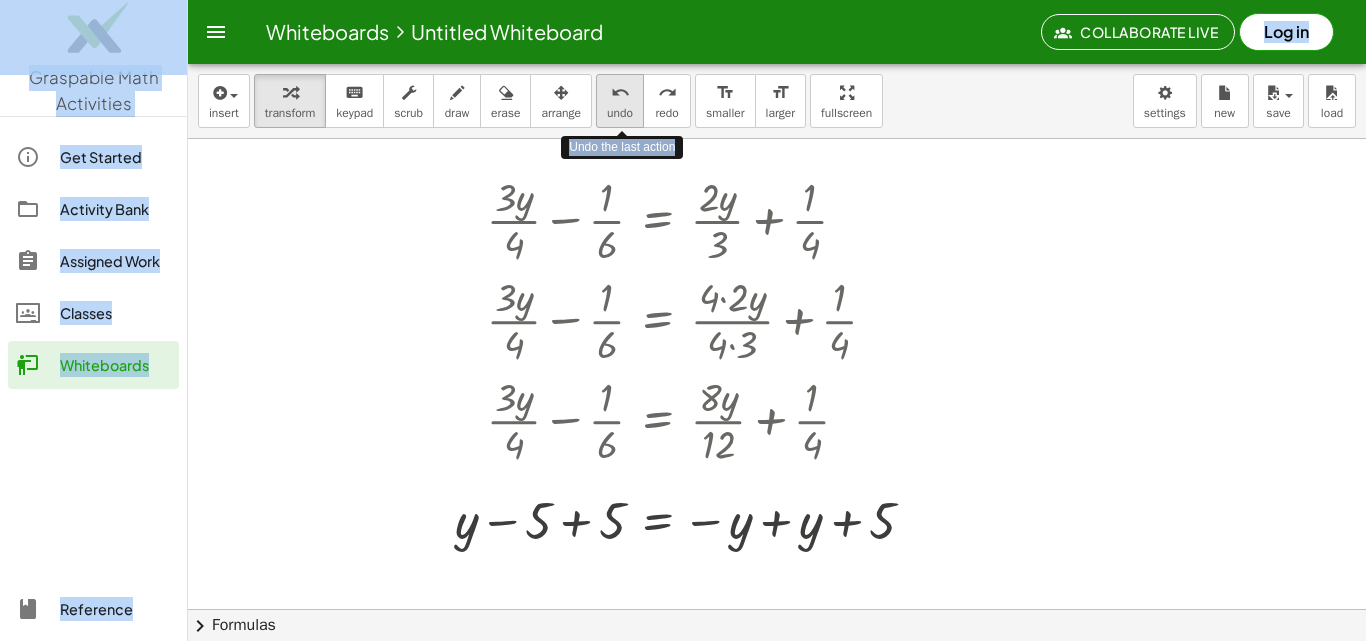 click on "undo undo" at bounding box center [620, 101] 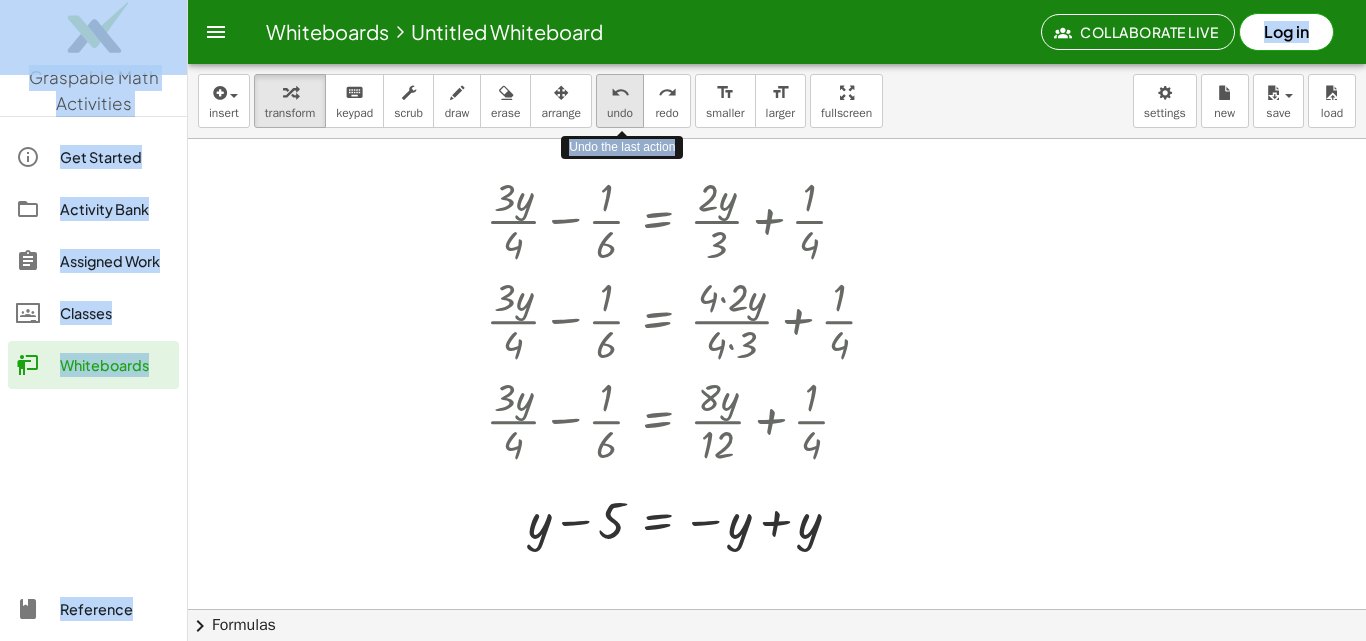 click on "undo undo" at bounding box center (620, 101) 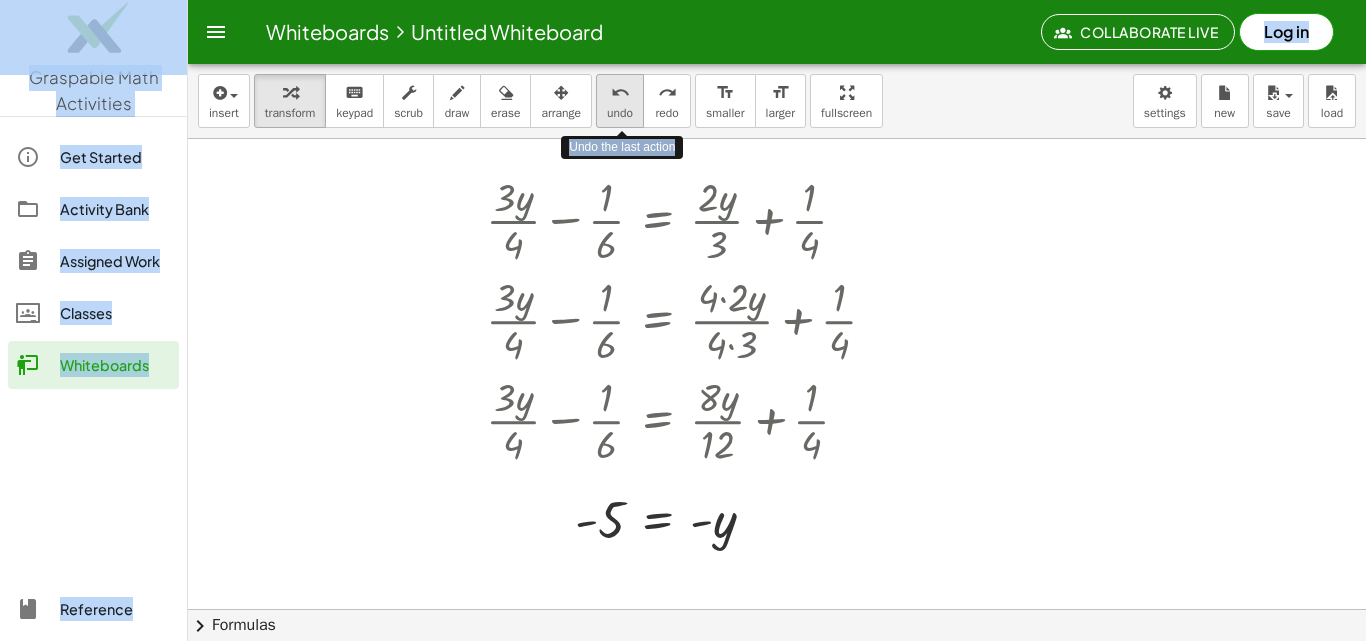 click on "undo undo" at bounding box center [620, 101] 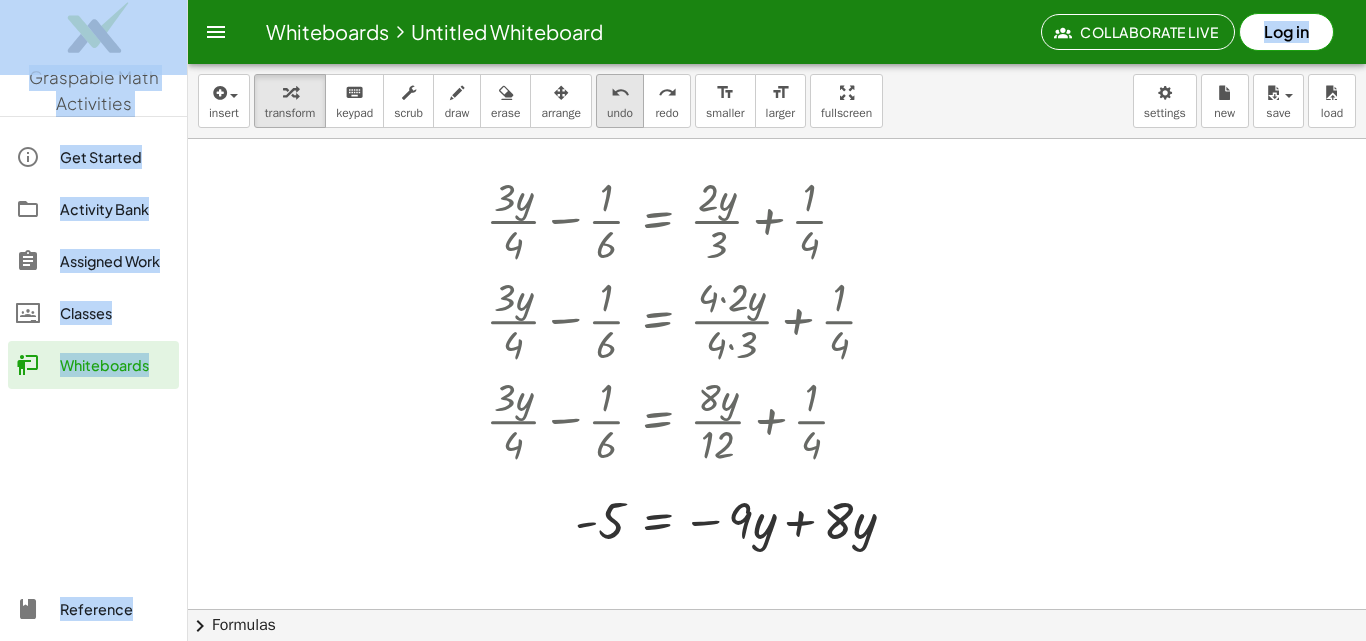 click on "undo" at bounding box center (620, 93) 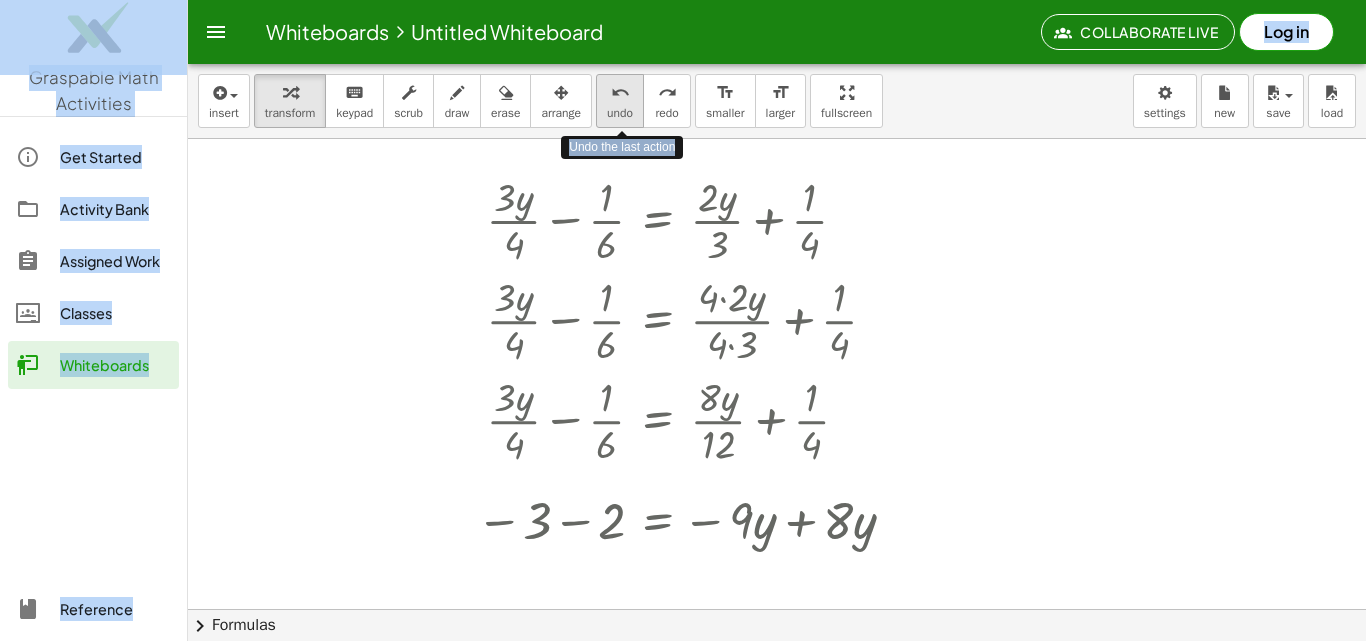 click on "undo" at bounding box center [620, 93] 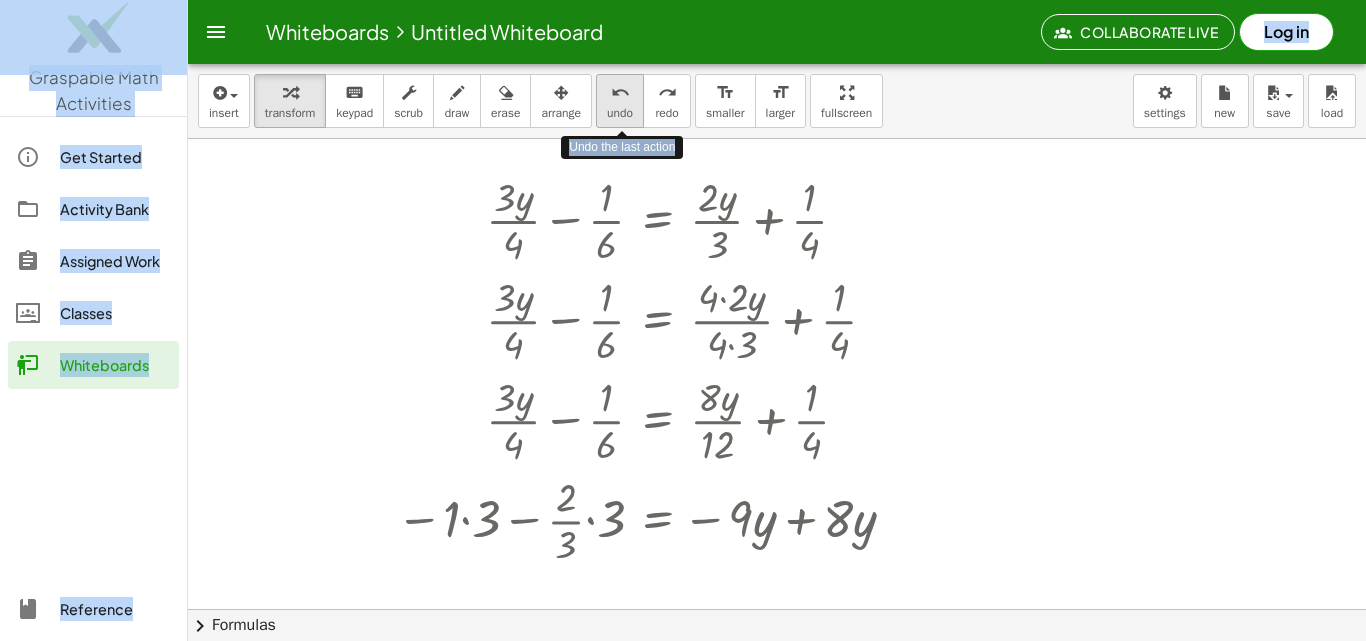 click on "undo" at bounding box center (620, 93) 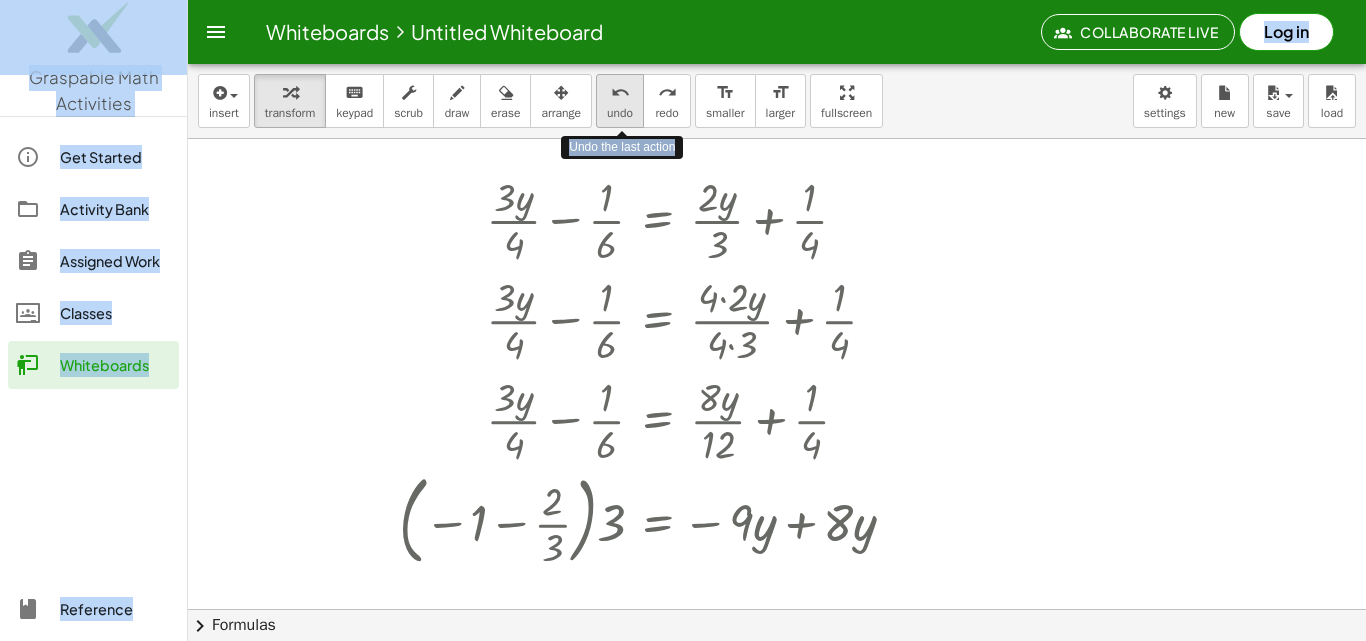click on "undo" at bounding box center [620, 93] 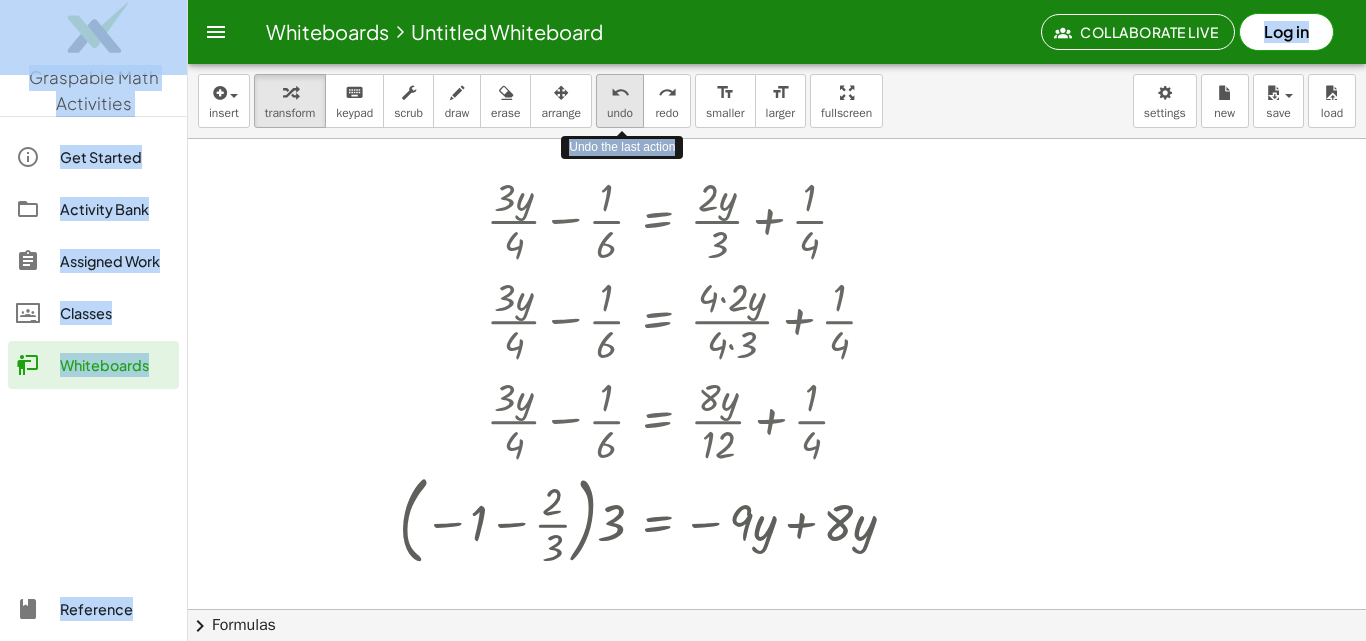 click on "undo" at bounding box center (620, 93) 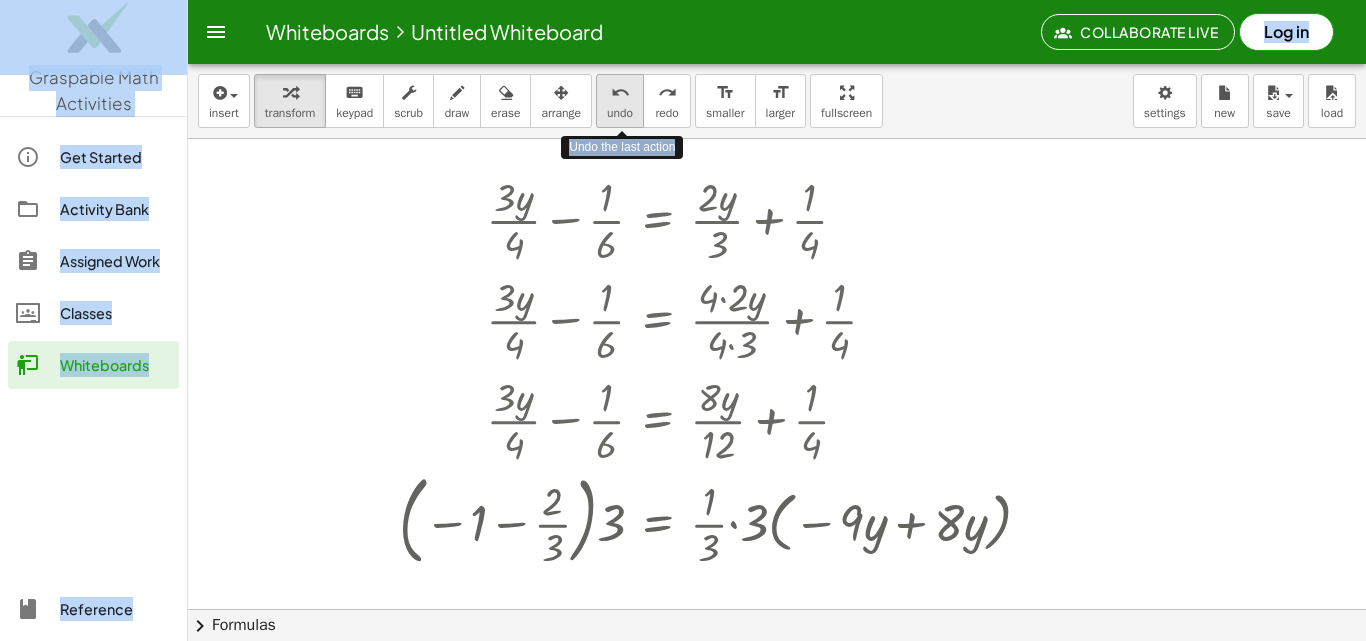 click on "undo" at bounding box center (620, 93) 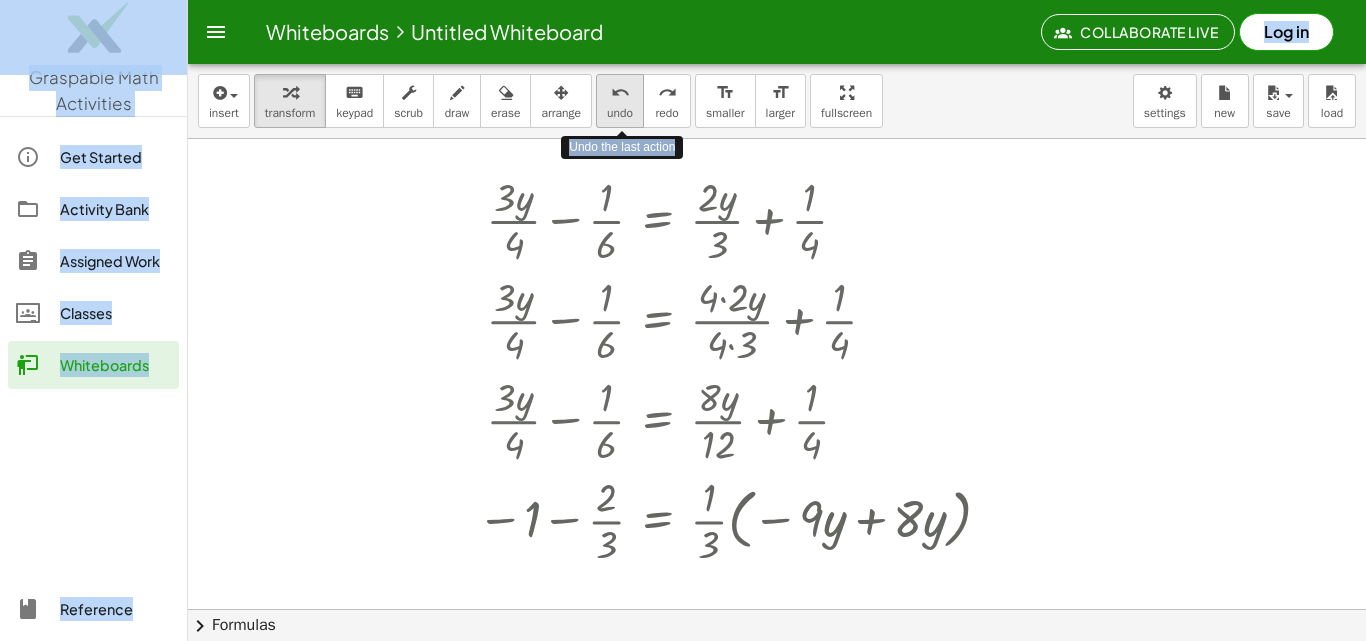 click on "undo" at bounding box center (620, 93) 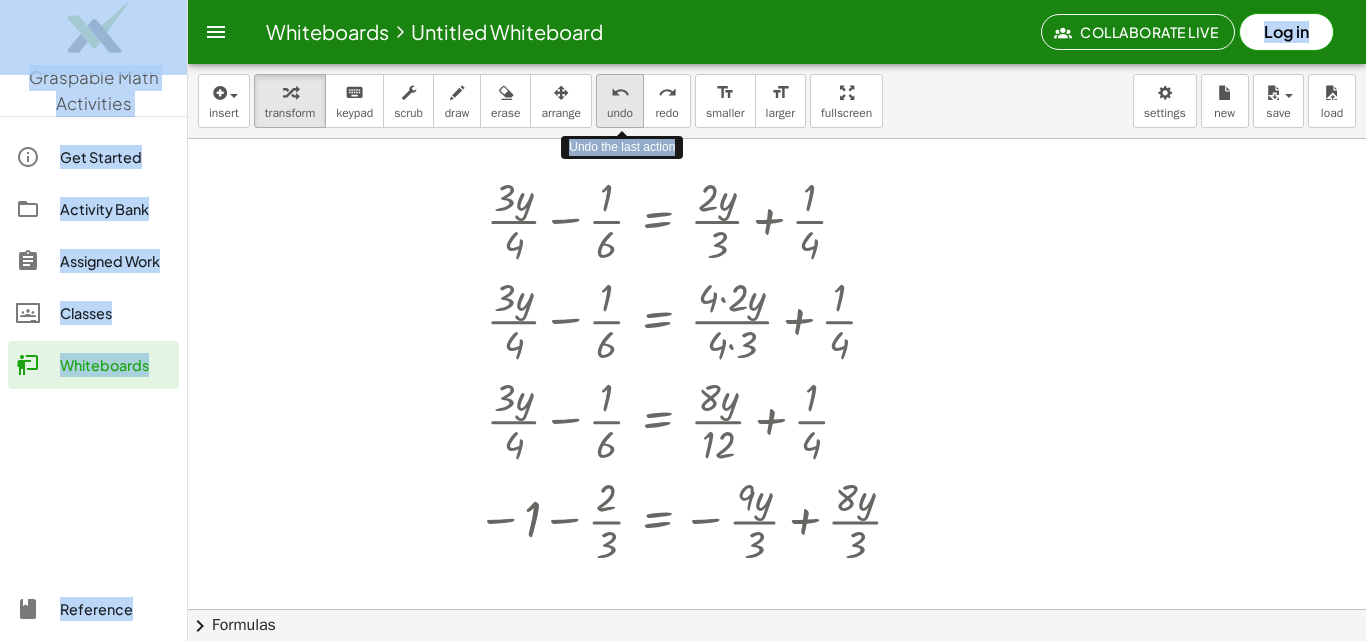 click on "undo" at bounding box center (620, 93) 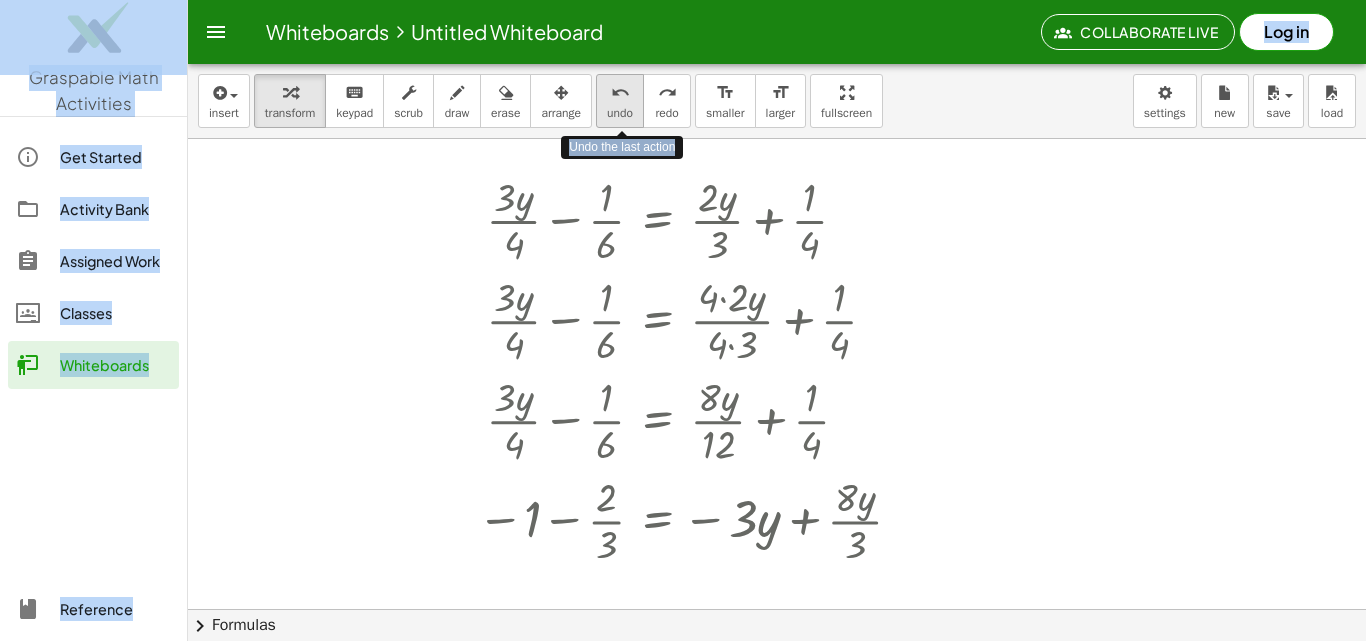 click on "undo" at bounding box center (620, 93) 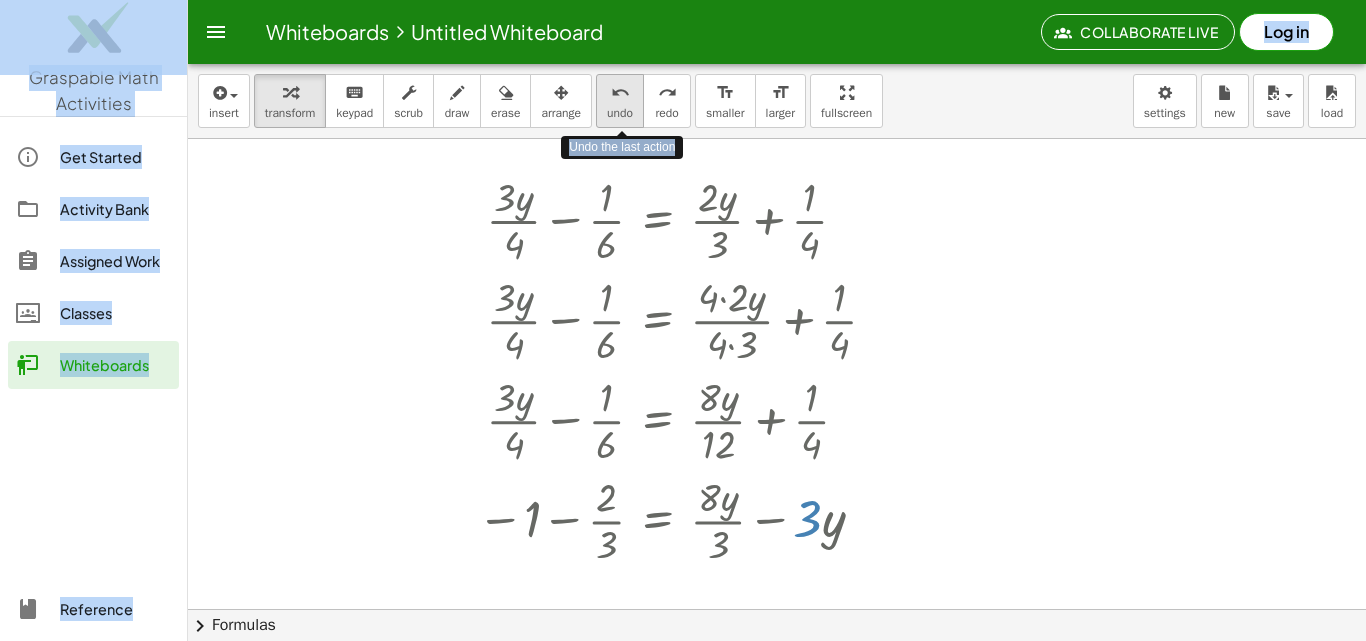 click on "undo" at bounding box center [620, 93] 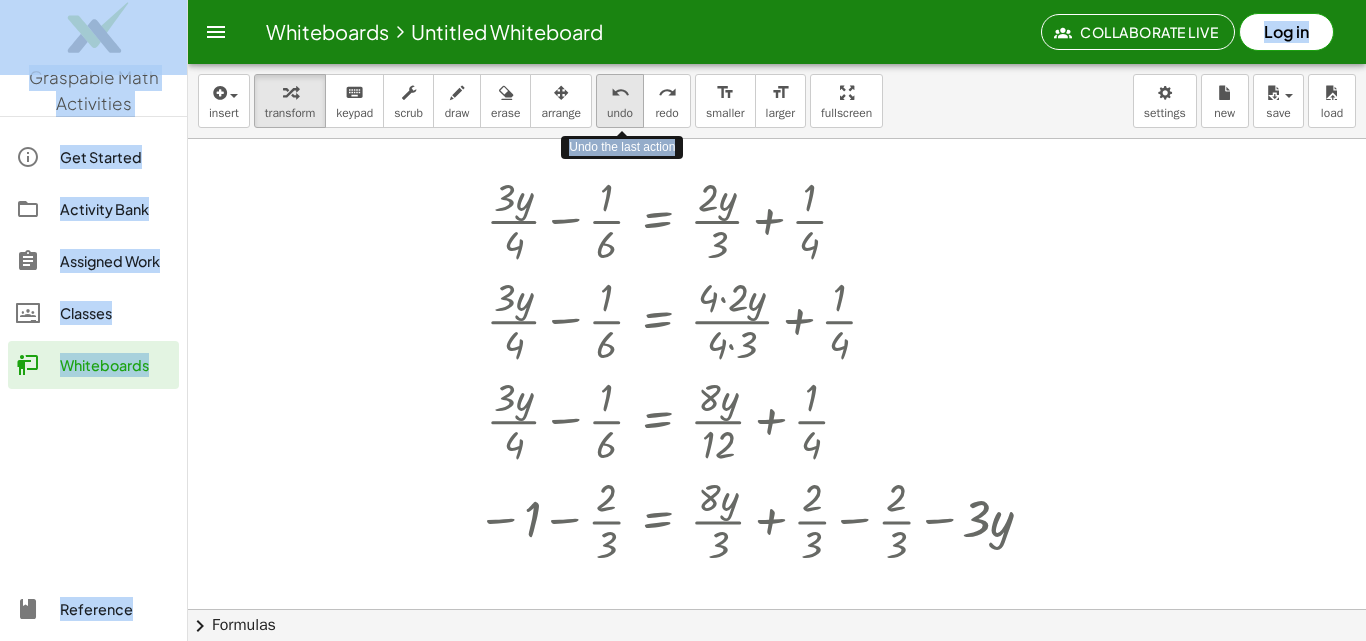 click on "undo" at bounding box center [620, 93] 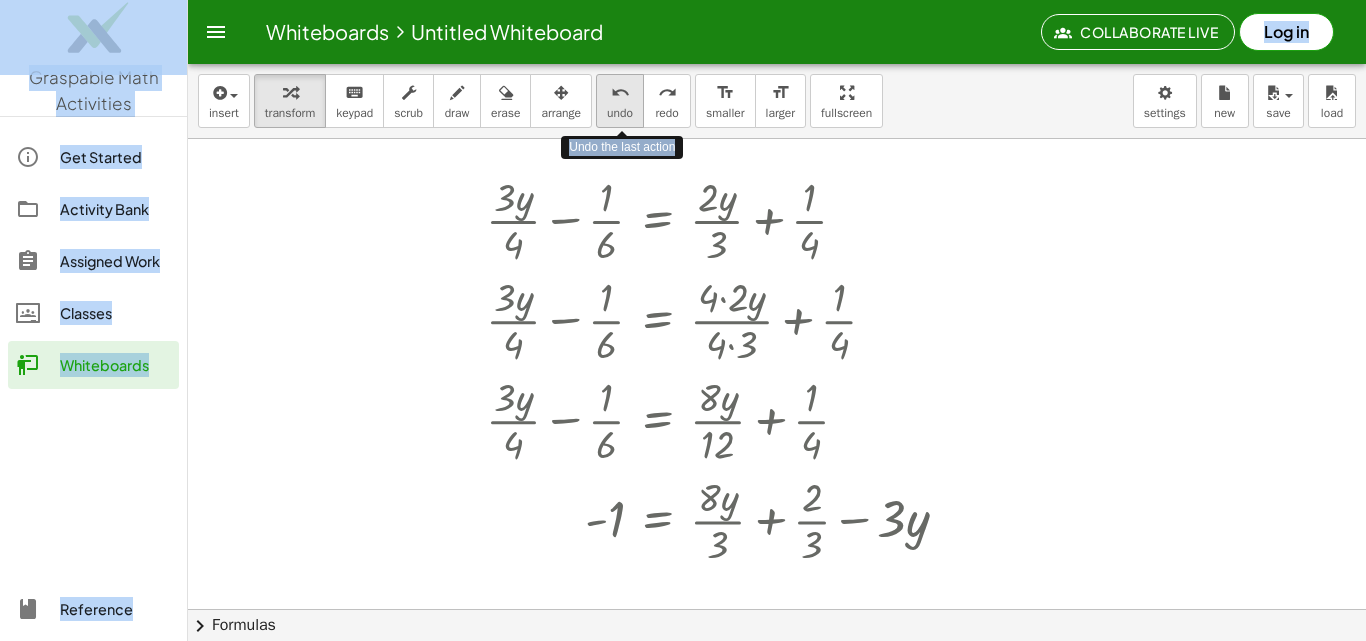click on "undo" at bounding box center [620, 93] 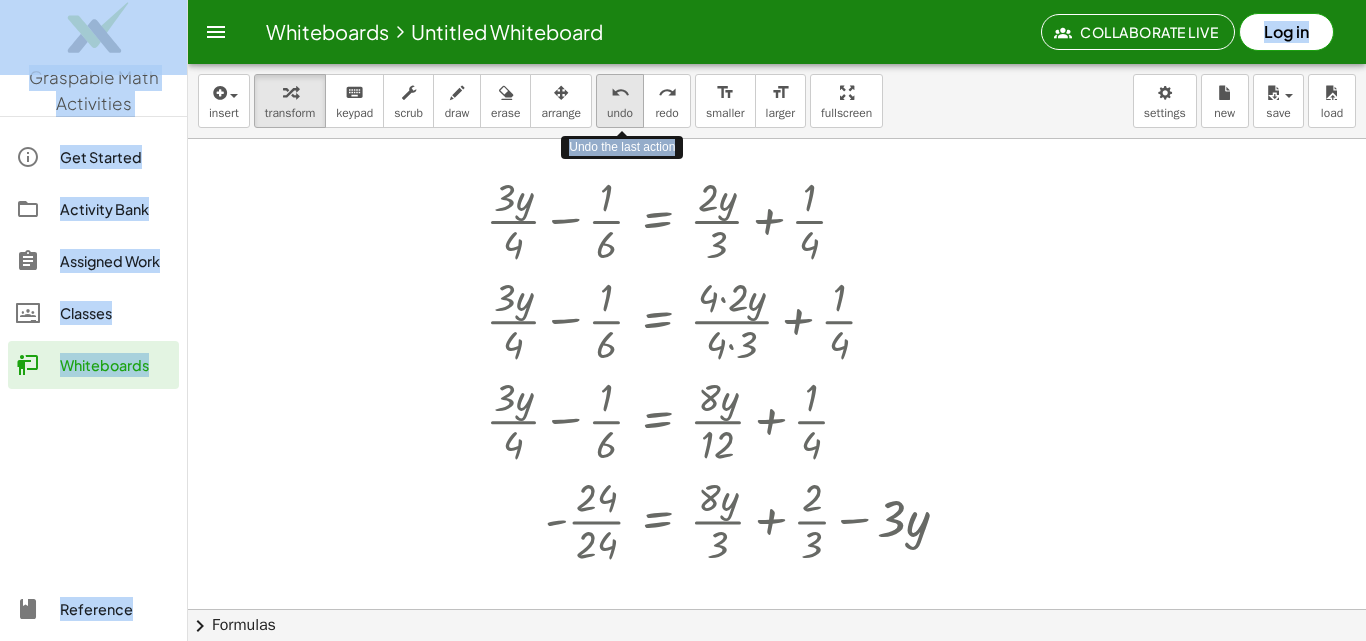 click on "undo" at bounding box center (620, 93) 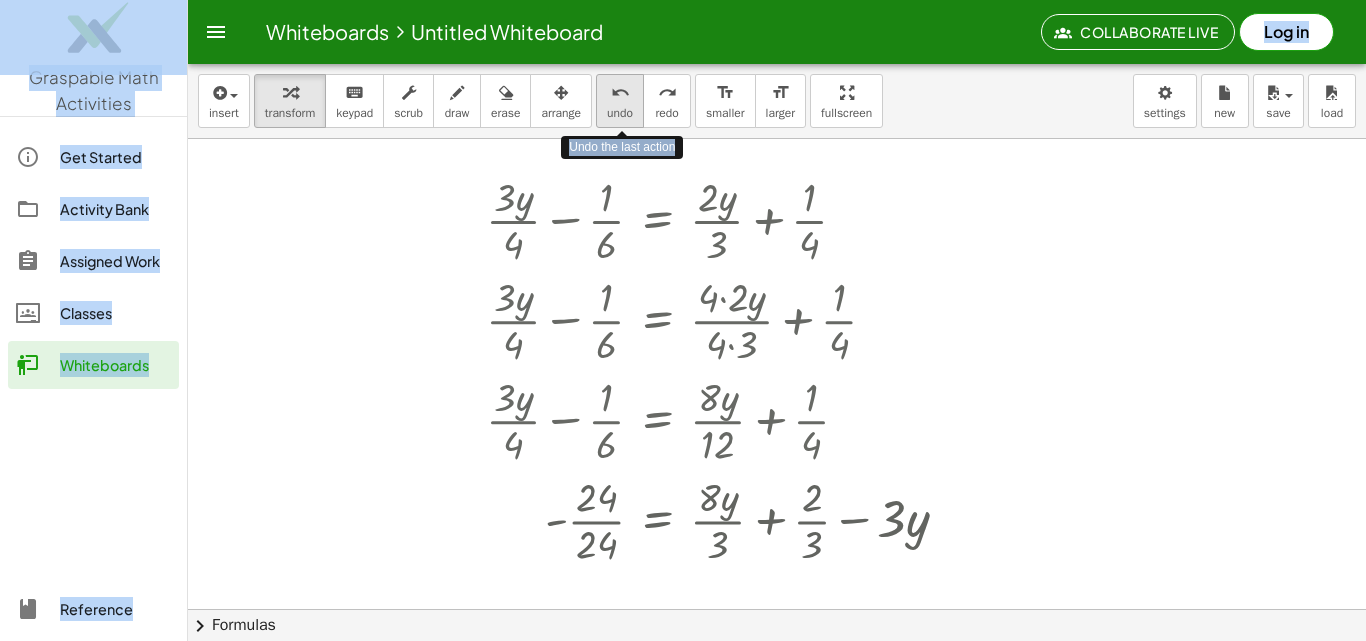 click on "undo" at bounding box center (620, 93) 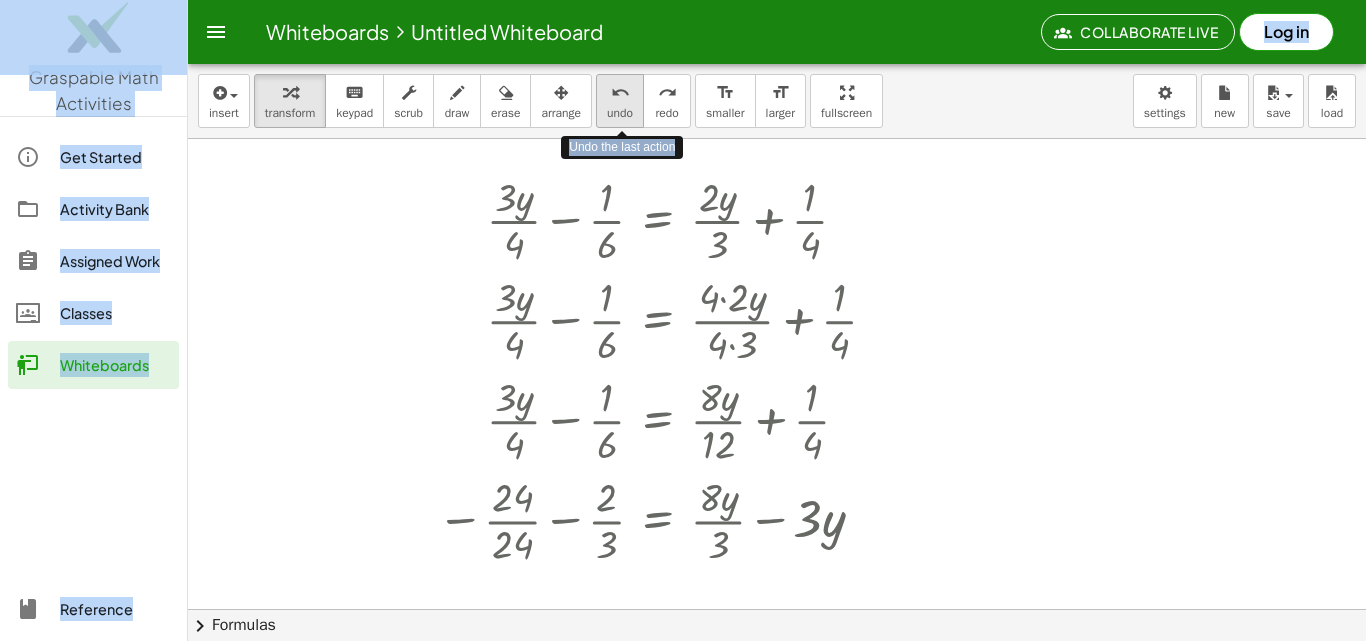 click on "undo" at bounding box center (620, 93) 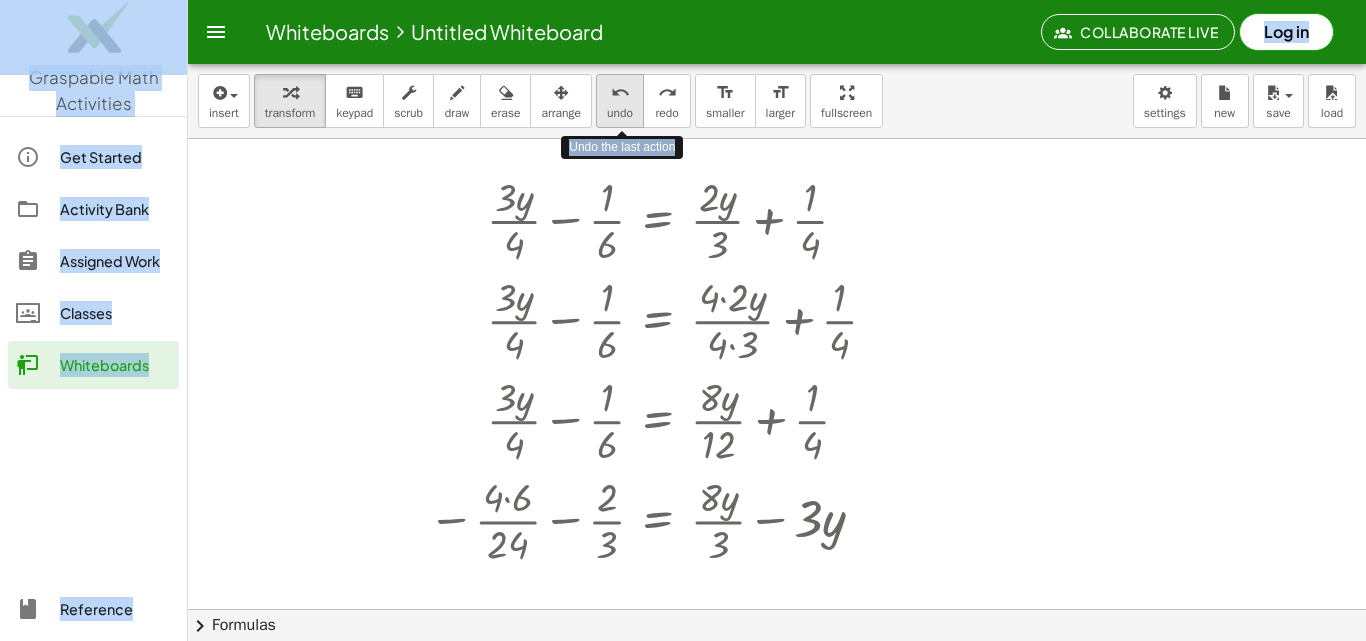 click on "undo" at bounding box center (620, 93) 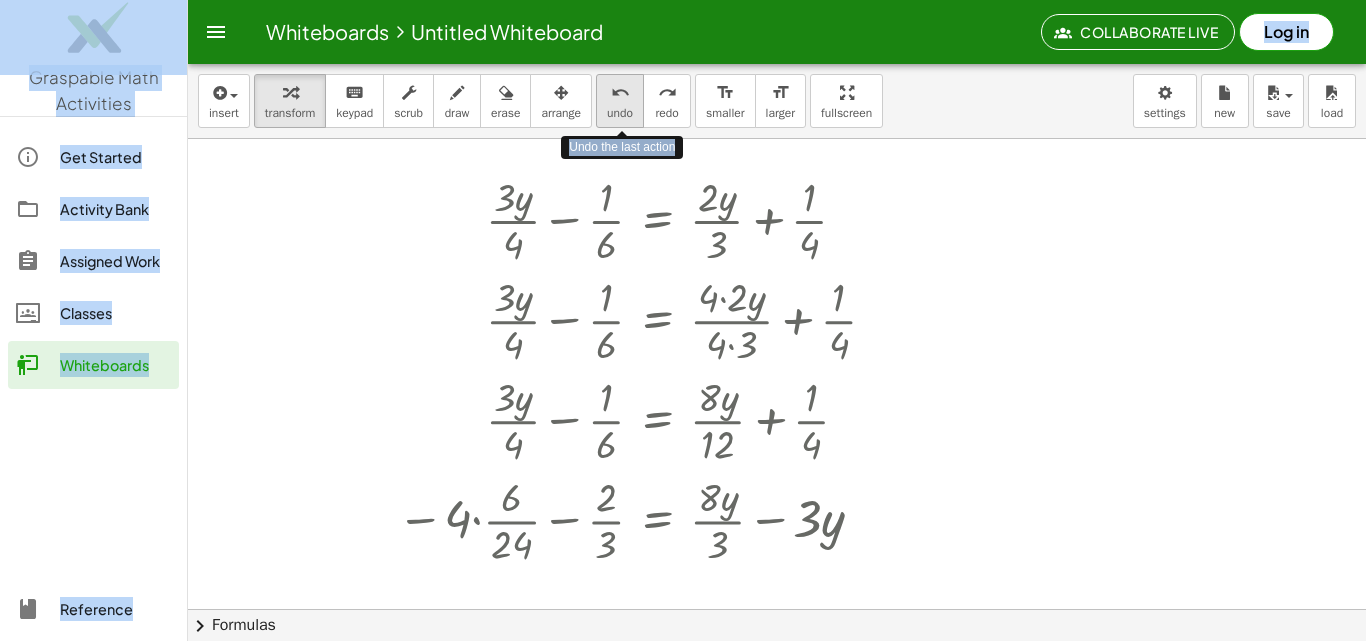 click on "undo" at bounding box center (620, 93) 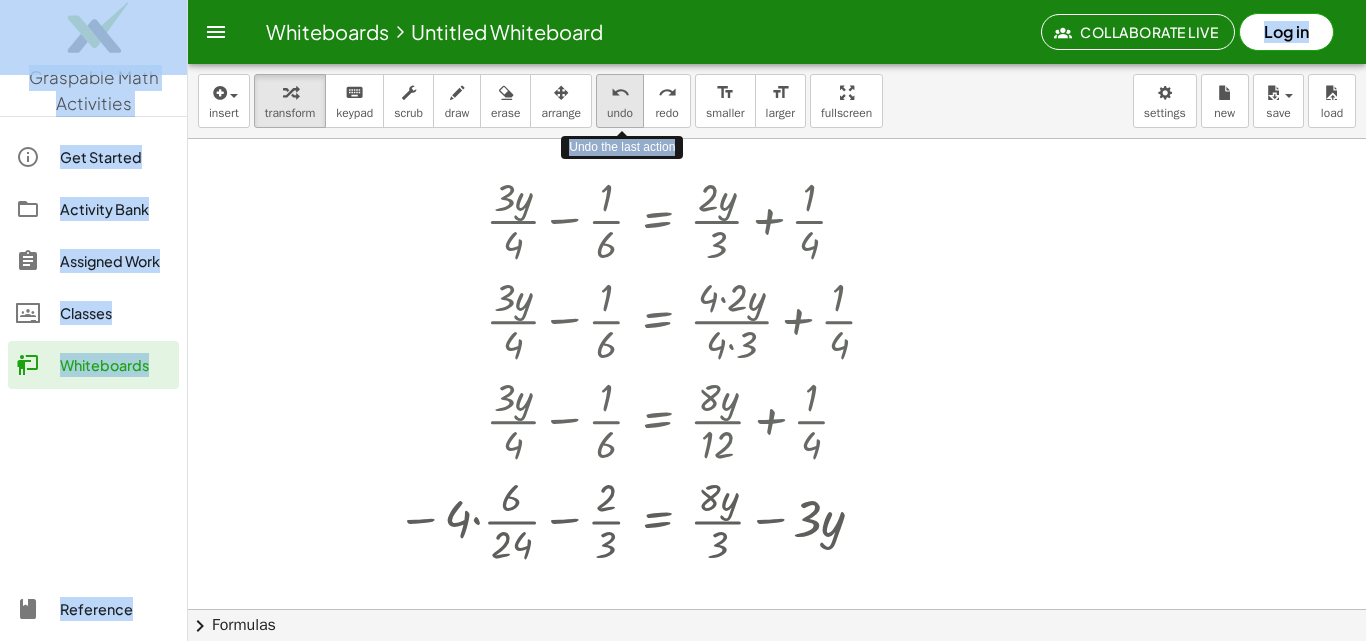 click on "undo" at bounding box center [620, 93] 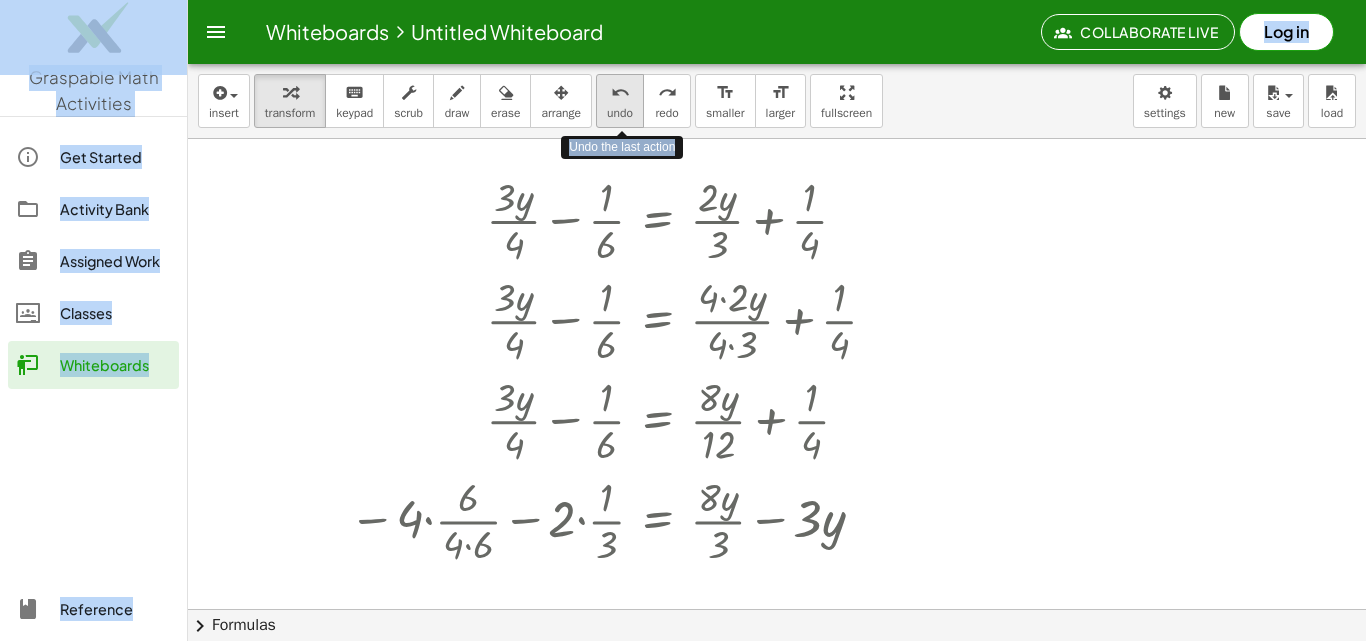 click on "undo" at bounding box center [620, 93] 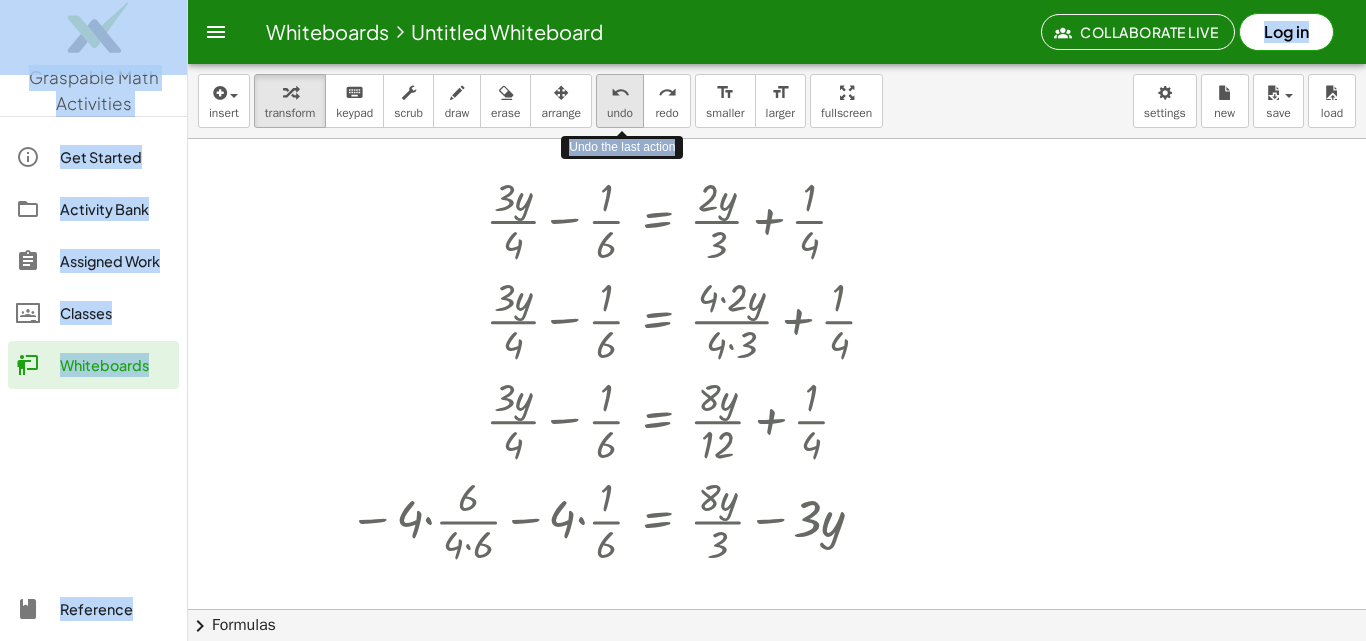 click on "undo" at bounding box center (620, 93) 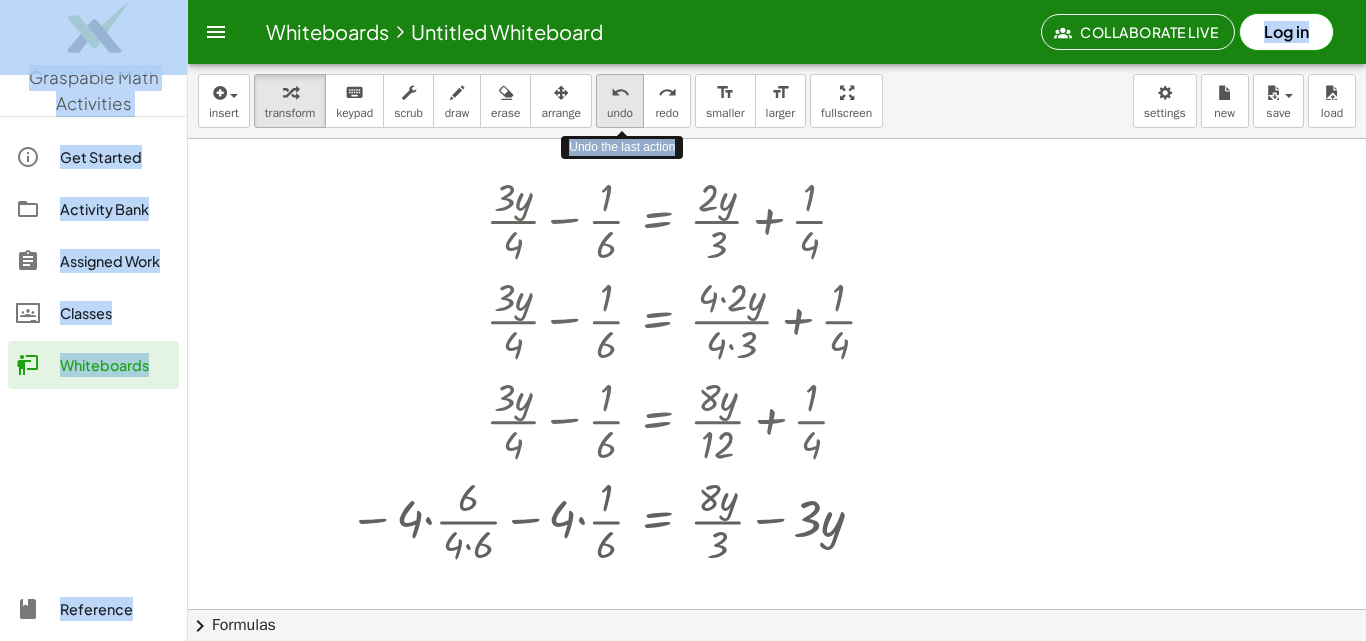 click on "undo" at bounding box center [620, 93] 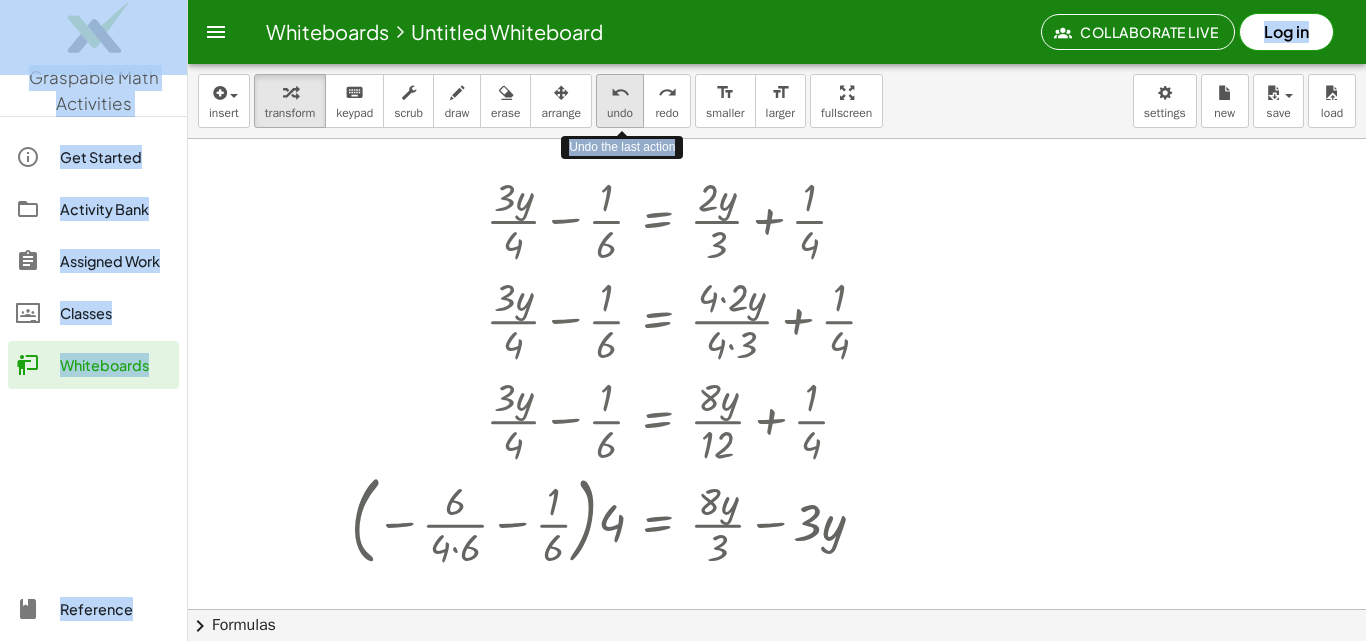 click on "undo" at bounding box center [620, 93] 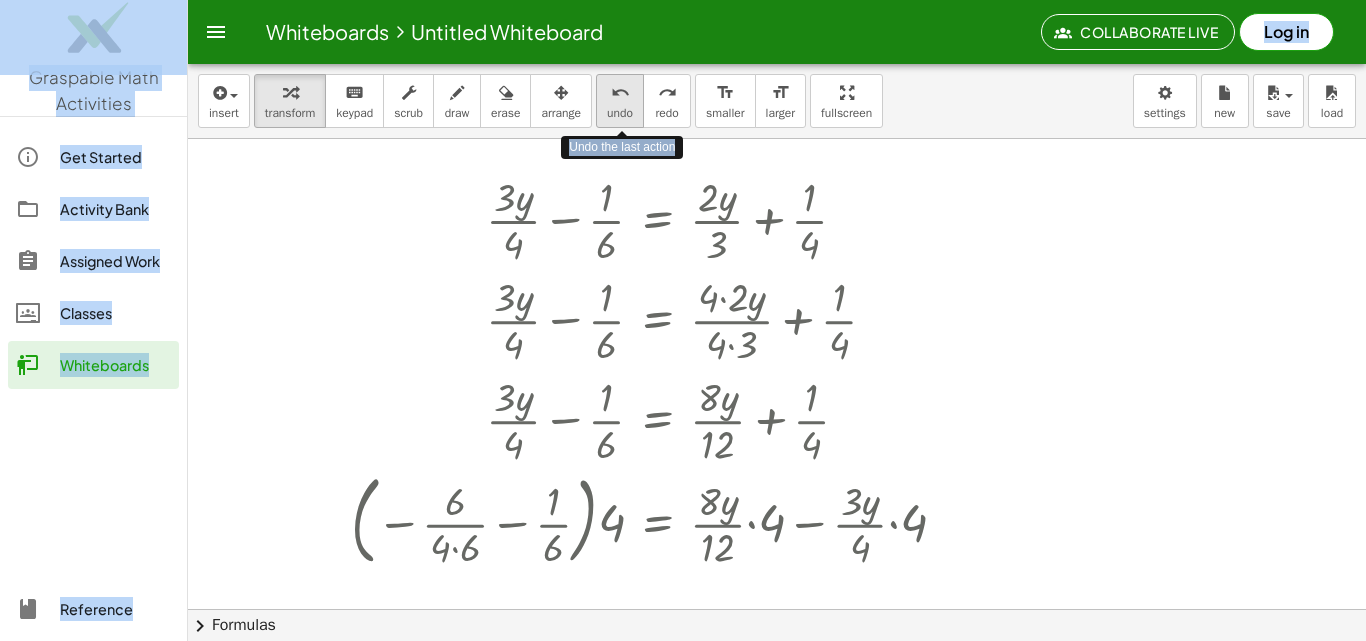 click on "undo" at bounding box center (620, 93) 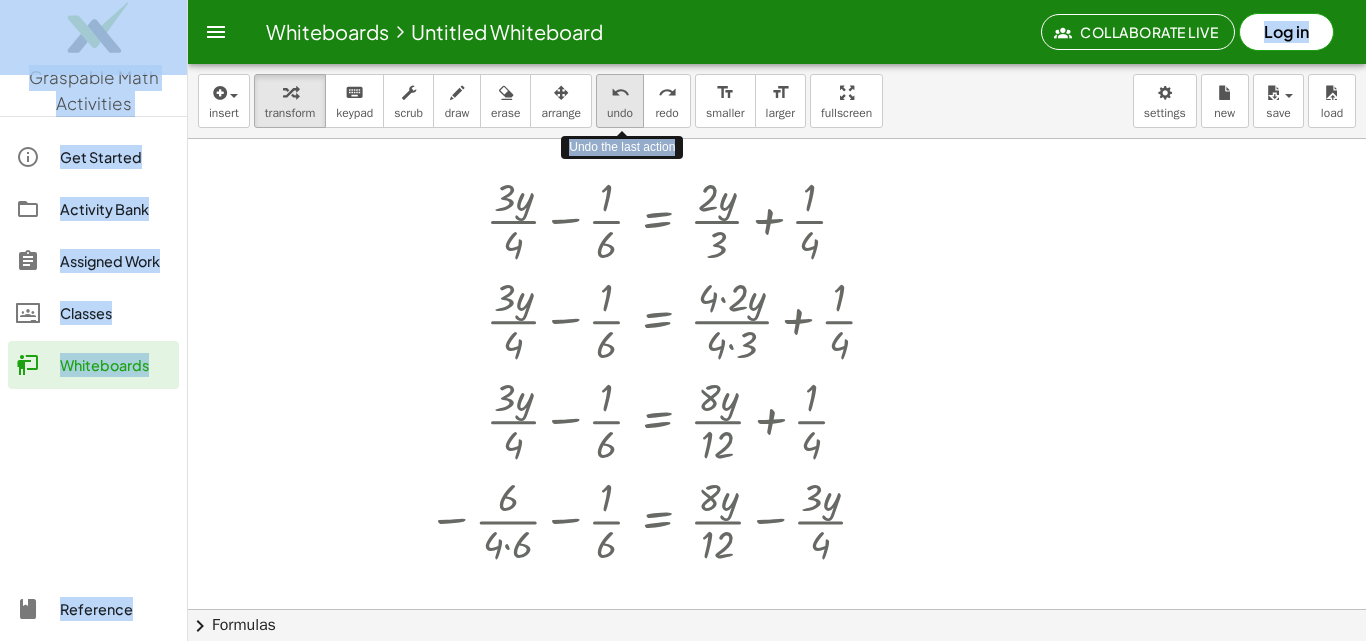 click on "undo" at bounding box center (620, 93) 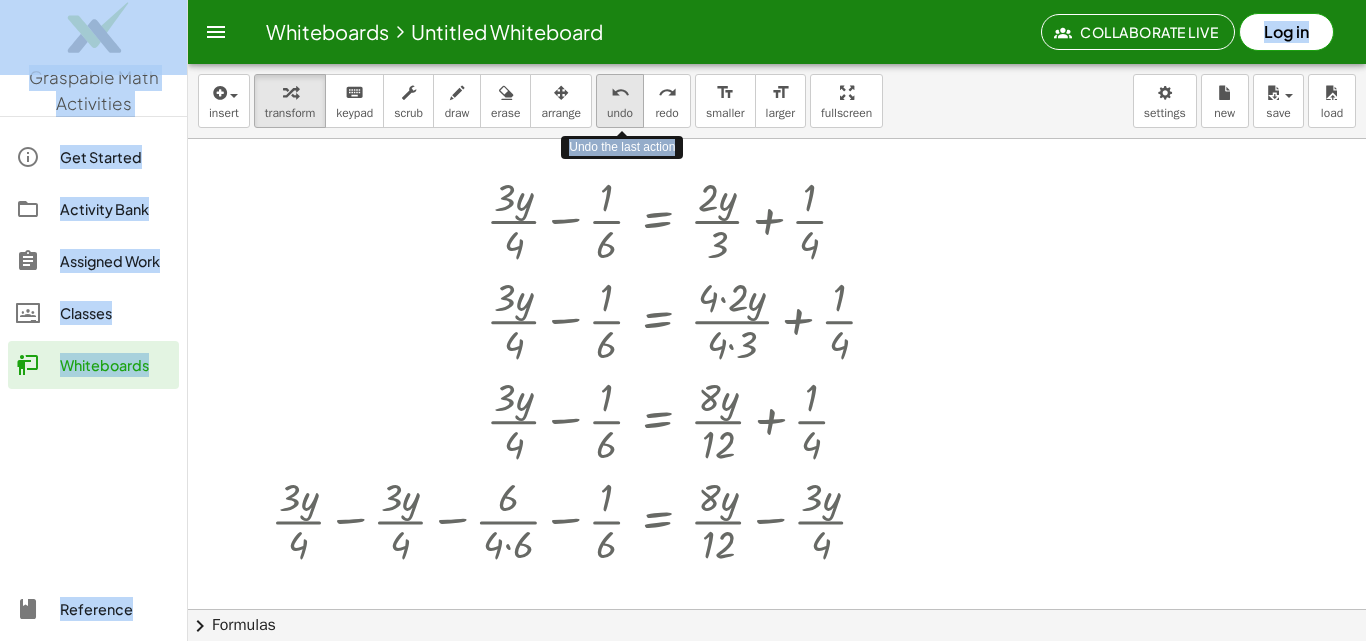 click on "undo" at bounding box center [620, 93] 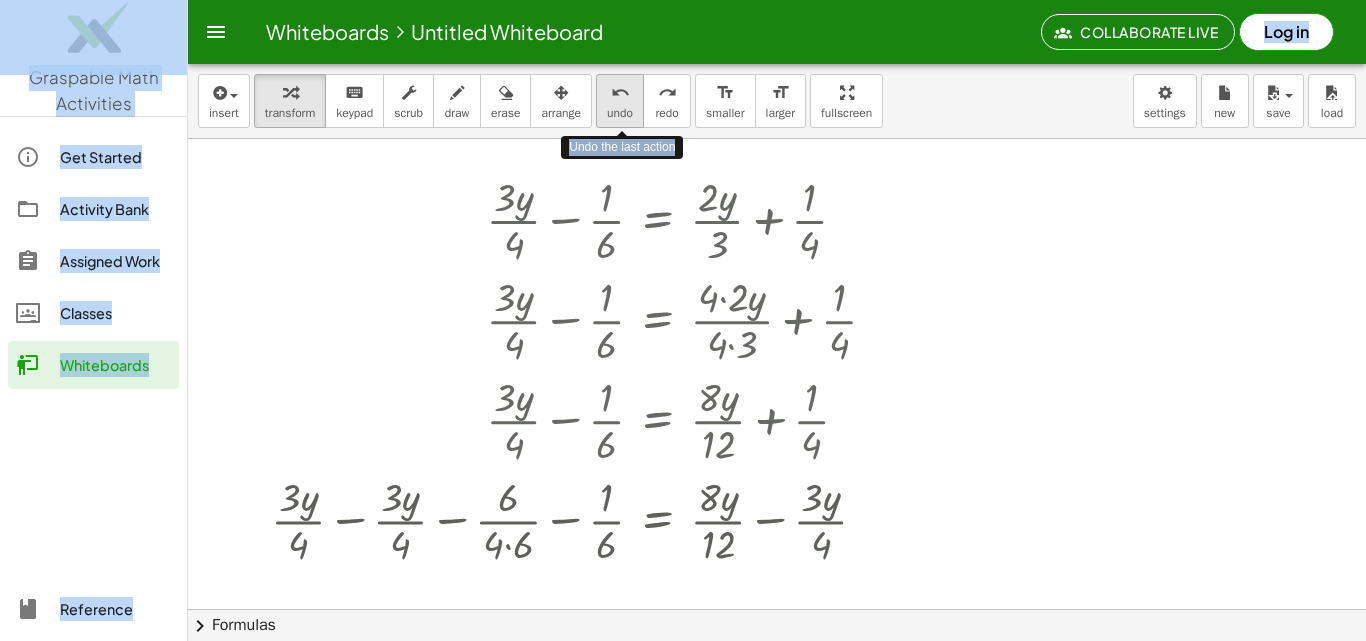 click on "undo" at bounding box center [620, 93] 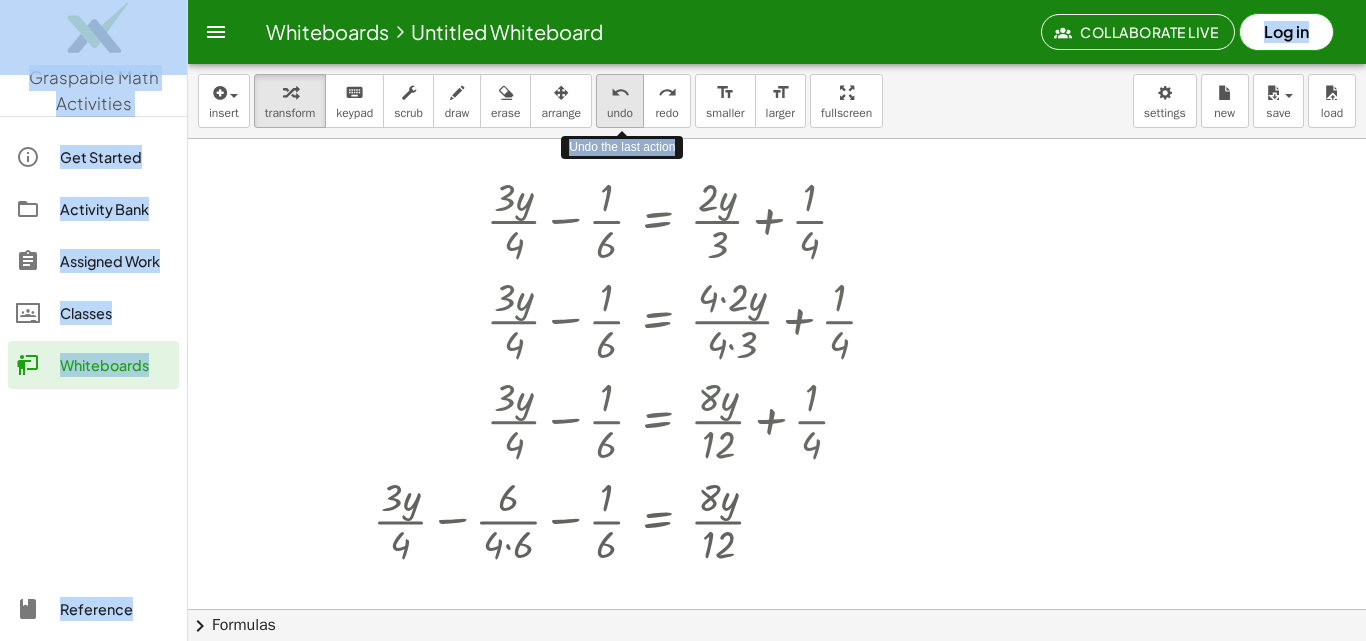 click on "undo" at bounding box center (620, 93) 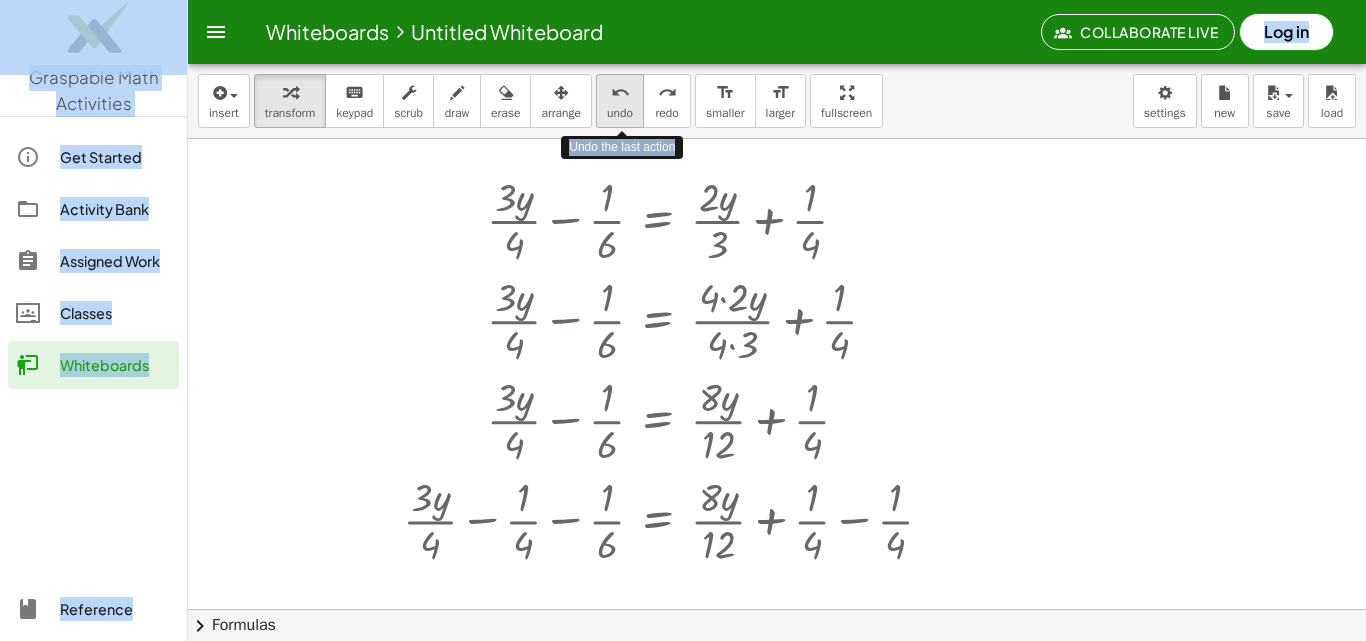 click on "undo" at bounding box center (620, 93) 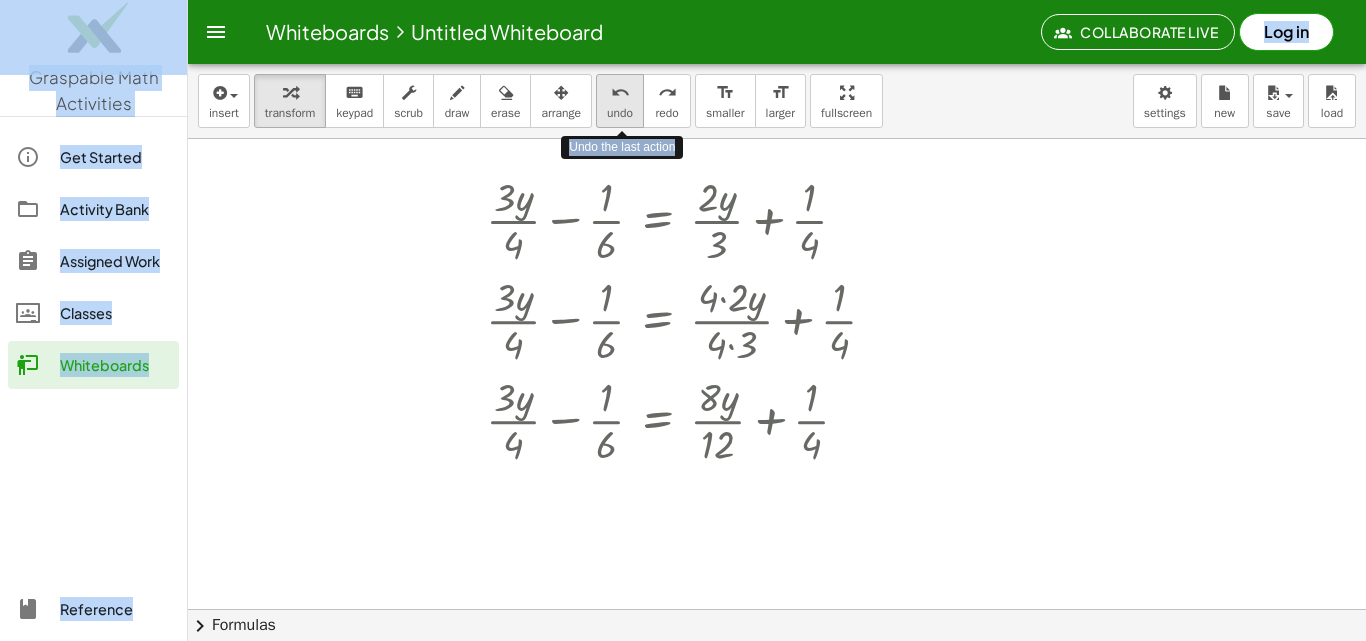 click on "undo" at bounding box center (620, 93) 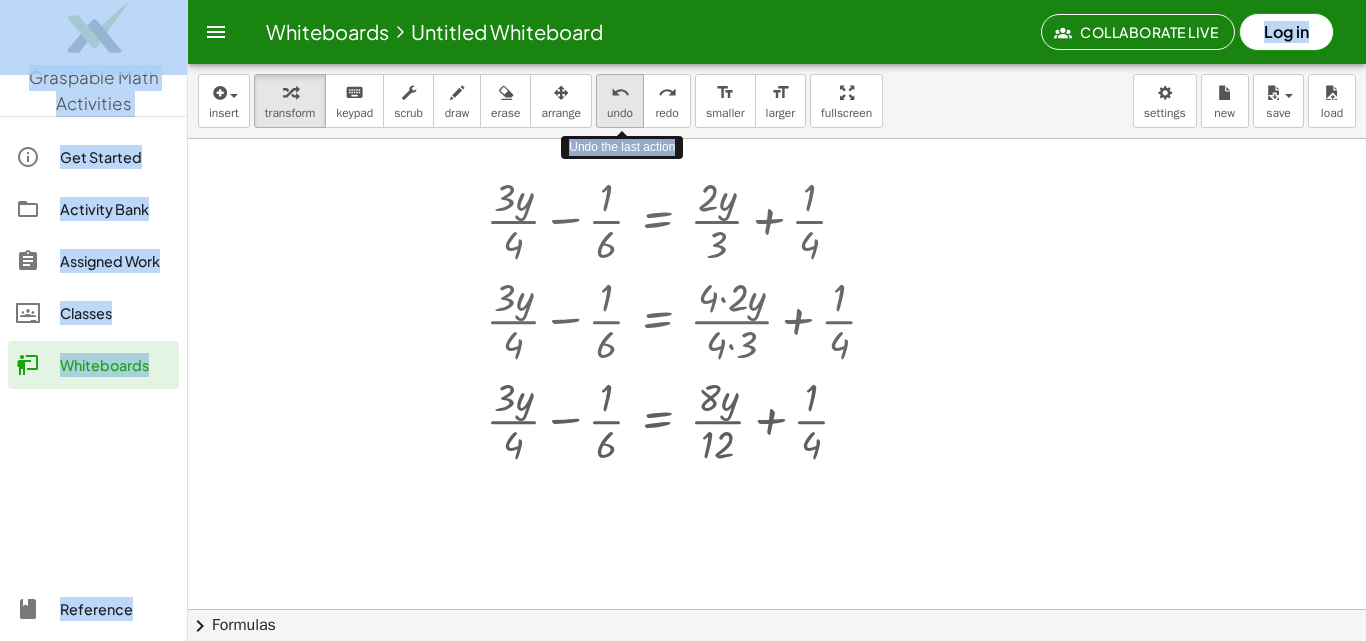 click on "undo" at bounding box center [620, 93] 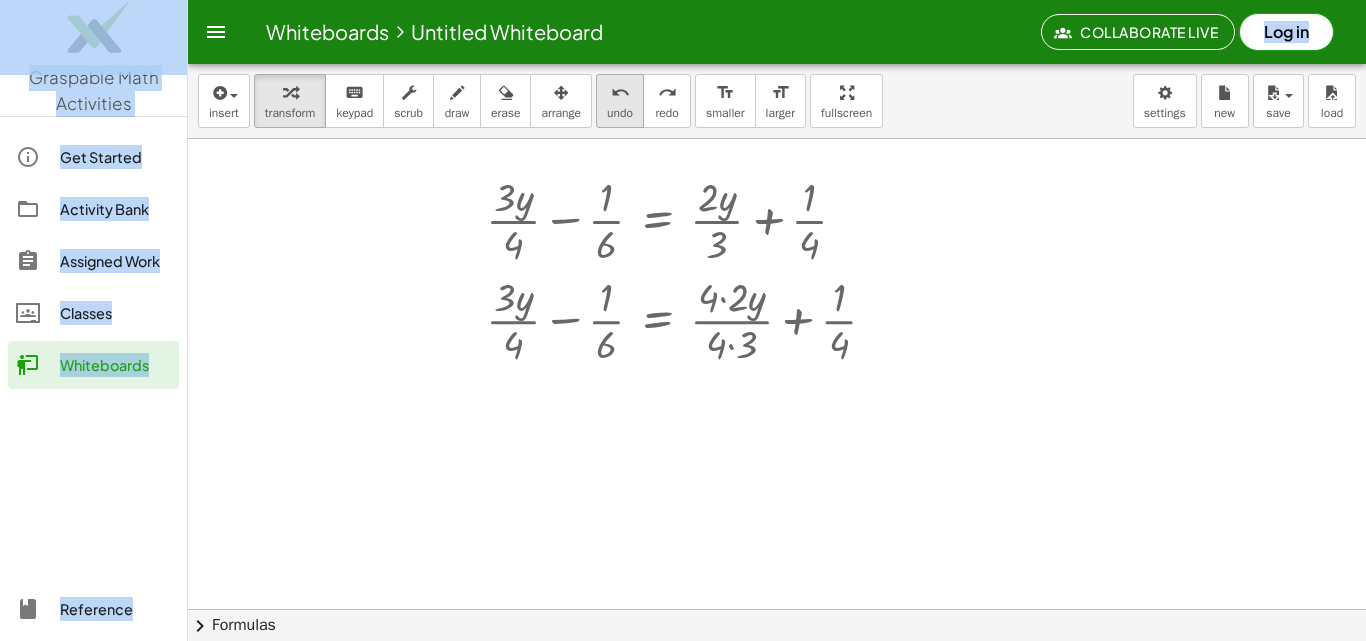 click on "undo" at bounding box center [620, 93] 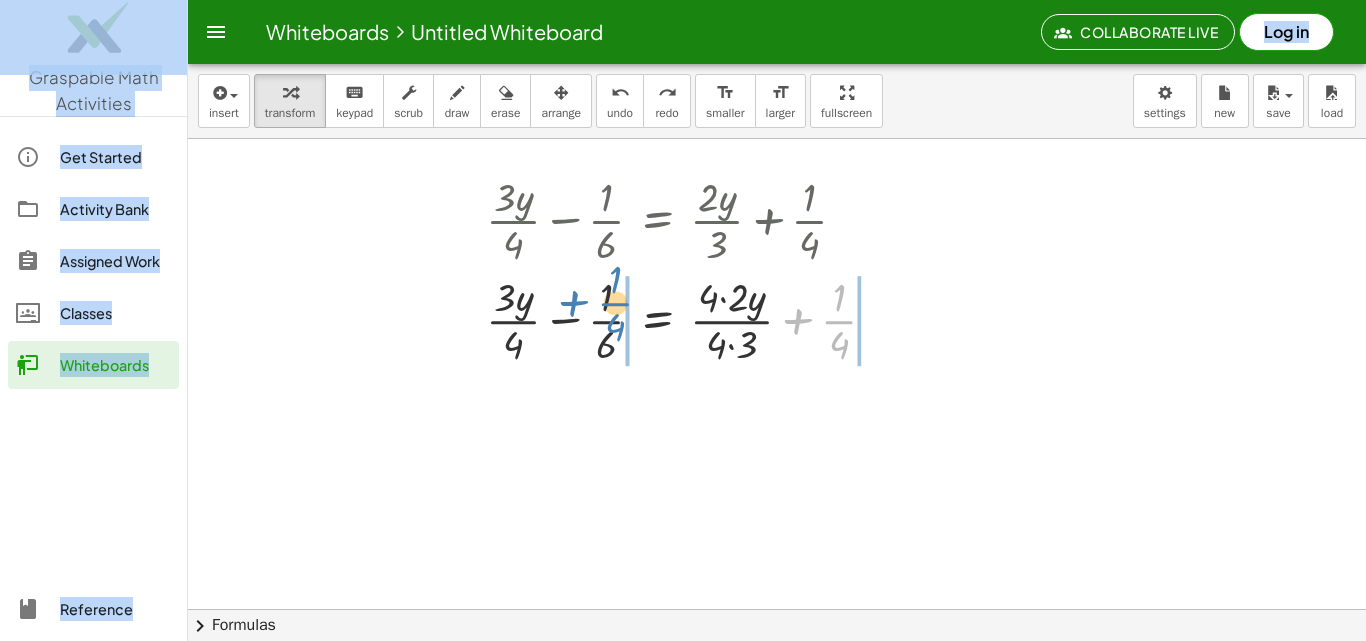 drag, startPoint x: 803, startPoint y: 308, endPoint x: 579, endPoint y: 290, distance: 224.72205 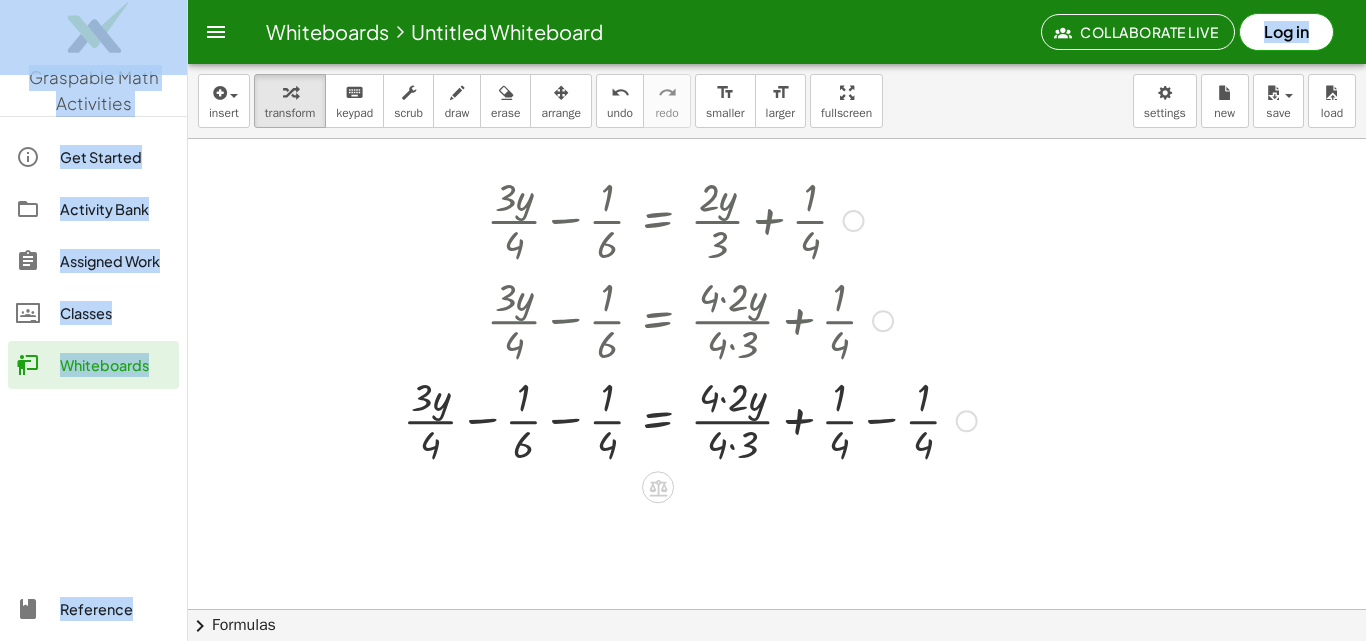 click at bounding box center (690, 419) 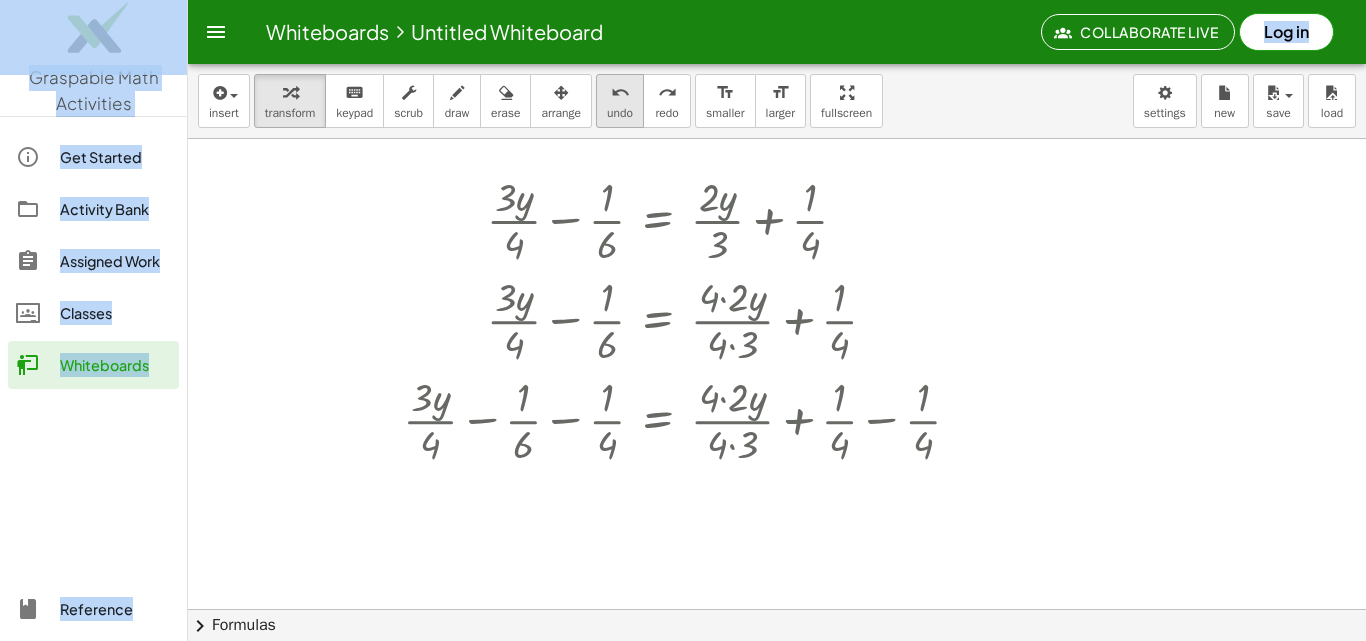 click on "undo undo" at bounding box center (620, 101) 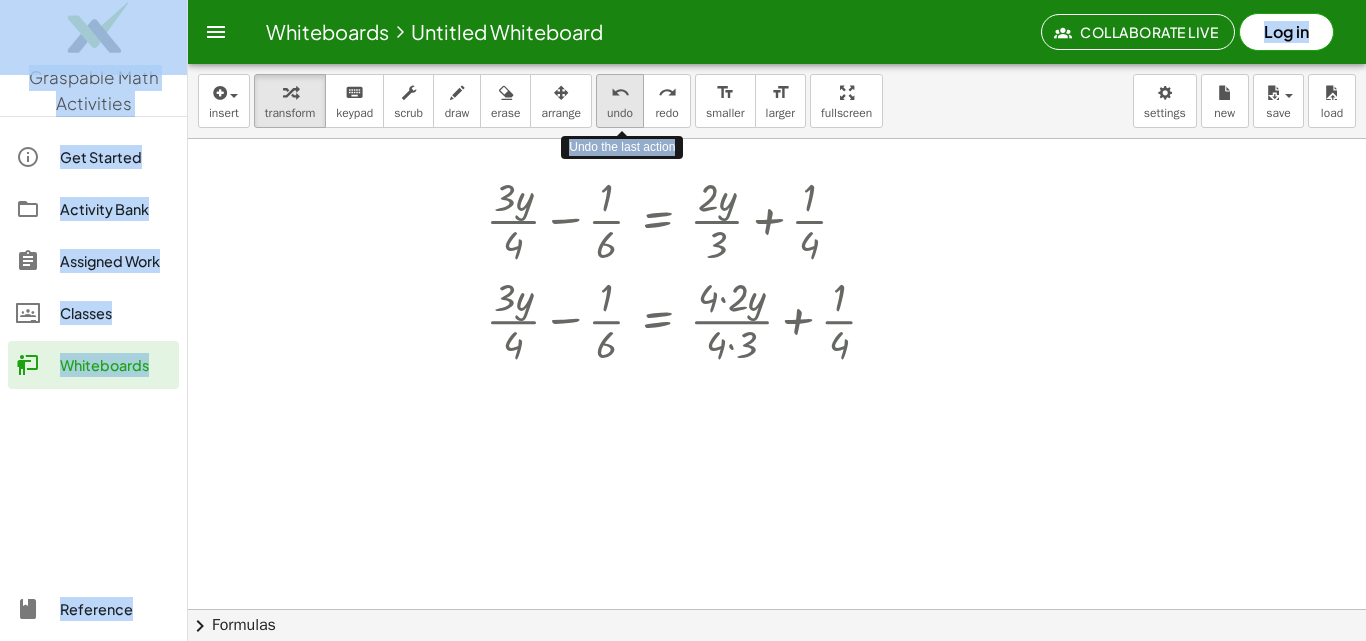 click on "undo undo" at bounding box center (620, 101) 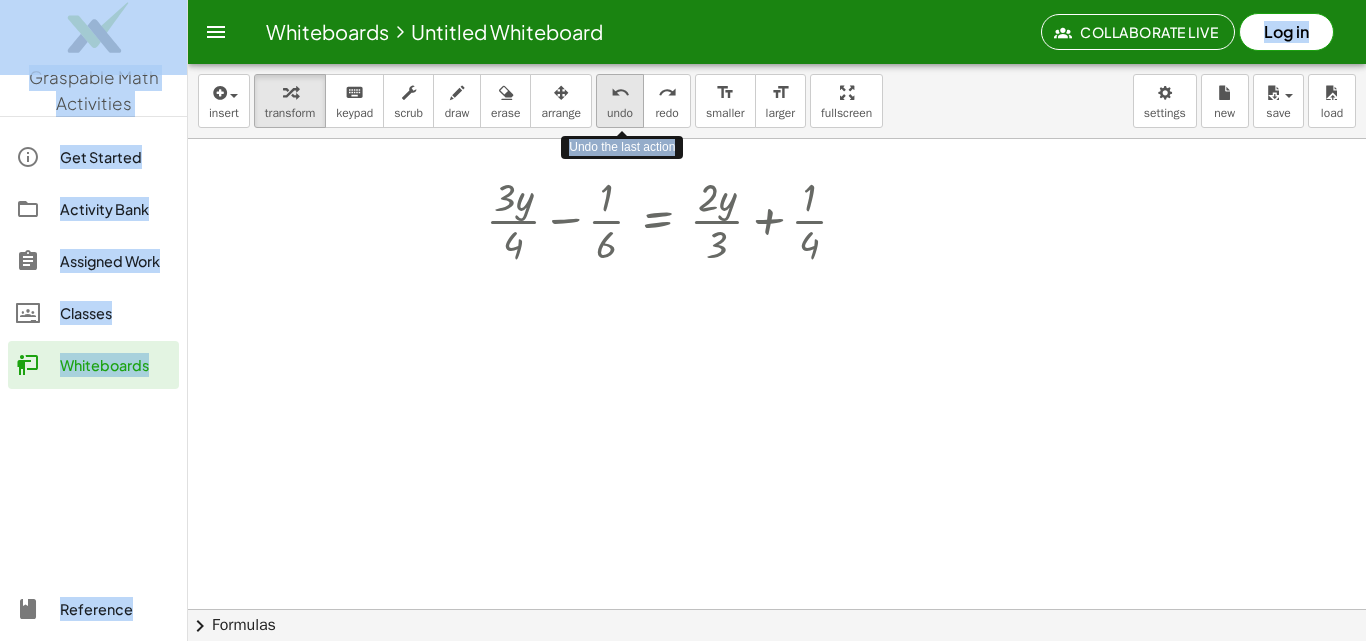 click on "undo undo" at bounding box center [620, 101] 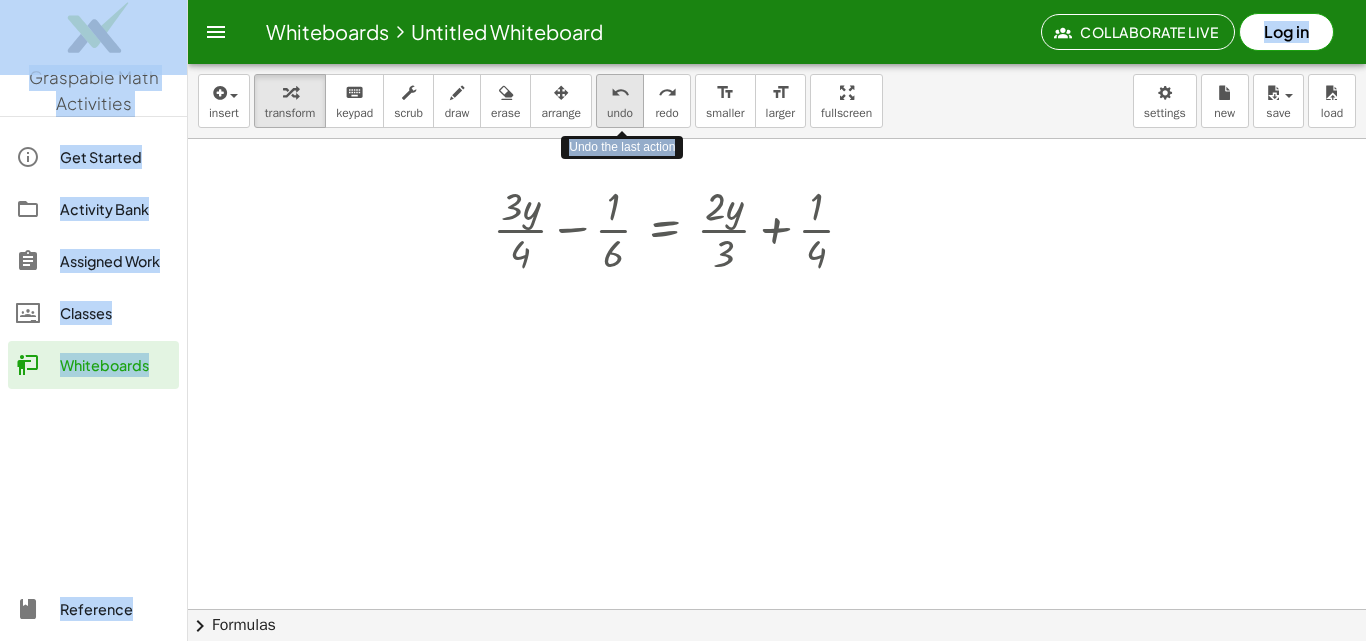 click on "undo undo" at bounding box center [620, 101] 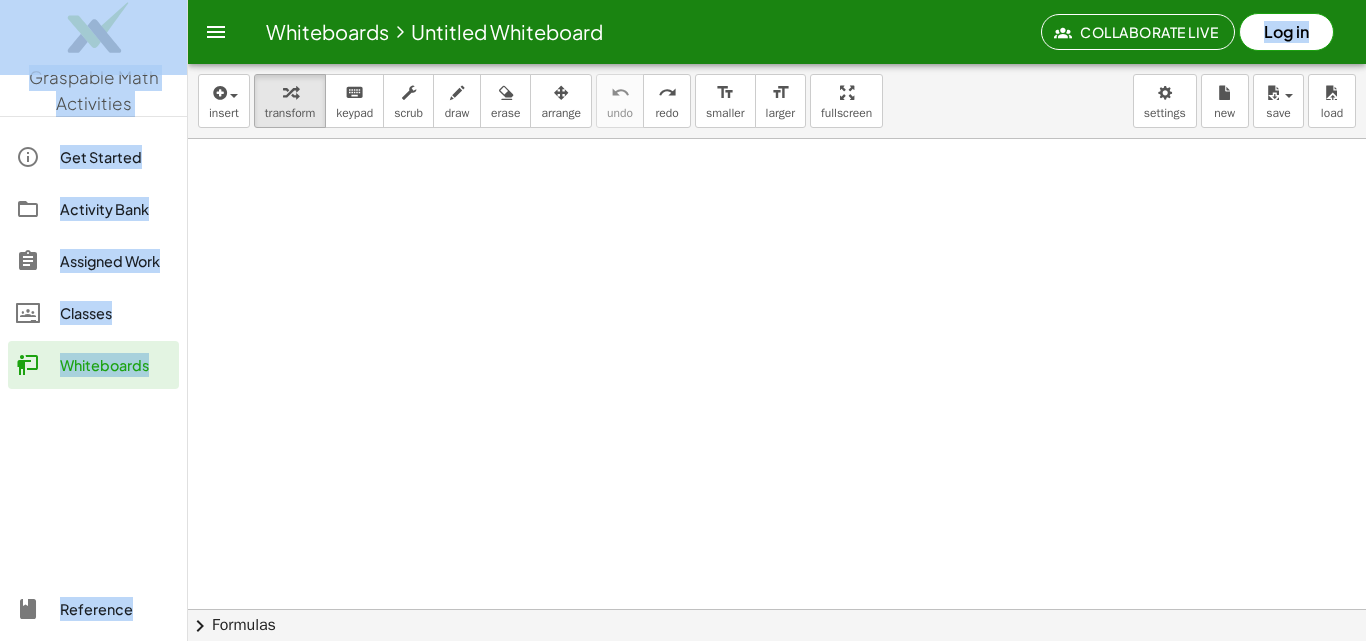 click at bounding box center [795, 609] 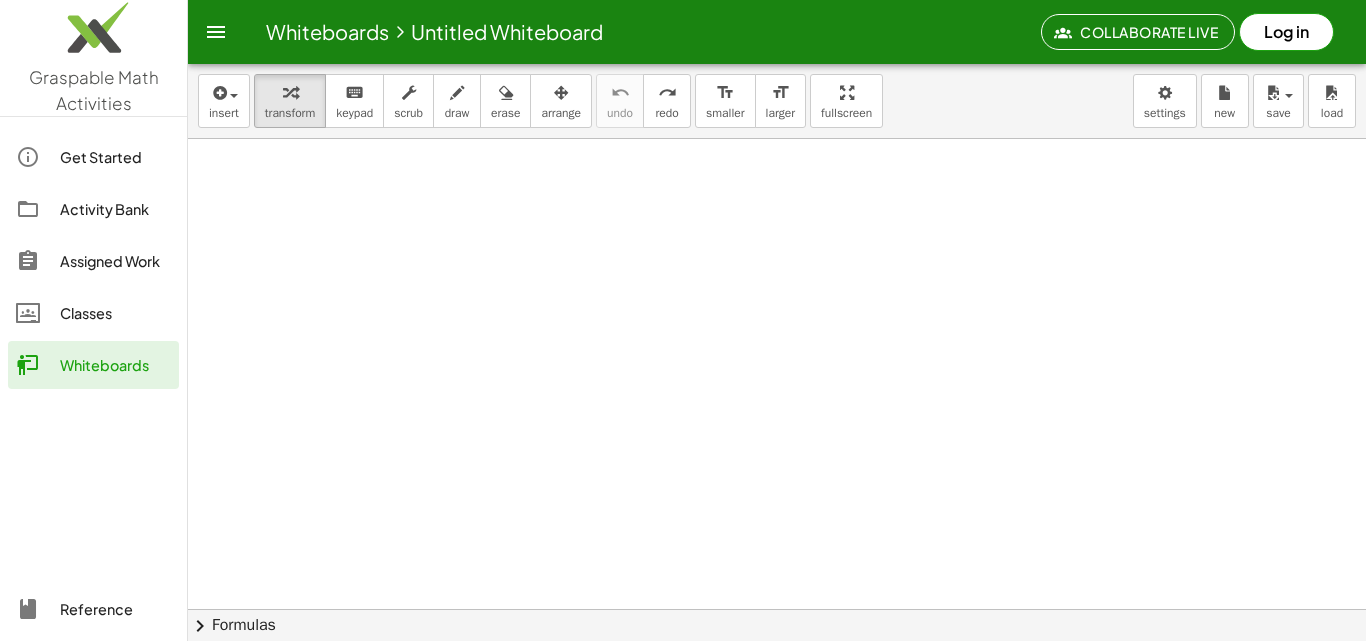 drag, startPoint x: 756, startPoint y: 454, endPoint x: 750, endPoint y: 464, distance: 11.661903 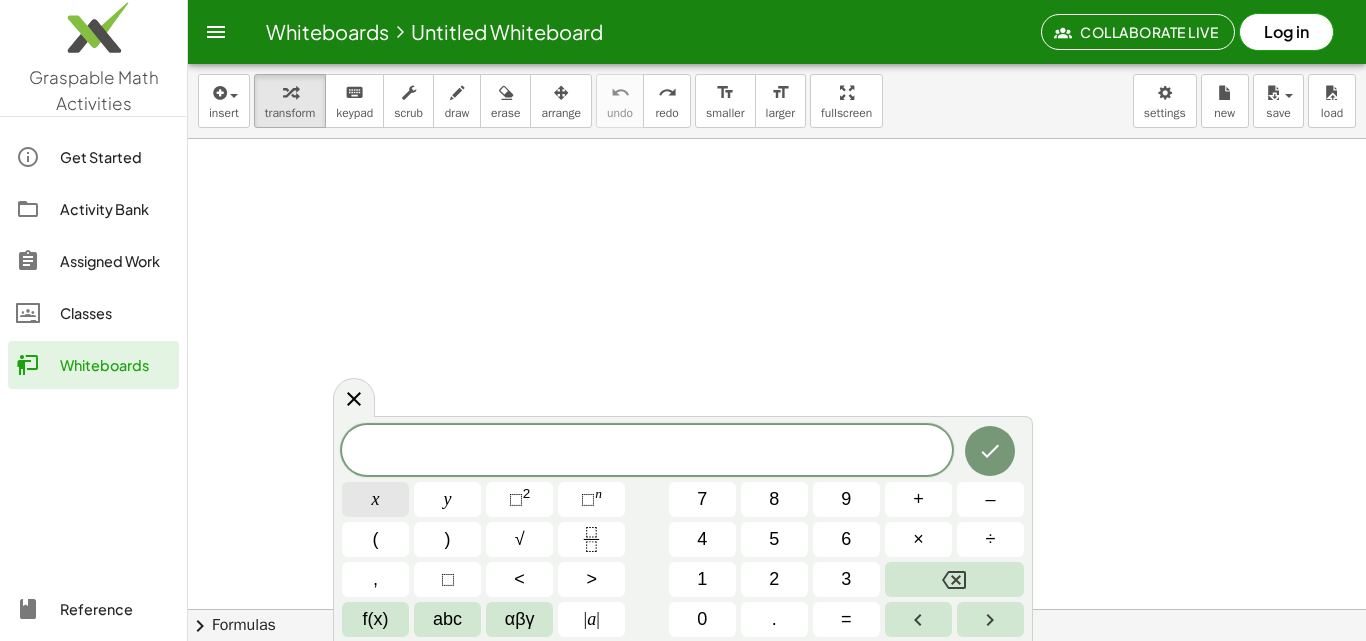 click on "x" at bounding box center (375, 499) 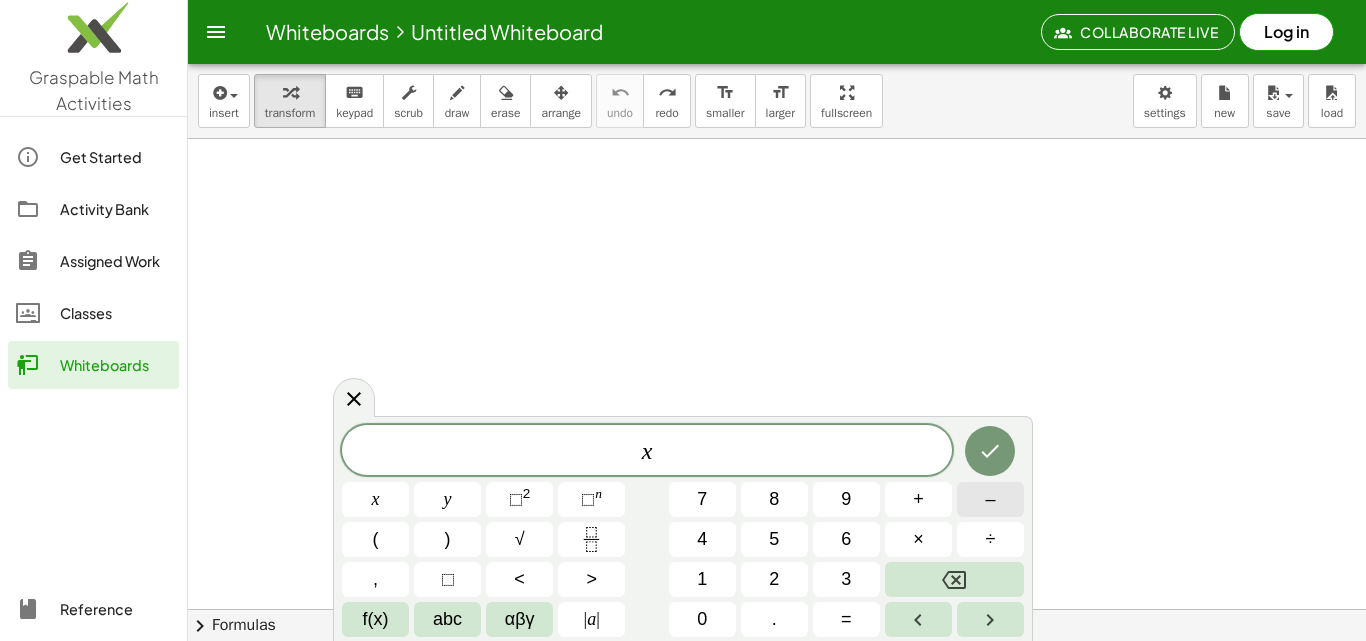 click on "–" at bounding box center (990, 499) 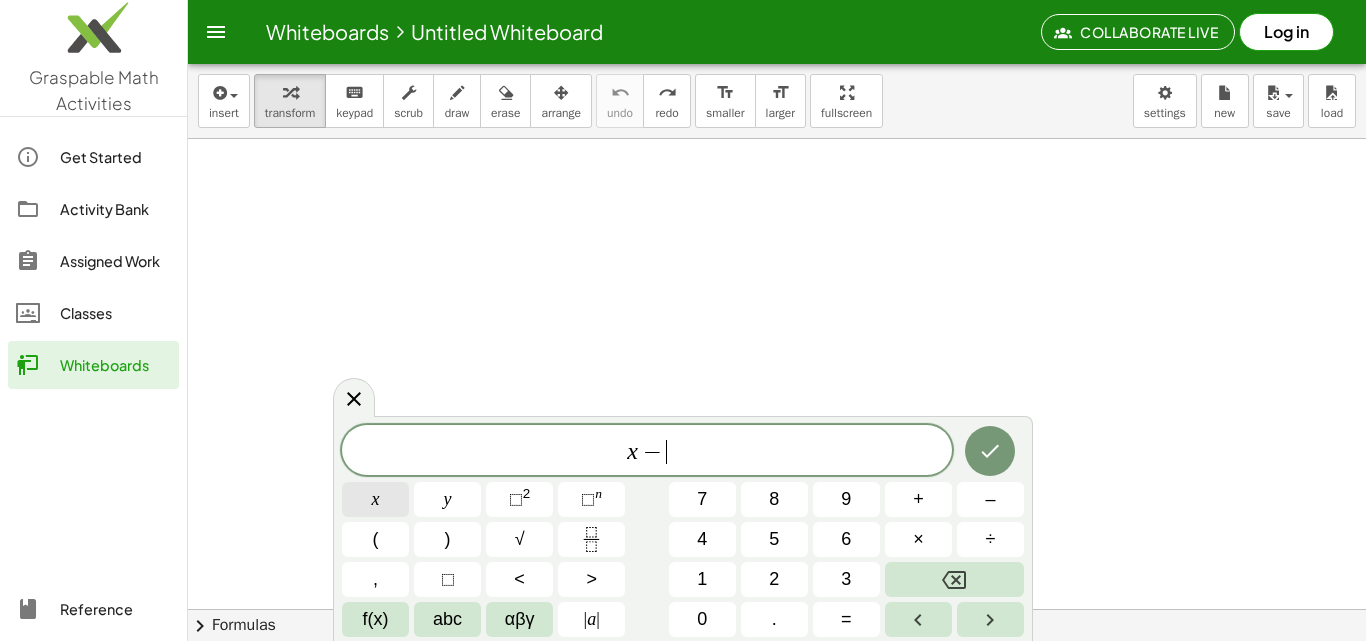 click on "x" at bounding box center [375, 499] 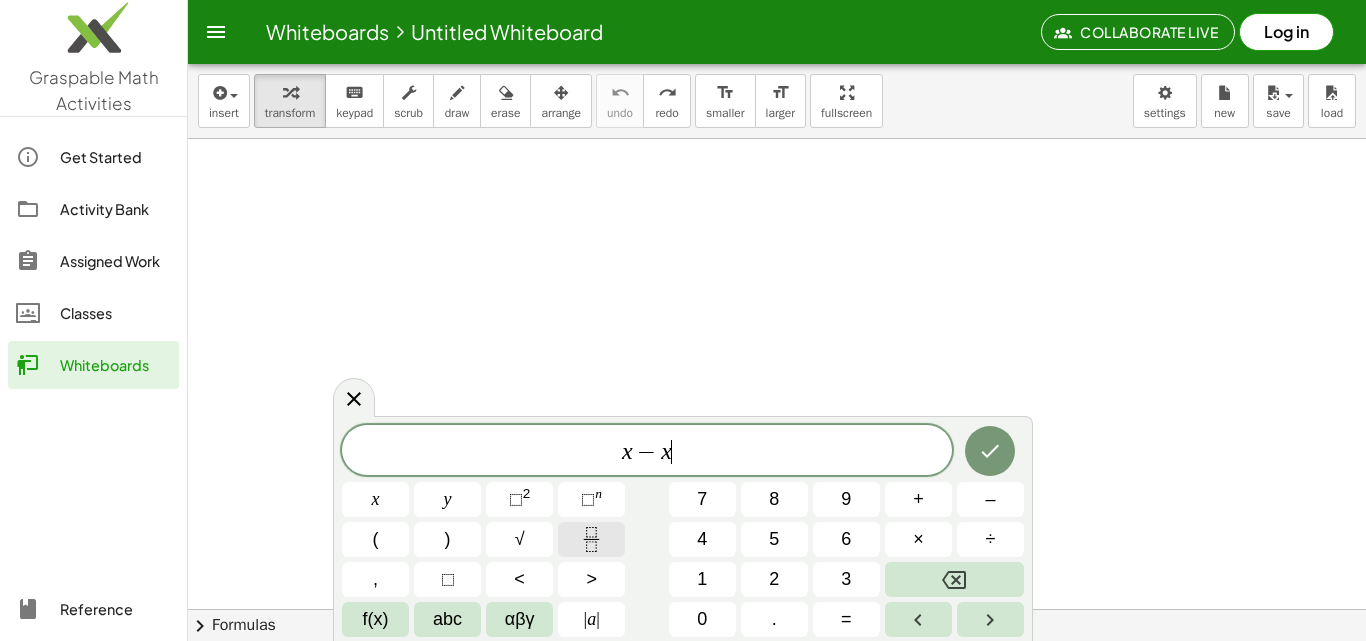 click 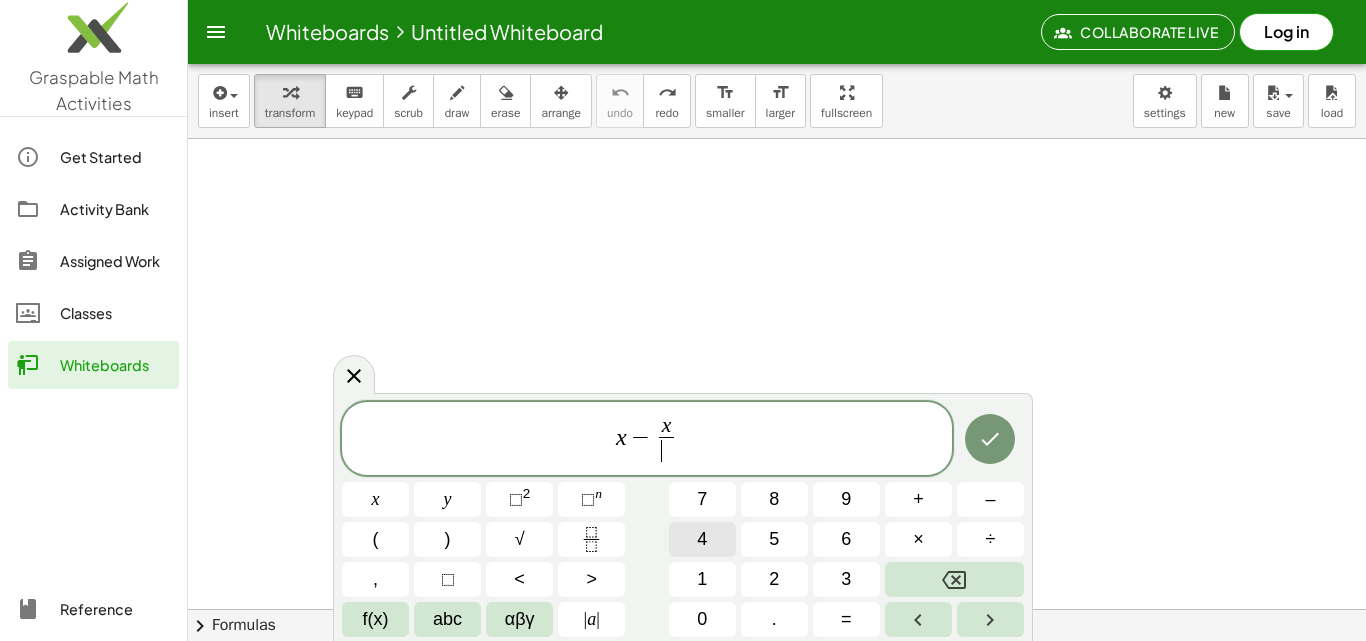 click on "4" at bounding box center [702, 539] 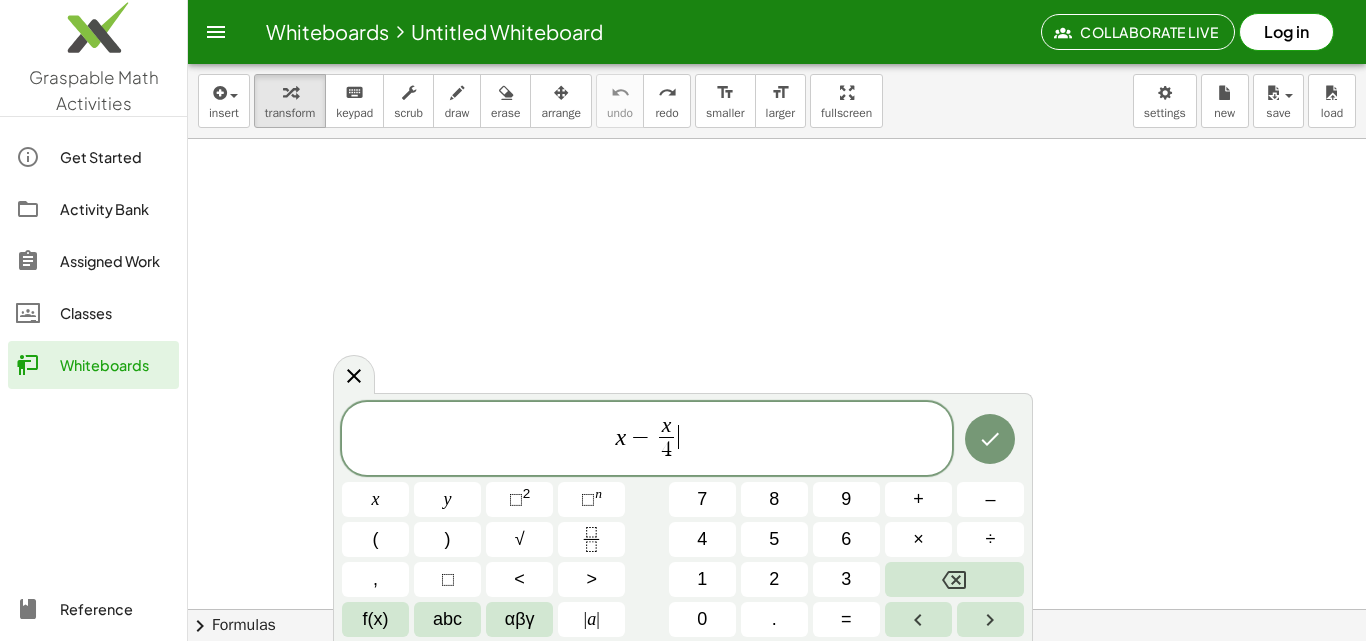 click on "x − x 4 ​ ​" at bounding box center (647, 440) 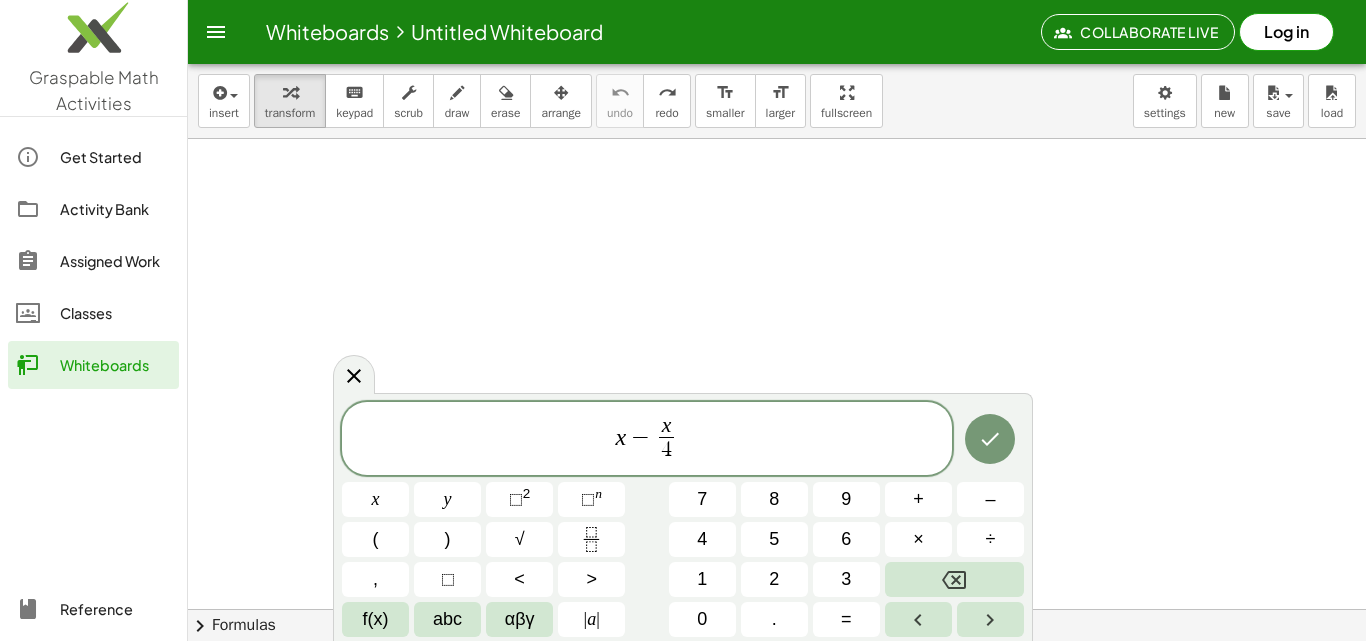 click on "x − x 4 ​ x y ⬚ 2 ⬚ n 7 8 9 + – ( ) √ 4 5 6 × ÷ , ⬚ < > 1 2 3 f(x) abc αβγ | a | 0 . =" at bounding box center [683, 520] 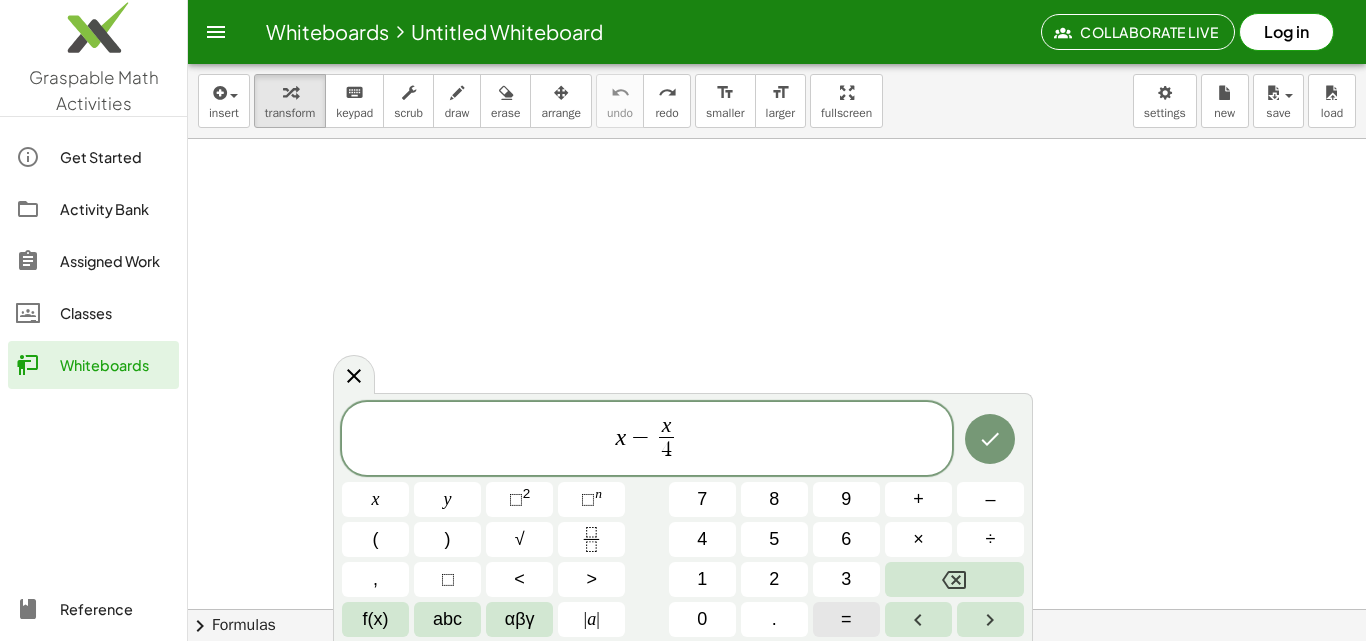 click on "=" at bounding box center (846, 619) 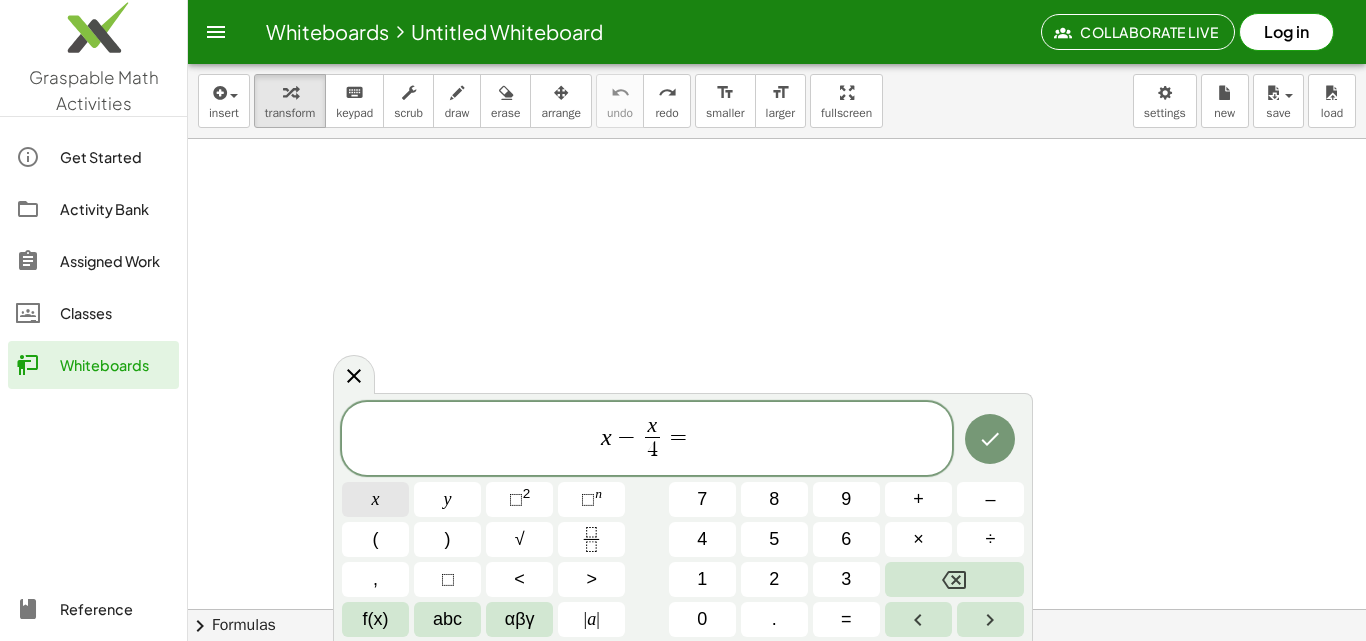 click on "x" at bounding box center [375, 499] 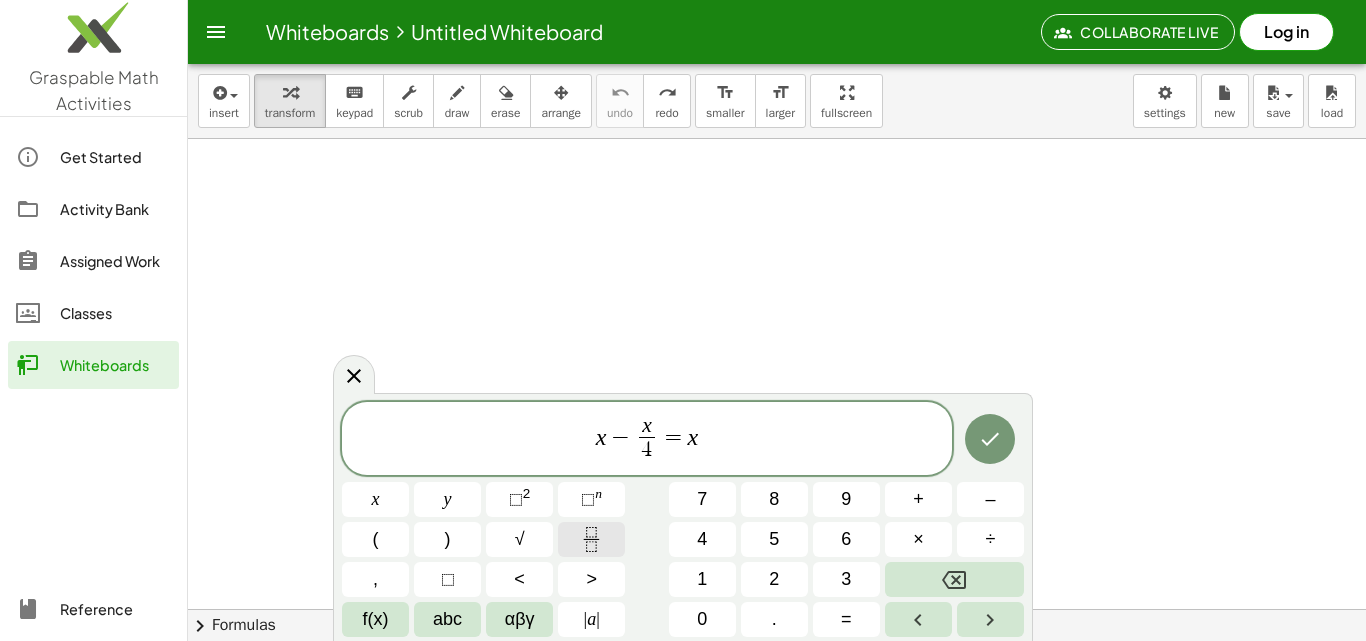 click 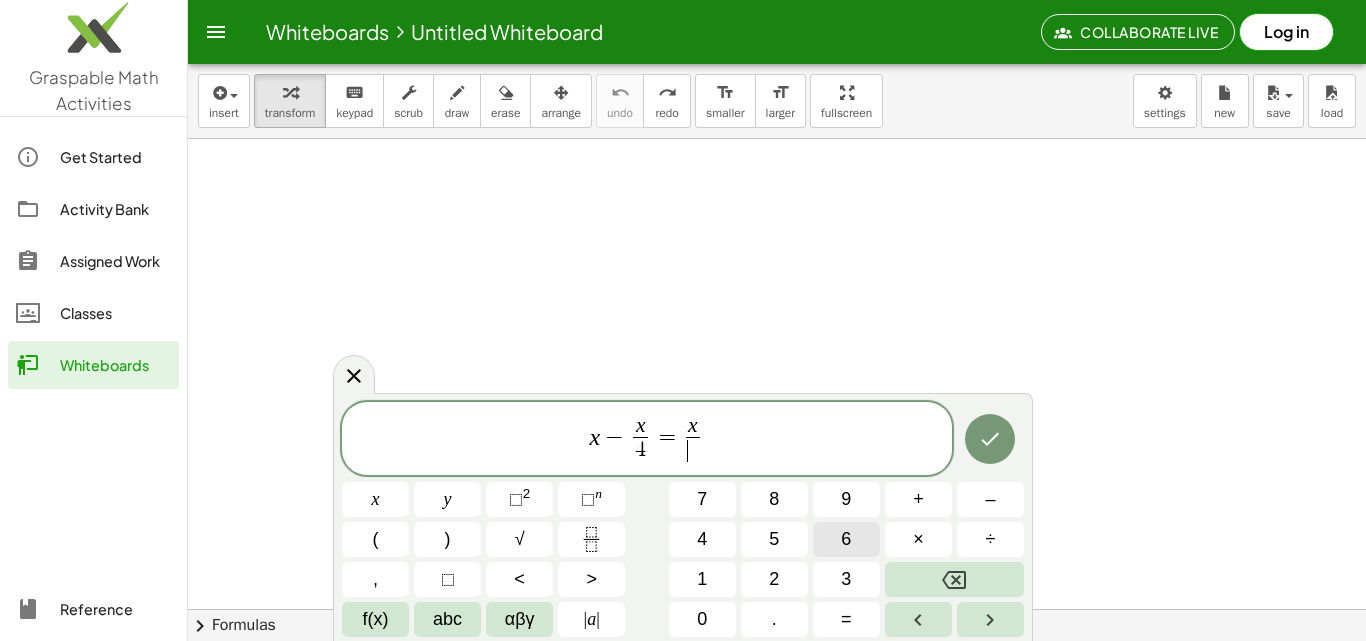 click on "6" at bounding box center (846, 539) 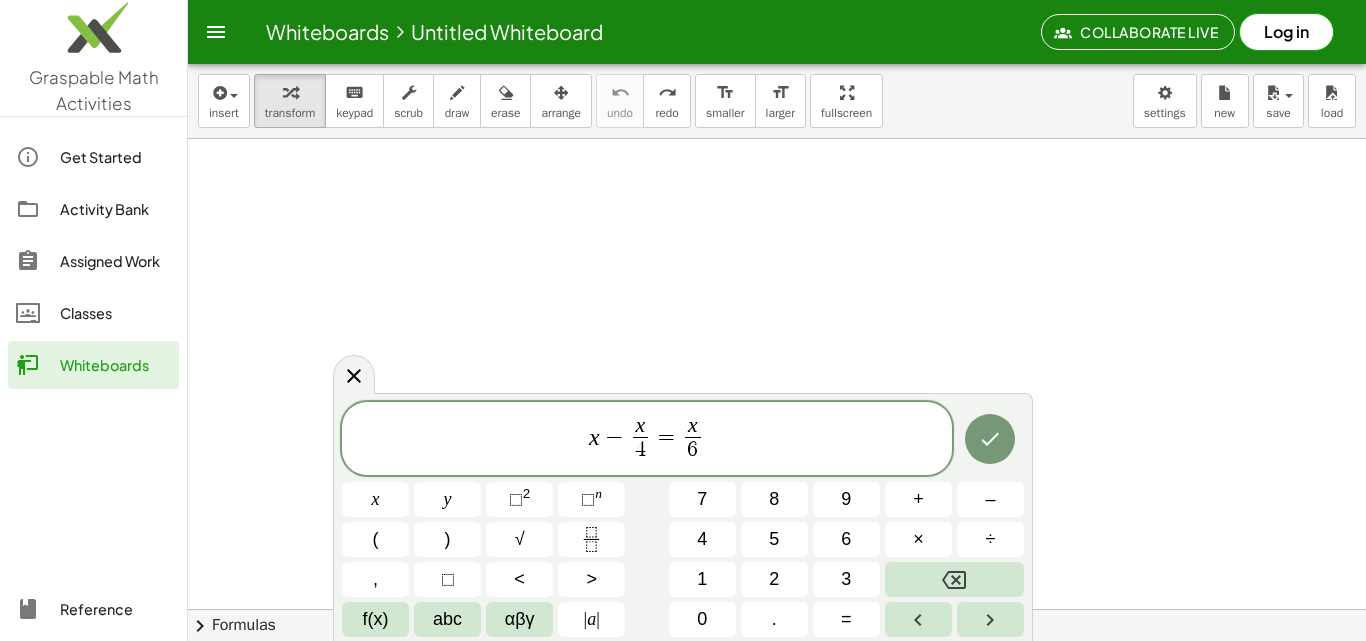 click on "x − x 4 ​ = x 6 ​ ​" at bounding box center (647, 440) 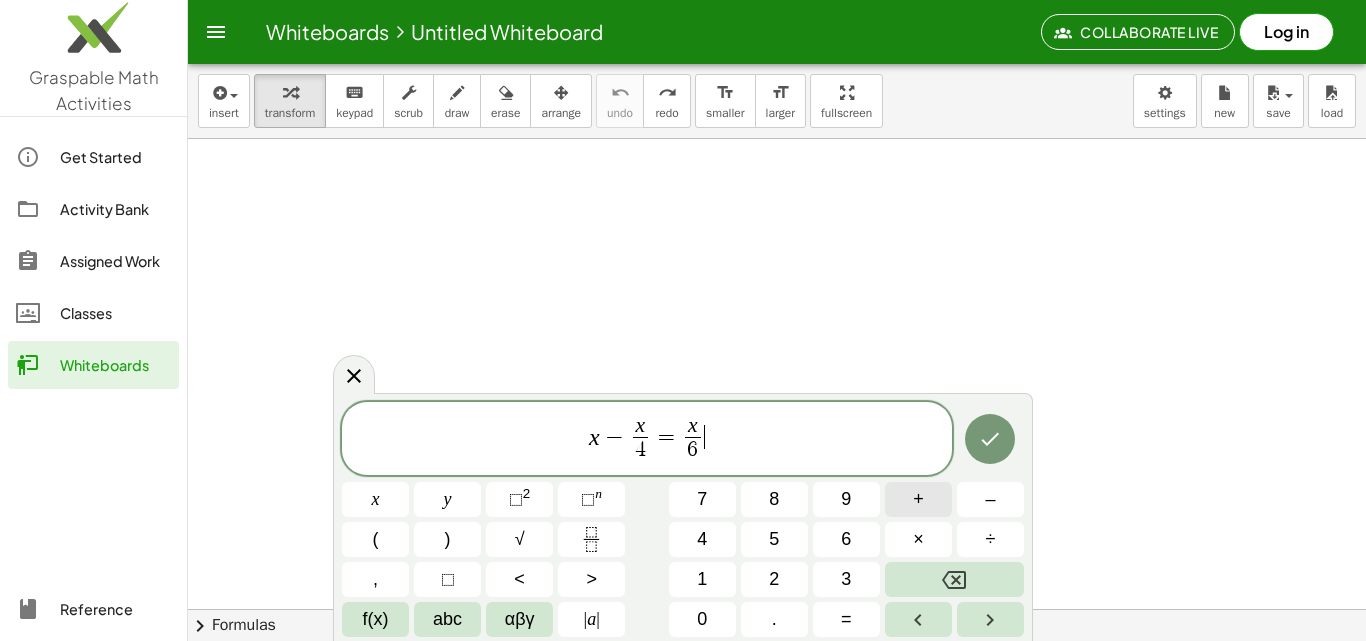 click on "+" at bounding box center [918, 499] 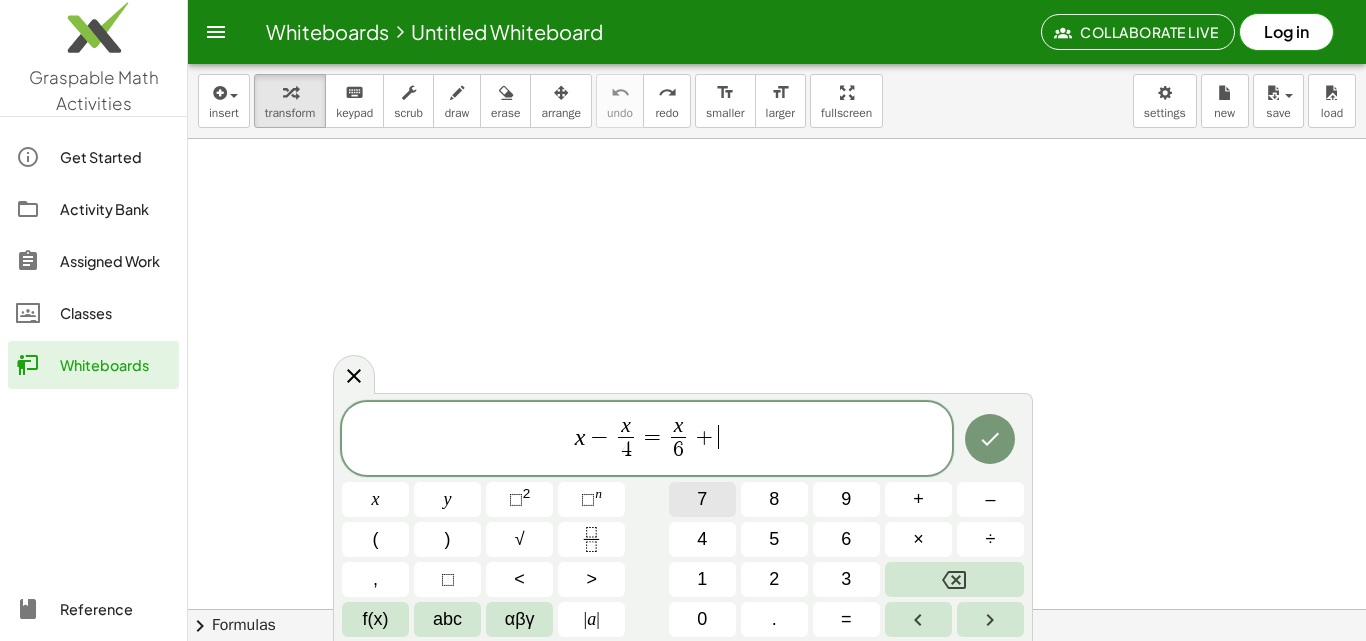 click on "7" at bounding box center (702, 499) 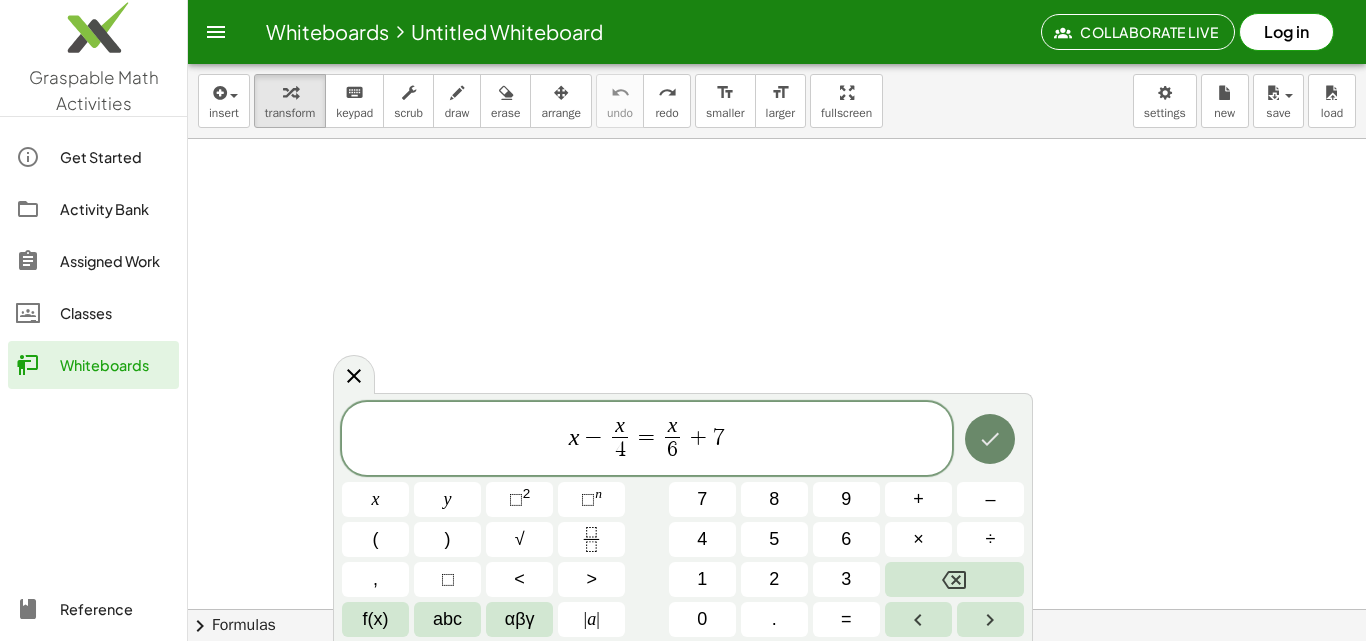 click at bounding box center [990, 439] 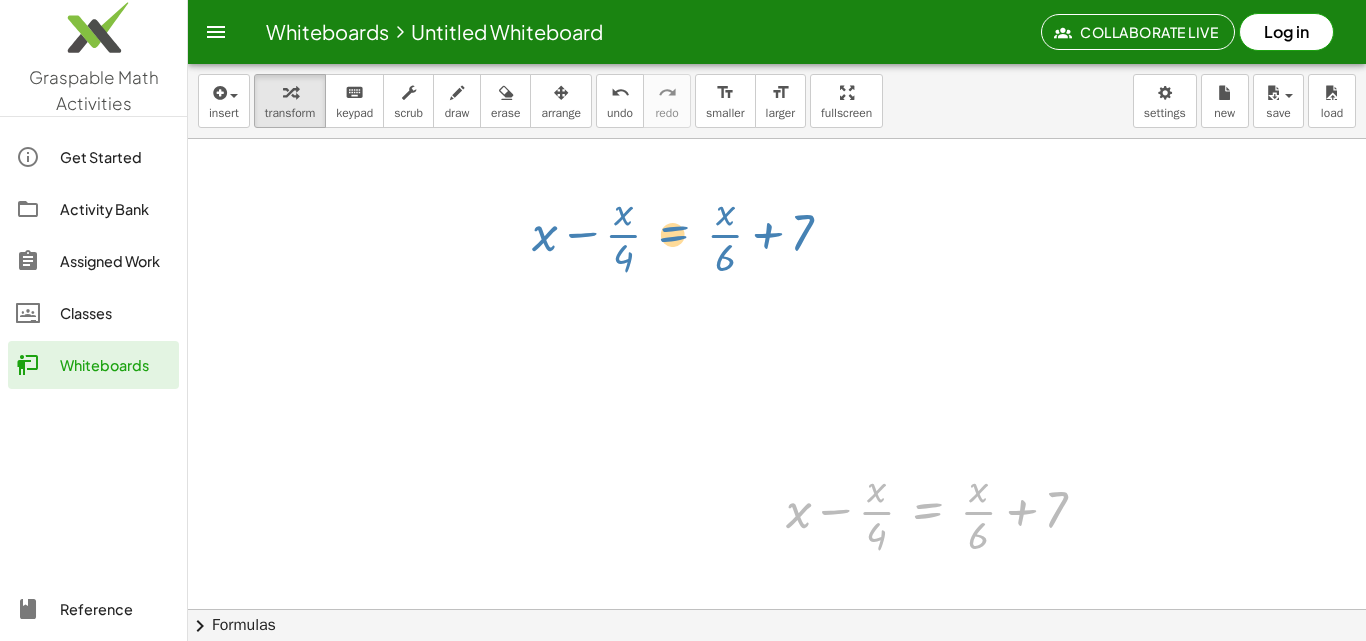 drag, startPoint x: 907, startPoint y: 527, endPoint x: 646, endPoint y: 219, distance: 403.71402 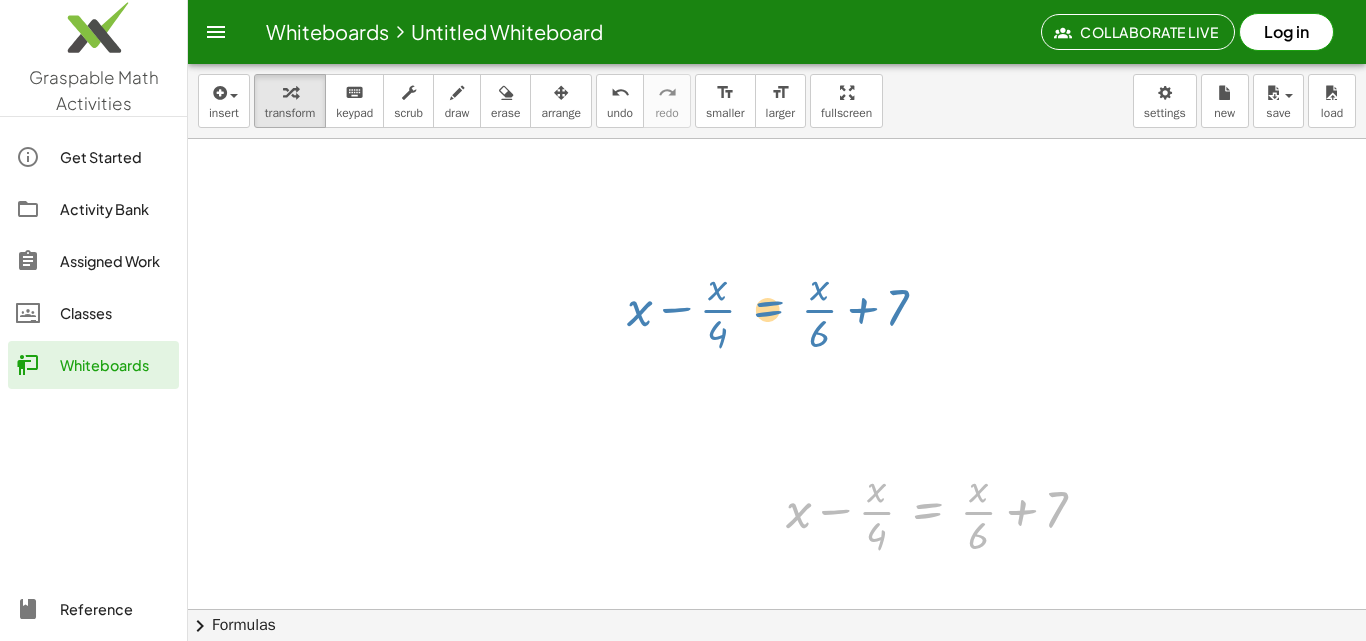 drag, startPoint x: 934, startPoint y: 515, endPoint x: 766, endPoint y: 194, distance: 362.3051 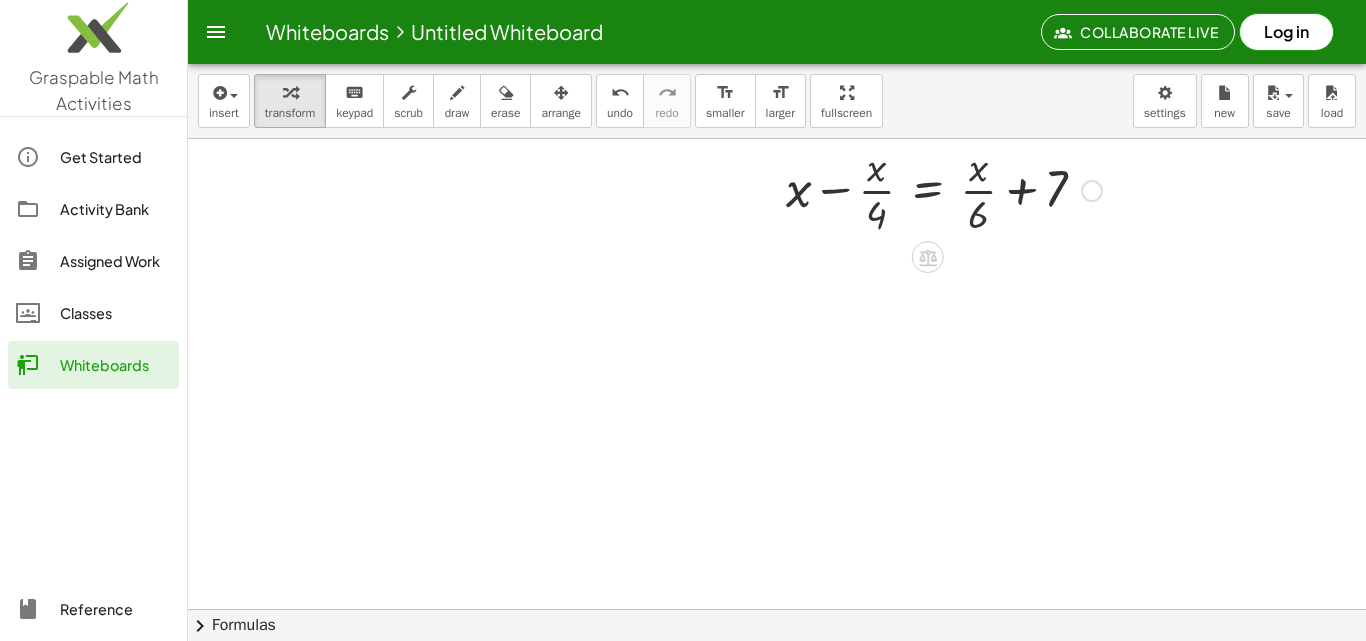 scroll, scrollTop: 341, scrollLeft: 0, axis: vertical 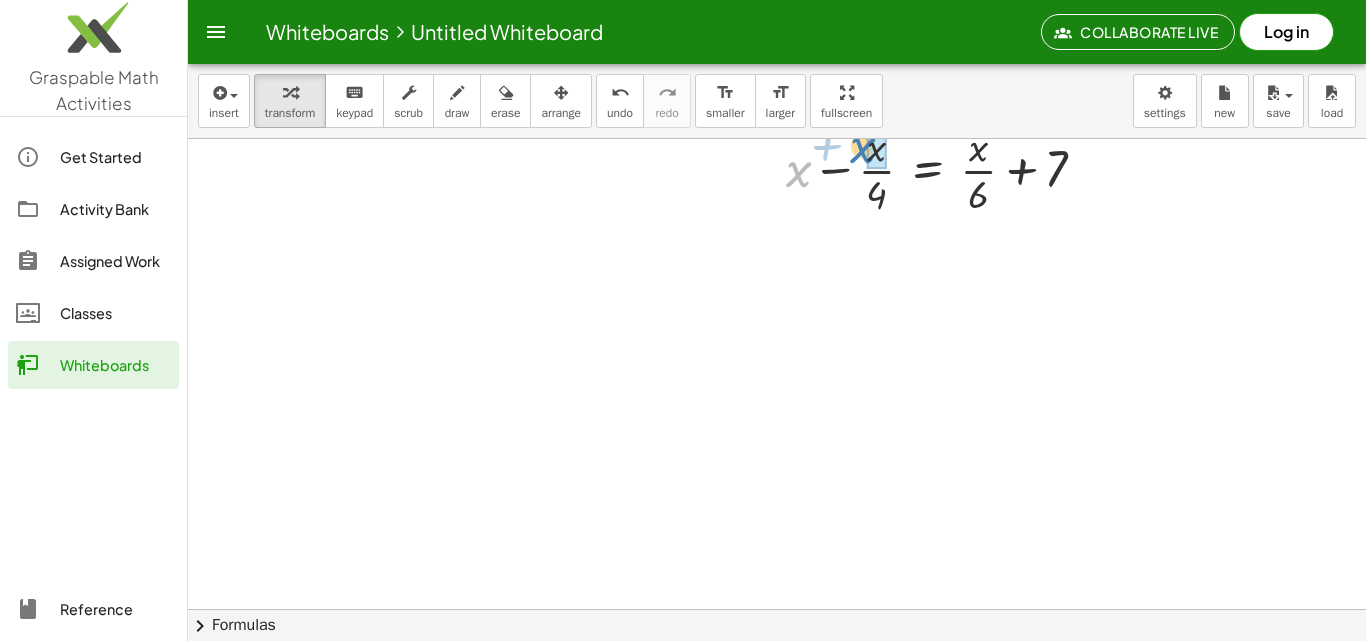 drag, startPoint x: 787, startPoint y: 163, endPoint x: 870, endPoint y: 143, distance: 85.37564 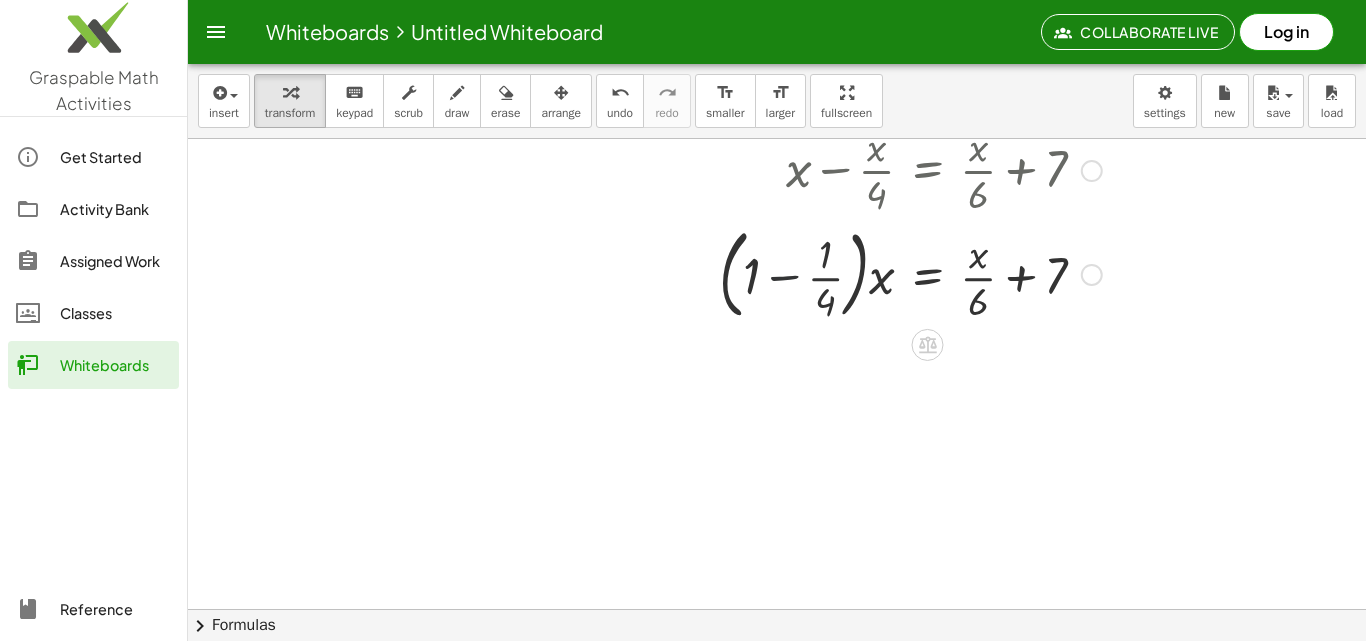 click at bounding box center [910, 273] 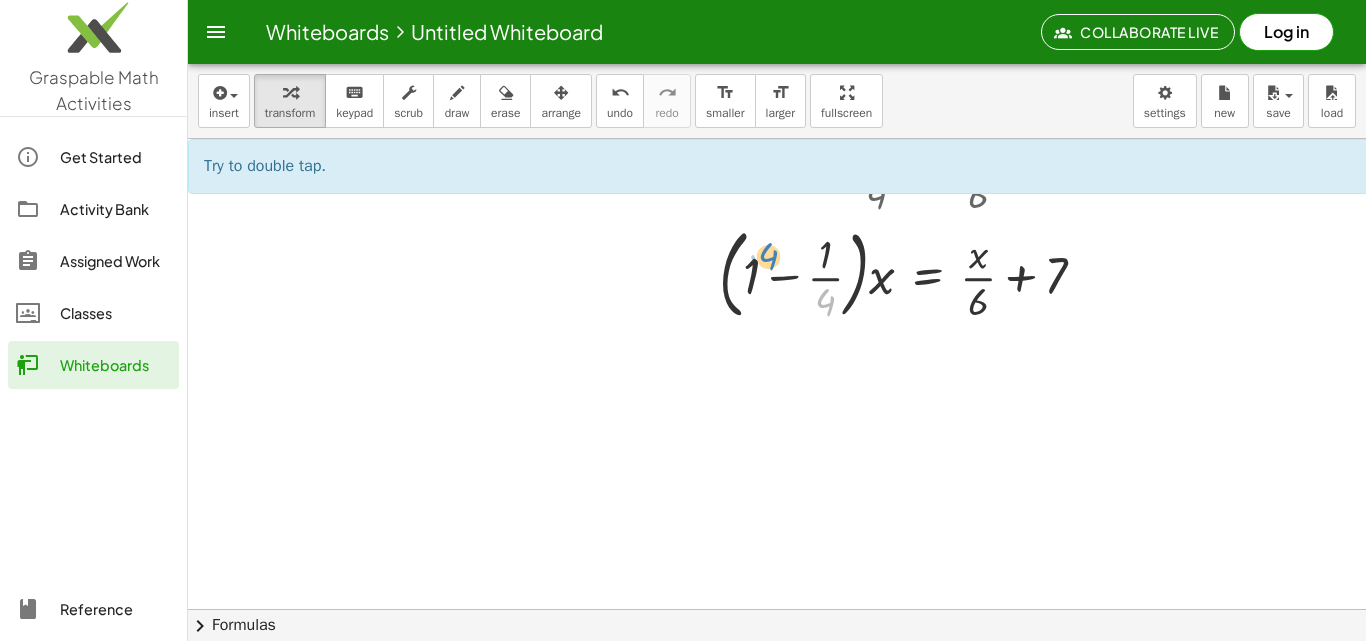 drag, startPoint x: 822, startPoint y: 294, endPoint x: 764, endPoint y: 247, distance: 74.65253 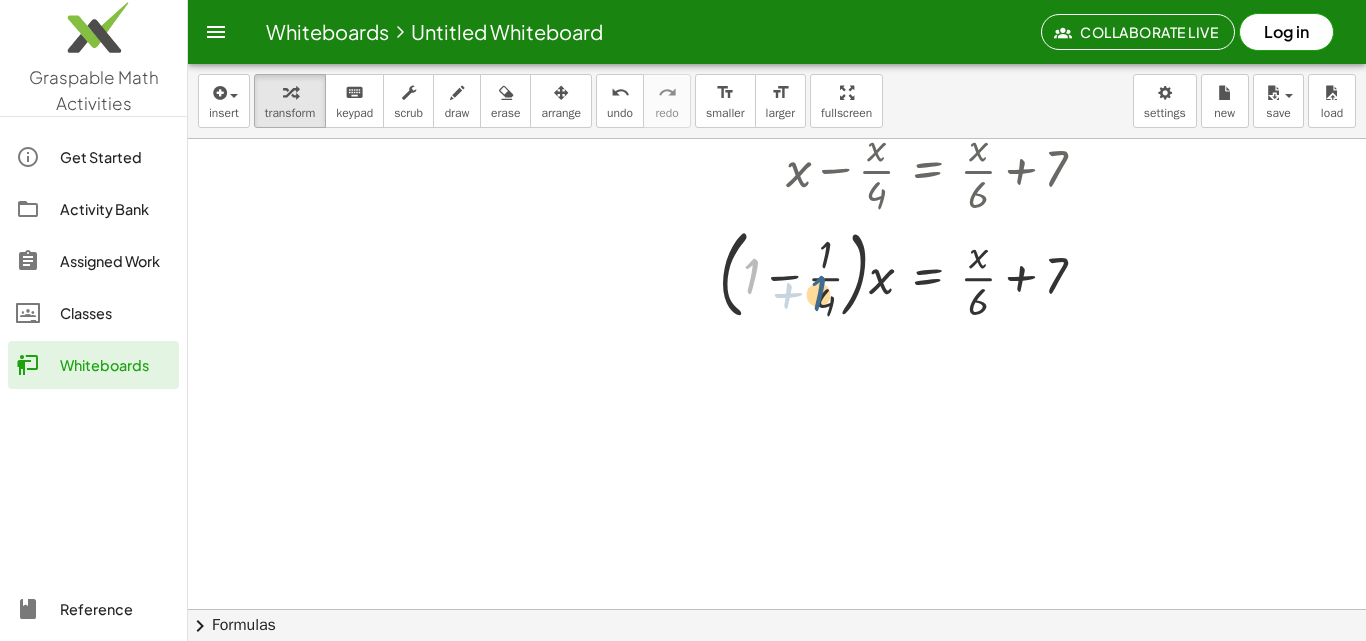 drag, startPoint x: 755, startPoint y: 269, endPoint x: 822, endPoint y: 286, distance: 69.12308 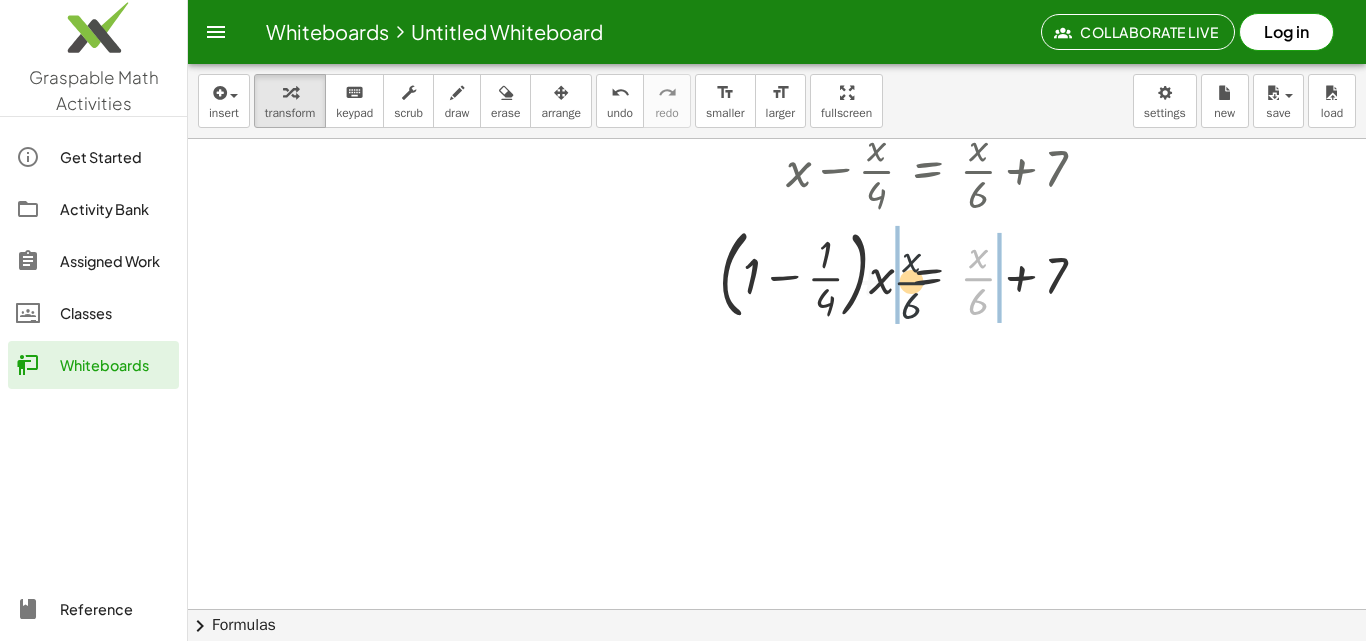 drag, startPoint x: 973, startPoint y: 274, endPoint x: 823, endPoint y: 278, distance: 150.05333 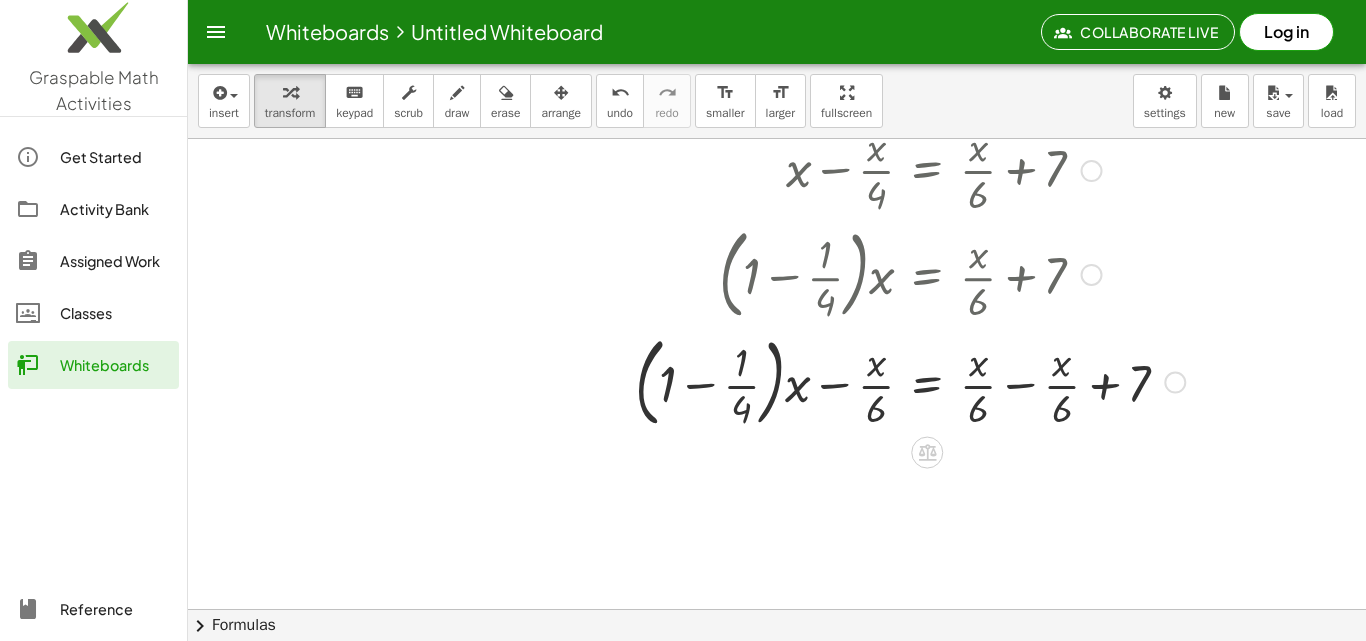 click at bounding box center (910, 381) 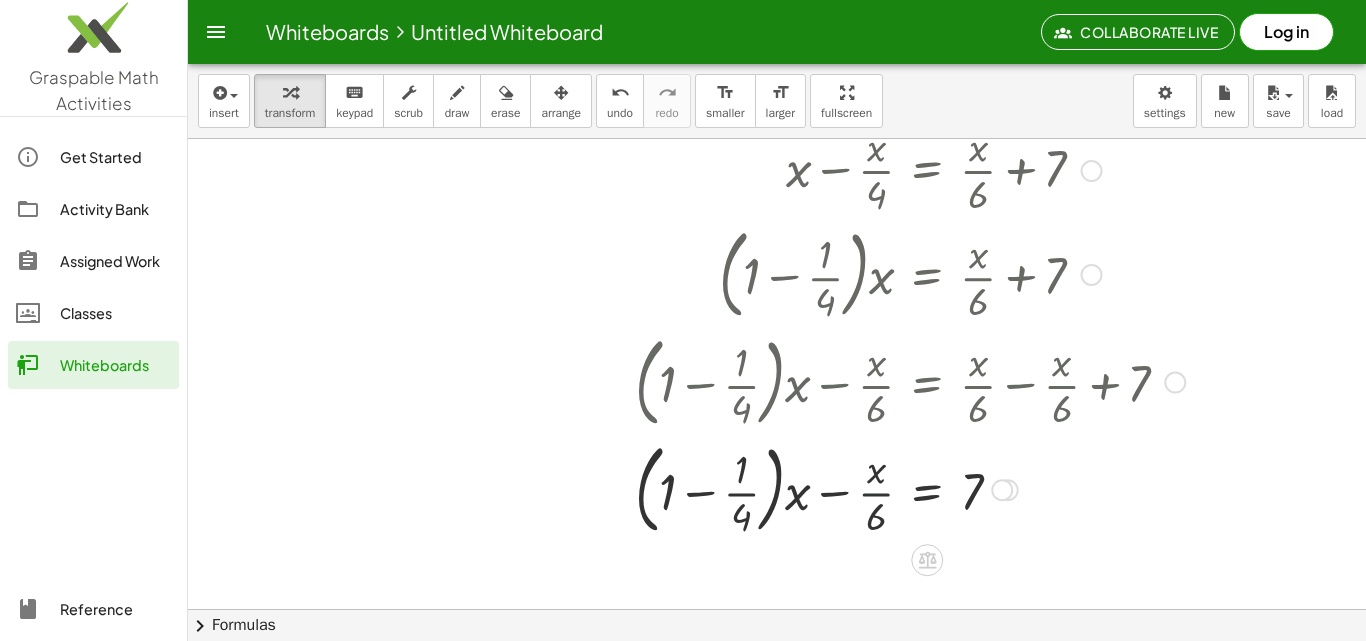 drag, startPoint x: 883, startPoint y: 493, endPoint x: 865, endPoint y: 493, distance: 18 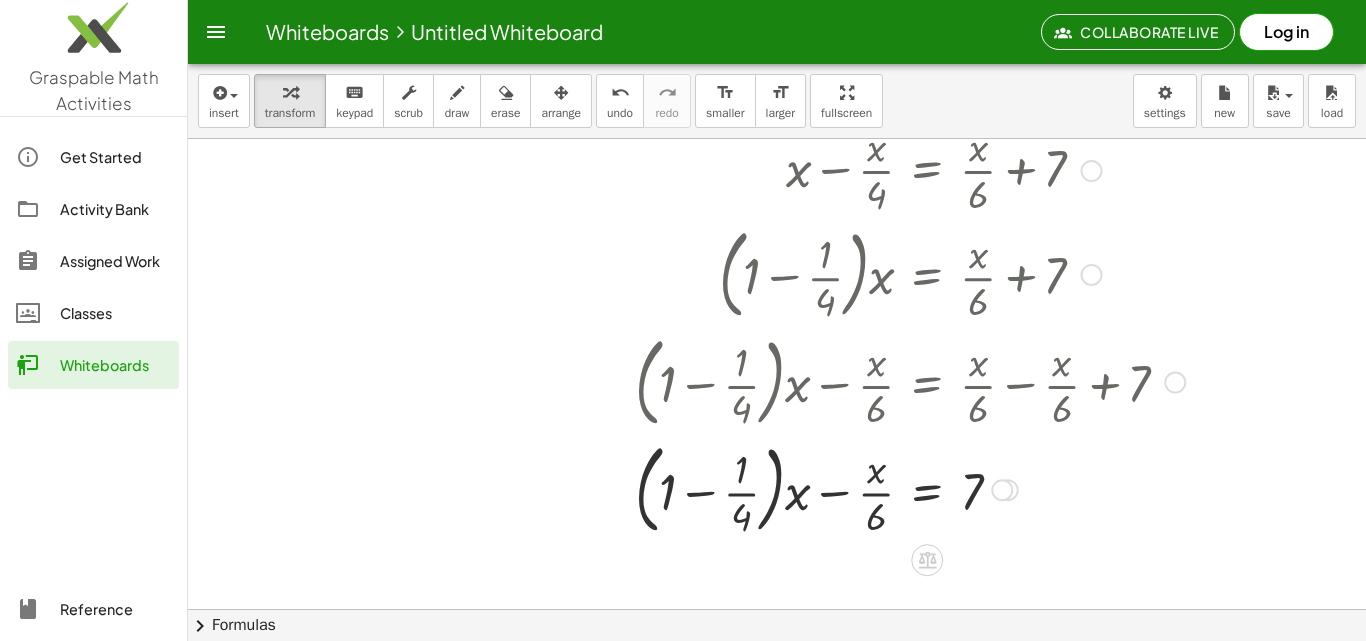 click at bounding box center [910, 488] 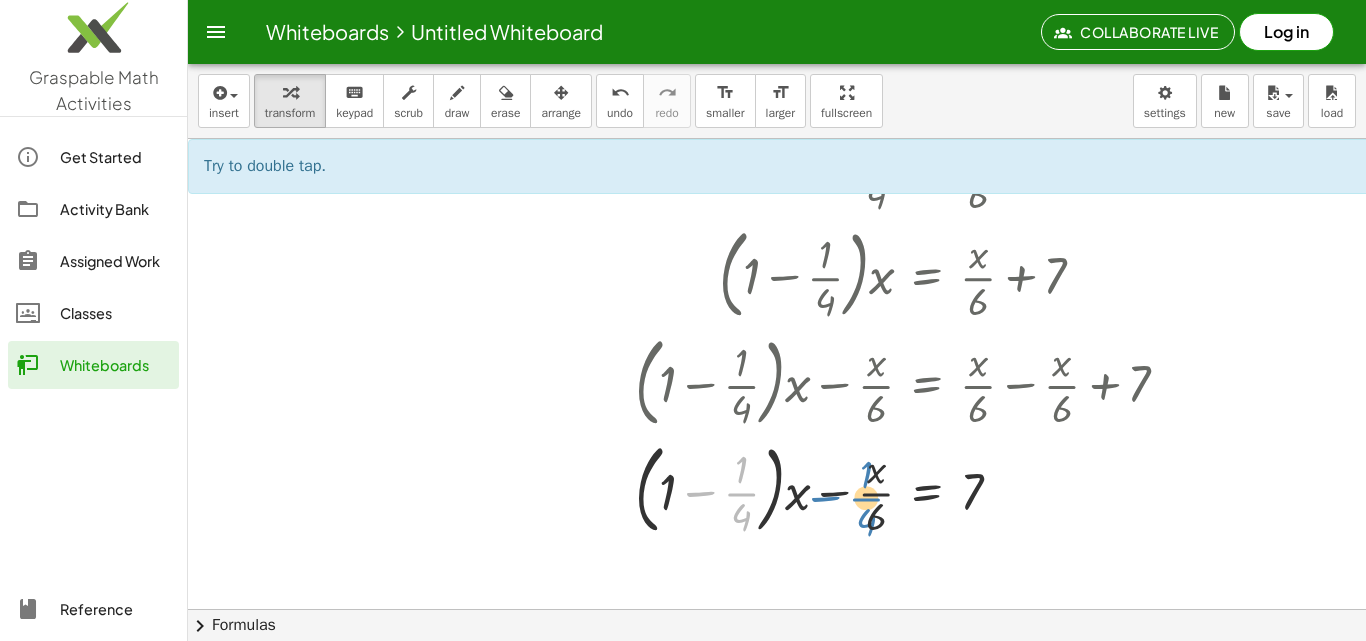 drag, startPoint x: 745, startPoint y: 495, endPoint x: 873, endPoint y: 500, distance: 128.09763 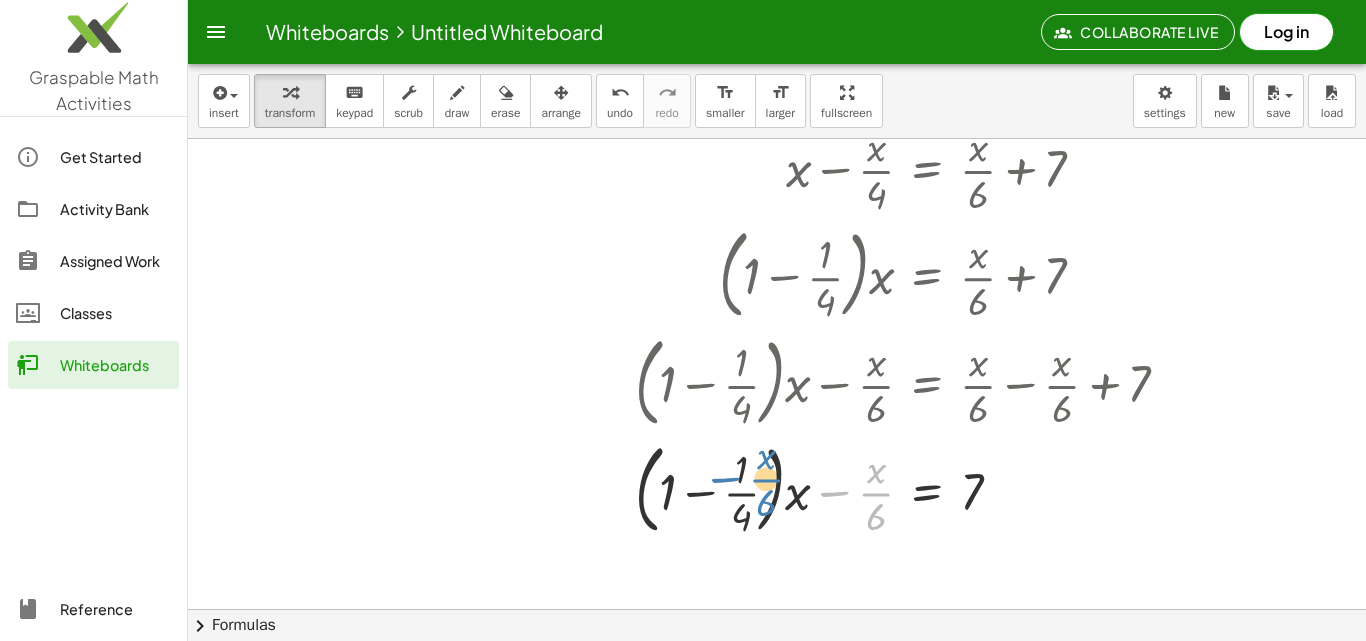 drag, startPoint x: 886, startPoint y: 496, endPoint x: 776, endPoint y: 482, distance: 110.88733 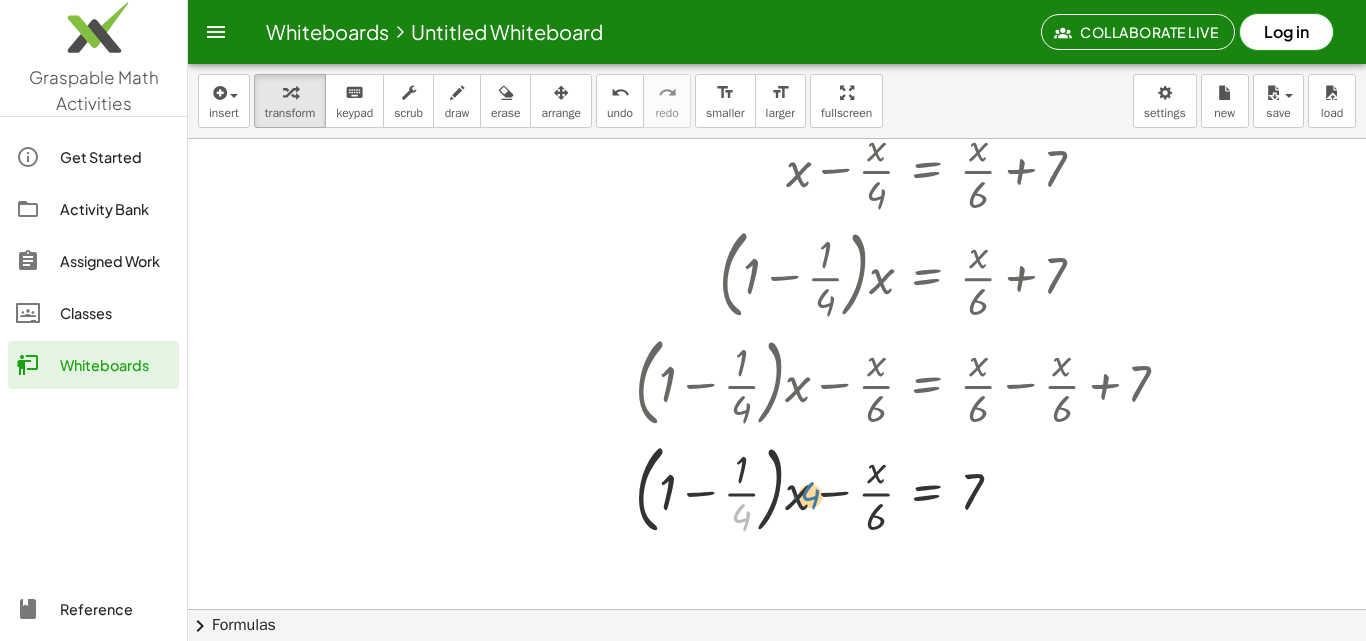 drag, startPoint x: 742, startPoint y: 511, endPoint x: 809, endPoint y: 483, distance: 72.615425 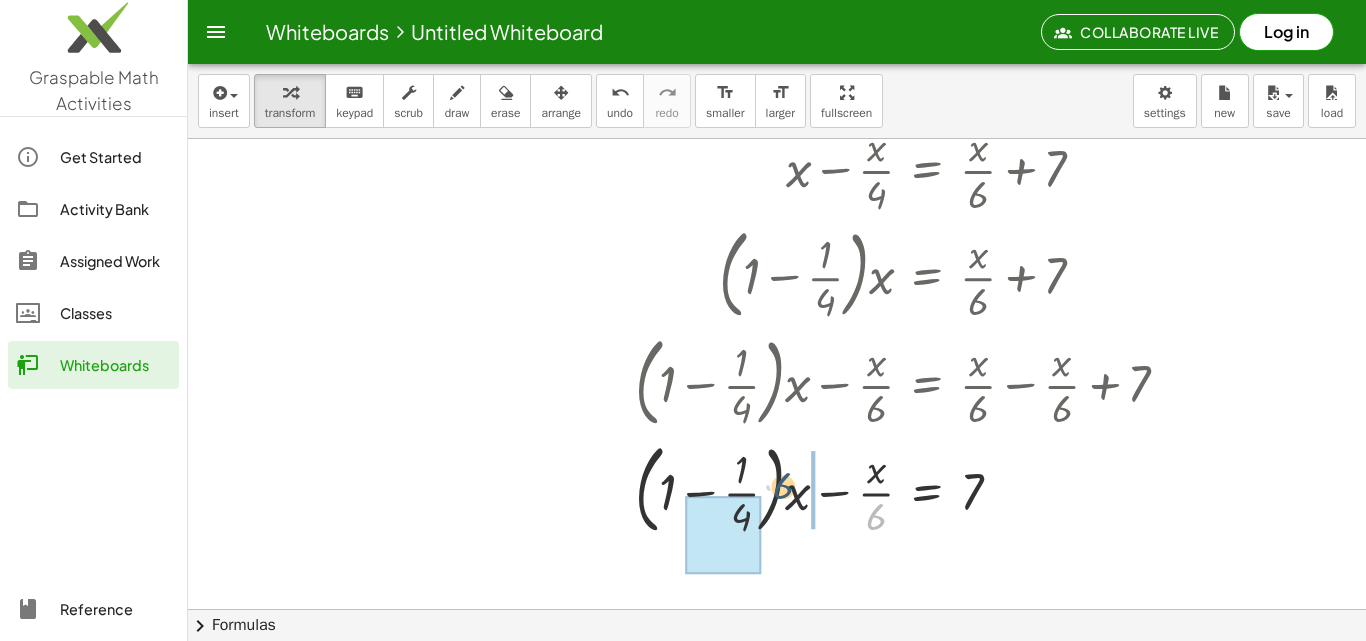 drag, startPoint x: 878, startPoint y: 517, endPoint x: 782, endPoint y: 483, distance: 101.84302 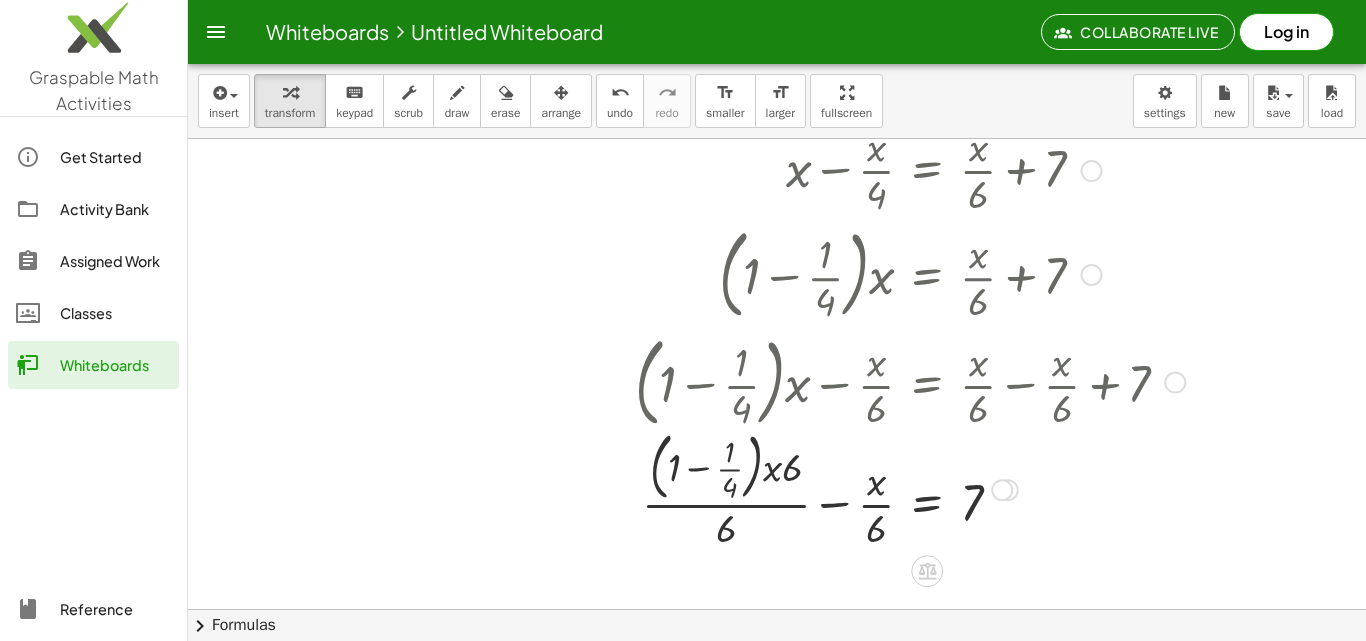 click at bounding box center (910, 488) 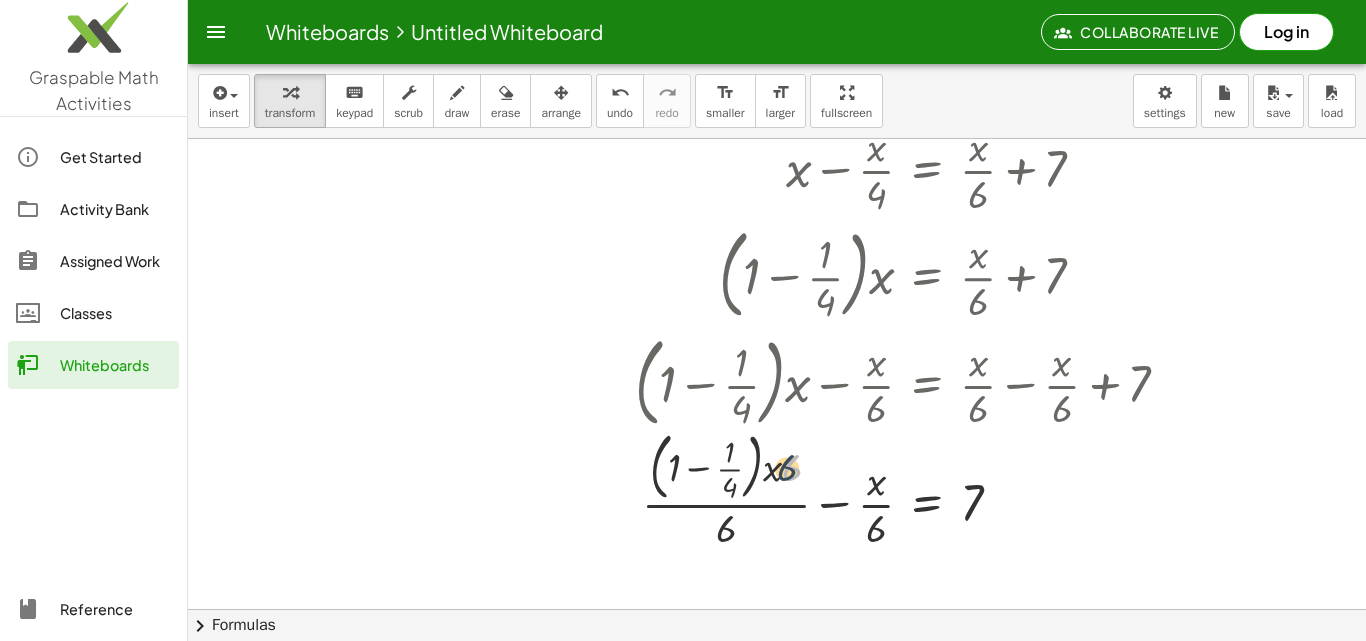 drag, startPoint x: 784, startPoint y: 469, endPoint x: 767, endPoint y: 469, distance: 17 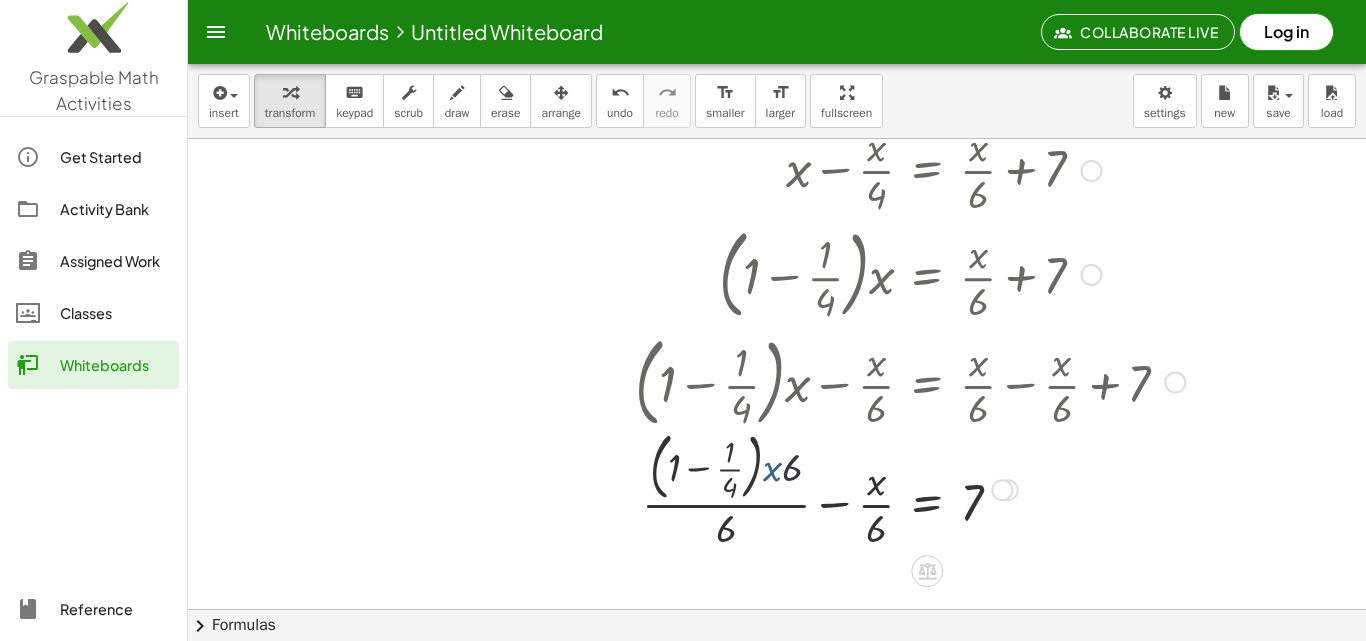 click at bounding box center [910, 488] 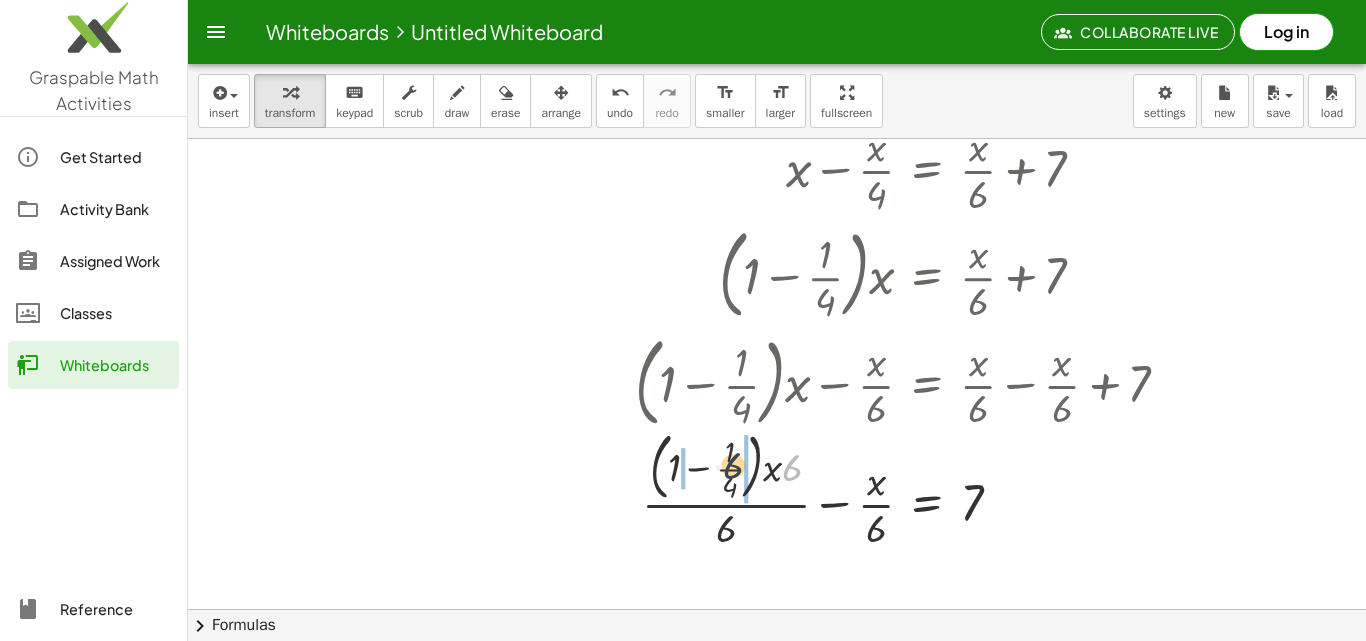 drag, startPoint x: 781, startPoint y: 460, endPoint x: 720, endPoint y: 457, distance: 61.073727 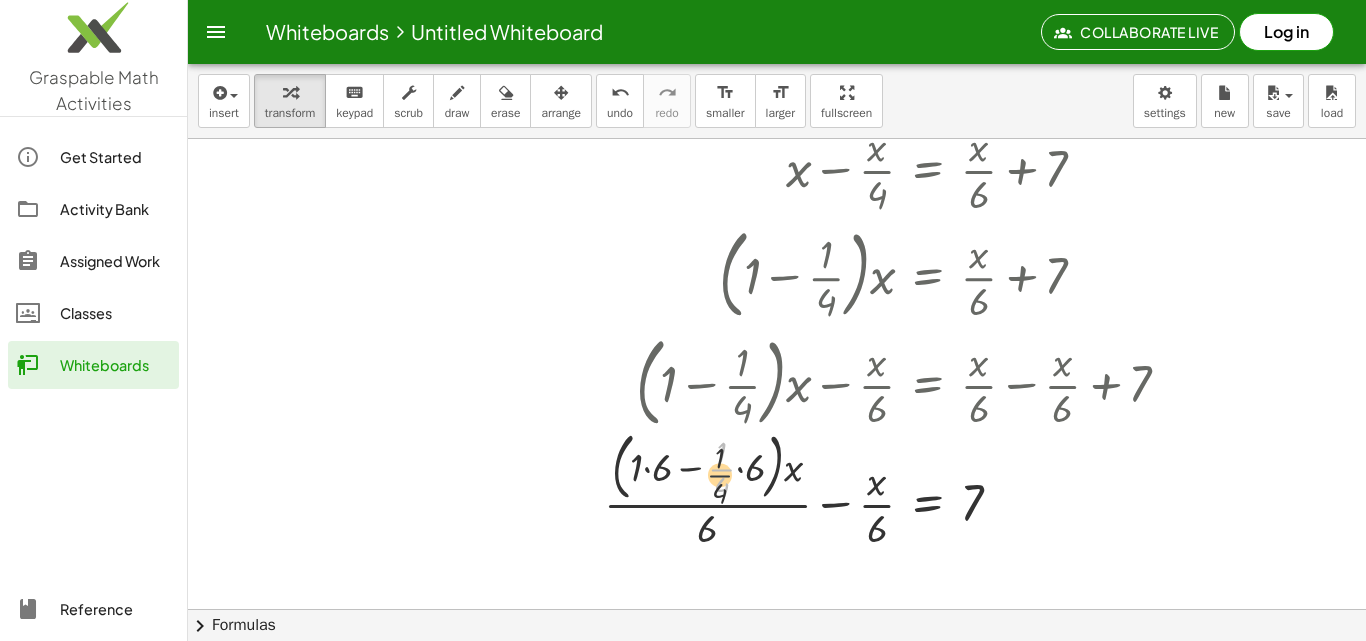 drag, startPoint x: 730, startPoint y: 472, endPoint x: 726, endPoint y: 486, distance: 14.56022 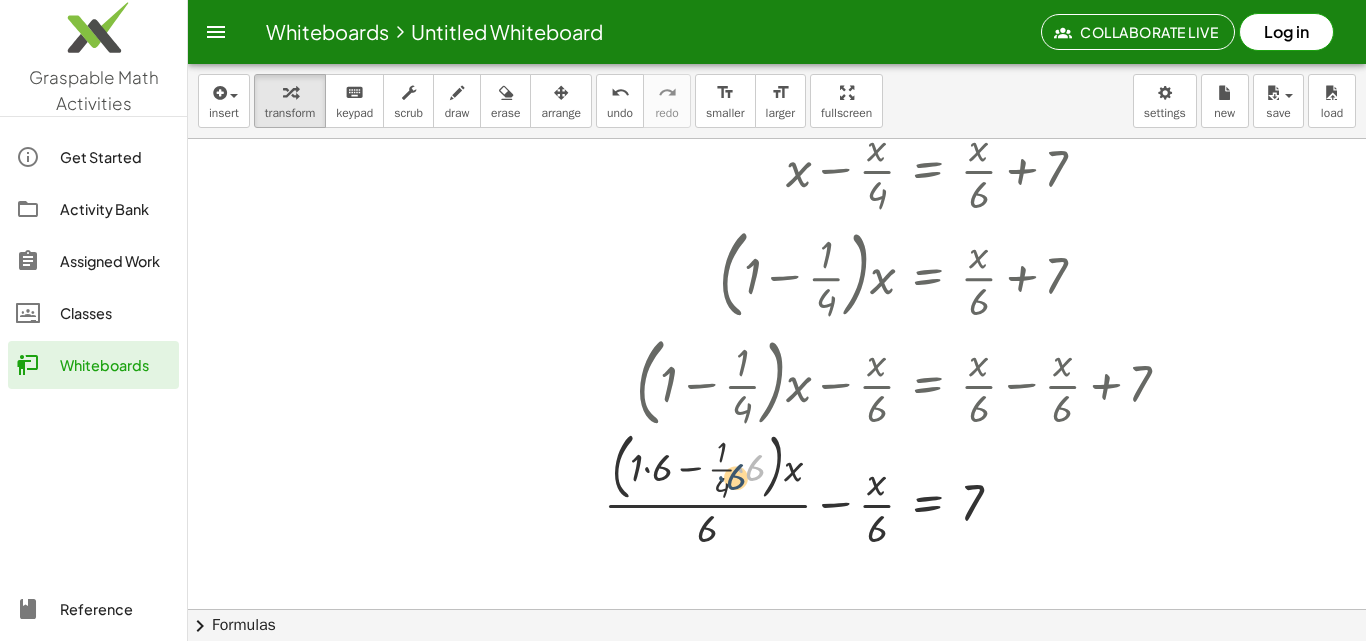 drag, startPoint x: 738, startPoint y: 457, endPoint x: 719, endPoint y: 466, distance: 21.023796 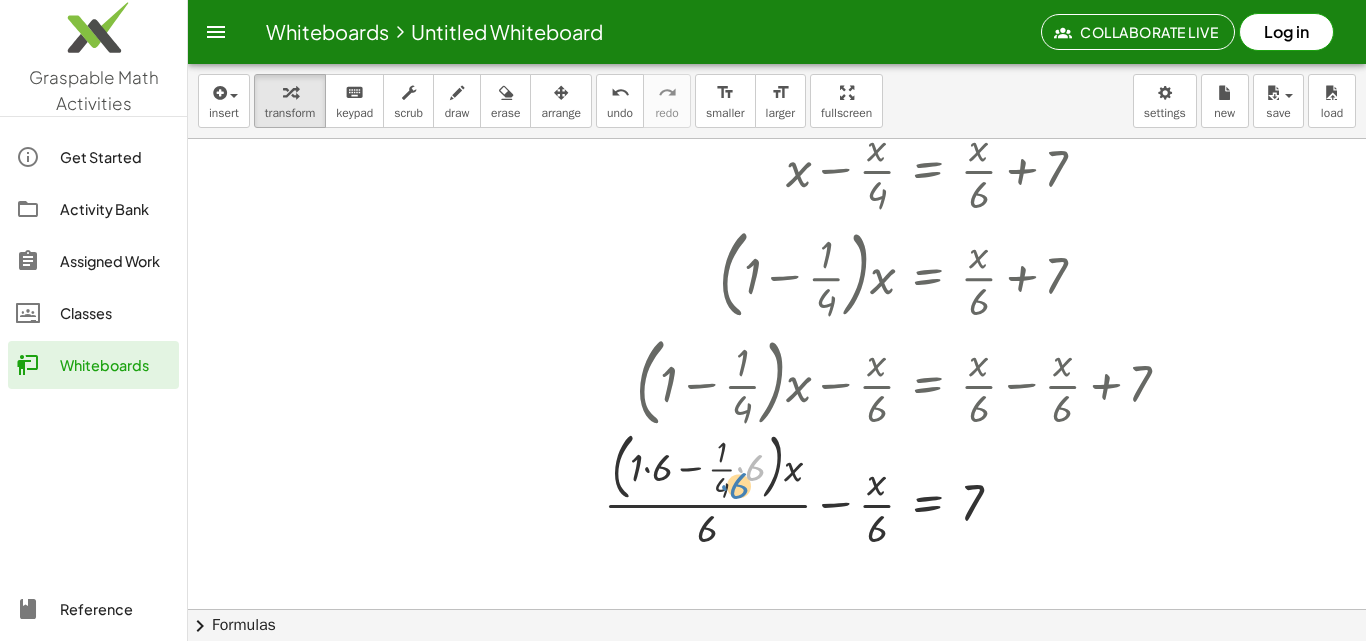 drag, startPoint x: 760, startPoint y: 464, endPoint x: 751, endPoint y: 480, distance: 18.35756 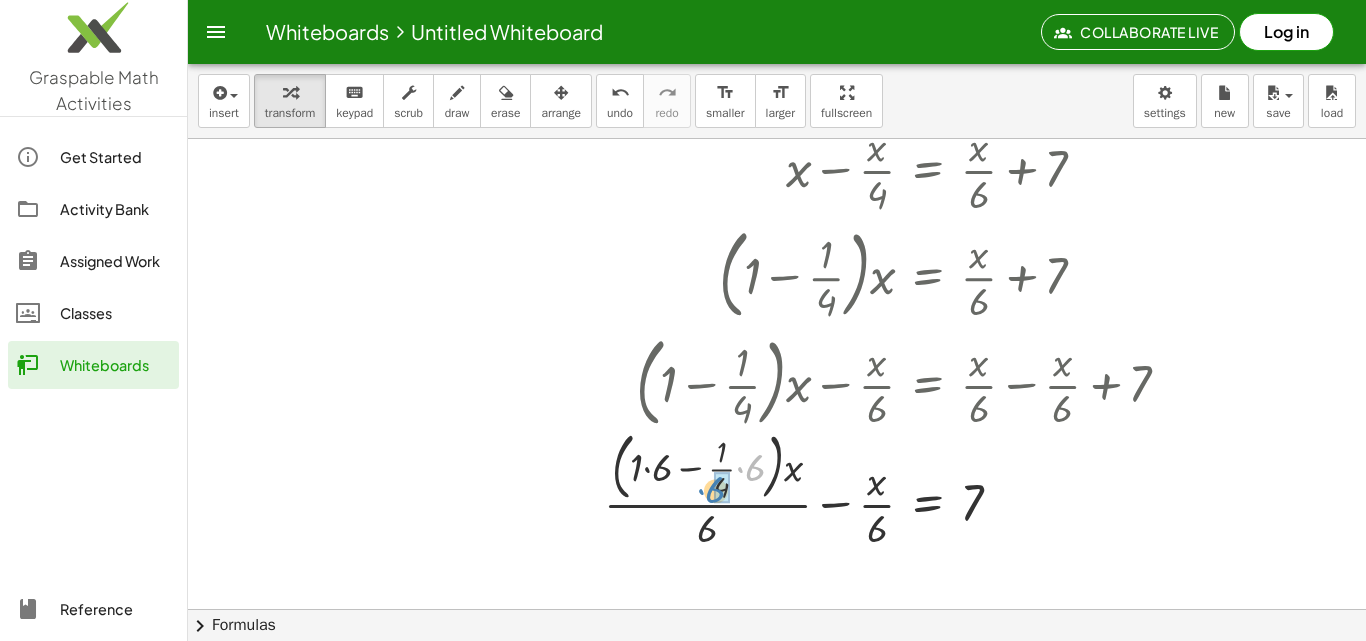 drag, startPoint x: 760, startPoint y: 453, endPoint x: 721, endPoint y: 469, distance: 42.154476 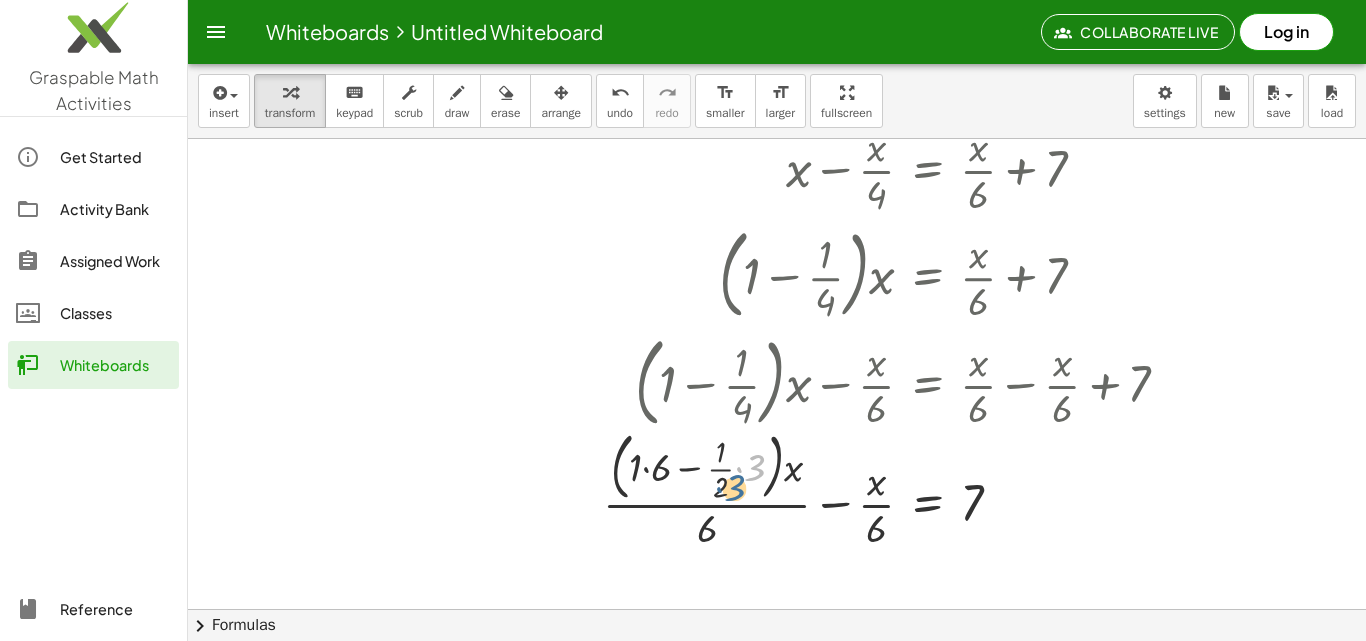 drag, startPoint x: 764, startPoint y: 463, endPoint x: 744, endPoint y: 483, distance: 28.284271 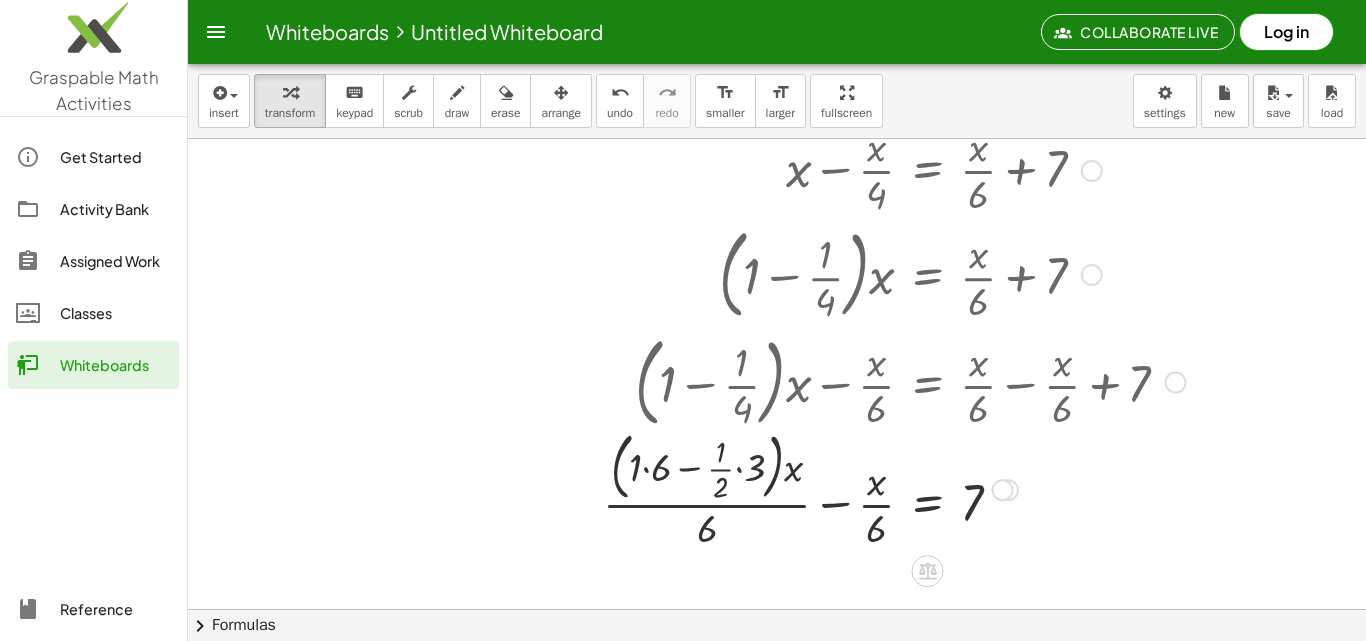 click at bounding box center [894, 488] 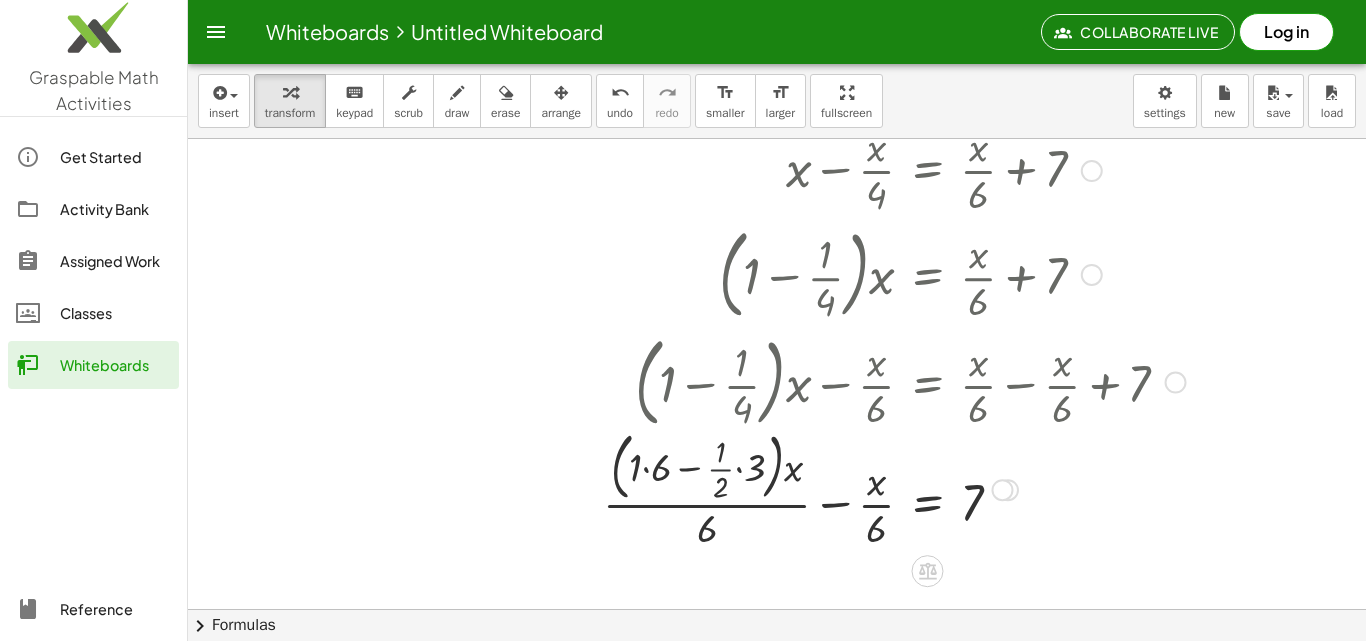 click at bounding box center [894, 488] 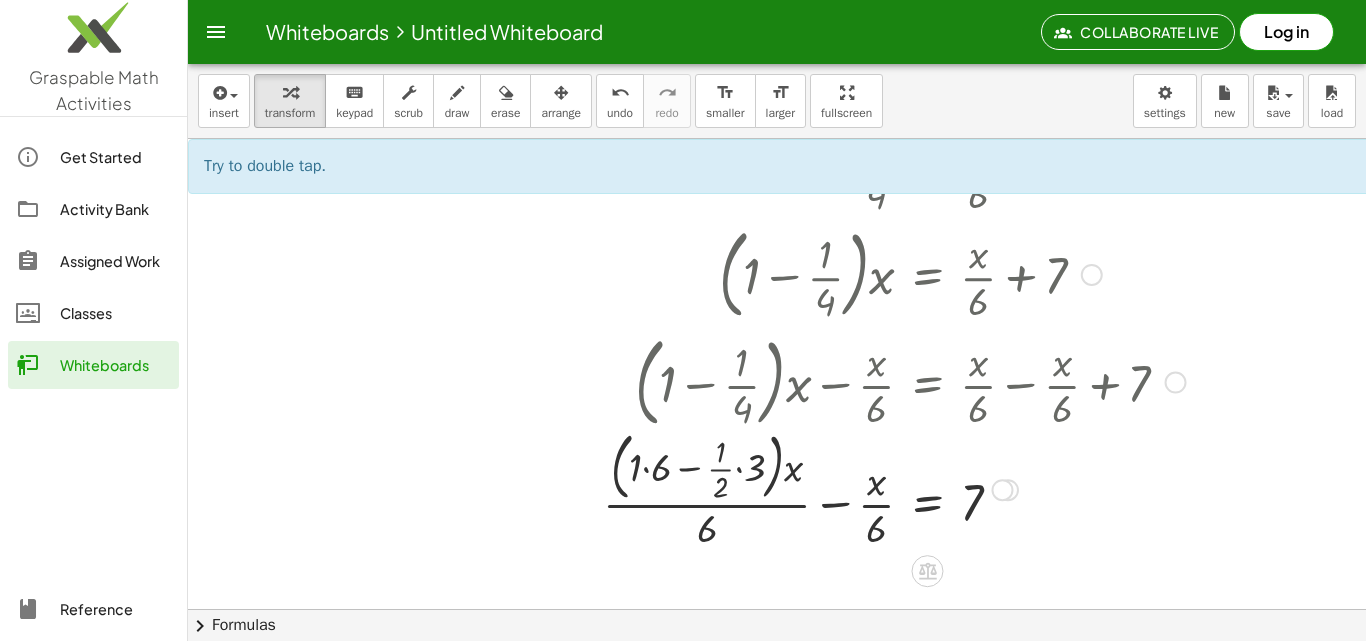 click at bounding box center [894, 488] 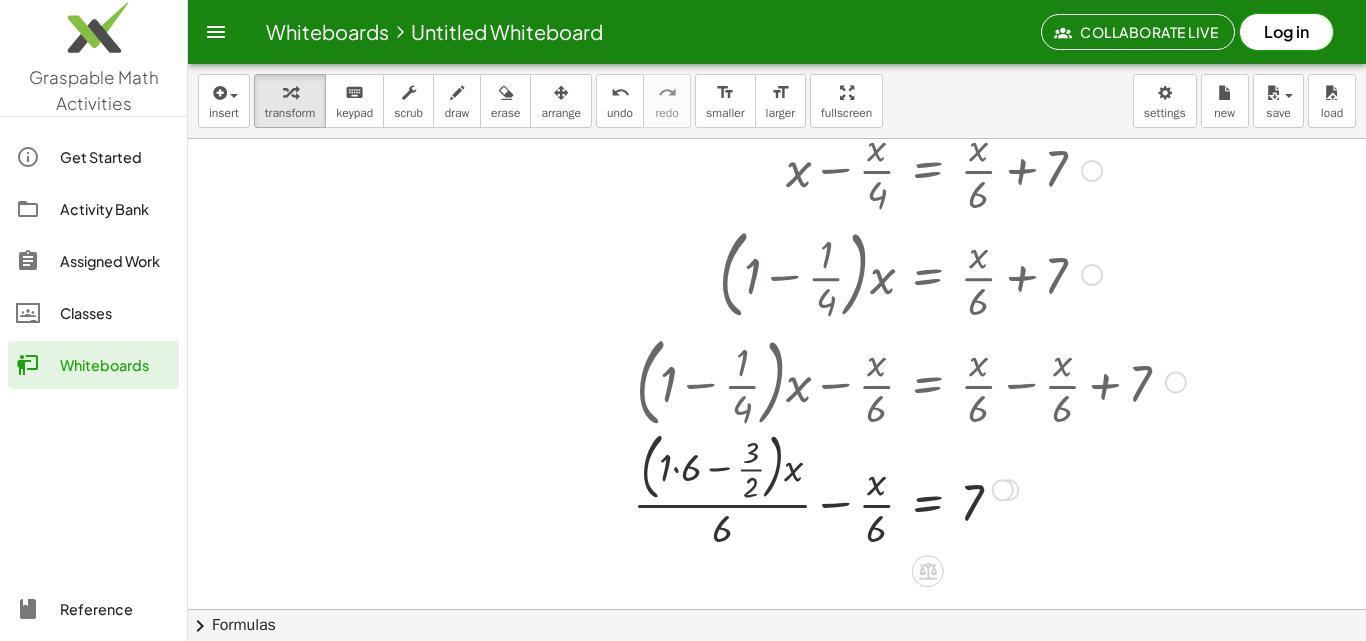 click at bounding box center (909, 488) 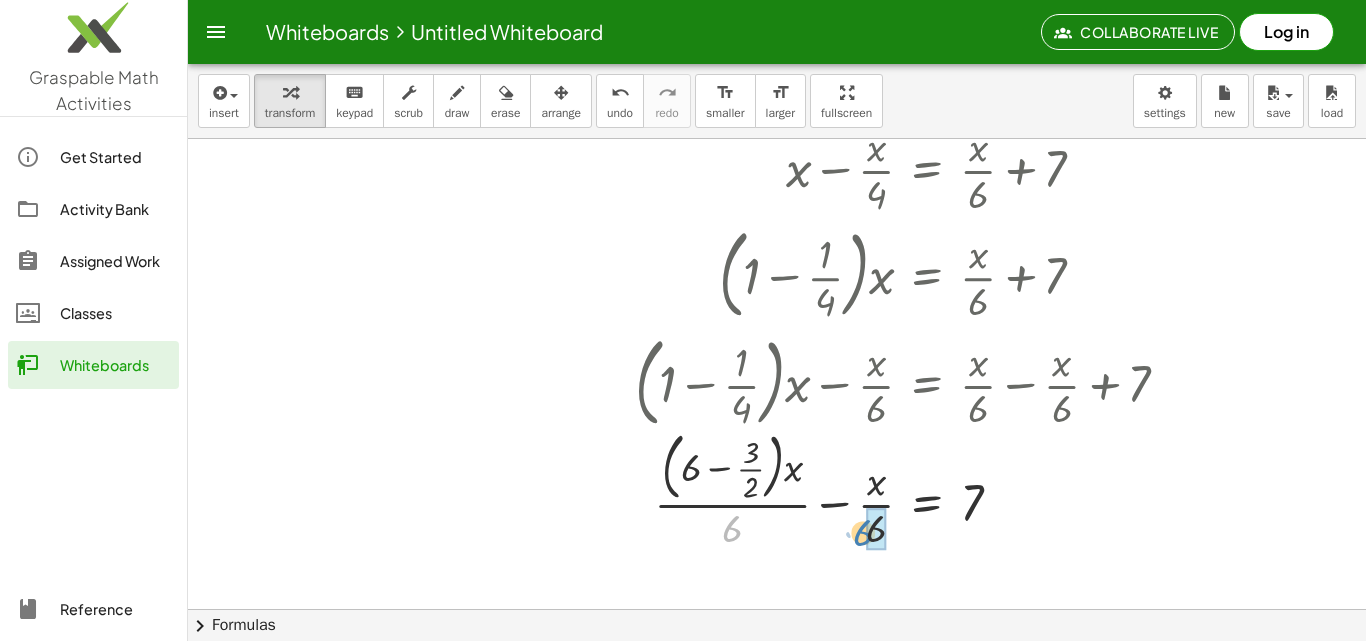 drag, startPoint x: 726, startPoint y: 528, endPoint x: 863, endPoint y: 529, distance: 137.00365 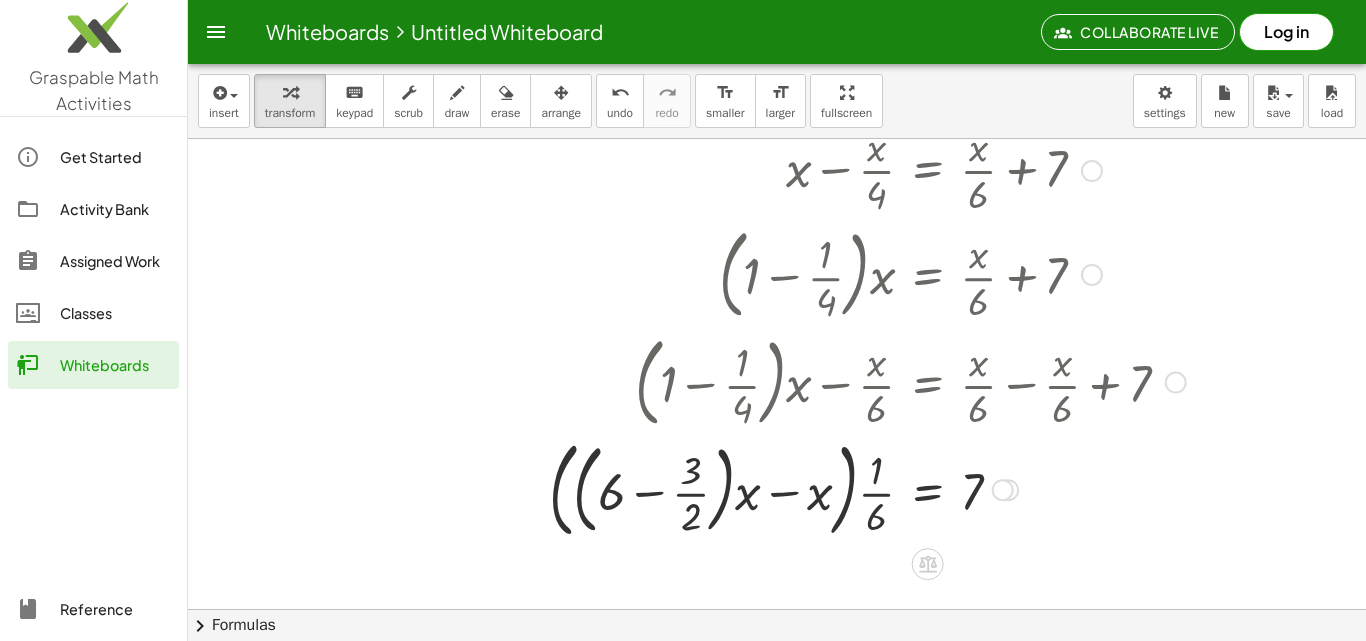 click at bounding box center (867, 488) 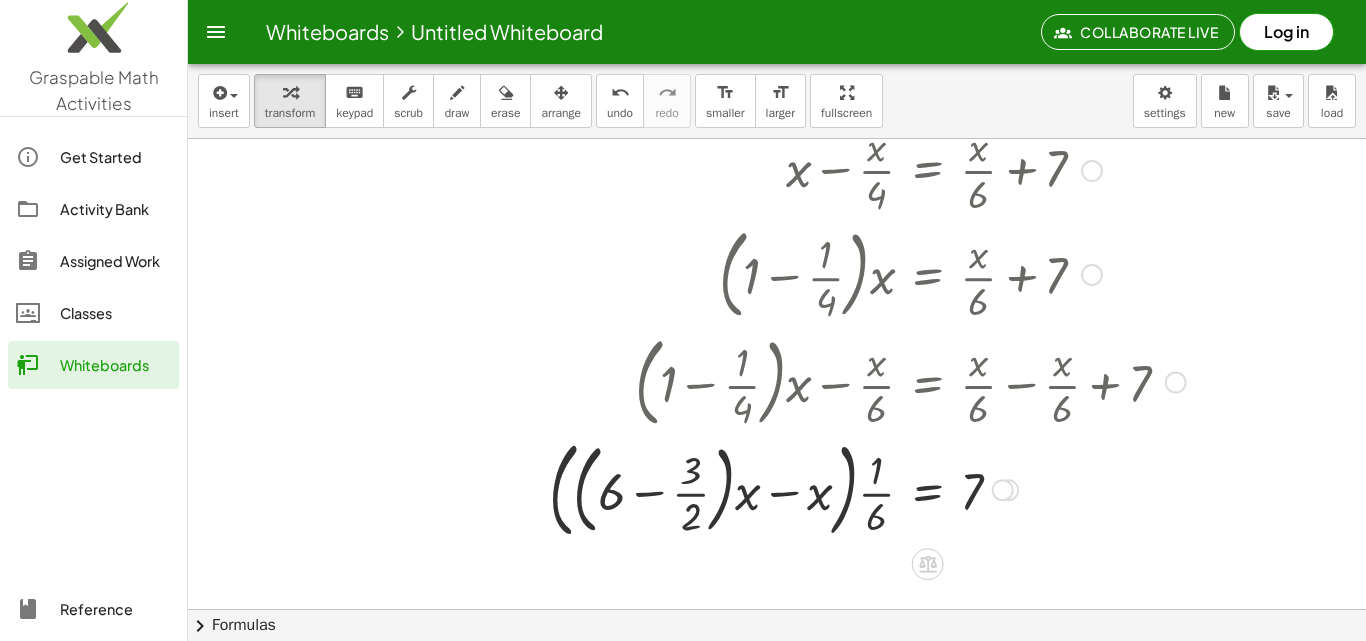 click at bounding box center [867, 488] 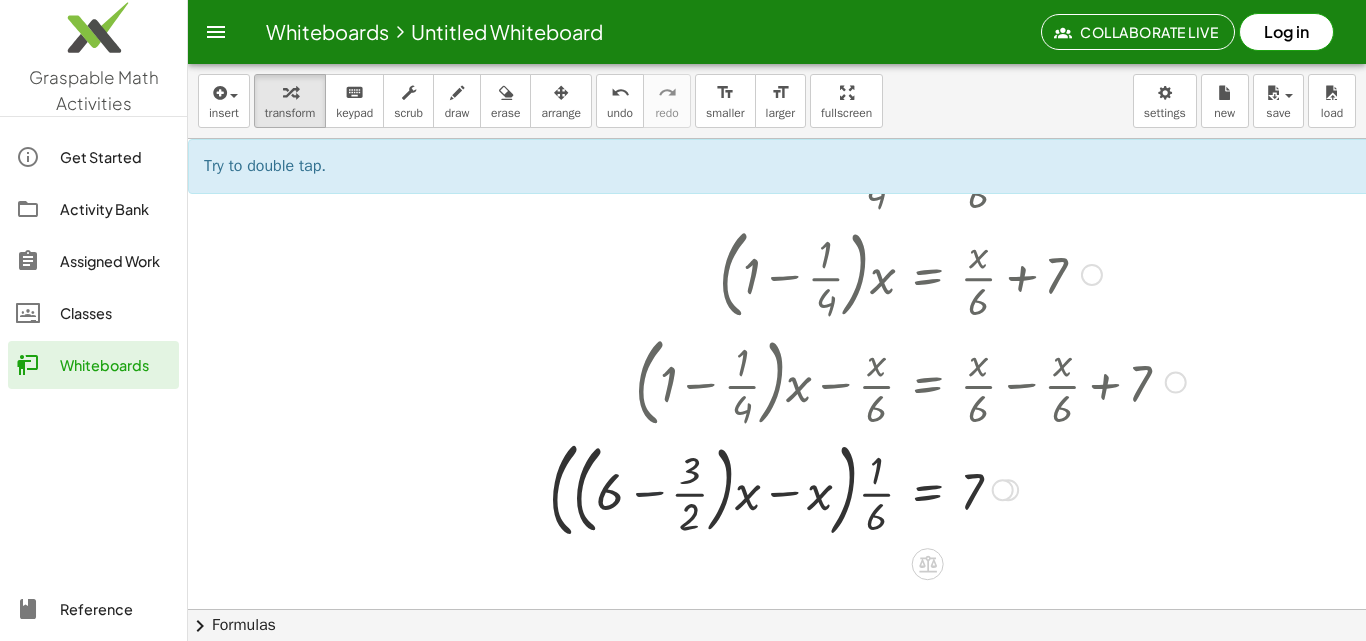 click at bounding box center (867, 488) 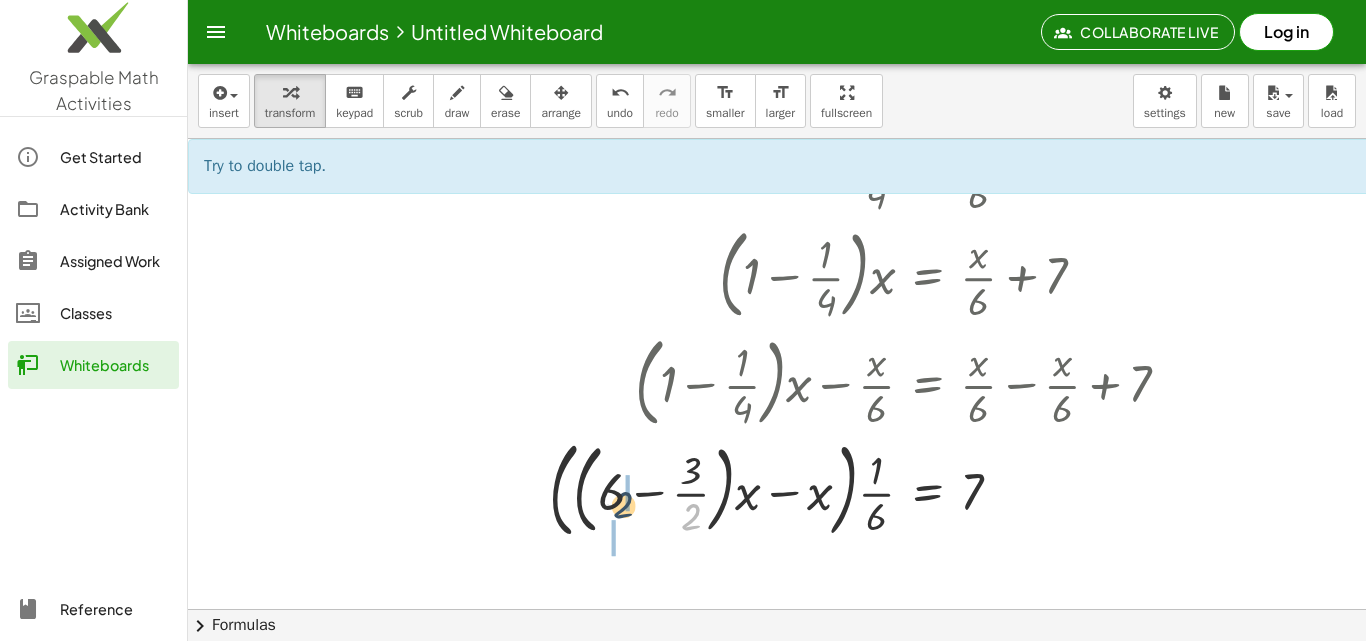 drag, startPoint x: 691, startPoint y: 516, endPoint x: 619, endPoint y: 500, distance: 73.756355 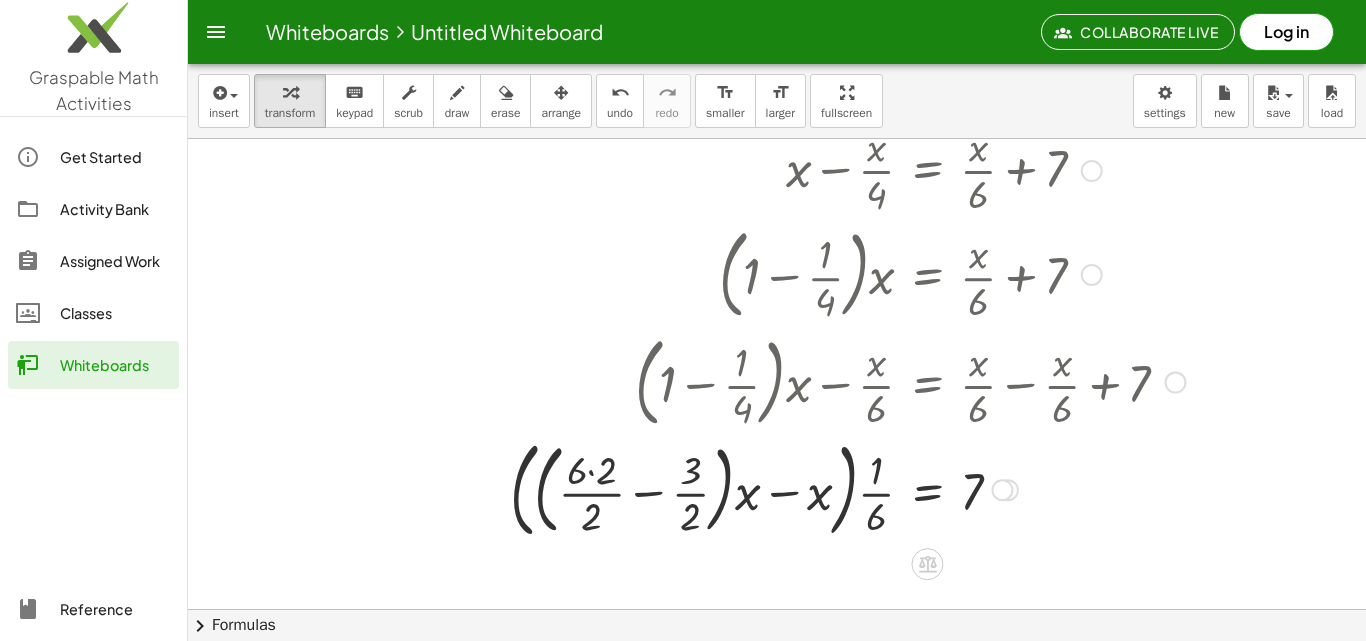 click at bounding box center [847, 488] 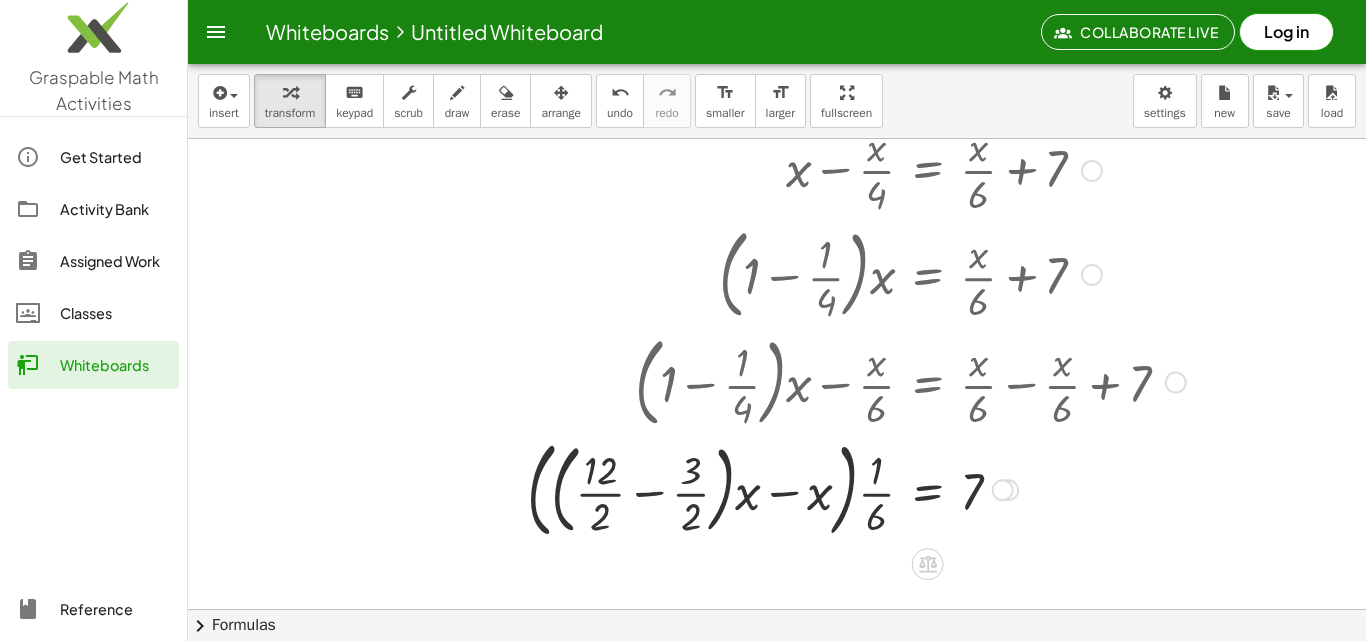 click at bounding box center [856, 488] 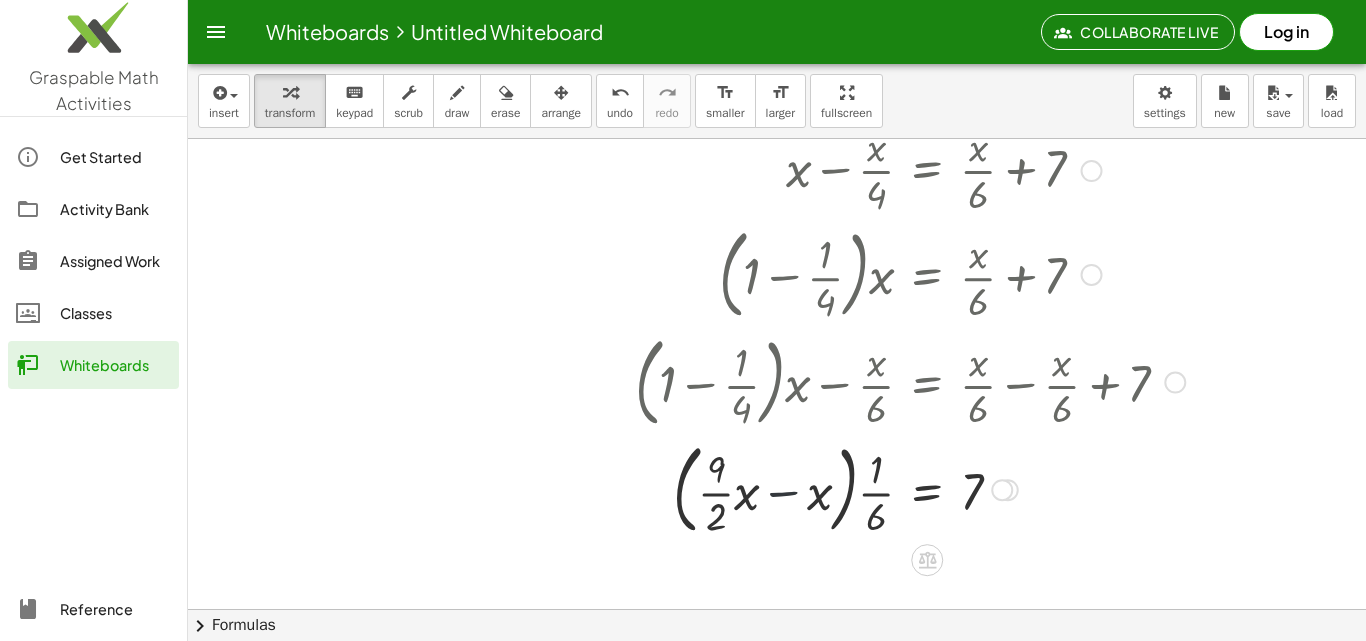 click at bounding box center (910, 488) 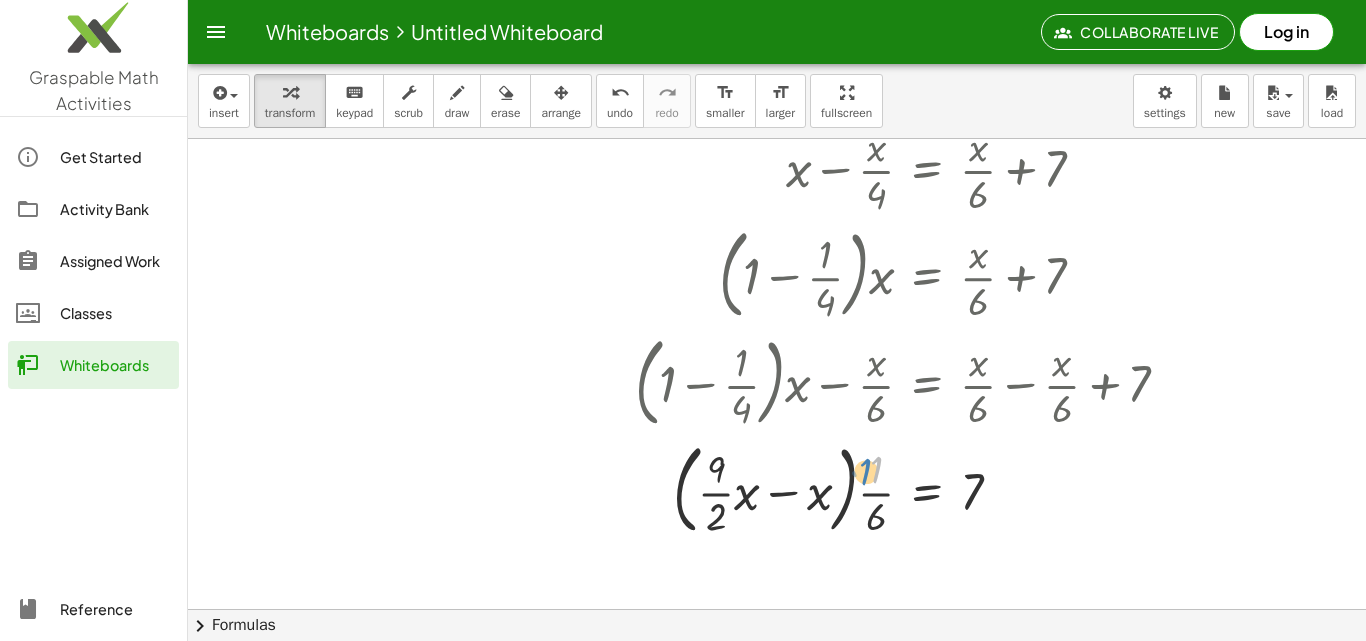 drag, startPoint x: 871, startPoint y: 482, endPoint x: 860, endPoint y: 485, distance: 11.401754 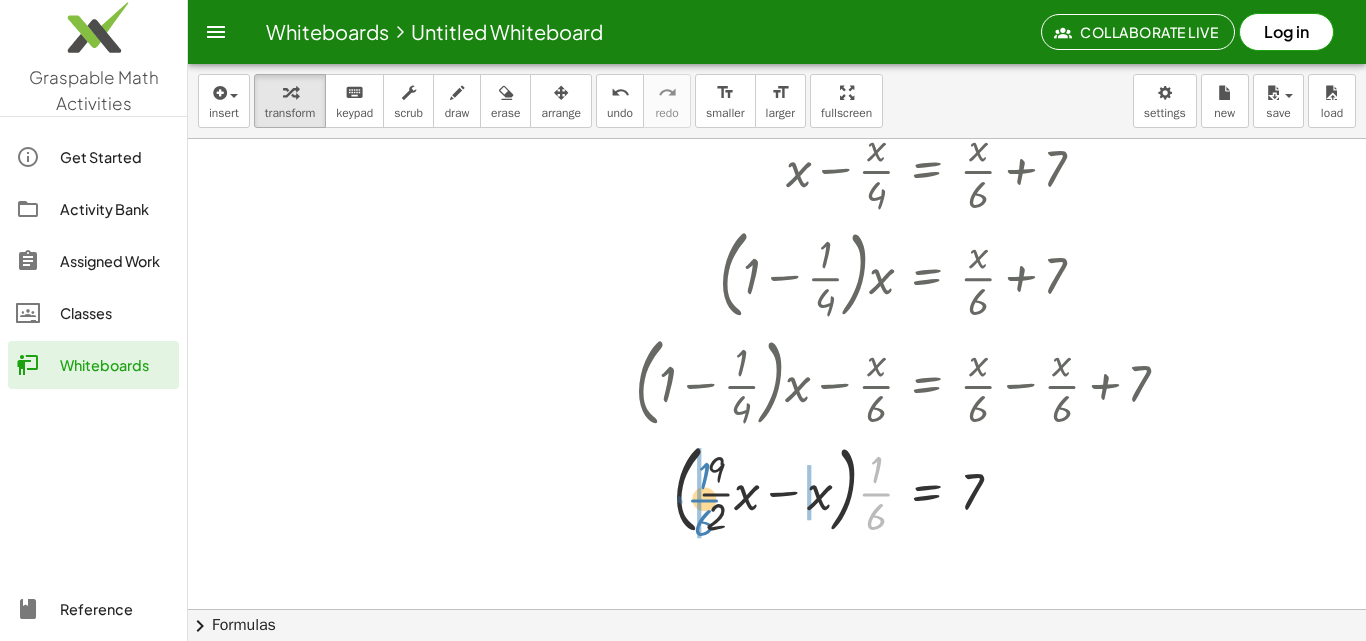 drag, startPoint x: 881, startPoint y: 493, endPoint x: 709, endPoint y: 499, distance: 172.10461 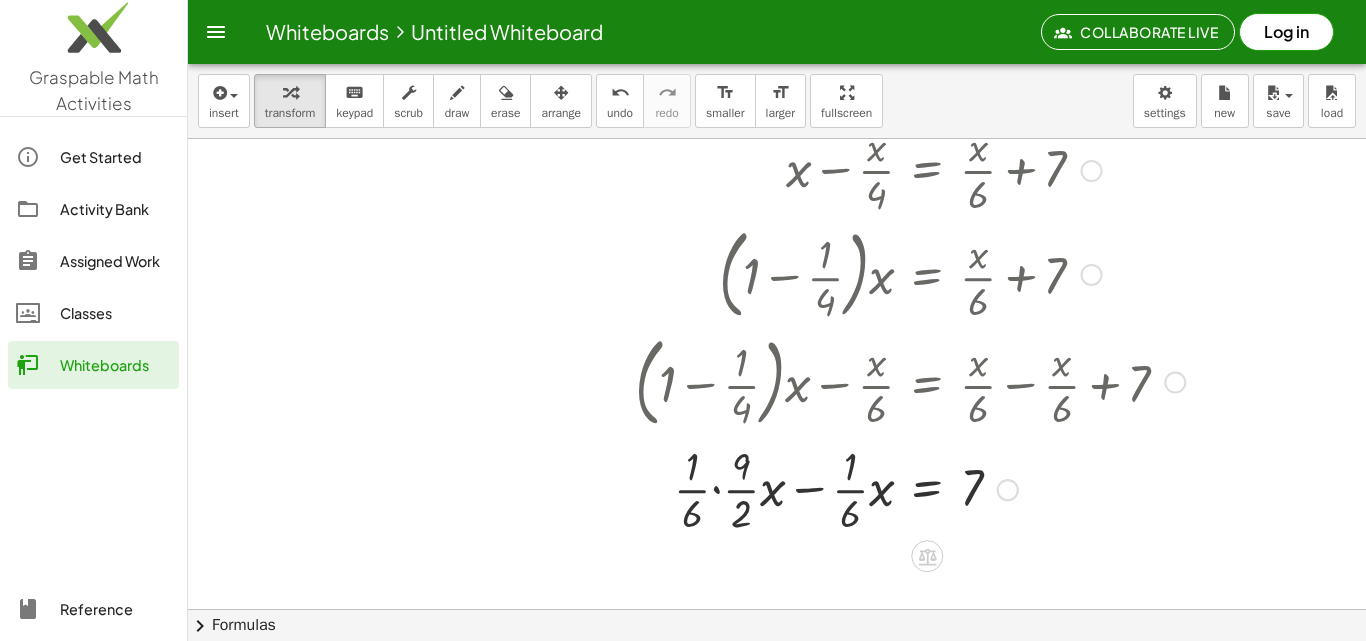 click at bounding box center [910, 488] 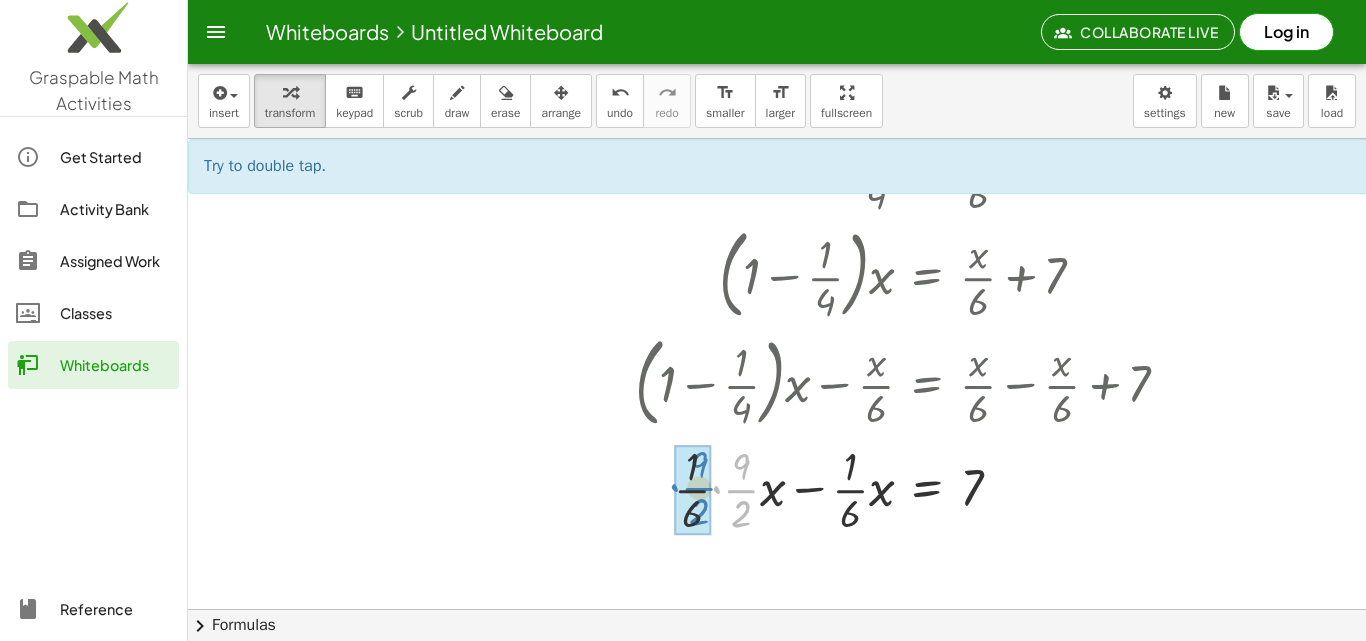drag, startPoint x: 747, startPoint y: 502, endPoint x: 708, endPoint y: 495, distance: 39.623226 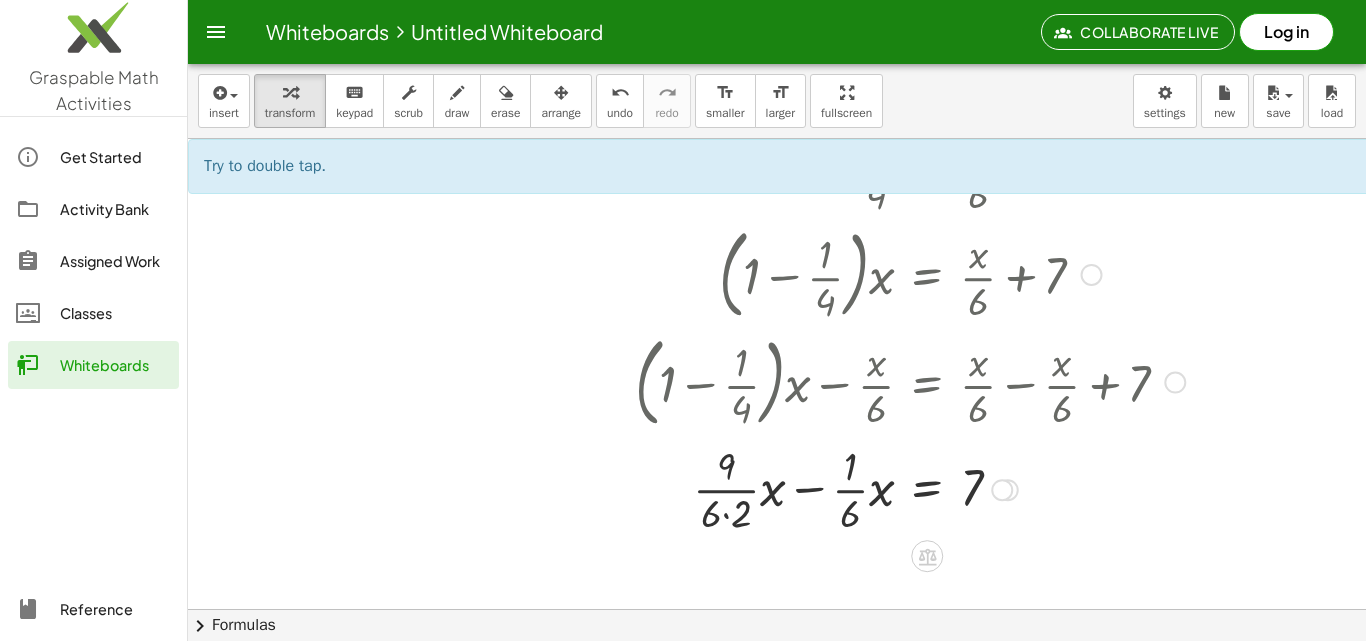 click at bounding box center [910, 488] 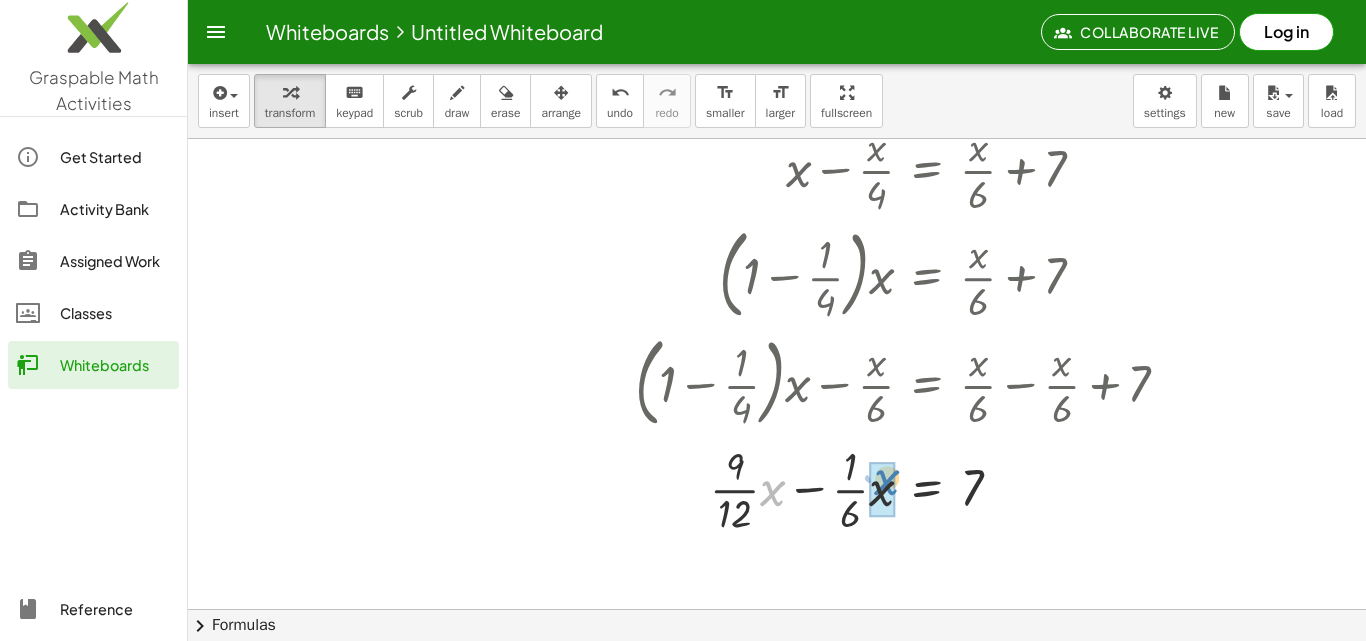 drag, startPoint x: 769, startPoint y: 478, endPoint x: 885, endPoint y: 466, distance: 116.61904 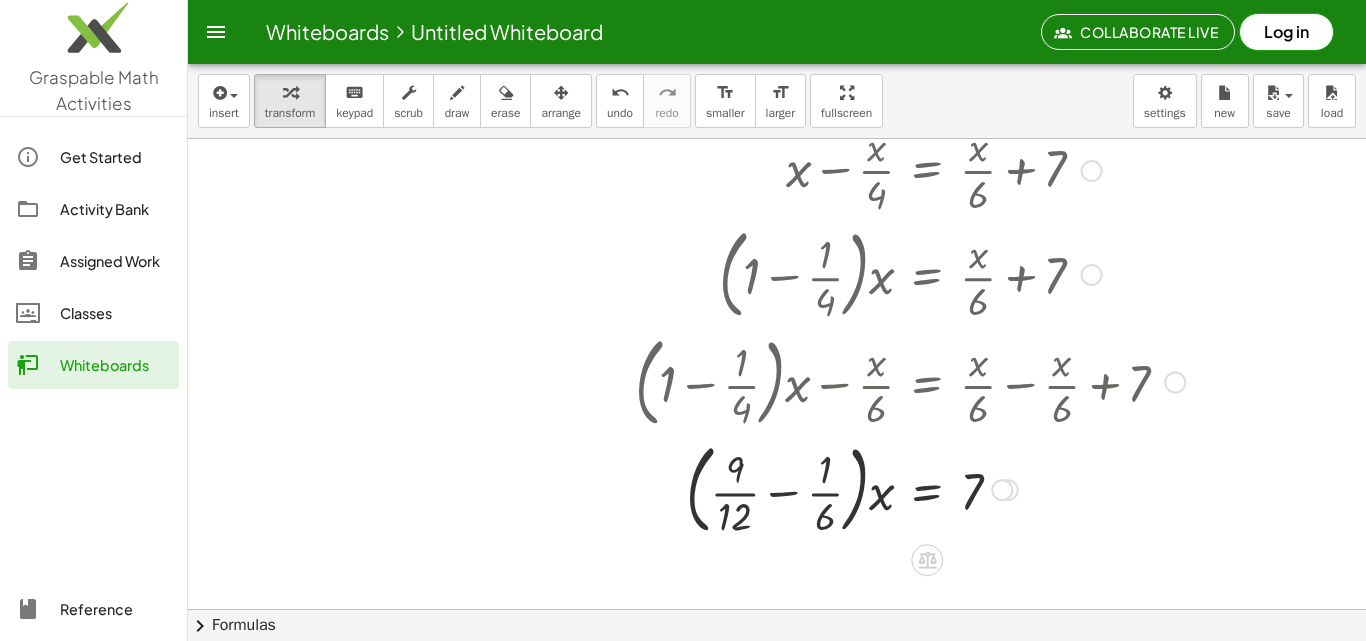 click at bounding box center (910, 488) 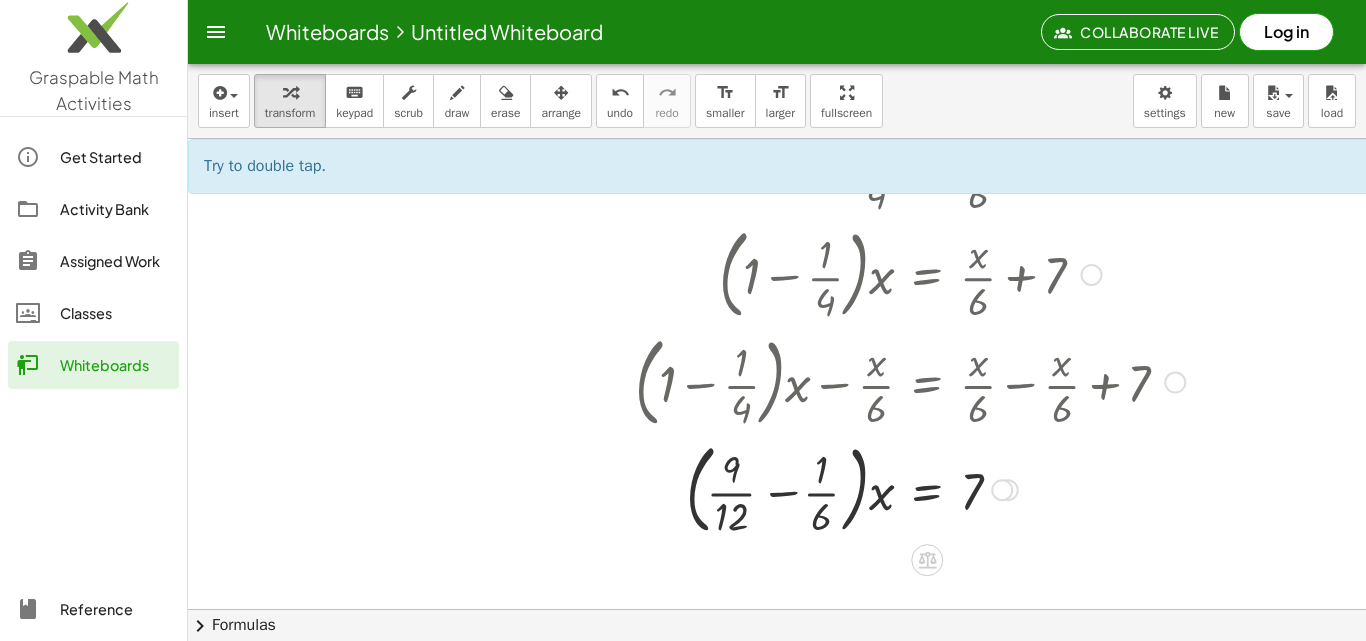 click at bounding box center [910, 488] 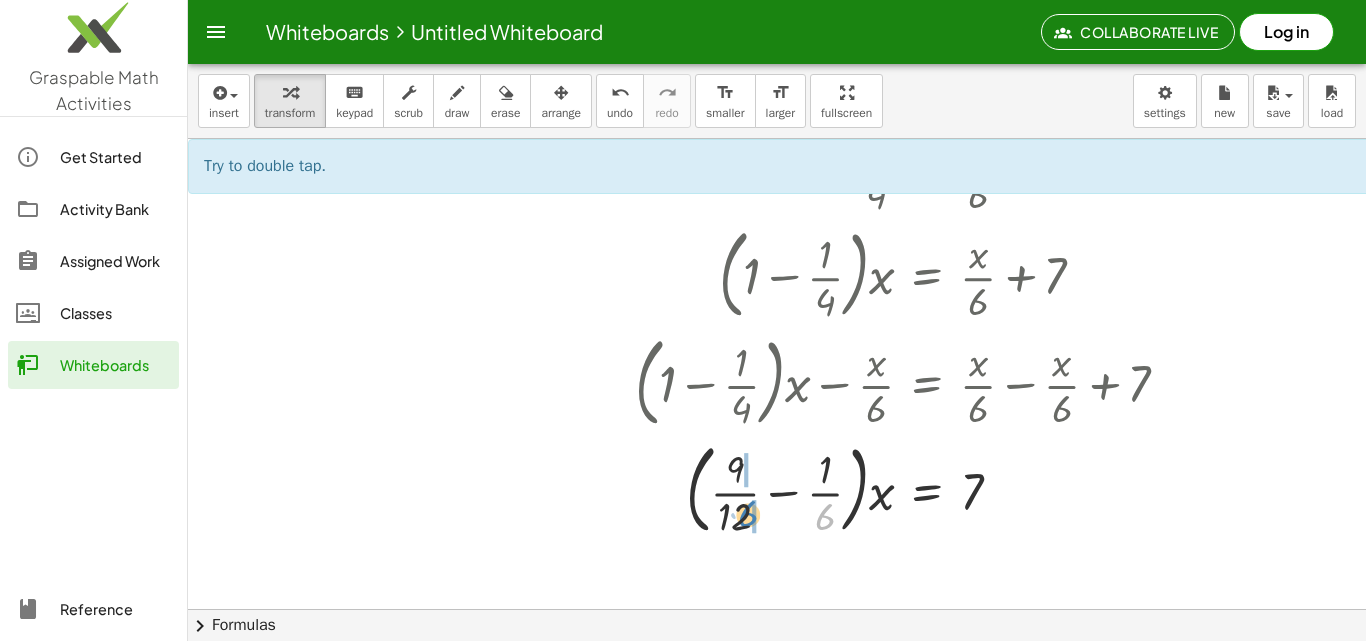 drag, startPoint x: 828, startPoint y: 521, endPoint x: 750, endPoint y: 518, distance: 78.05767 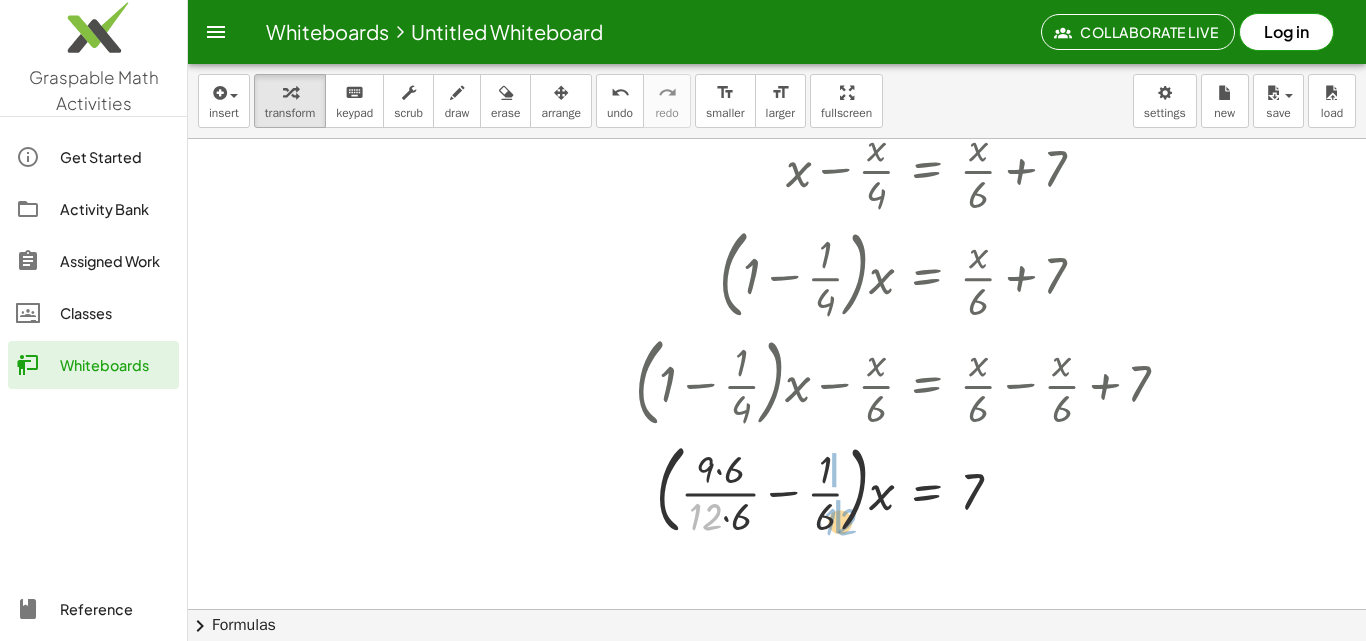 drag, startPoint x: 706, startPoint y: 513, endPoint x: 843, endPoint y: 513, distance: 137 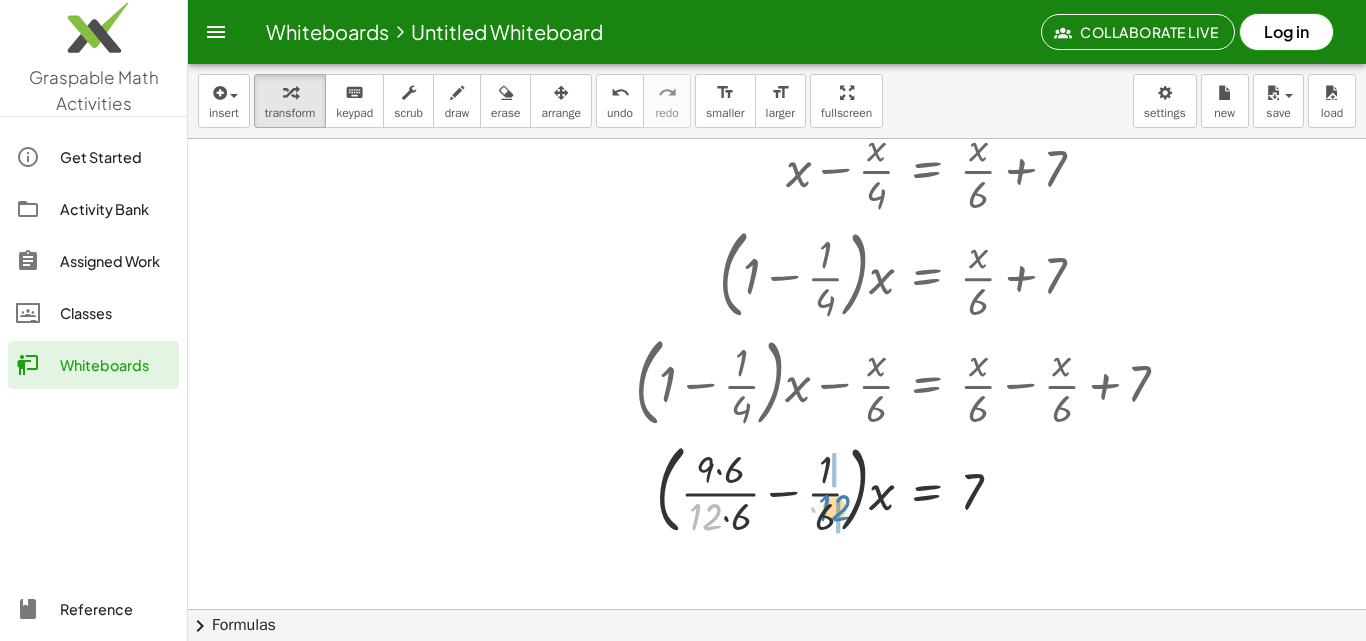 drag, startPoint x: 718, startPoint y: 517, endPoint x: 848, endPoint y: 509, distance: 130.24593 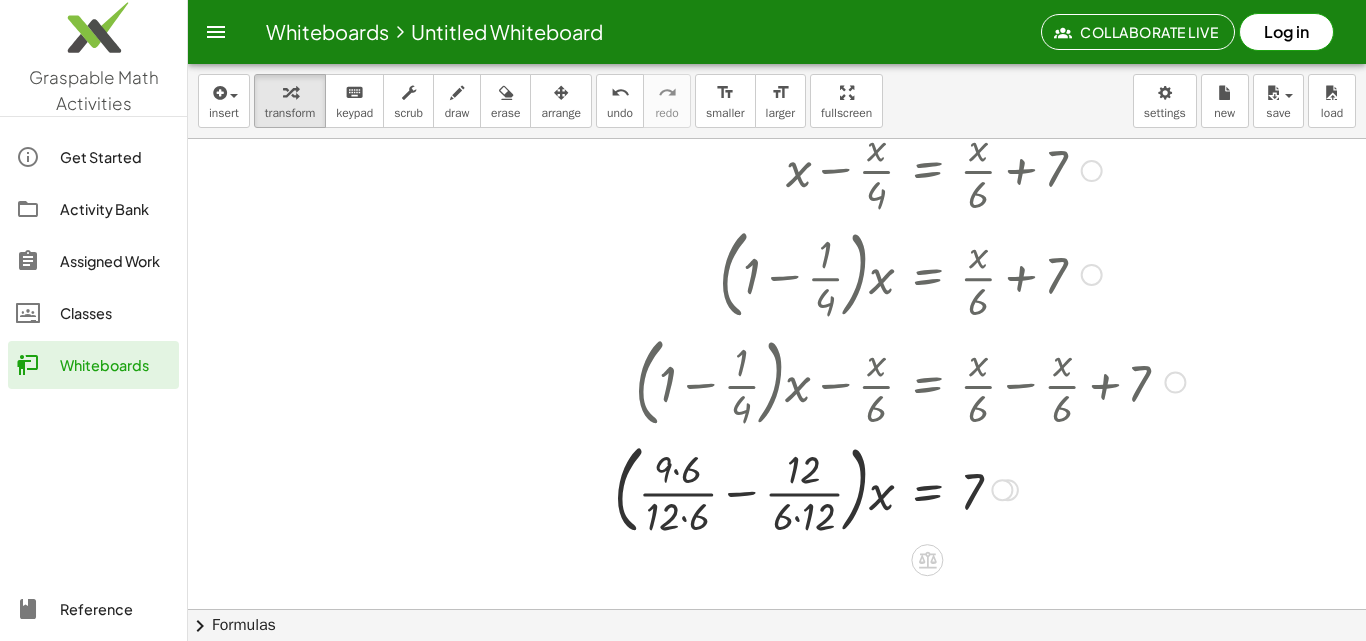 click at bounding box center [899, 488] 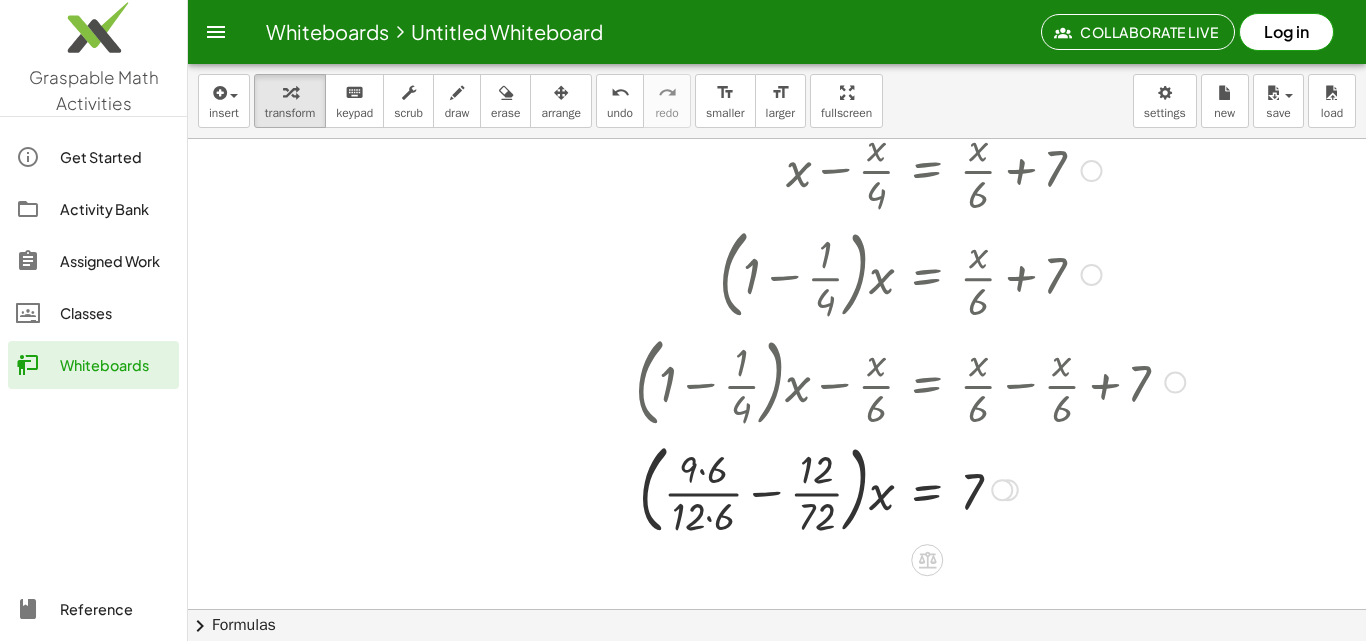 click at bounding box center (910, 488) 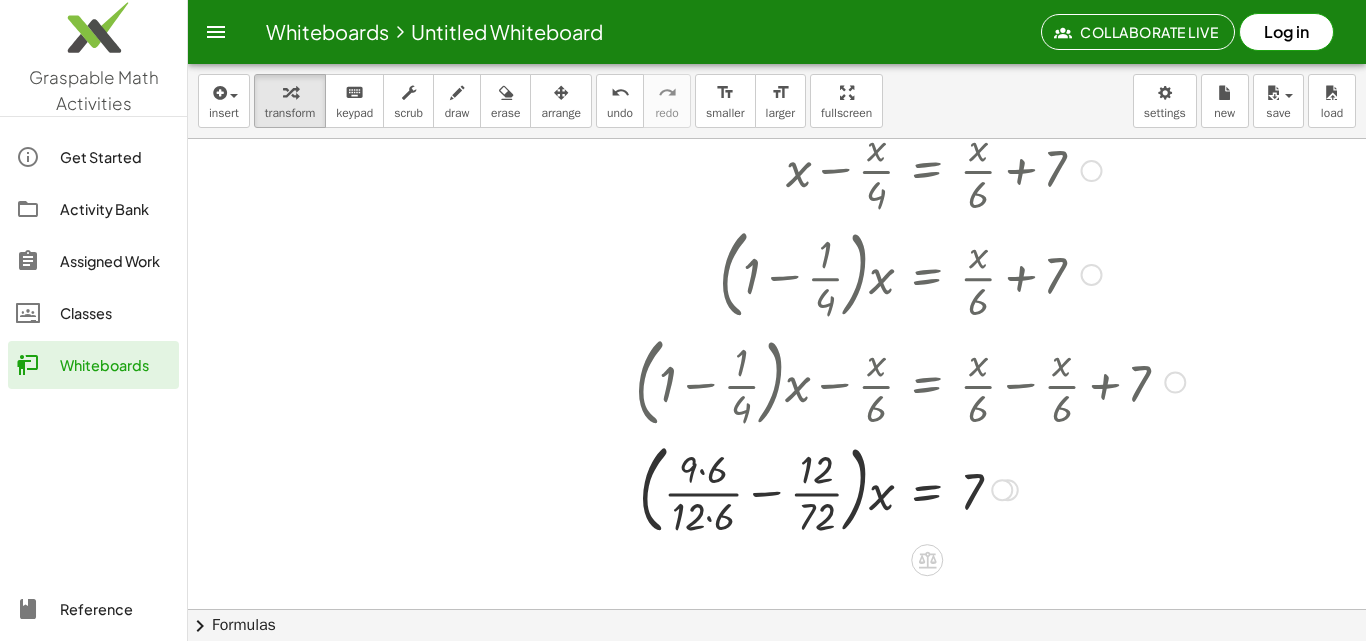 click at bounding box center (910, 488) 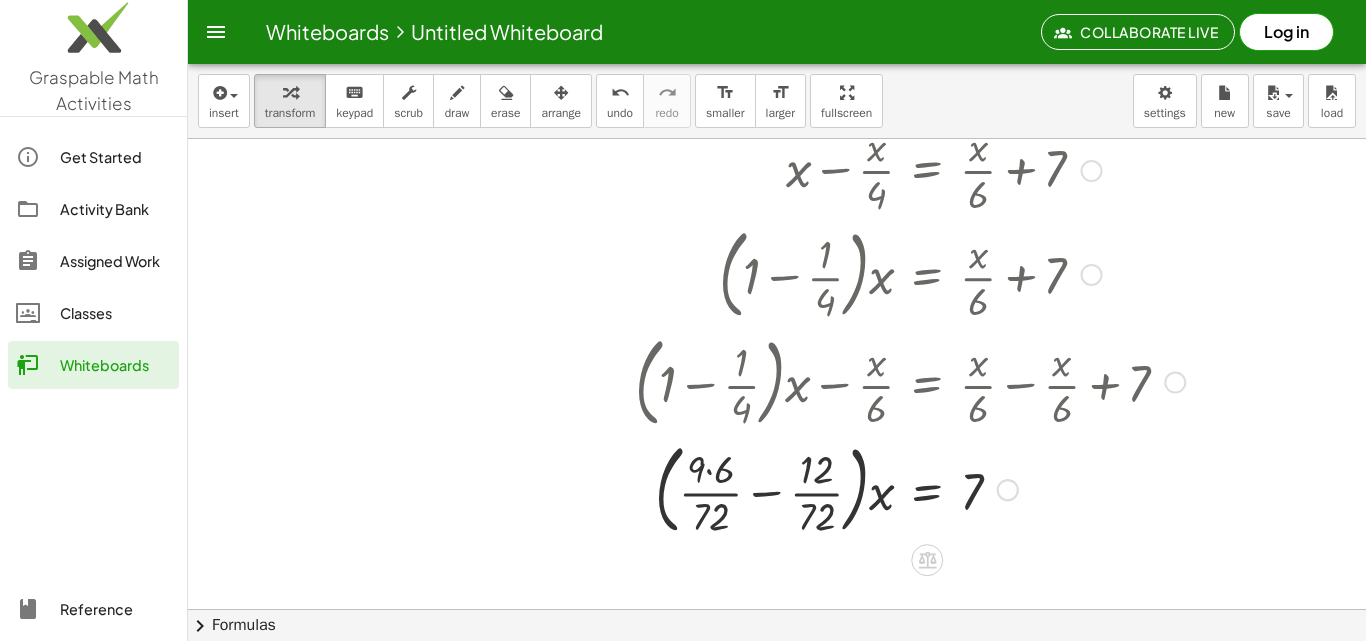 click at bounding box center [910, 488] 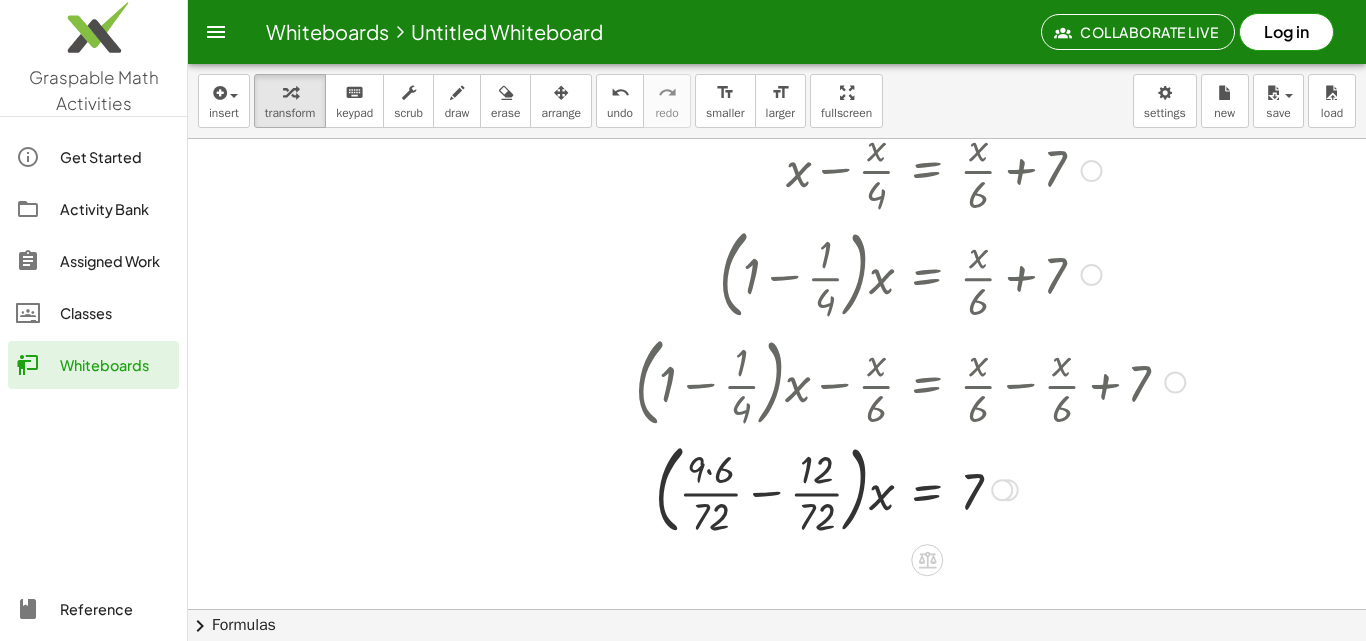 click at bounding box center (910, 488) 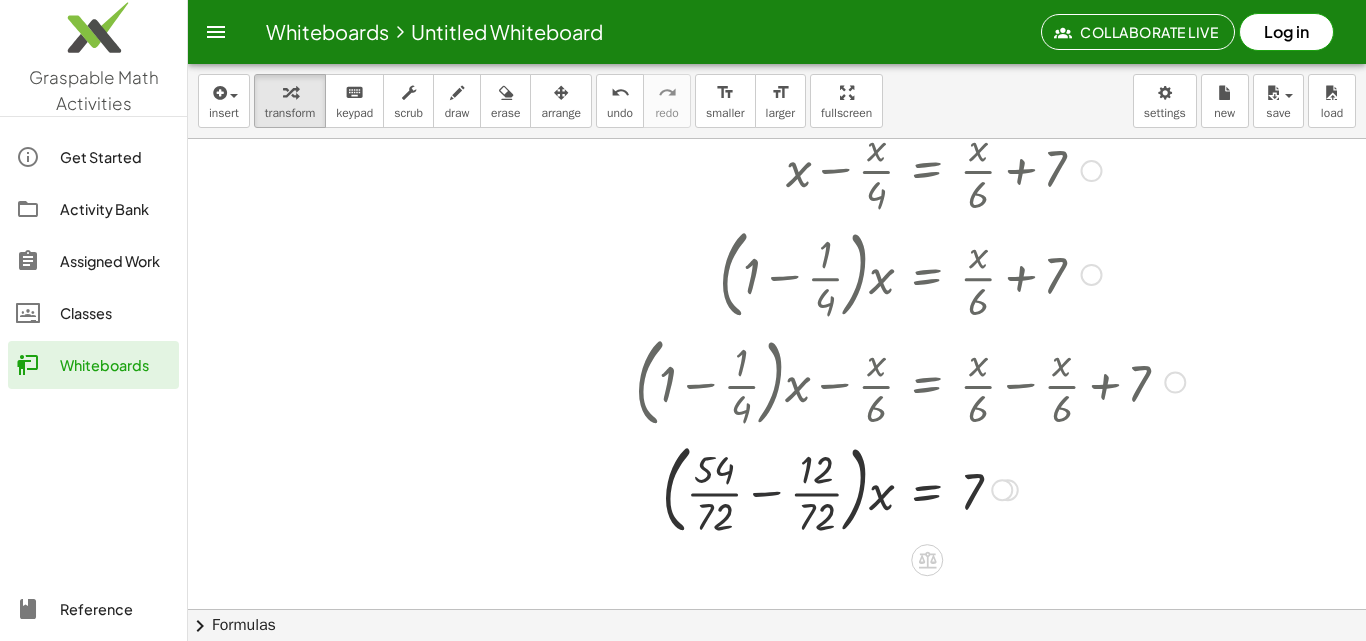 click at bounding box center (910, 488) 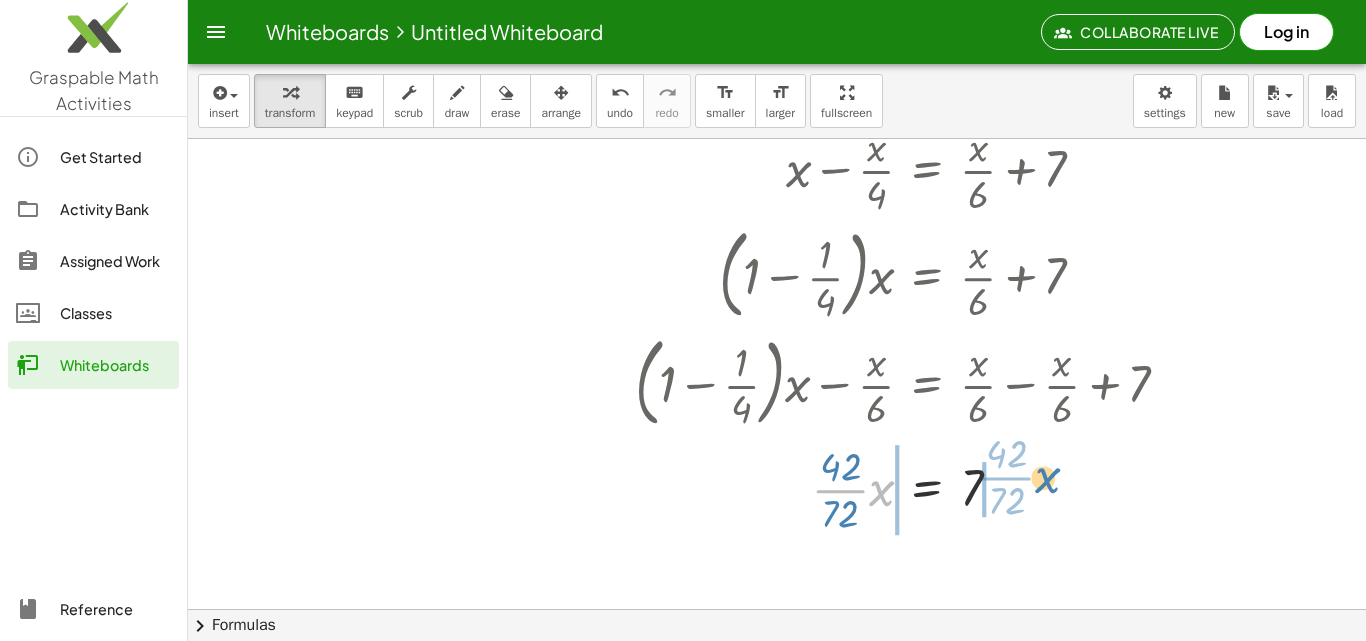 drag, startPoint x: 878, startPoint y: 491, endPoint x: 1049, endPoint y: 475, distance: 171.7469 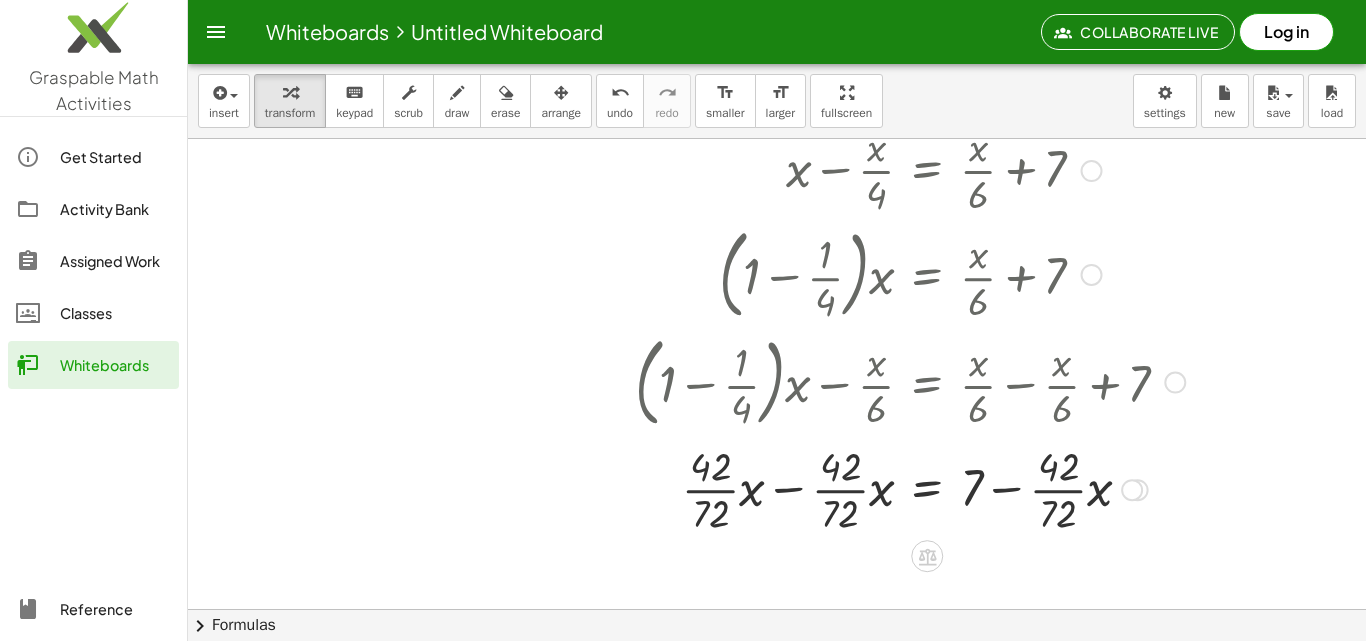 click at bounding box center (910, 488) 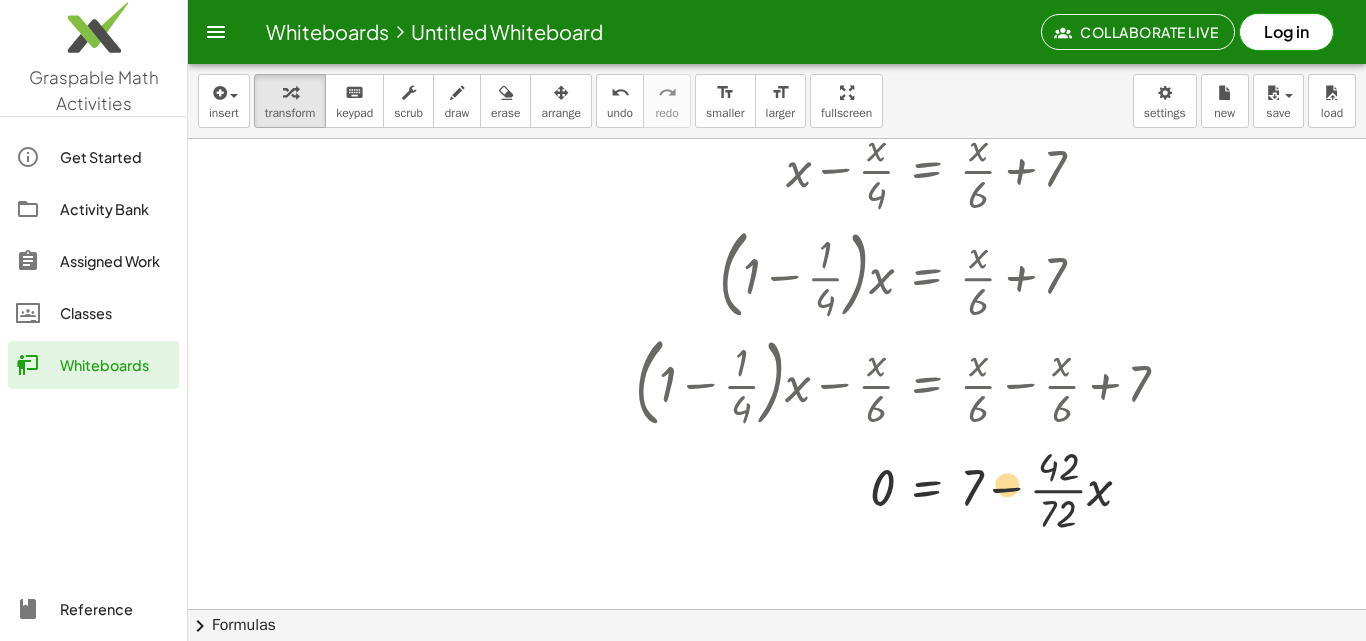 drag, startPoint x: 1063, startPoint y: 484, endPoint x: 1033, endPoint y: 471, distance: 32.695564 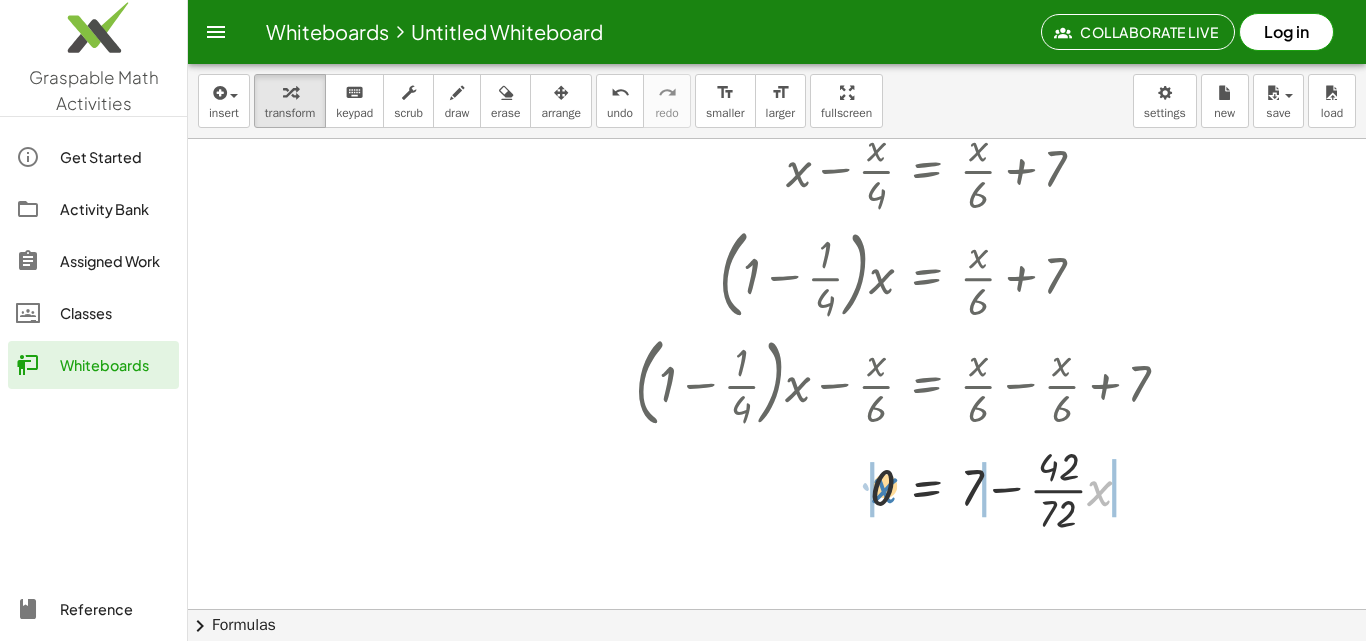drag, startPoint x: 1090, startPoint y: 490, endPoint x: 841, endPoint y: 493, distance: 249.01807 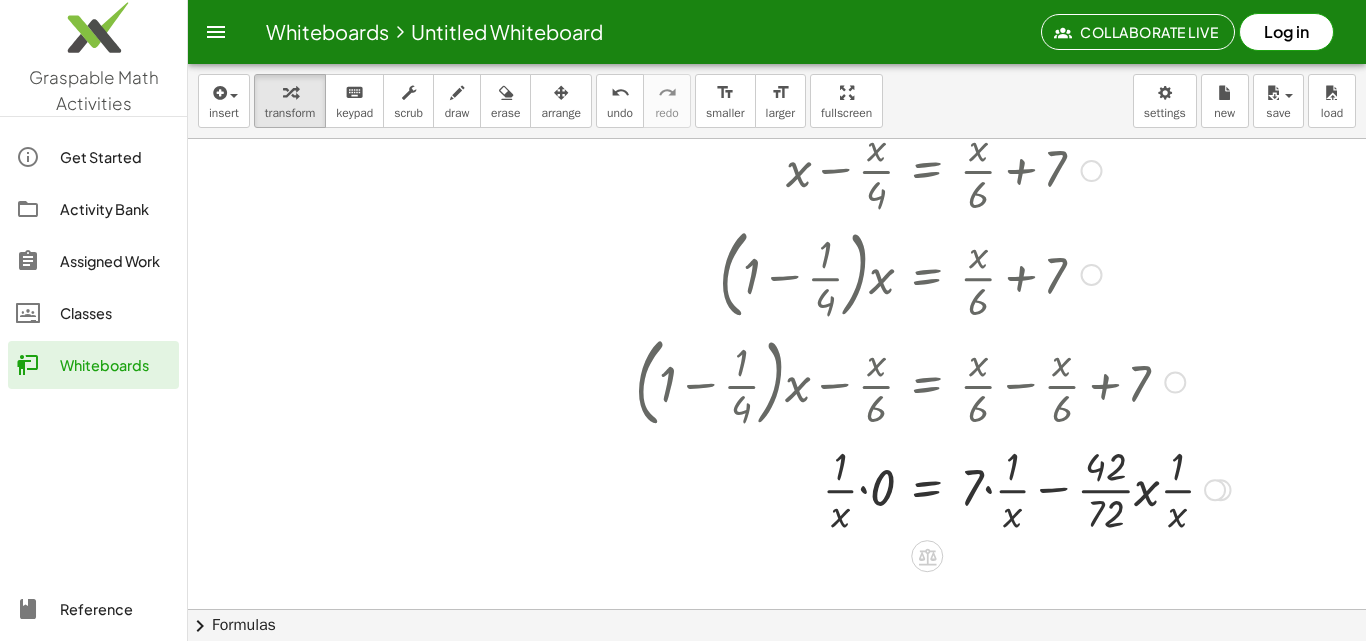 click at bounding box center (933, 488) 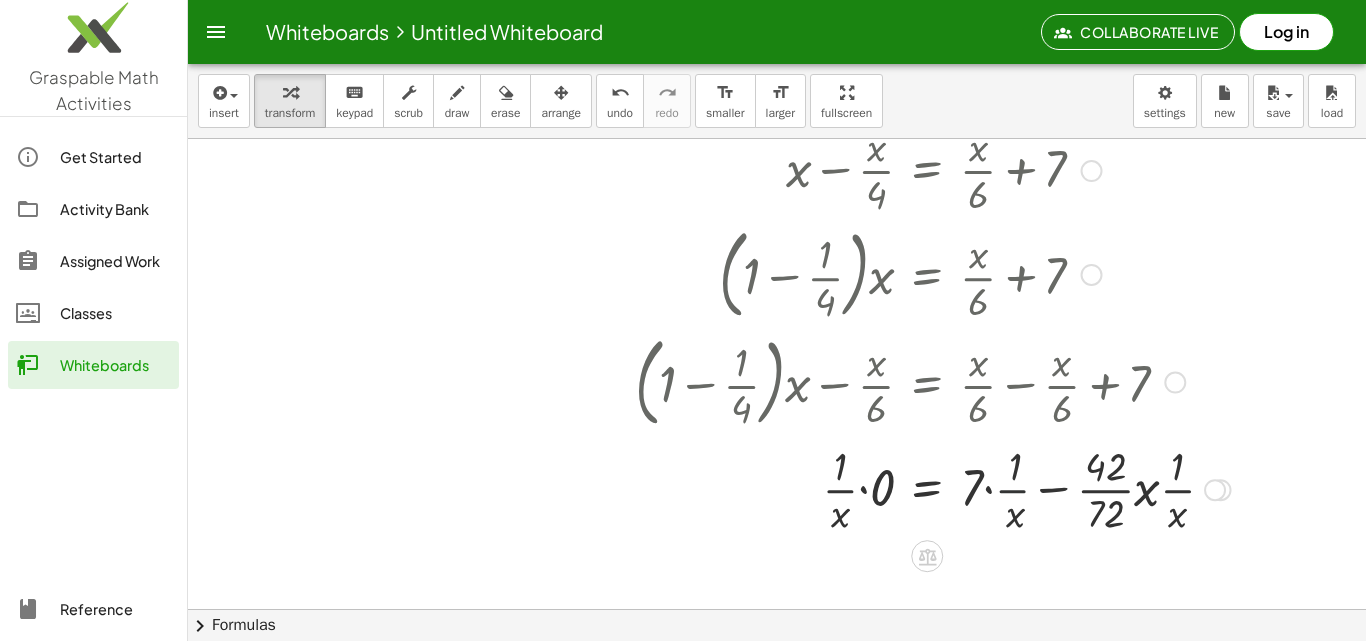 click at bounding box center [933, 488] 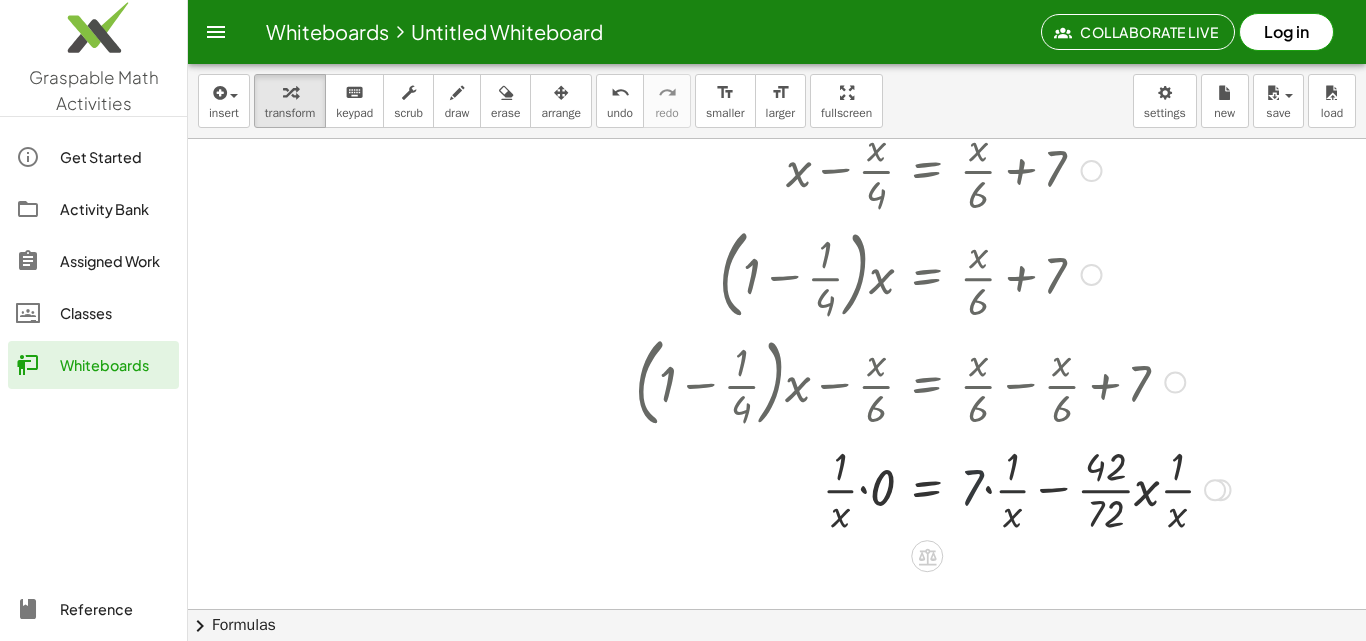 click at bounding box center [933, 488] 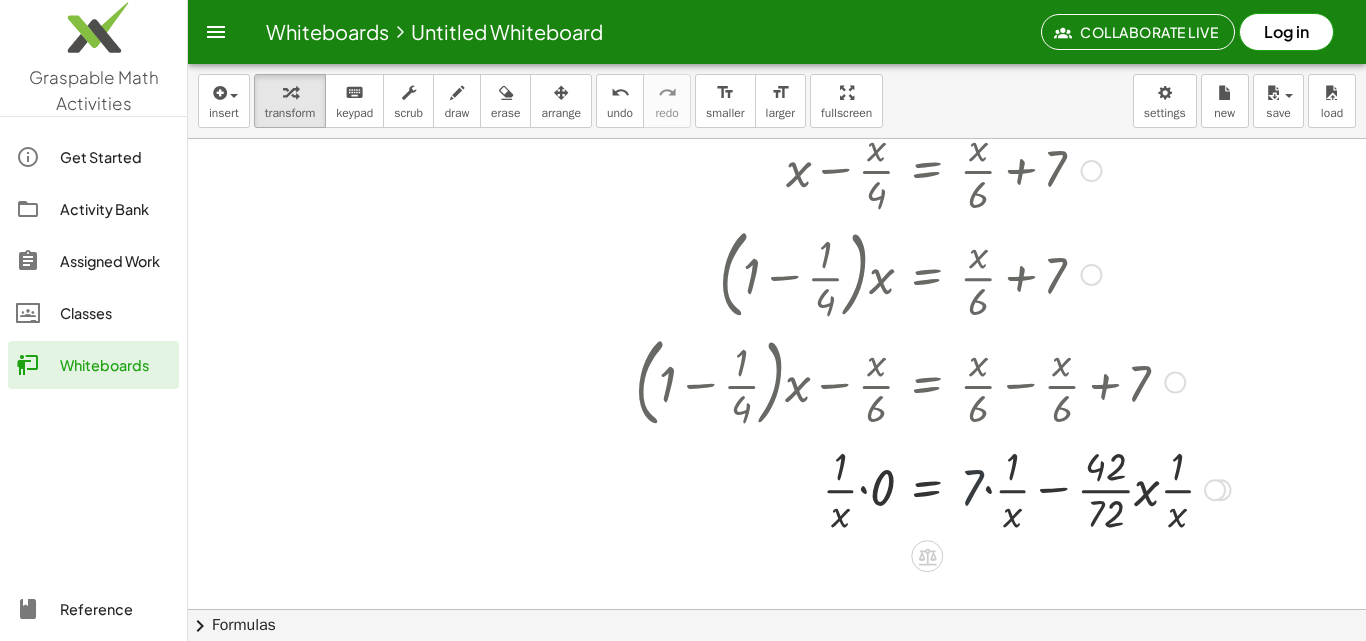 click at bounding box center [933, 488] 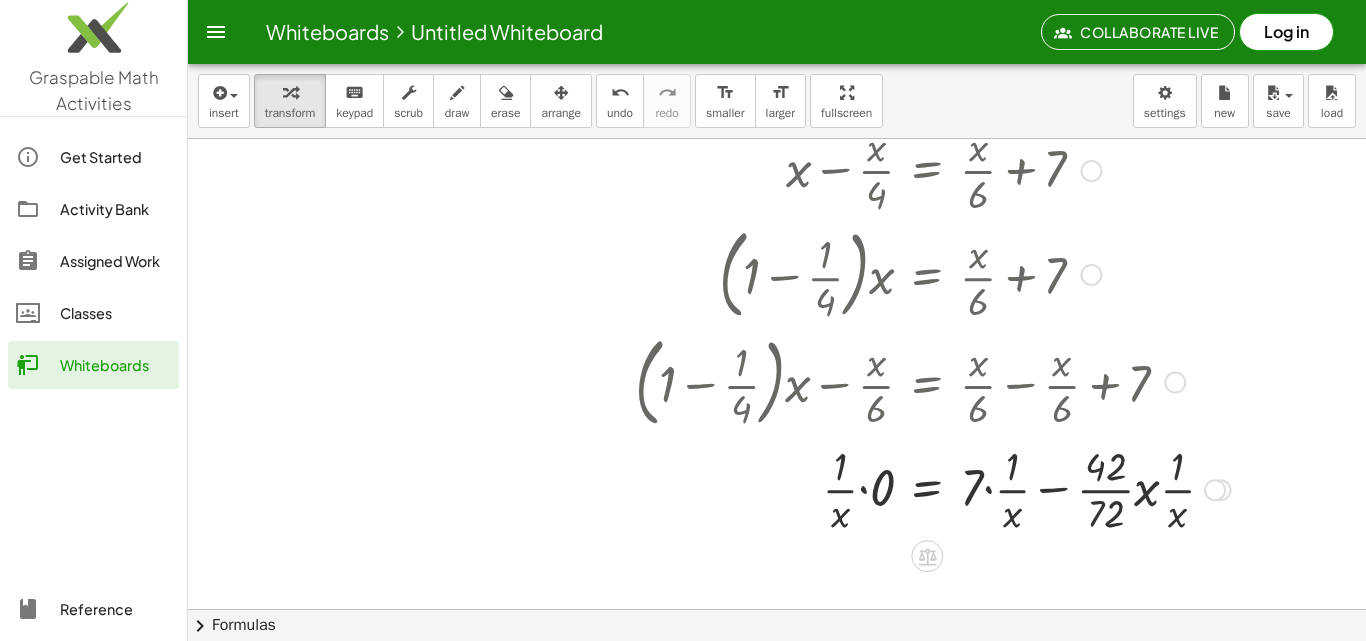 click at bounding box center (933, 488) 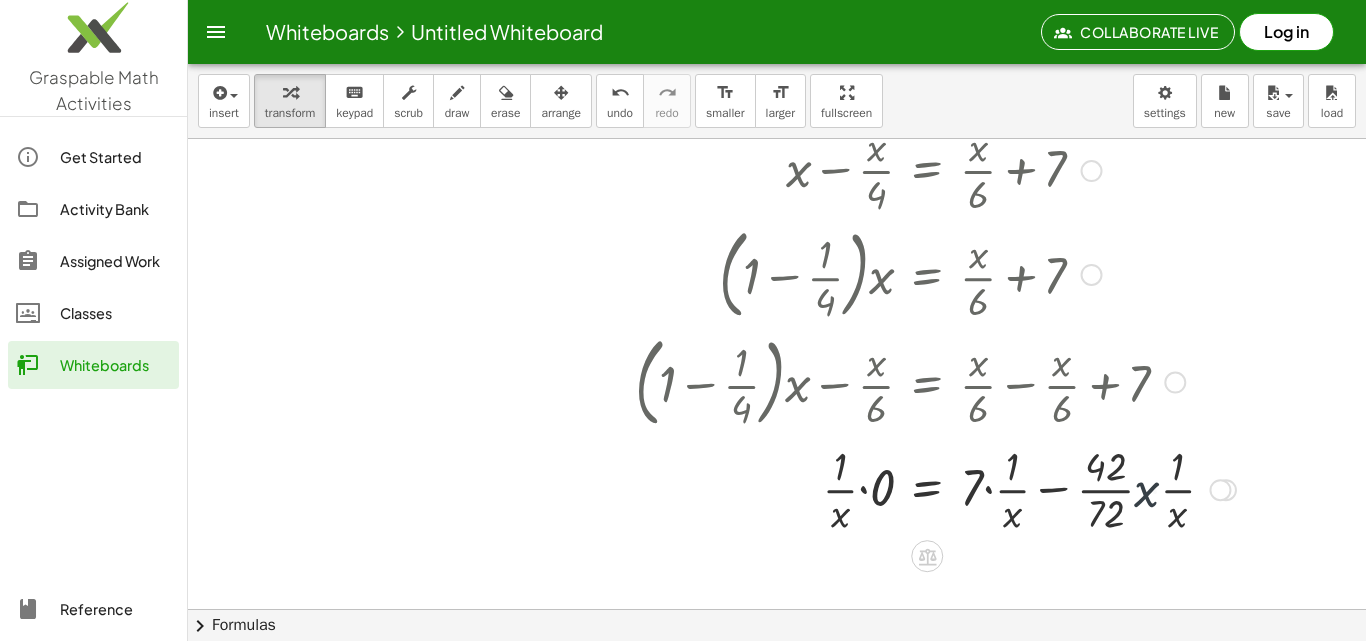 click at bounding box center (935, 488) 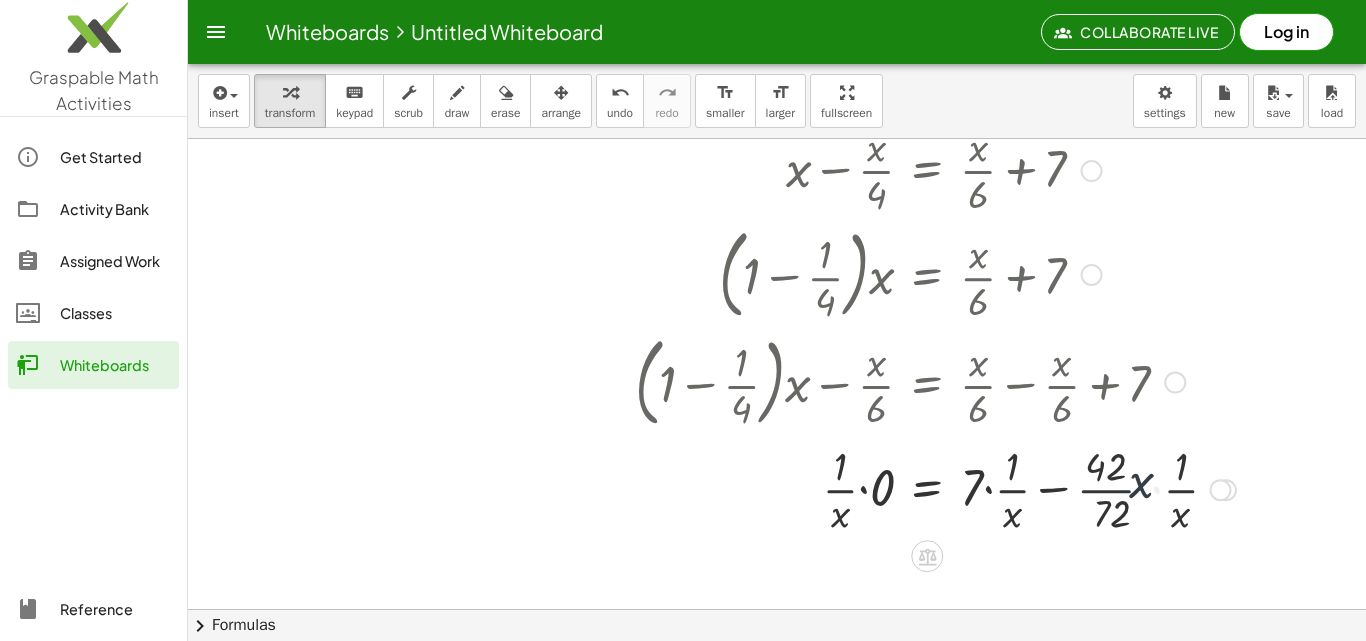 click at bounding box center [935, 488] 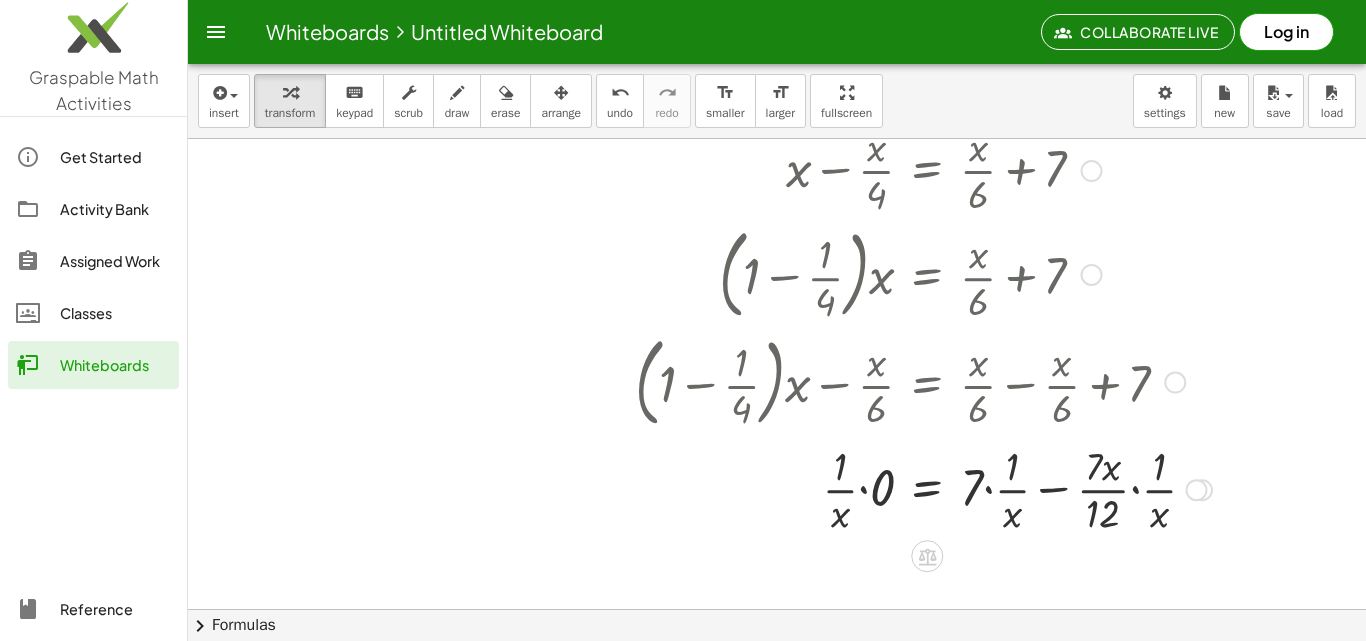 click at bounding box center (923, 488) 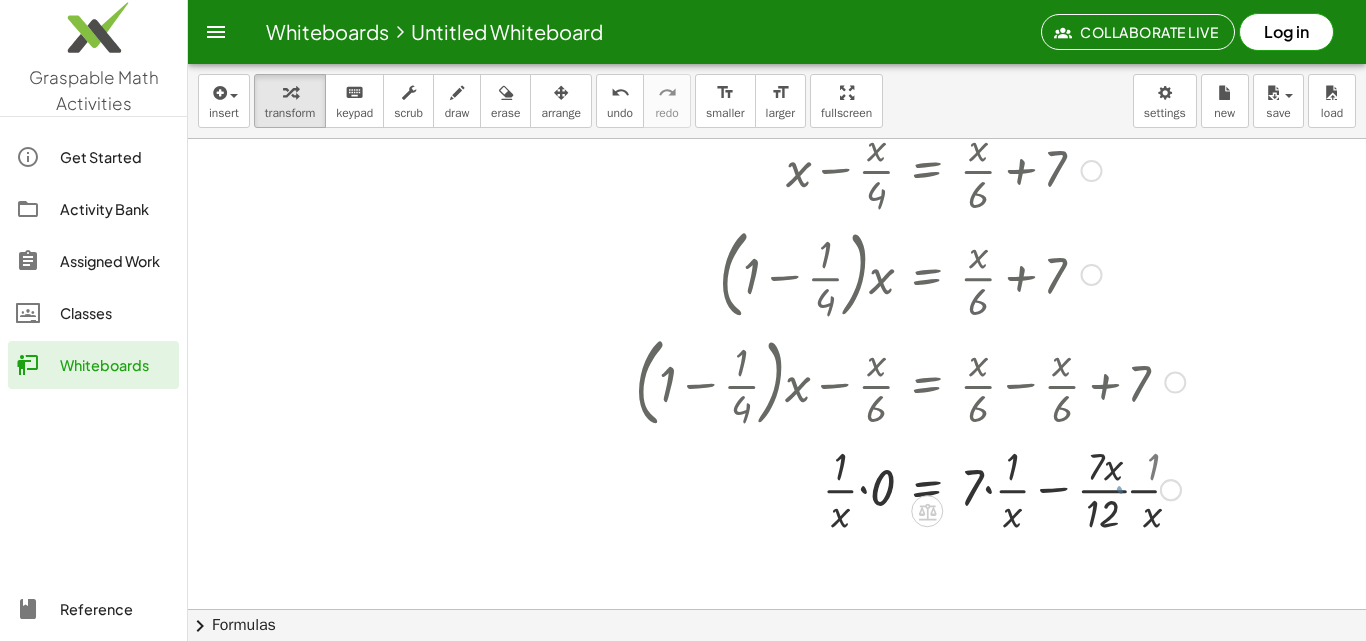click at bounding box center [910, 488] 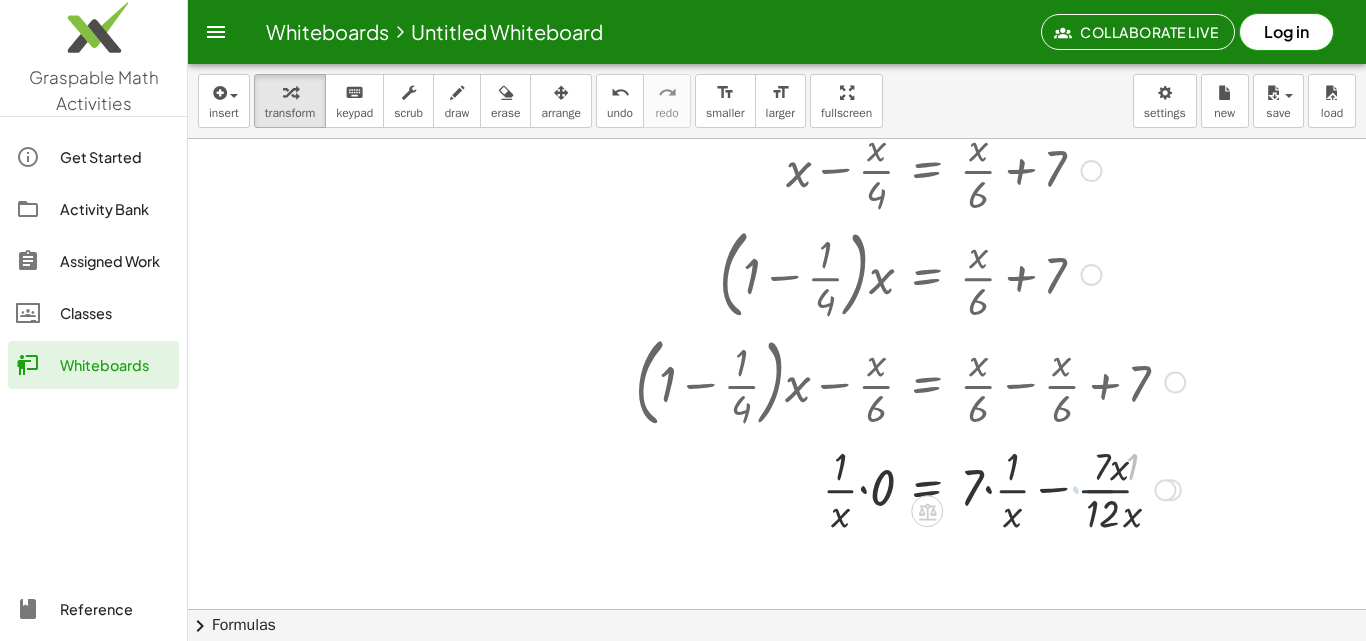click at bounding box center [910, 488] 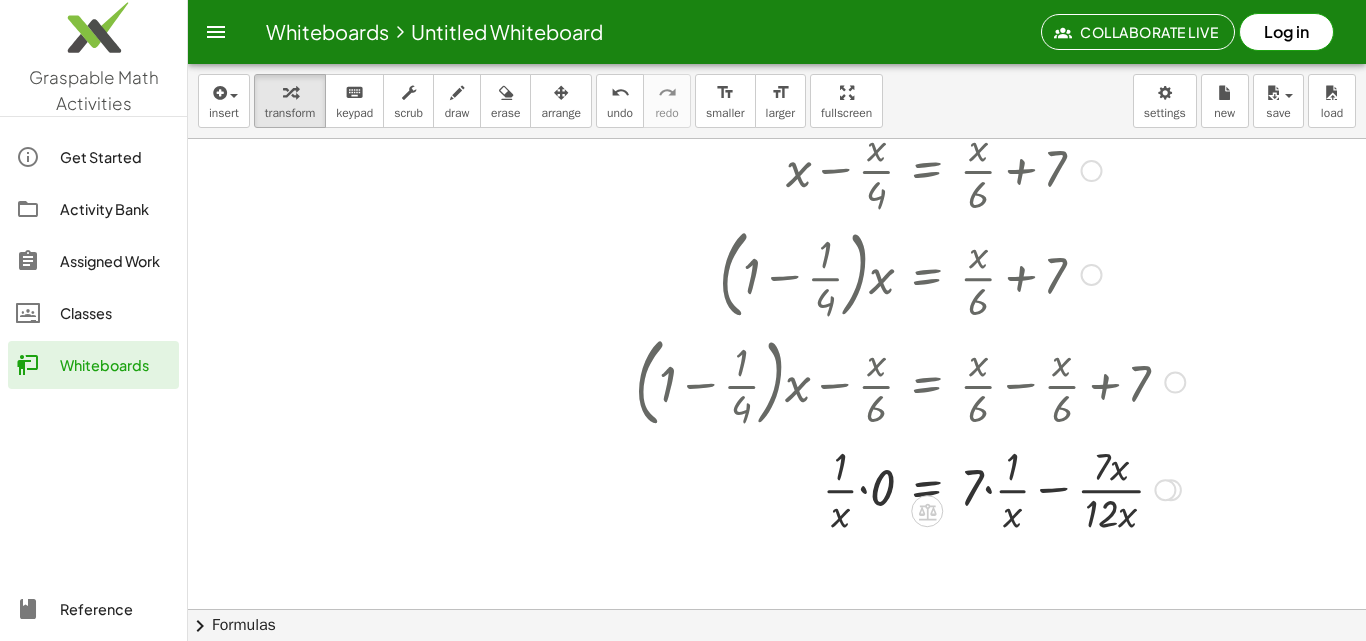 click at bounding box center [910, 488] 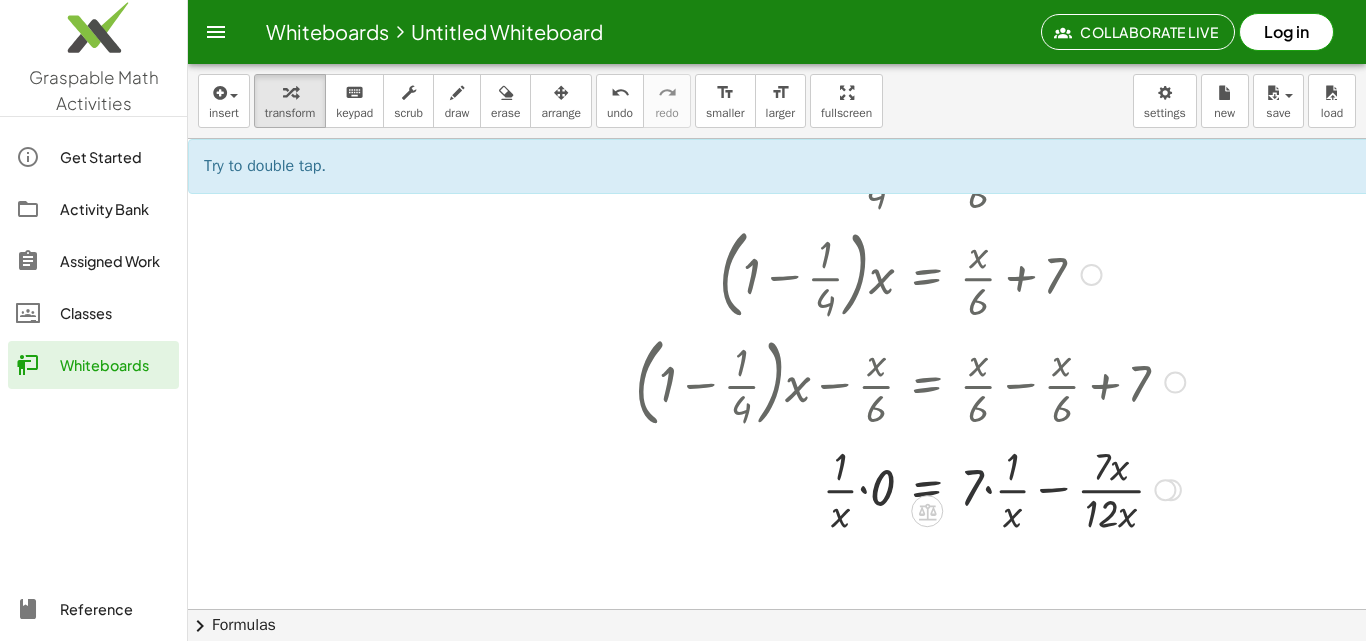 click at bounding box center (910, 488) 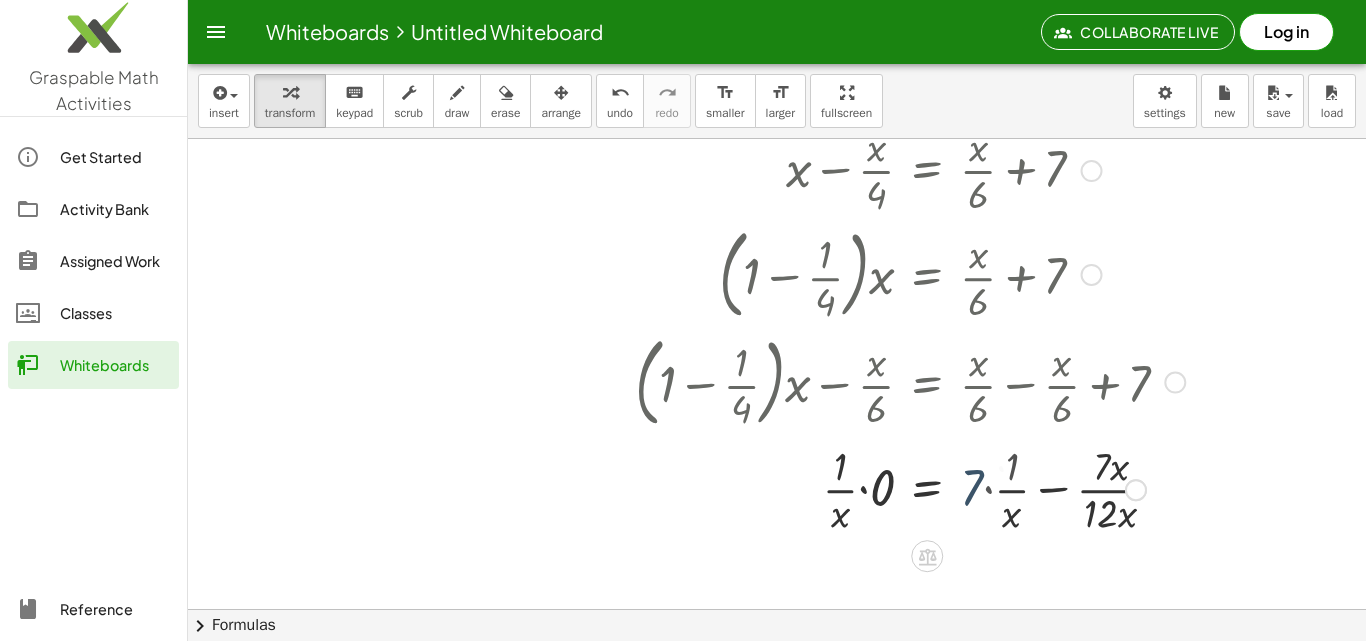 click at bounding box center (910, 488) 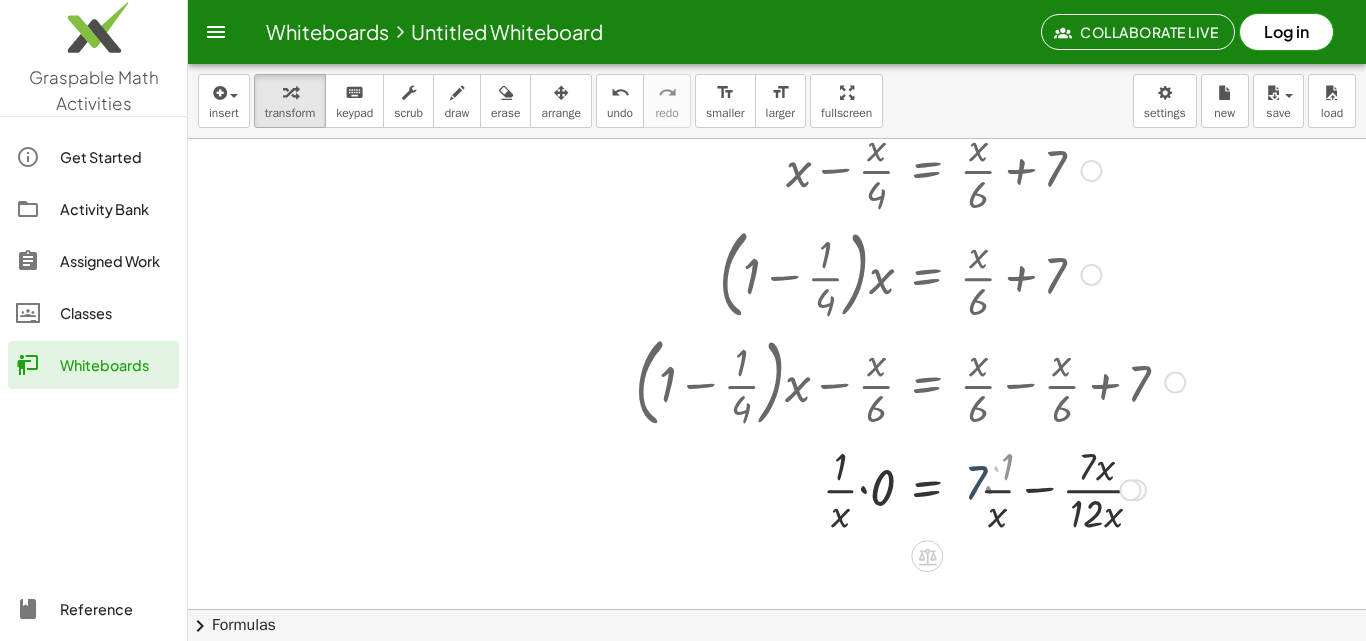 click at bounding box center [910, 488] 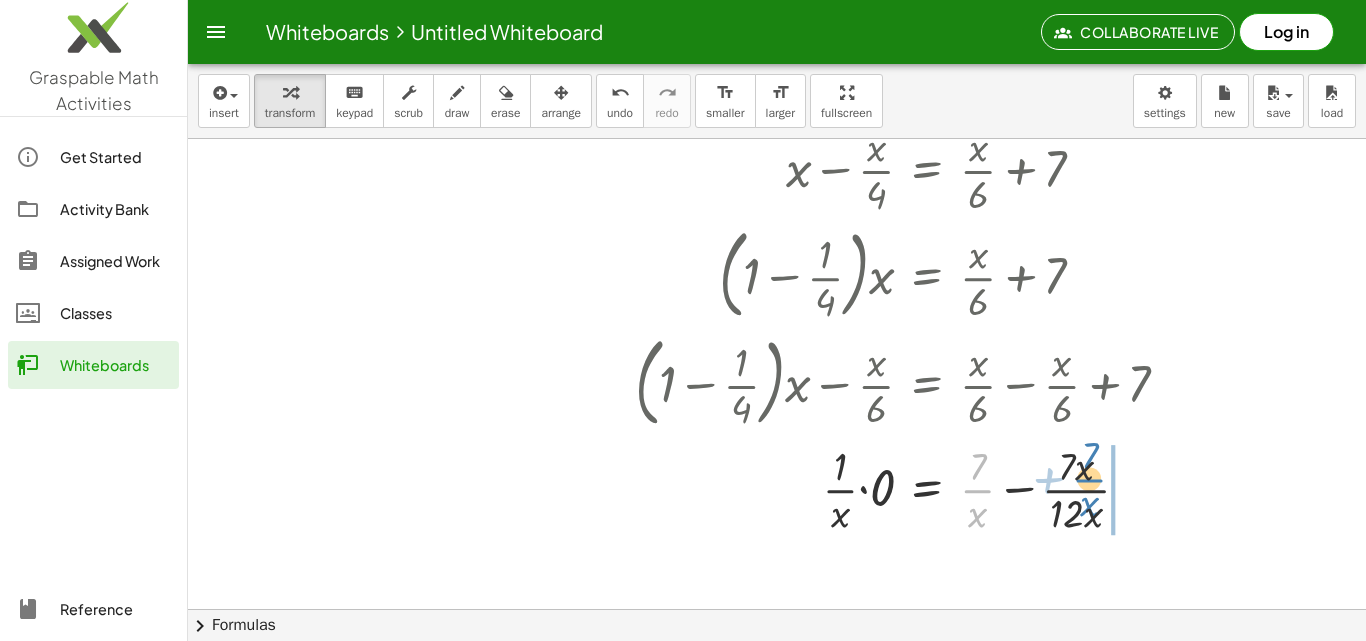 drag, startPoint x: 967, startPoint y: 492, endPoint x: 1082, endPoint y: 479, distance: 115.73245 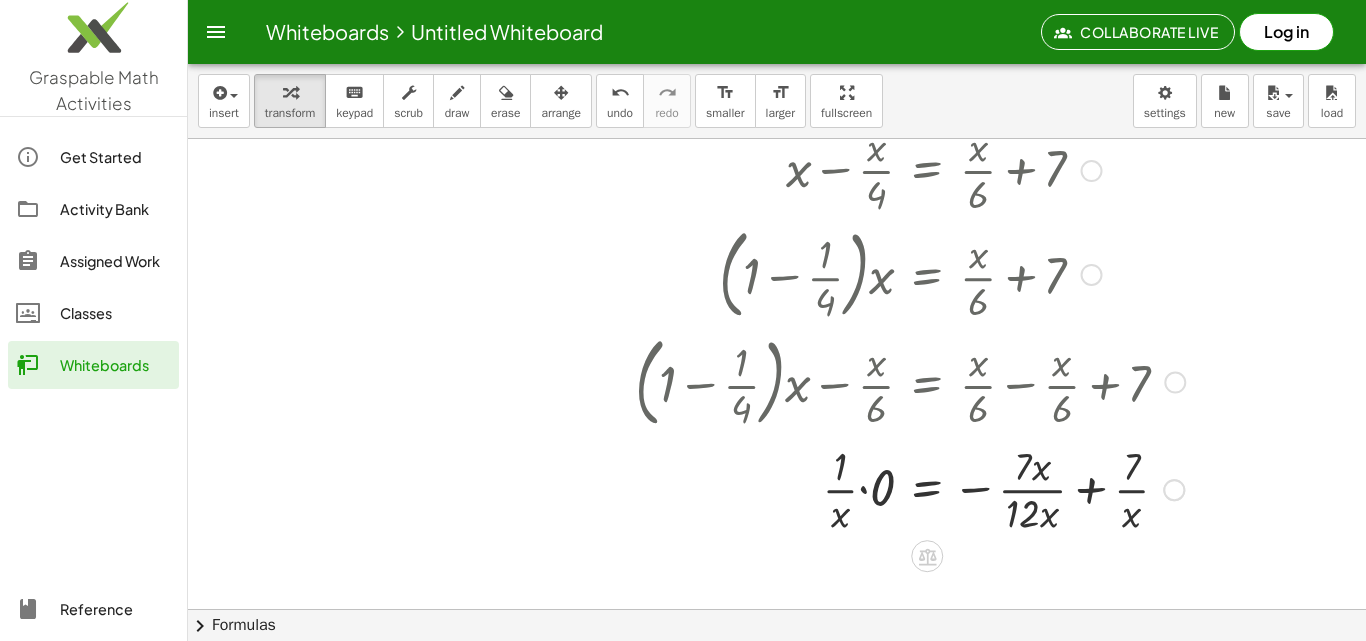 click at bounding box center [910, 488] 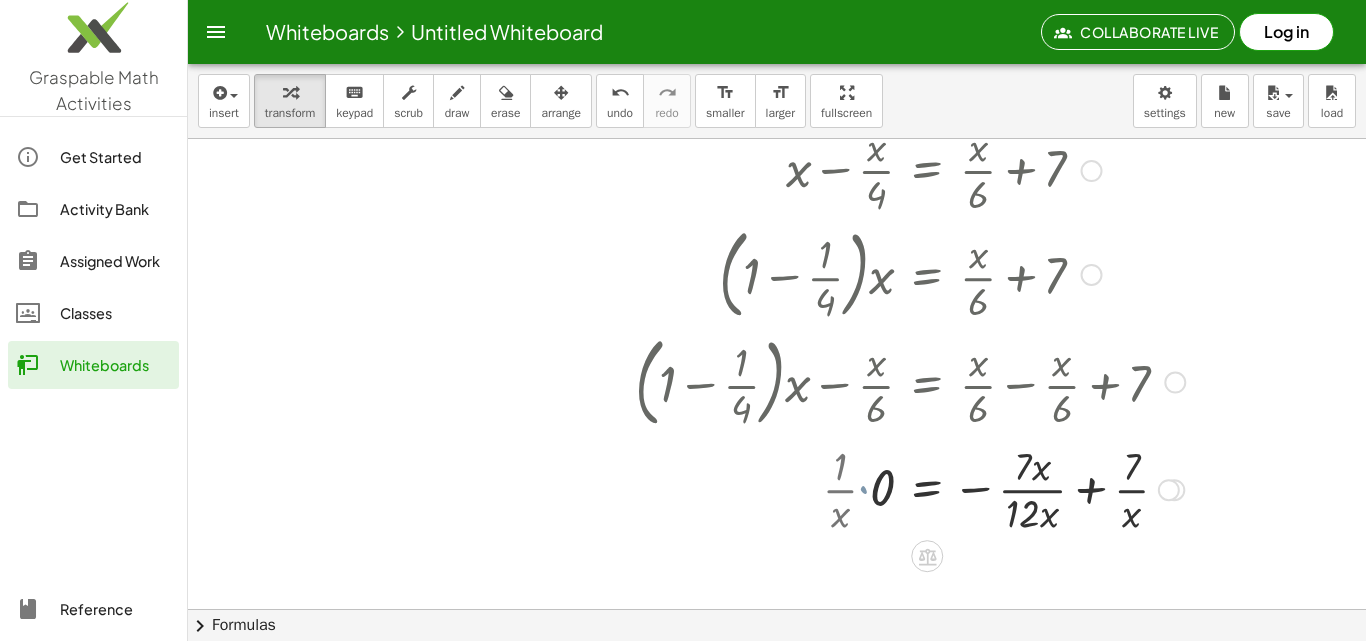 click at bounding box center (910, 488) 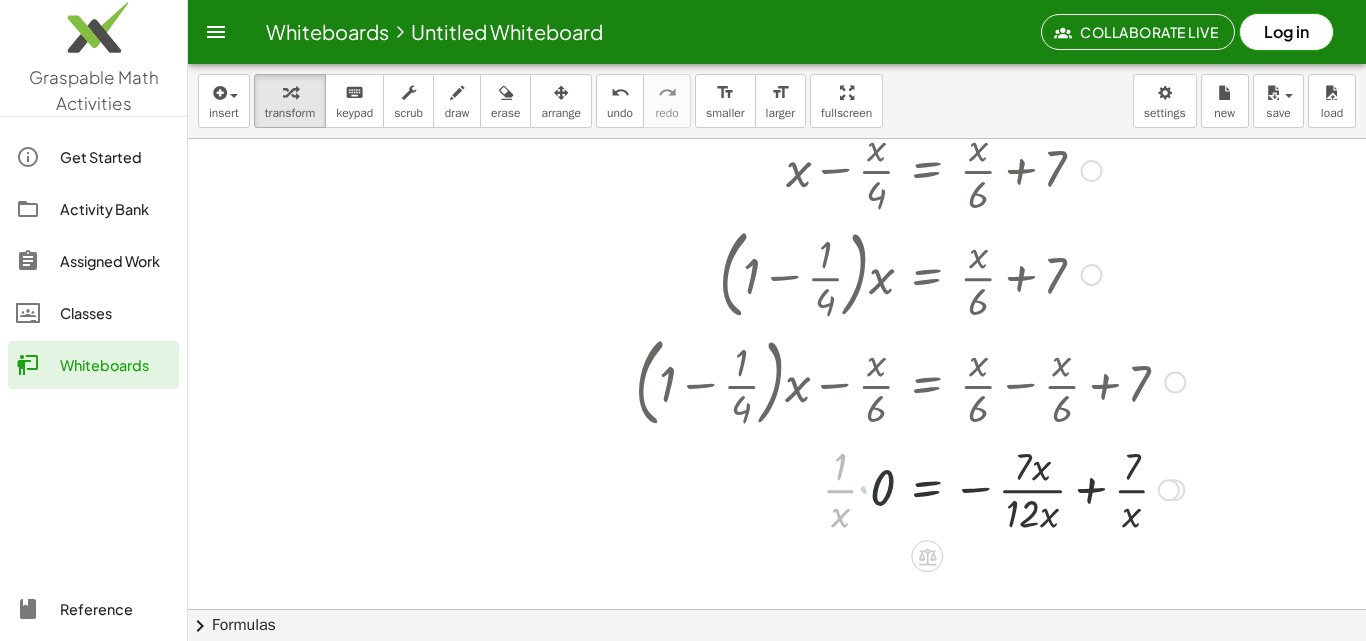 click at bounding box center [910, 488] 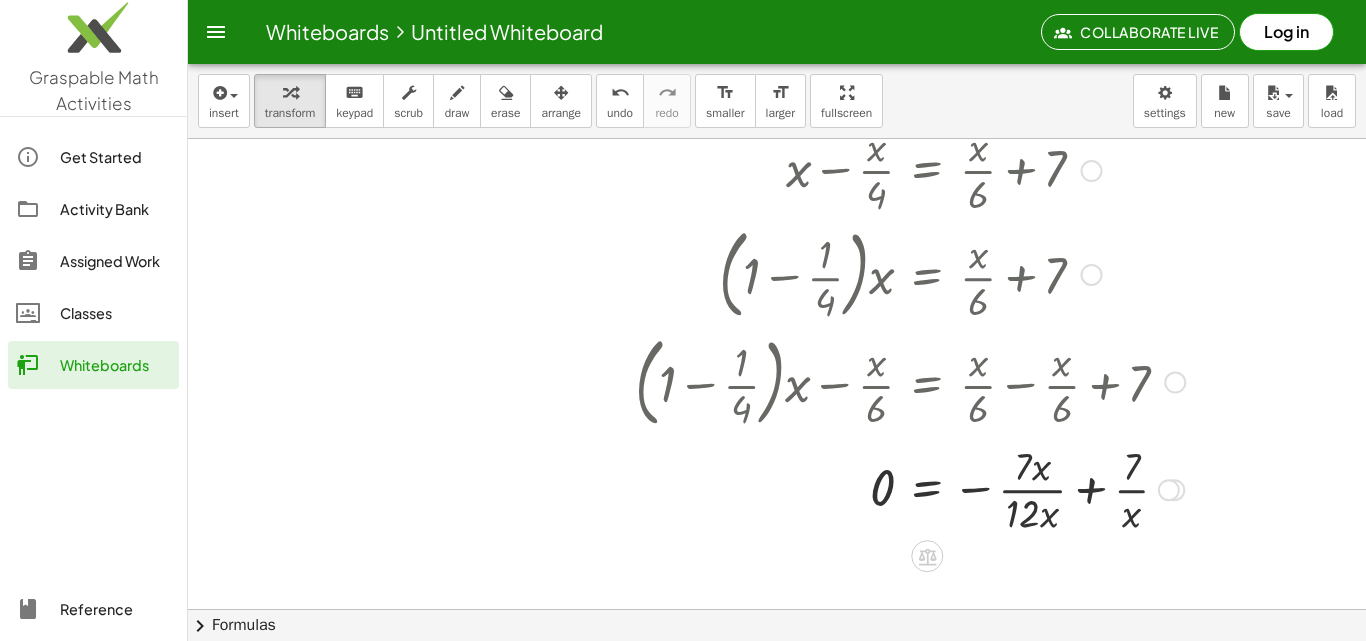 click at bounding box center [910, 488] 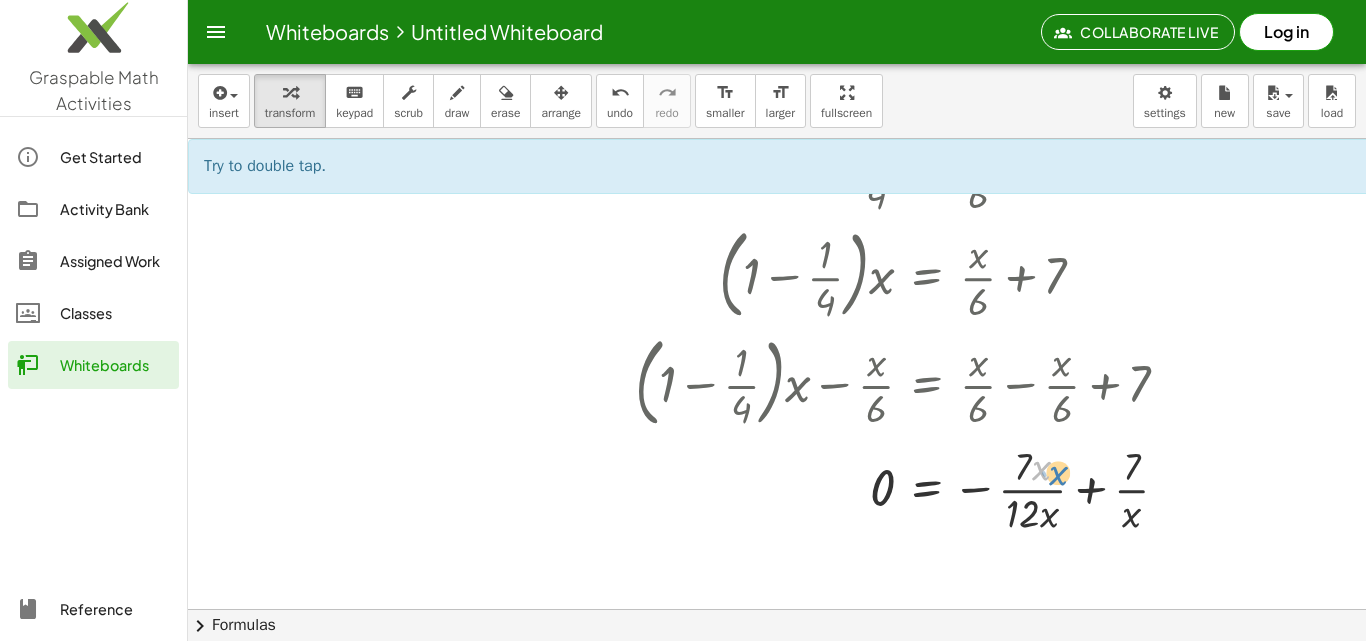 click at bounding box center [910, 488] 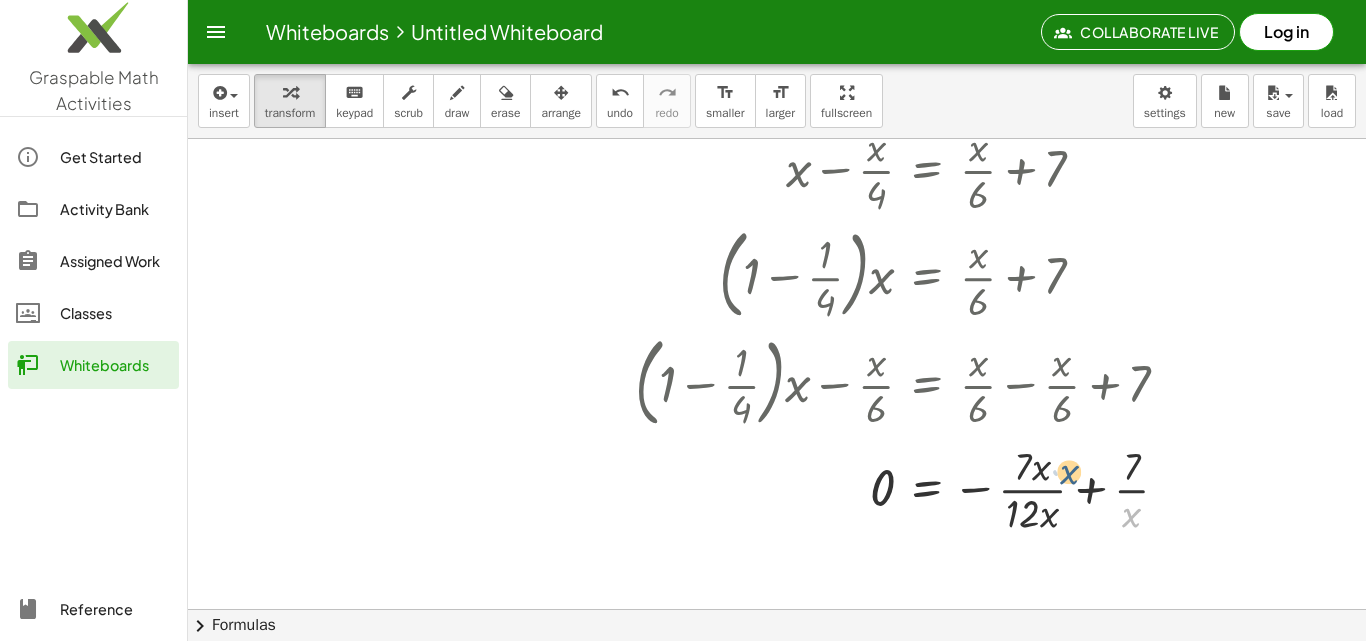 drag, startPoint x: 1128, startPoint y: 517, endPoint x: 1052, endPoint y: 468, distance: 90.426765 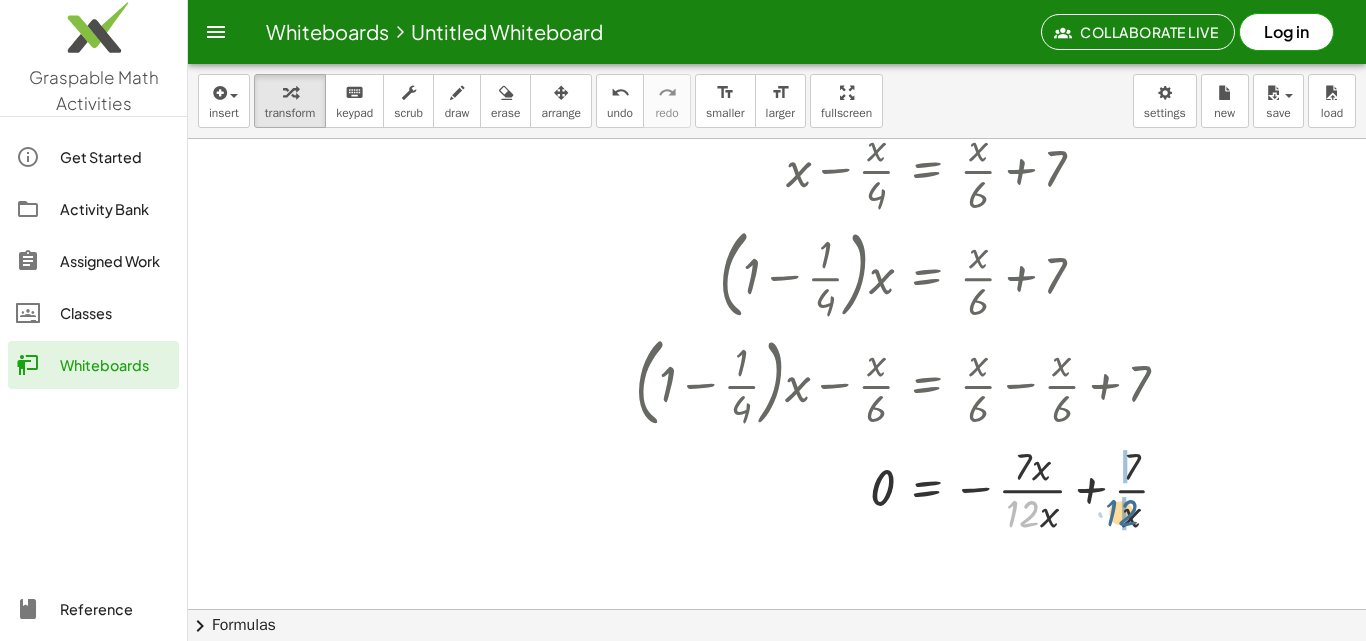 drag, startPoint x: 1015, startPoint y: 515, endPoint x: 1116, endPoint y: 514, distance: 101.00495 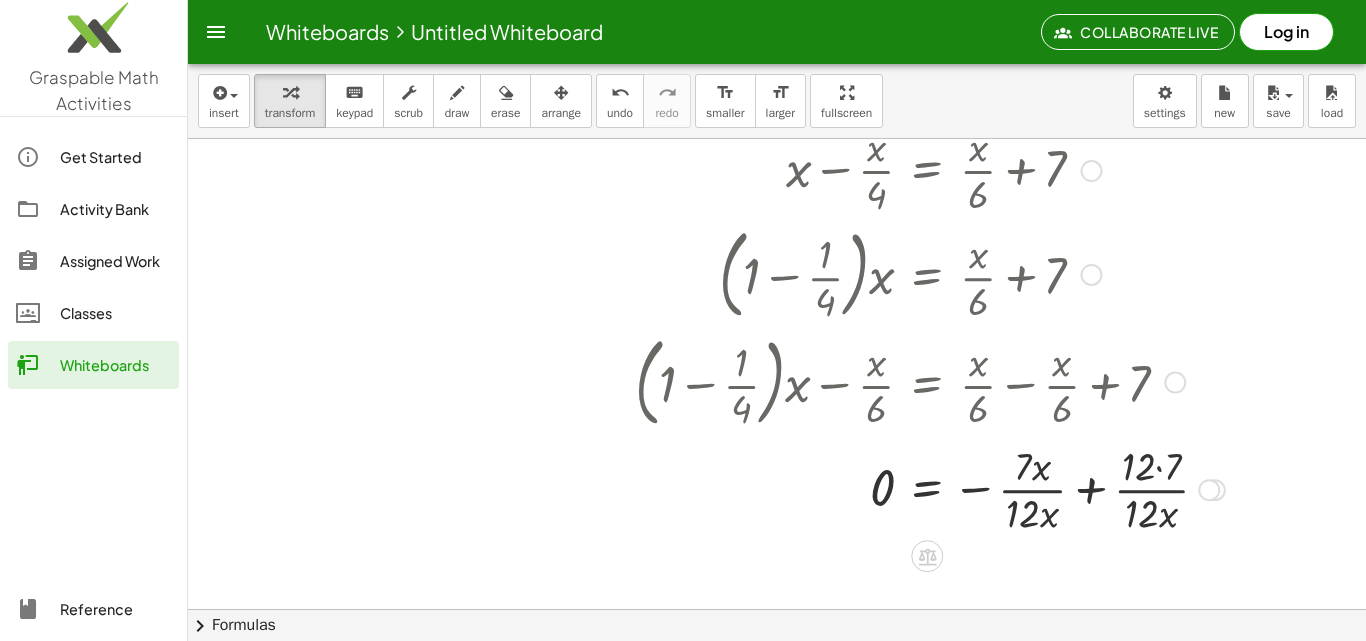 click at bounding box center [930, 488] 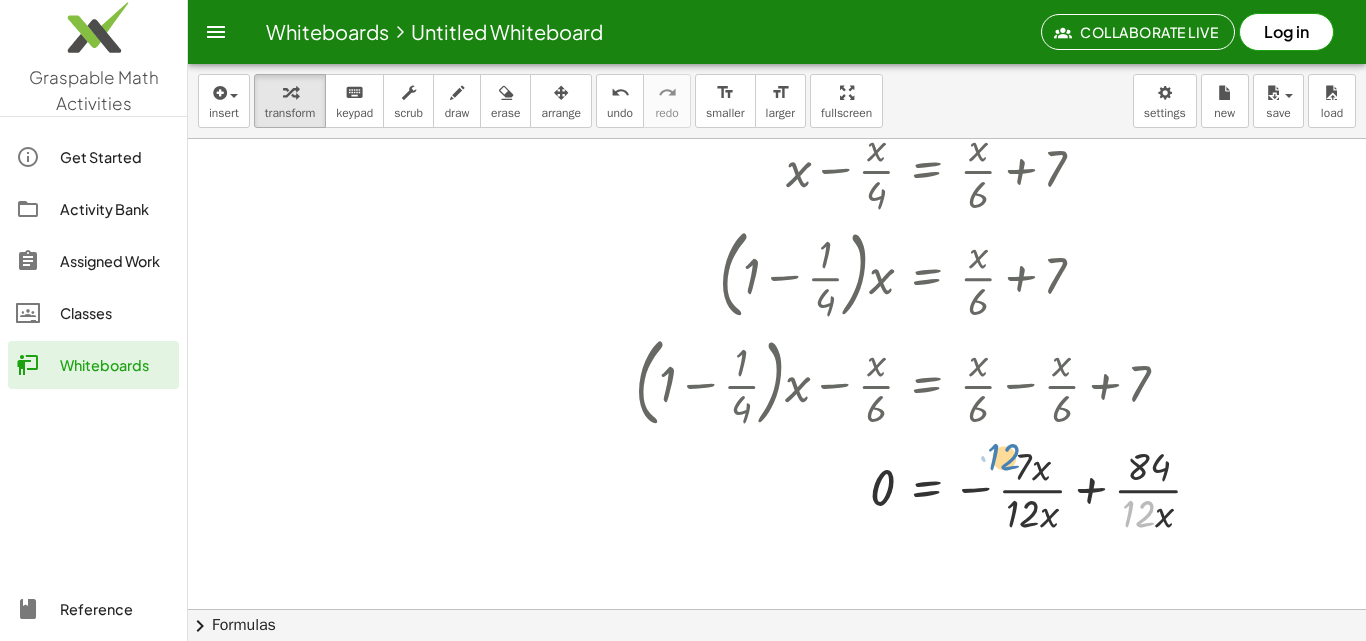 drag, startPoint x: 1152, startPoint y: 520, endPoint x: 1018, endPoint y: 465, distance: 144.84819 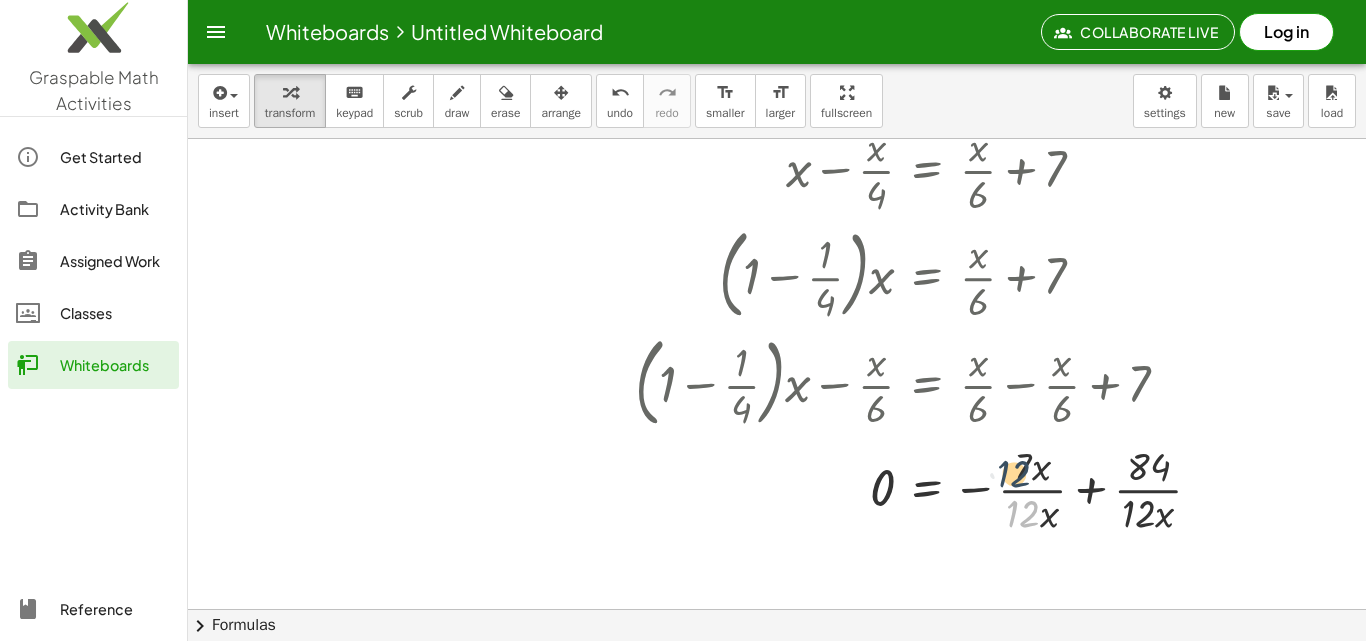 drag, startPoint x: 1024, startPoint y: 511, endPoint x: 1022, endPoint y: 457, distance: 54.037025 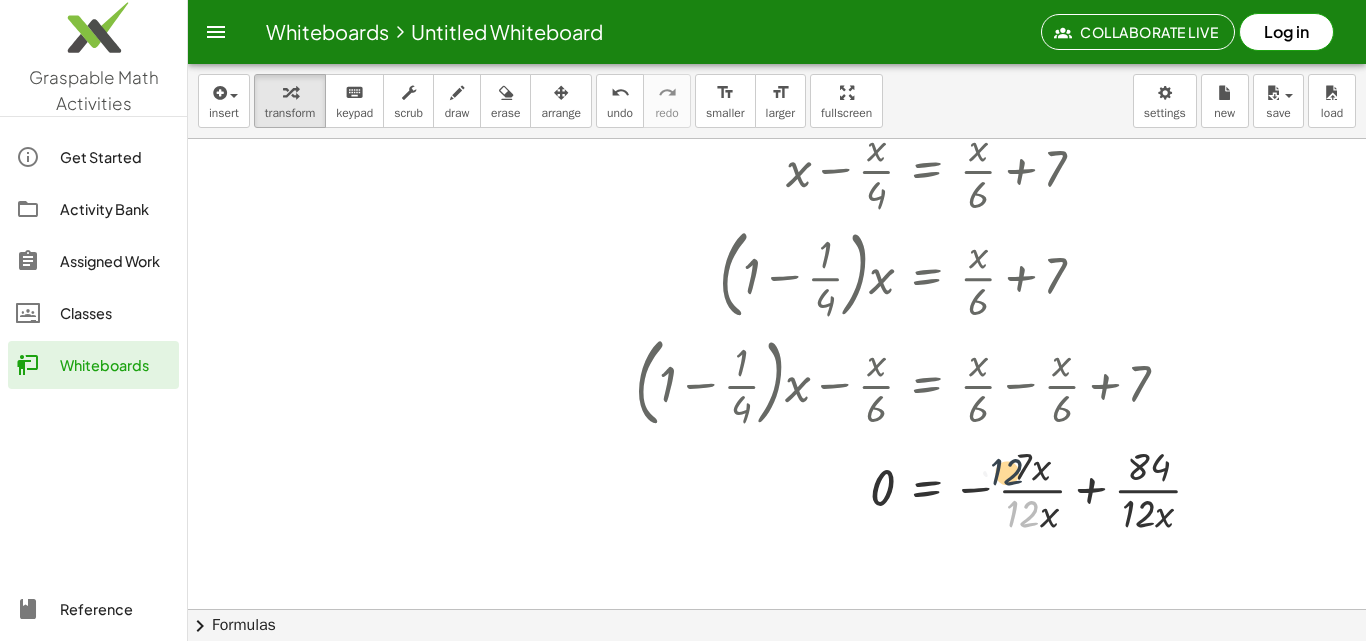 drag, startPoint x: 1021, startPoint y: 505, endPoint x: 1008, endPoint y: 455, distance: 51.662365 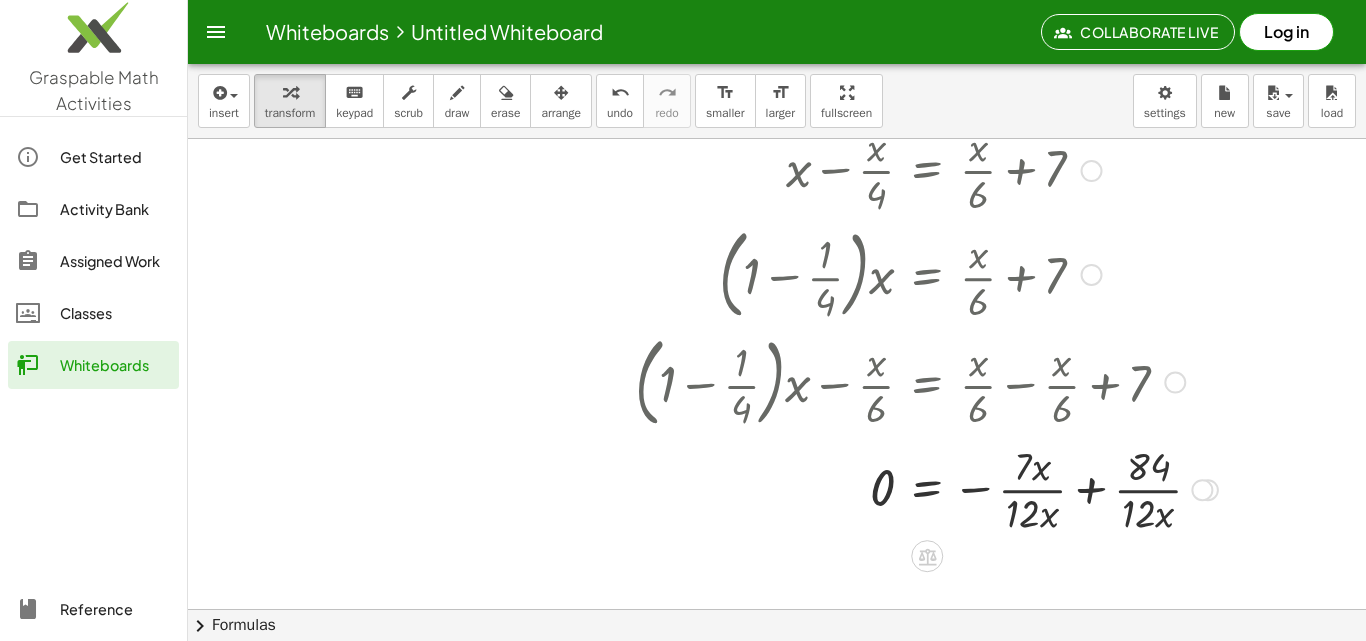 click at bounding box center (926, 488) 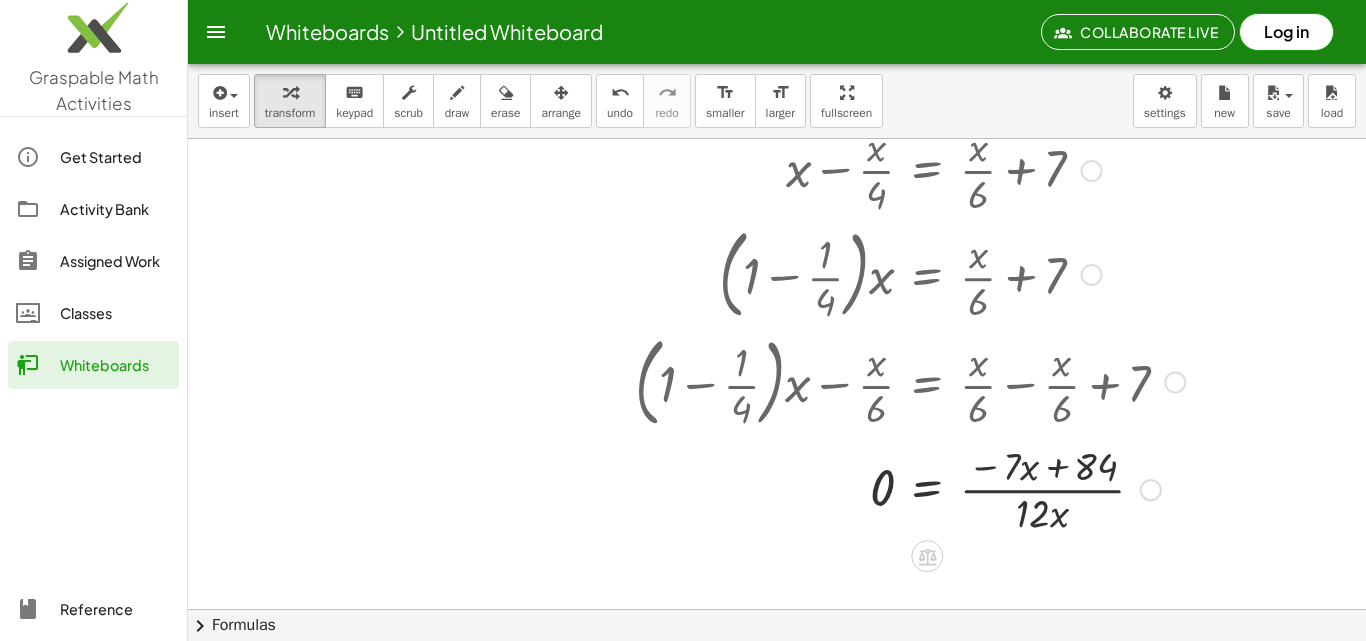 click at bounding box center (910, 488) 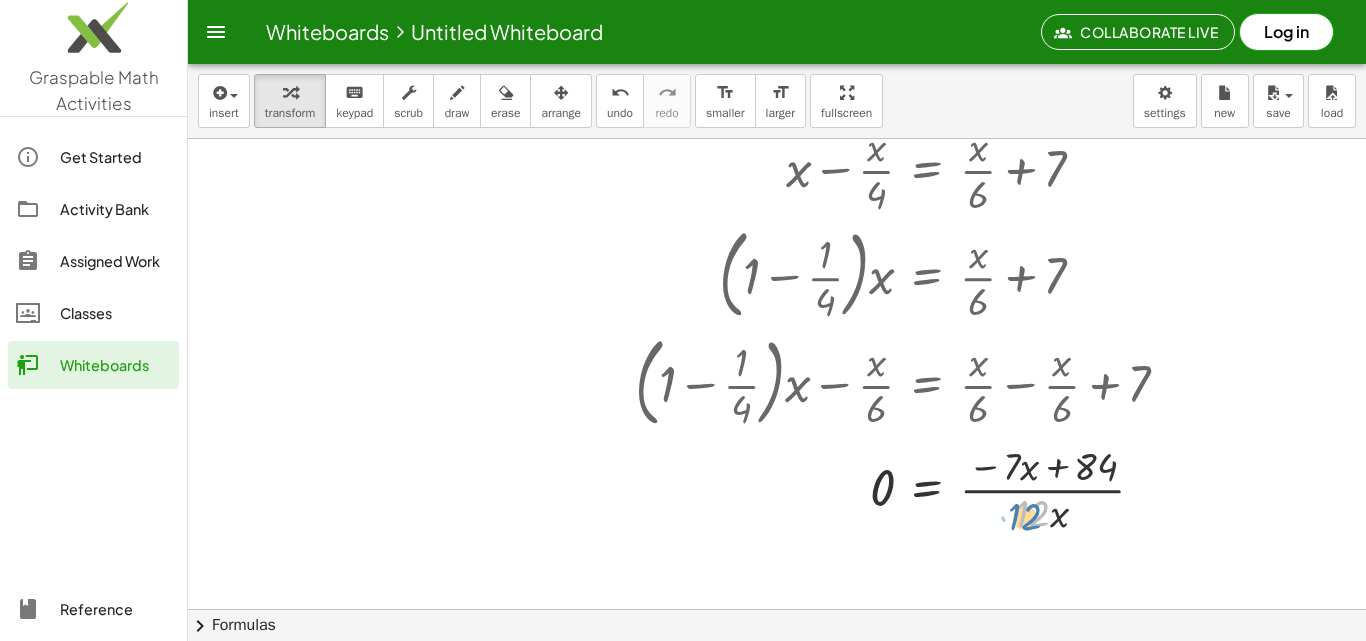 click at bounding box center [910, 488] 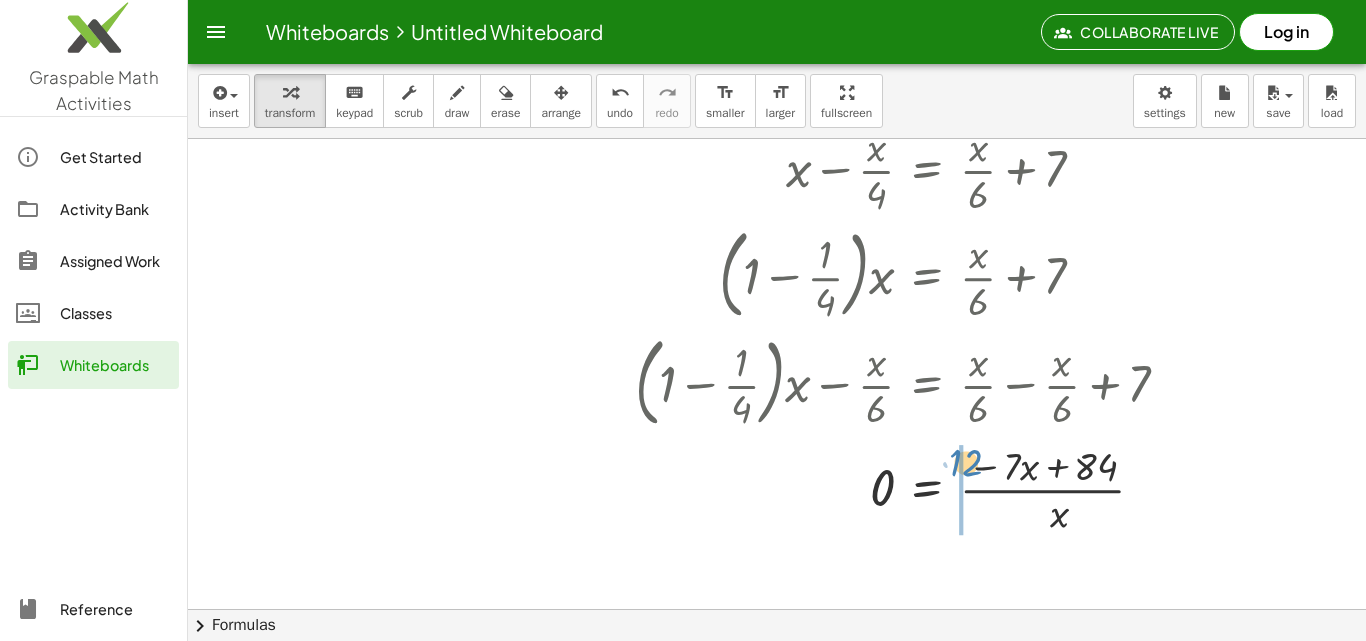 drag, startPoint x: 1037, startPoint y: 519, endPoint x: 970, endPoint y: 468, distance: 84.20214 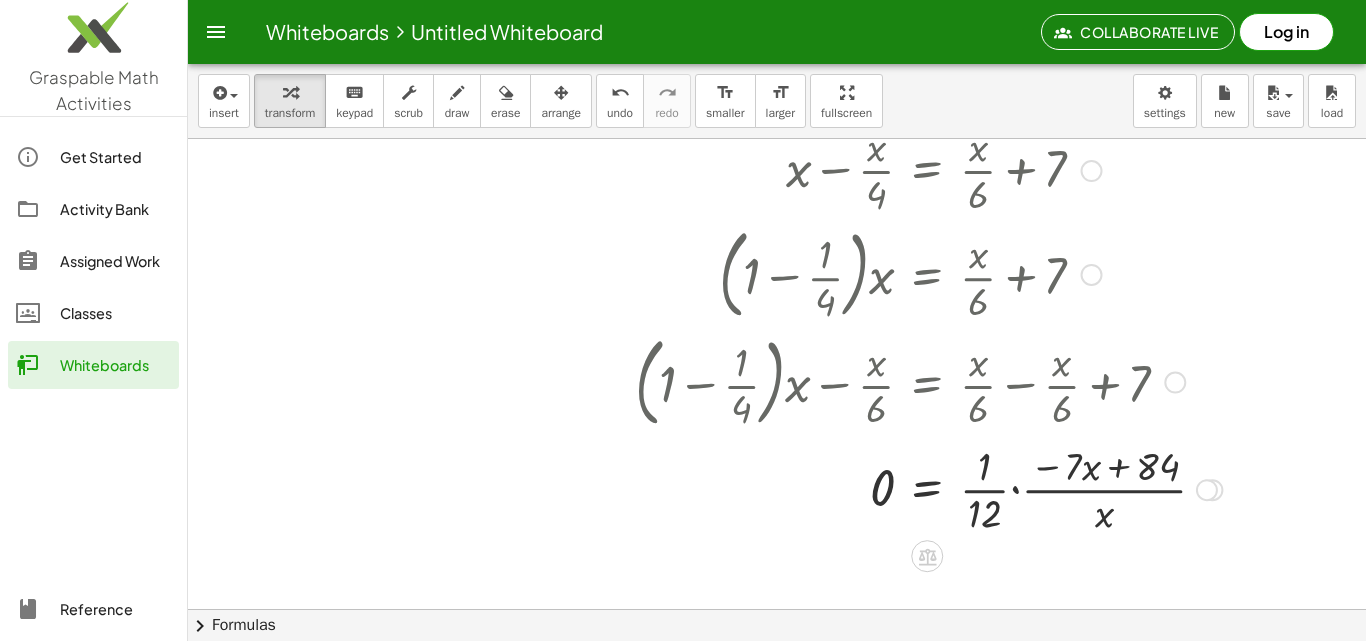 click at bounding box center [928, 488] 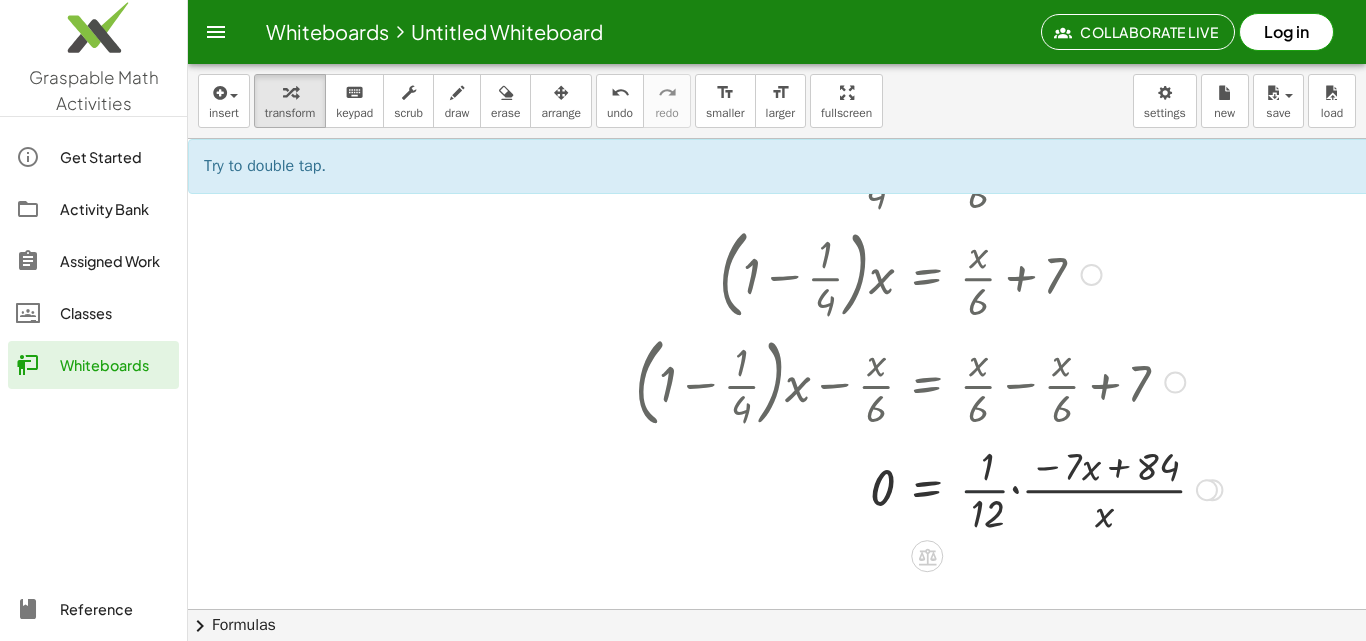 drag, startPoint x: 1030, startPoint y: 492, endPoint x: 1011, endPoint y: 473, distance: 26.870058 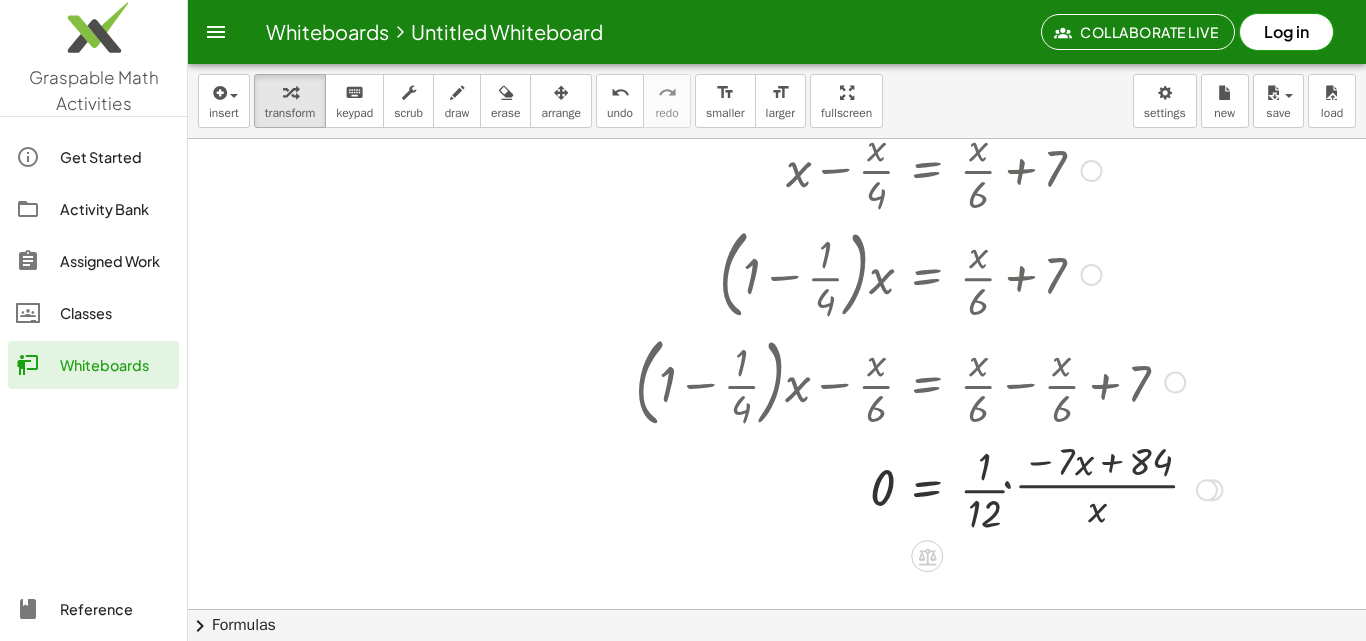 drag, startPoint x: 1011, startPoint y: 473, endPoint x: 989, endPoint y: 479, distance: 22.803509 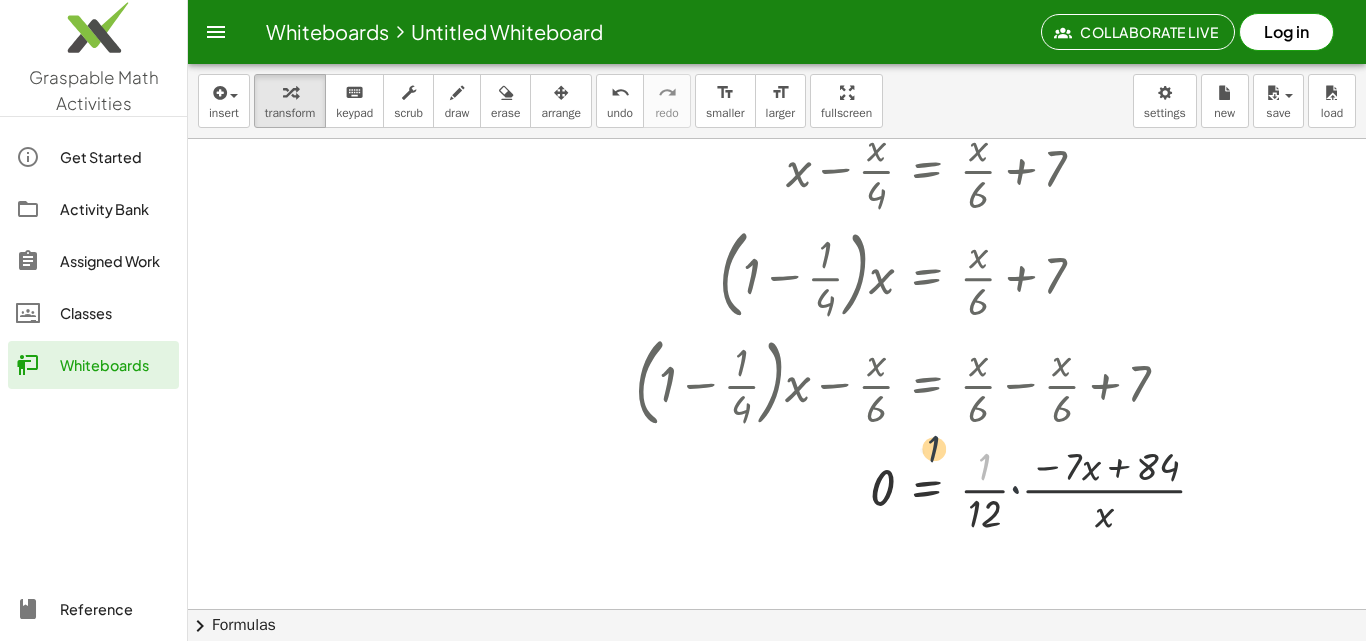 drag, startPoint x: 982, startPoint y: 475, endPoint x: 969, endPoint y: 491, distance: 20.615528 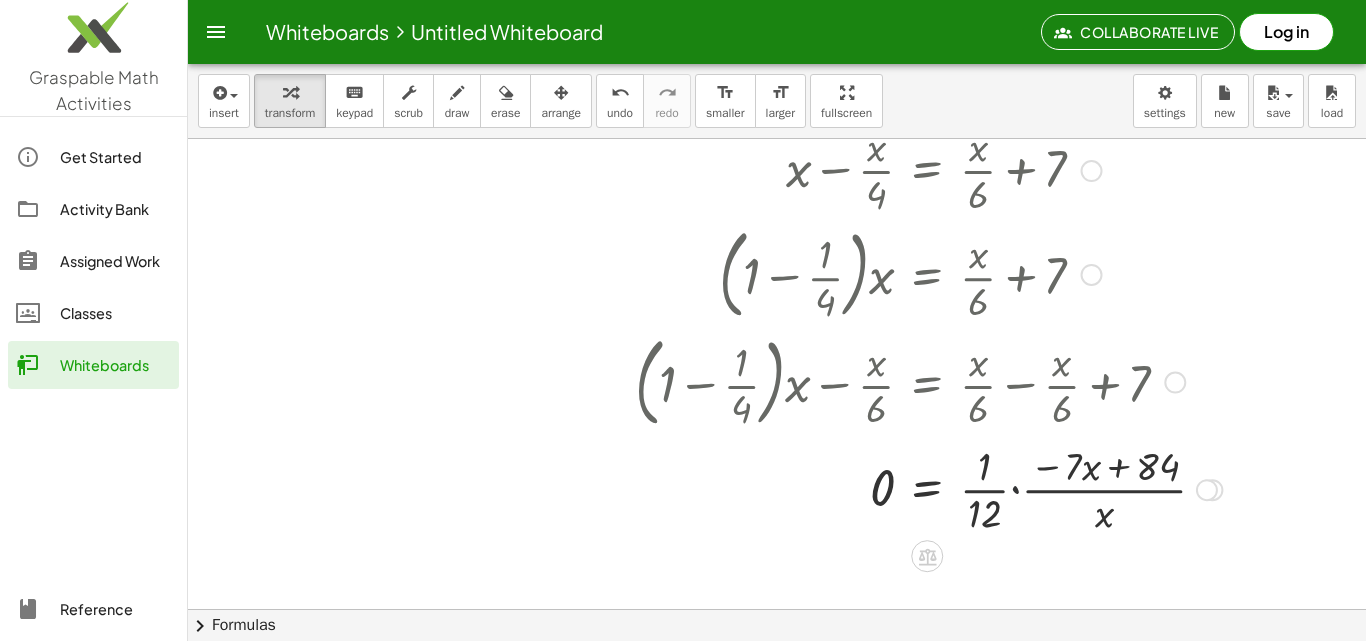click at bounding box center [928, 488] 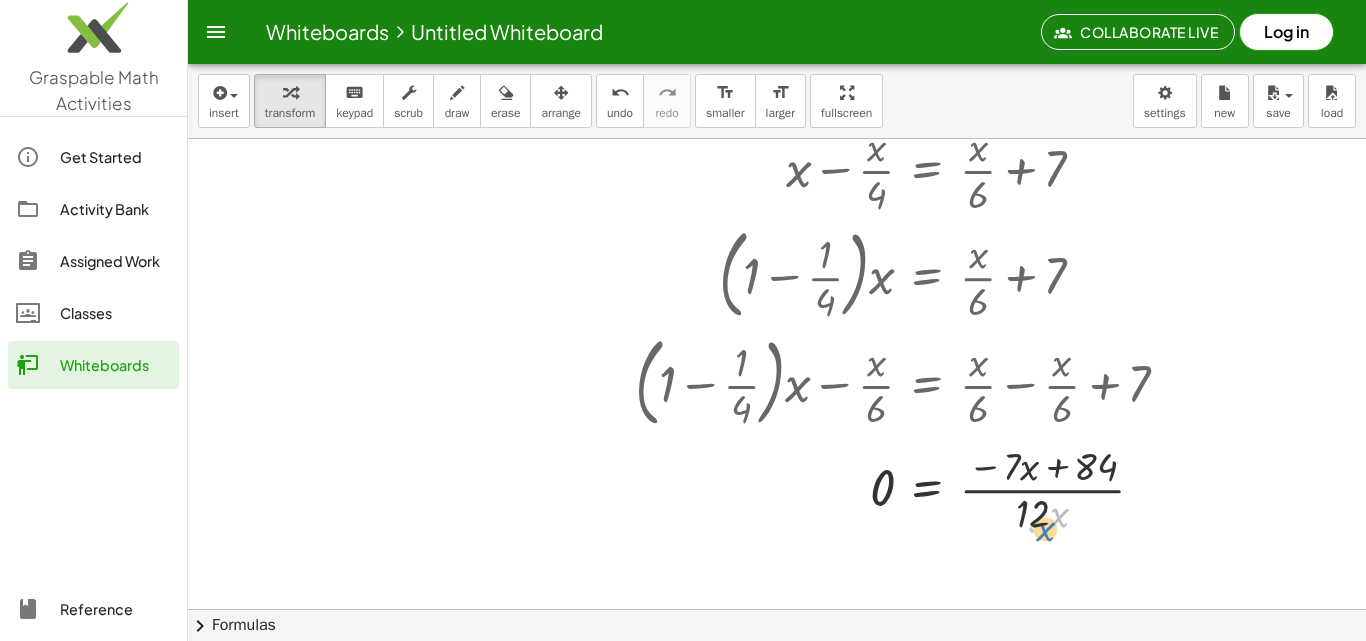 drag, startPoint x: 1057, startPoint y: 520, endPoint x: 1054, endPoint y: 541, distance: 21.213203 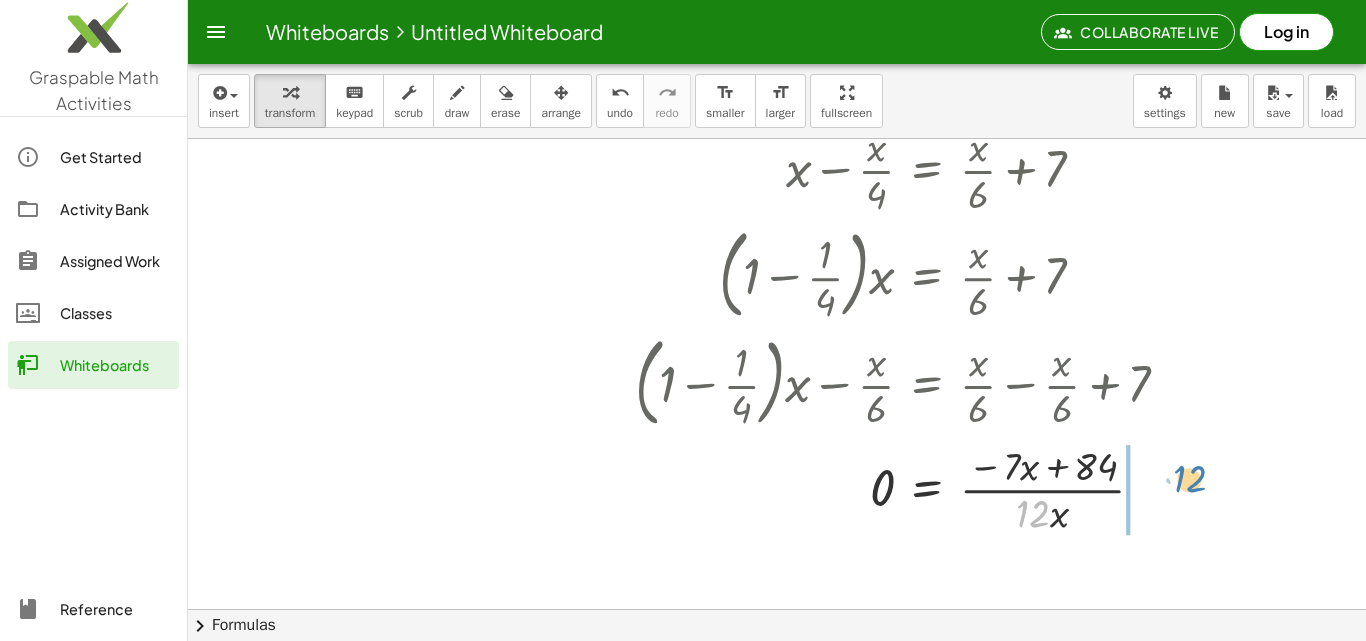 drag, startPoint x: 1034, startPoint y: 516, endPoint x: 1127, endPoint y: 477, distance: 100.84642 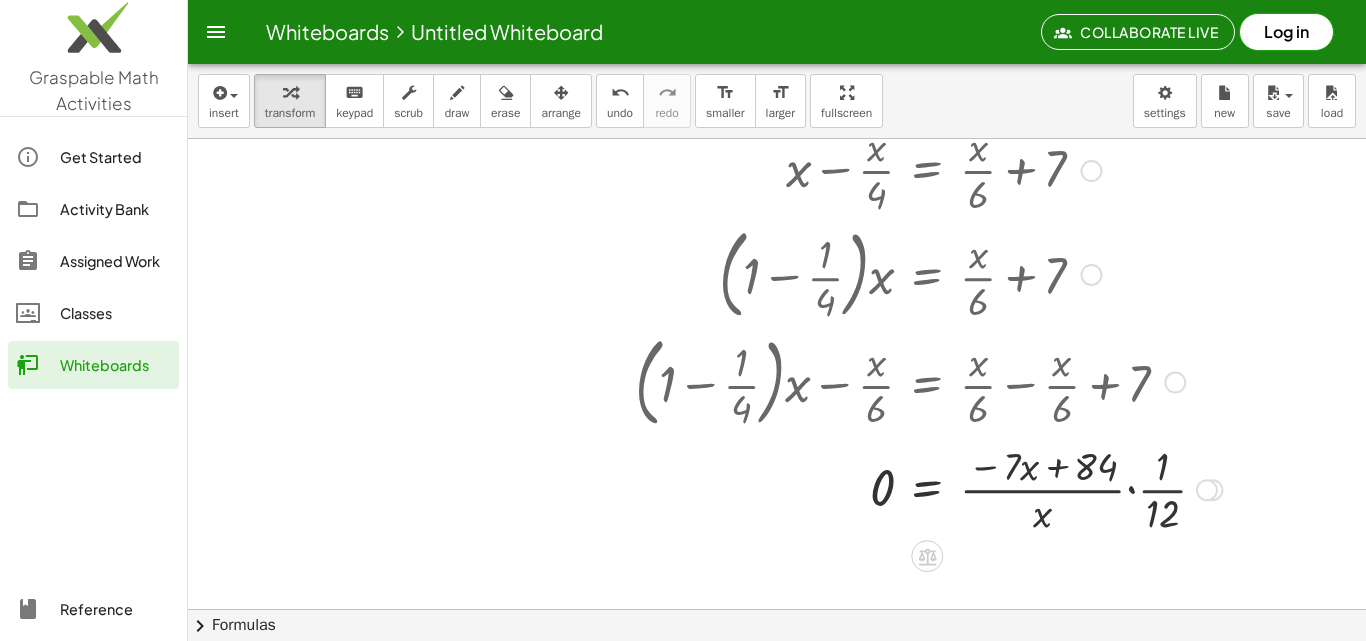 click at bounding box center [928, 488] 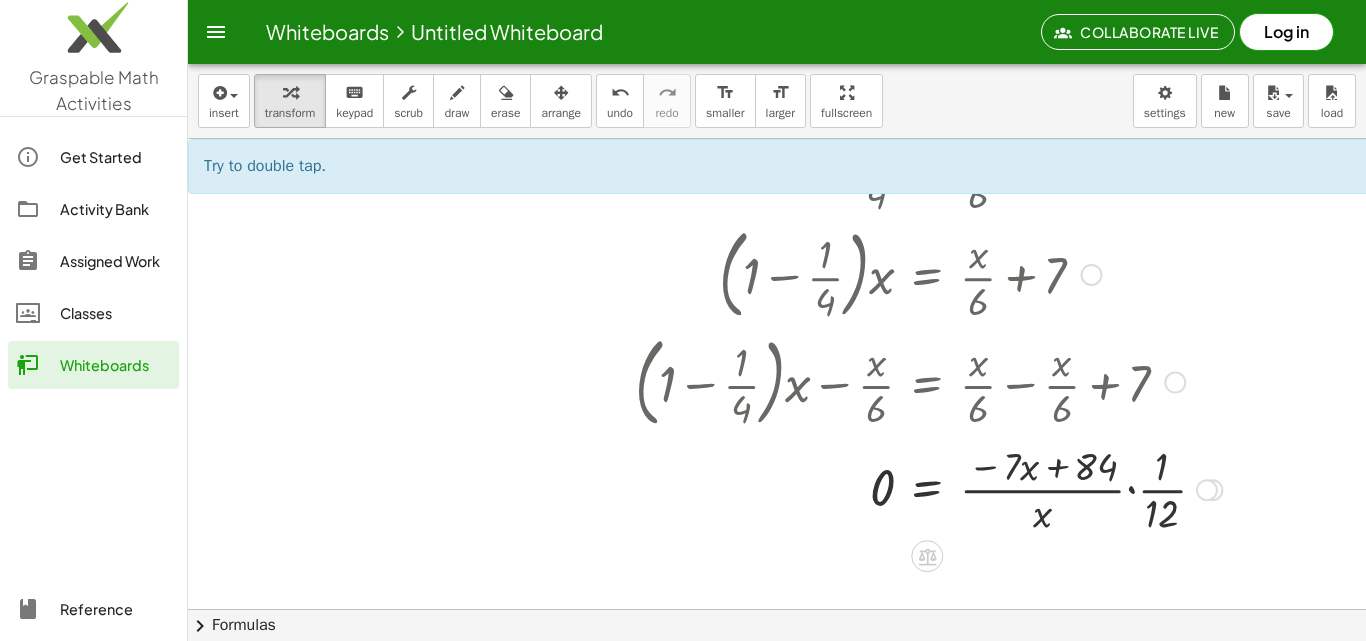 click at bounding box center (928, 488) 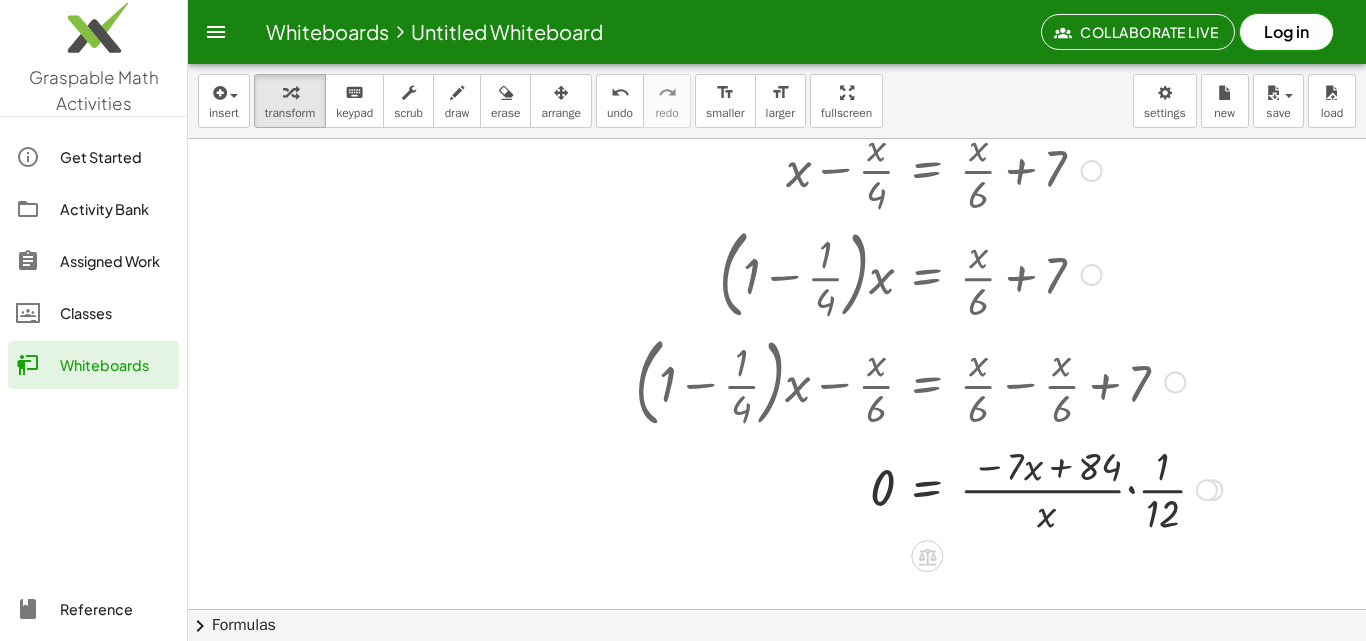 click at bounding box center [928, 488] 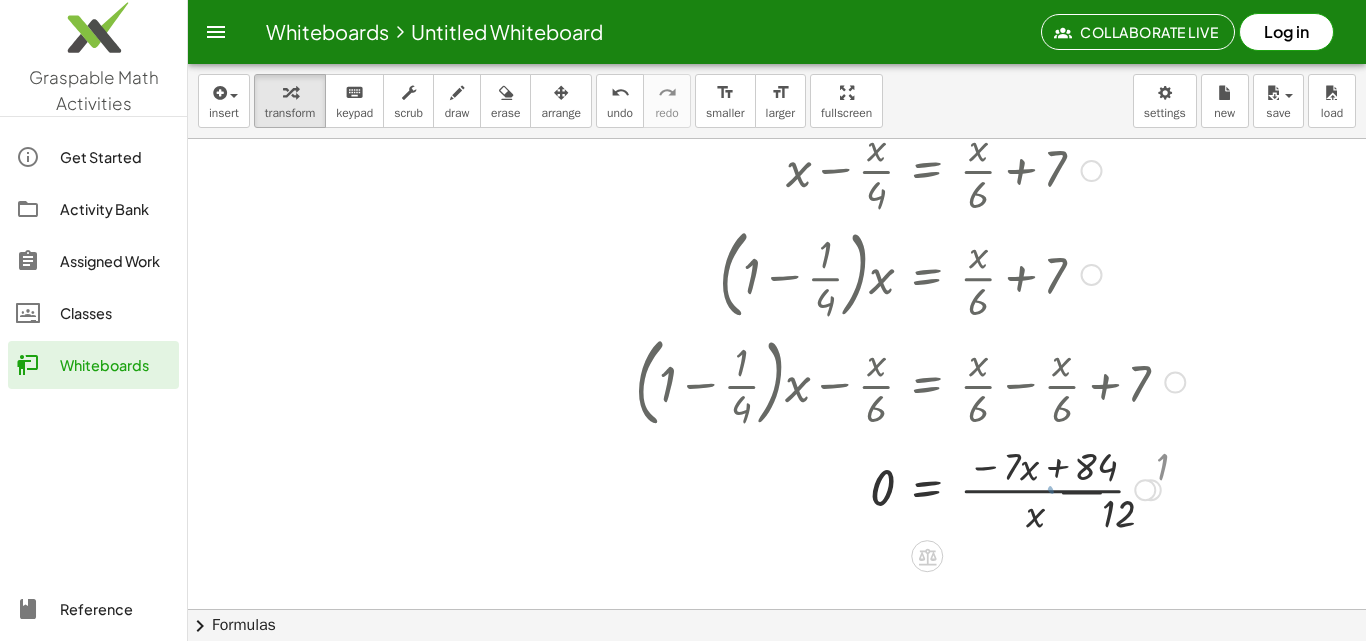 click at bounding box center (910, 488) 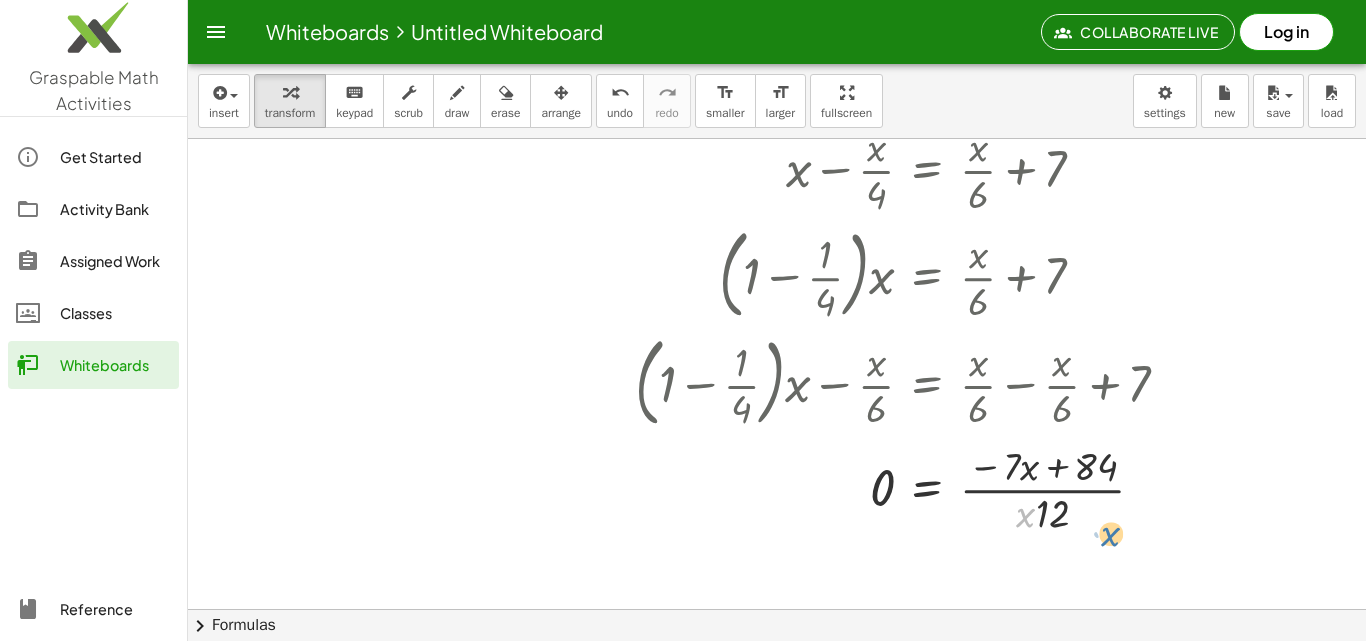 drag, startPoint x: 1011, startPoint y: 525, endPoint x: 1095, endPoint y: 544, distance: 86.12201 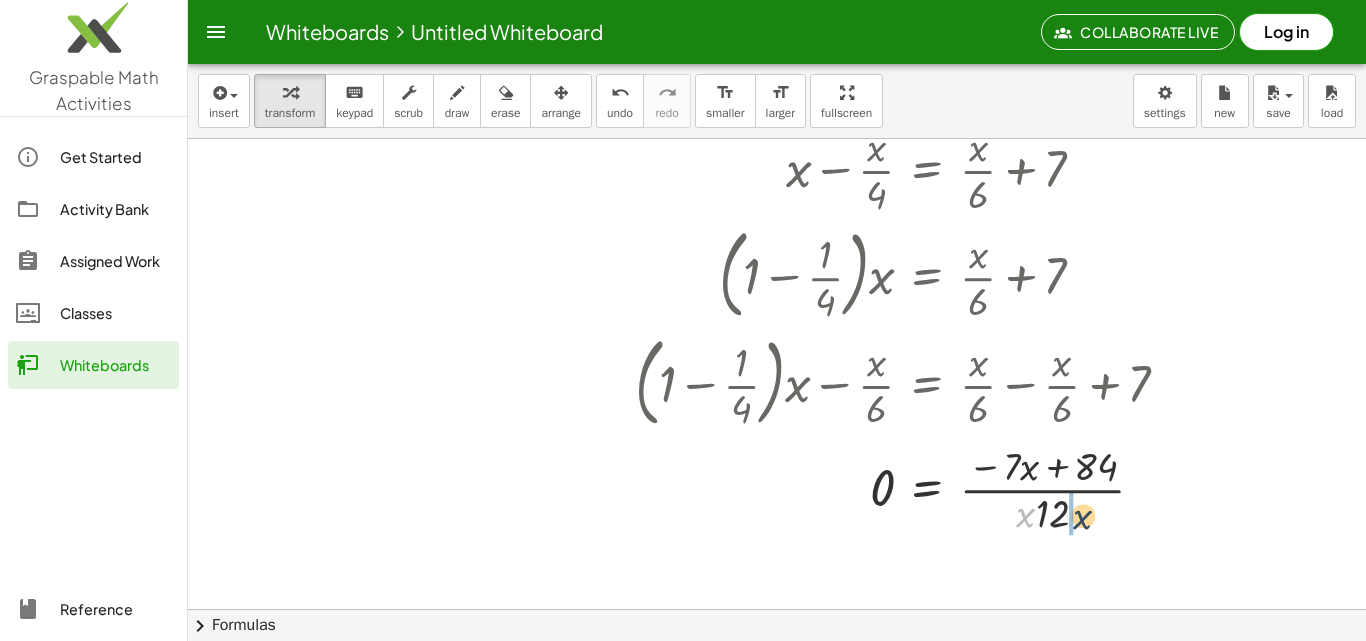 drag, startPoint x: 1024, startPoint y: 517, endPoint x: 1084, endPoint y: 518, distance: 60.00833 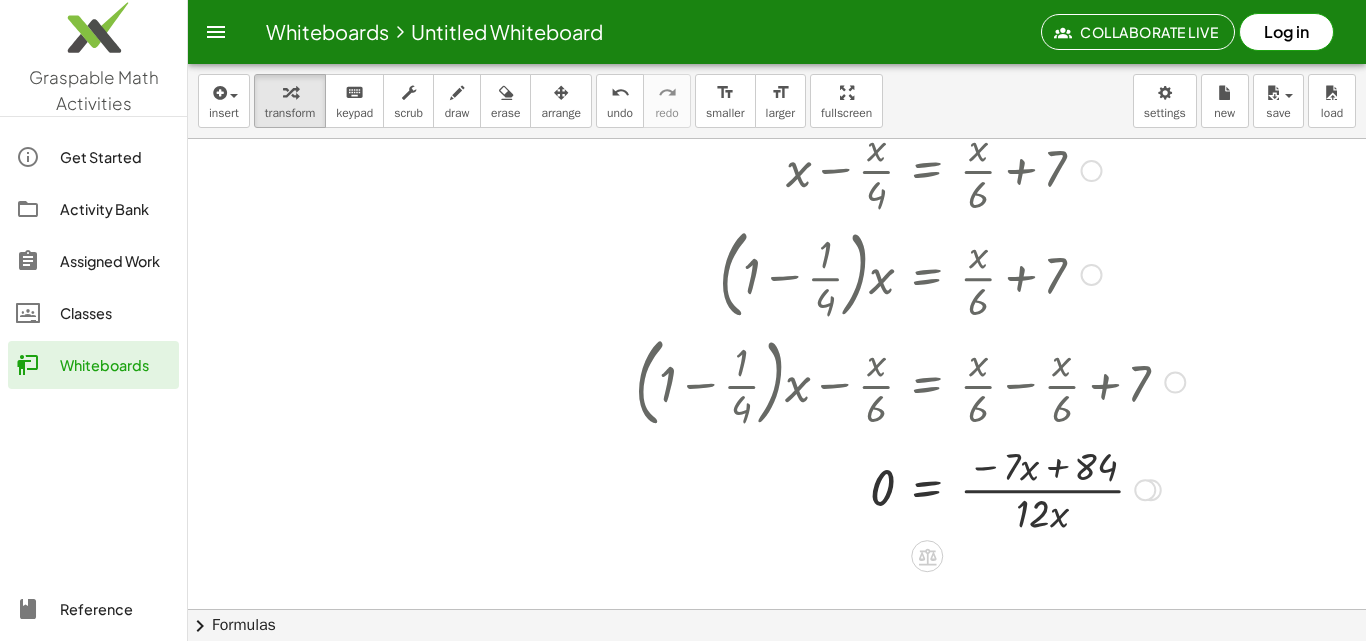 drag, startPoint x: 1069, startPoint y: 465, endPoint x: 1049, endPoint y: 462, distance: 20.22375 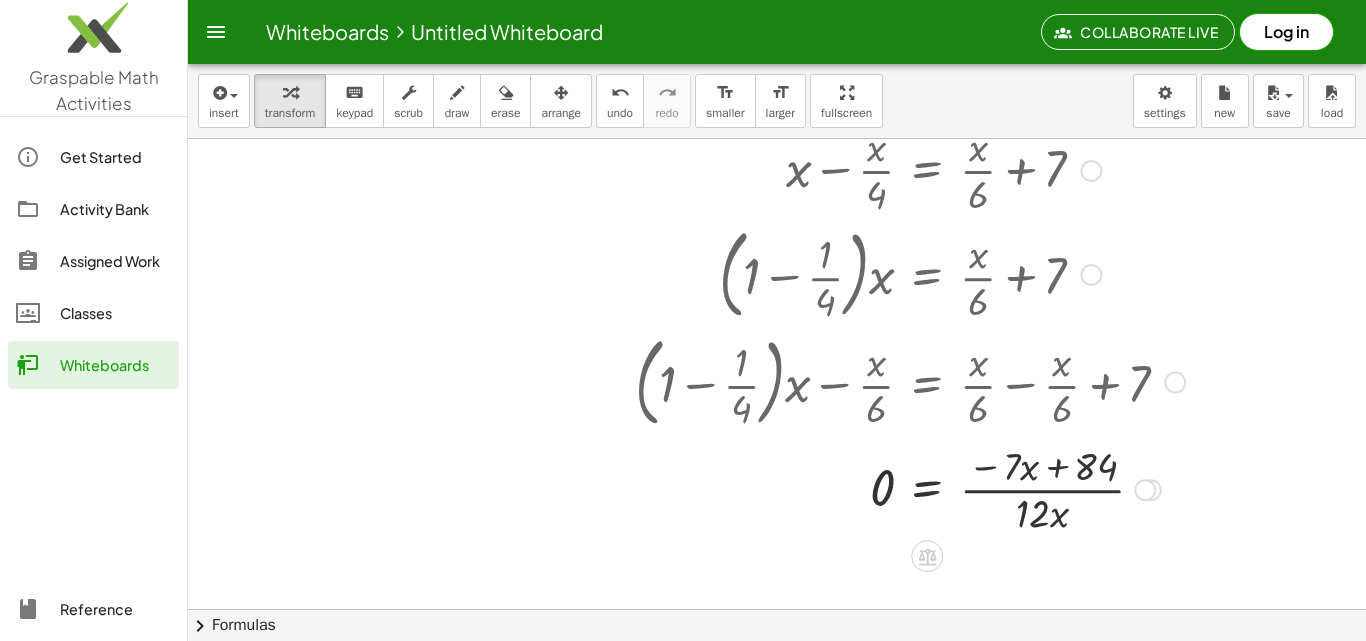 click at bounding box center (910, 488) 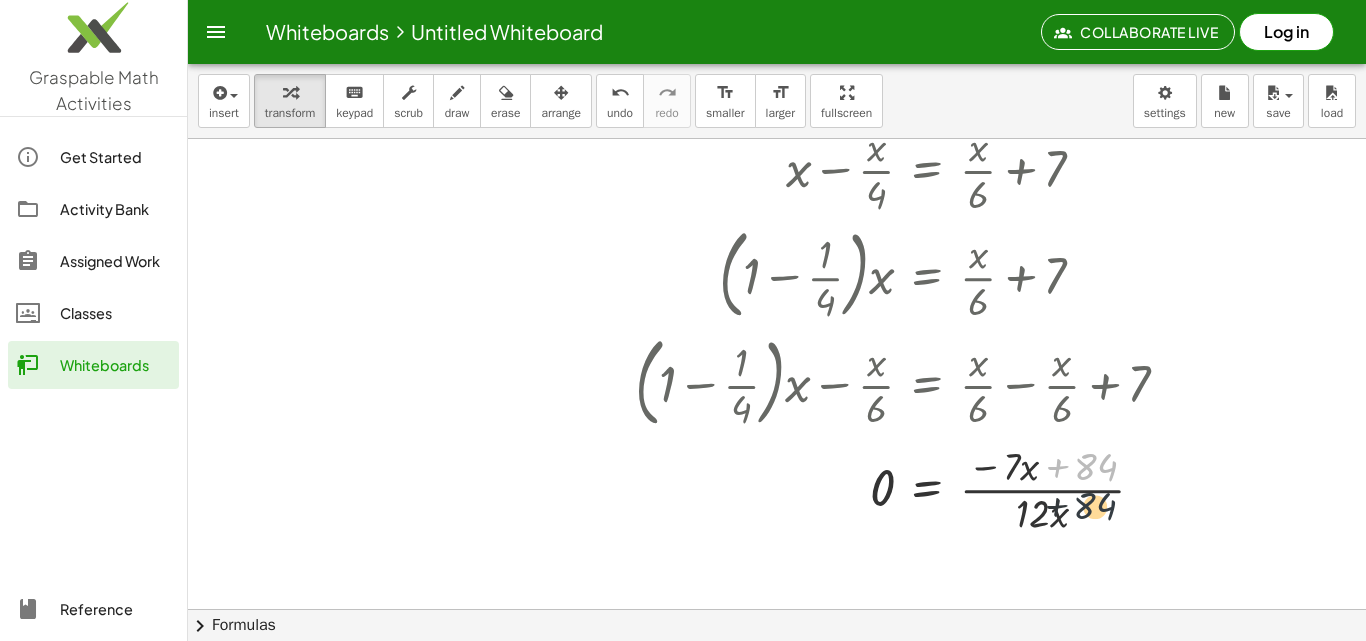 drag, startPoint x: 1082, startPoint y: 463, endPoint x: 1081, endPoint y: 505, distance: 42.0119 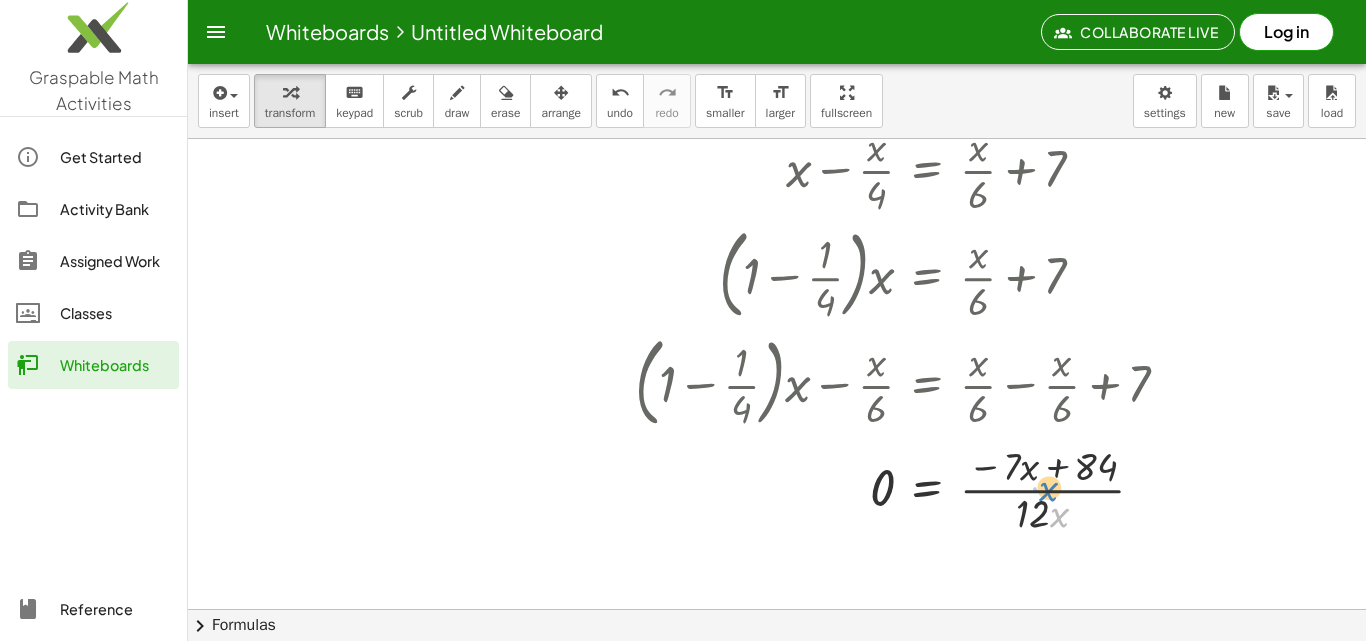 drag, startPoint x: 1055, startPoint y: 525, endPoint x: 1044, endPoint y: 517, distance: 13.601471 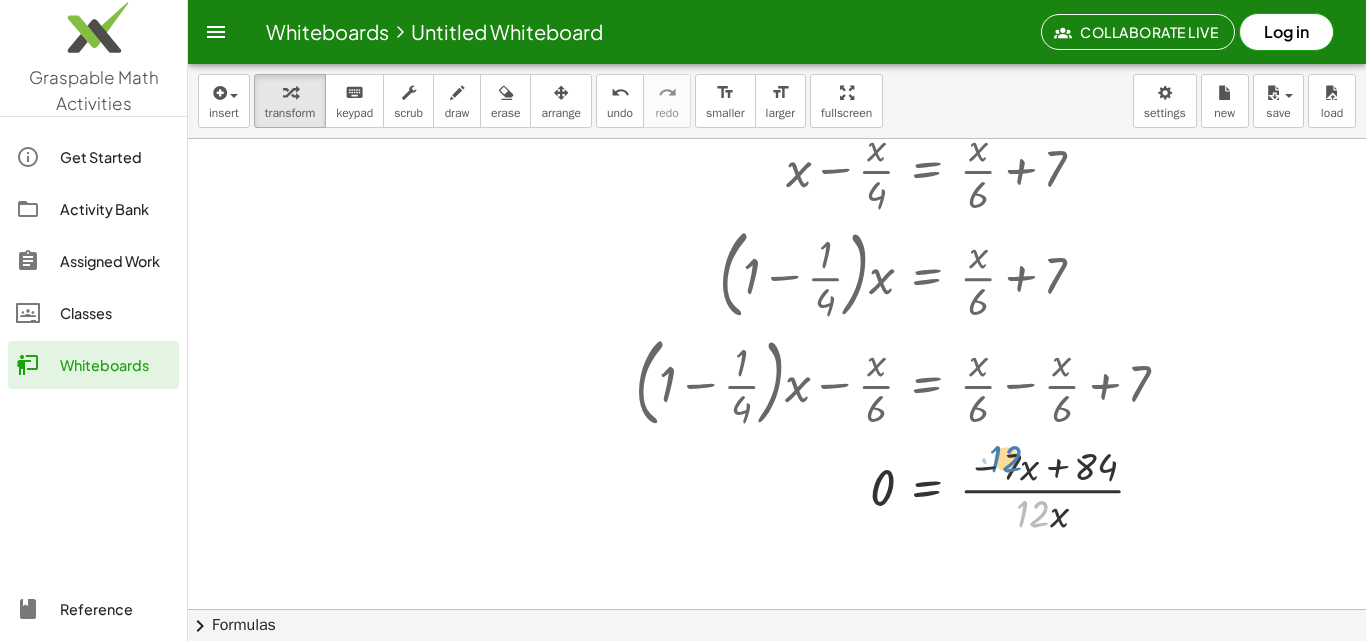 drag, startPoint x: 1044, startPoint y: 517, endPoint x: 1016, endPoint y: 462, distance: 61.7171 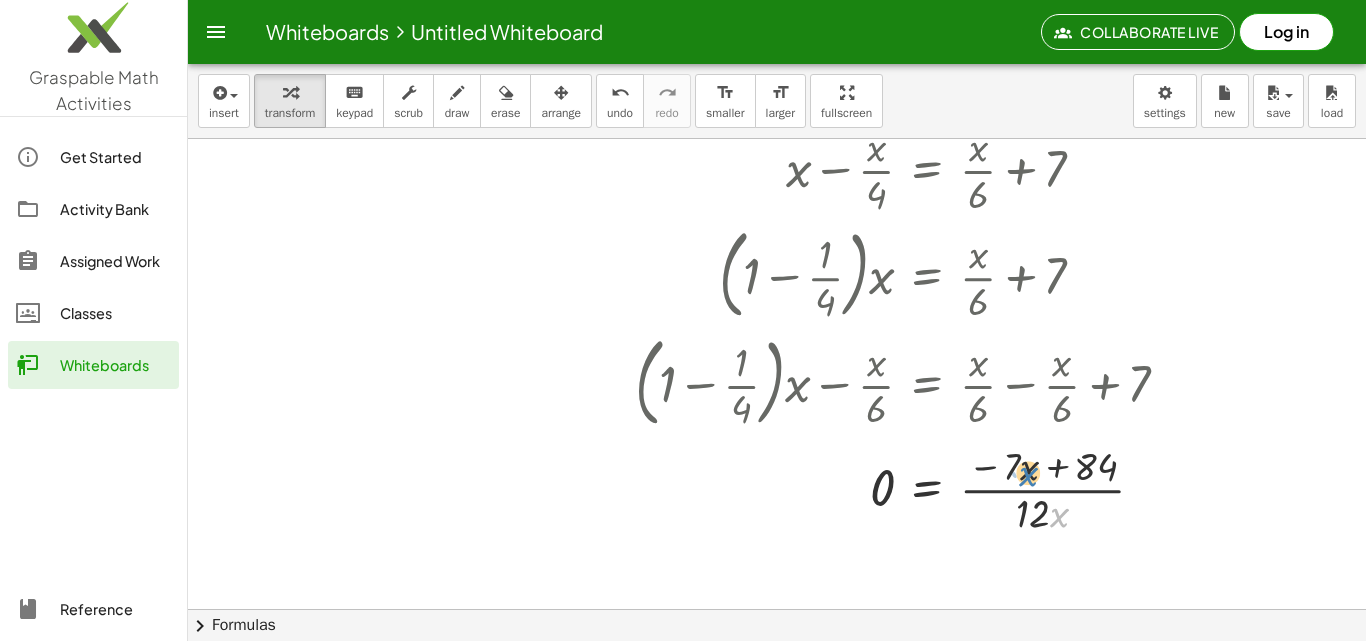drag, startPoint x: 1051, startPoint y: 504, endPoint x: 1018, endPoint y: 461, distance: 54.20332 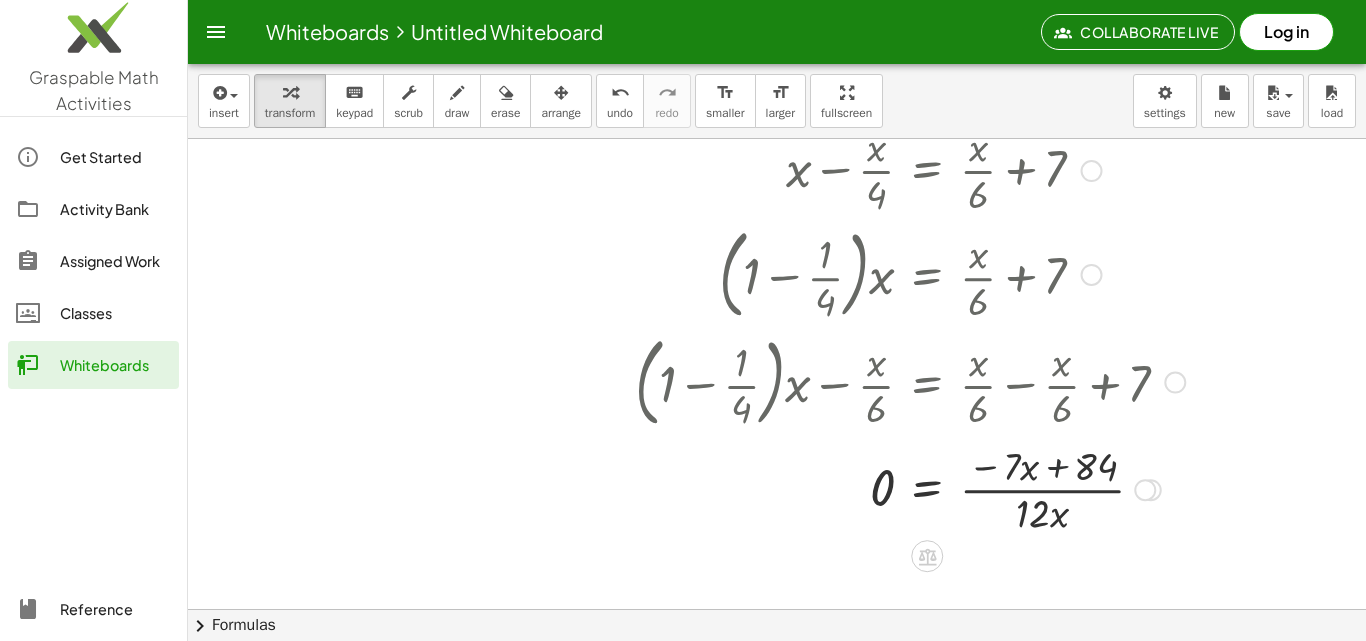 click at bounding box center (910, 488) 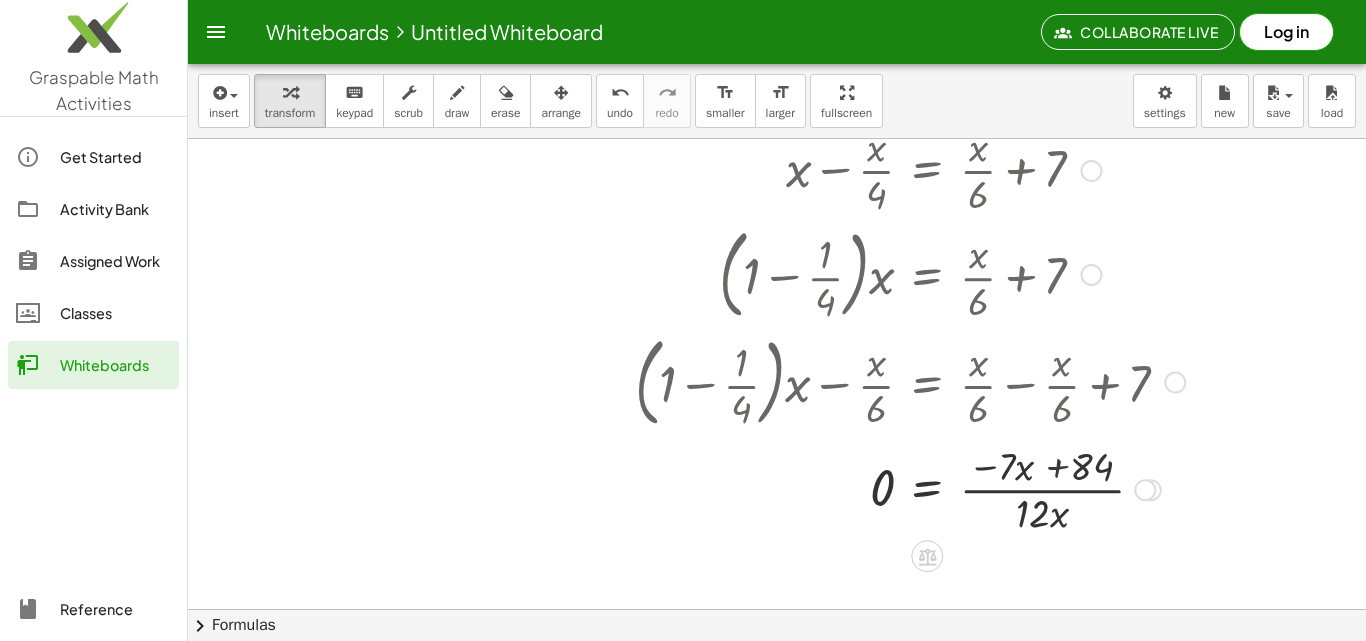 click at bounding box center (910, 488) 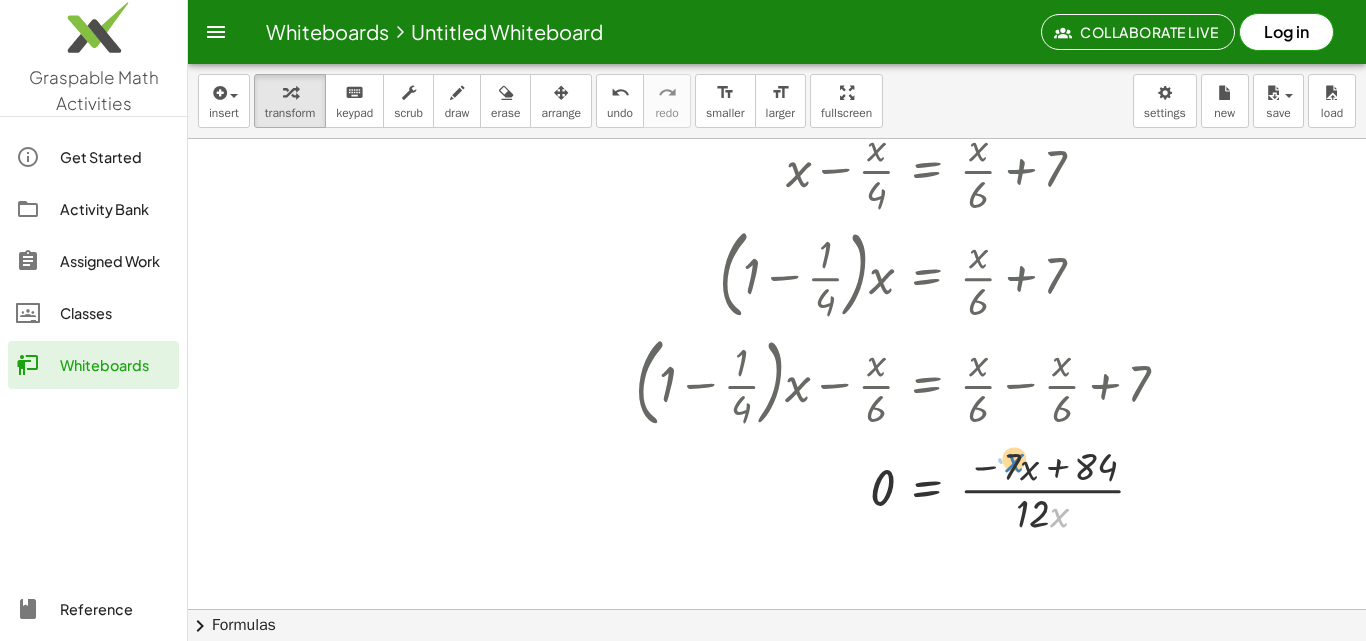 drag, startPoint x: 1067, startPoint y: 513, endPoint x: 1022, endPoint y: 456, distance: 72.62231 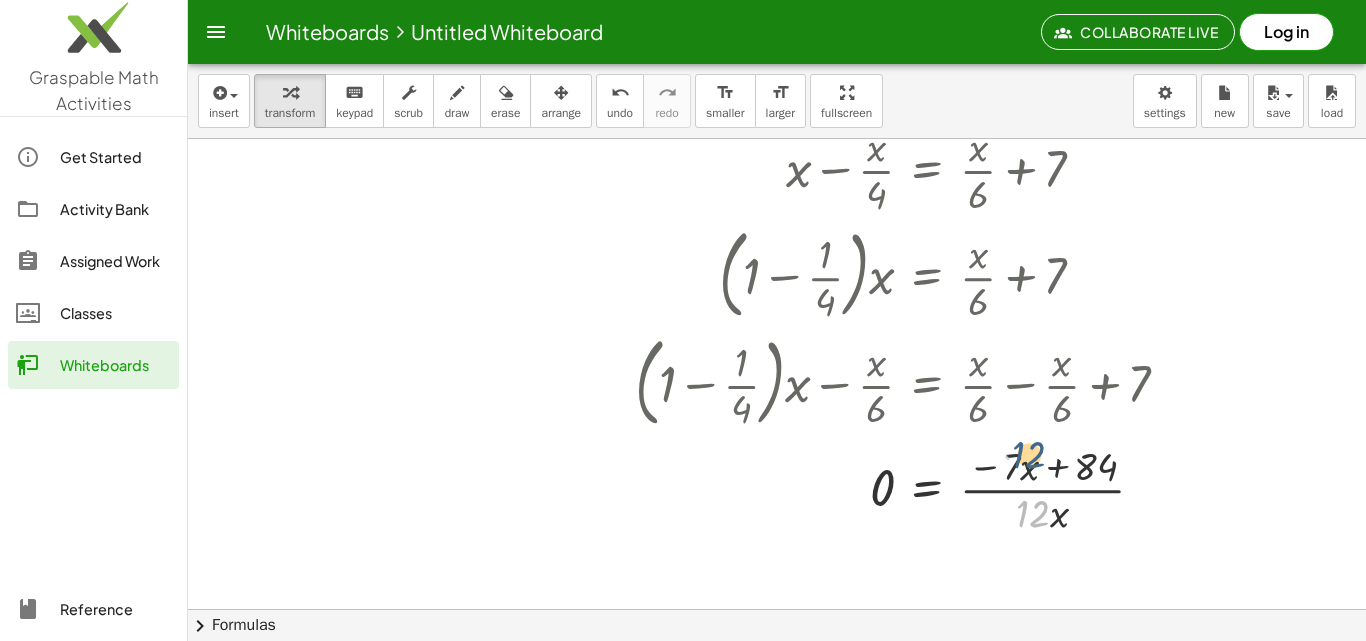 drag, startPoint x: 1015, startPoint y: 497, endPoint x: 1012, endPoint y: 453, distance: 44.102154 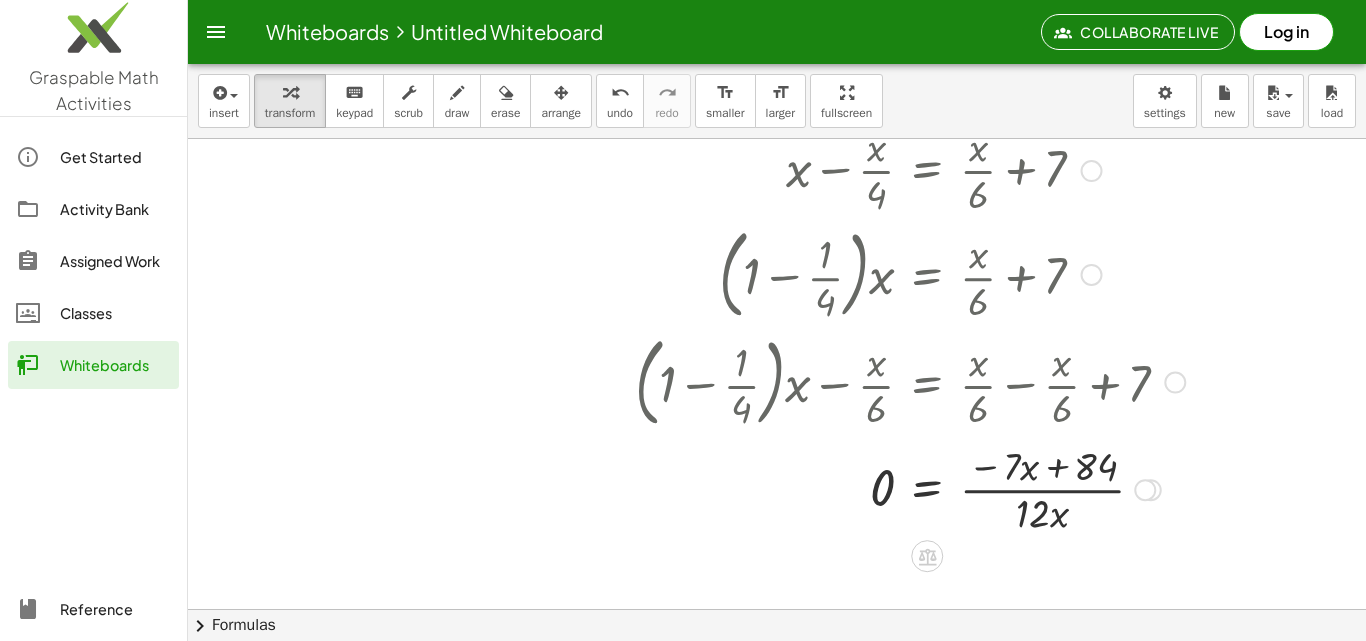 click at bounding box center [910, 488] 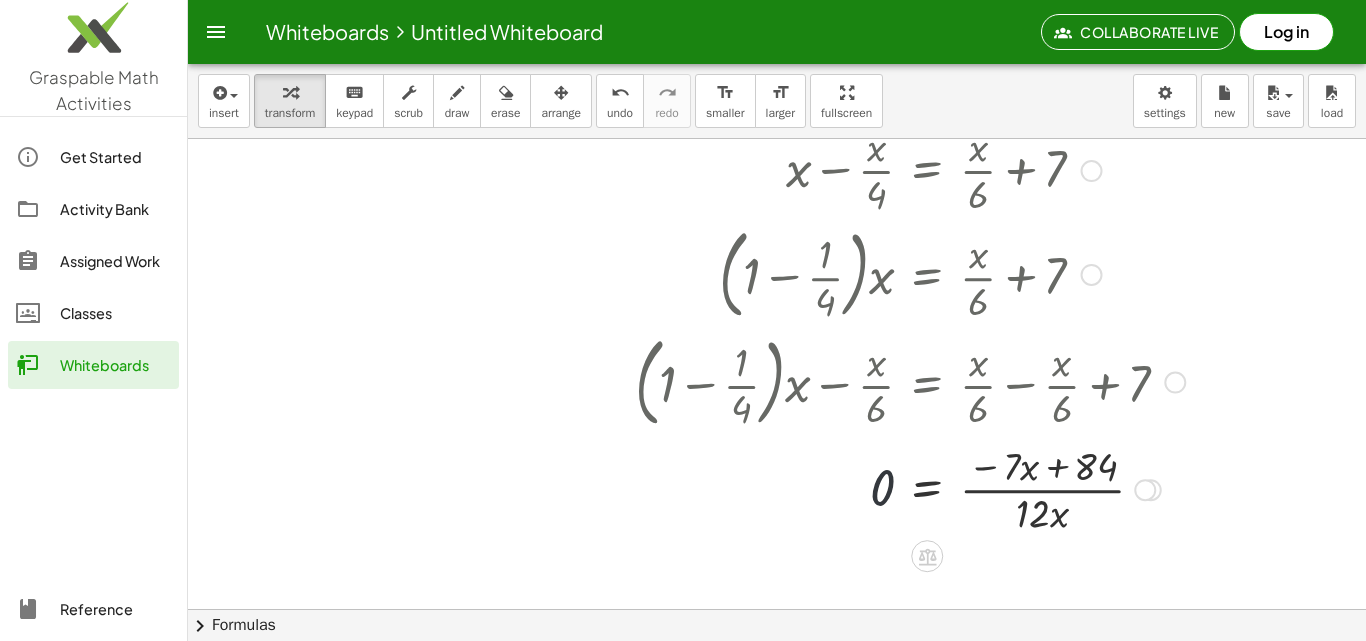 click at bounding box center [910, 488] 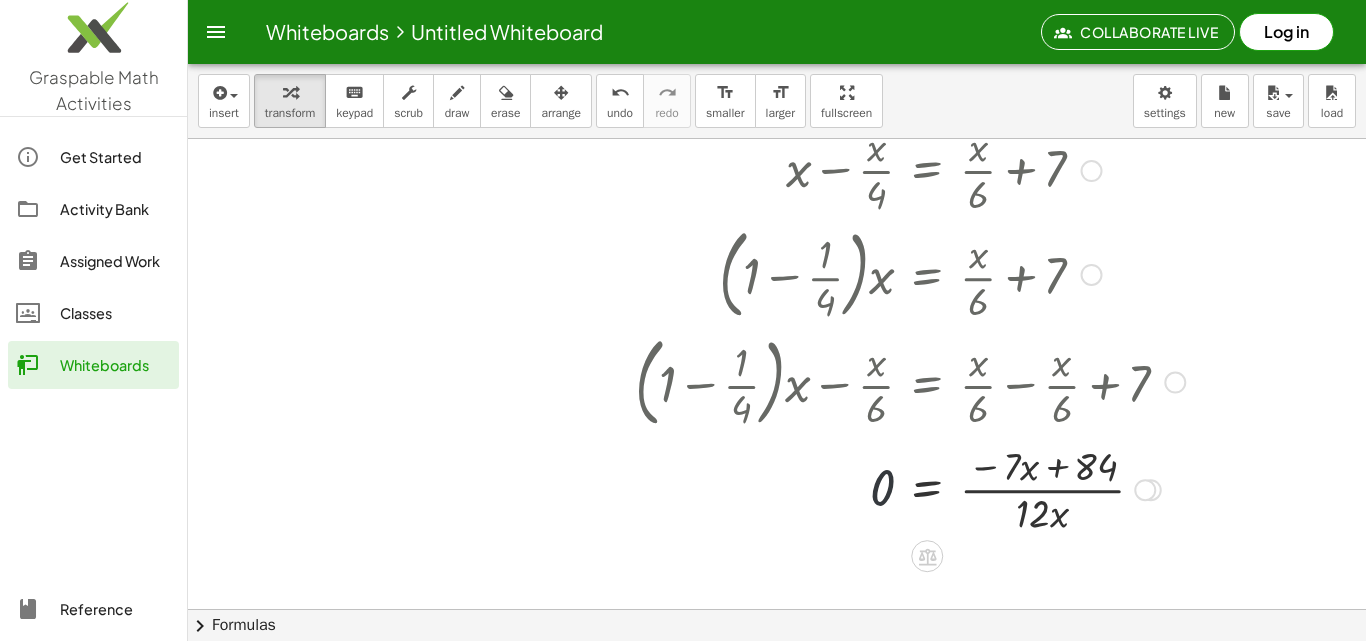 click at bounding box center (910, 488) 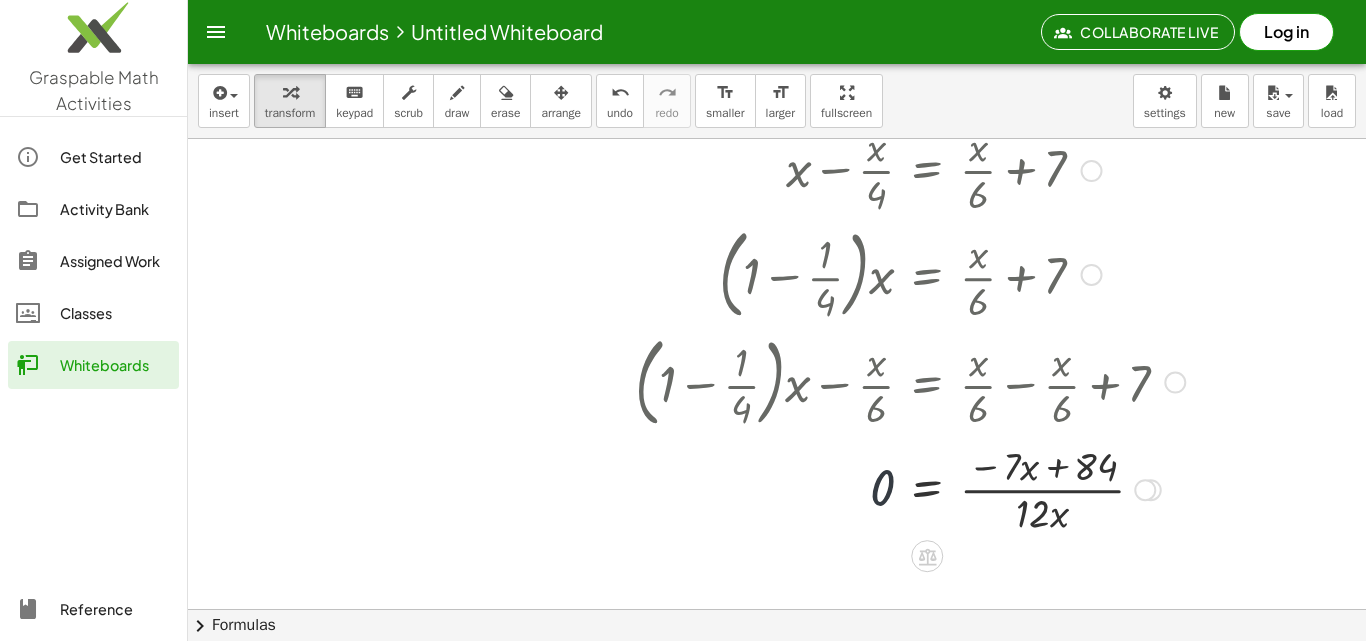 click at bounding box center (910, 488) 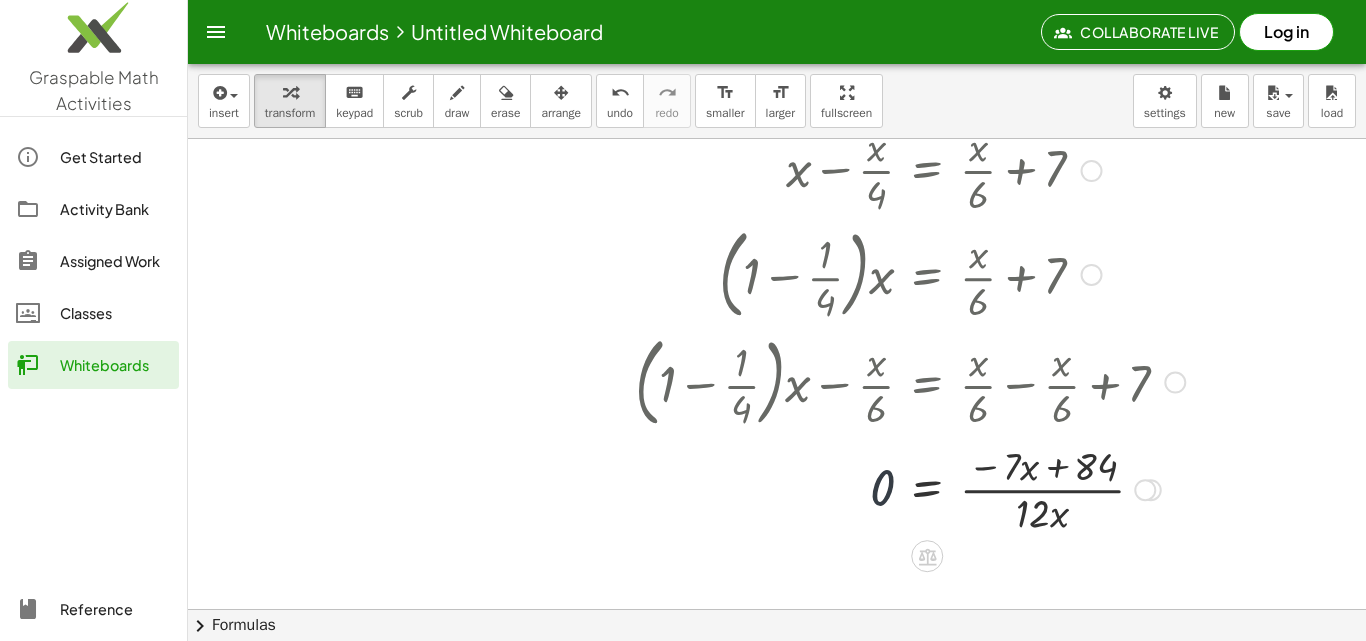 click at bounding box center [910, 488] 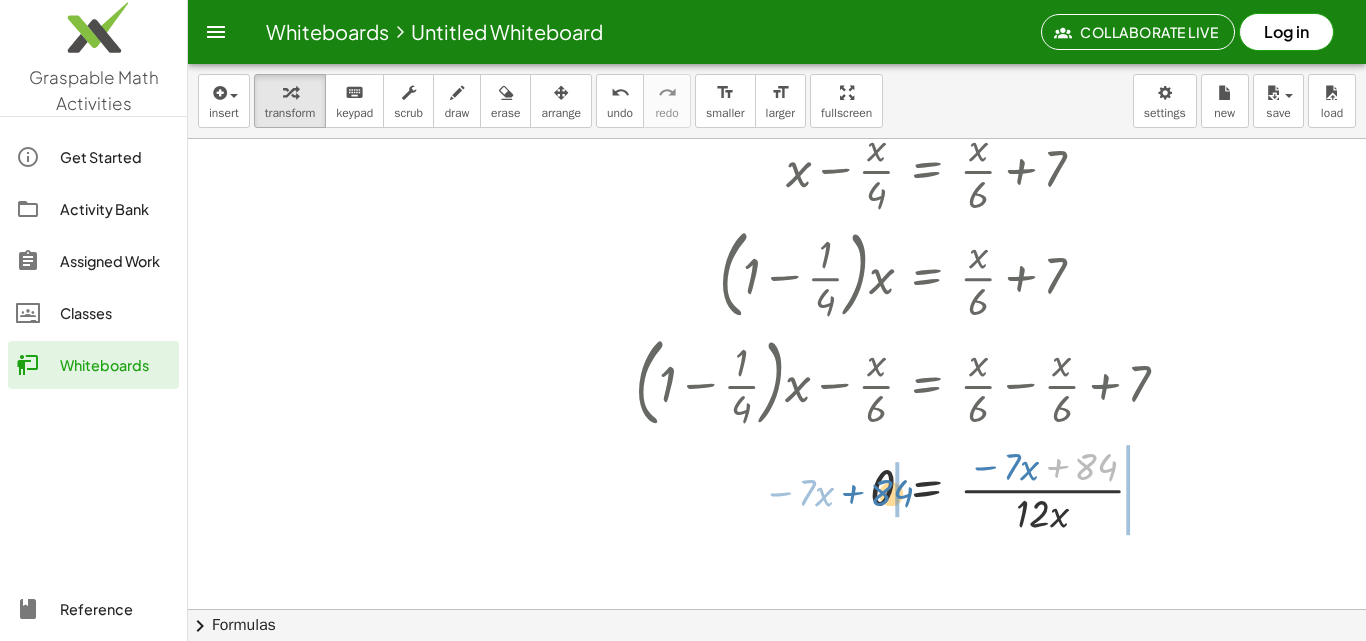 drag, startPoint x: 1117, startPoint y: 460, endPoint x: 911, endPoint y: 482, distance: 207.17143 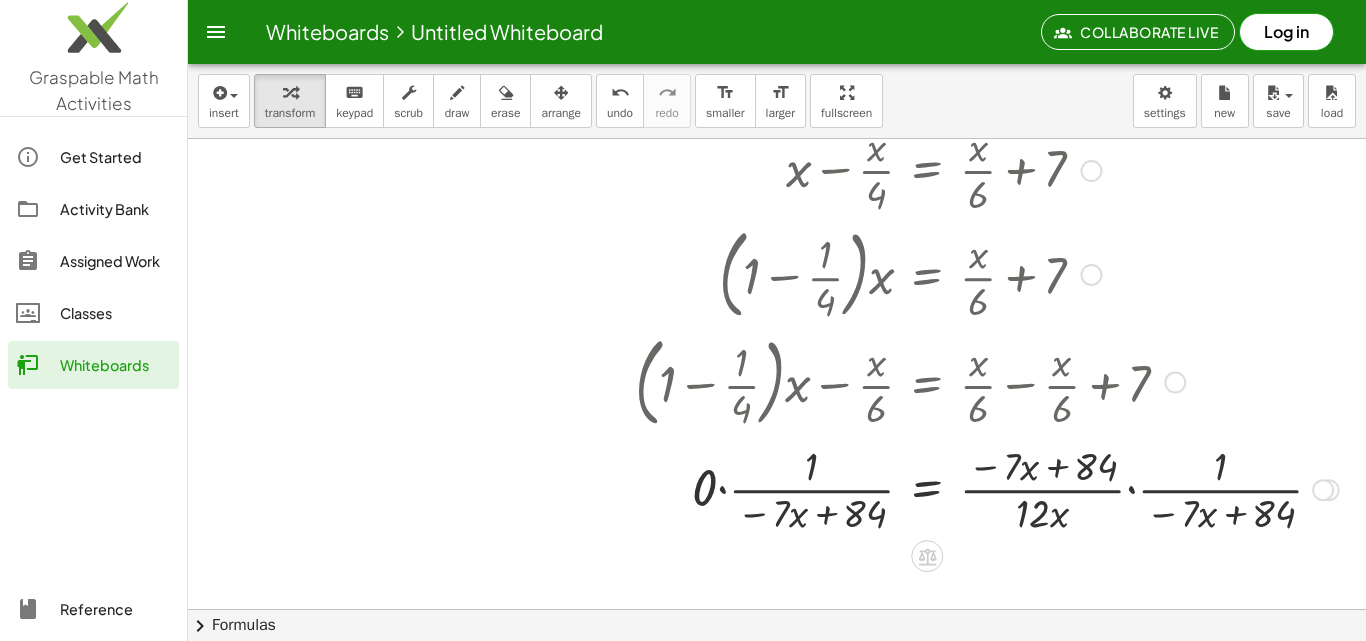 drag, startPoint x: 1219, startPoint y: 480, endPoint x: 1215, endPoint y: 494, distance: 14.56022 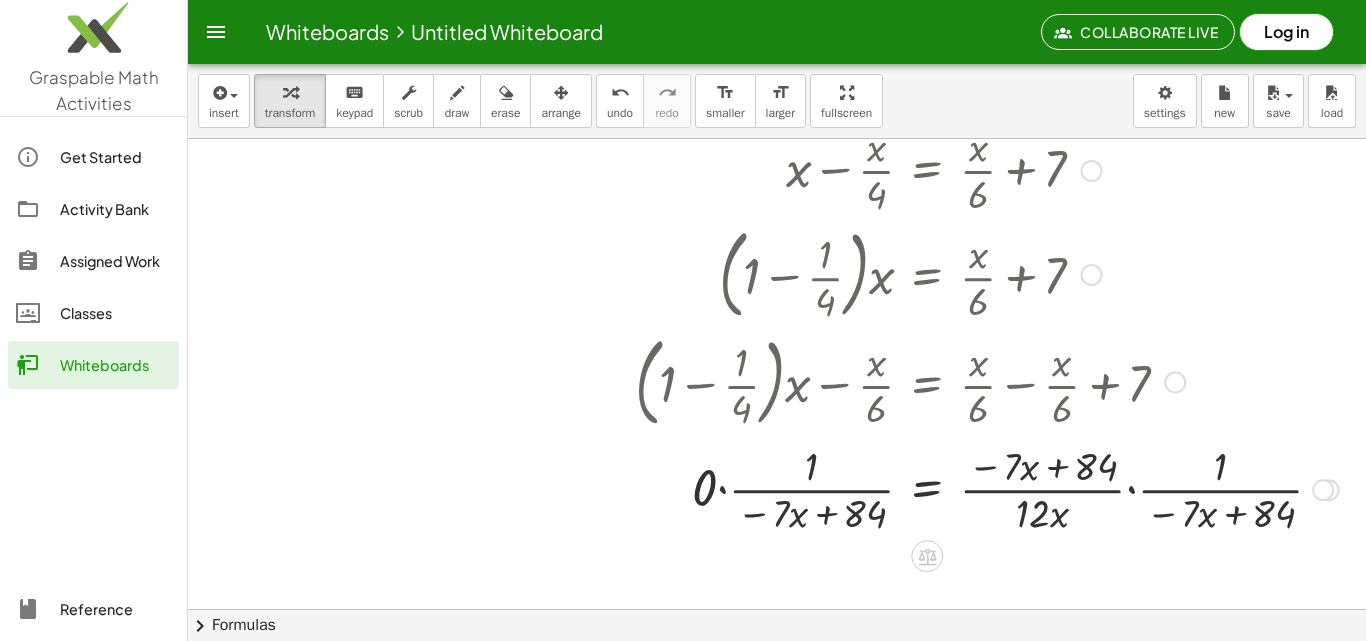 click at bounding box center (987, 488) 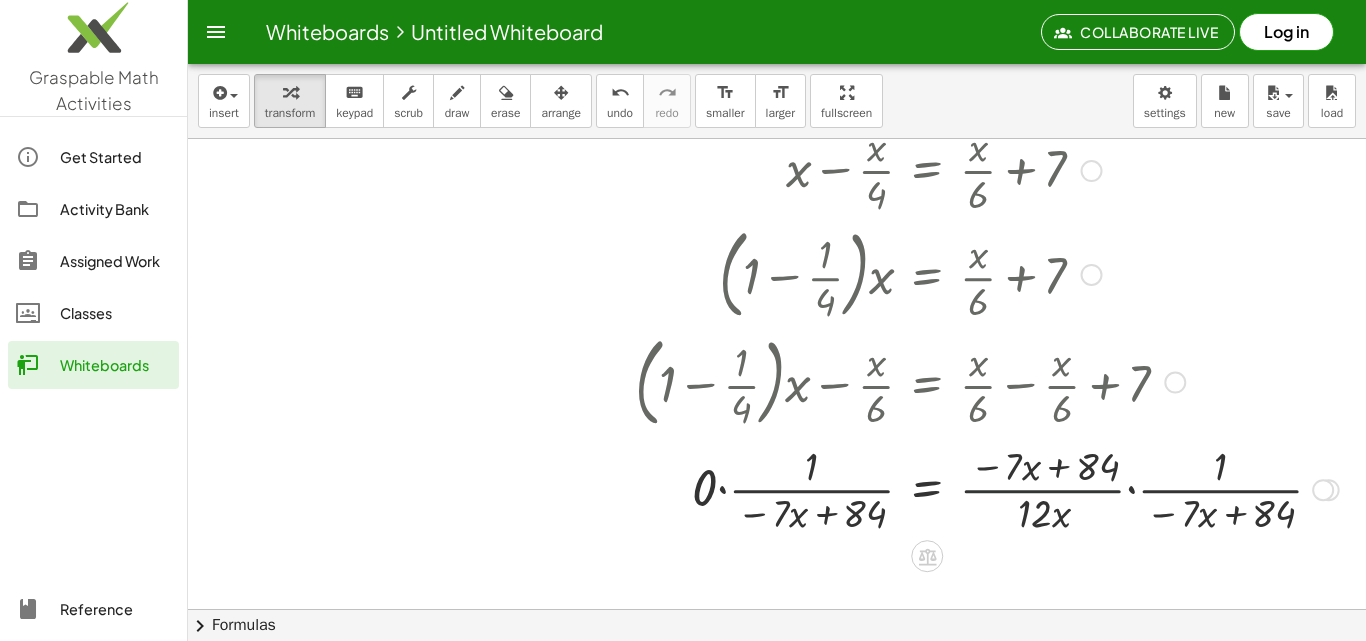 click at bounding box center [987, 488] 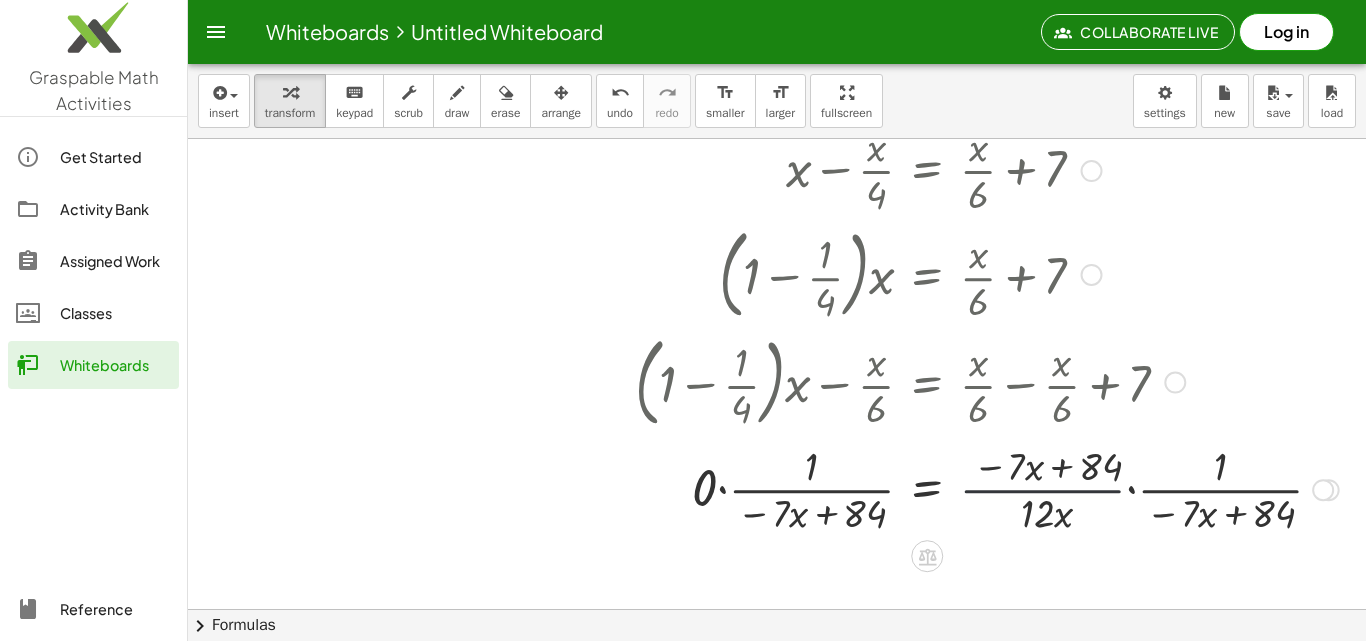 click at bounding box center [987, 488] 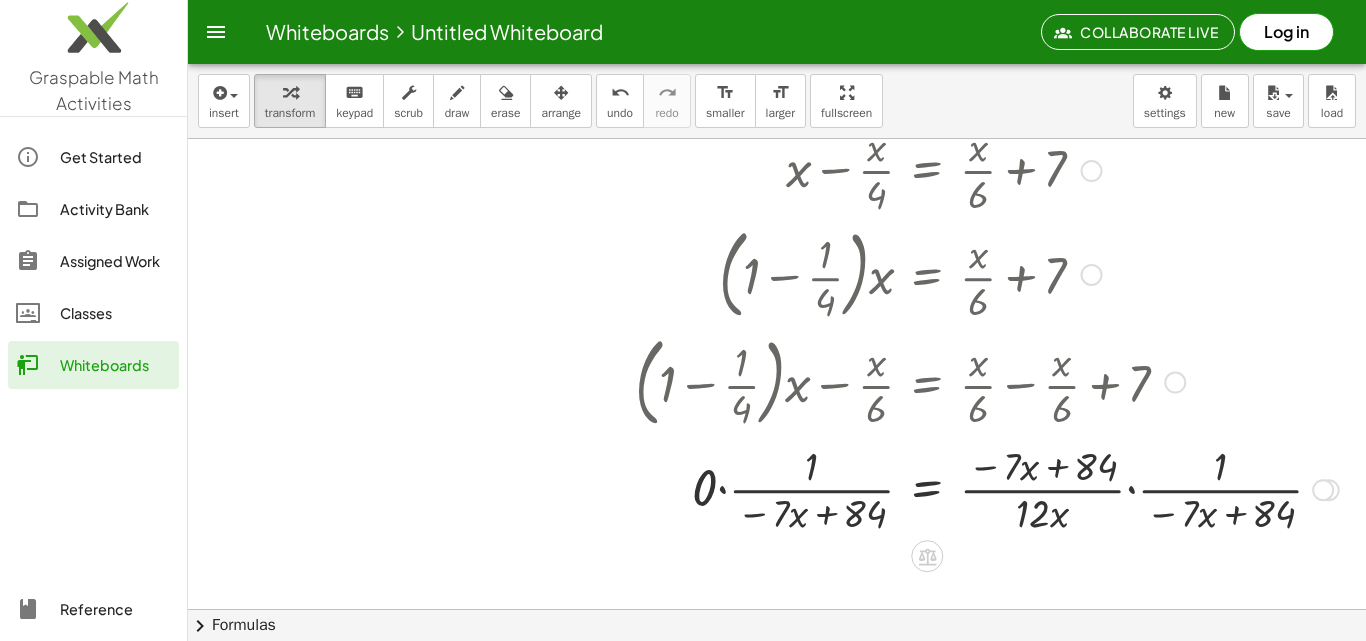 click at bounding box center [987, 488] 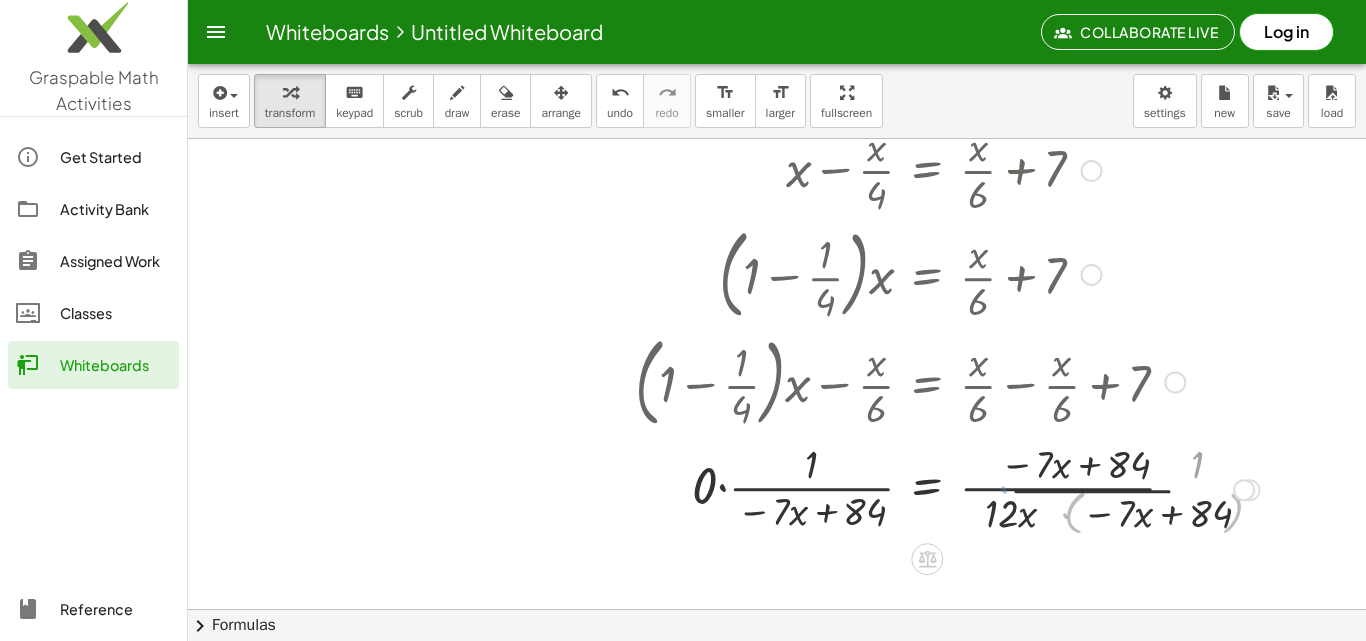 click at bounding box center (947, 488) 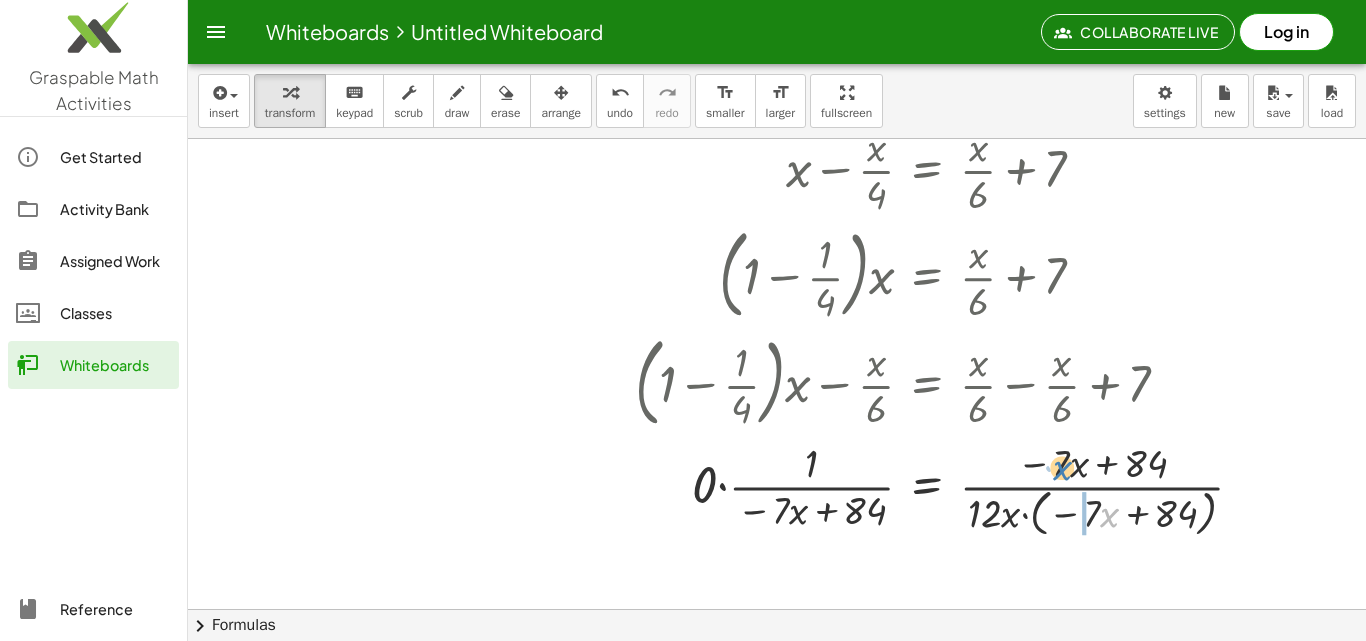 drag, startPoint x: 1109, startPoint y: 518, endPoint x: 1096, endPoint y: 509, distance: 15.811388 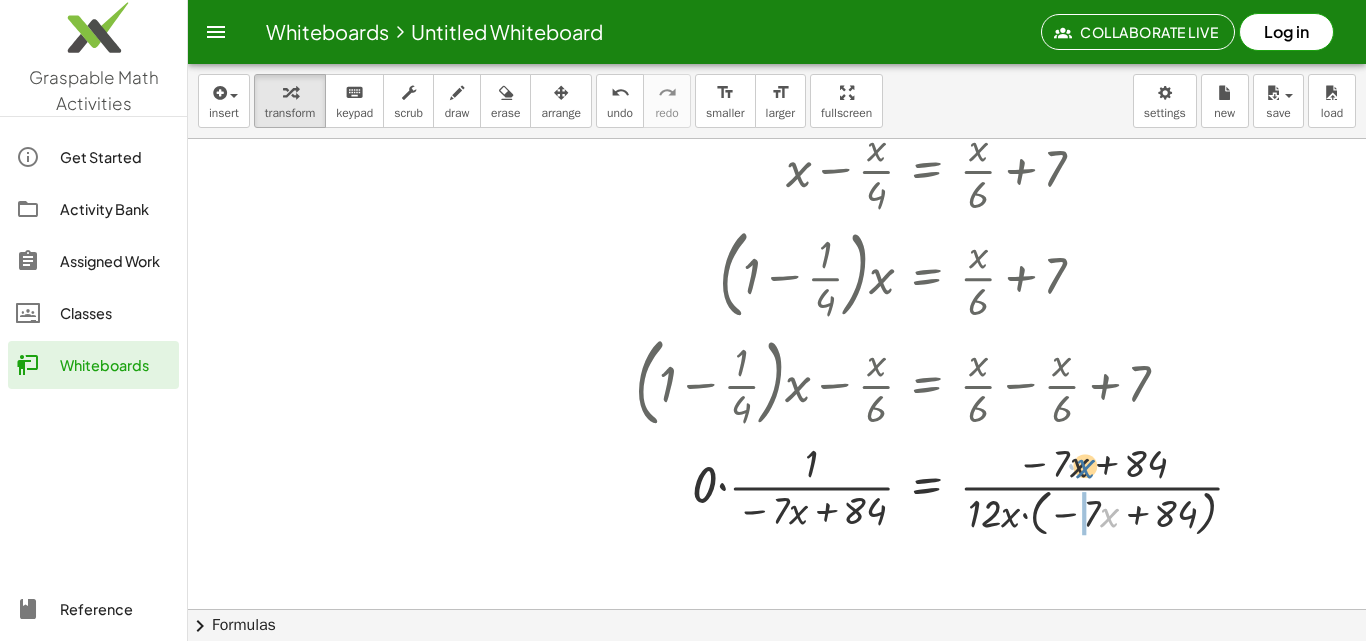 drag, startPoint x: 1105, startPoint y: 519, endPoint x: 1080, endPoint y: 464, distance: 60.41523 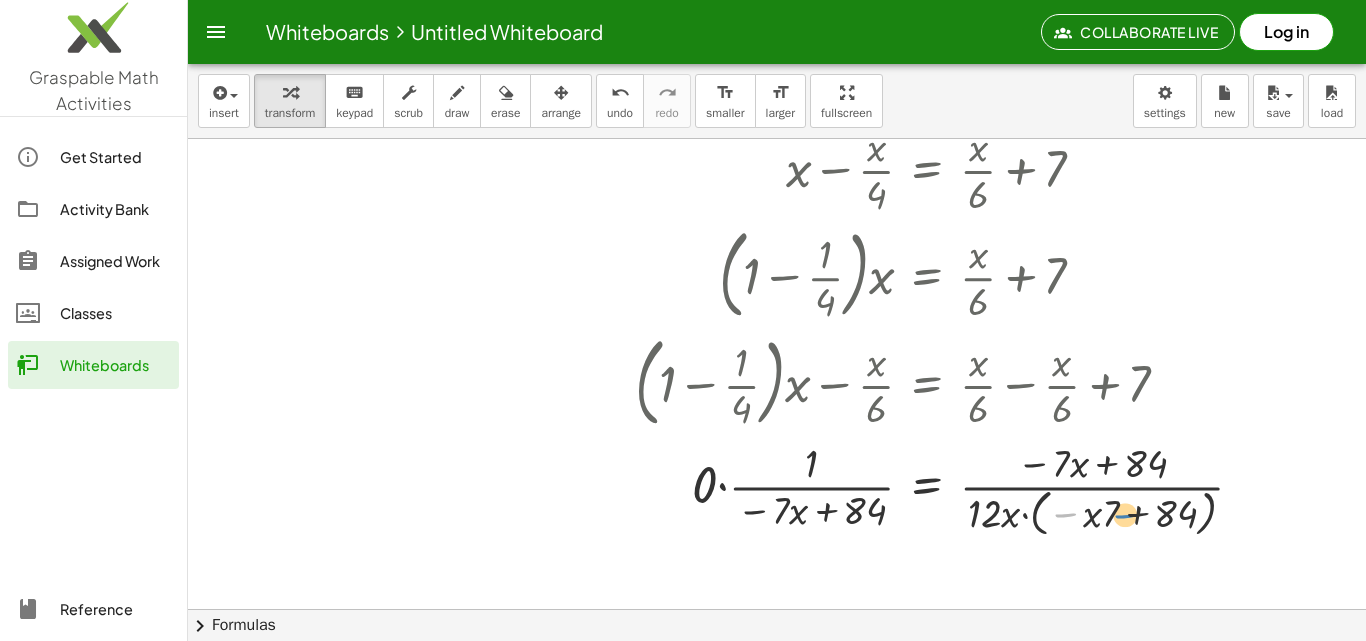 drag, startPoint x: 1078, startPoint y: 519, endPoint x: 1152, endPoint y: 525, distance: 74.24284 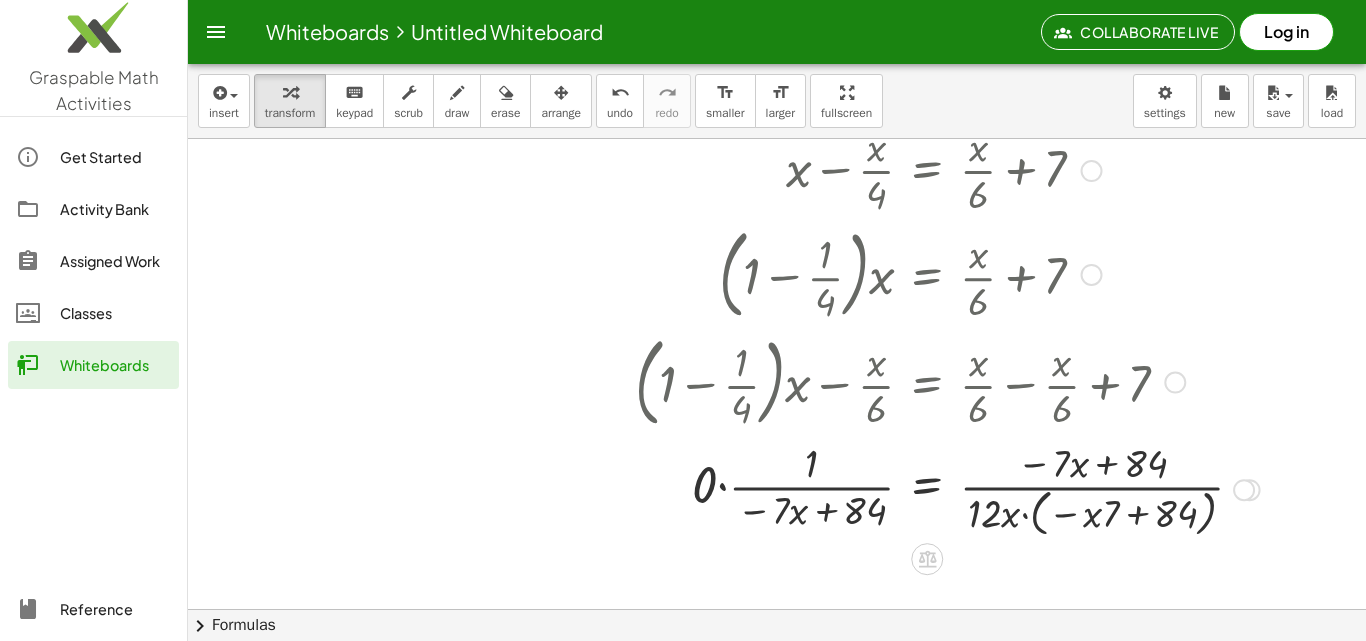 click at bounding box center (947, 488) 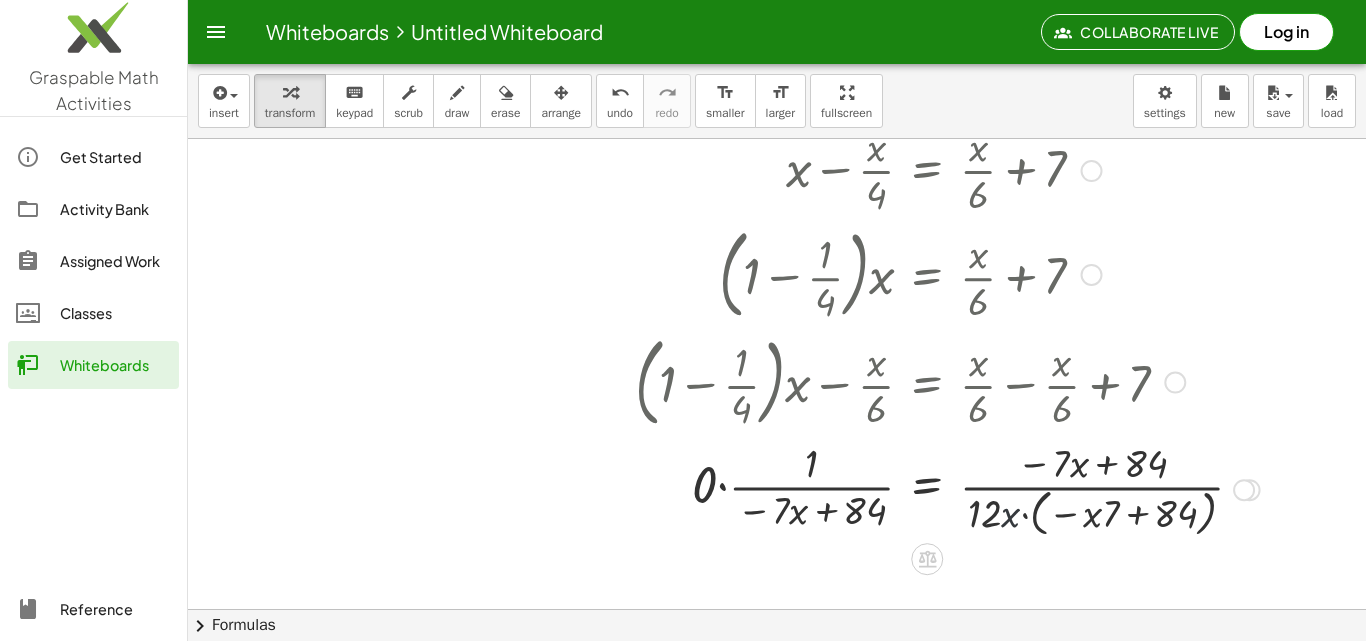click at bounding box center (947, 488) 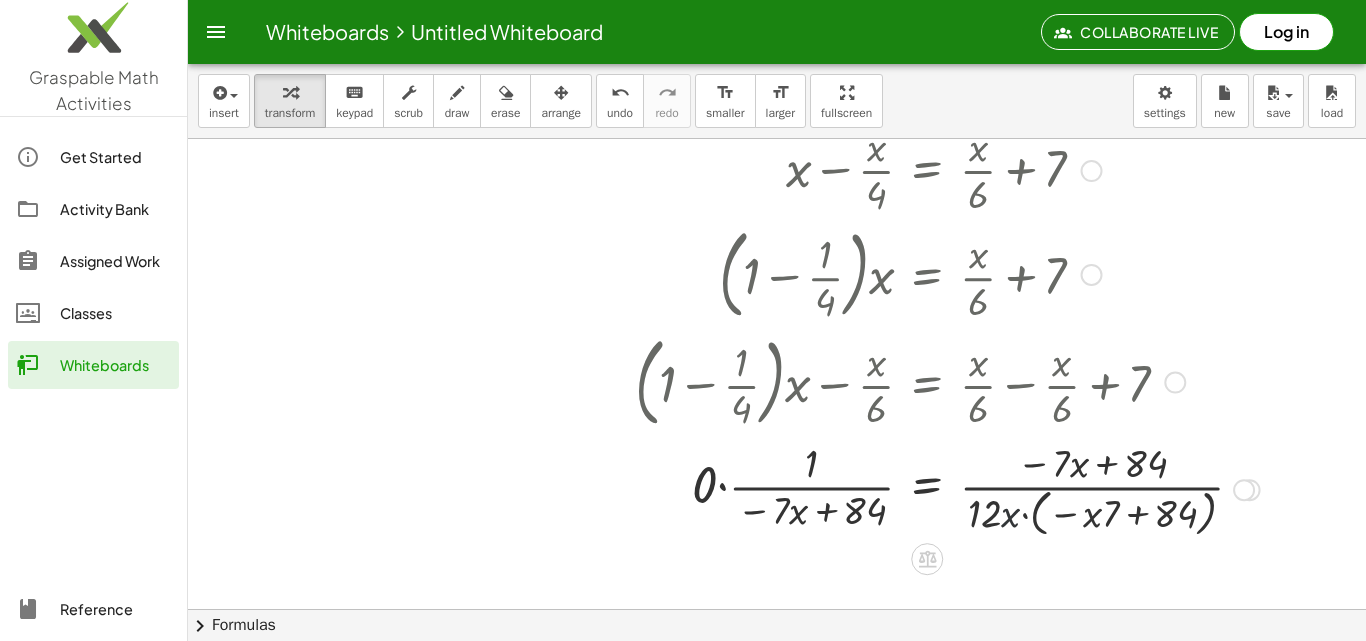 click at bounding box center [947, 488] 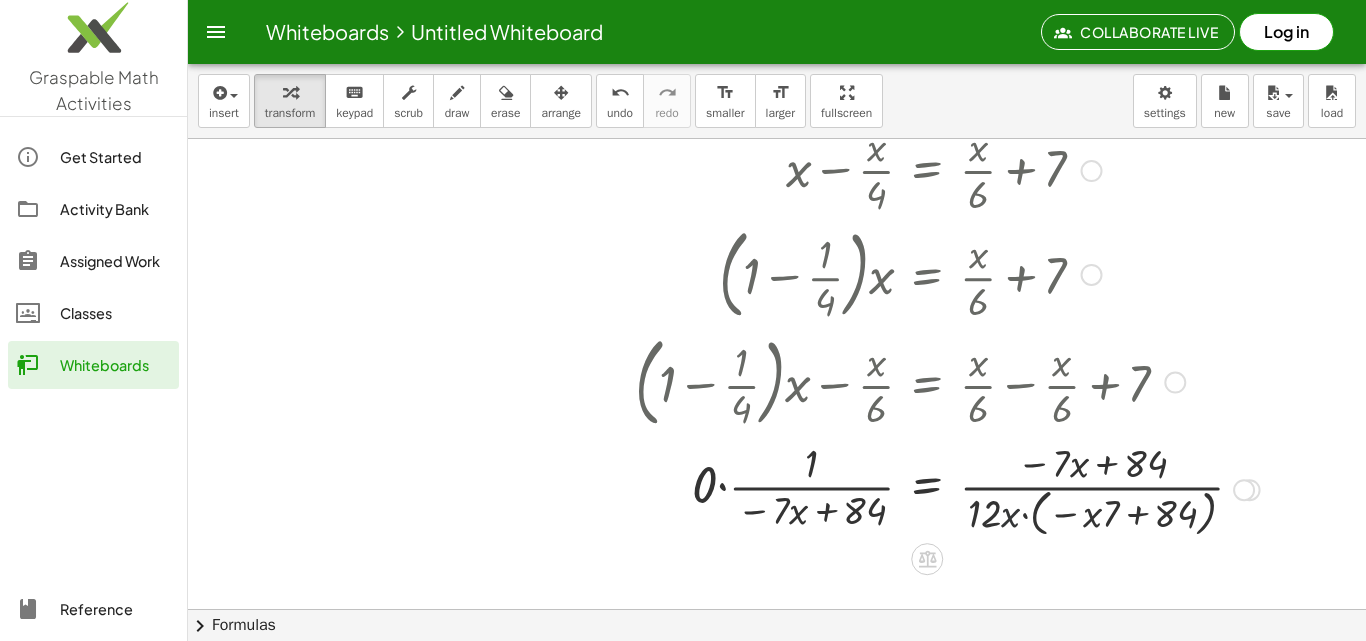 click at bounding box center (947, 488) 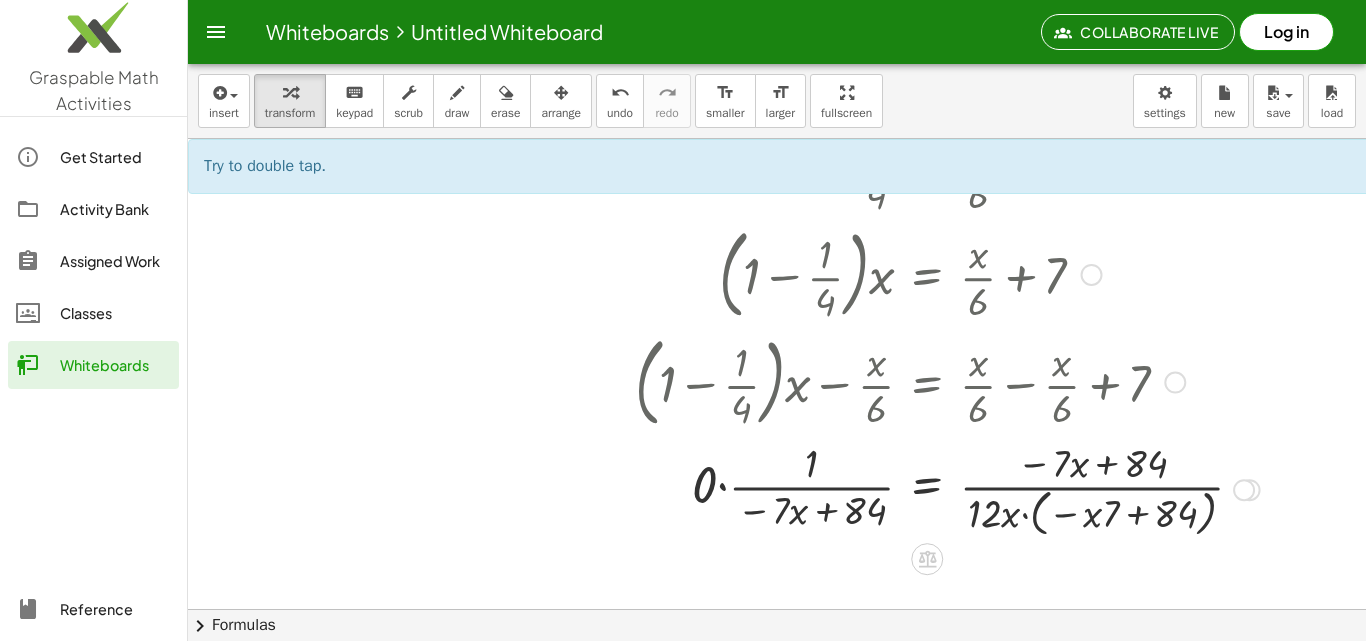 click at bounding box center (947, 488) 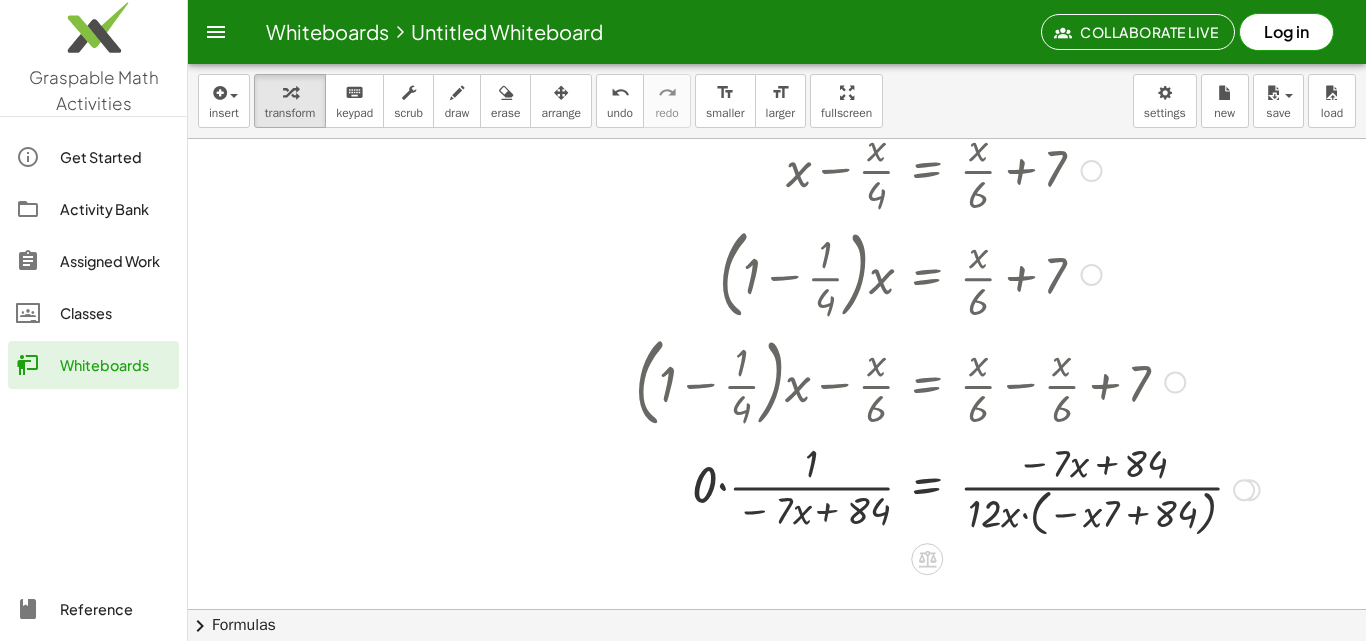click at bounding box center (947, 488) 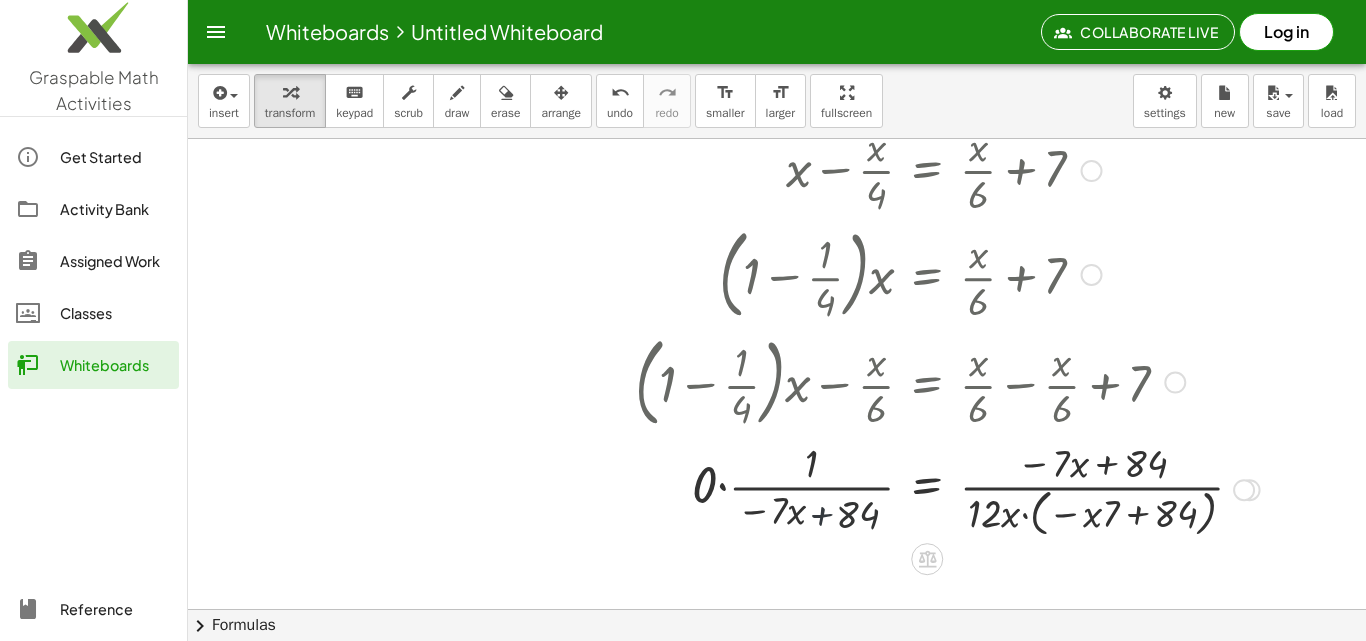 drag, startPoint x: 788, startPoint y: 508, endPoint x: 783, endPoint y: 496, distance: 13 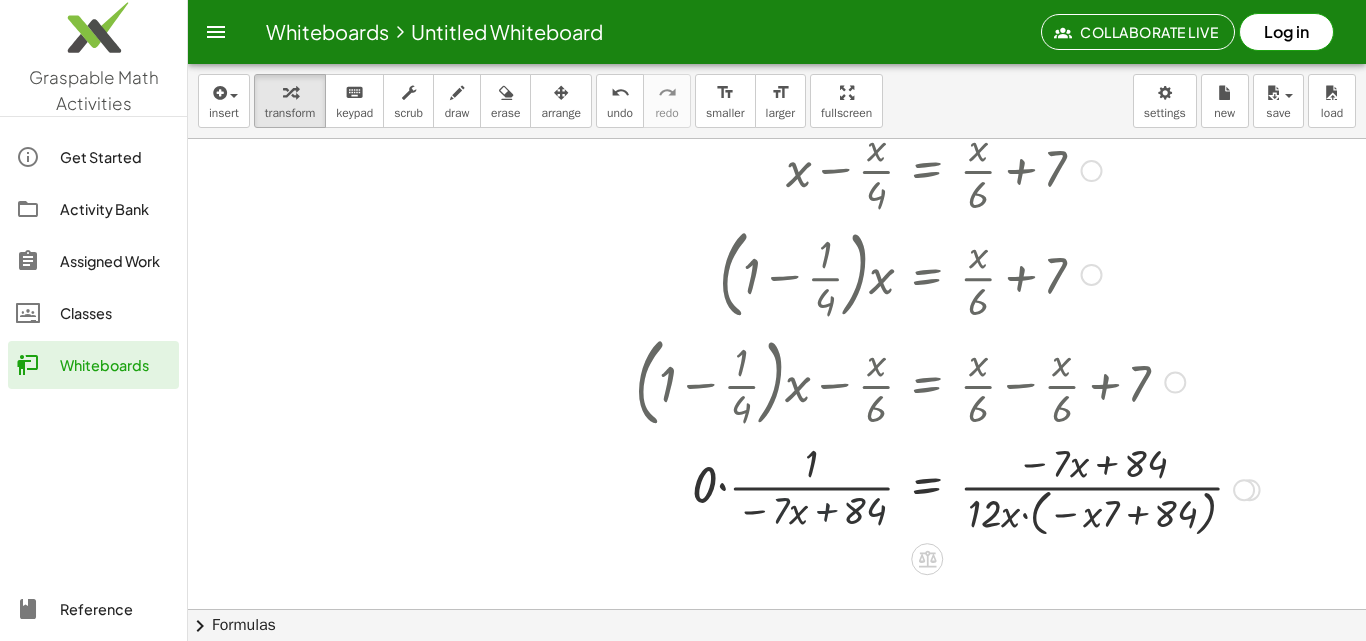 click at bounding box center (947, 488) 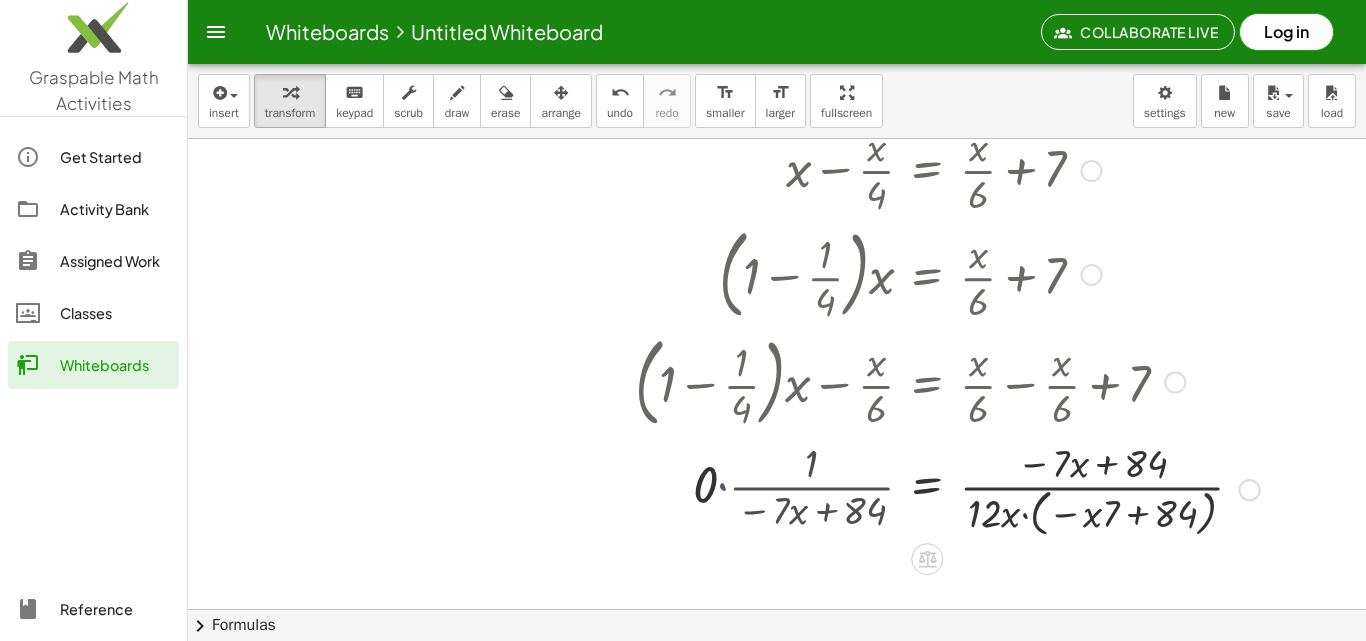click at bounding box center [947, 488] 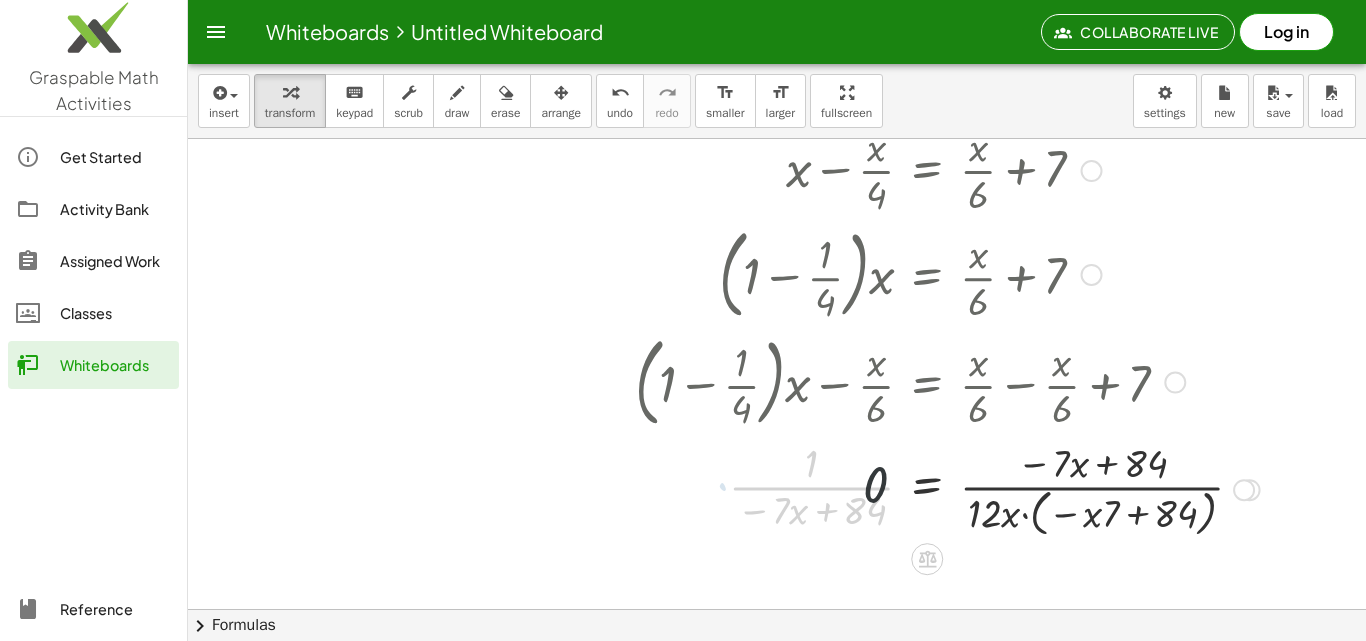 click at bounding box center [947, 488] 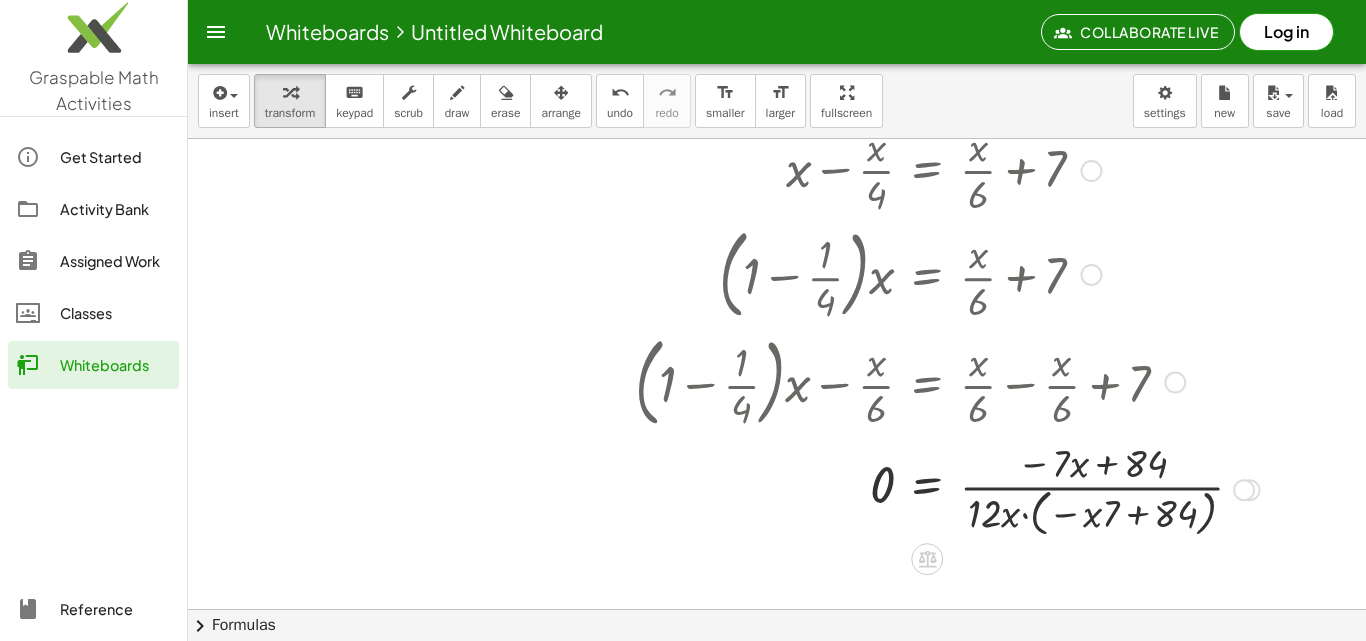 click at bounding box center [947, 488] 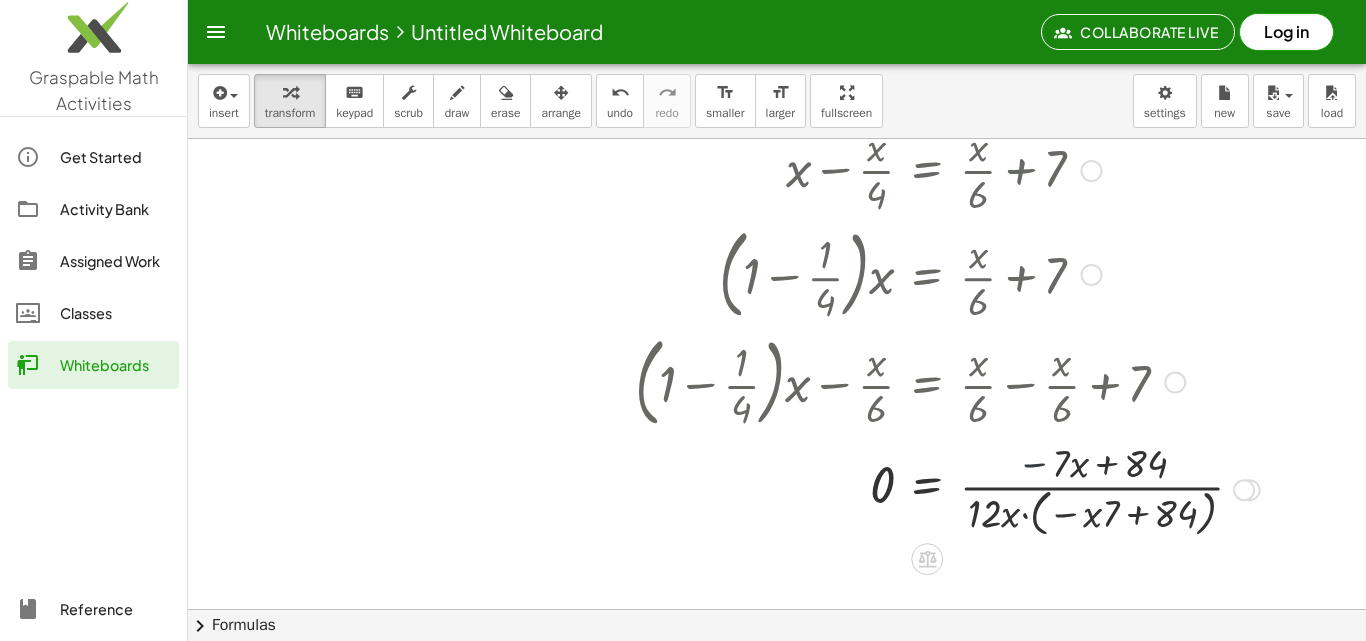drag, startPoint x: 1044, startPoint y: 479, endPoint x: 1057, endPoint y: 488, distance: 15.811388 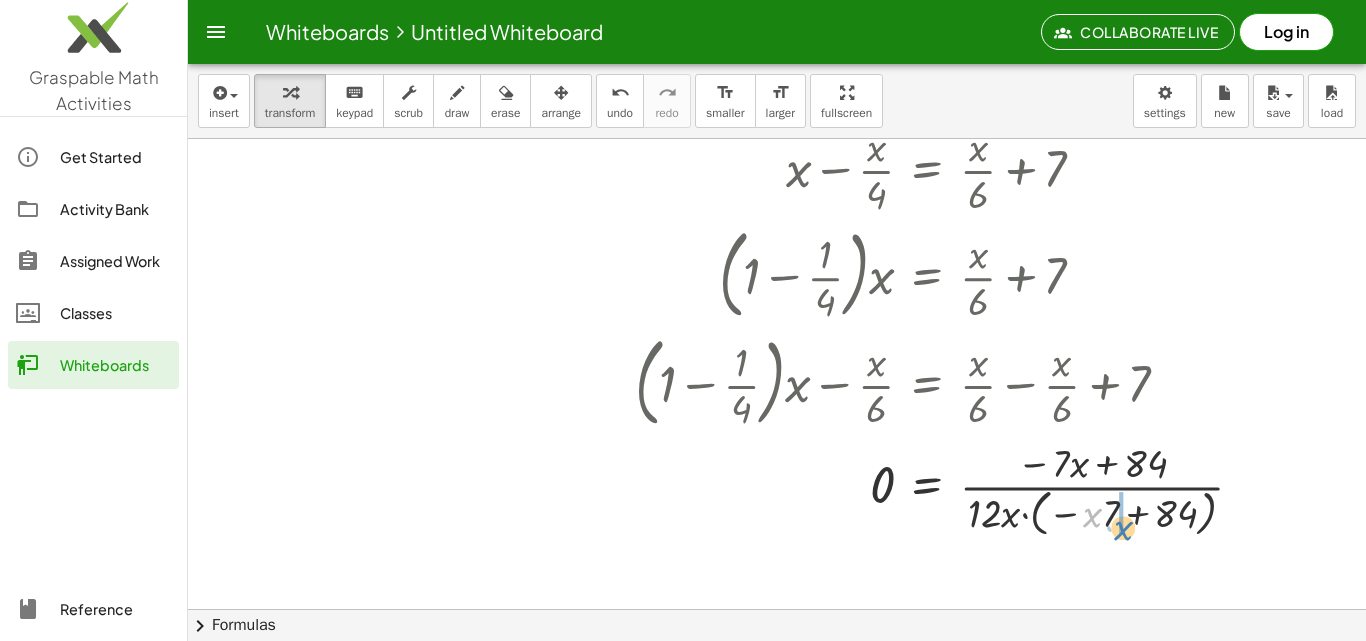 drag, startPoint x: 1083, startPoint y: 509, endPoint x: 1113, endPoint y: 517, distance: 31.04835 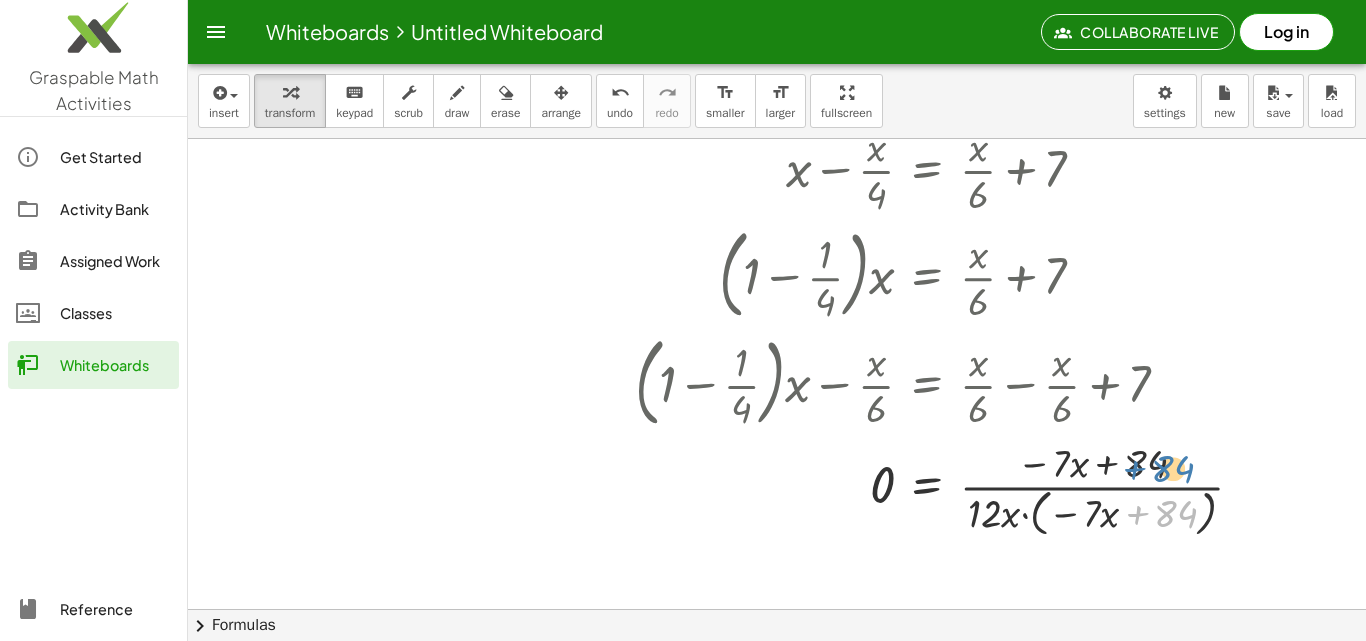 drag, startPoint x: 1162, startPoint y: 508, endPoint x: 1159, endPoint y: 463, distance: 45.099888 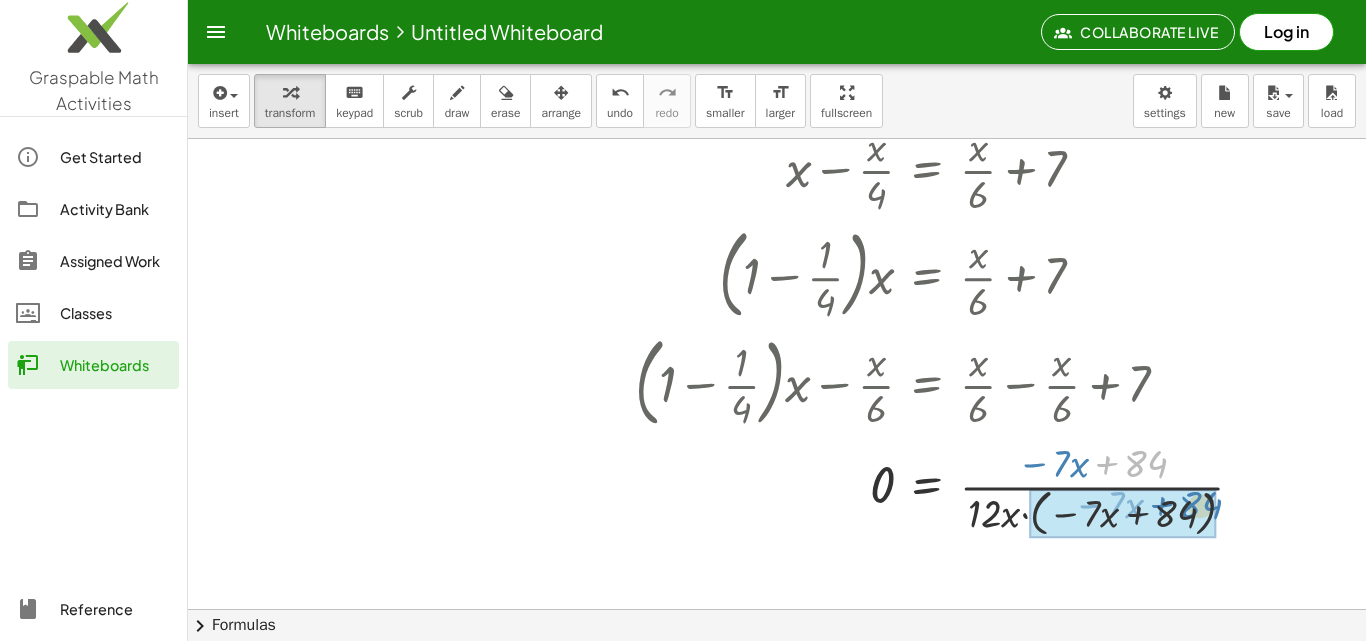 drag, startPoint x: 1117, startPoint y: 453, endPoint x: 1172, endPoint y: 494, distance: 68.60029 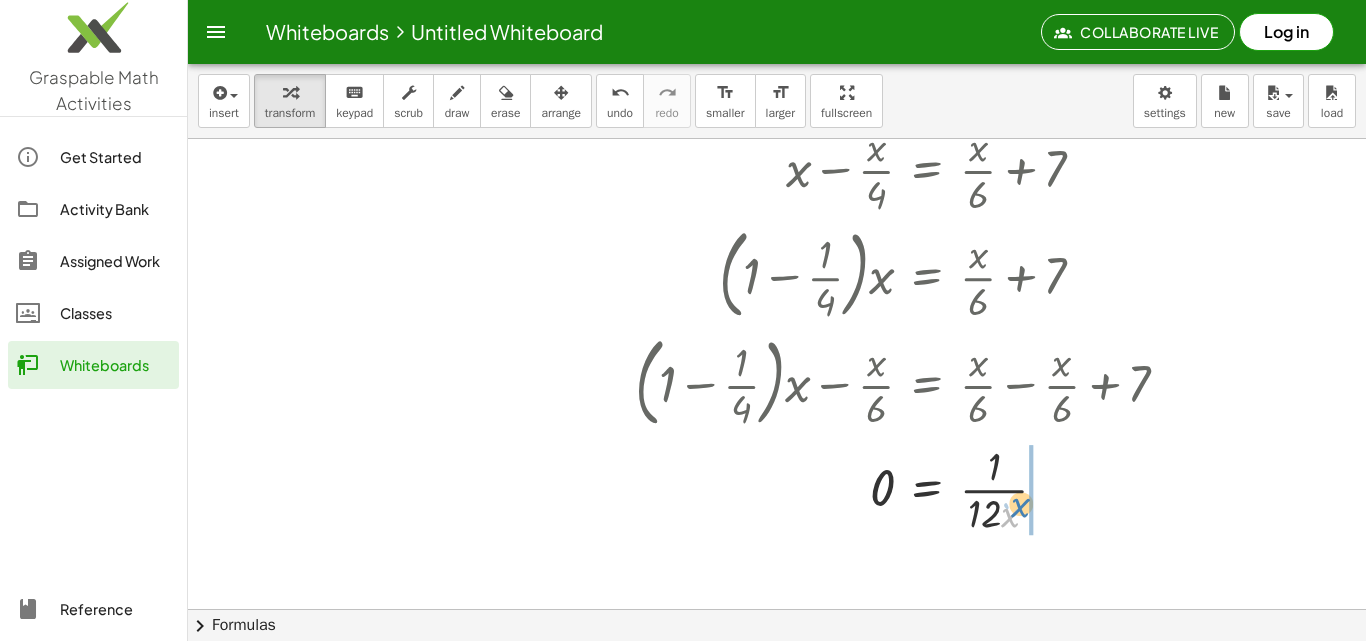 drag, startPoint x: 1016, startPoint y: 511, endPoint x: 1033, endPoint y: 515, distance: 17.464249 